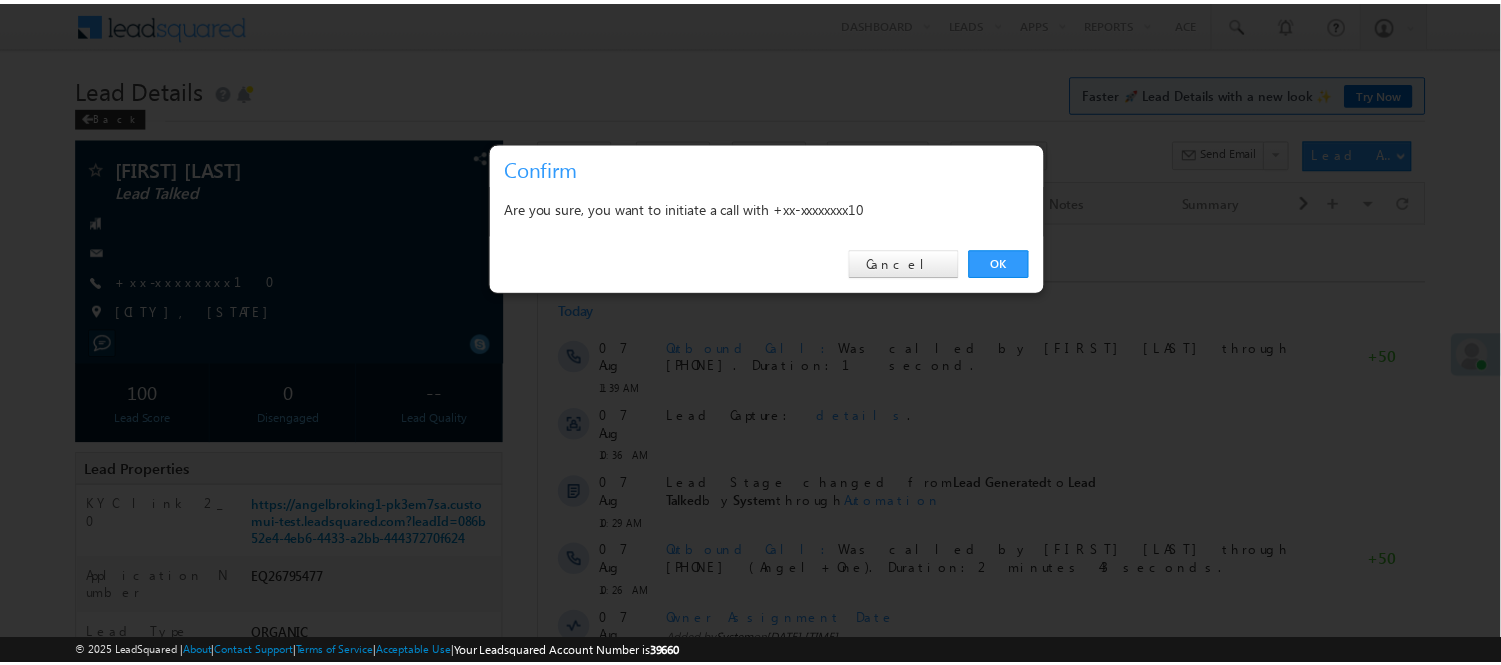 scroll, scrollTop: 0, scrollLeft: 0, axis: both 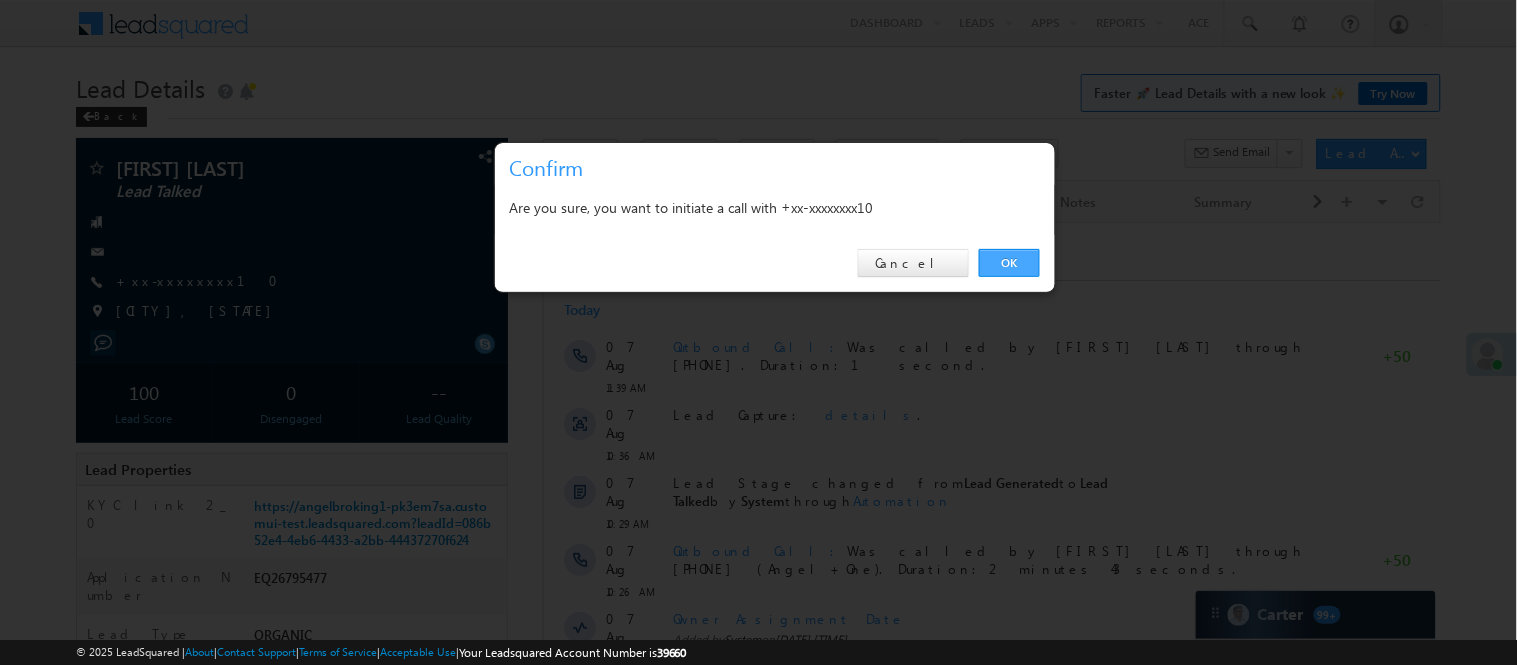 click on "OK" at bounding box center (1009, 263) 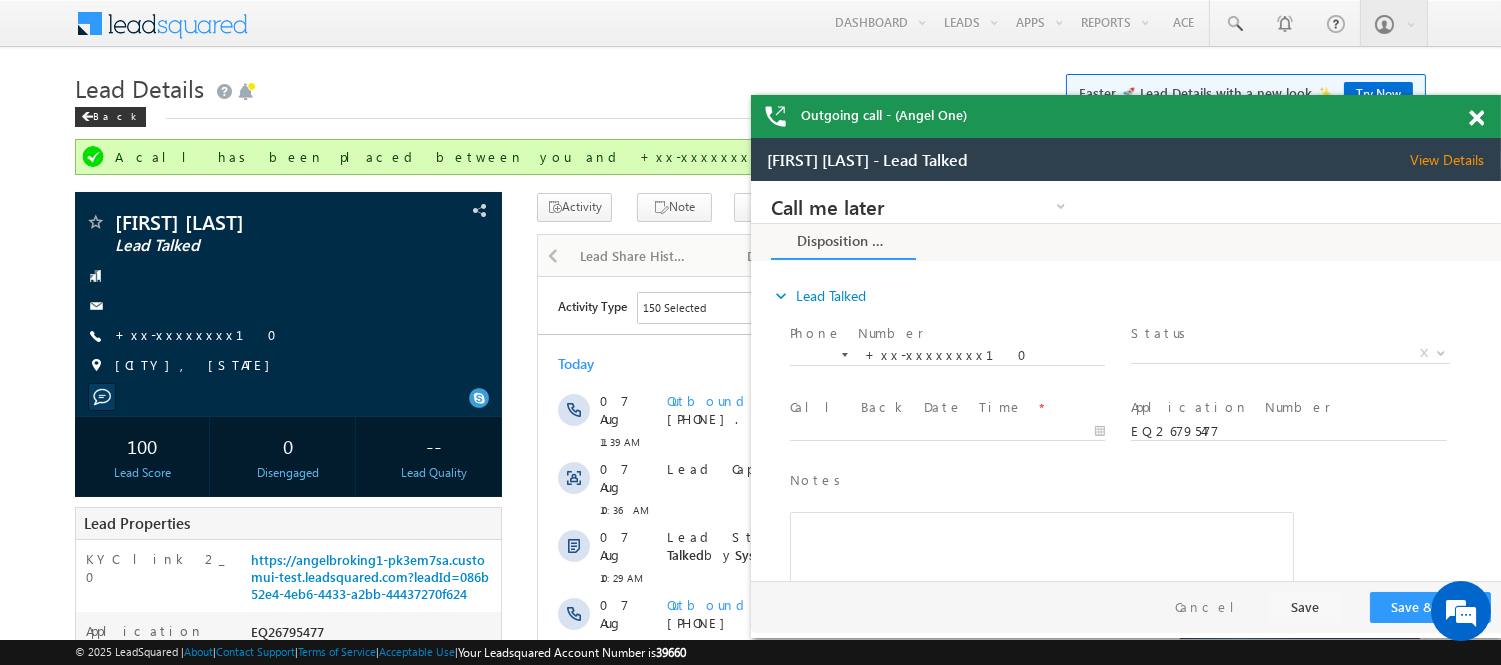 scroll, scrollTop: 0, scrollLeft: 0, axis: both 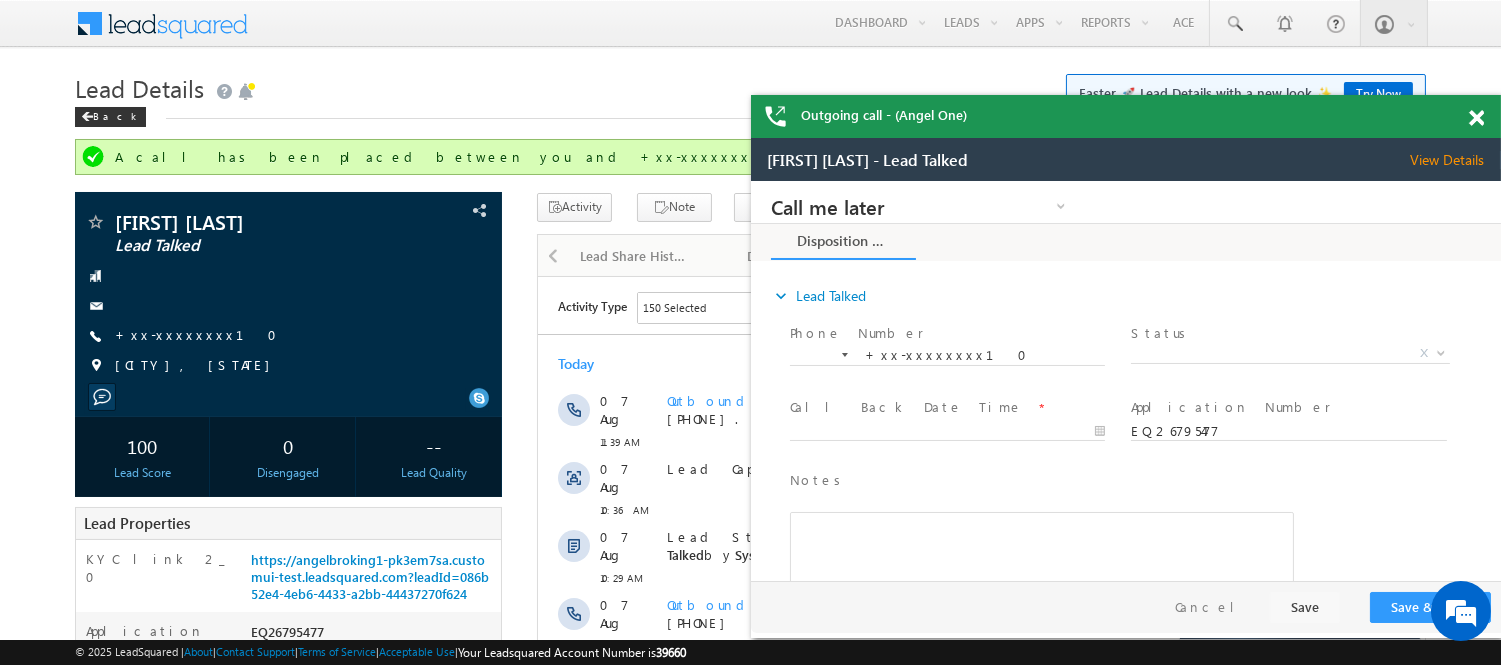 click at bounding box center (1476, 118) 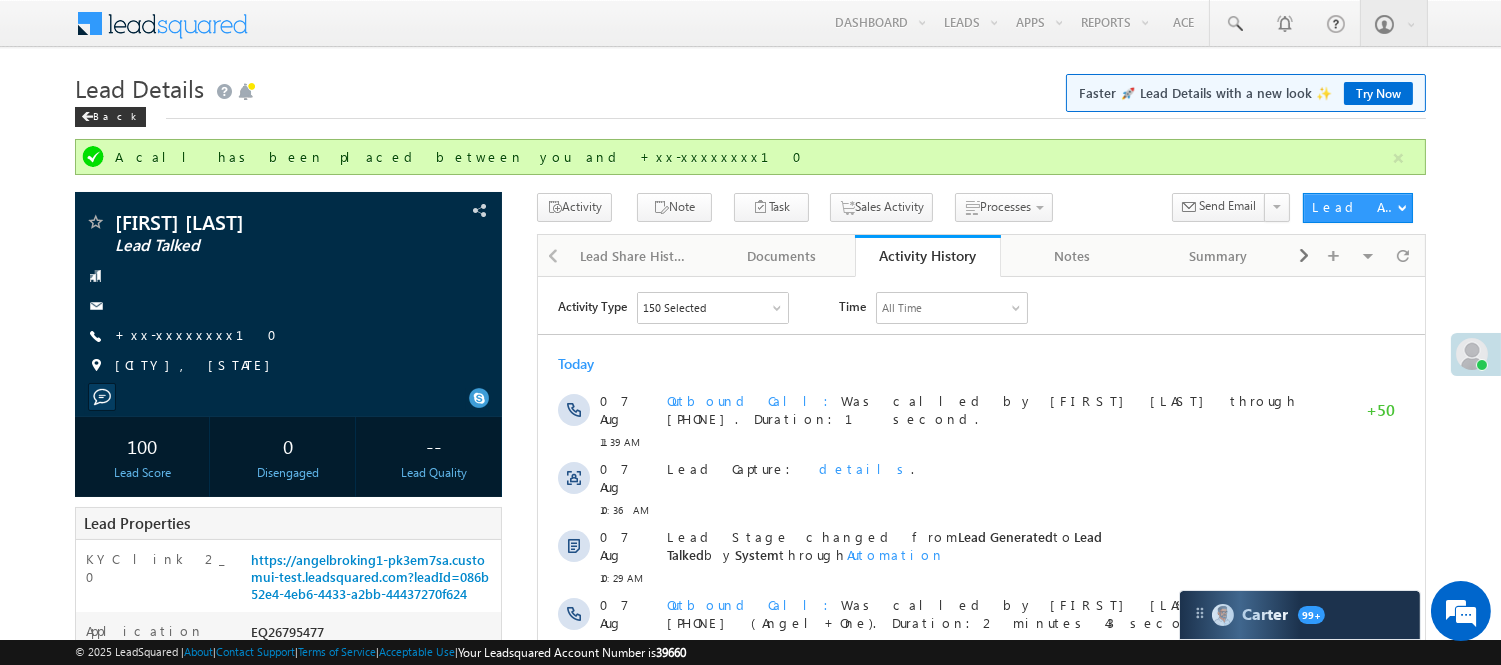 scroll, scrollTop: 582, scrollLeft: 0, axis: vertical 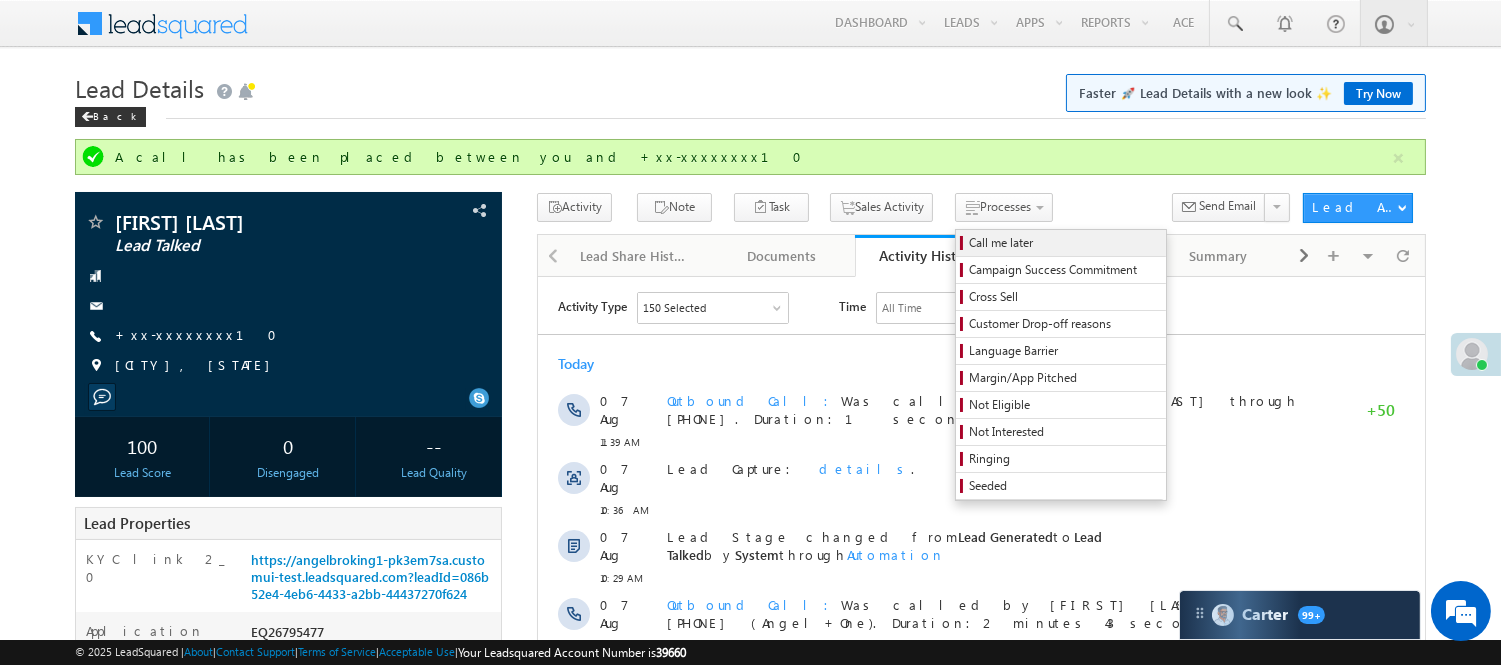click on "Call me later" at bounding box center (1064, 243) 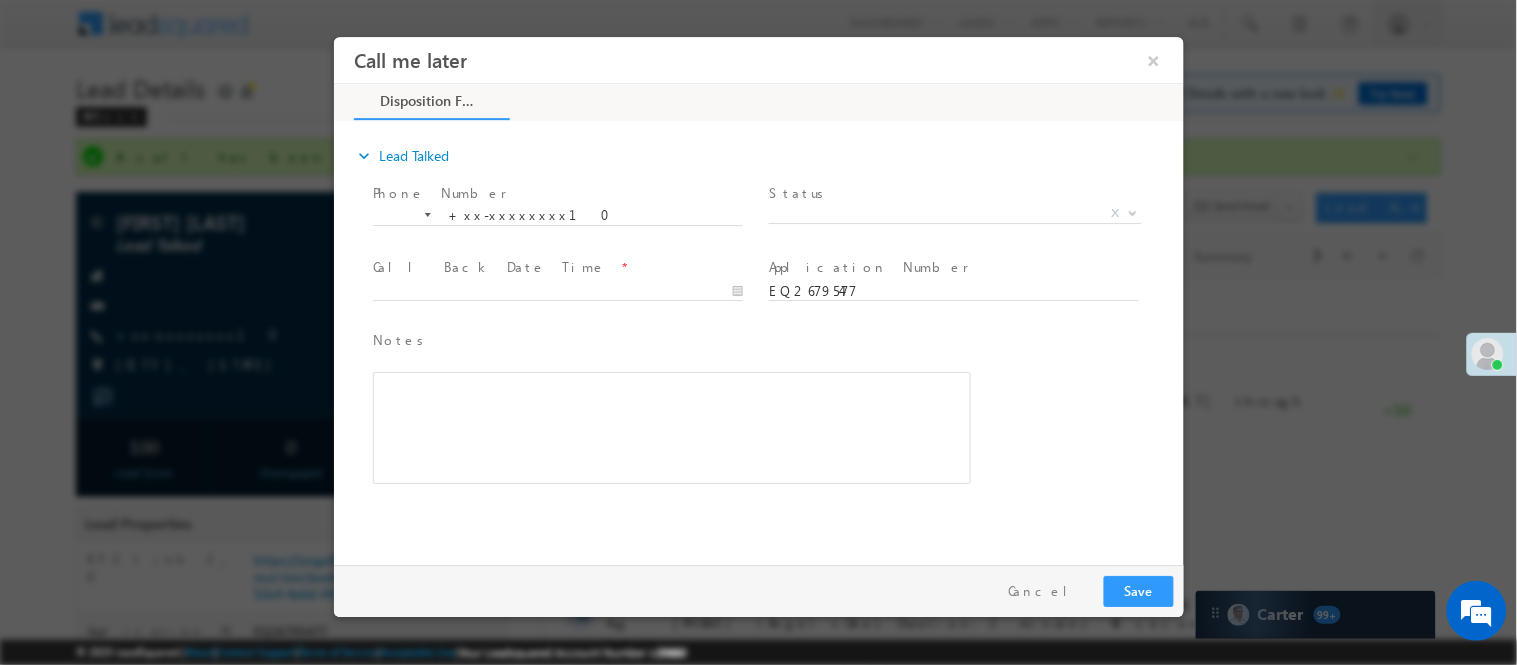 scroll, scrollTop: 0, scrollLeft: 0, axis: both 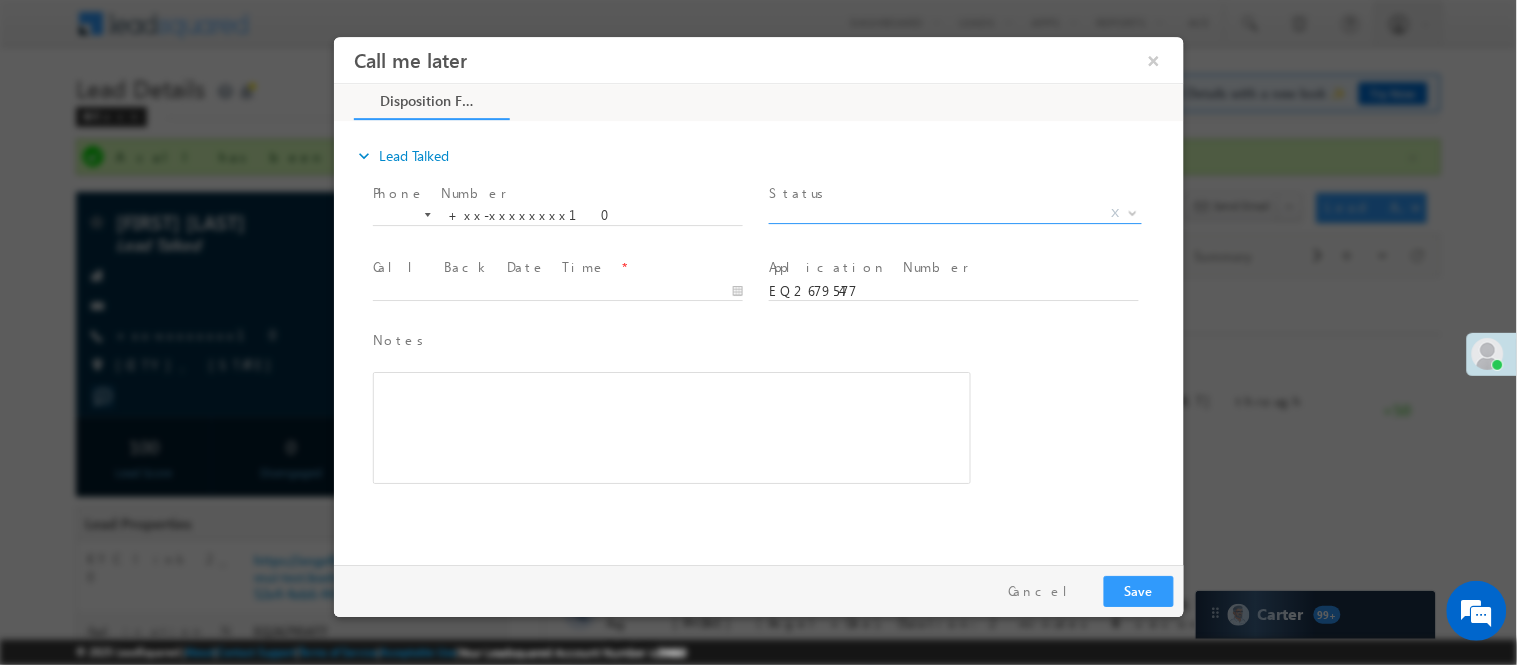 click on "X" at bounding box center [954, 213] 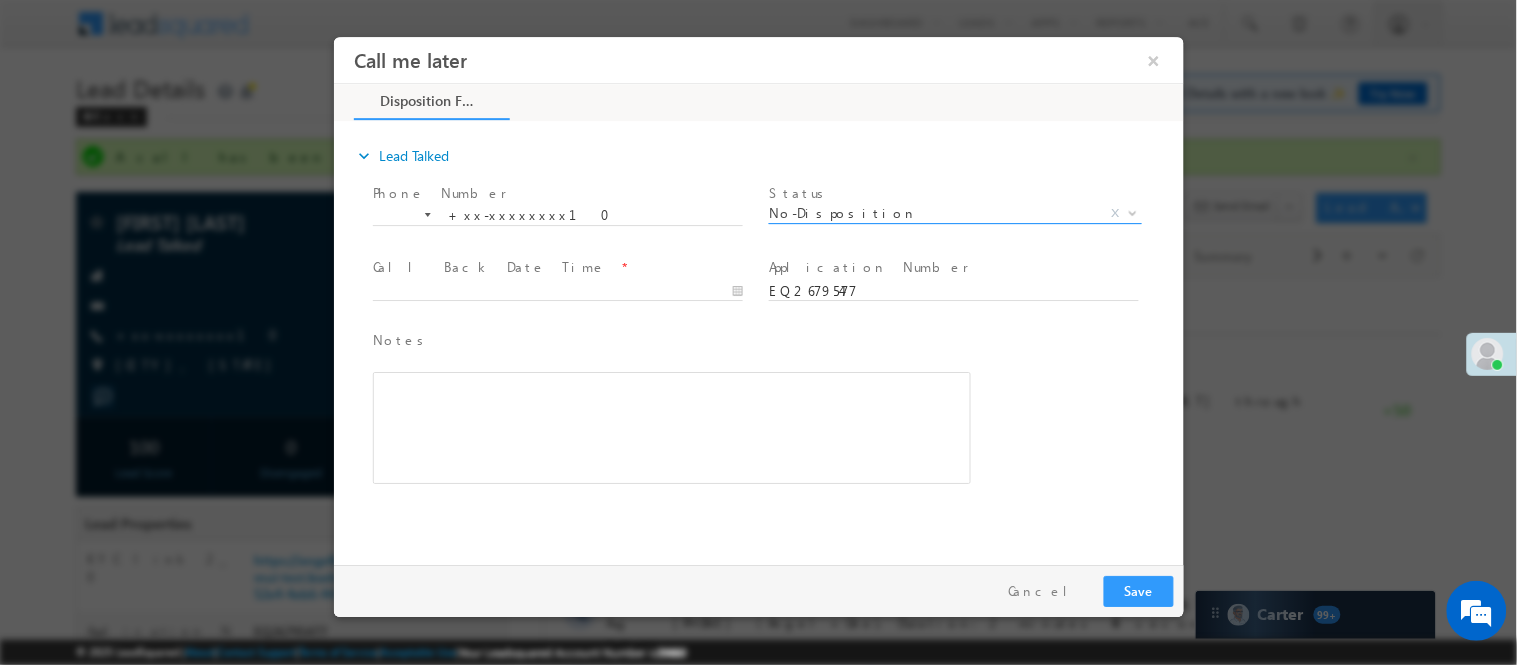 click on "No-Disposition" at bounding box center (930, 212) 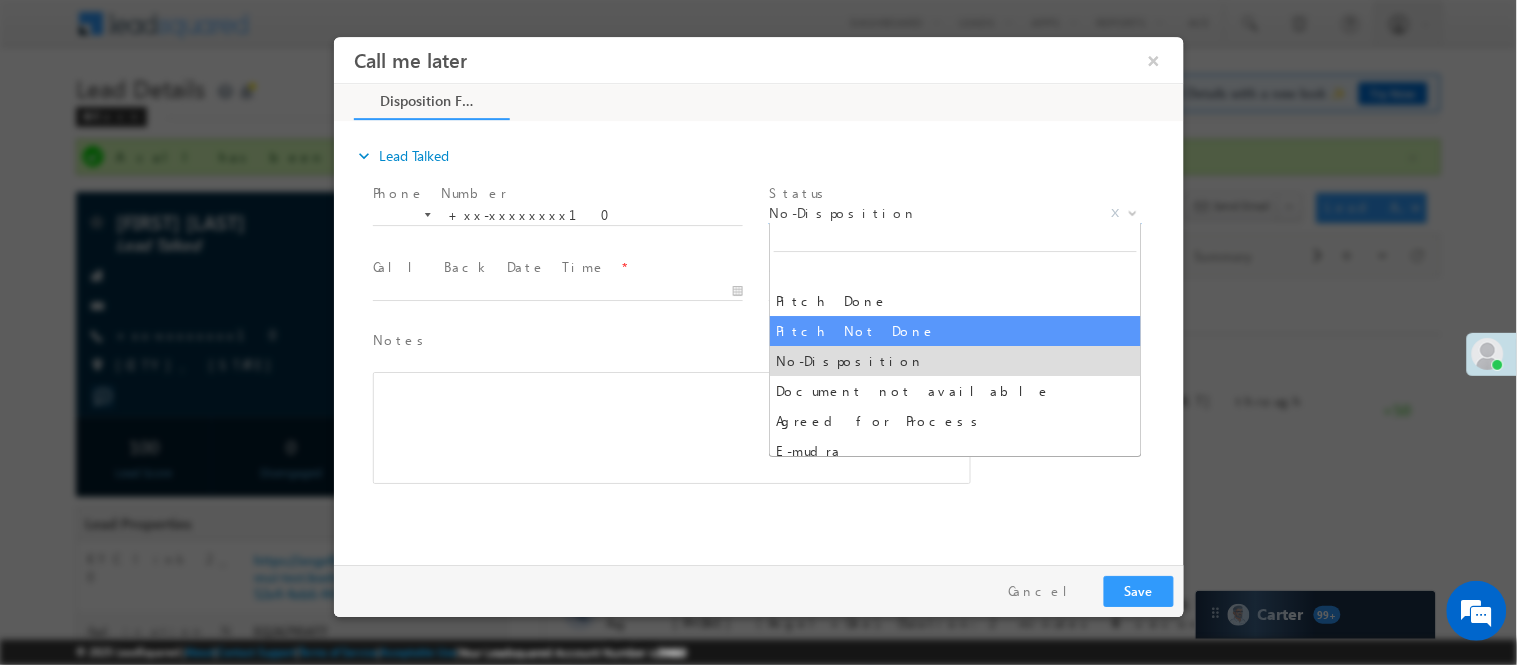 drag, startPoint x: 813, startPoint y: 327, endPoint x: 801, endPoint y: 302, distance: 27.730848 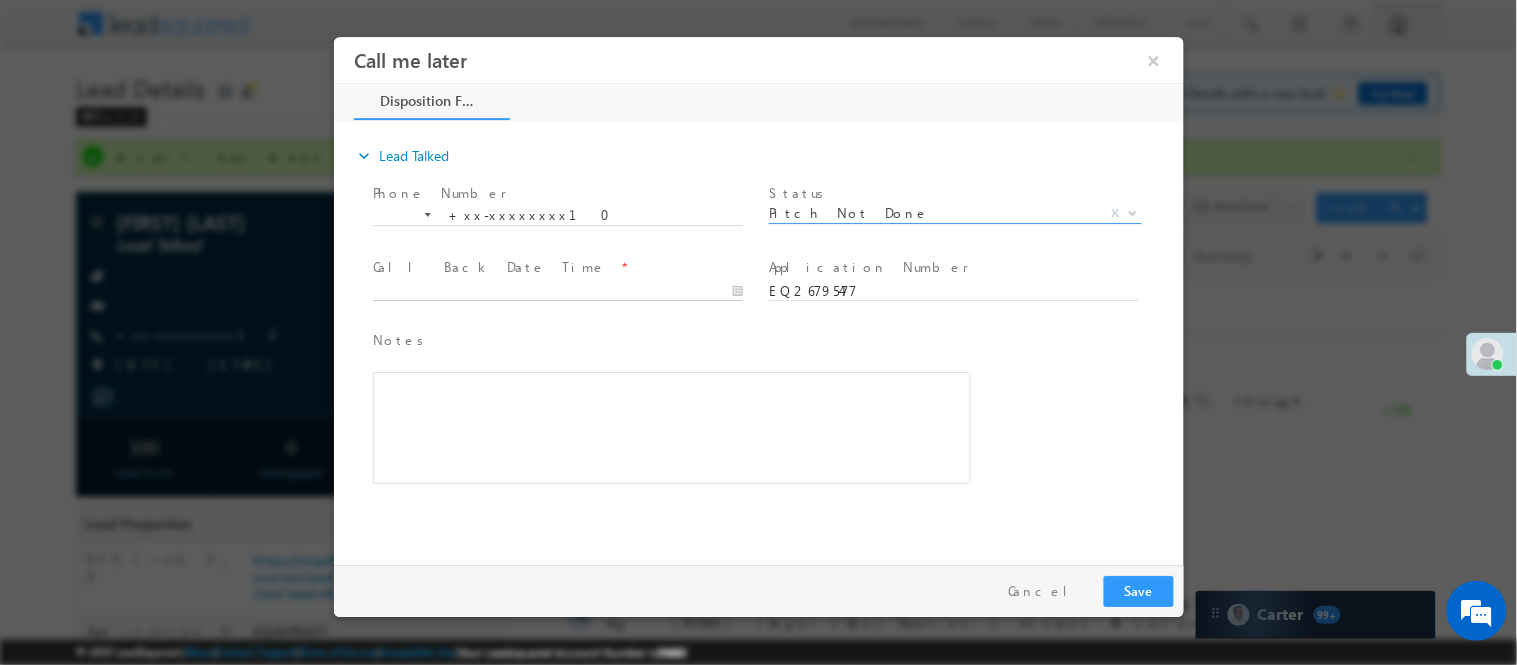 type on "08/07/25 4:39 PM" 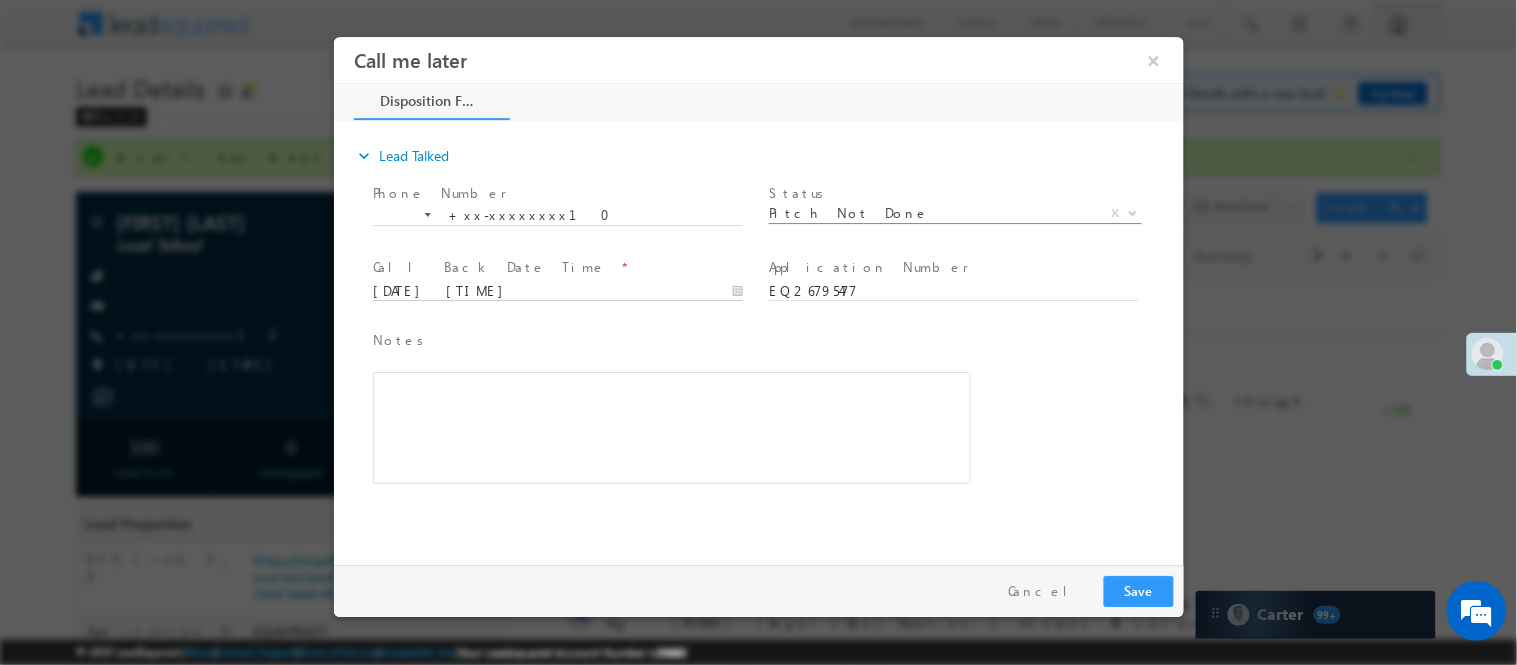 click on "08/07/25 4:39 PM" at bounding box center [557, 291] 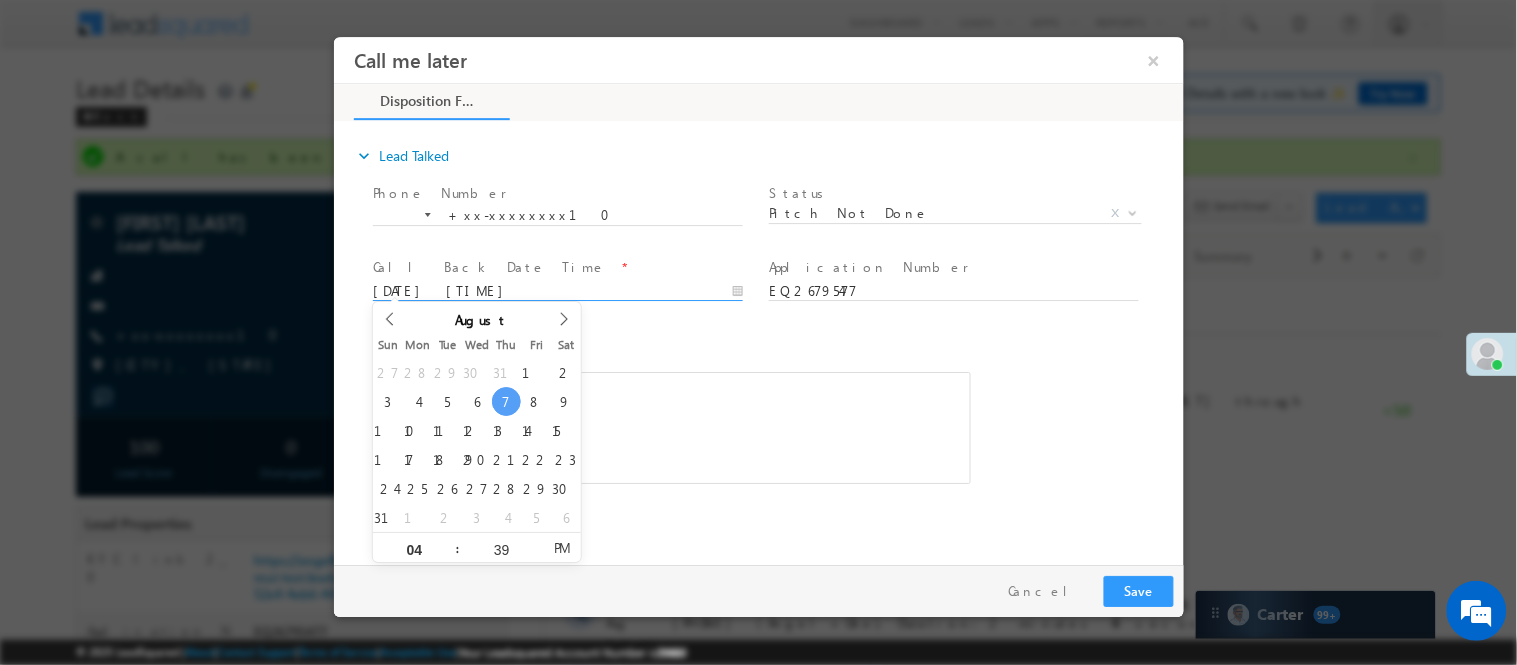click on "Pay & Save
Save
Cancel" at bounding box center [763, 590] 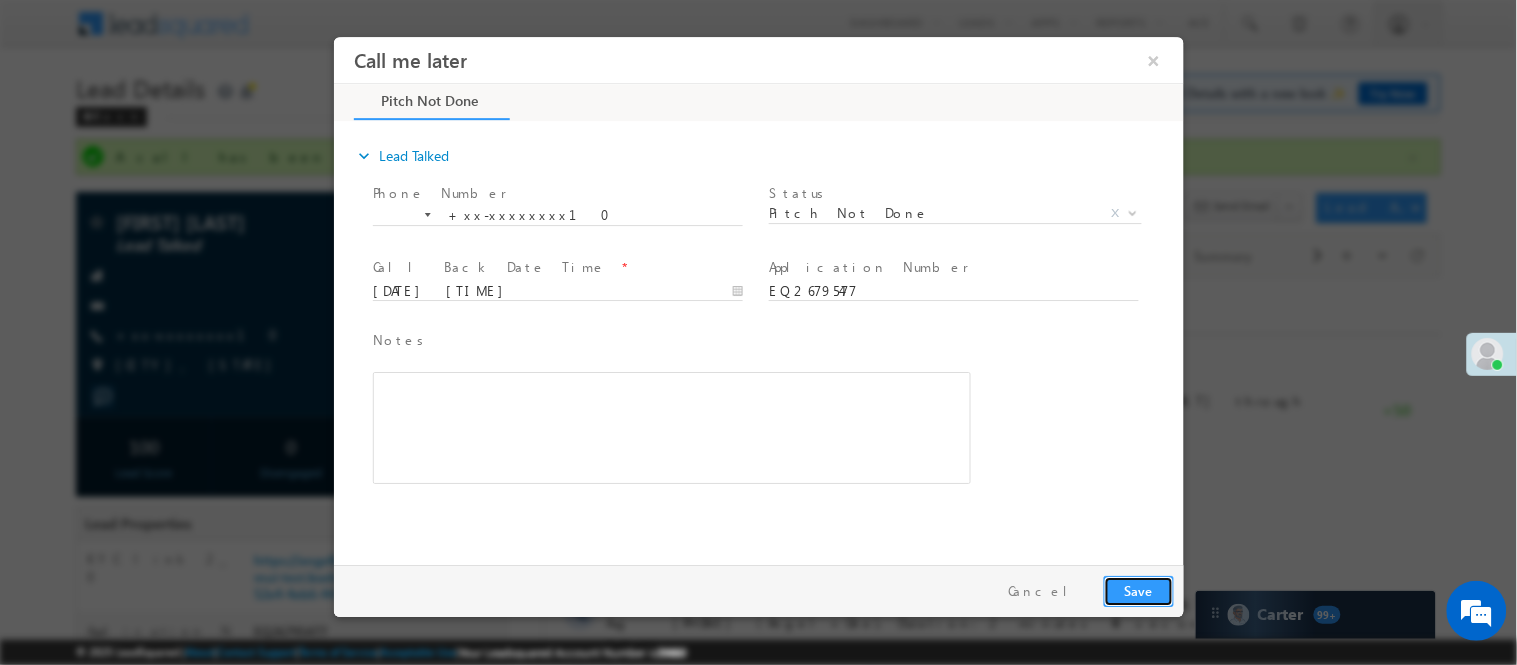 drag, startPoint x: 1120, startPoint y: 576, endPoint x: 1290, endPoint y: 47, distance: 555.64465 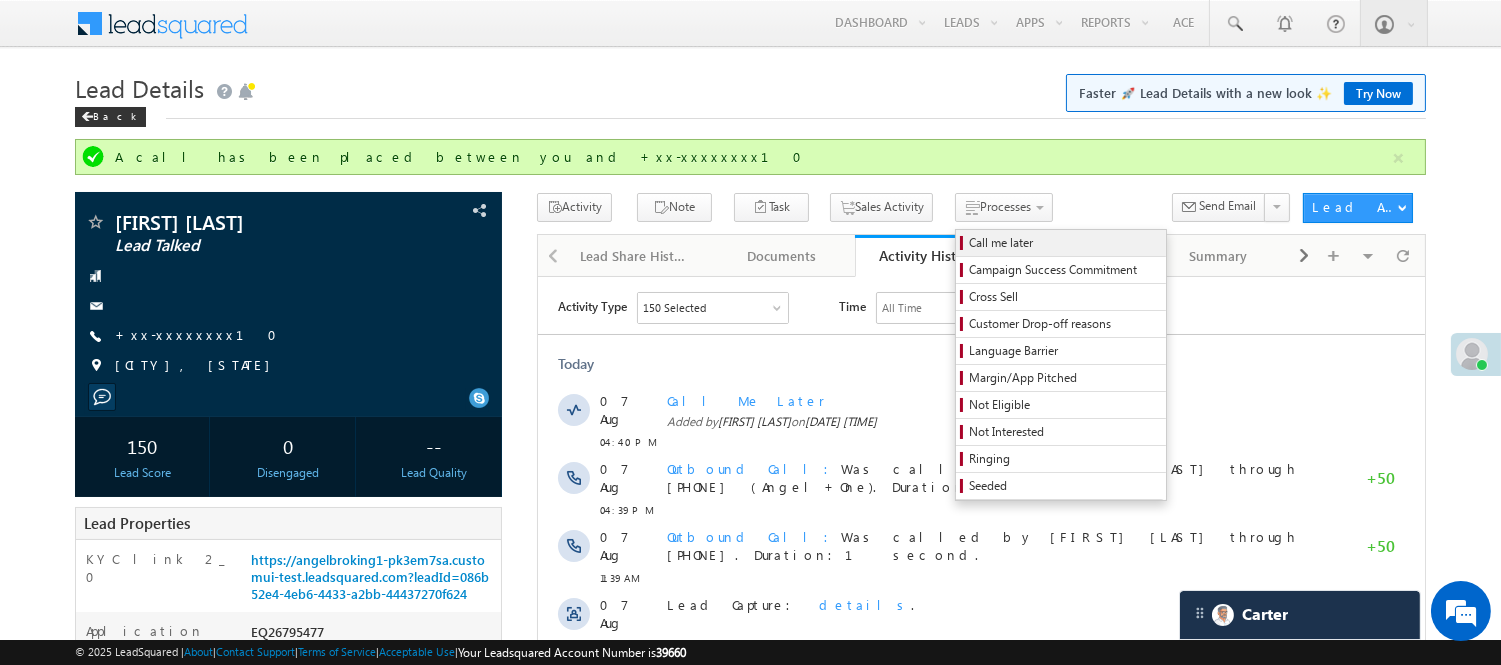 click on "Call me later" at bounding box center [1064, 243] 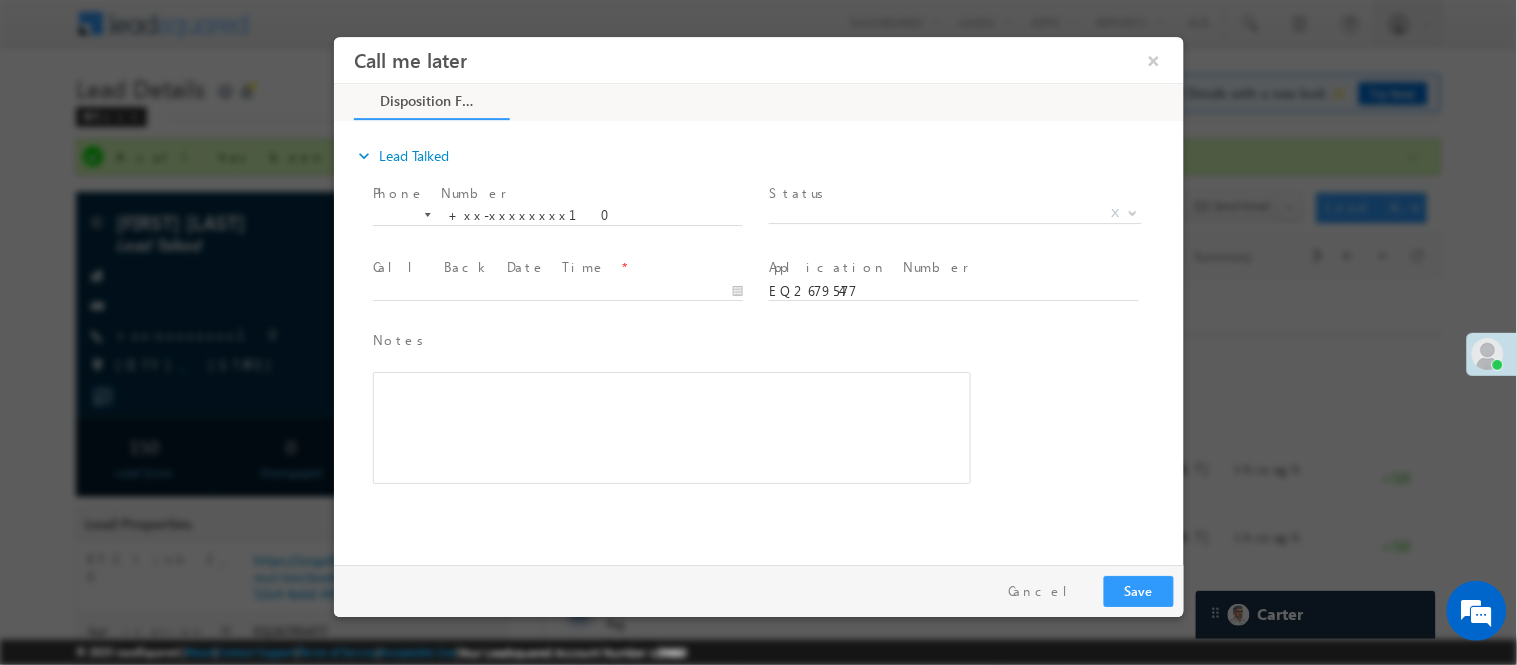 scroll, scrollTop: 0, scrollLeft: 0, axis: both 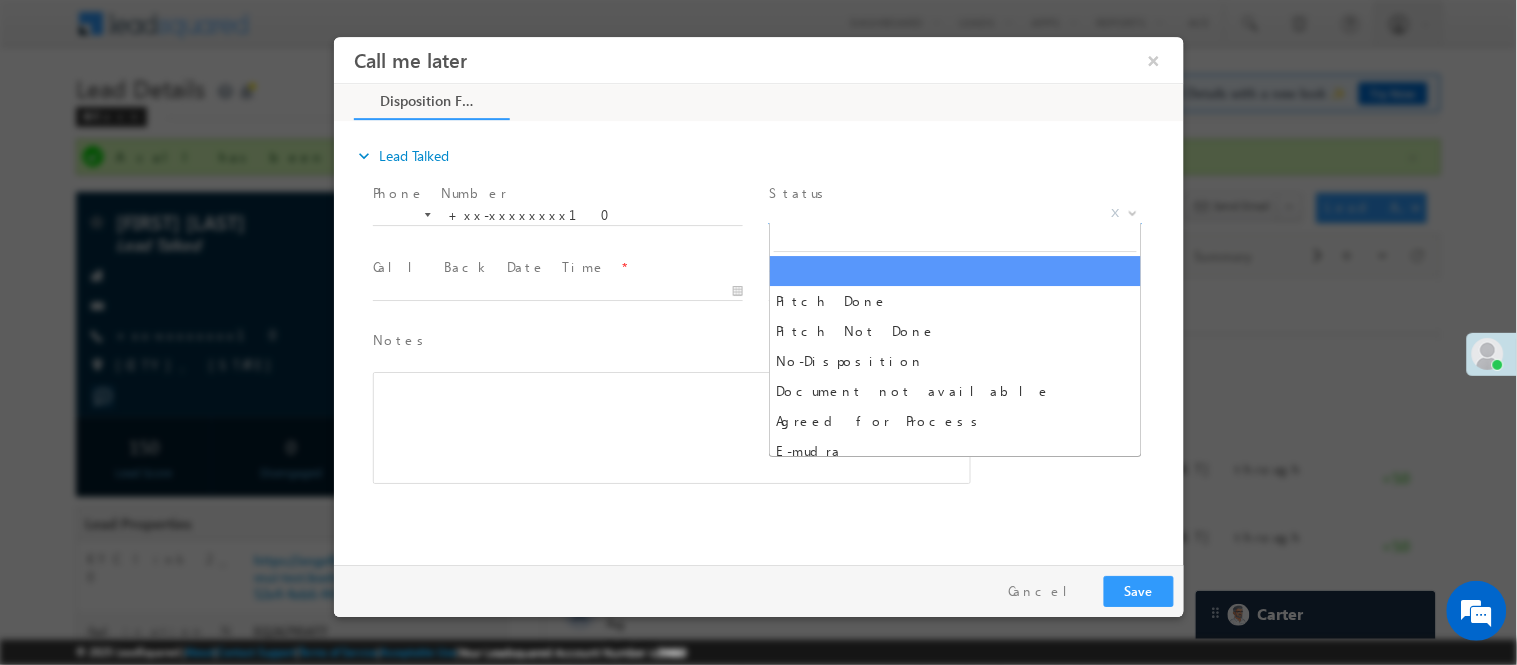 click on "X" at bounding box center [954, 213] 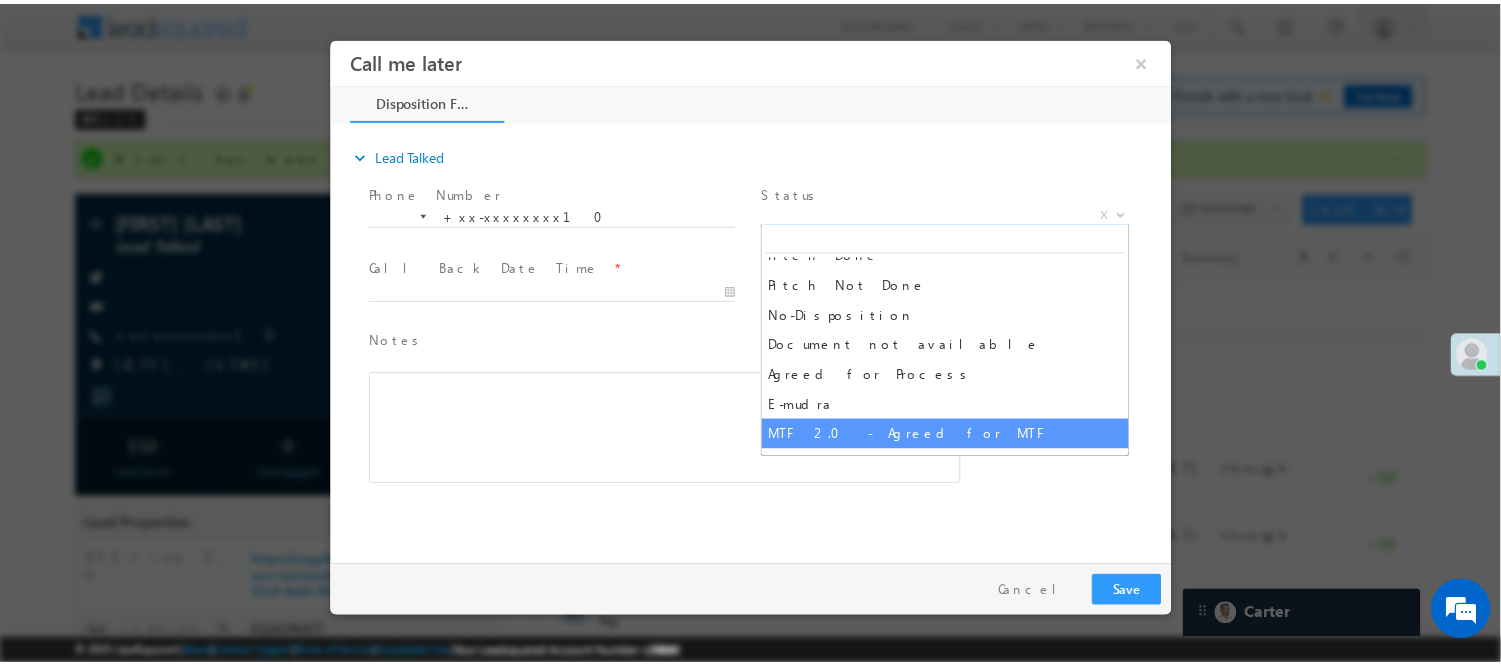 scroll, scrollTop: 70, scrollLeft: 0, axis: vertical 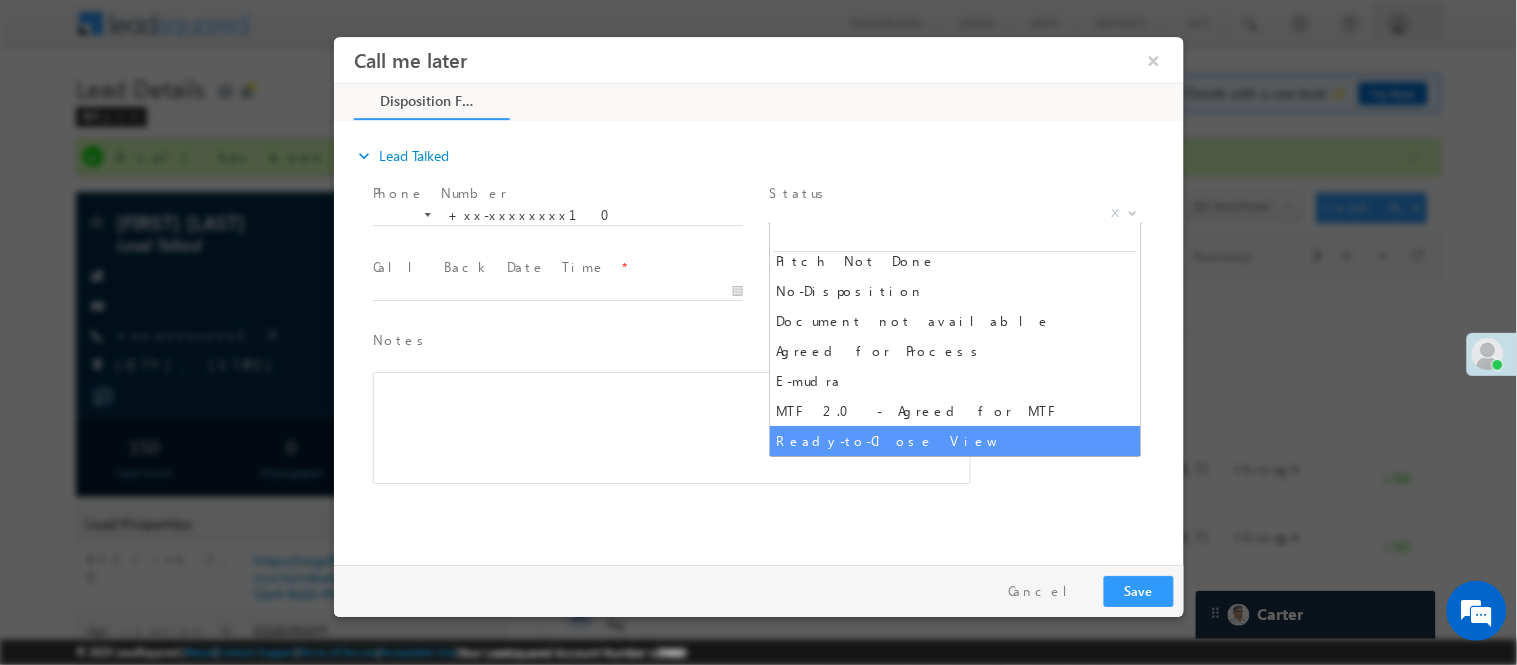 select on "Ready-to-Close View" 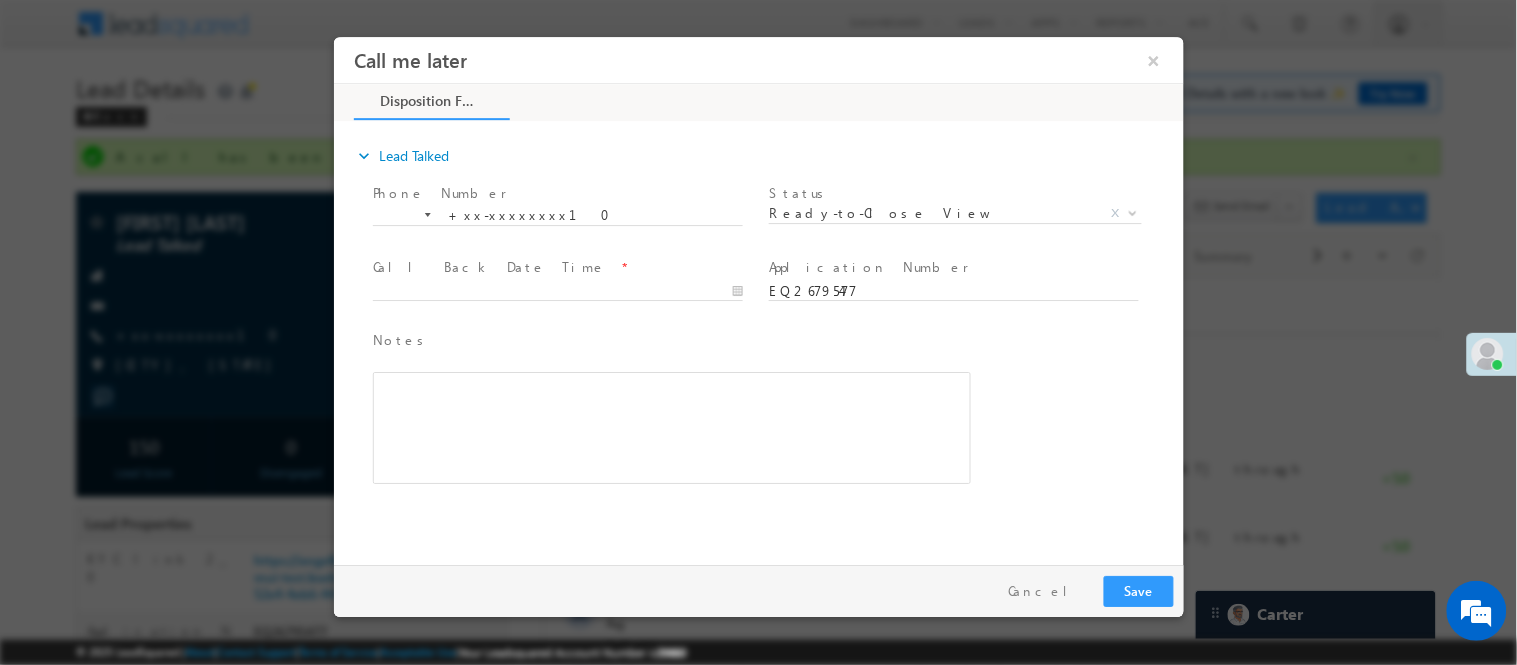 click on "Call Back Date Time
*" at bounding box center [556, 267] 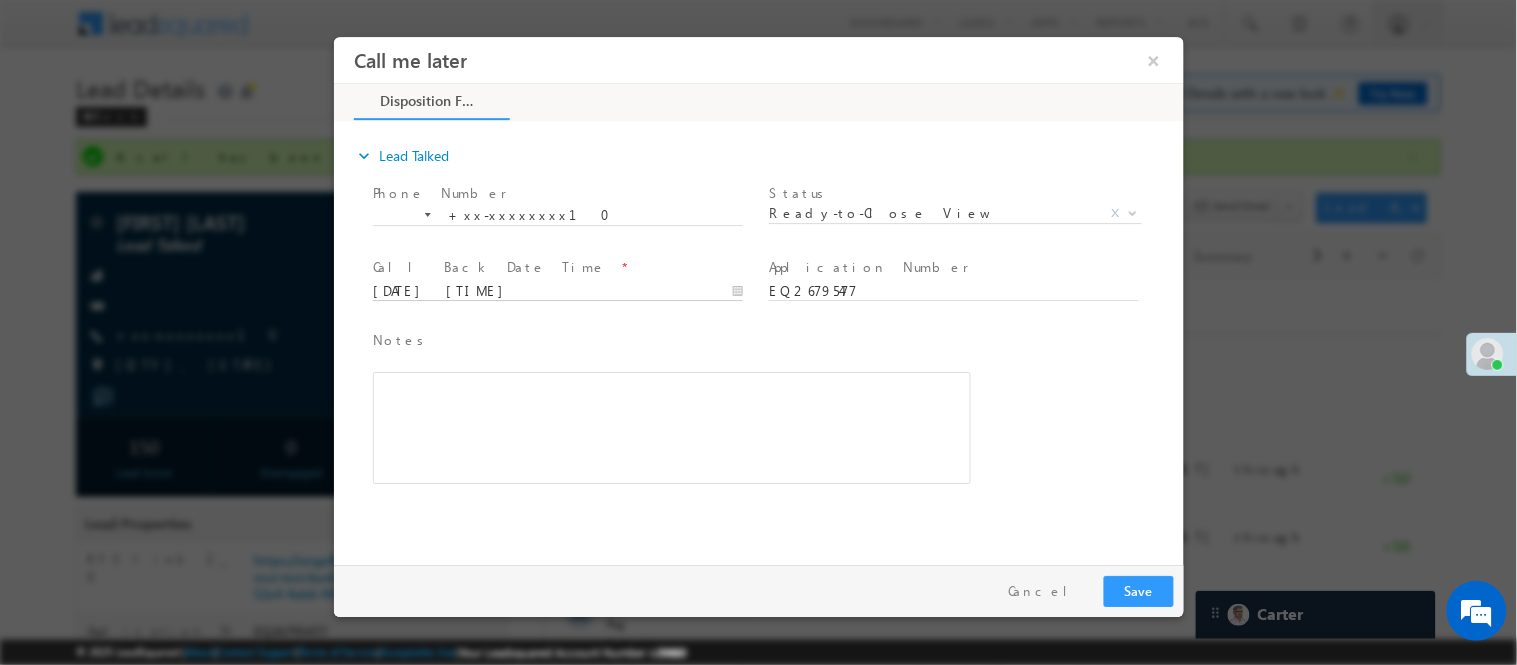 click on "08/07/25 4:54 PM" at bounding box center [557, 291] 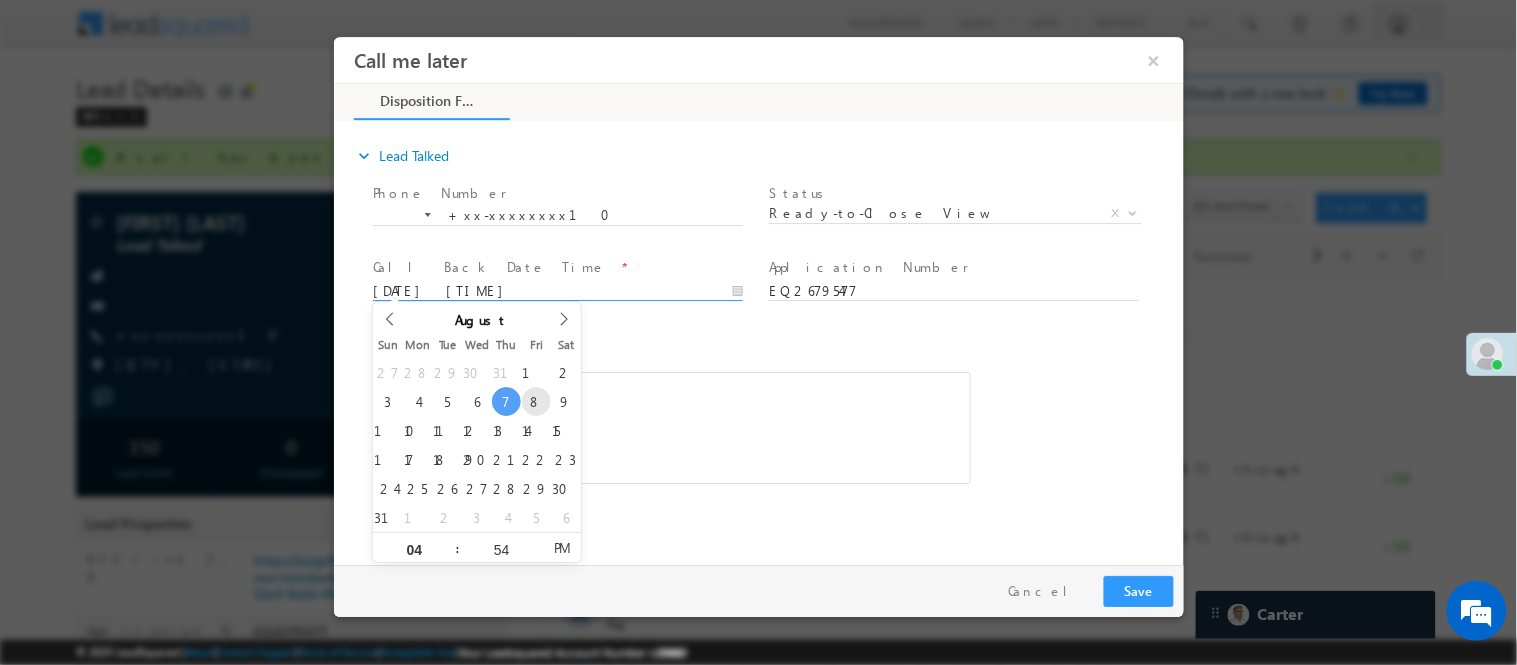 type on "08/08/25 4:54 PM" 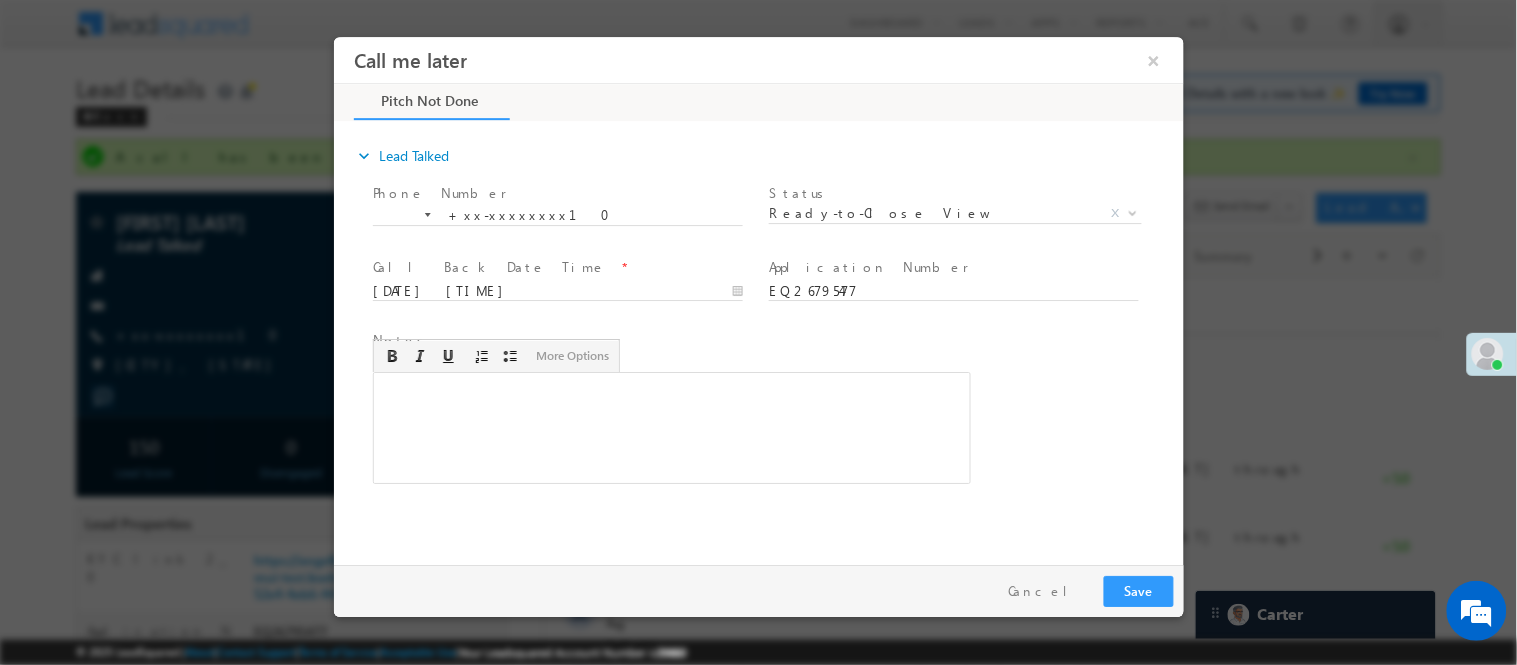 click at bounding box center [671, 427] 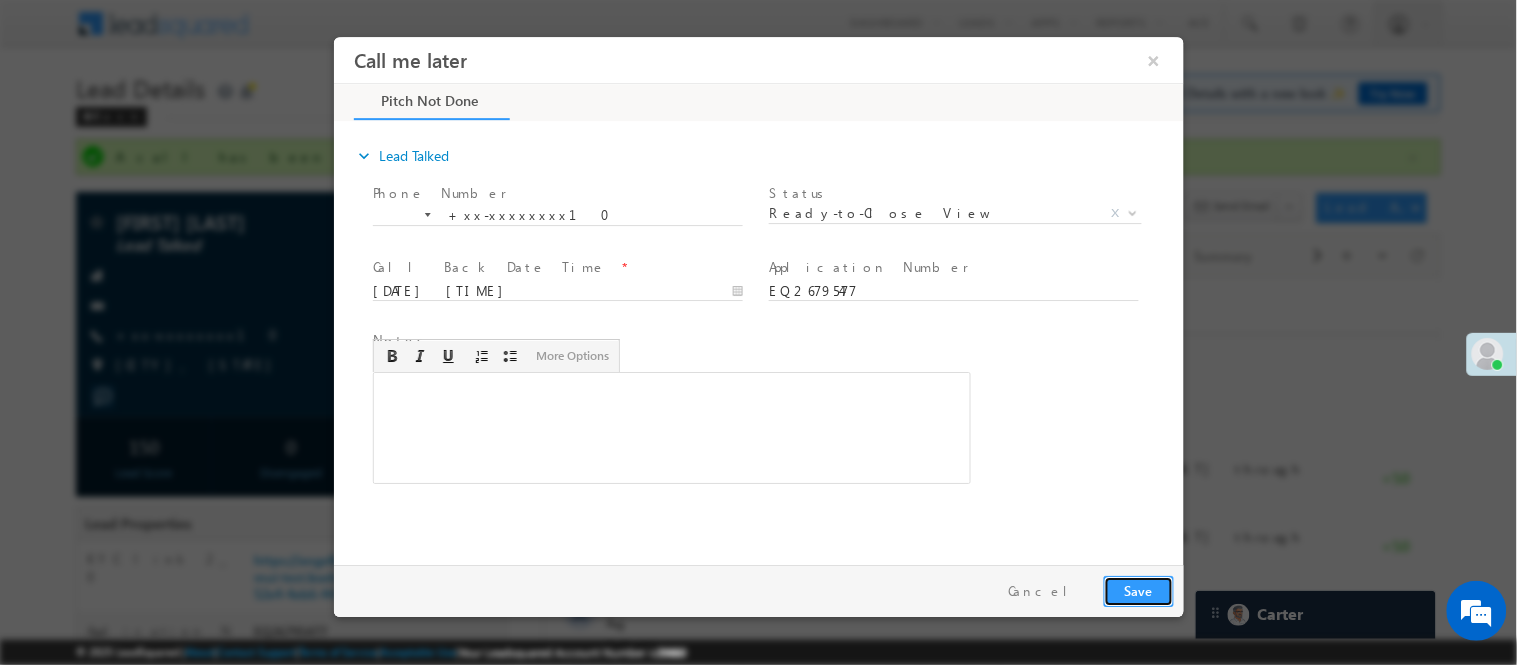 click on "Save" at bounding box center [1138, 590] 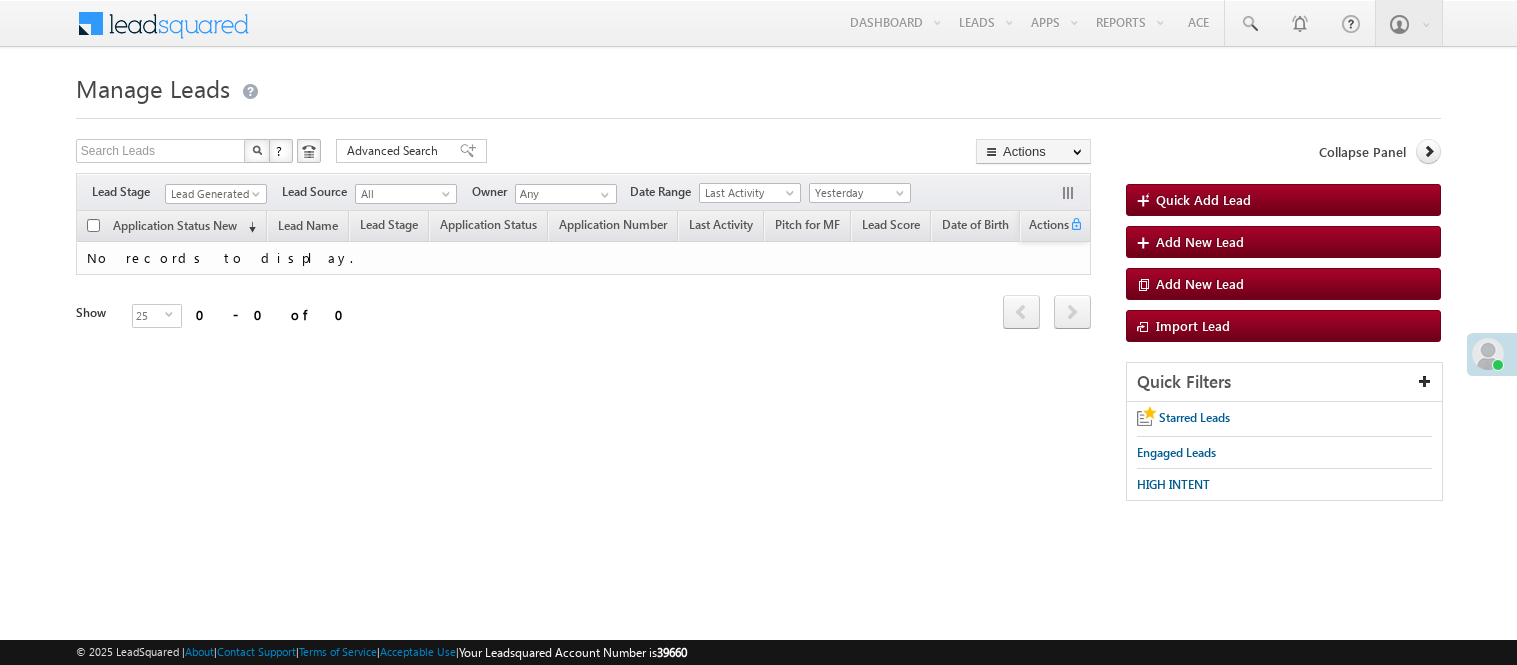 scroll, scrollTop: 0, scrollLeft: 0, axis: both 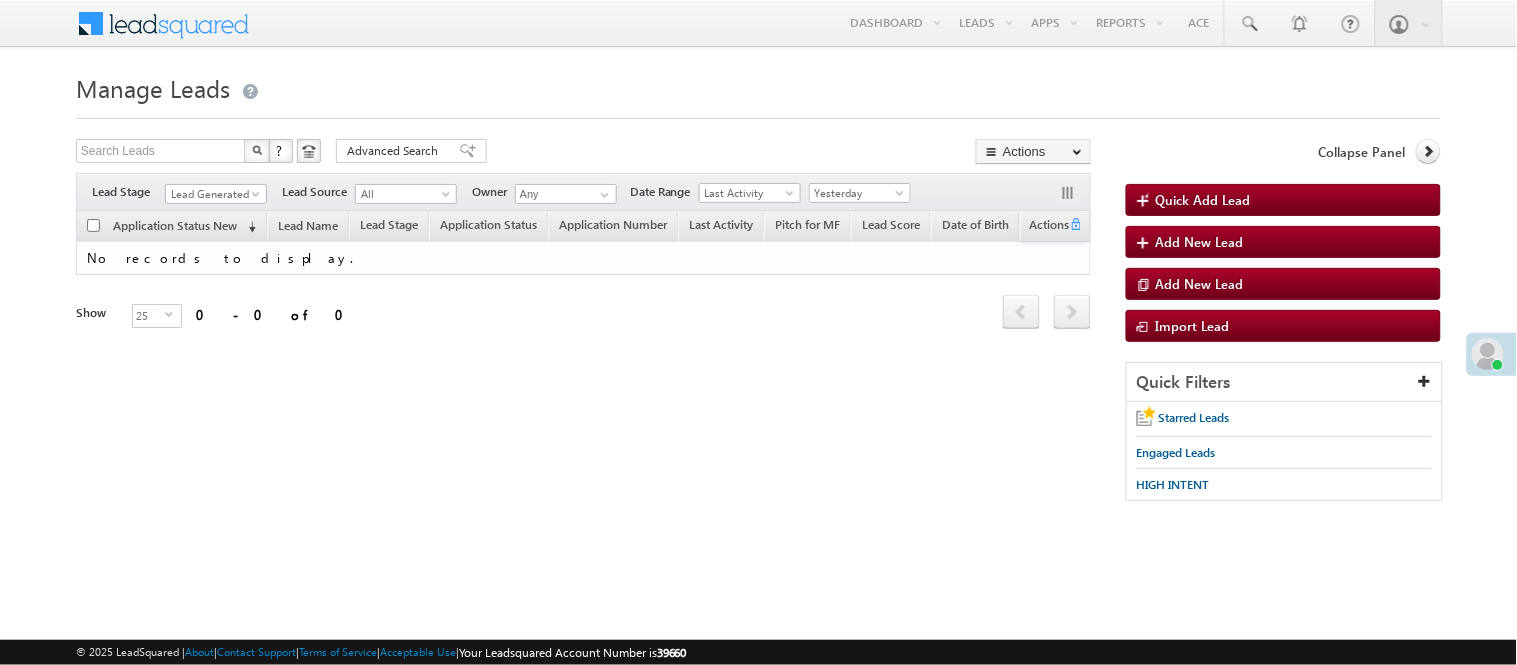 click on "Filters
Lead Stage
Lead Generated Lead Generated
Lead Source
All All
Owner
Any Any
Go" at bounding box center [583, 192] 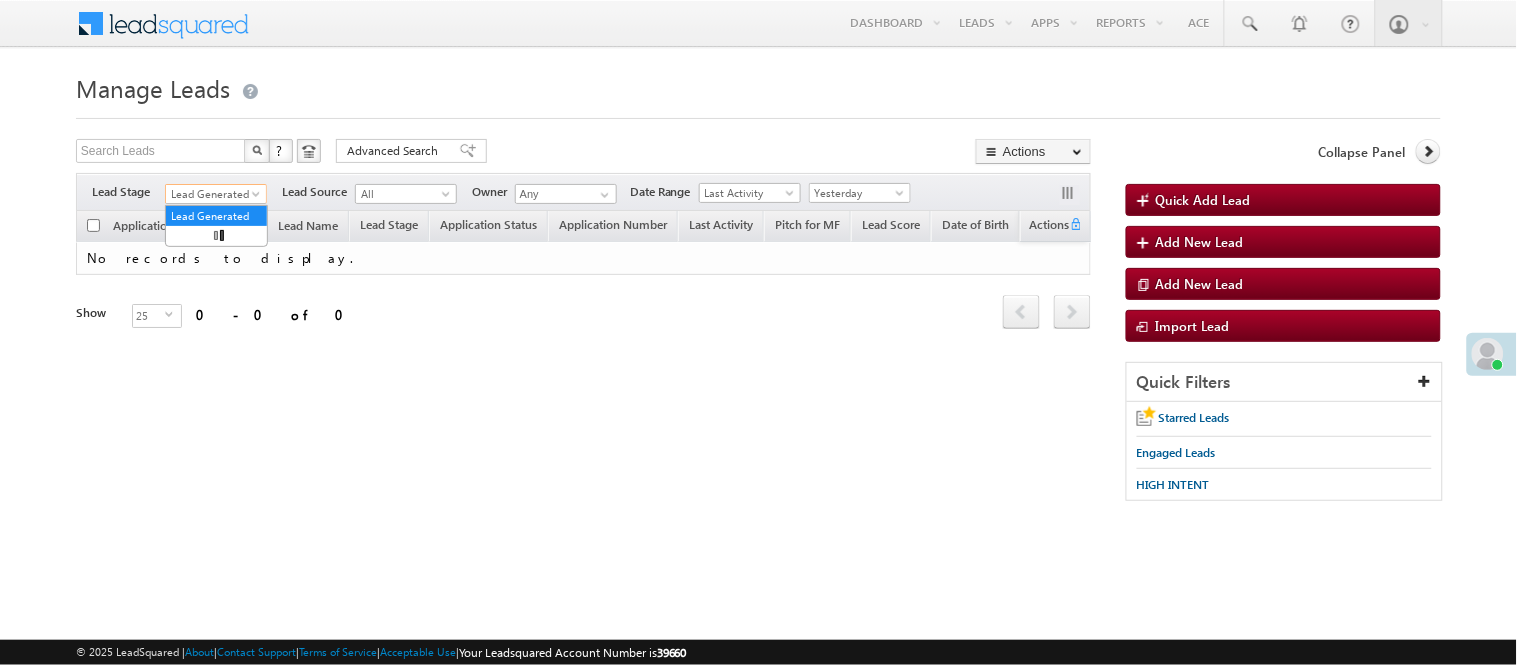 click on "Lead Generated" at bounding box center (213, 194) 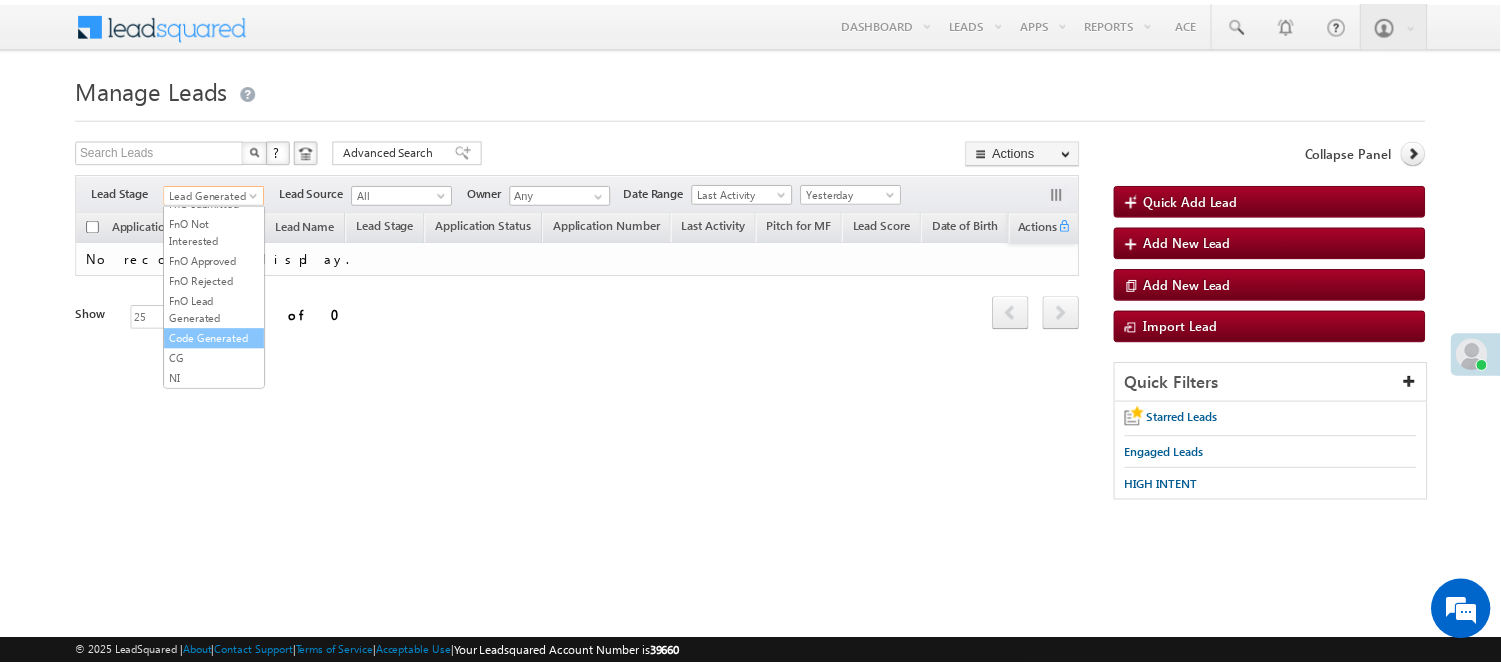 scroll, scrollTop: 496, scrollLeft: 0, axis: vertical 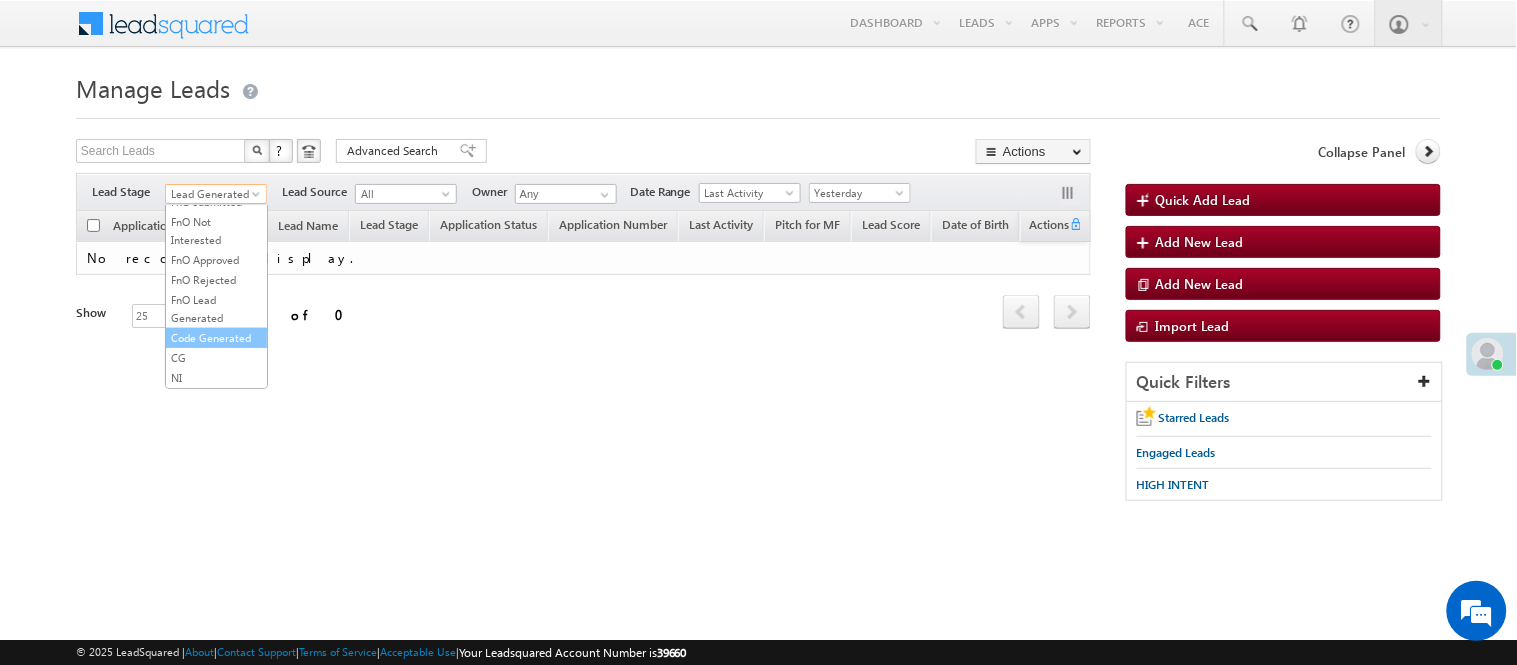 click on "Code Generated" at bounding box center (216, 338) 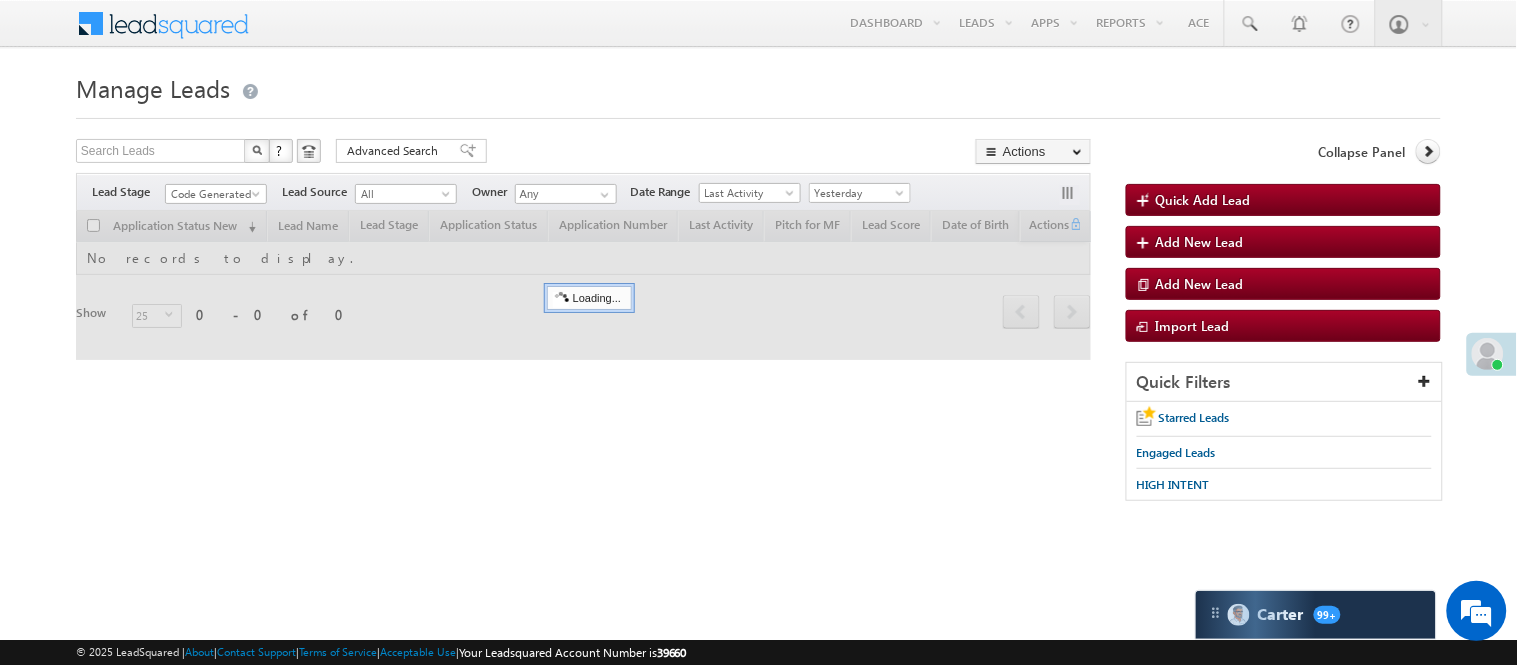 click on "Code Generated" at bounding box center [213, 194] 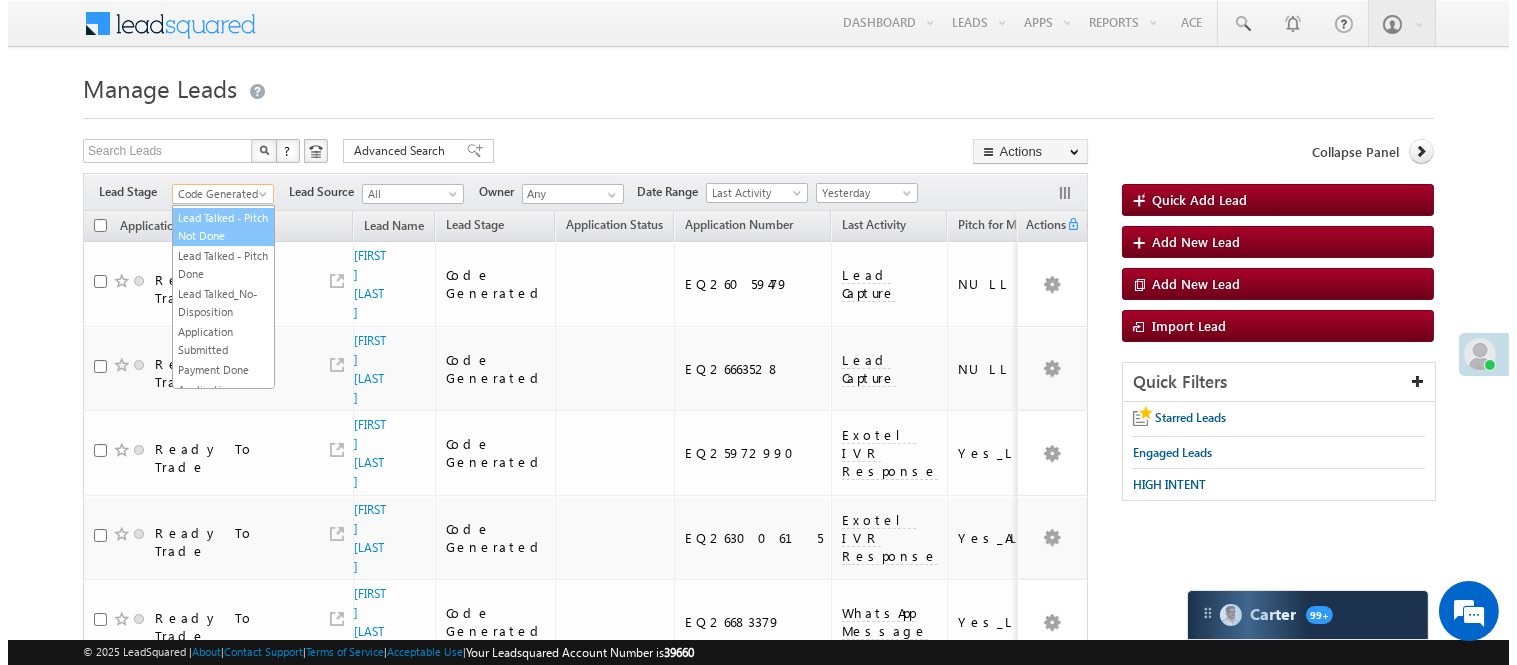 scroll, scrollTop: 0, scrollLeft: 0, axis: both 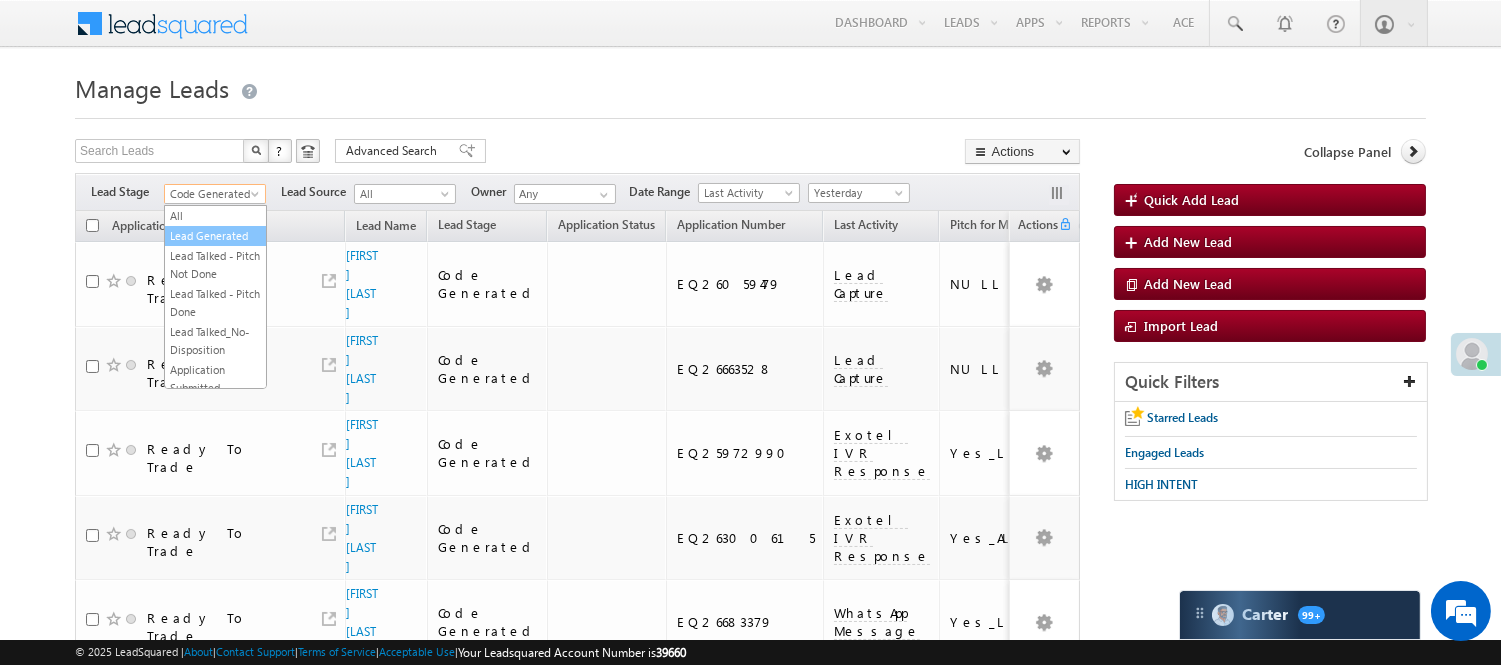 click on "Lead Generated" at bounding box center (215, 236) 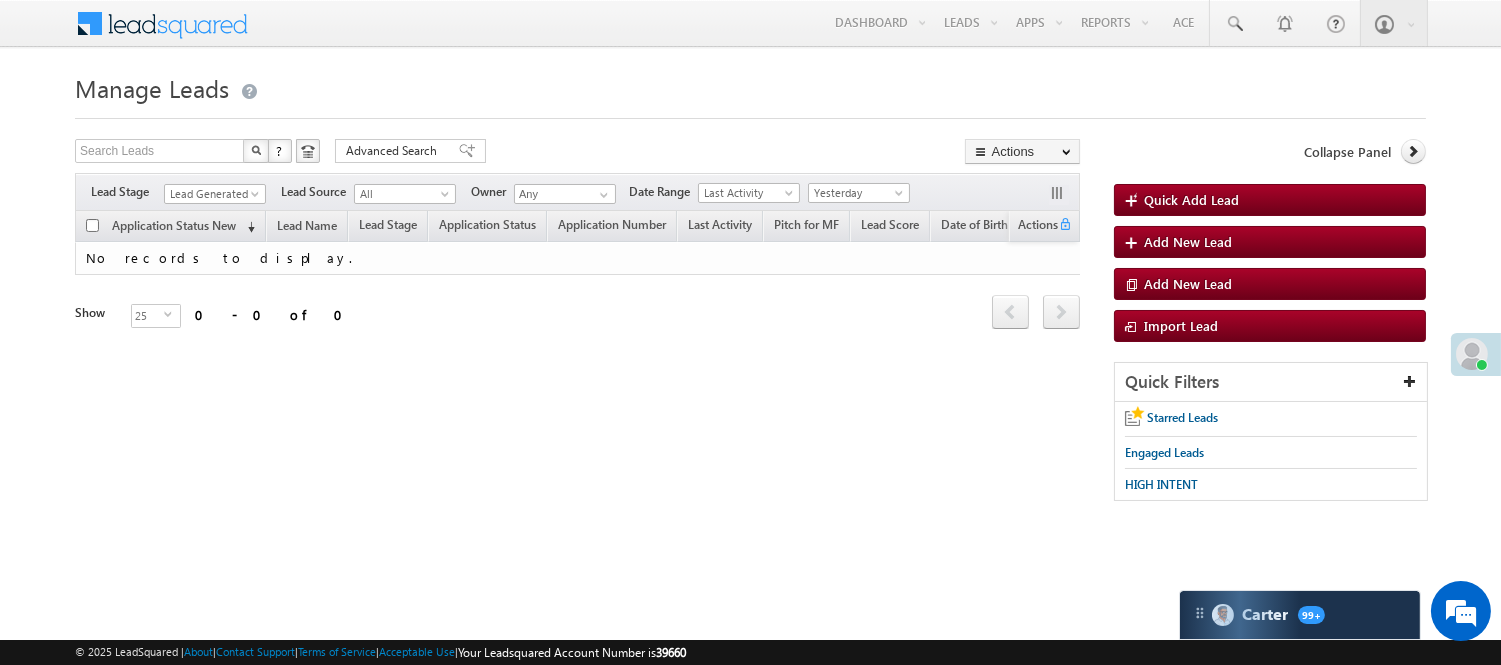 click on "Manage Leads" at bounding box center [750, 86] 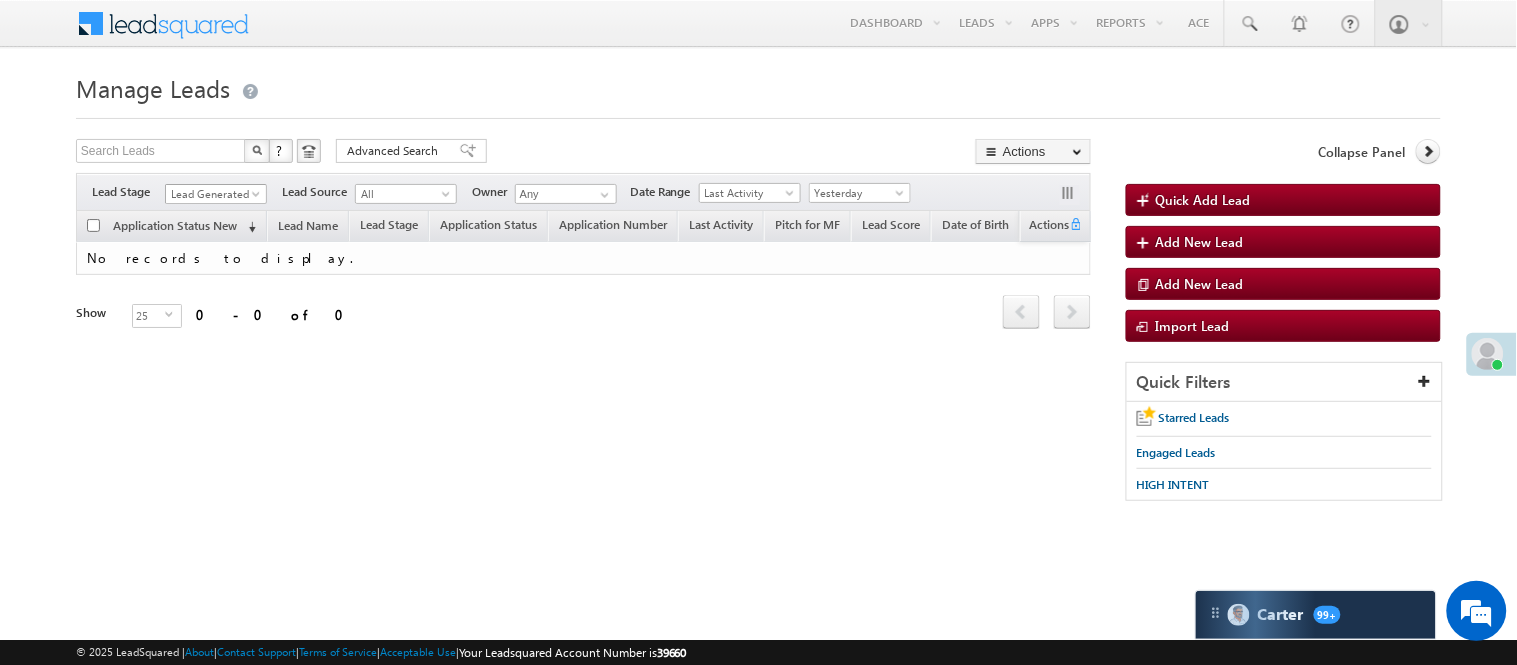 scroll, scrollTop: 0, scrollLeft: 0, axis: both 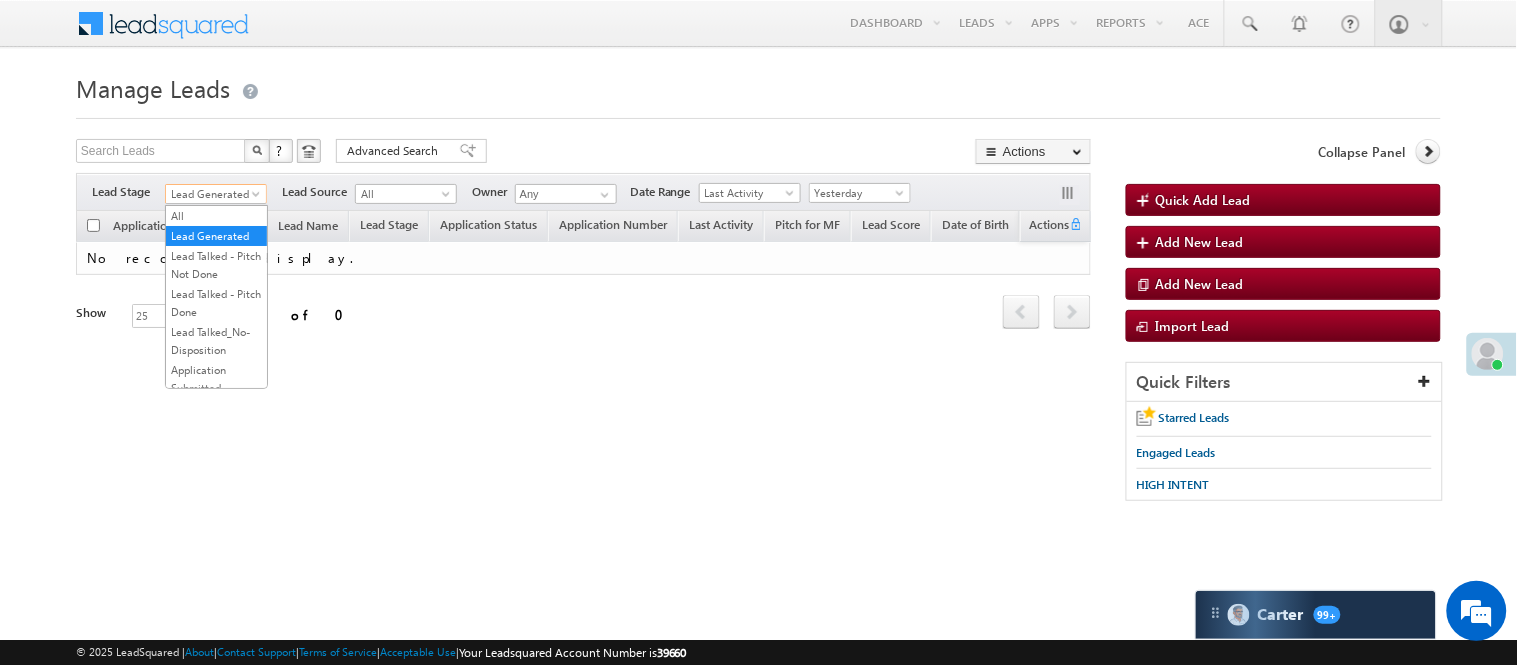 click on "Lead Generated" at bounding box center [213, 194] 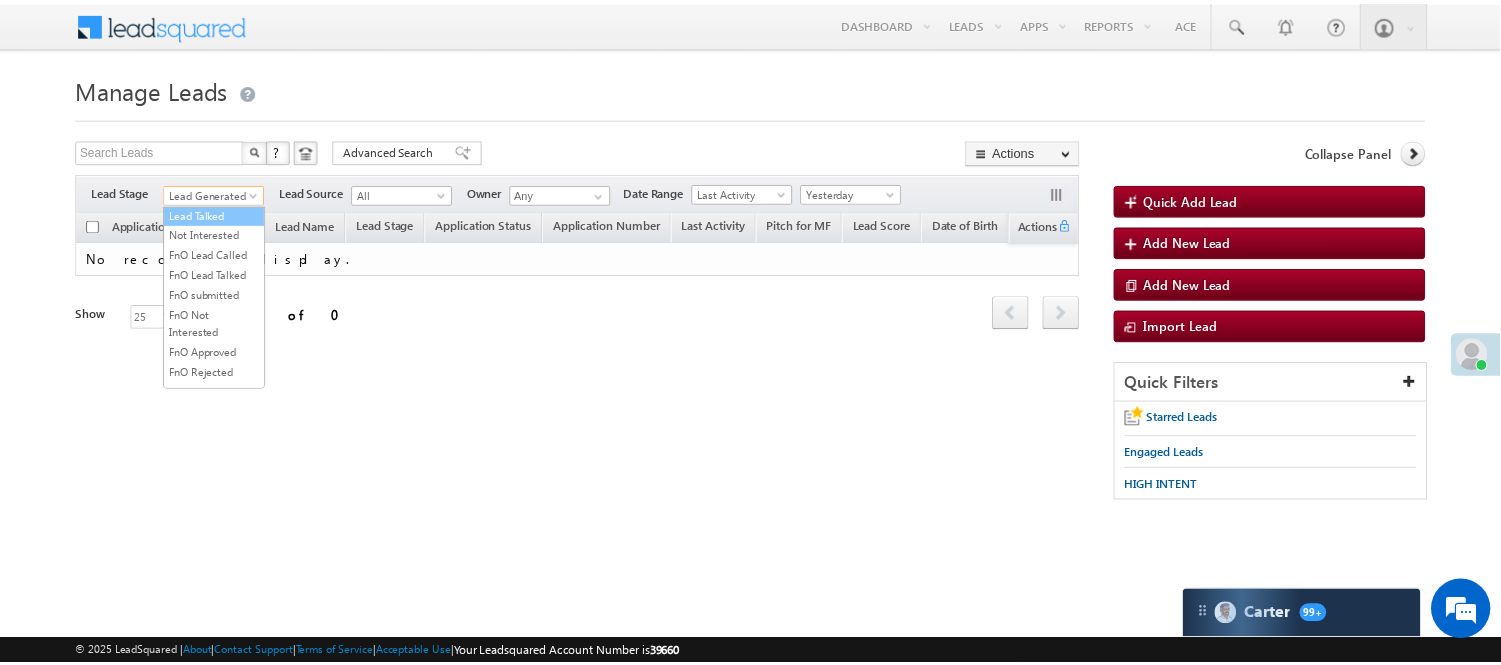 scroll, scrollTop: 274, scrollLeft: 0, axis: vertical 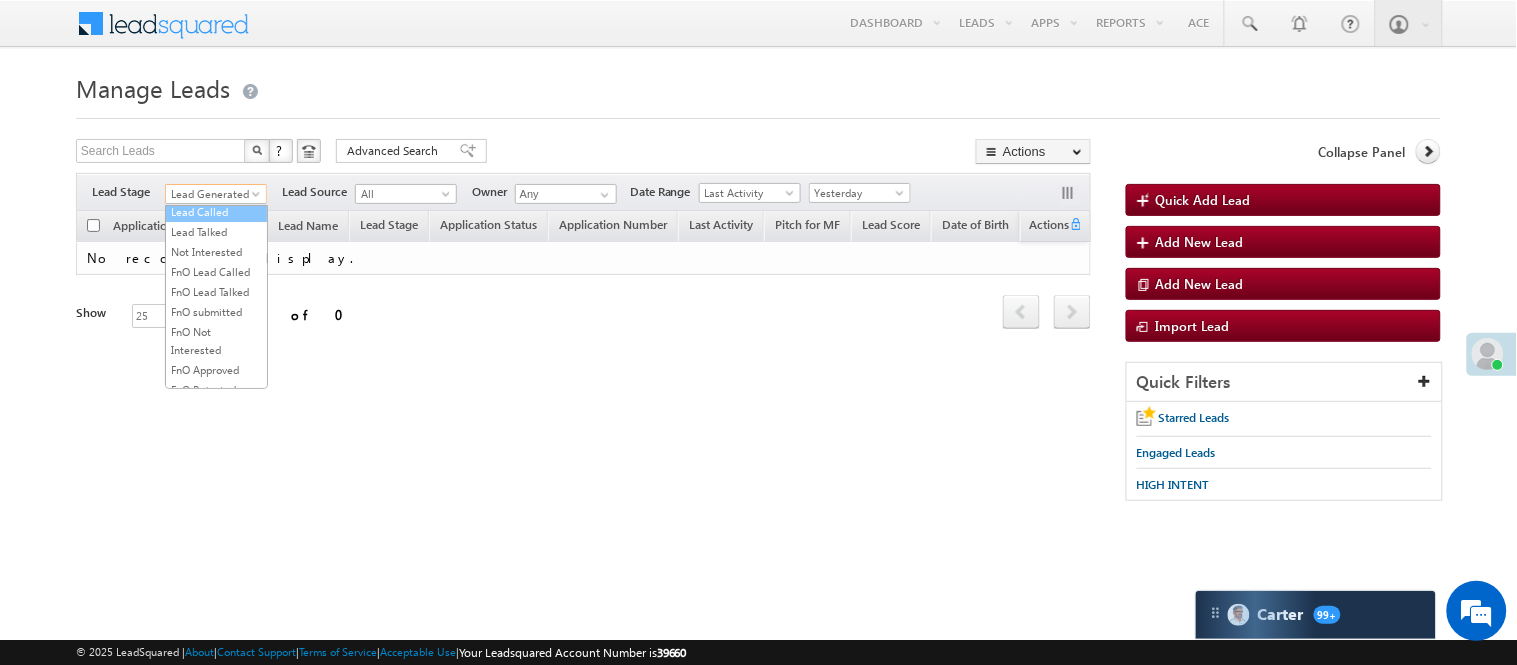 click on "Lead Called" at bounding box center (216, 212) 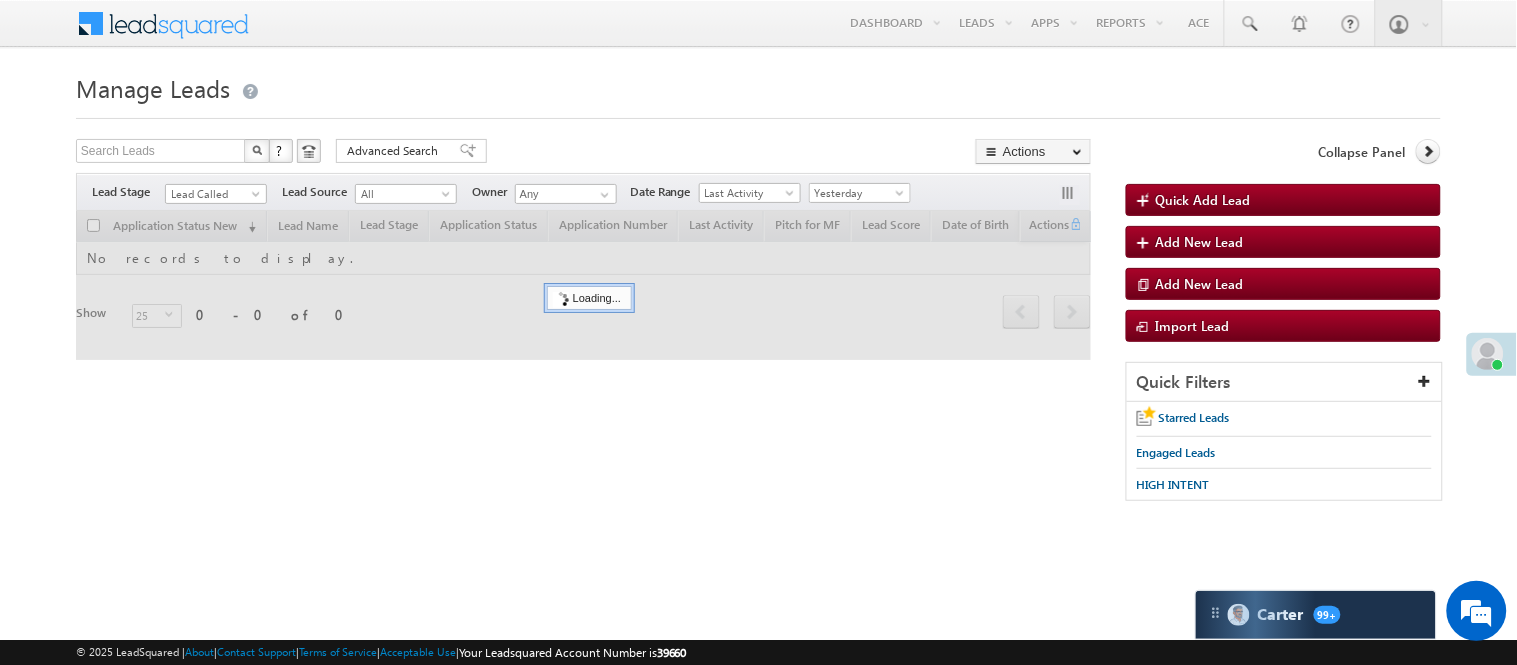 click on "Manage Leads
Quick Add Lead
Search Leads X ?   0 results found
Advanced Search
Advanced Search
Actions Actions" at bounding box center [758, 294] 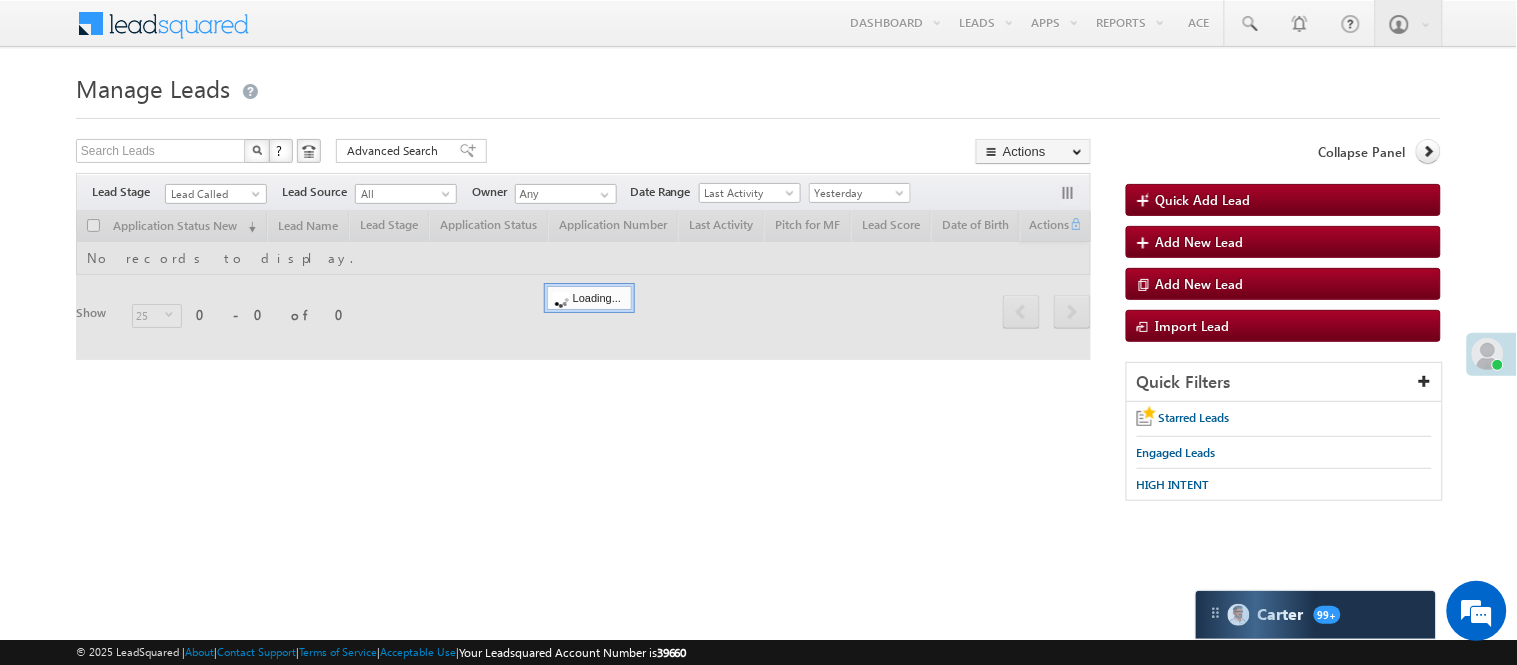 click on "Lead Called" at bounding box center [213, 194] 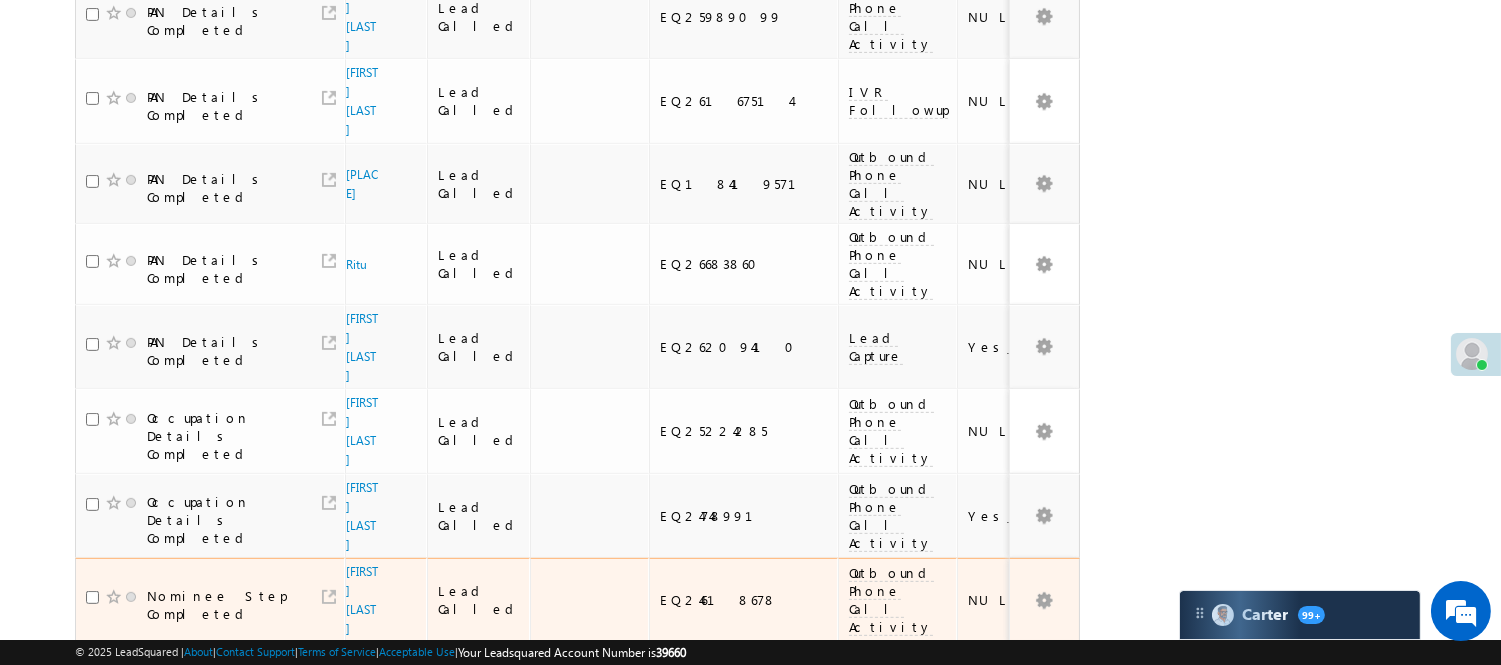 scroll, scrollTop: 1545, scrollLeft: 0, axis: vertical 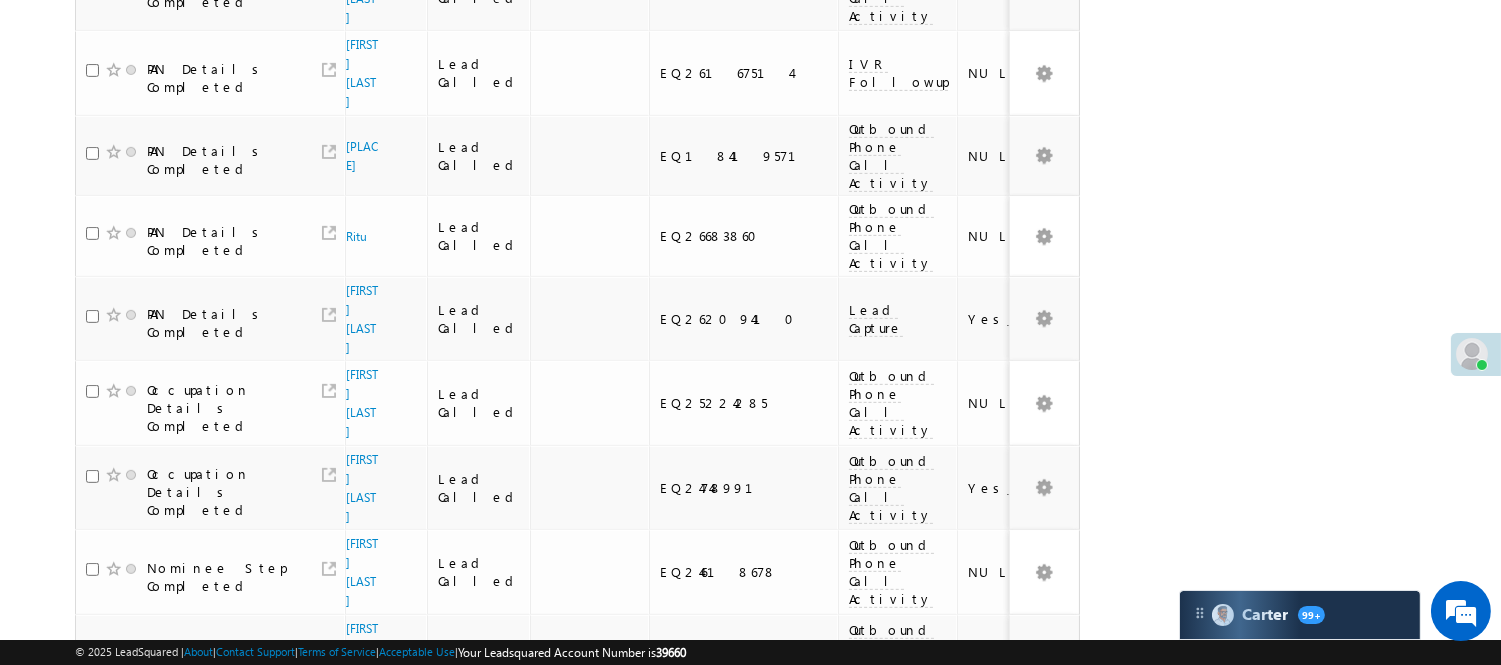 click on "2" at bounding box center [978, 822] 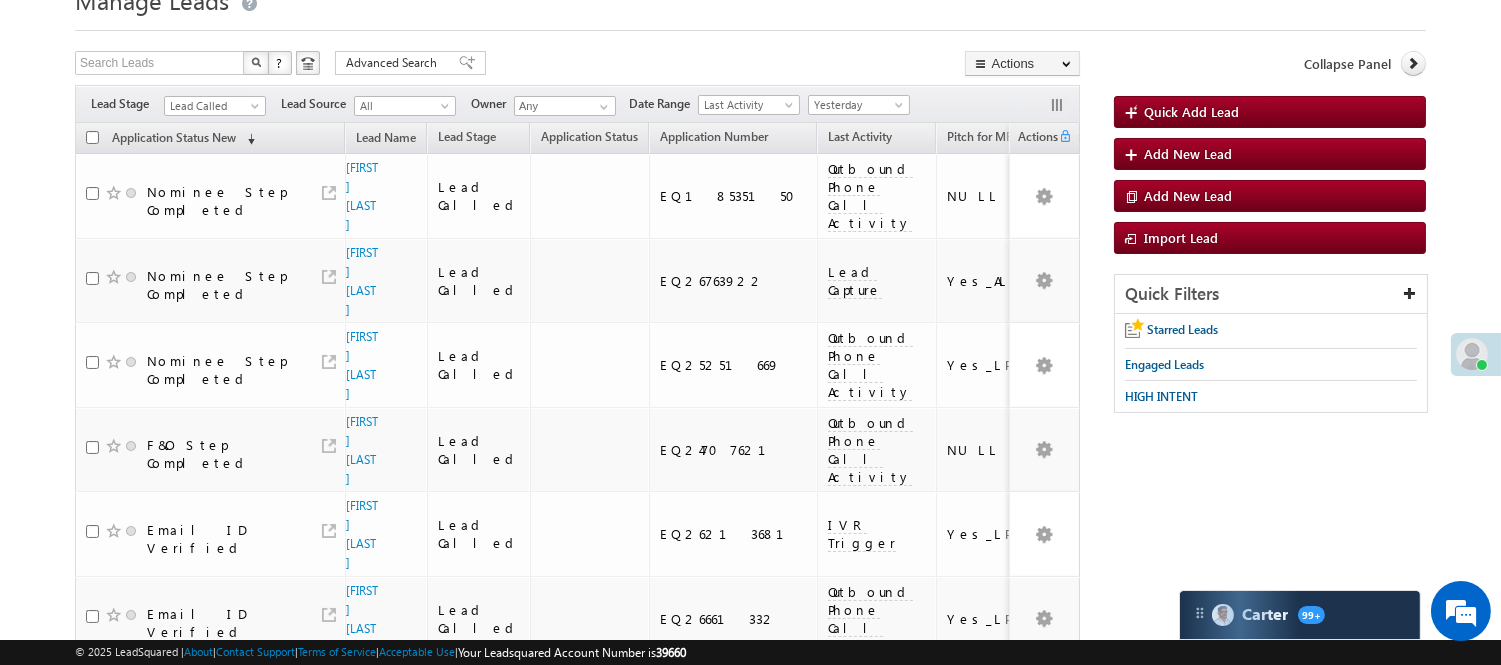 scroll, scrollTop: 86, scrollLeft: 0, axis: vertical 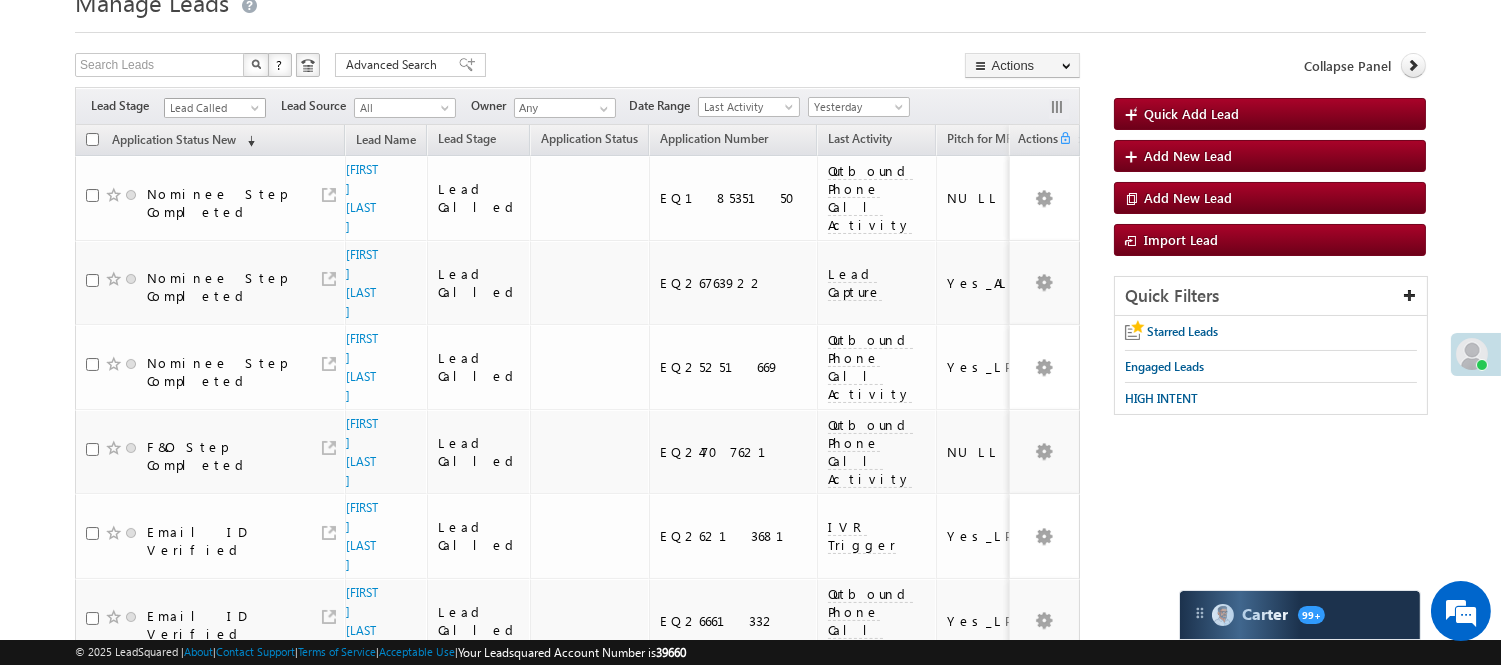 click on "Lead Called" at bounding box center [212, 108] 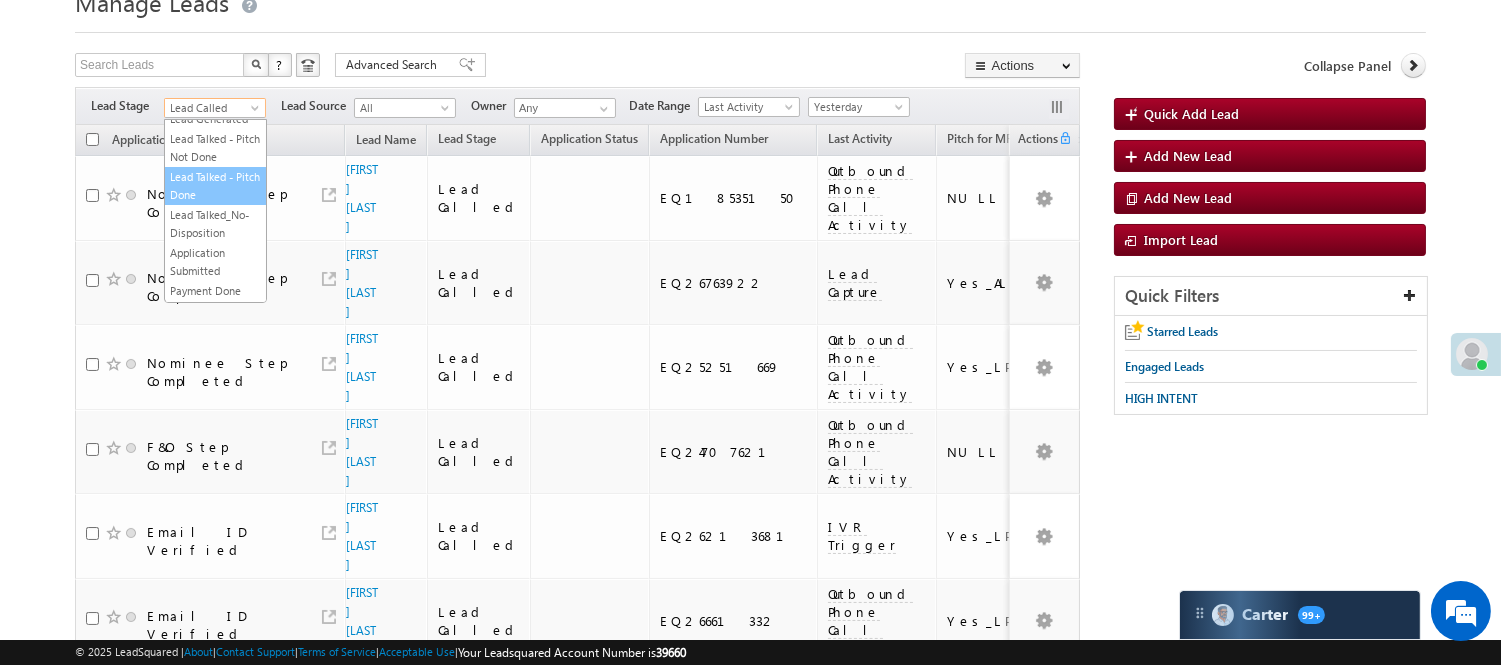 scroll, scrollTop: 0, scrollLeft: 0, axis: both 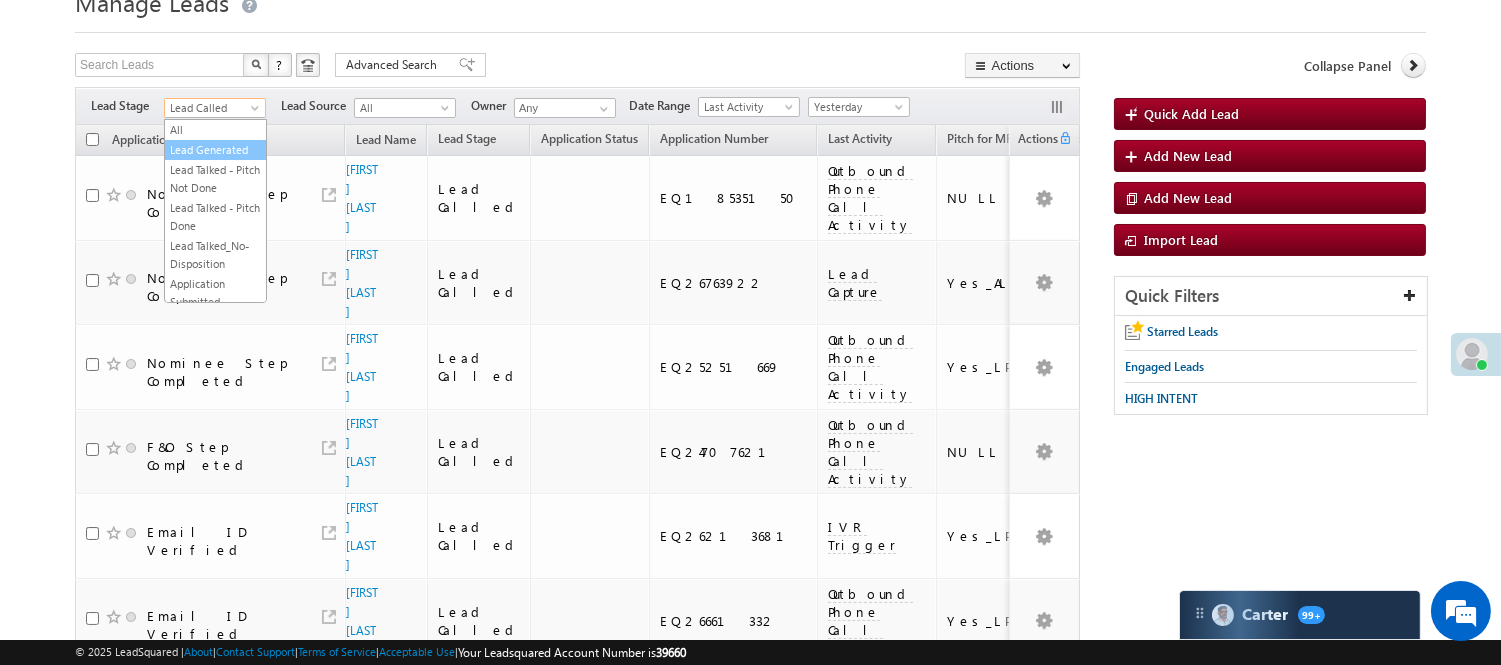 click on "Lead Generated" at bounding box center (215, 150) 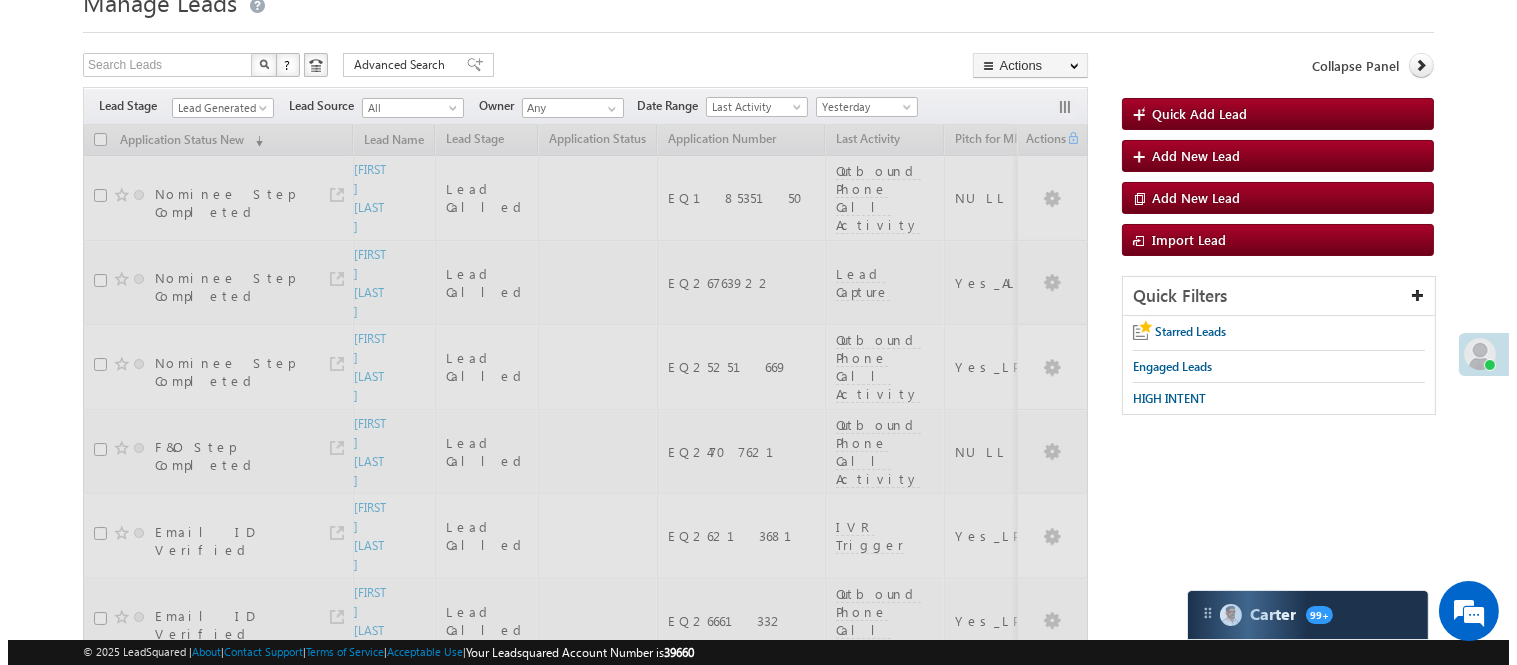 scroll, scrollTop: 0, scrollLeft: 0, axis: both 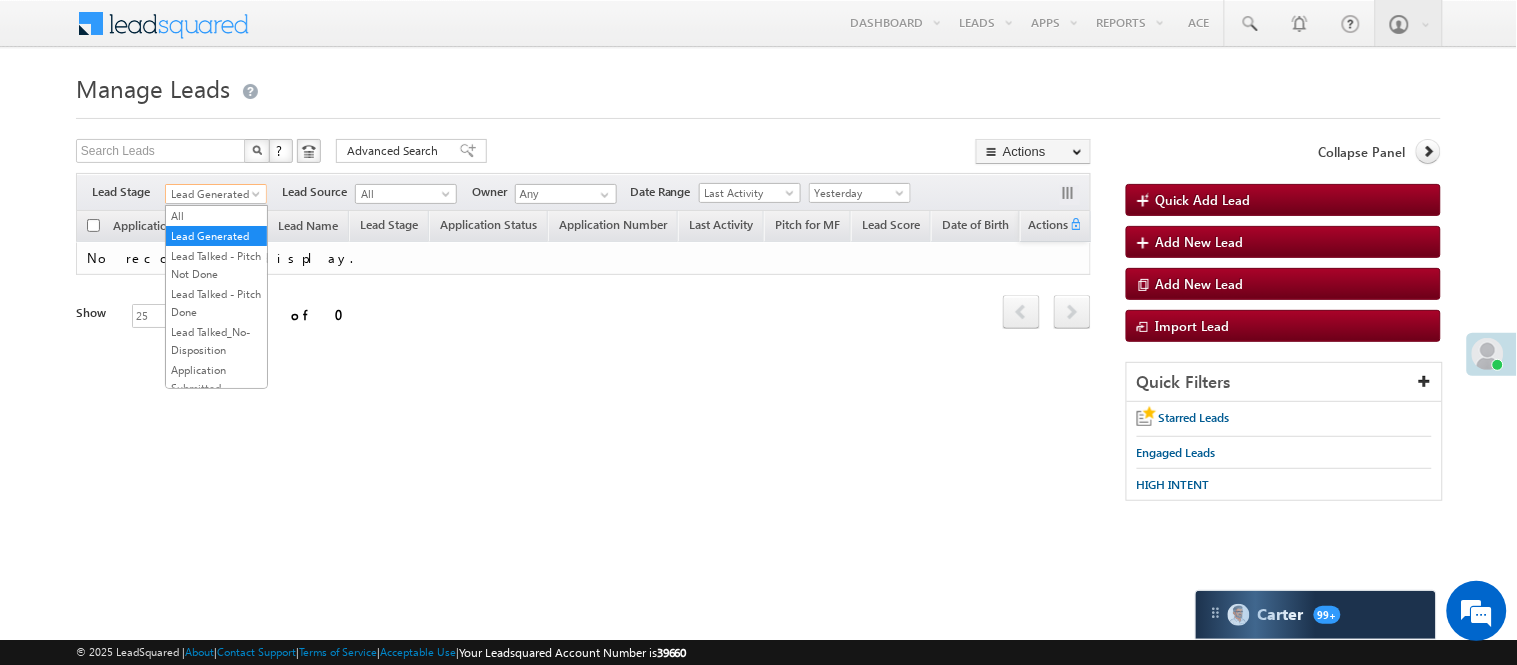 click on "Lead Generated" at bounding box center [213, 194] 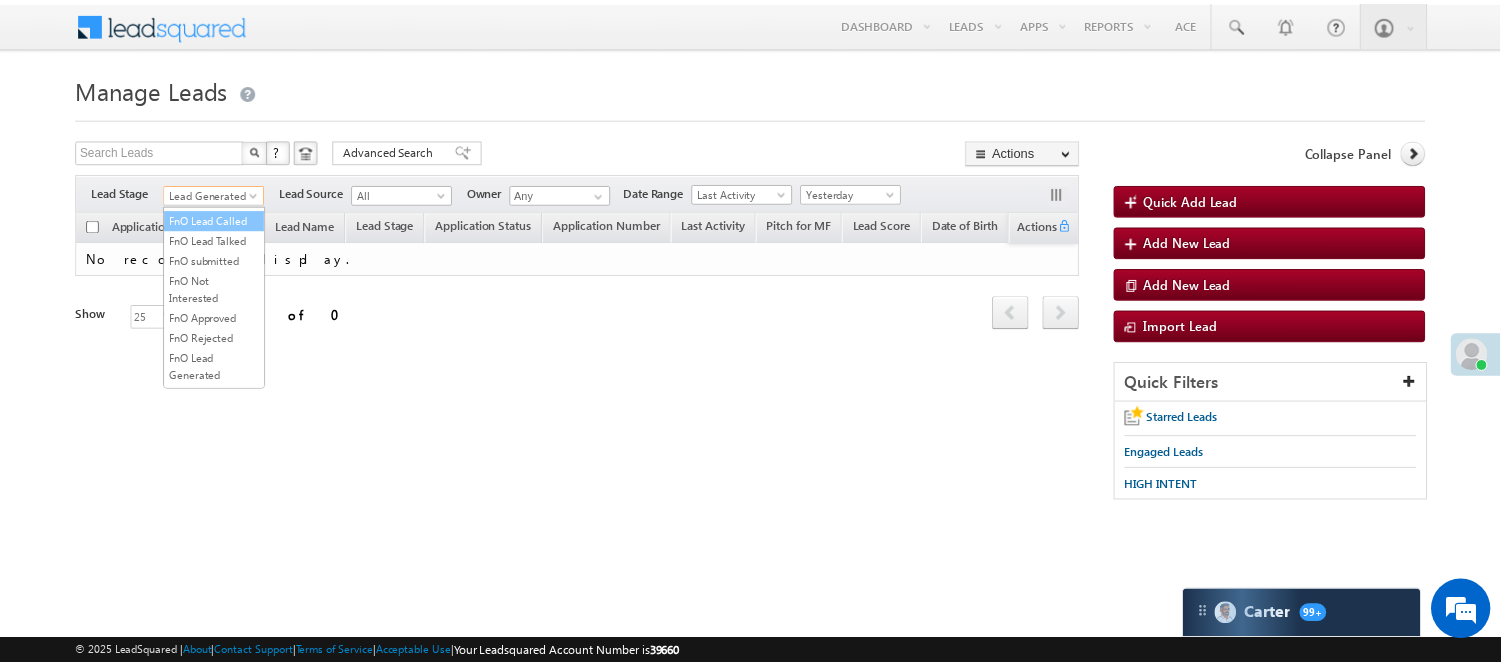 scroll, scrollTop: 333, scrollLeft: 0, axis: vertical 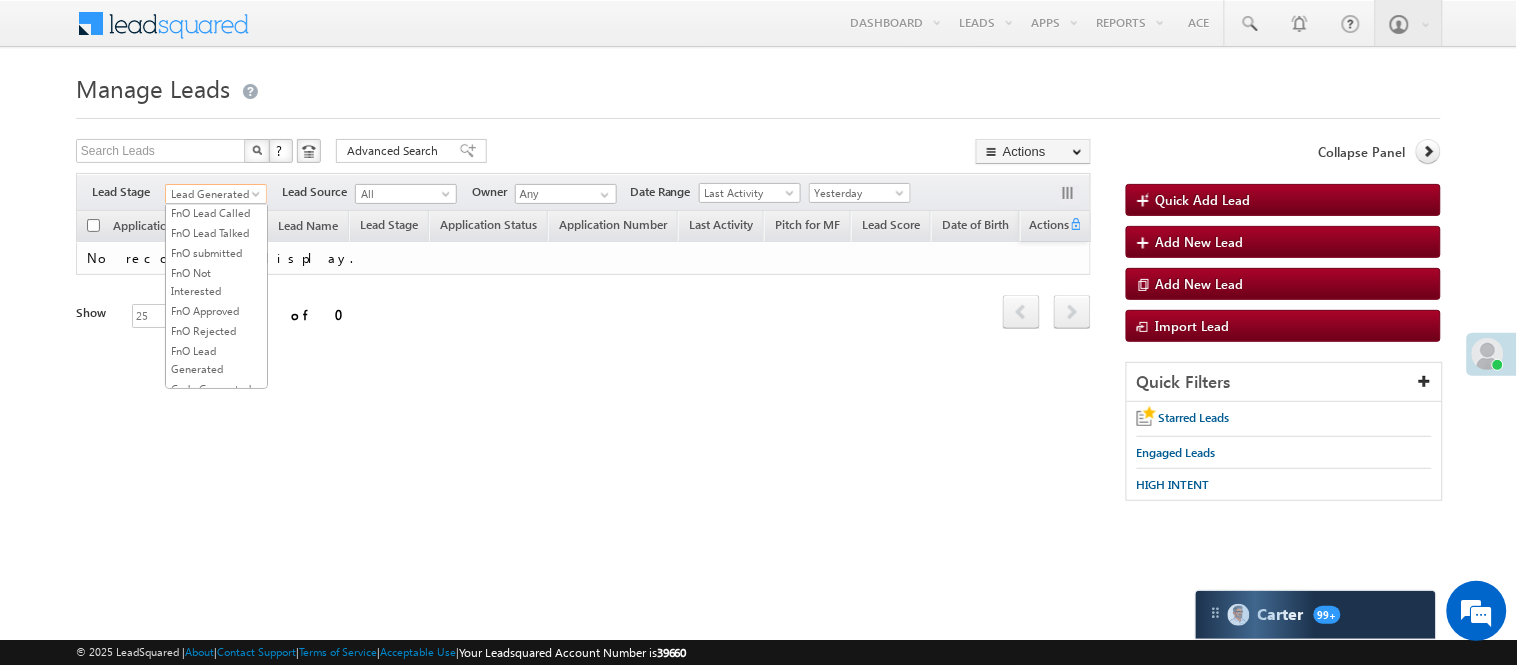 click on "Lead Called" at bounding box center (216, 153) 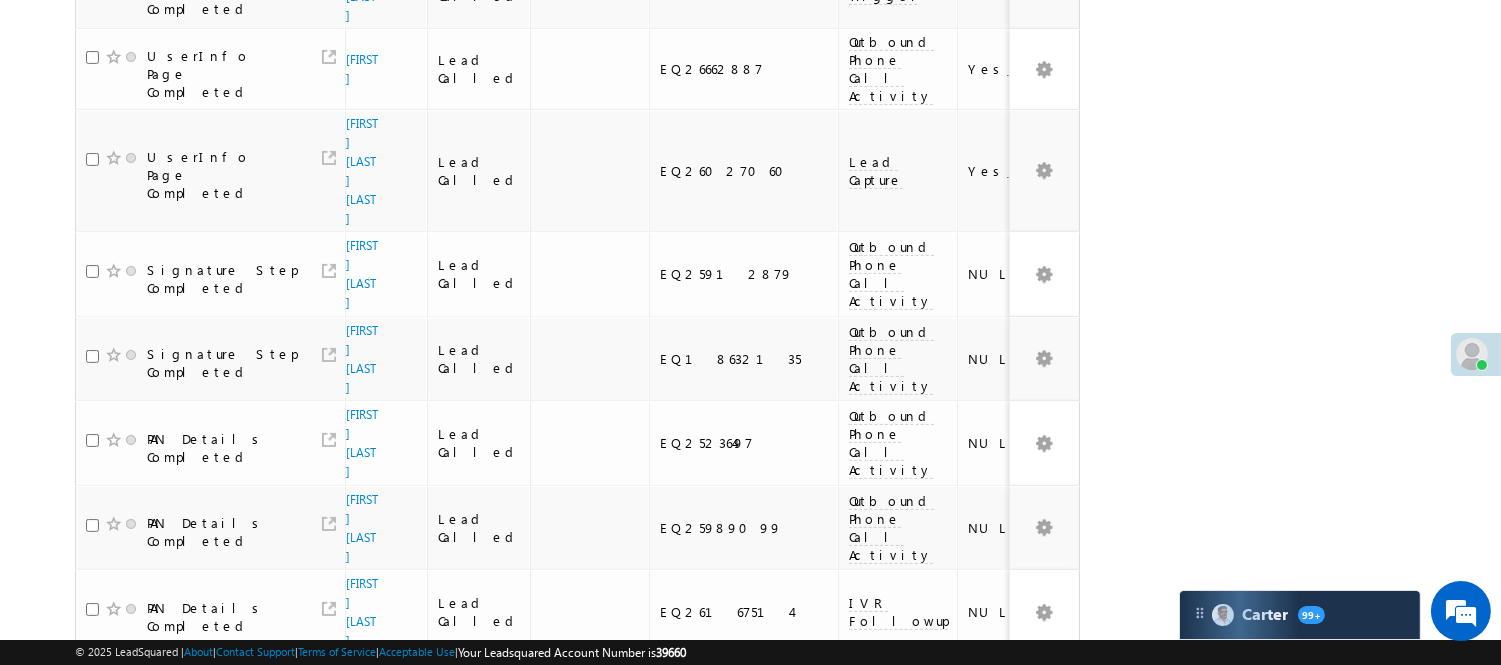 scroll, scrollTop: 878, scrollLeft: 0, axis: vertical 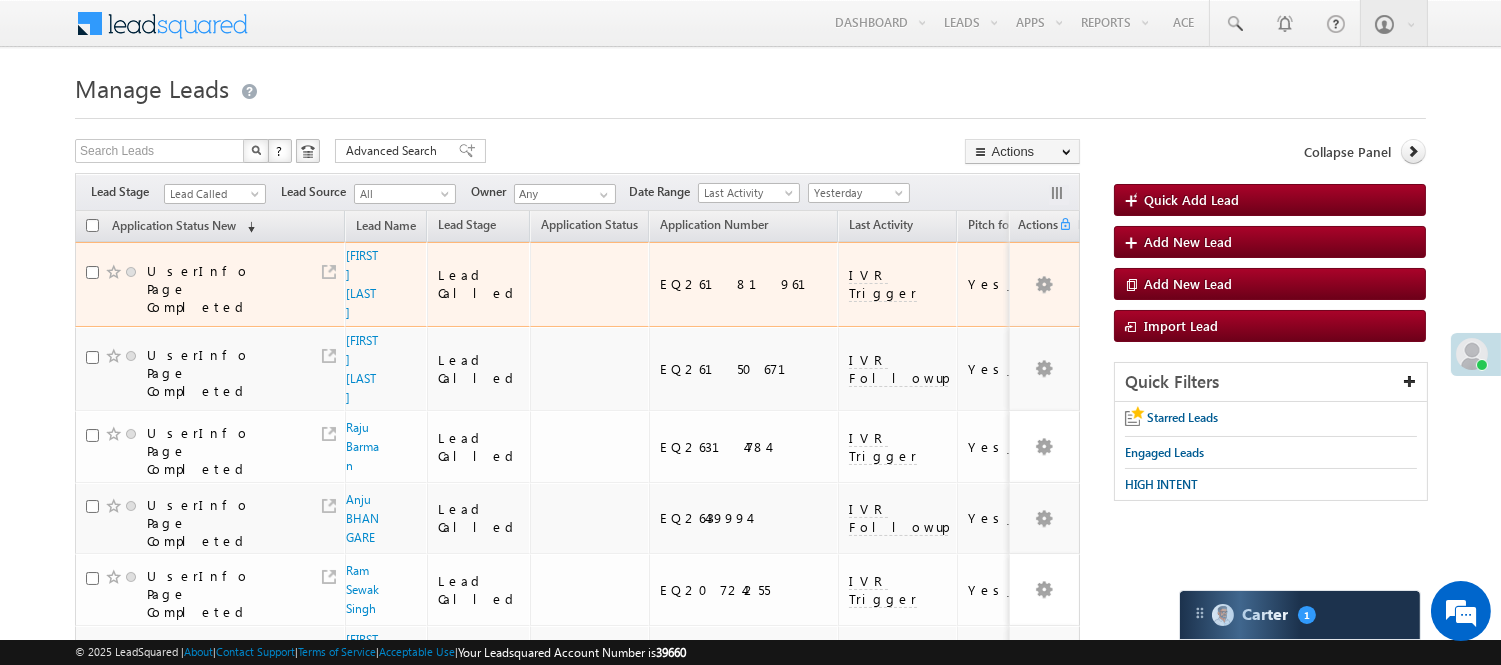 click on "Lead Called" at bounding box center (212, 194) 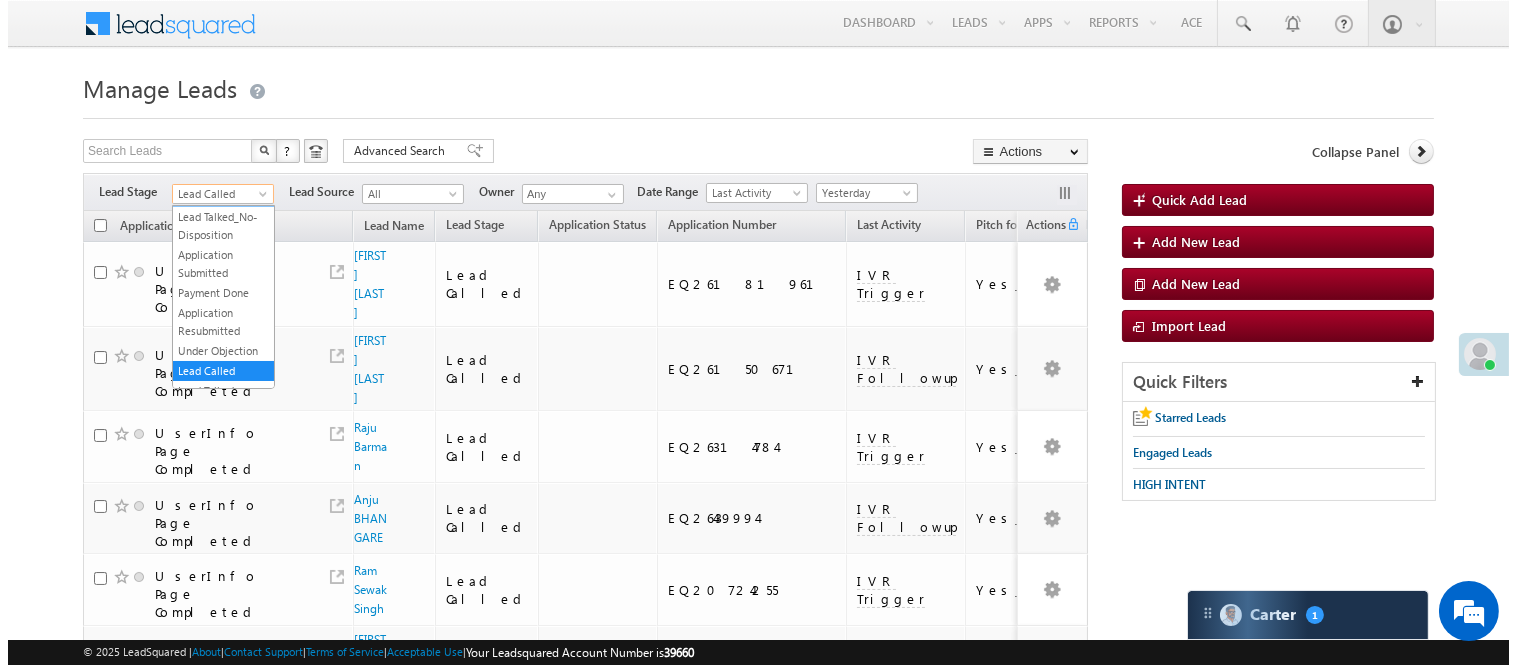scroll, scrollTop: 0, scrollLeft: 0, axis: both 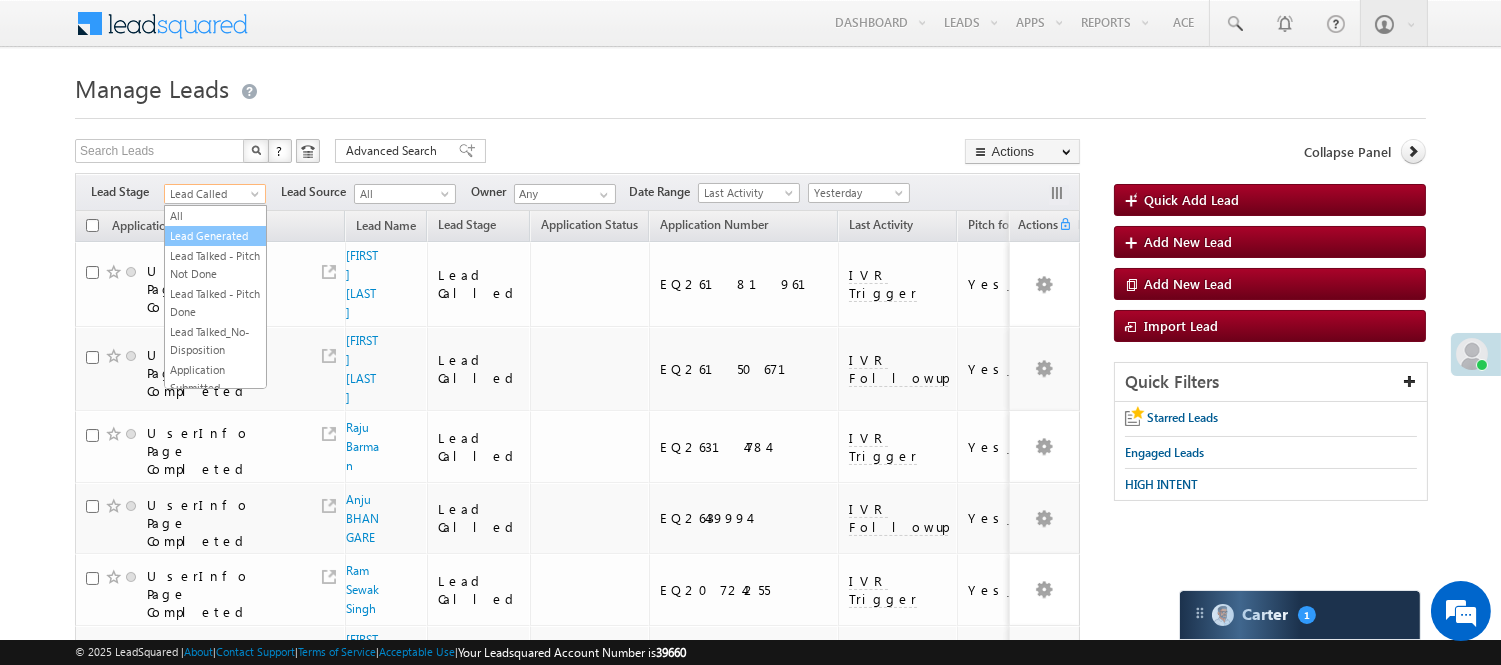 click on "Lead Generated" at bounding box center [215, 236] 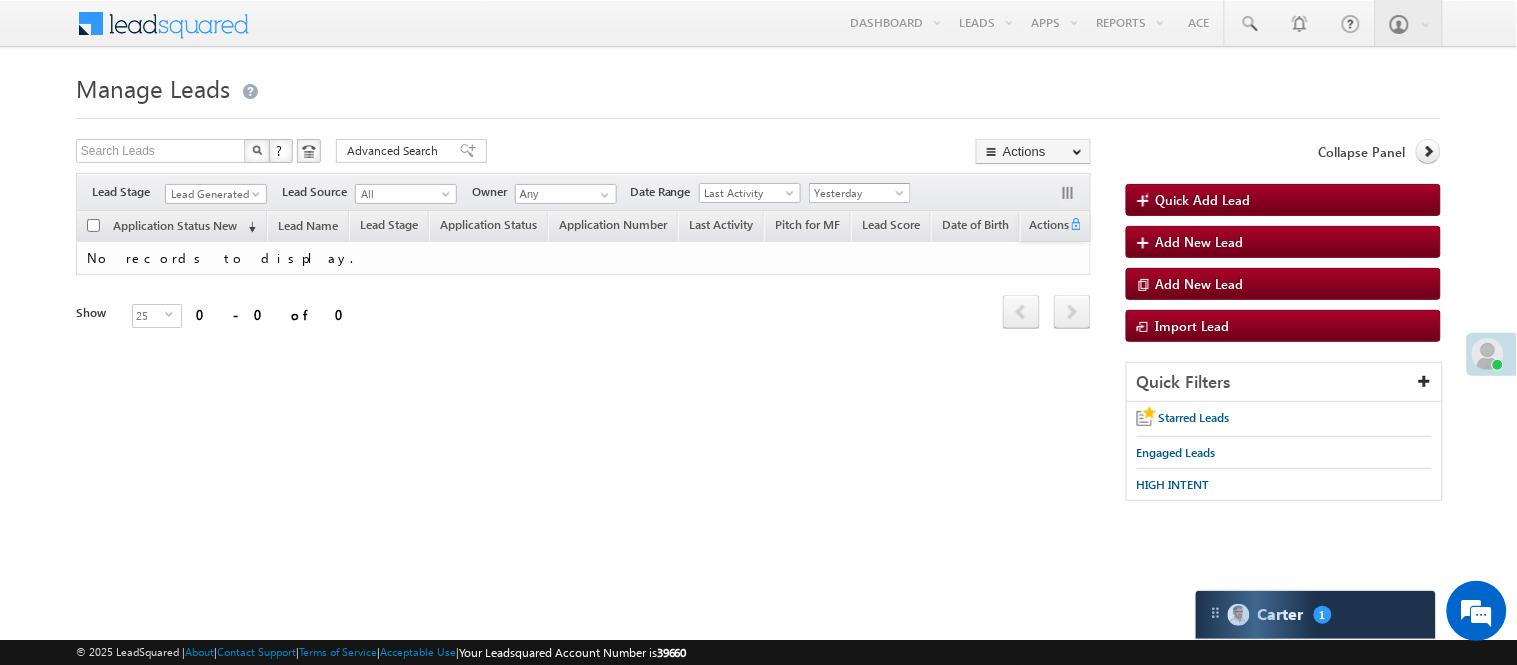 click on "Yesterday" at bounding box center (857, 193) 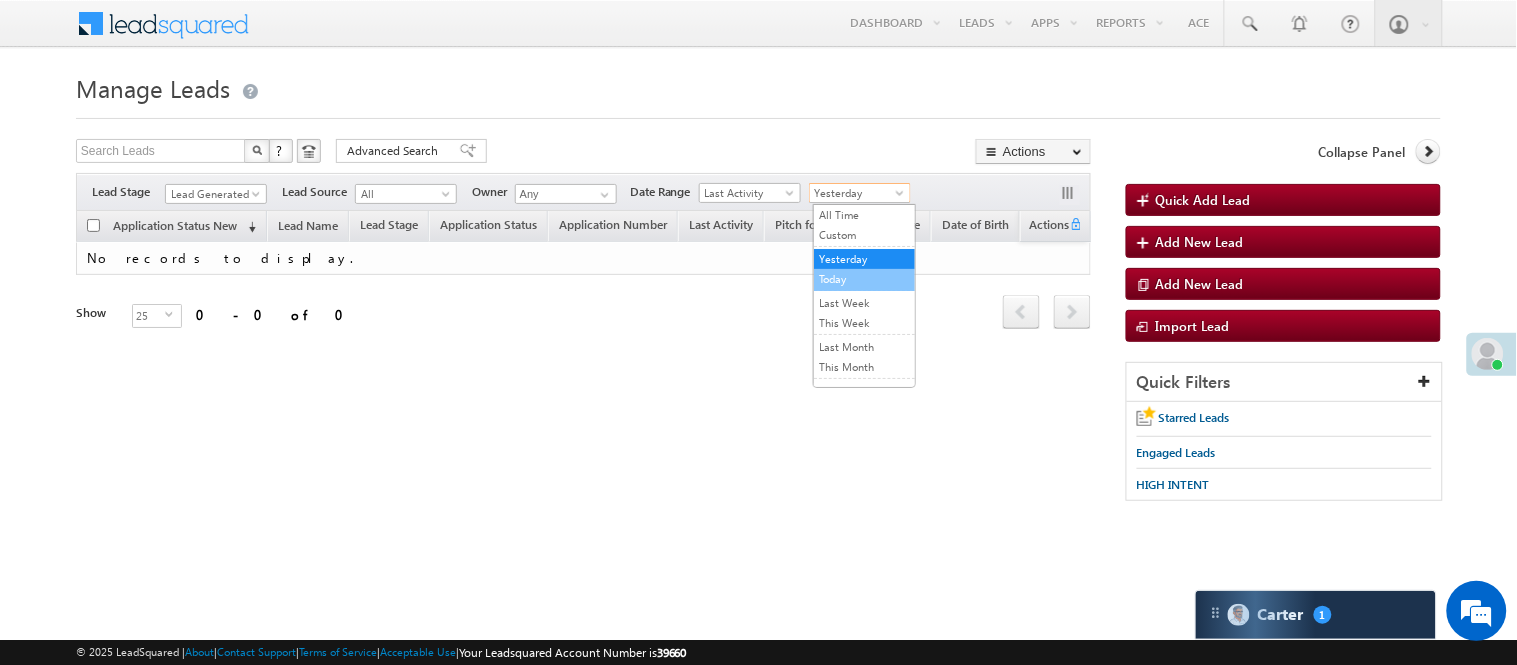 click on "Today" at bounding box center [864, 279] 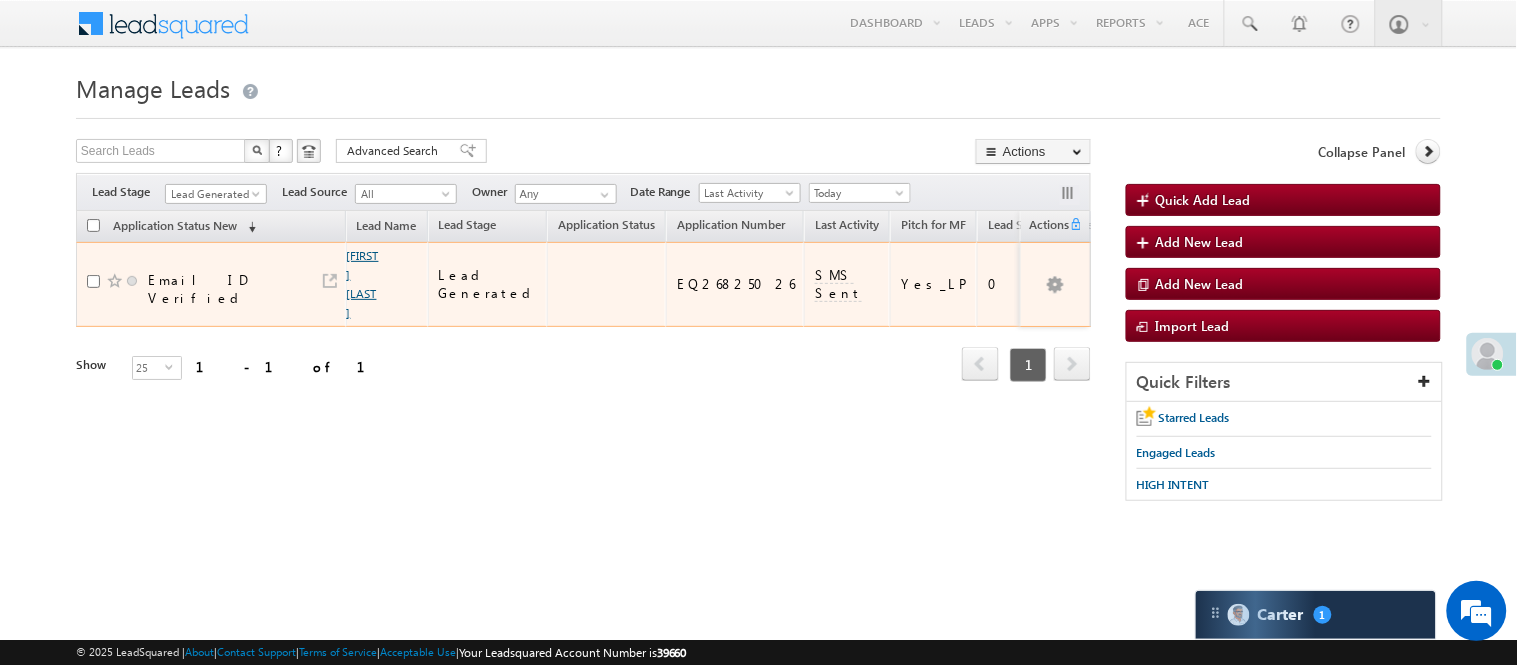 click on "Shekhar kumar" at bounding box center [363, 284] 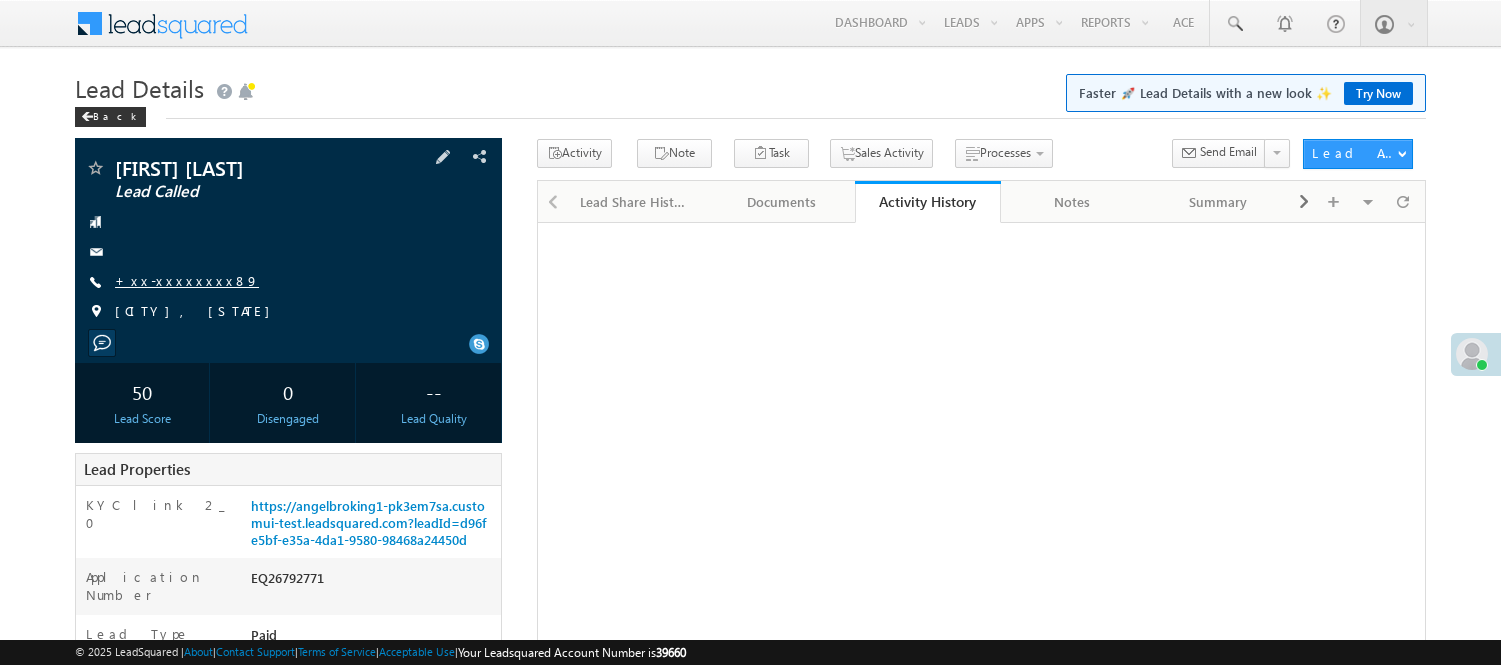 click on "+xx-xxxxxxxx89" at bounding box center [187, 280] 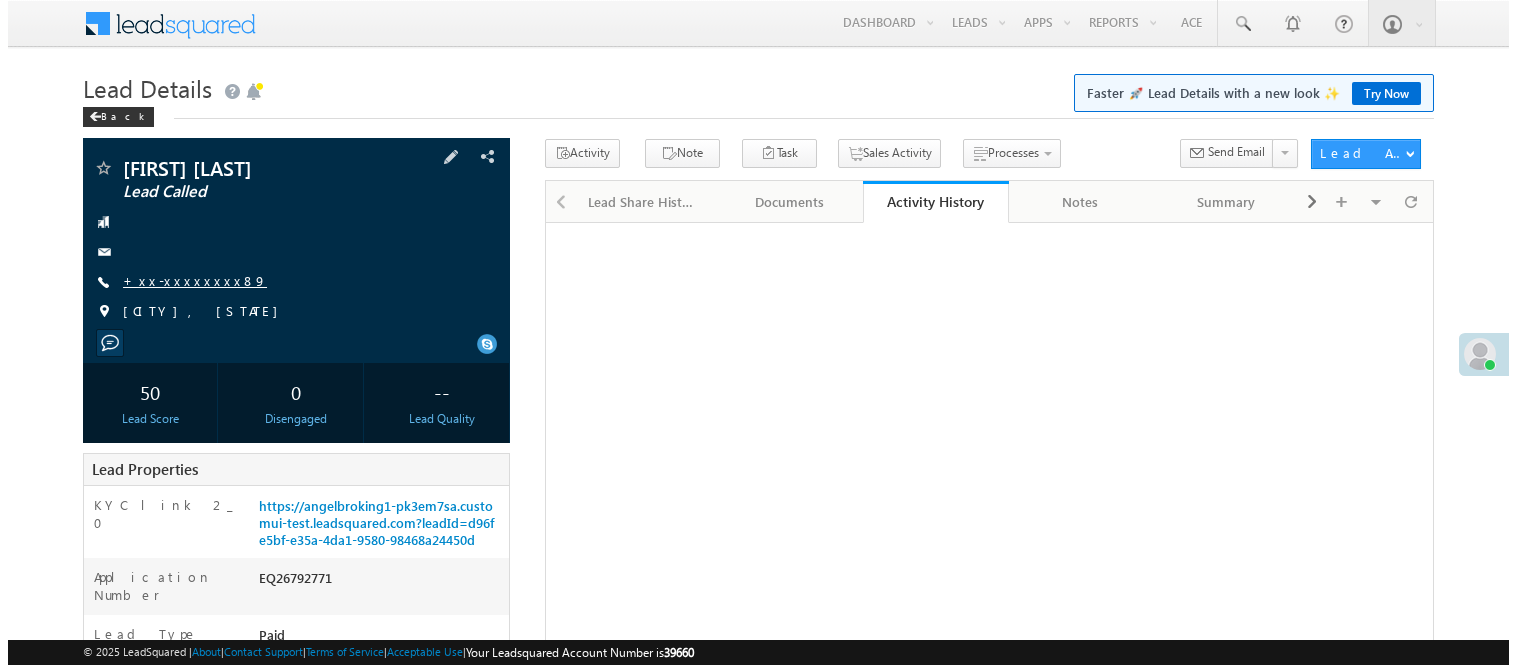 scroll, scrollTop: 0, scrollLeft: 0, axis: both 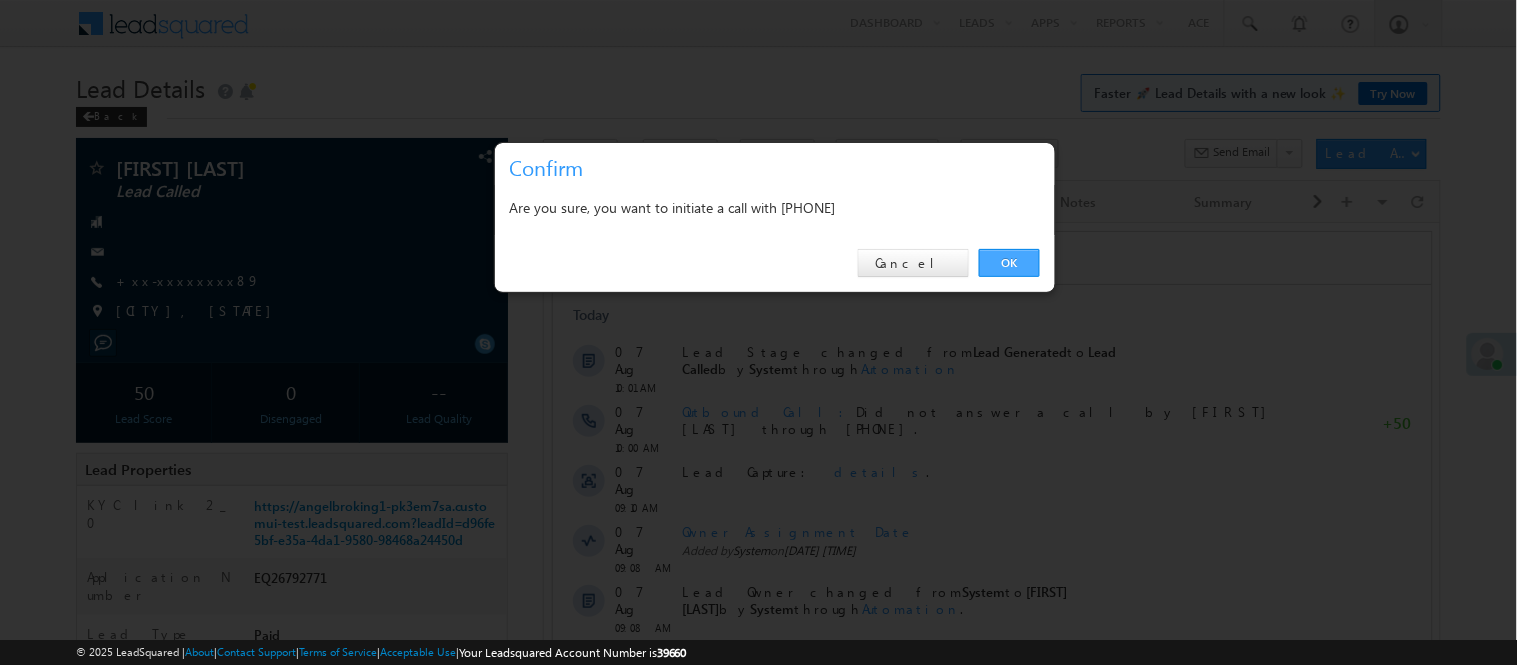 click on "OK" at bounding box center [1009, 263] 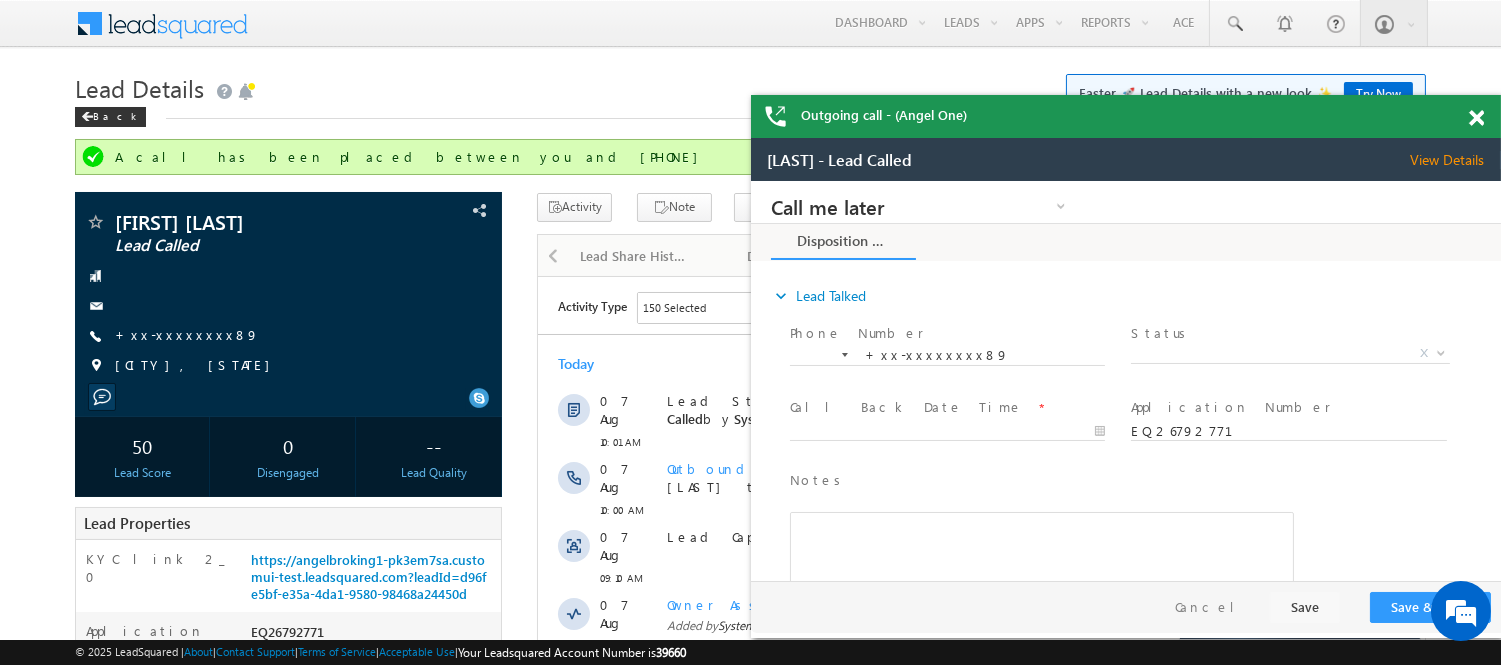 scroll, scrollTop: 0, scrollLeft: 0, axis: both 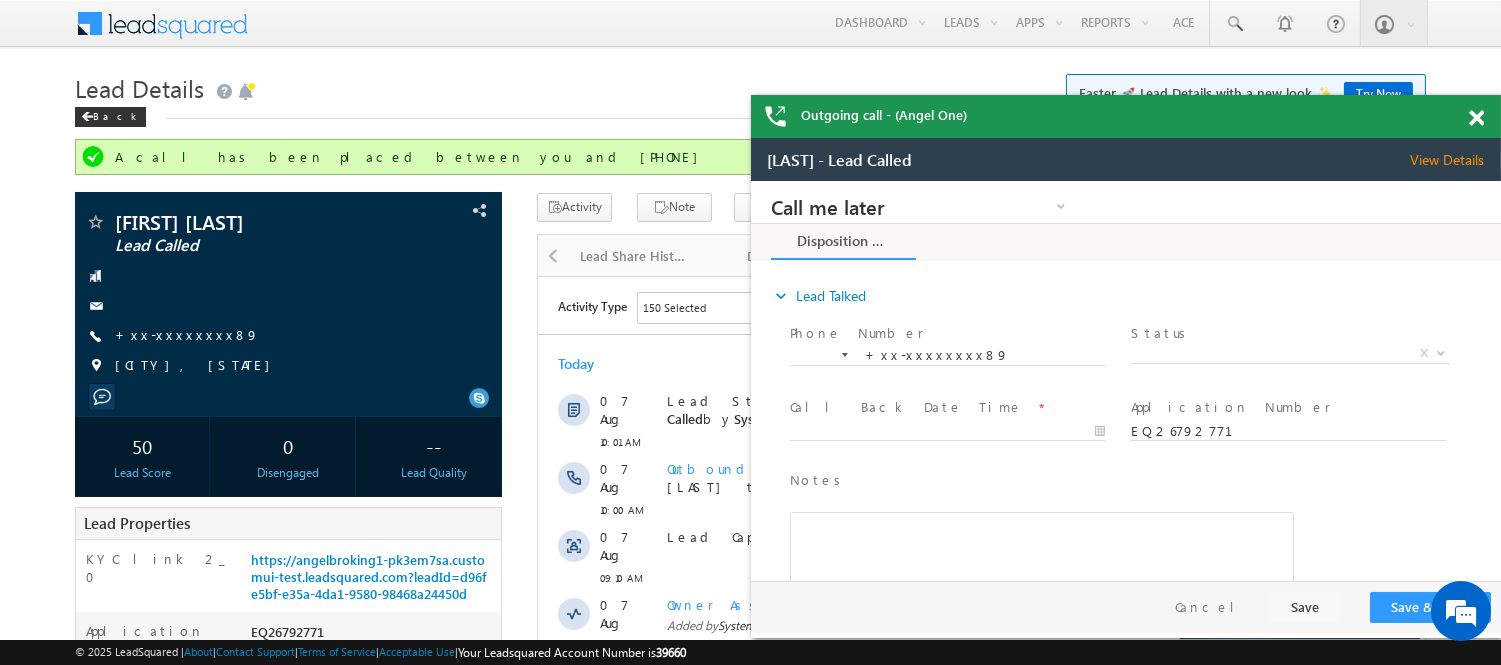 click on "Outgoing call -  (Angel One)" at bounding box center [1126, 116] 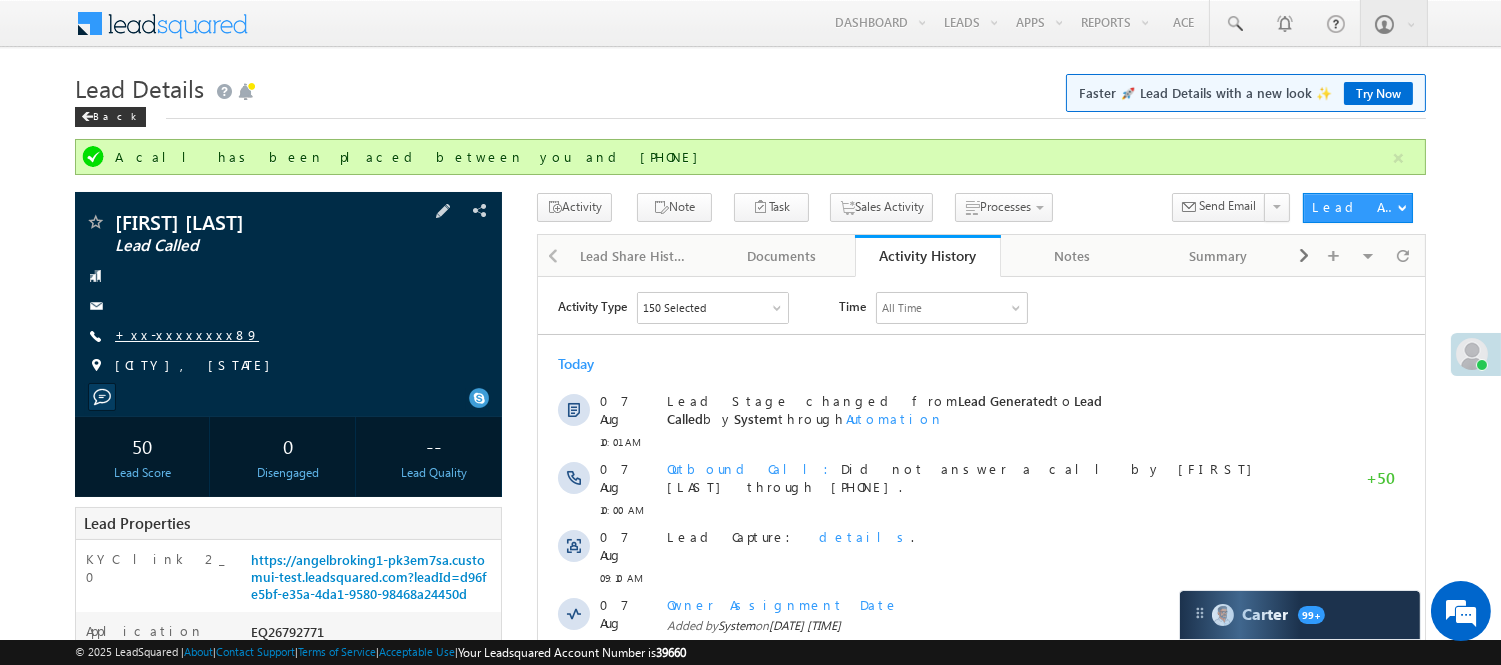 click on "+xx-xxxxxxxx89" at bounding box center (187, 334) 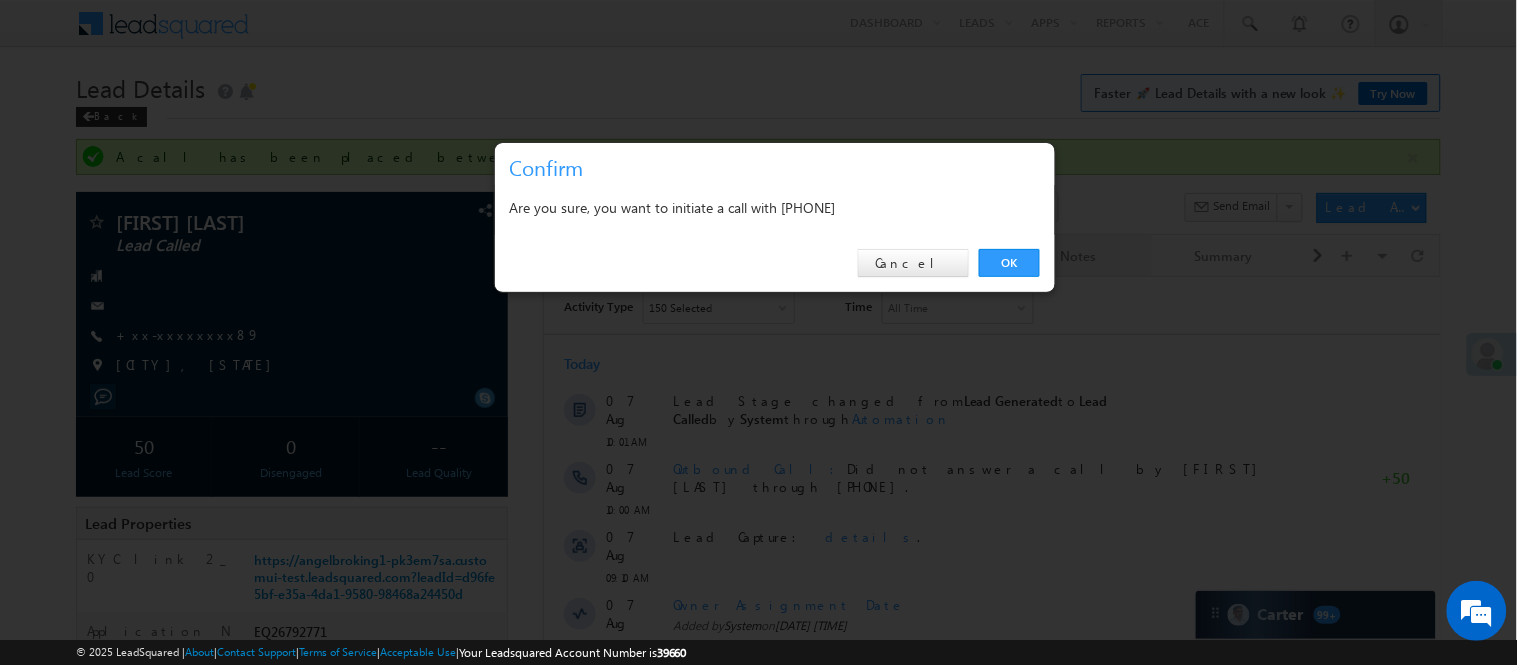 click on "OK" at bounding box center [1009, 263] 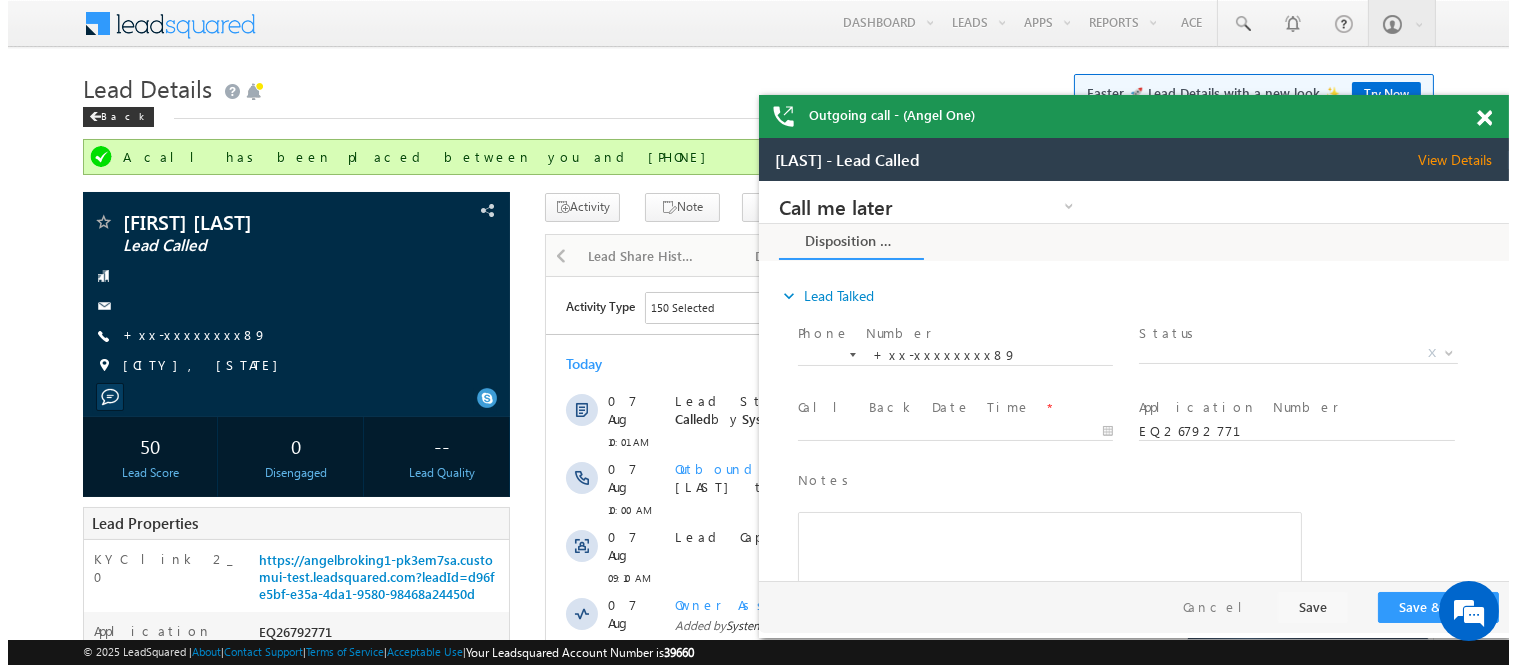scroll, scrollTop: 0, scrollLeft: 0, axis: both 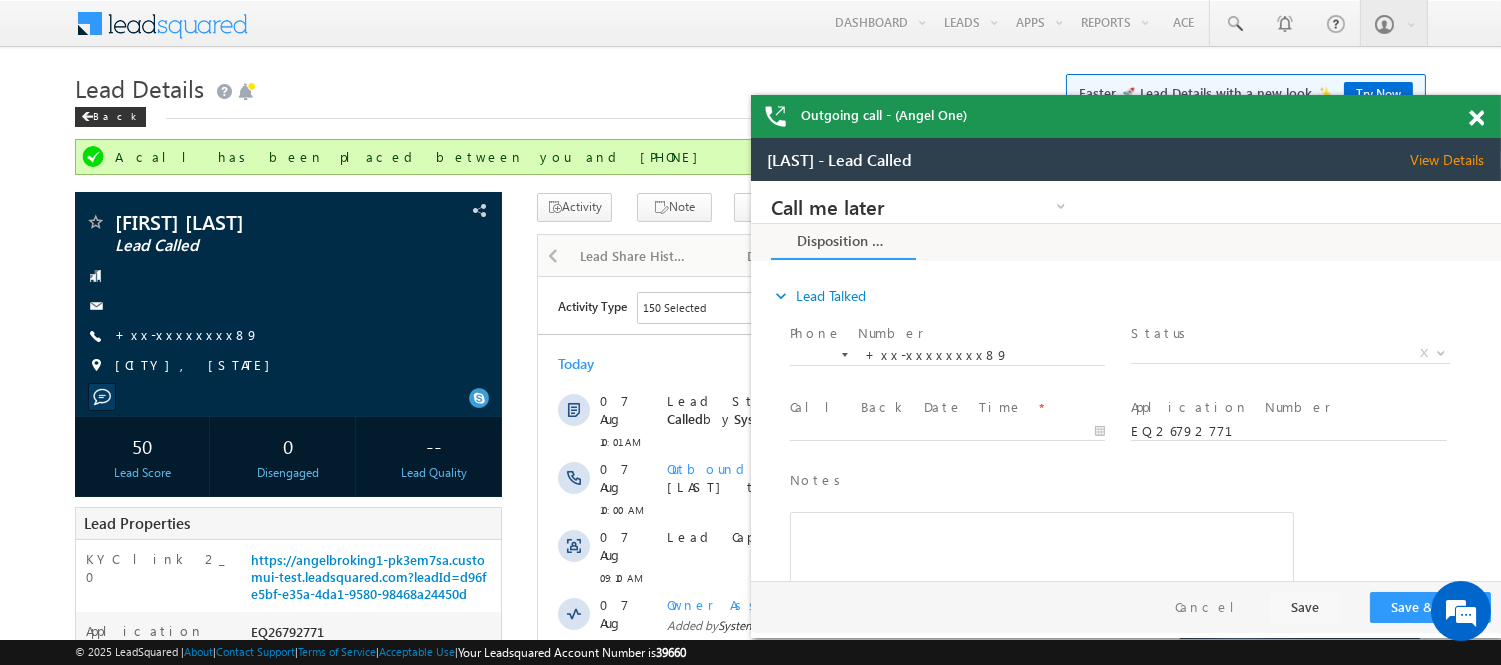 click at bounding box center [1476, 118] 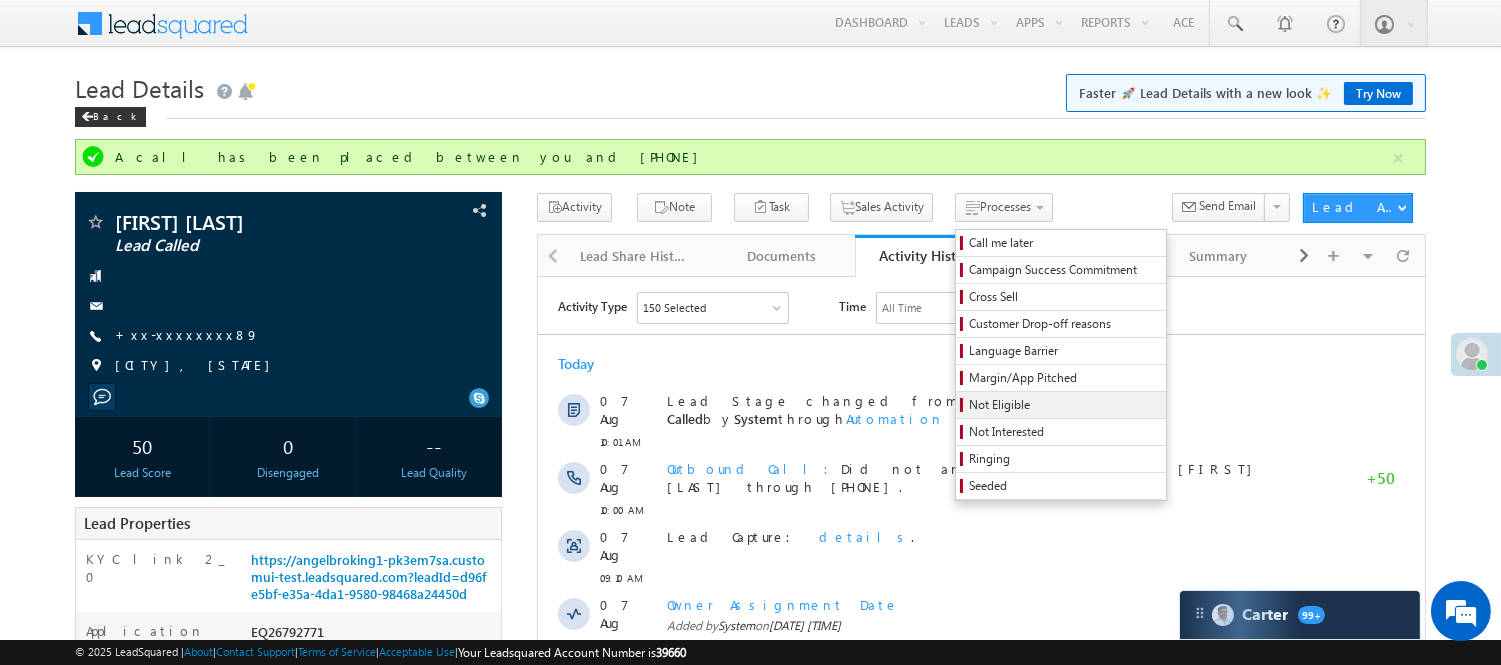 click on "Not Eligible" at bounding box center [1064, 405] 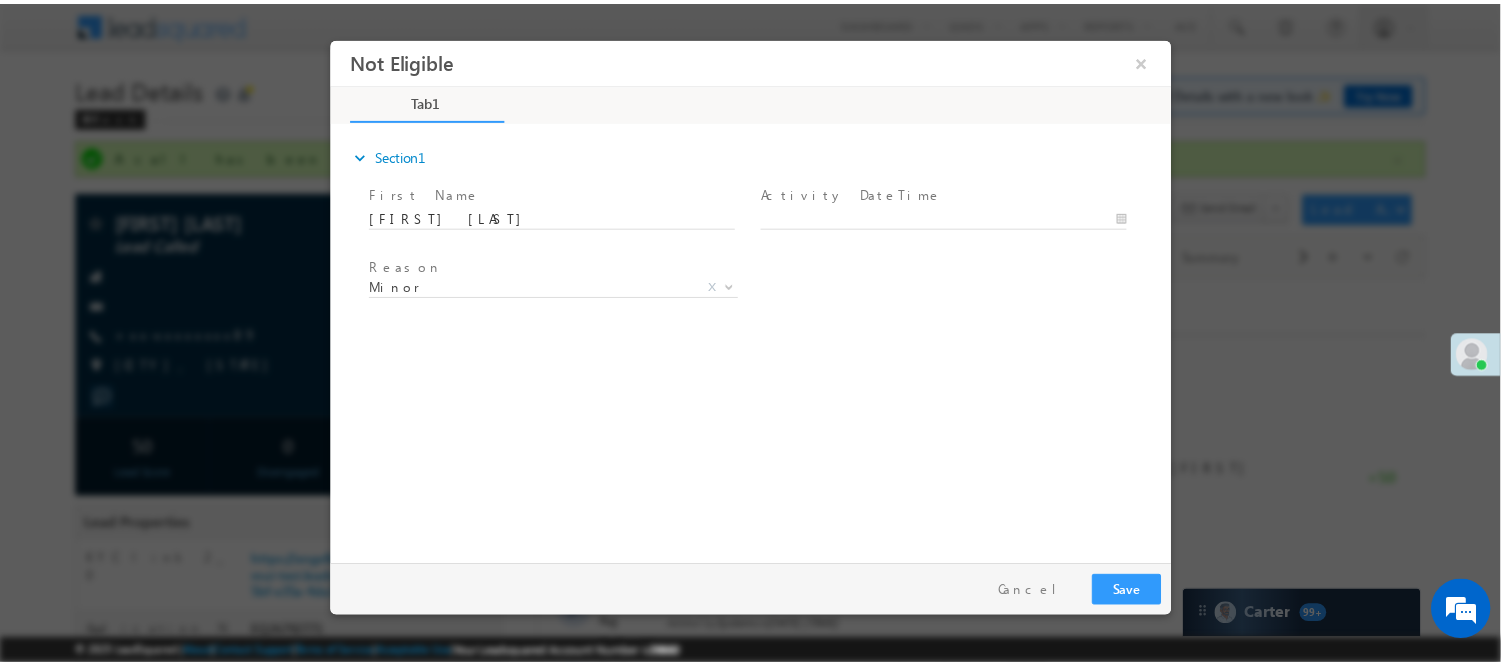 scroll, scrollTop: 0, scrollLeft: 0, axis: both 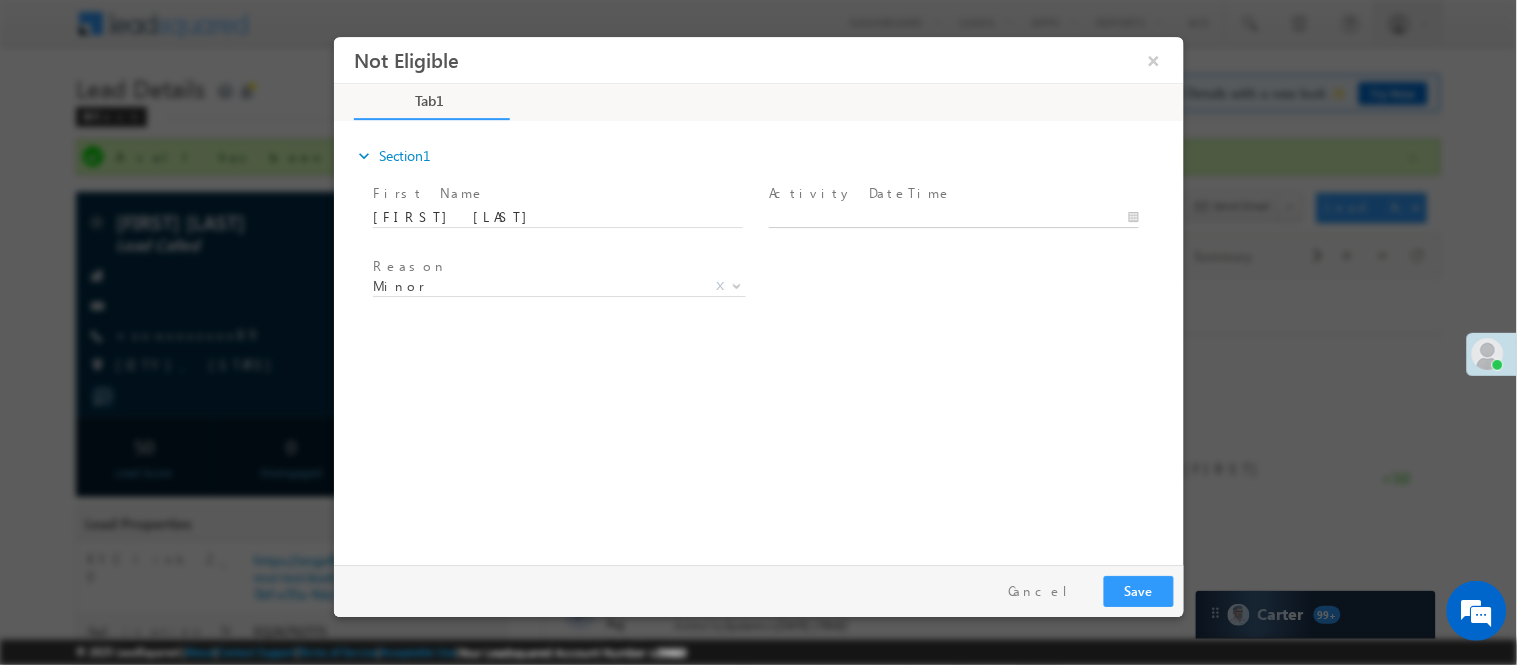 click on "Not Eligible
×" at bounding box center (758, 295) 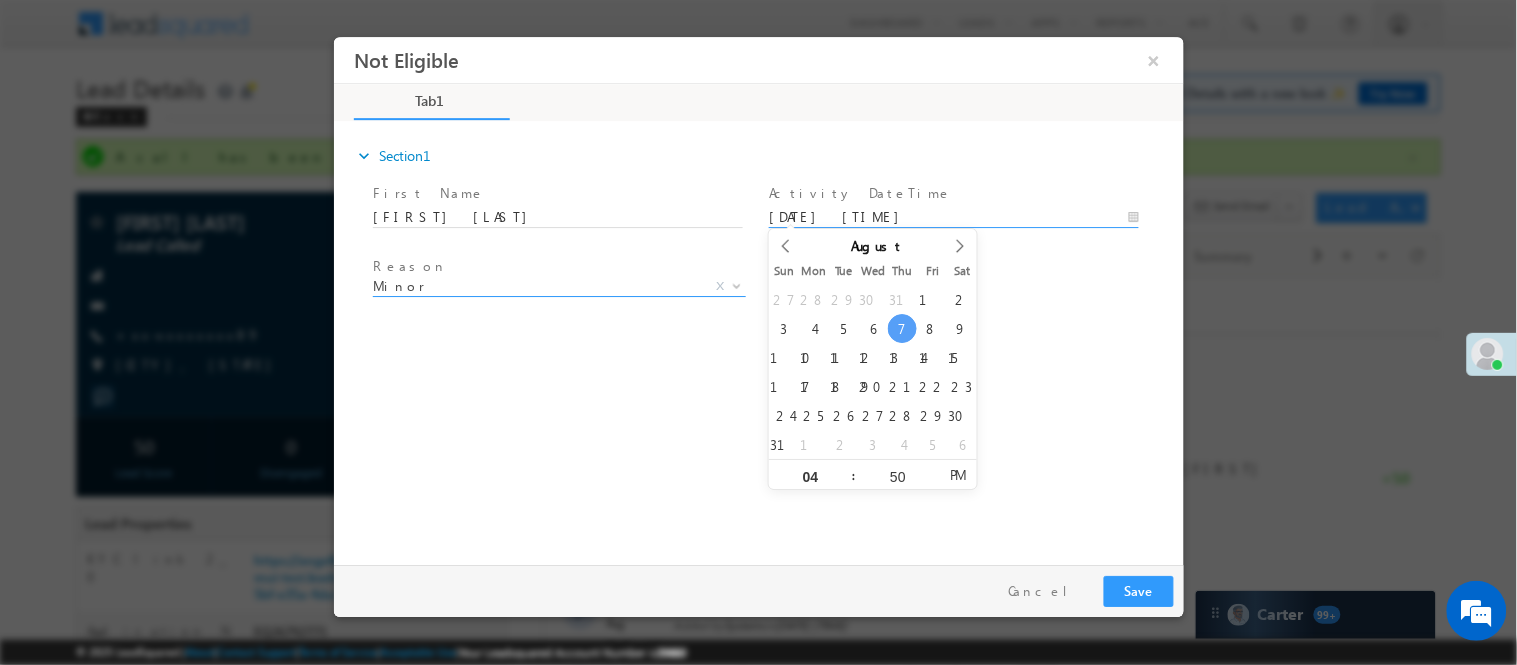 click on "Minor" at bounding box center (534, 285) 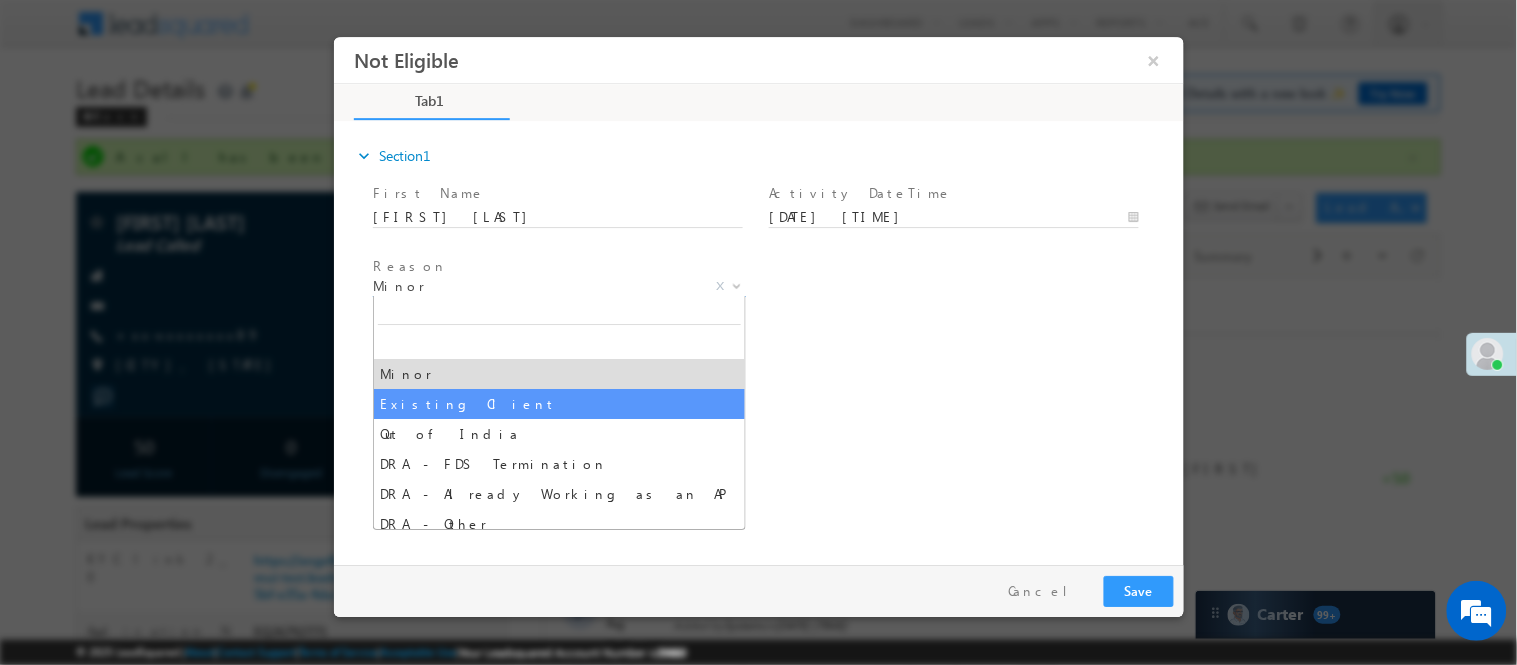select on "Existing Client" 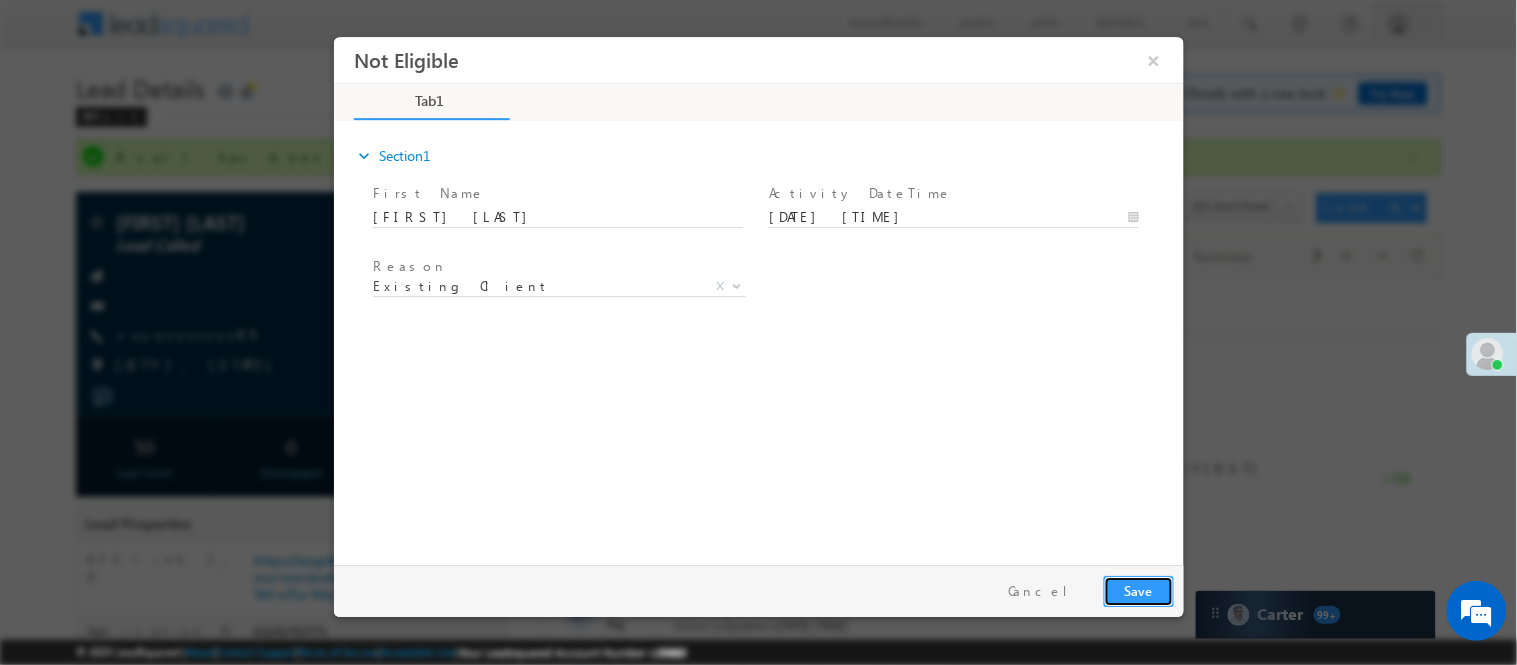 click on "Save" at bounding box center (1138, 590) 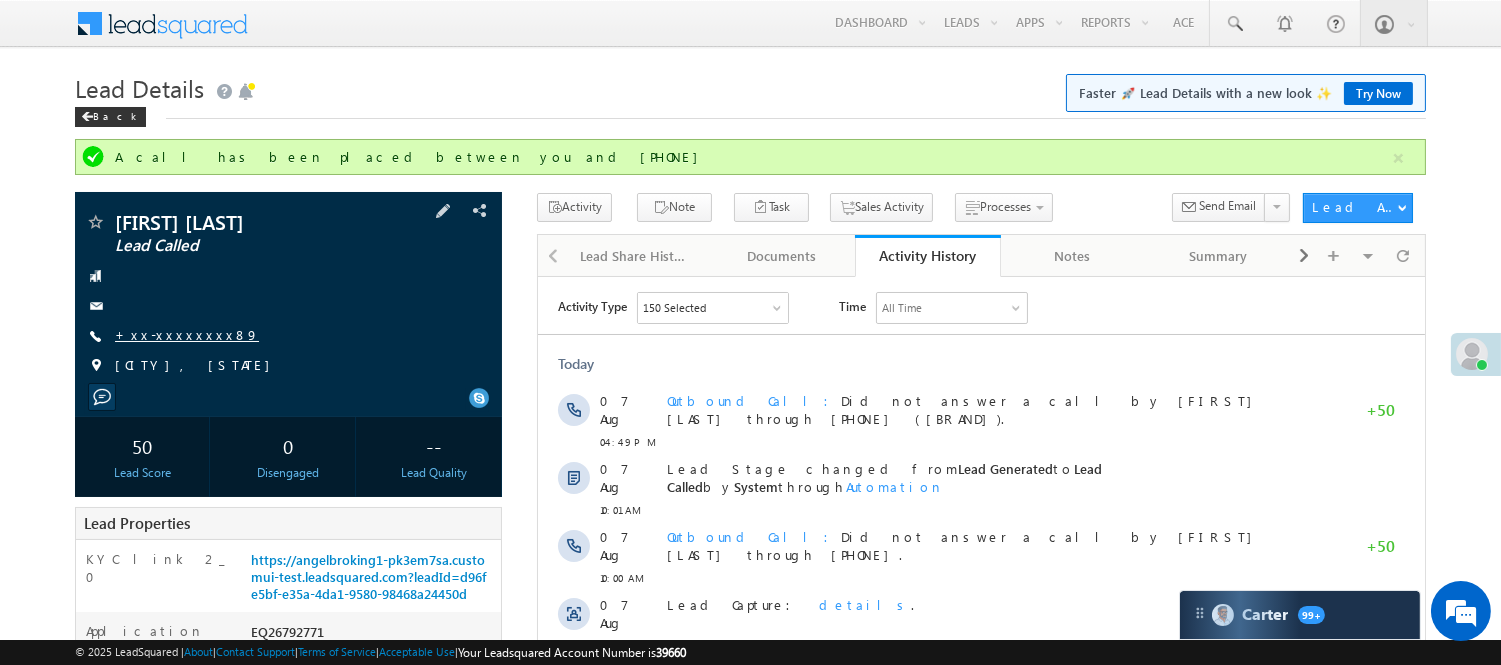 click on "+xx-xxxxxxxx89" at bounding box center (187, 334) 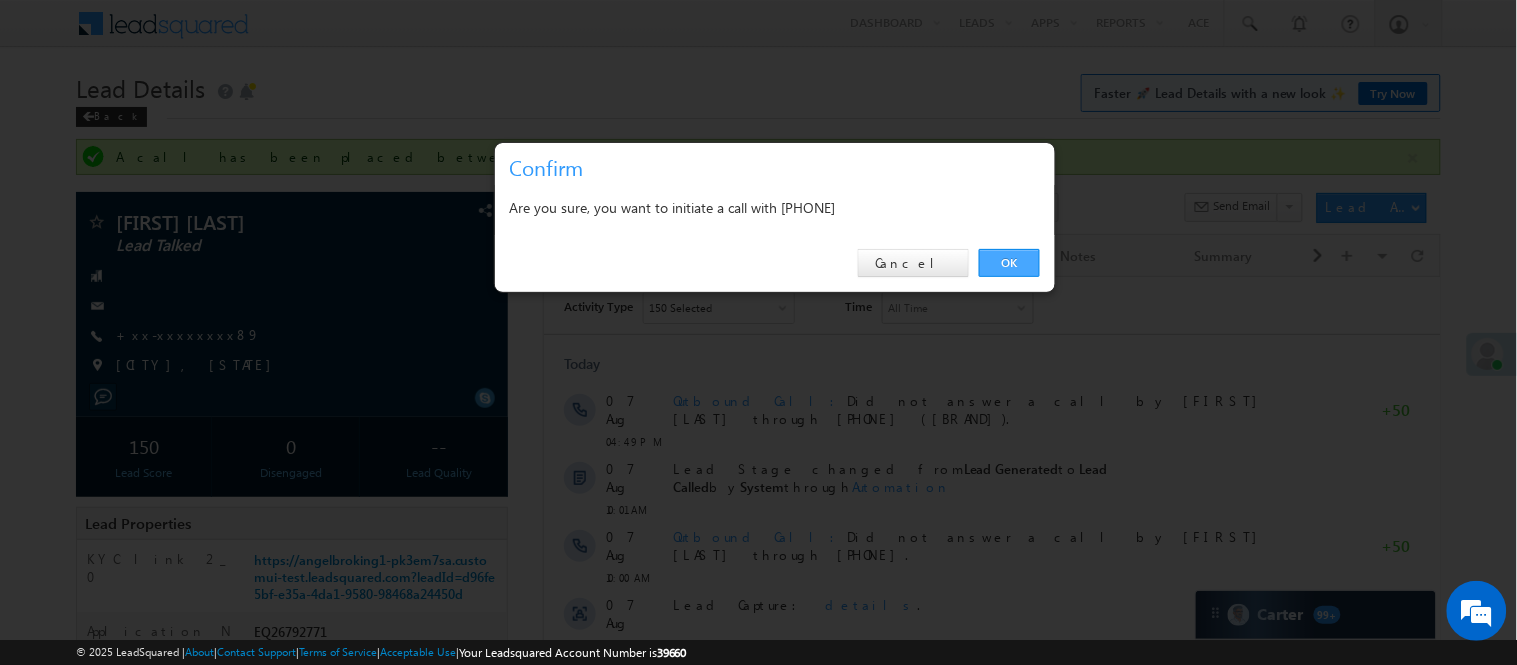 click on "OK" at bounding box center (1009, 263) 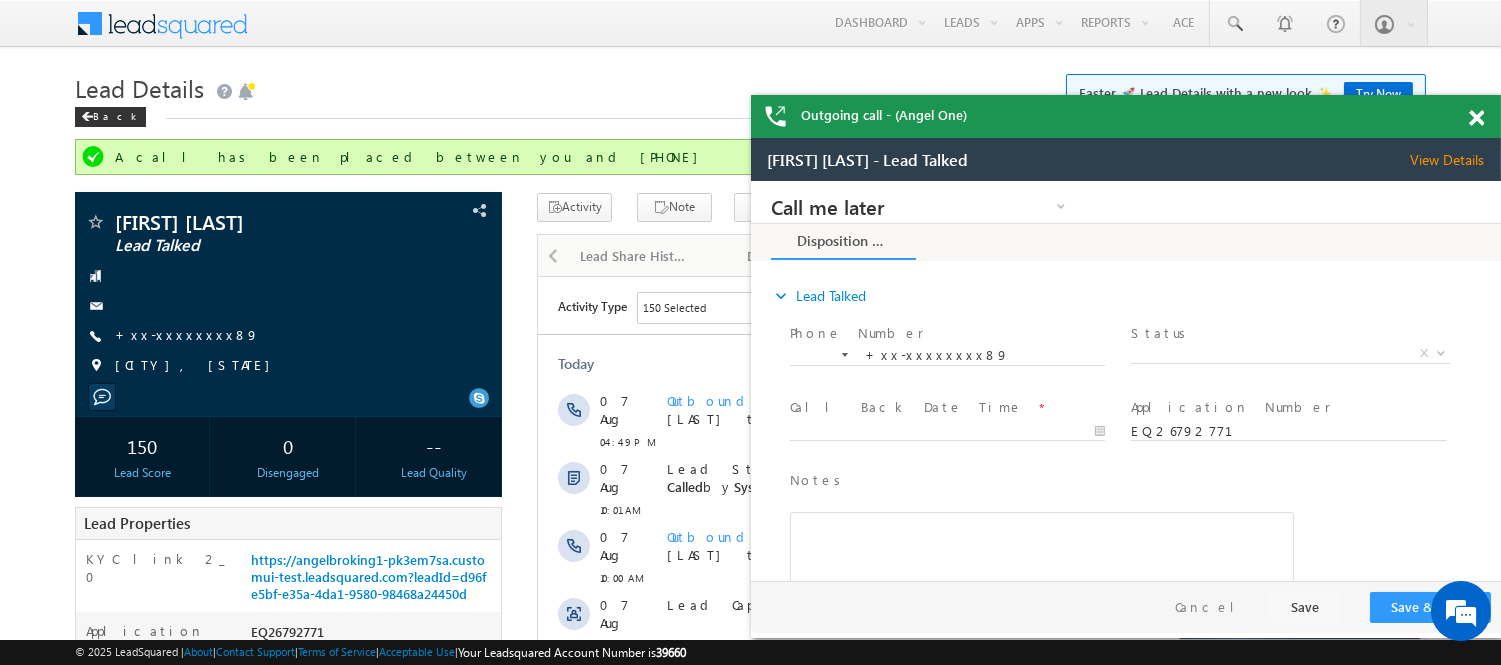 scroll, scrollTop: 0, scrollLeft: 0, axis: both 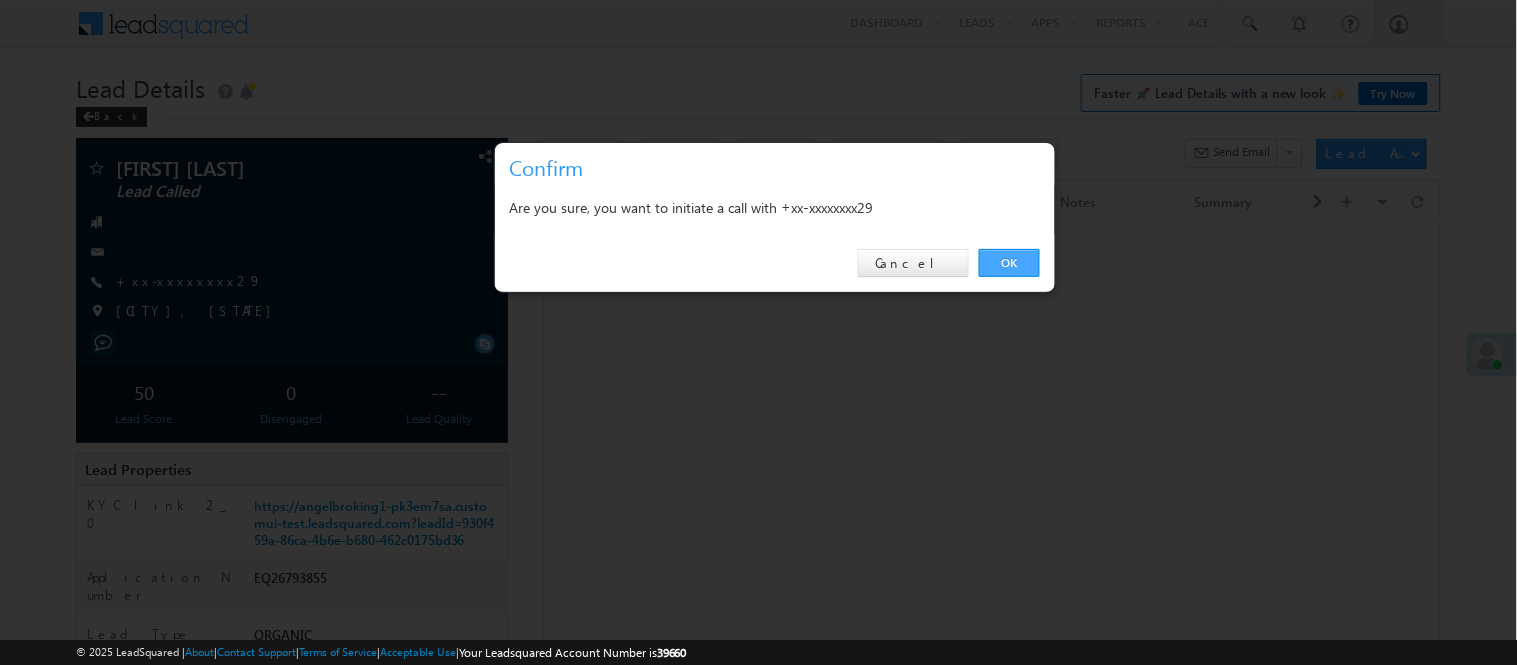 click on "OK" at bounding box center (1009, 263) 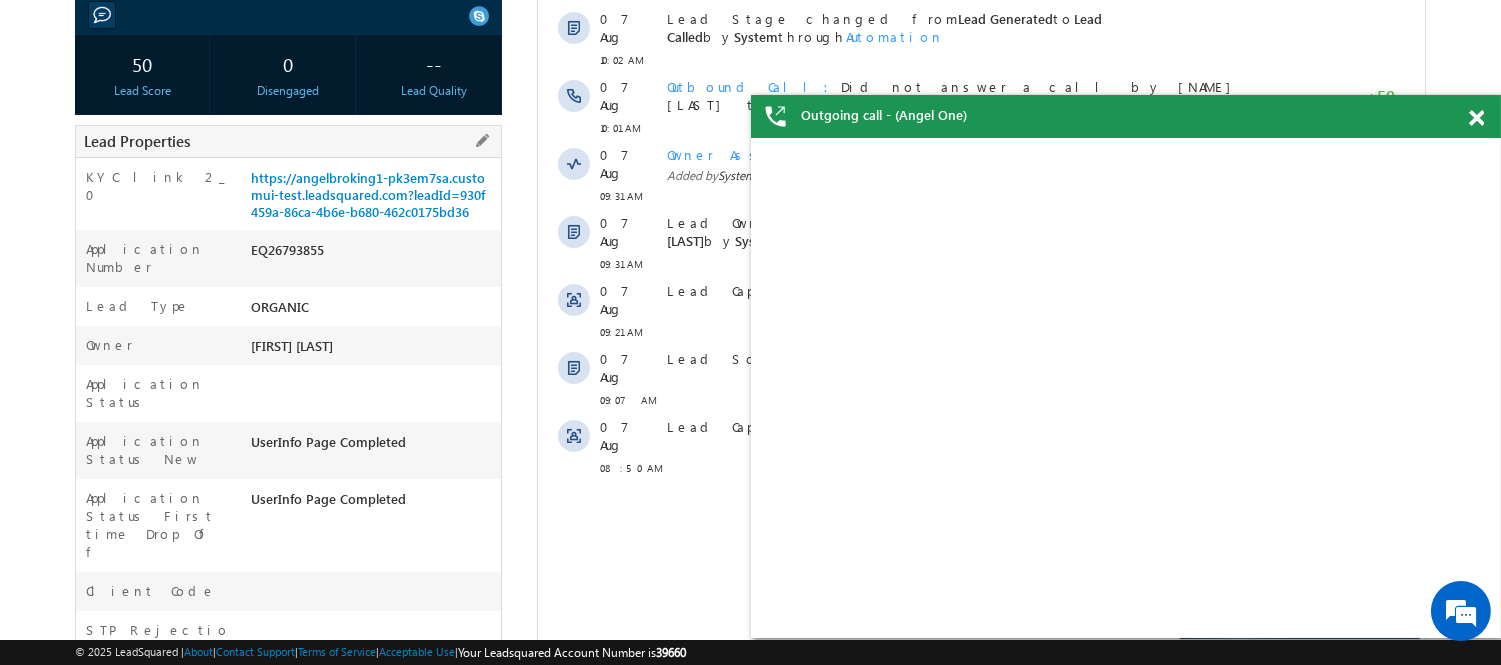 scroll, scrollTop: 54, scrollLeft: 0, axis: vertical 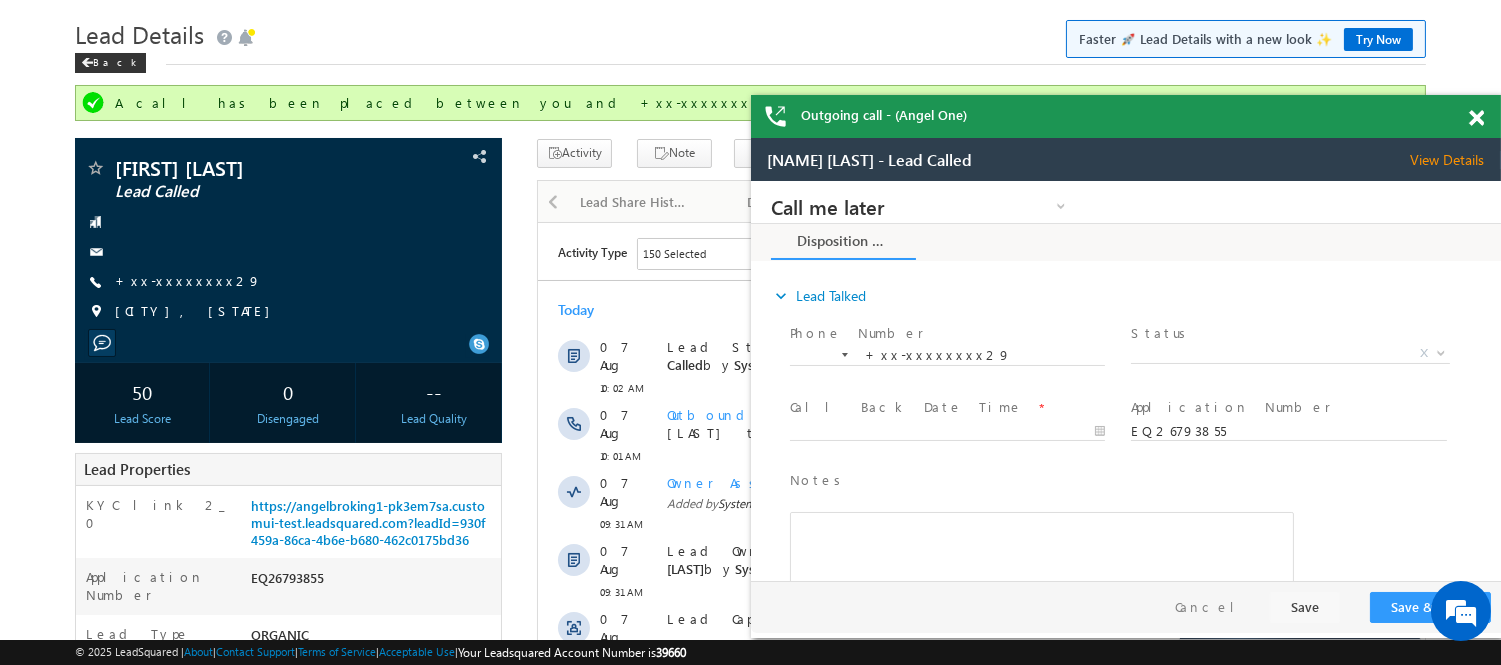 click at bounding box center (1476, 118) 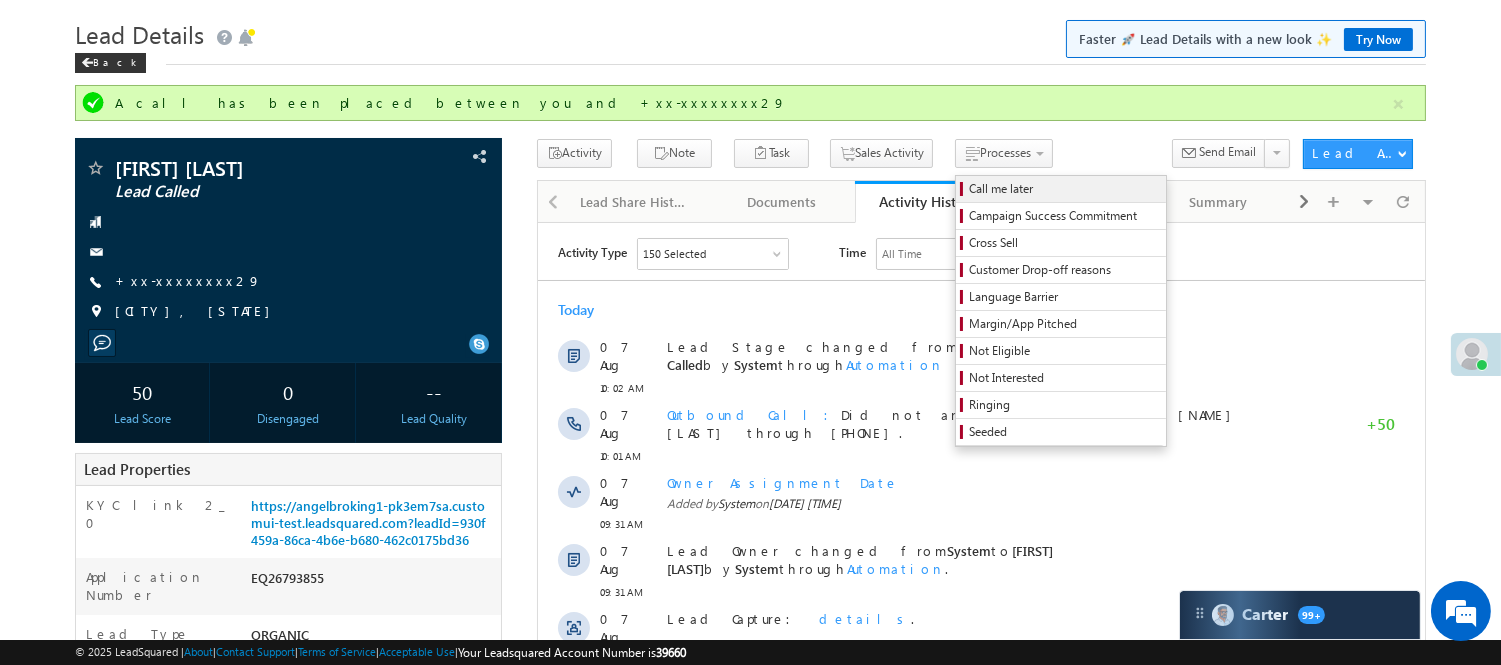 drag, startPoint x: 984, startPoint y: 173, endPoint x: 977, endPoint y: 185, distance: 13.892444 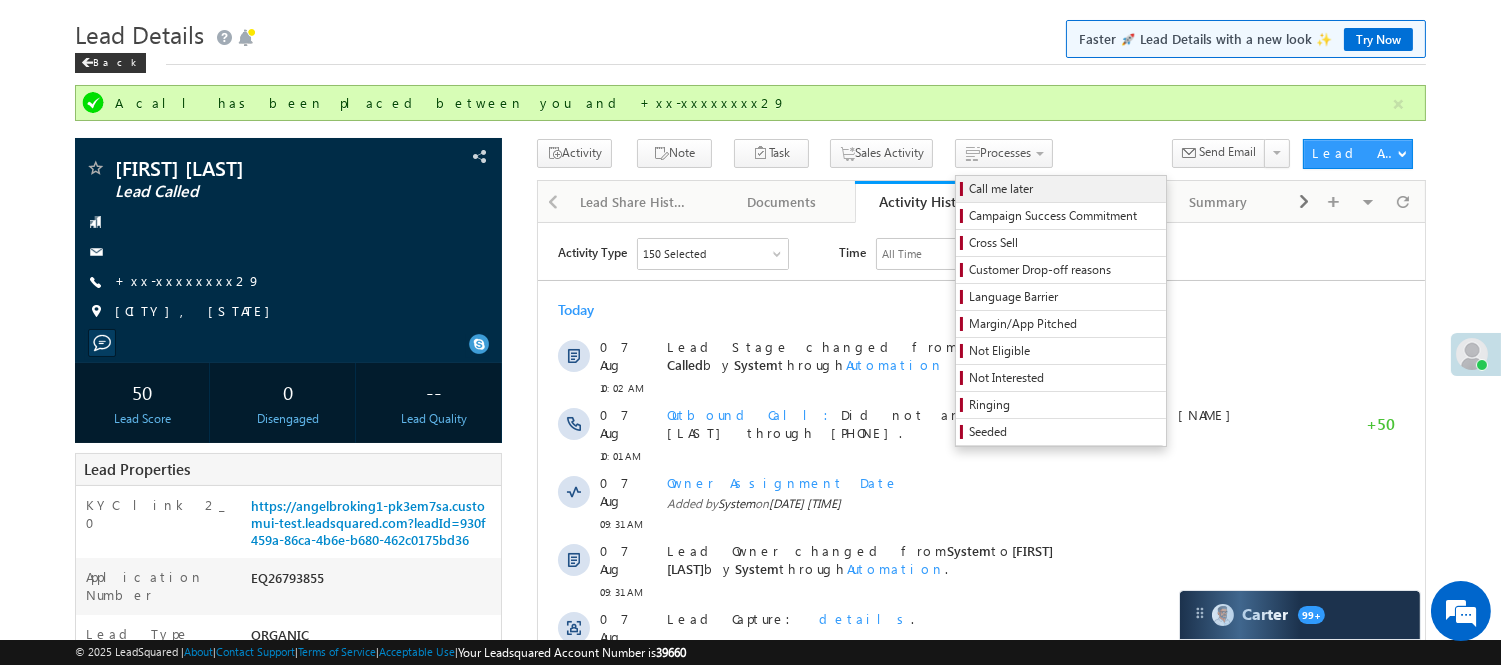 click on "Processes Call me later Campaign Success Commitment Cross Sell Customer Drop-off reasons Language Barrier Margin/App Pitched Not Eligible Not Interested Ringing Seeded" at bounding box center [1007, 157] 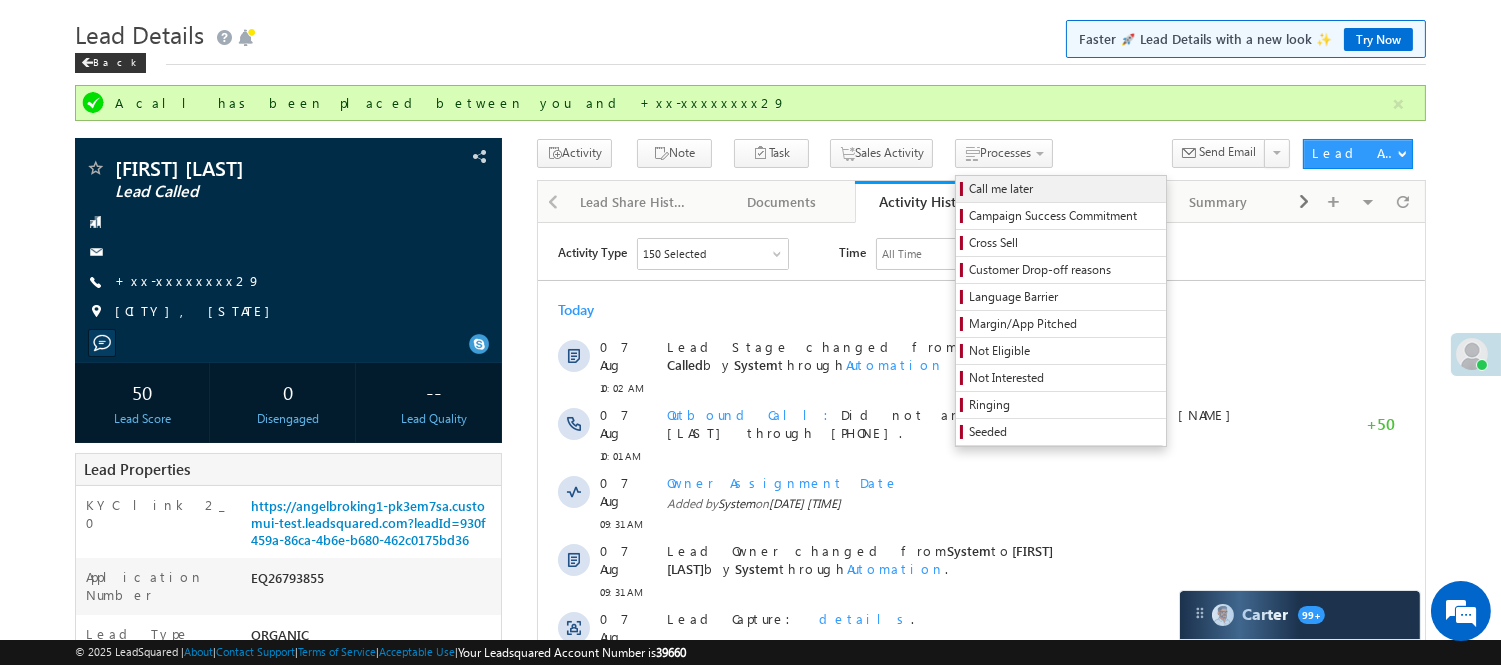 click on "Call me later" at bounding box center (1064, 189) 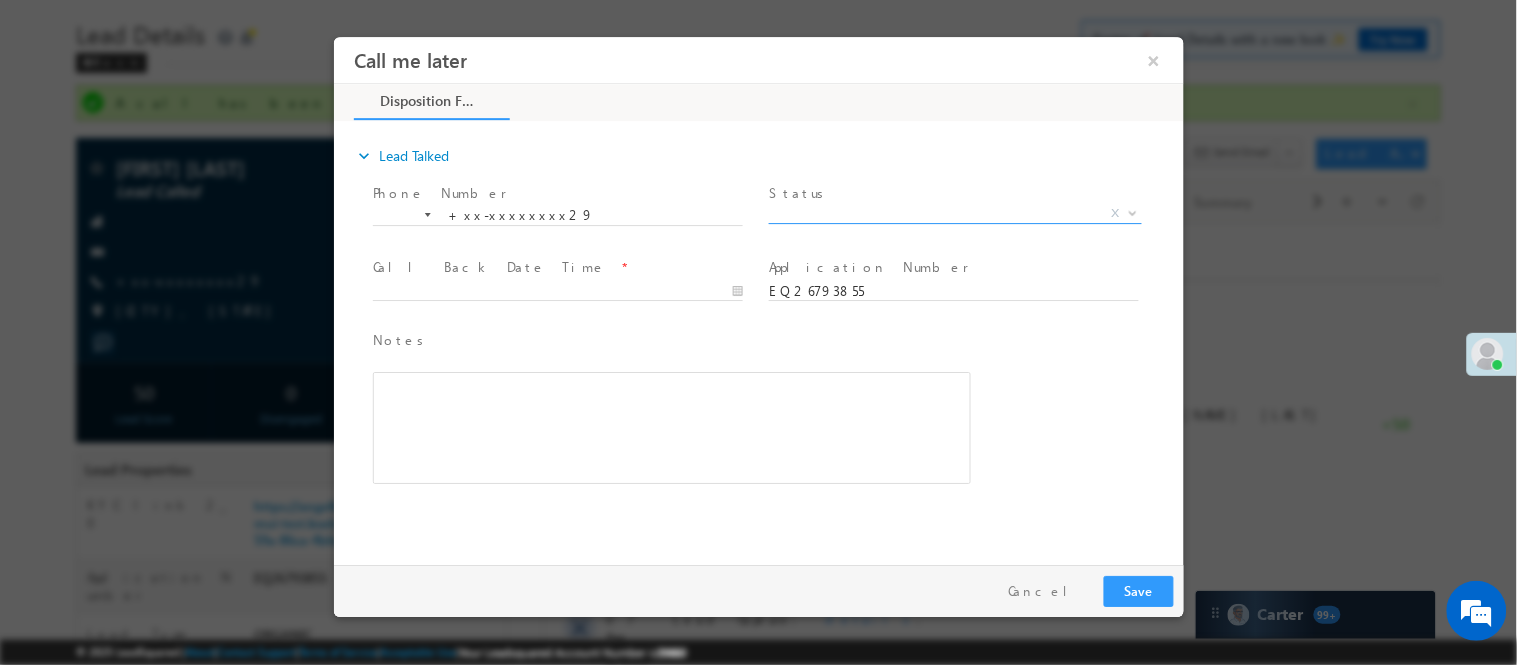 scroll, scrollTop: 0, scrollLeft: 0, axis: both 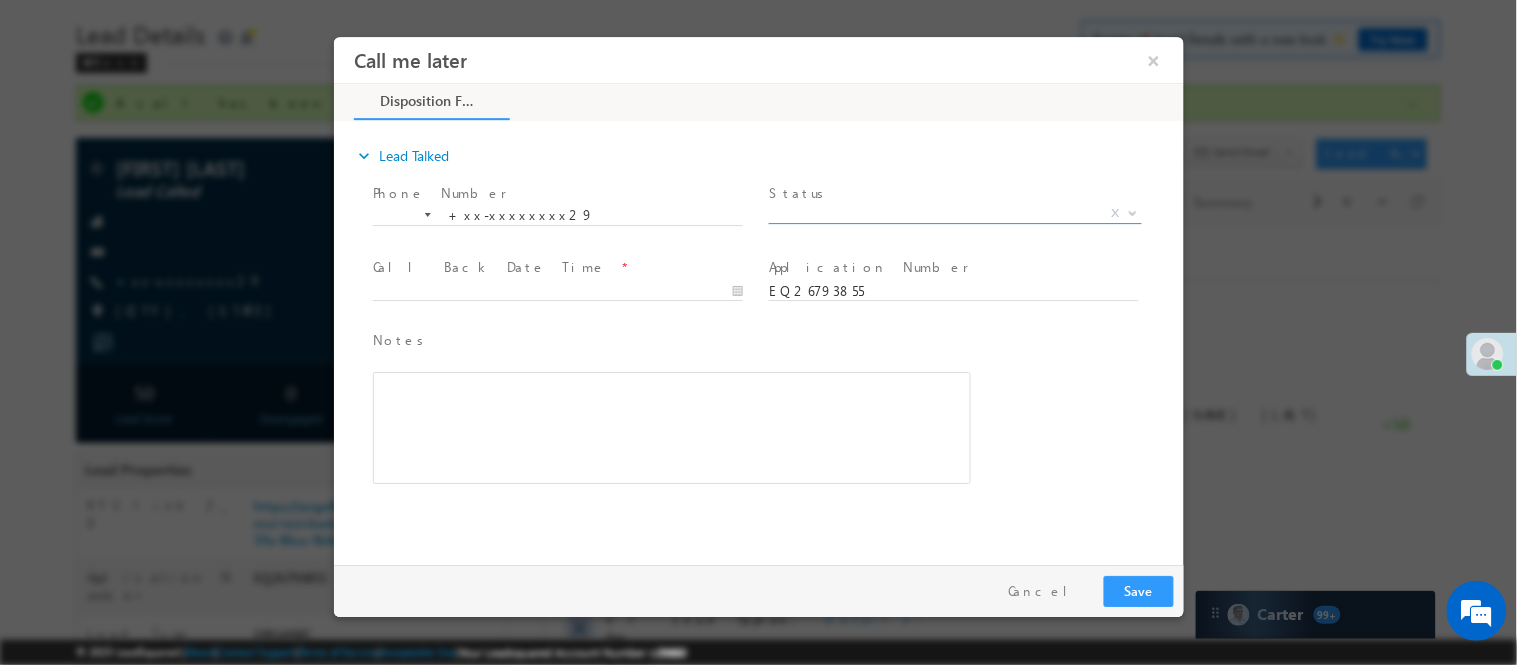 click on "Status
*" at bounding box center (952, 193) 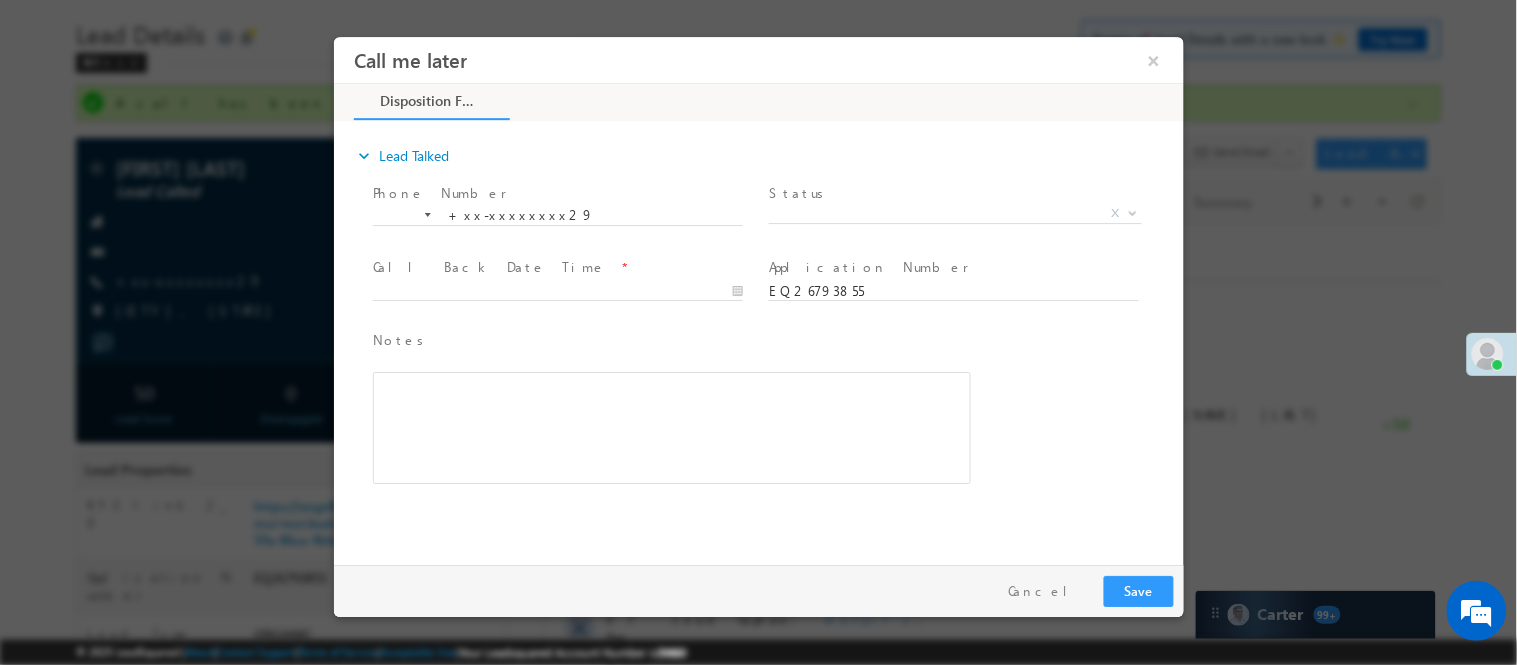 click on "X" at bounding box center [954, 213] 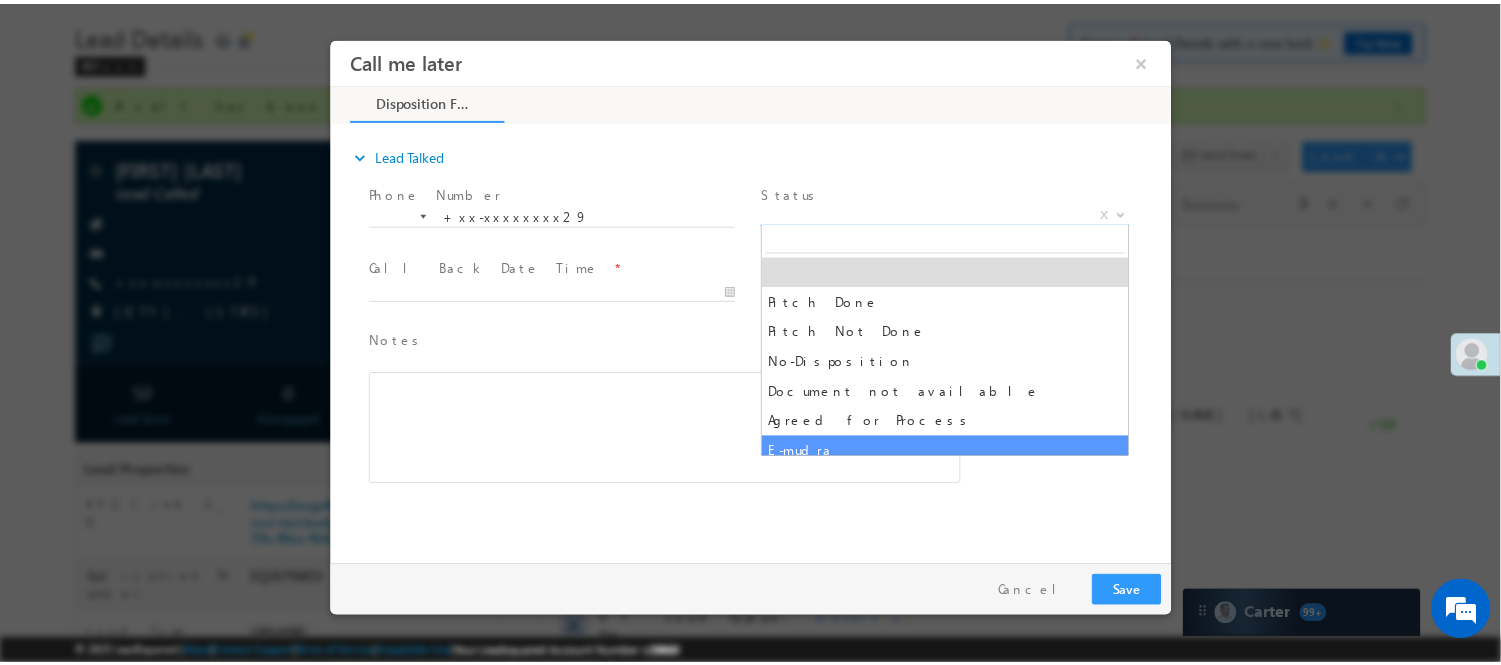 scroll, scrollTop: 70, scrollLeft: 0, axis: vertical 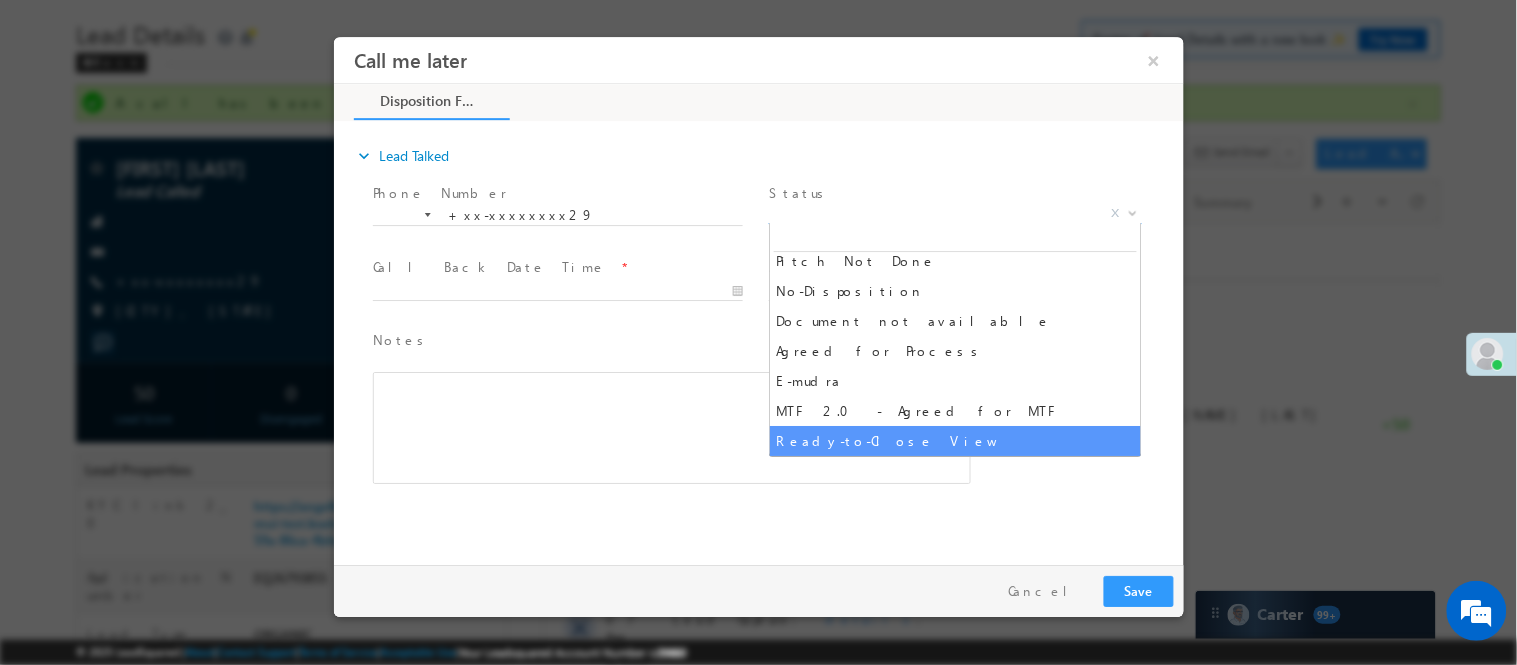 select on "Ready-to-Close View" 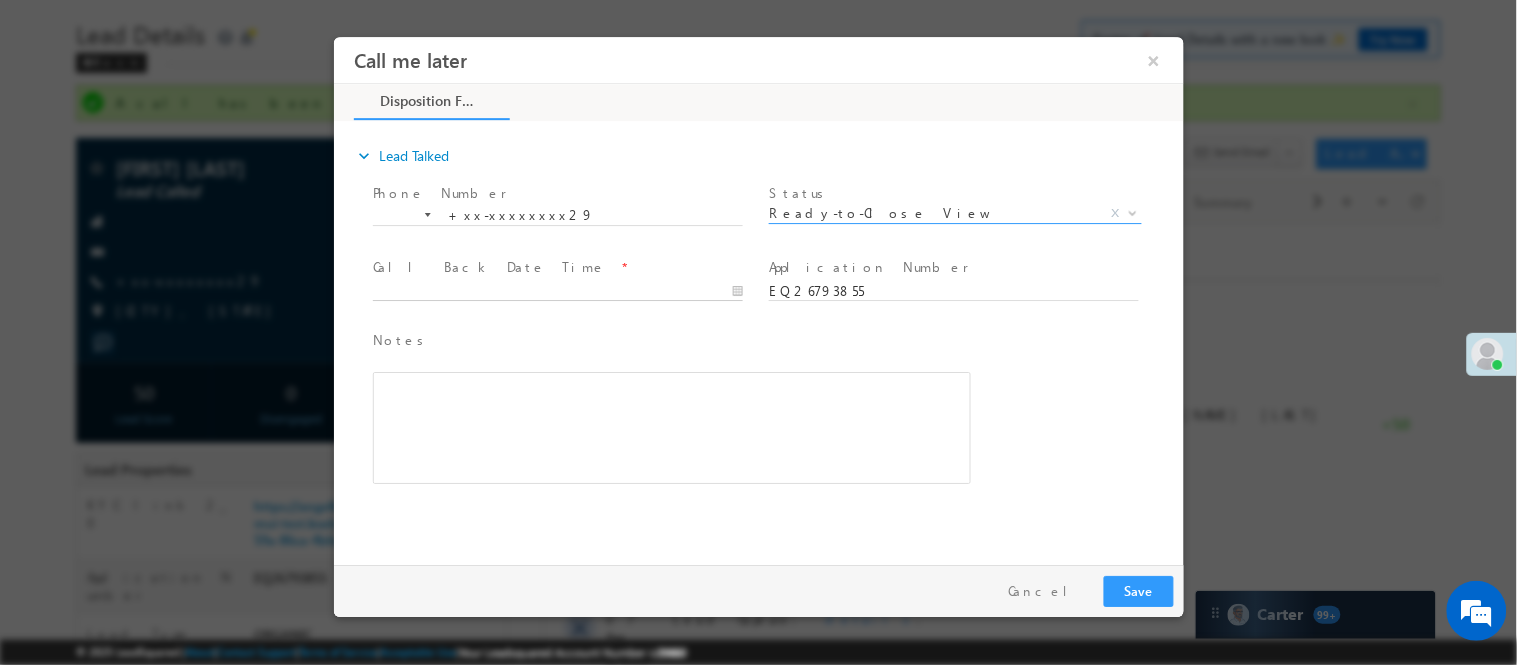 click on "Call me later
×" at bounding box center (758, 295) 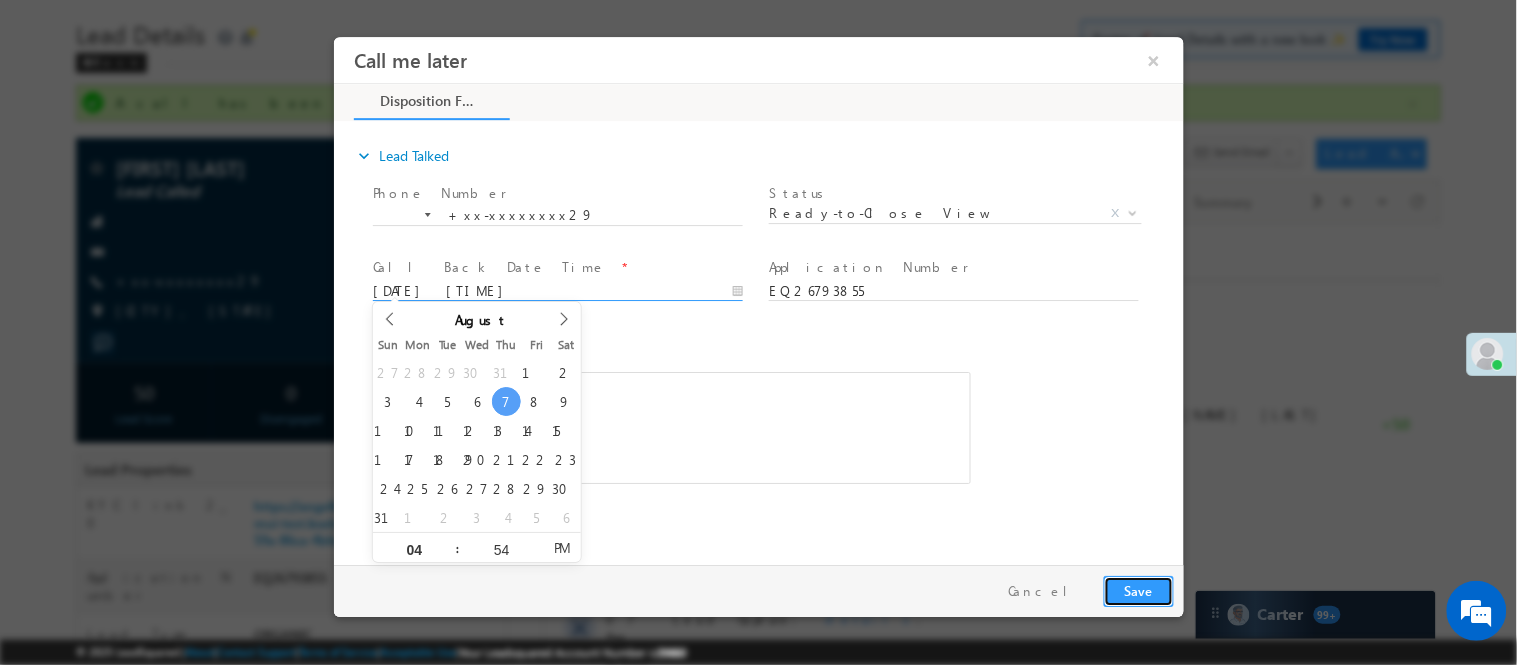 click on "Save" at bounding box center [1138, 590] 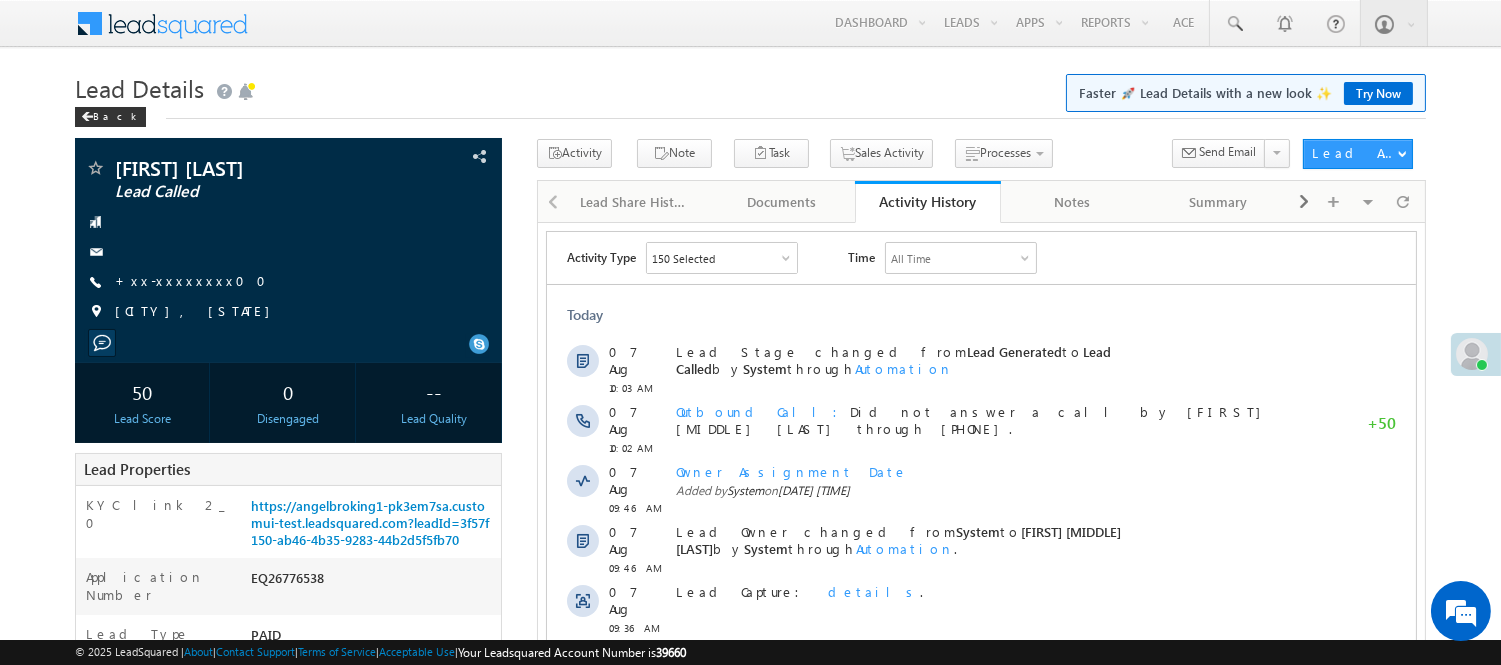 scroll, scrollTop: 0, scrollLeft: 0, axis: both 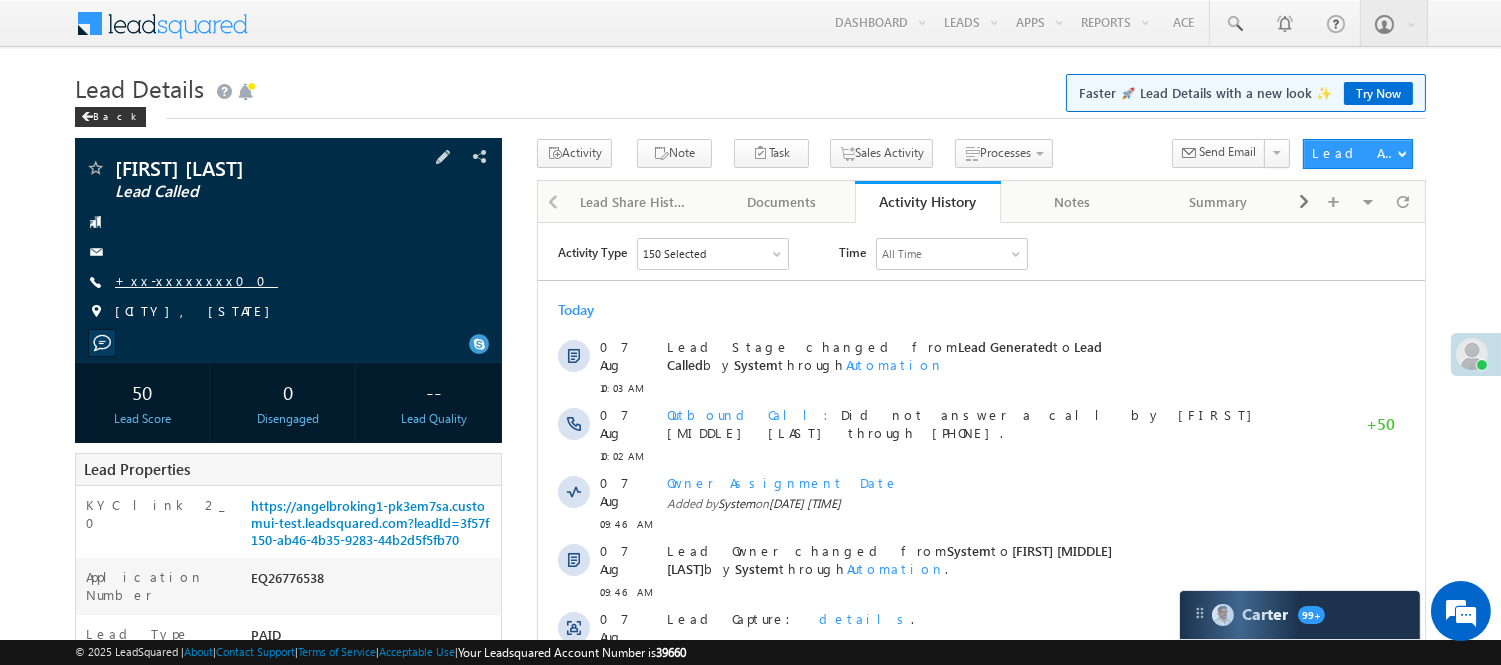 click on "+xx-xxxxxxxx00" at bounding box center [196, 280] 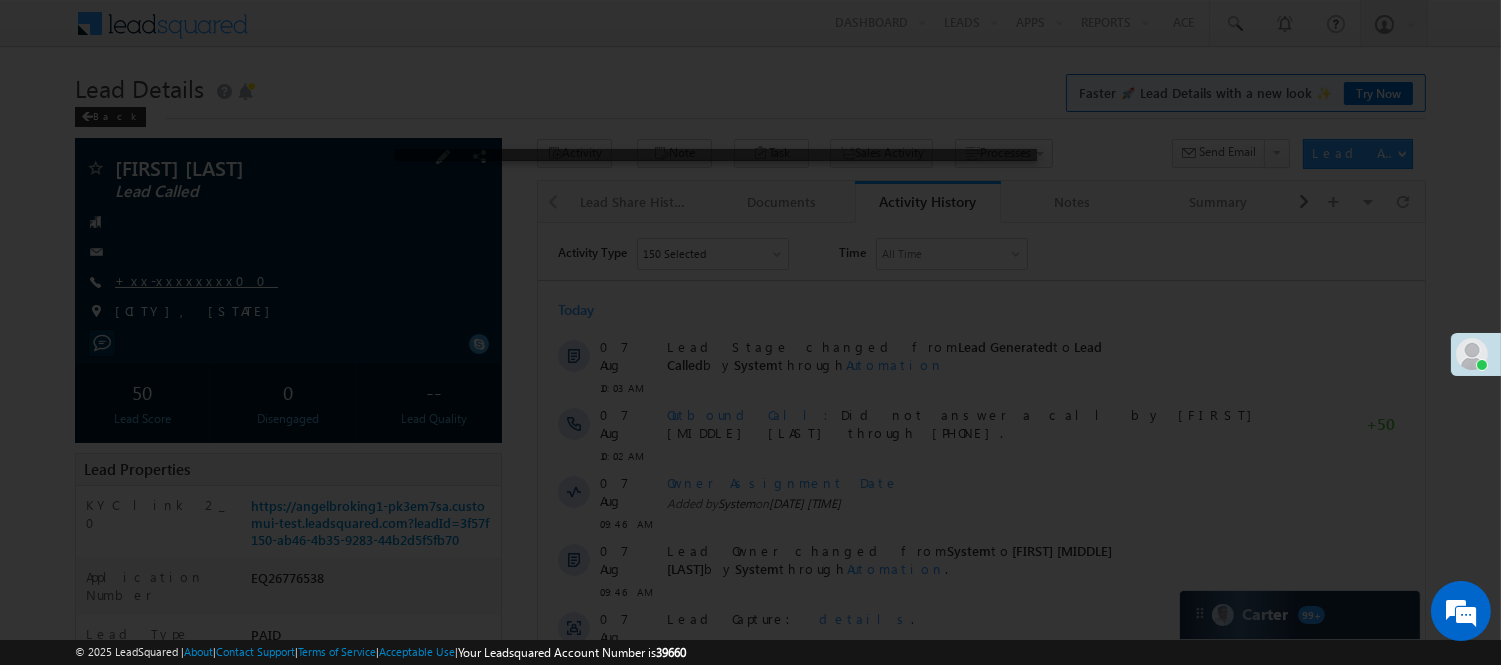 scroll, scrollTop: 0, scrollLeft: 0, axis: both 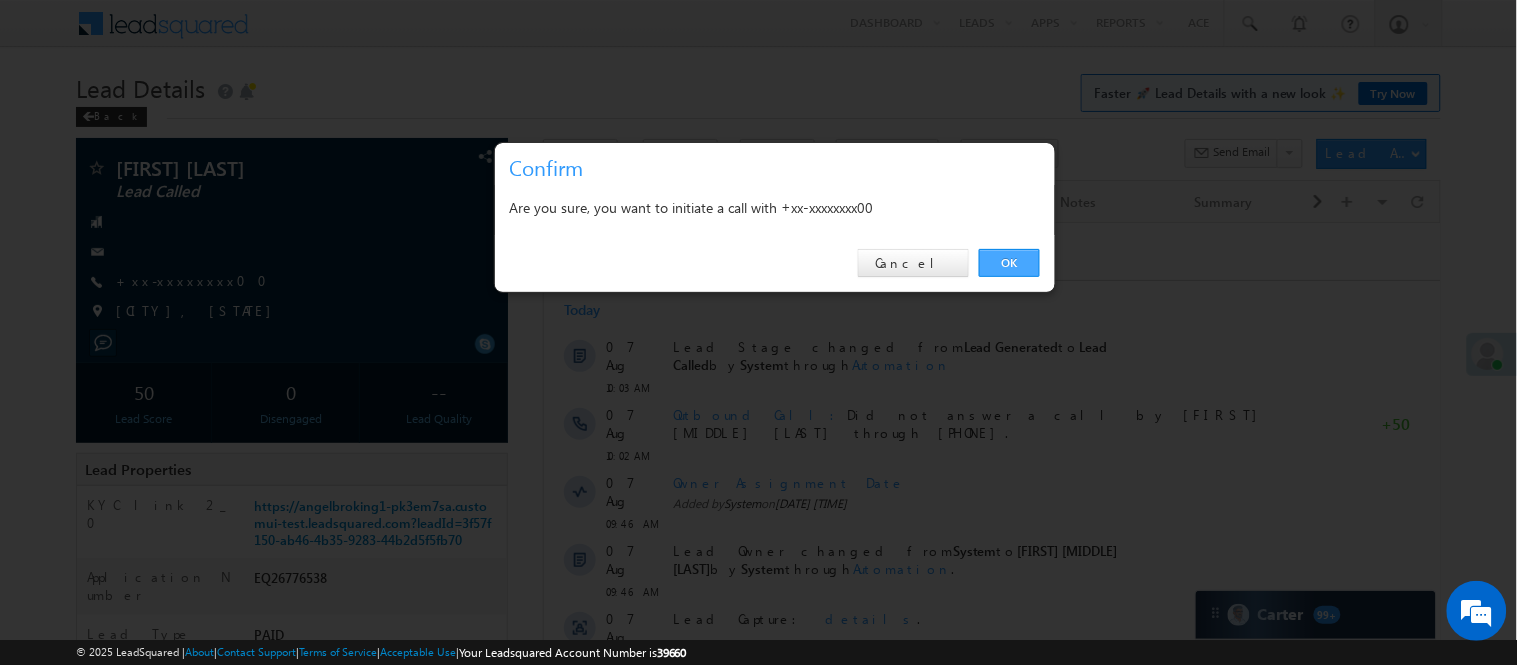 click on "OK" at bounding box center [1009, 263] 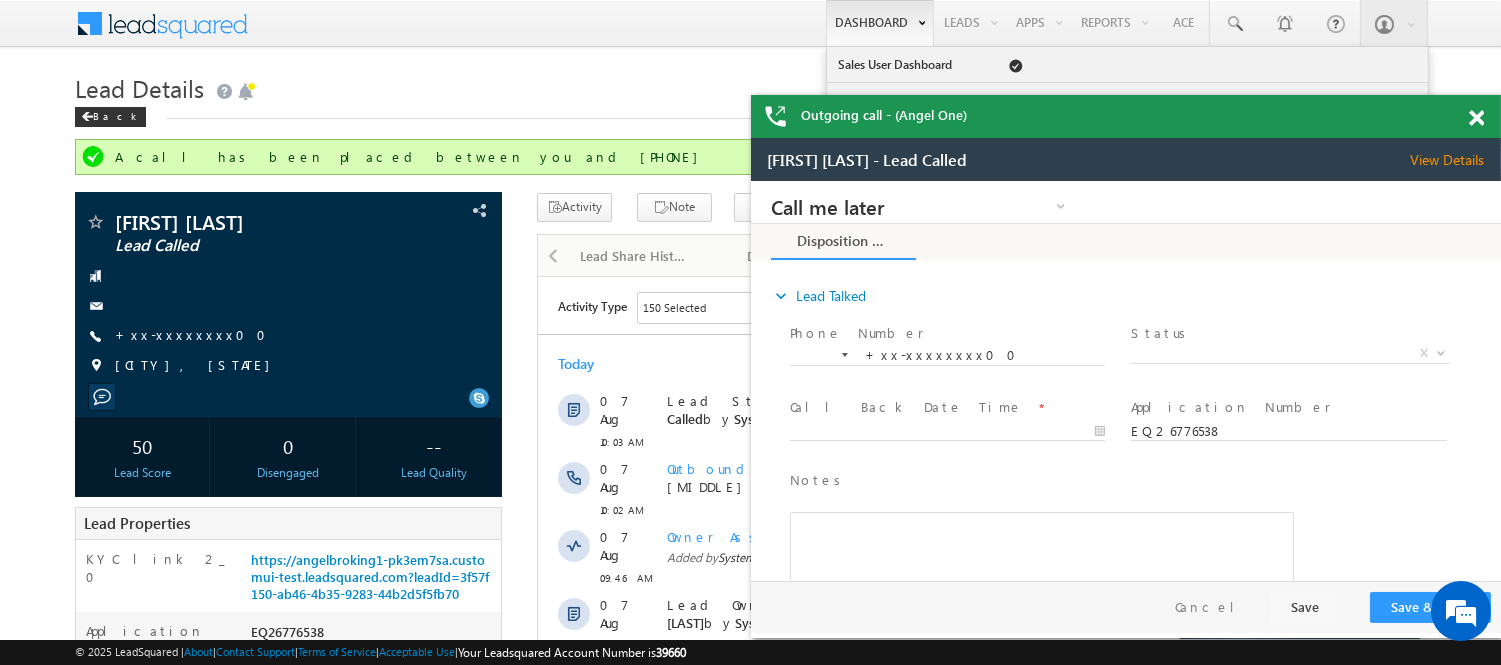 scroll, scrollTop: 0, scrollLeft: 0, axis: both 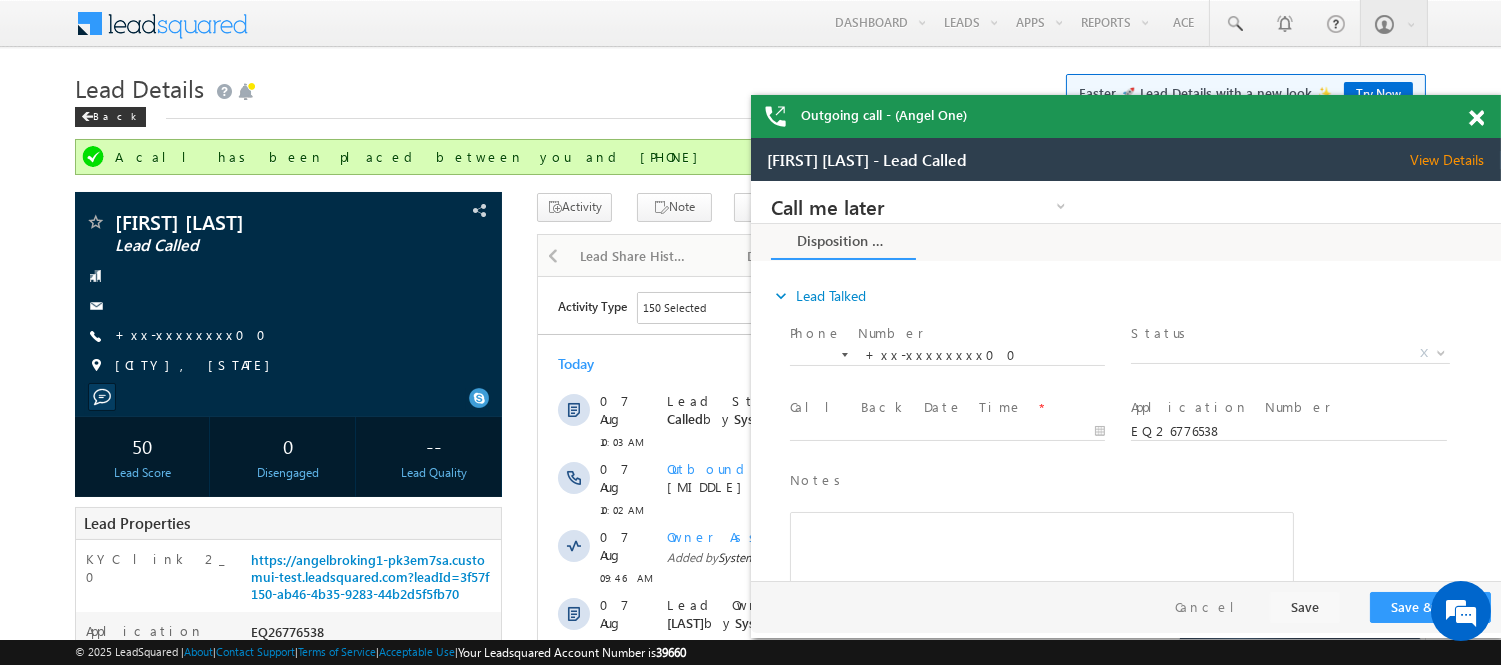 click at bounding box center (1476, 118) 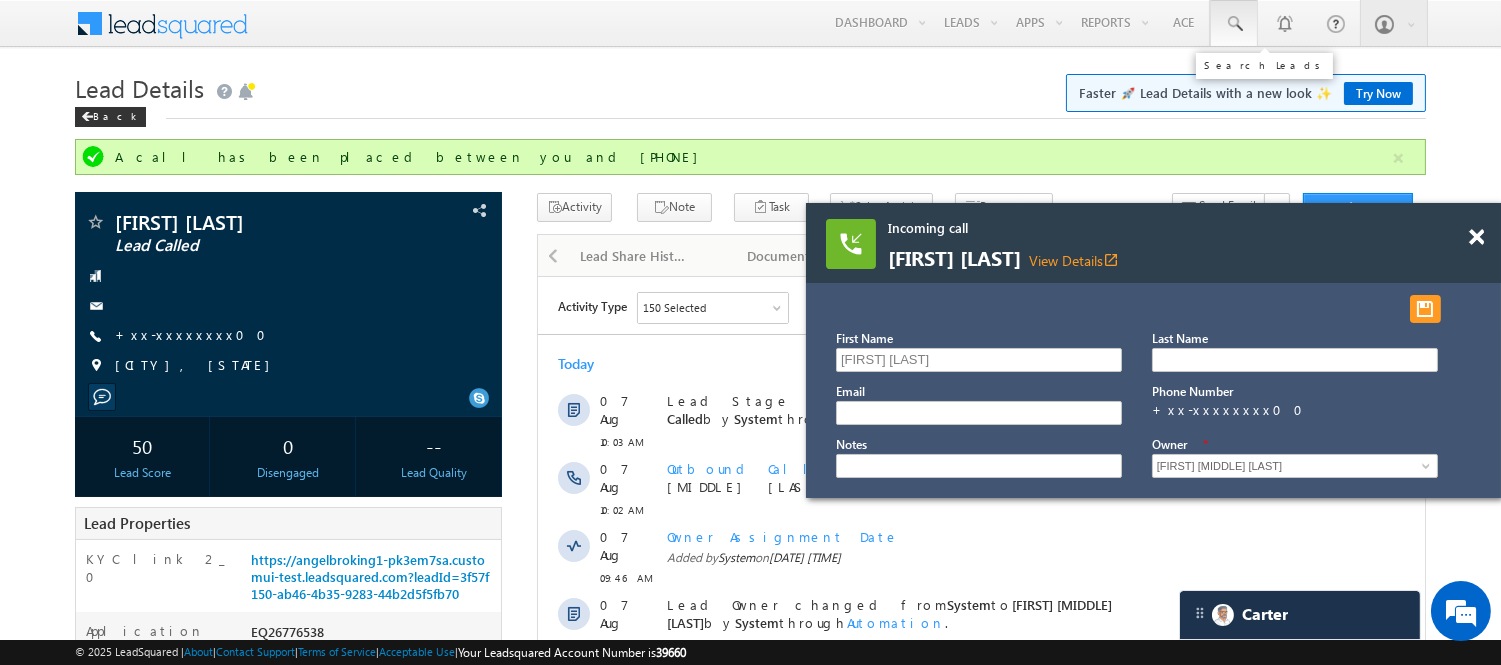 click at bounding box center (1234, 24) 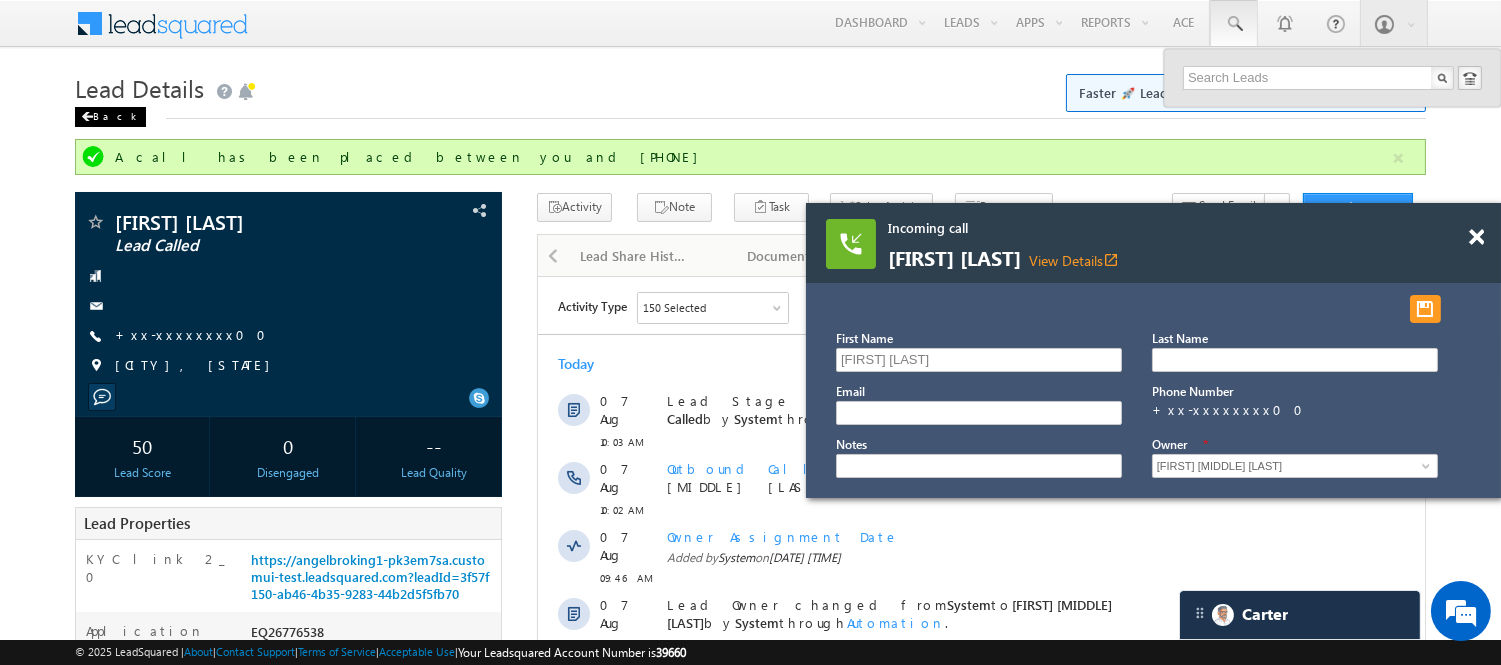 click on "Back" at bounding box center (110, 117) 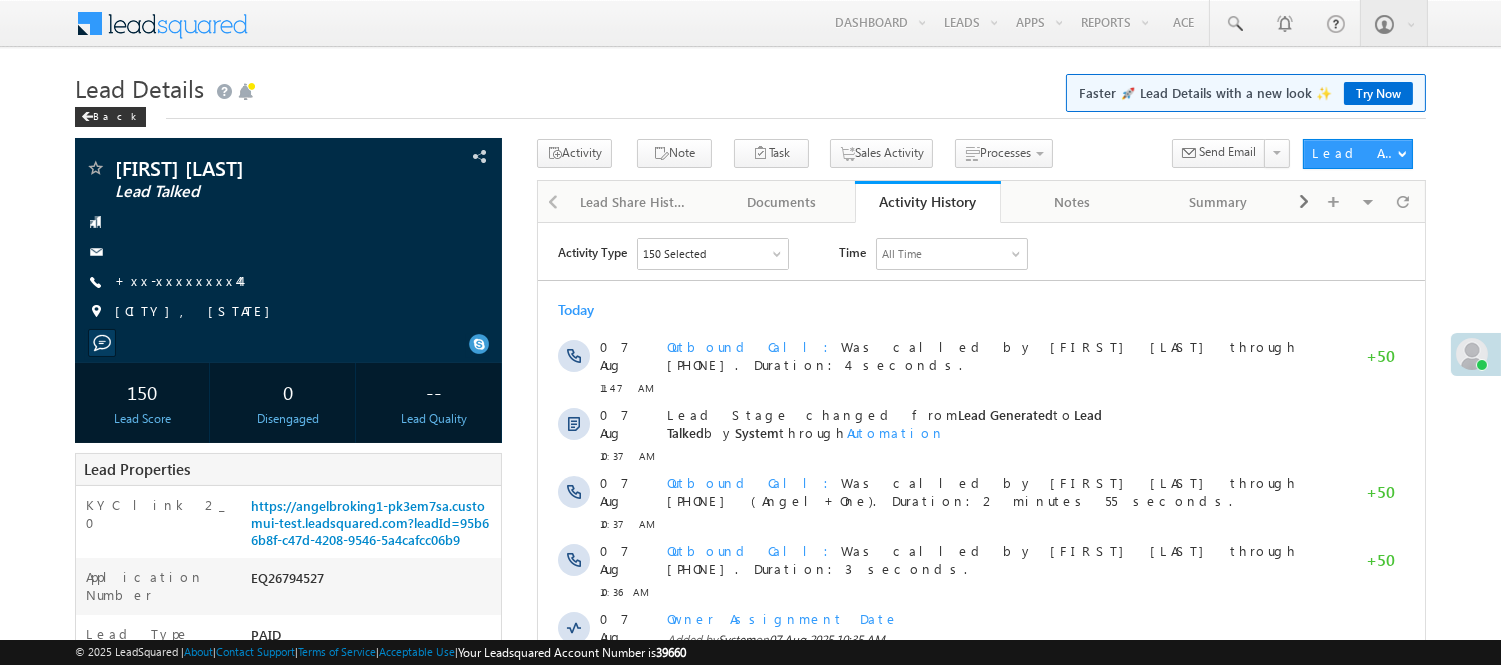 scroll, scrollTop: 0, scrollLeft: 0, axis: both 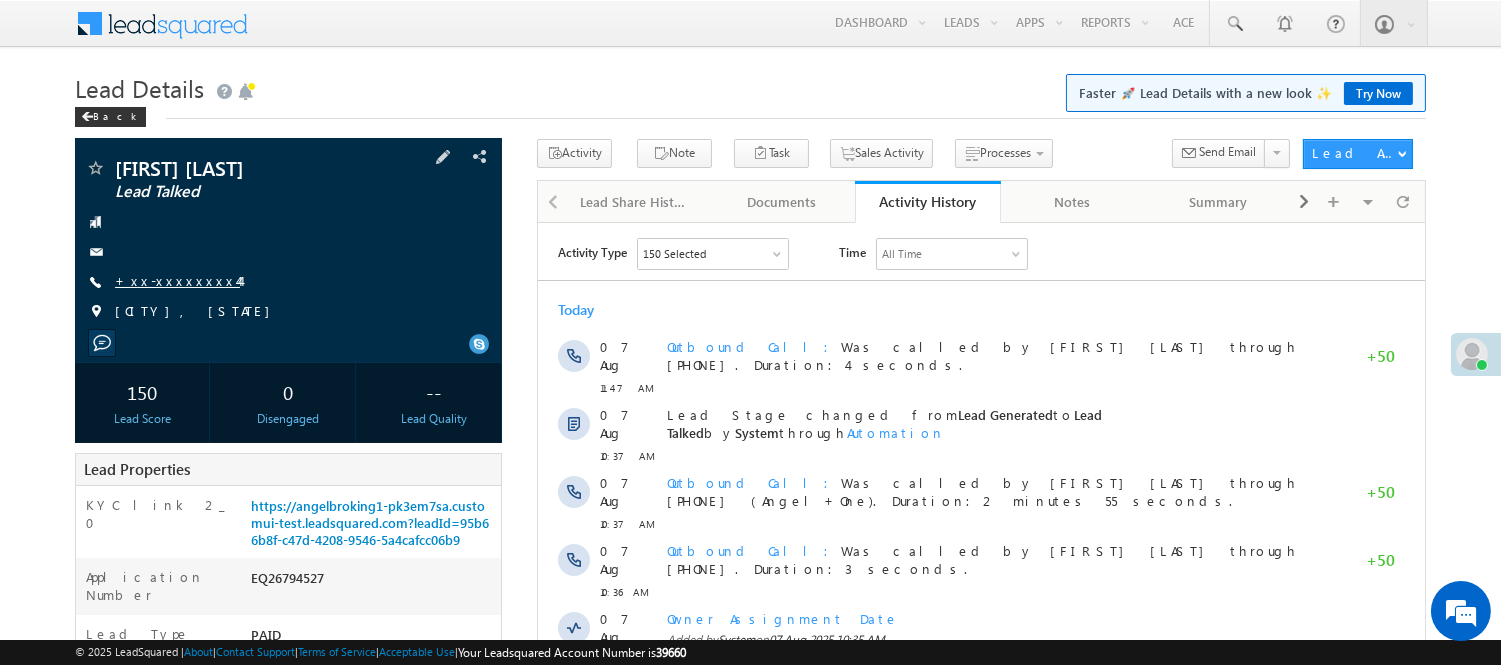click on "+xx-xxxxxxxx44" at bounding box center [177, 280] 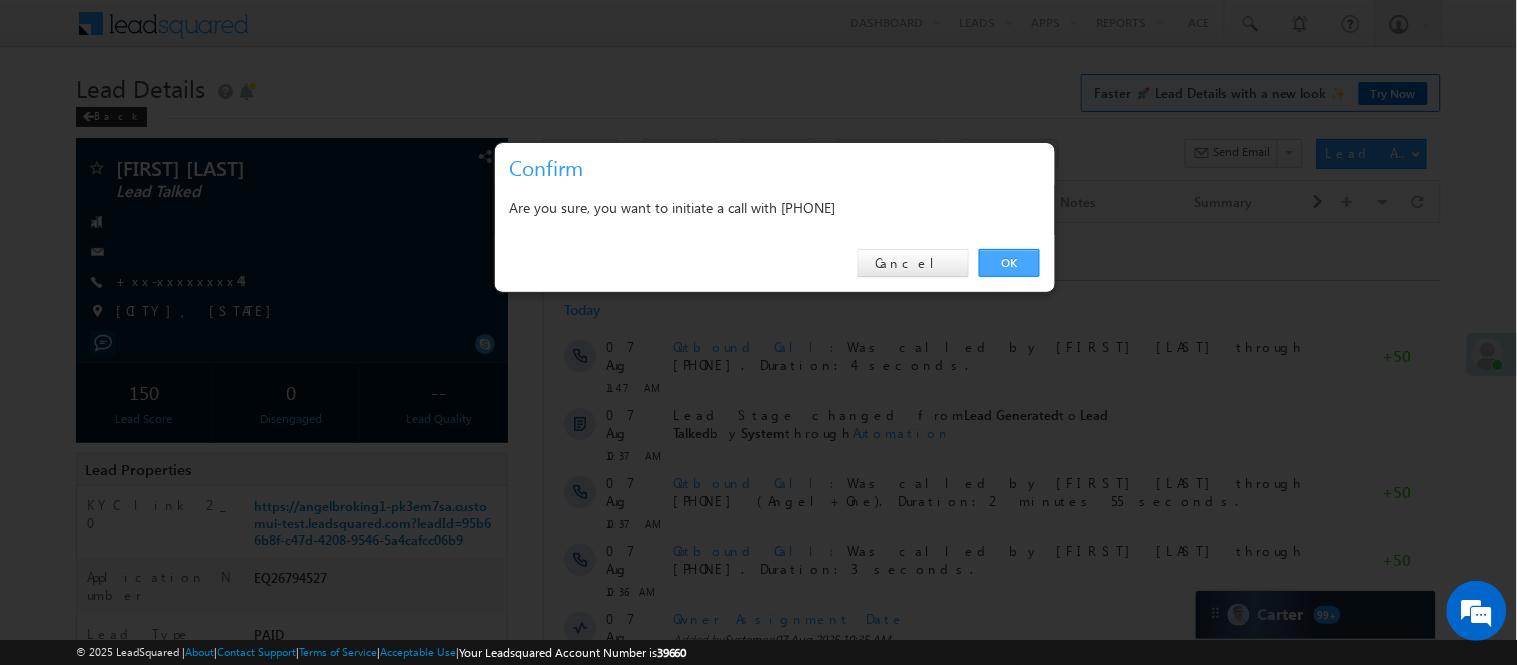 click on "OK" at bounding box center (1009, 263) 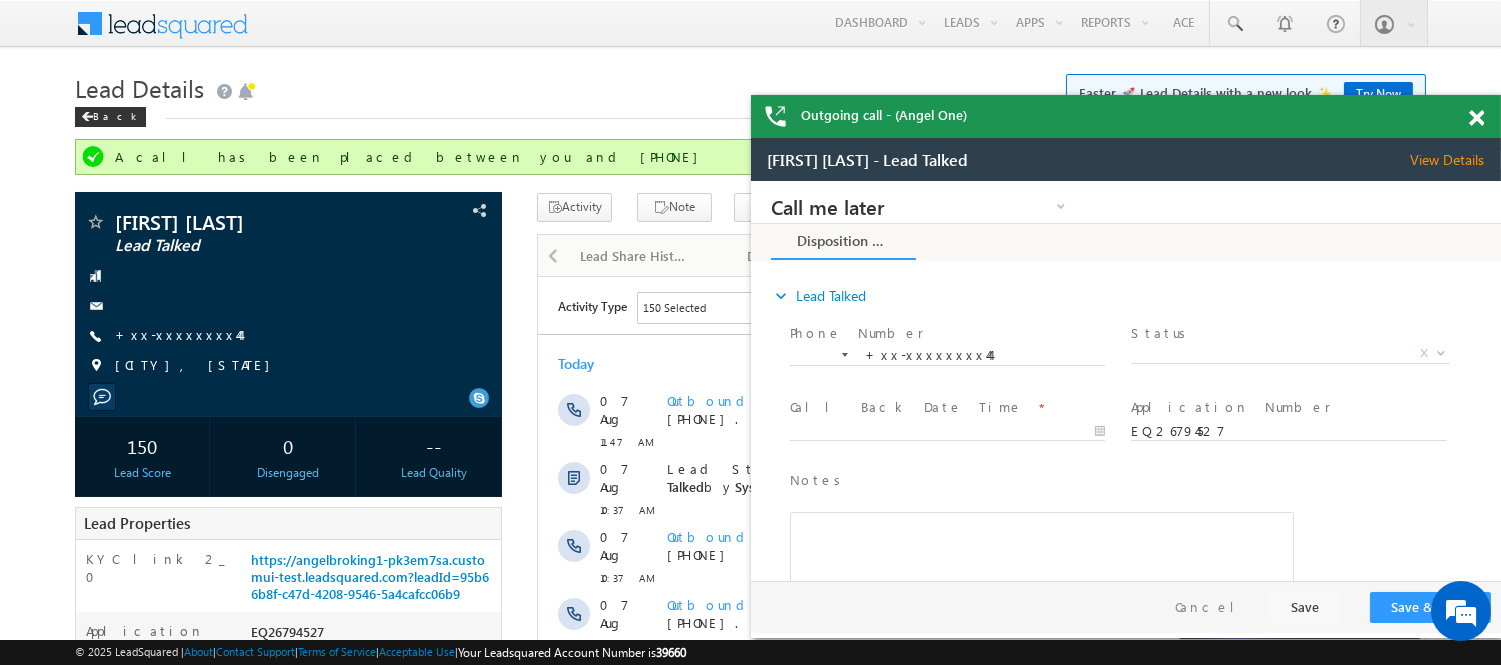 scroll, scrollTop: 0, scrollLeft: 0, axis: both 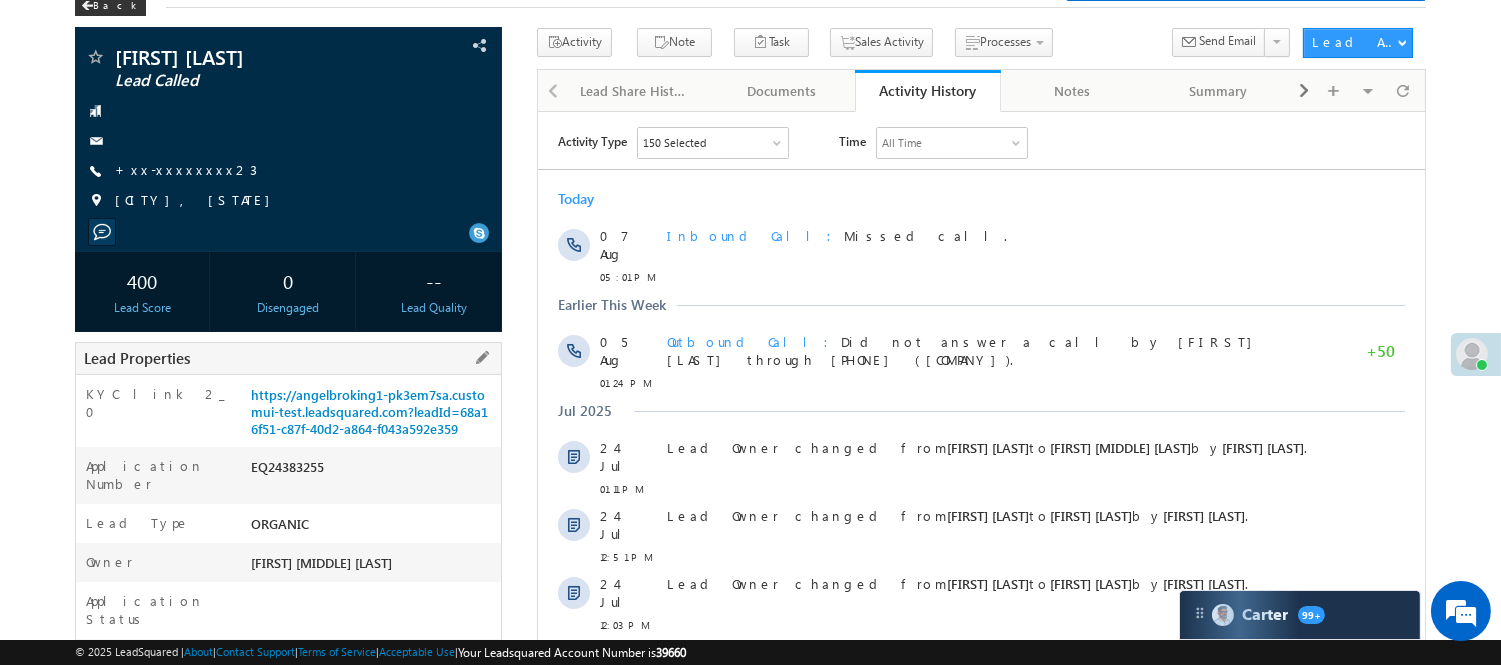click on "EQ24383255" at bounding box center (373, 471) 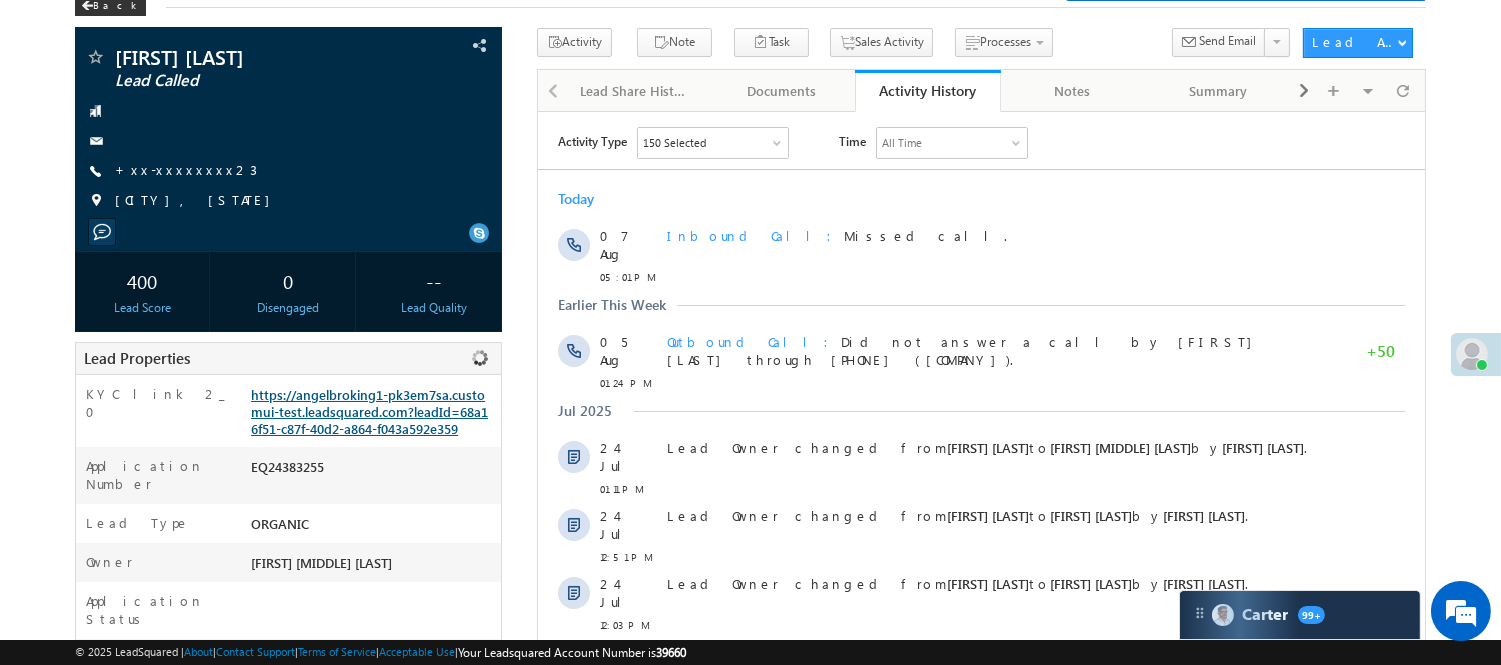 copy on "EQ24383255" 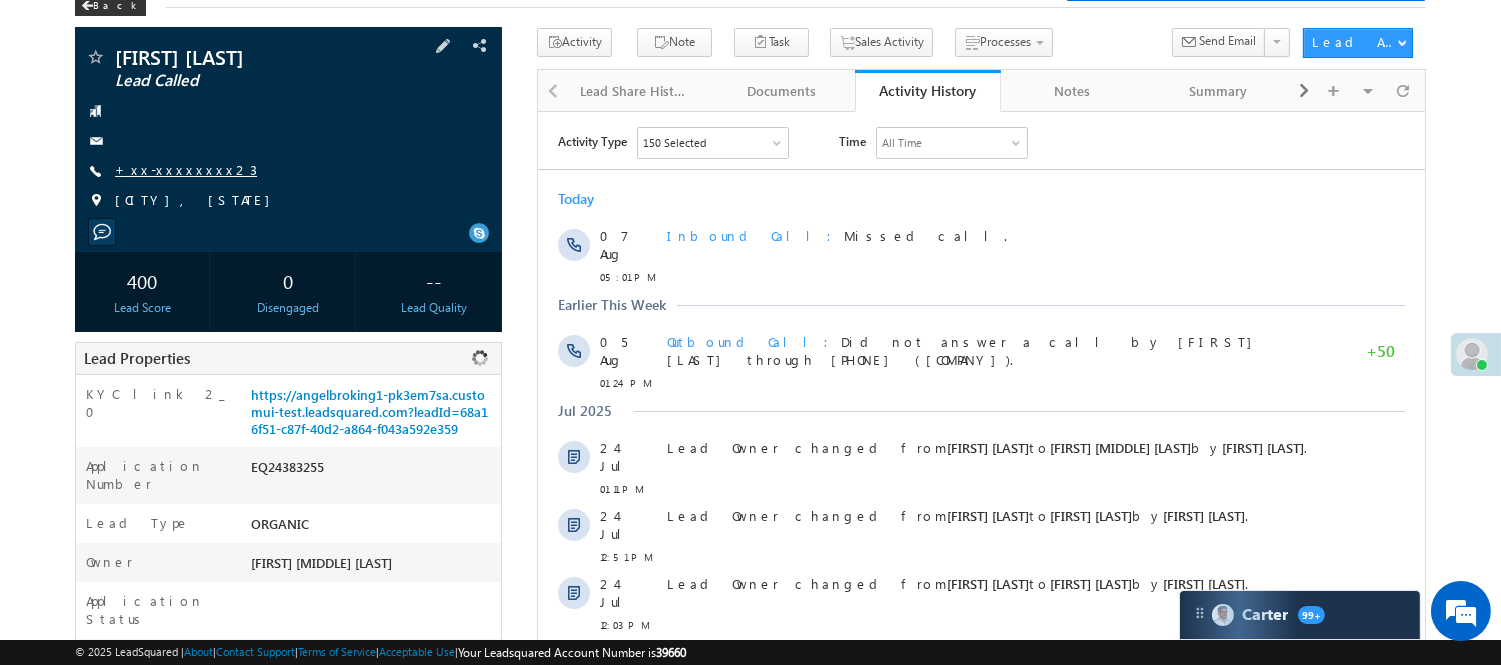 click on "+xx-xxxxxxxx23" at bounding box center (186, 169) 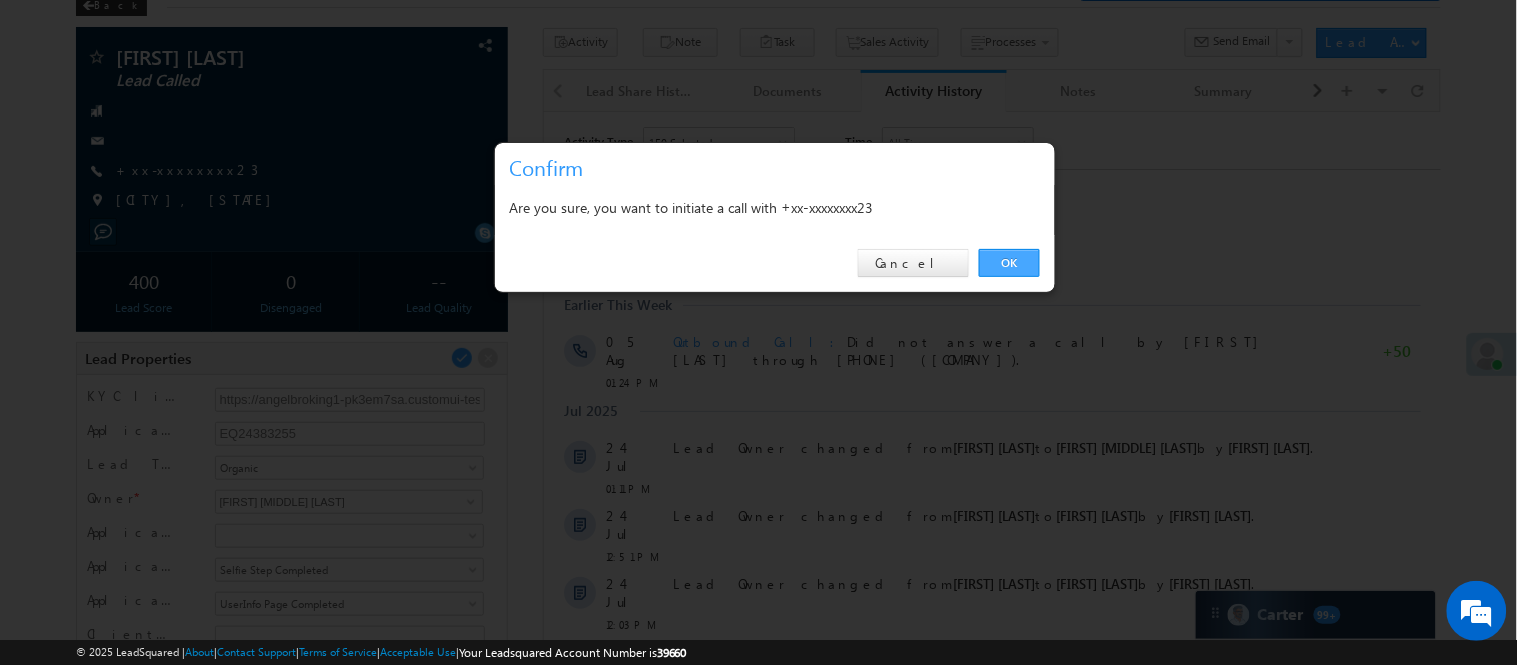 click on "OK" at bounding box center (1009, 263) 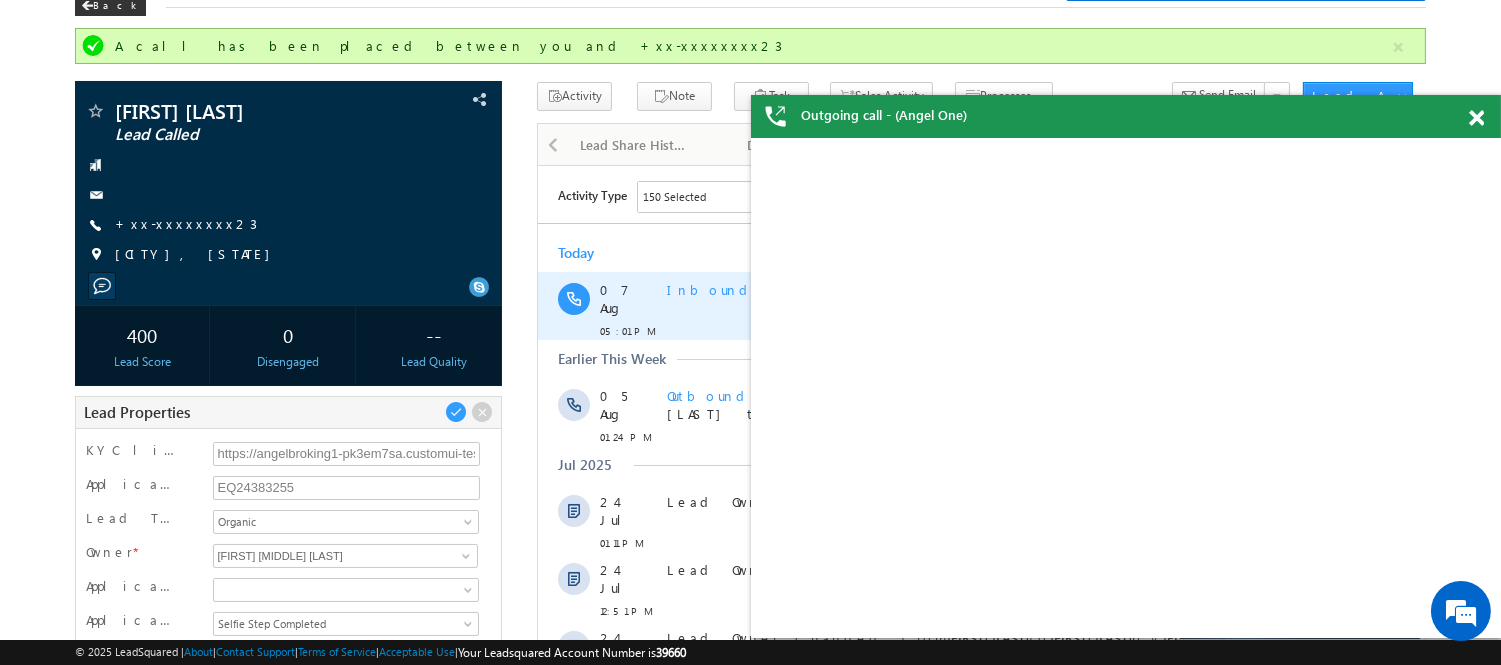 scroll, scrollTop: 0, scrollLeft: 0, axis: both 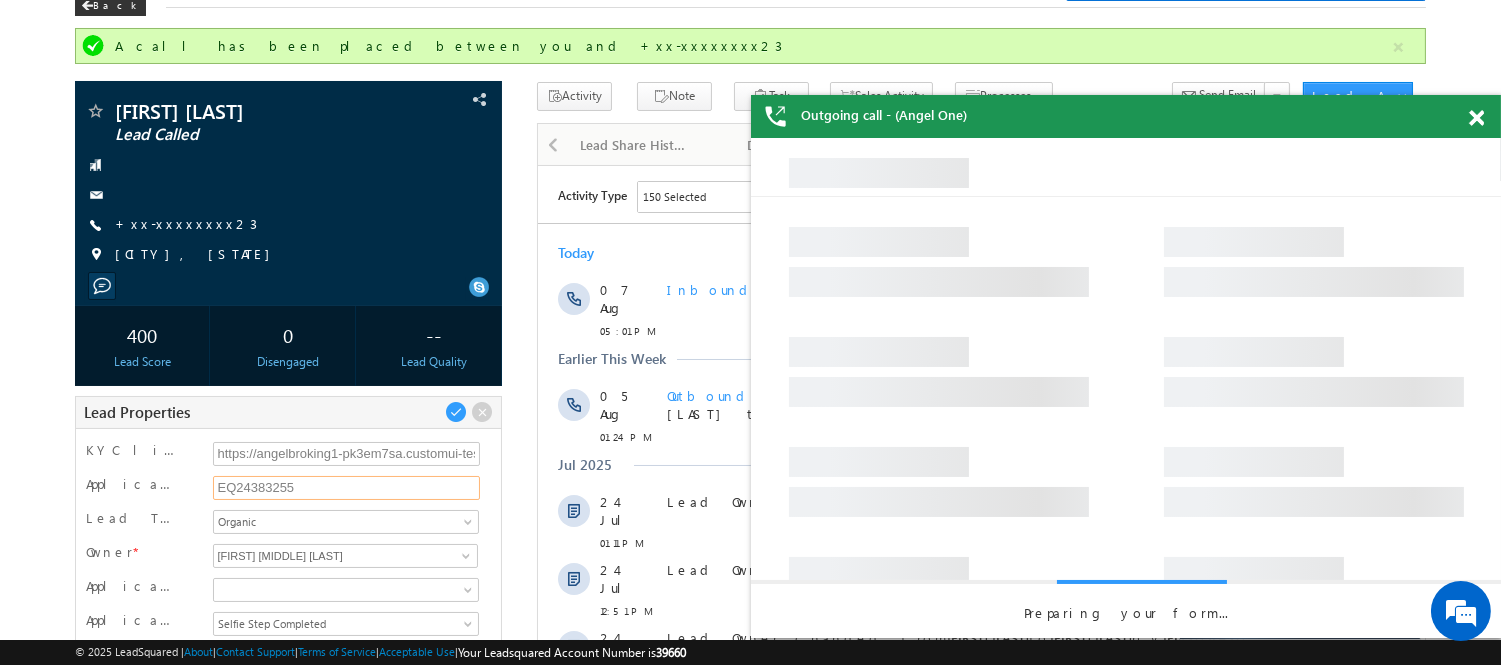 click on "EQ24383255" at bounding box center [347, 488] 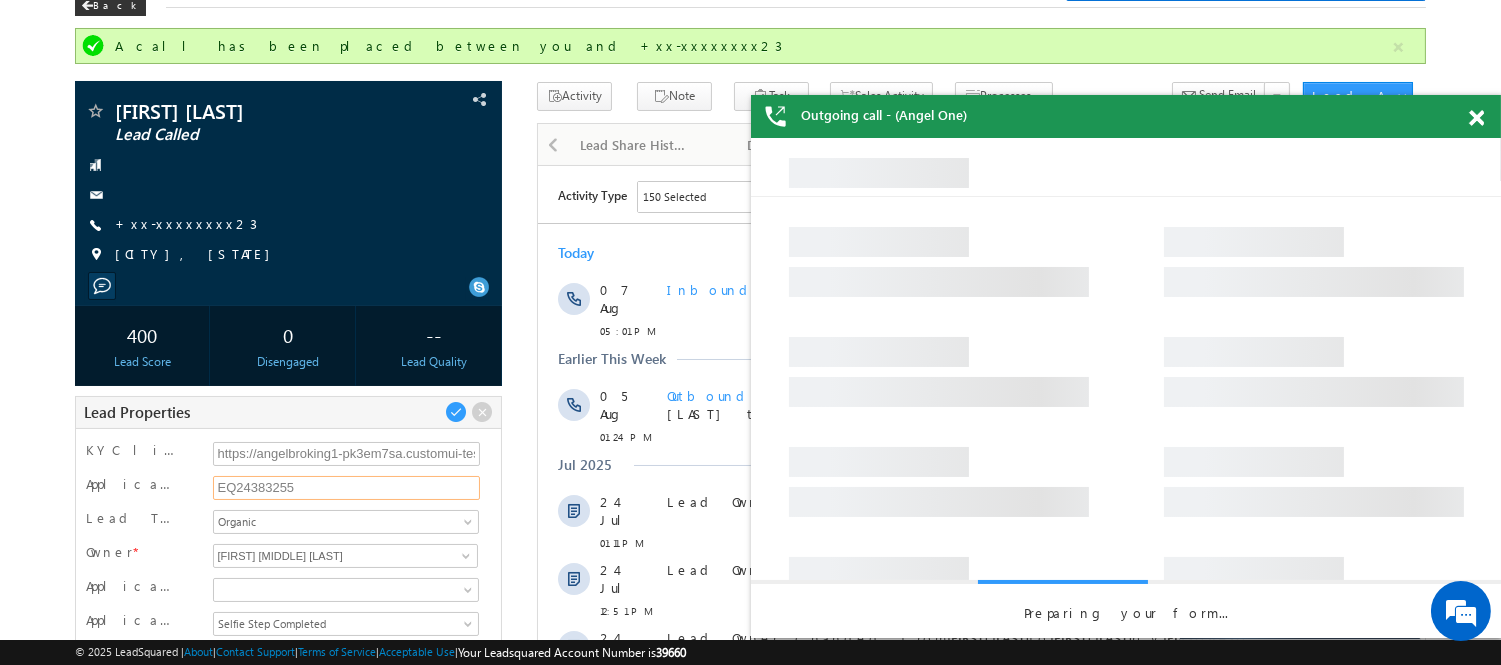 click on "EQ24383255" at bounding box center [347, 488] 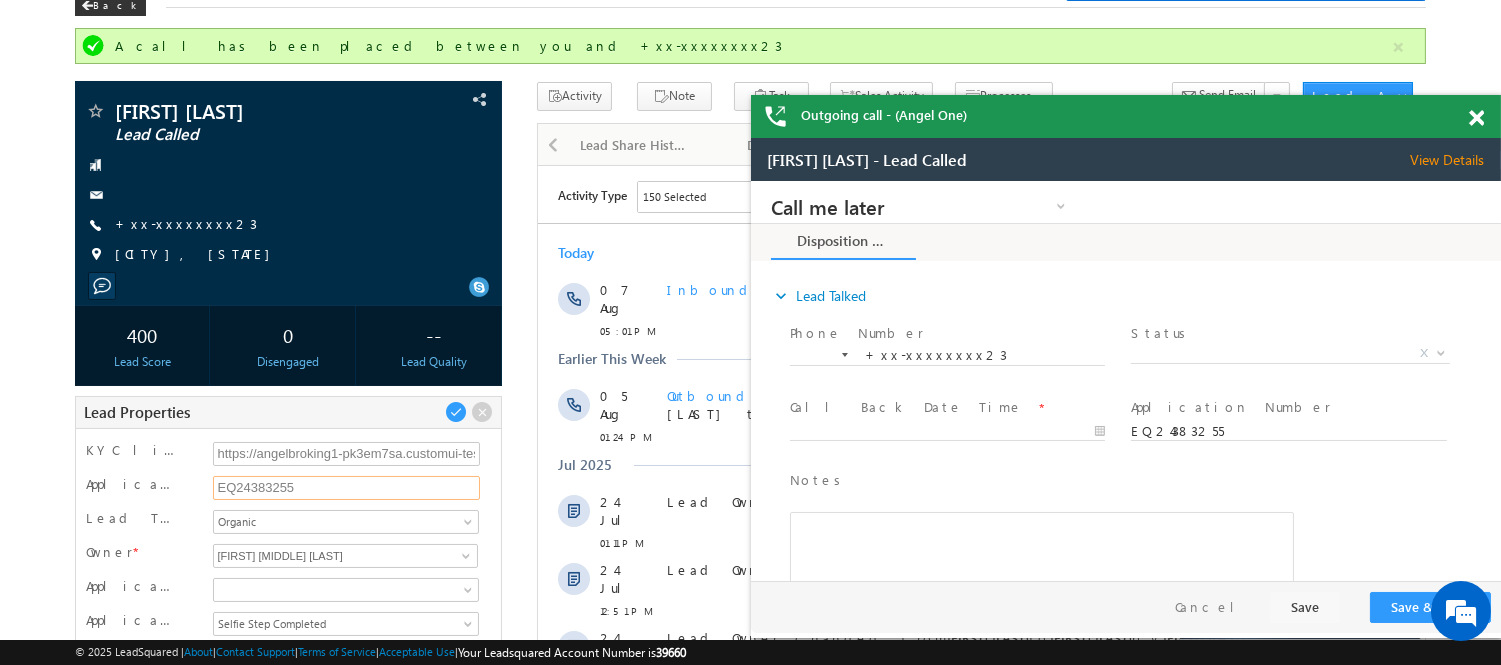 scroll, scrollTop: 0, scrollLeft: 0, axis: both 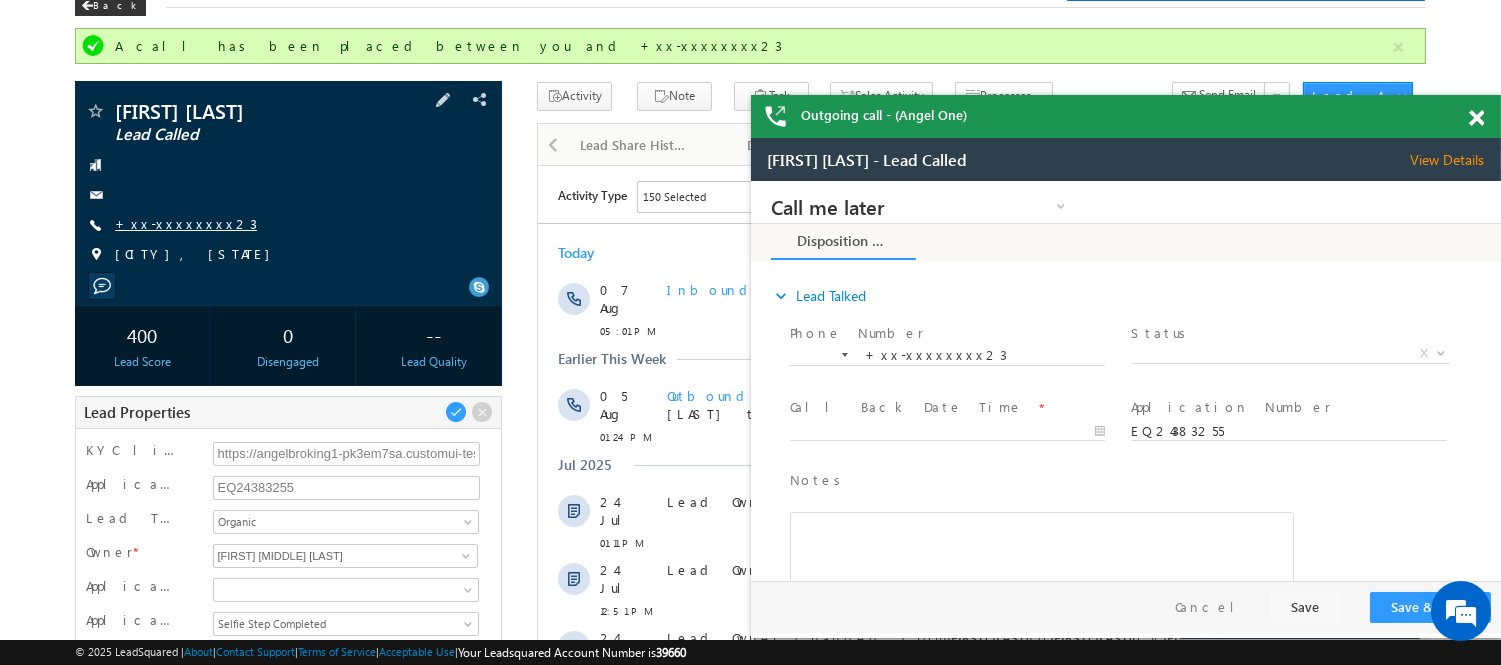 click on "+xx-xxxxxxxx23" at bounding box center [186, 223] 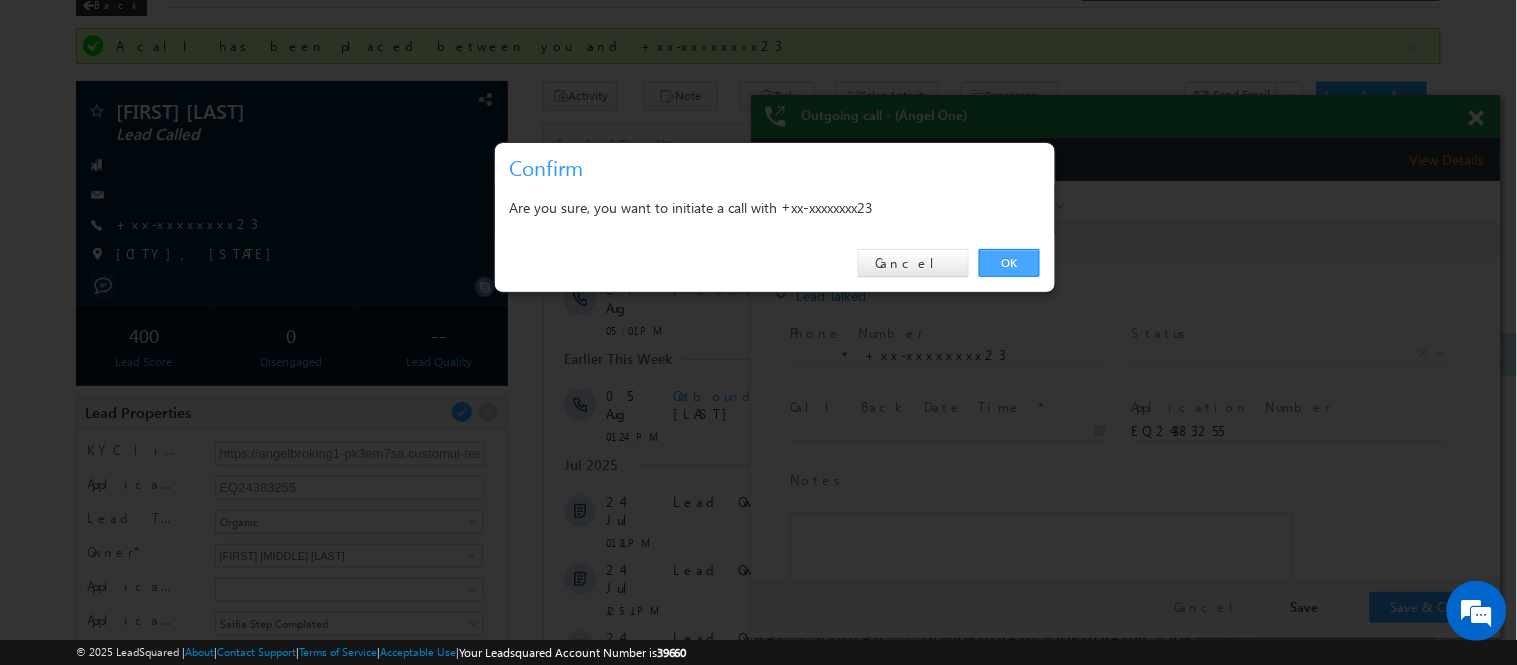 click on "OK" at bounding box center [1009, 263] 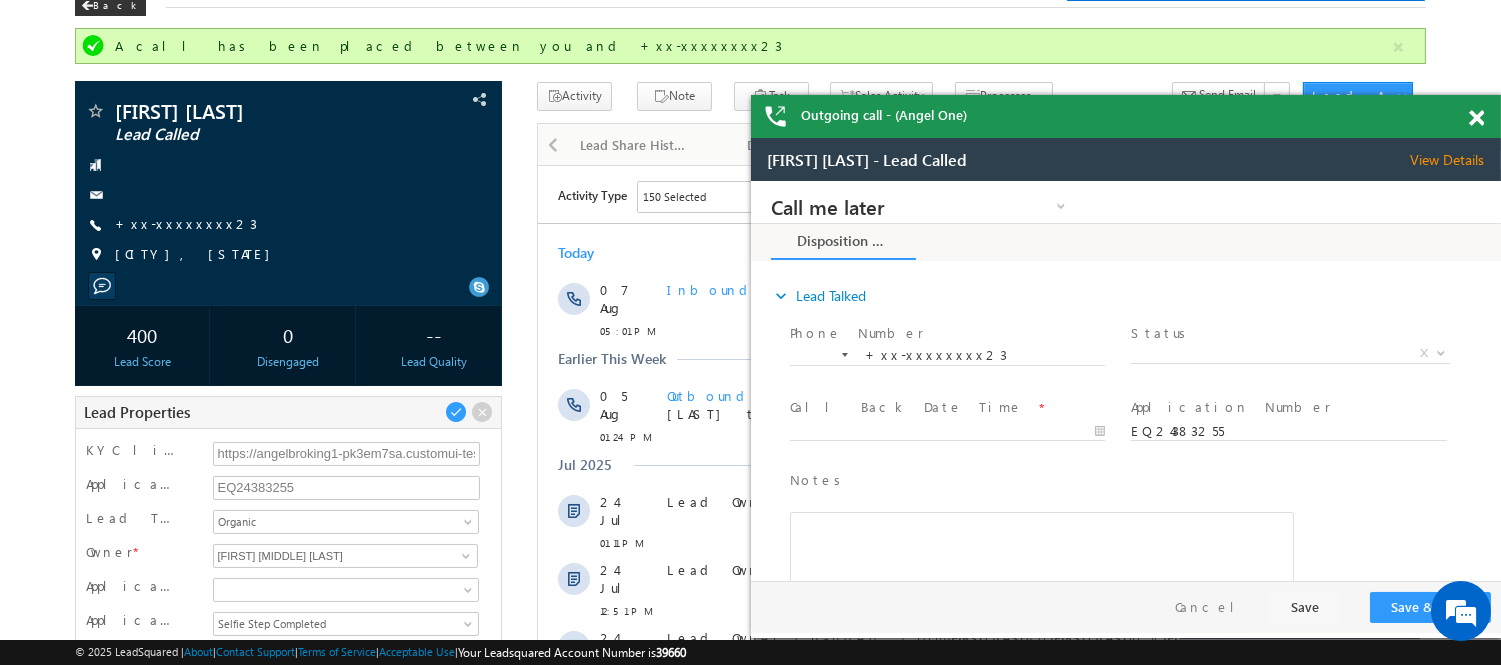 scroll, scrollTop: 0, scrollLeft: 0, axis: both 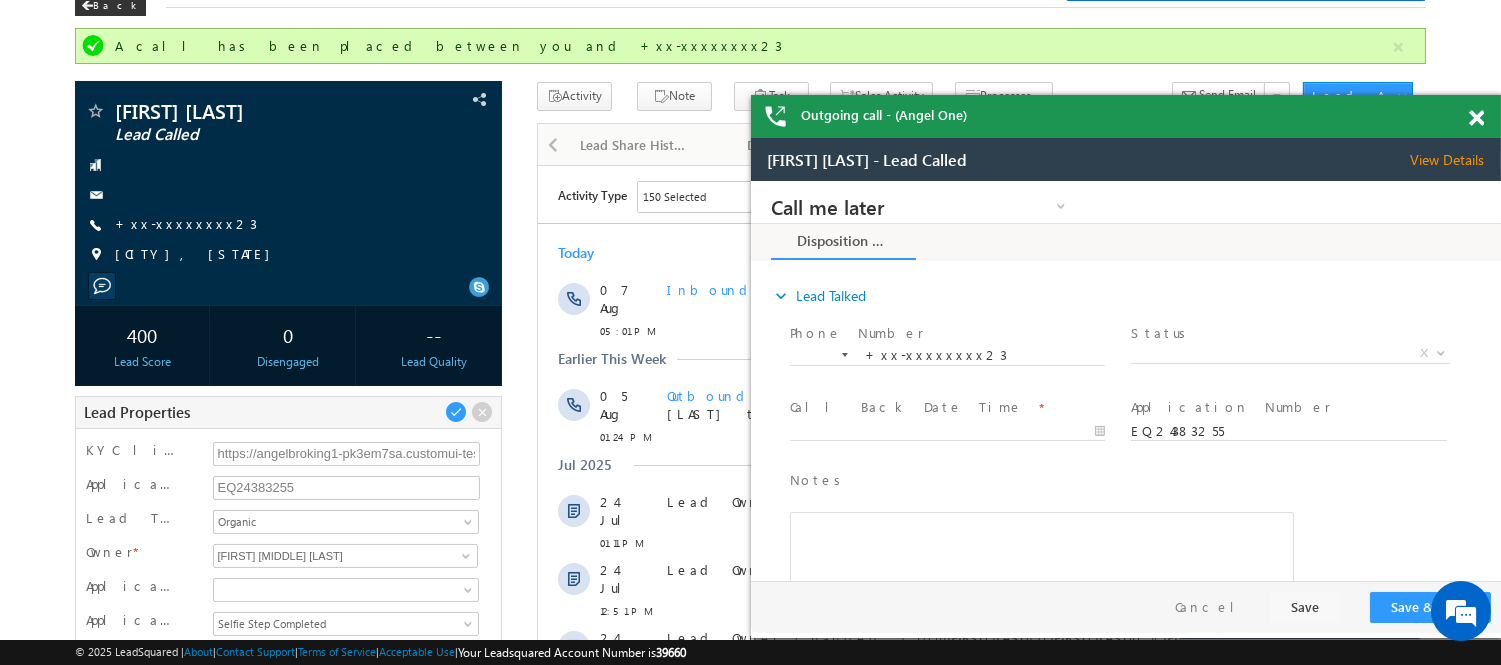 click on "Outgoing call -  (Angel One)" at bounding box center (1126, 116) 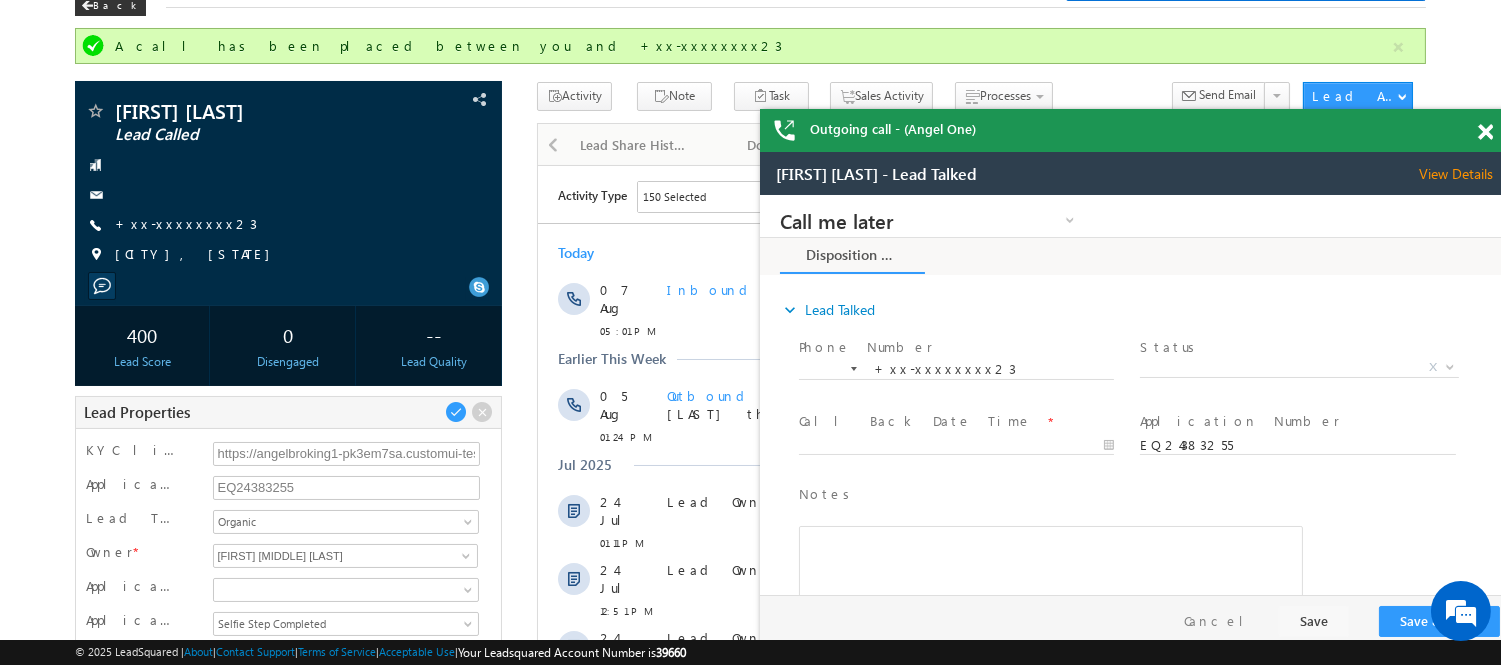 scroll, scrollTop: 0, scrollLeft: 0, axis: both 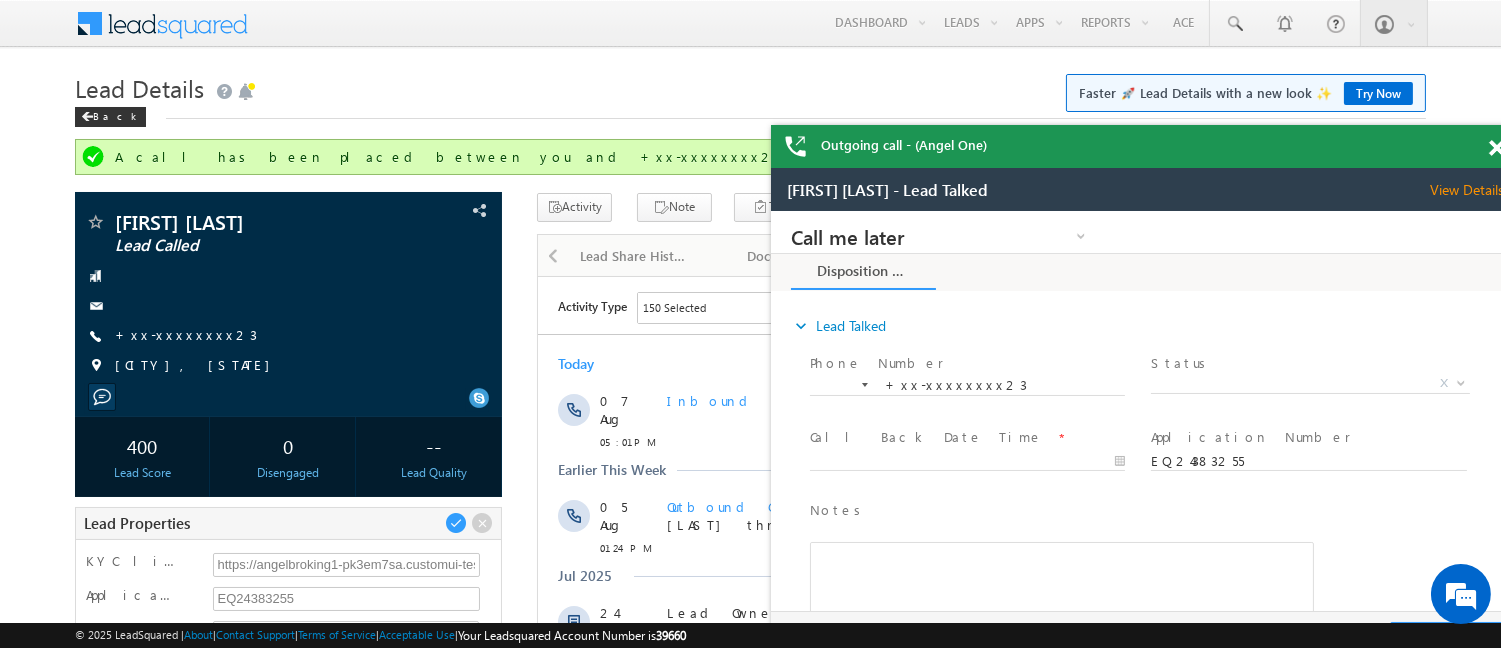 click at bounding box center (1496, 148) 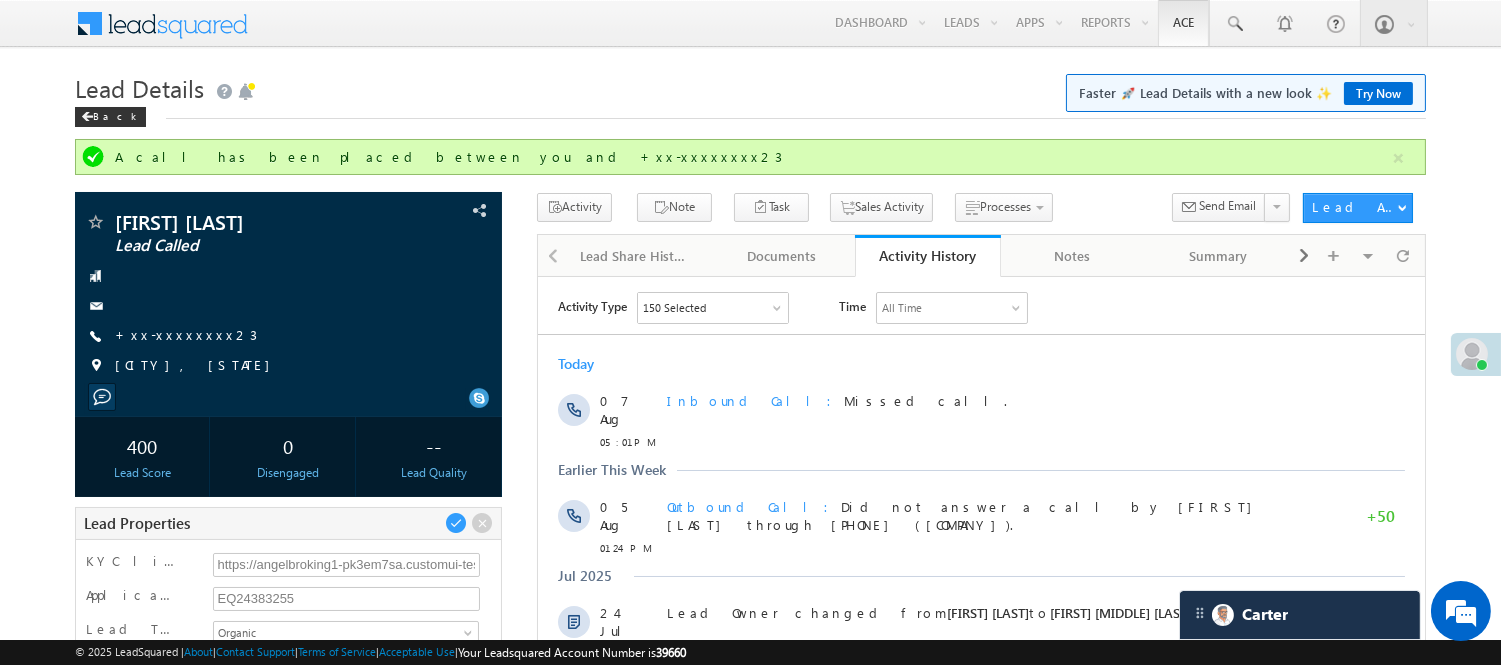 click on "Ace" at bounding box center [1183, 23] 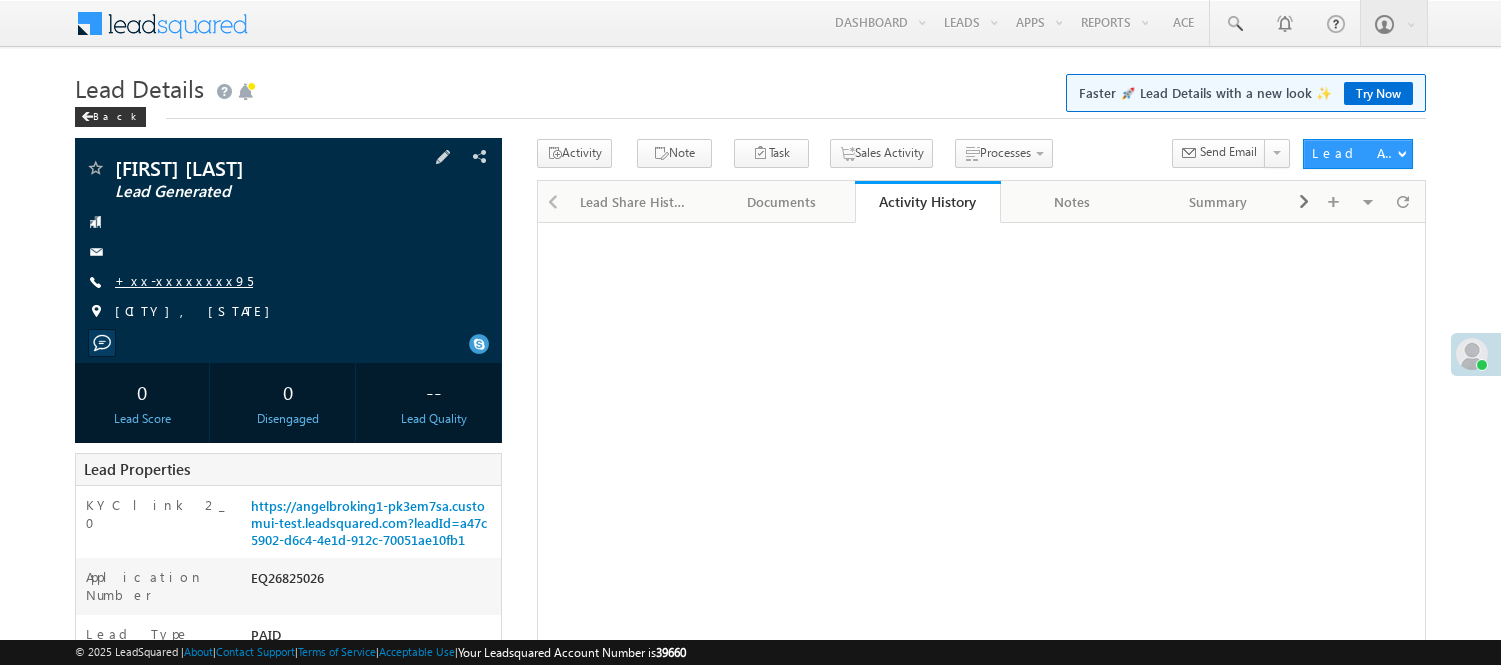 click on "+xx-xxxxxxxx95" at bounding box center (184, 280) 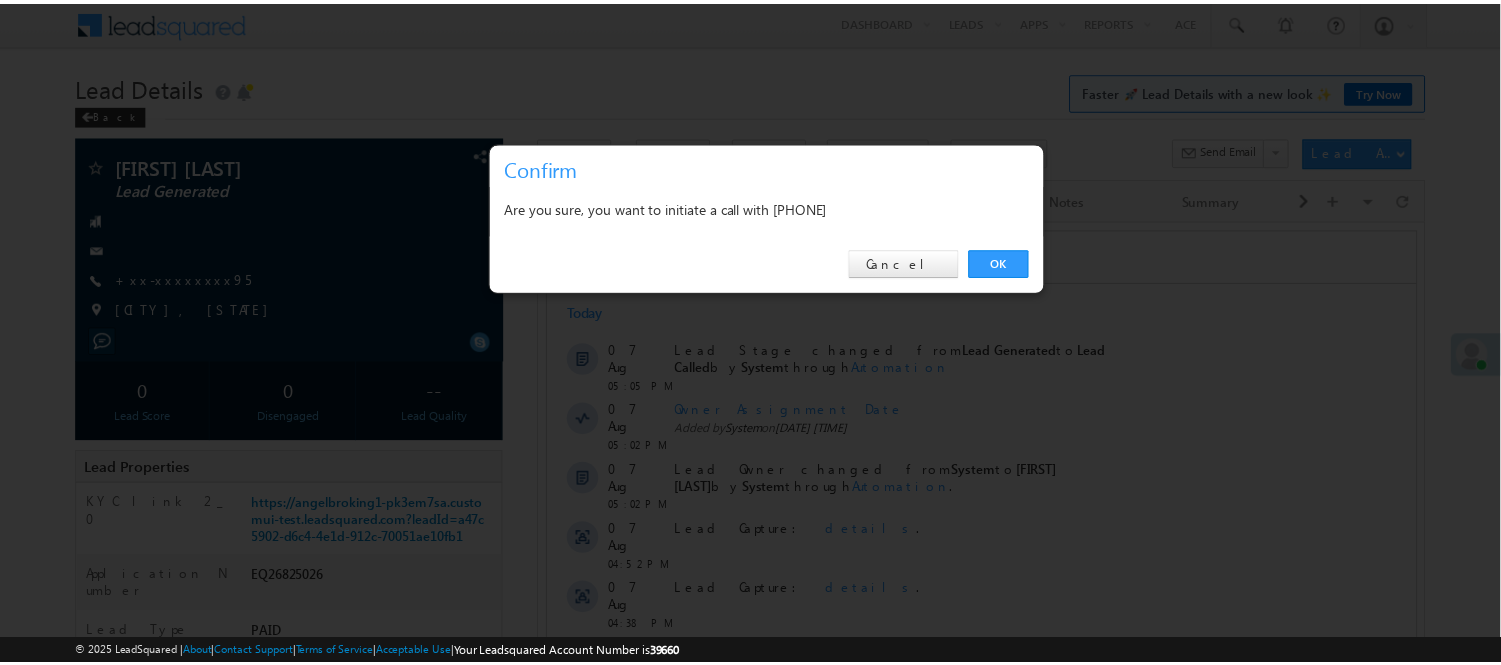 scroll, scrollTop: 0, scrollLeft: 0, axis: both 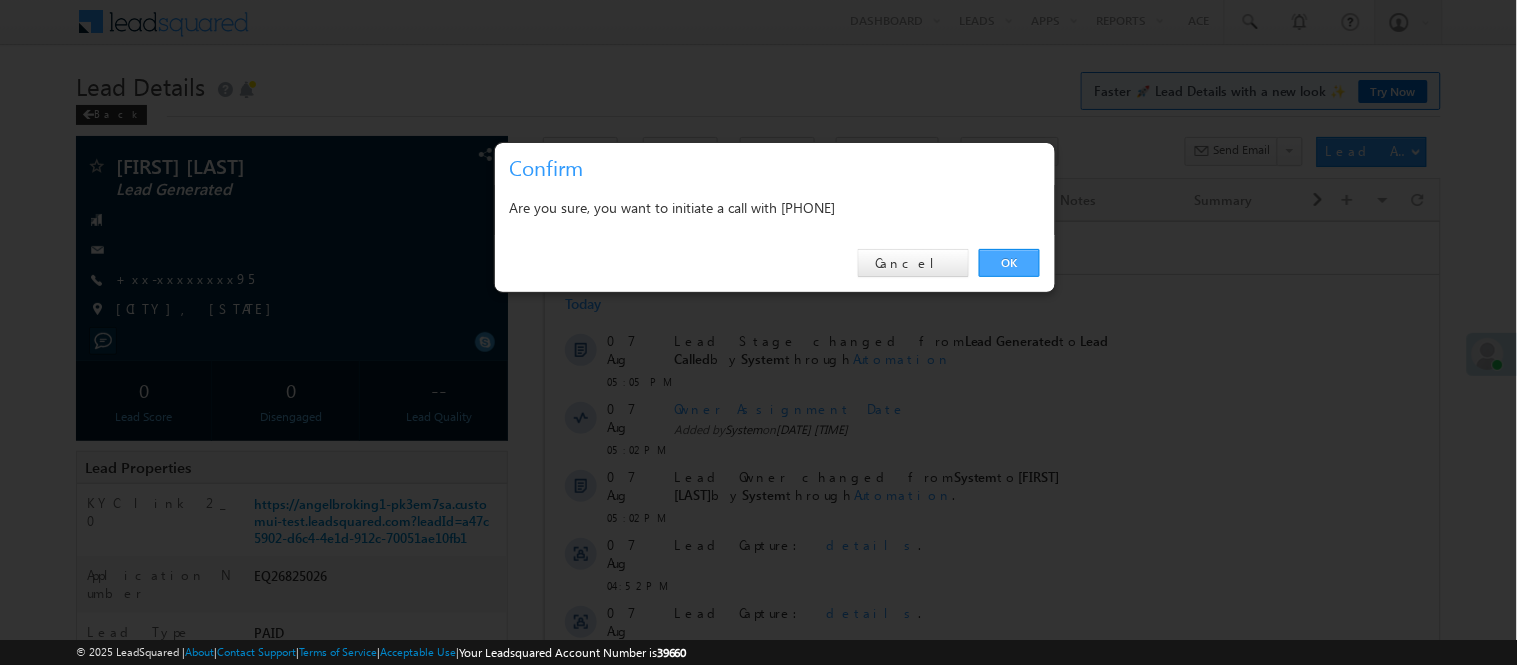 click on "OK" at bounding box center (1009, 263) 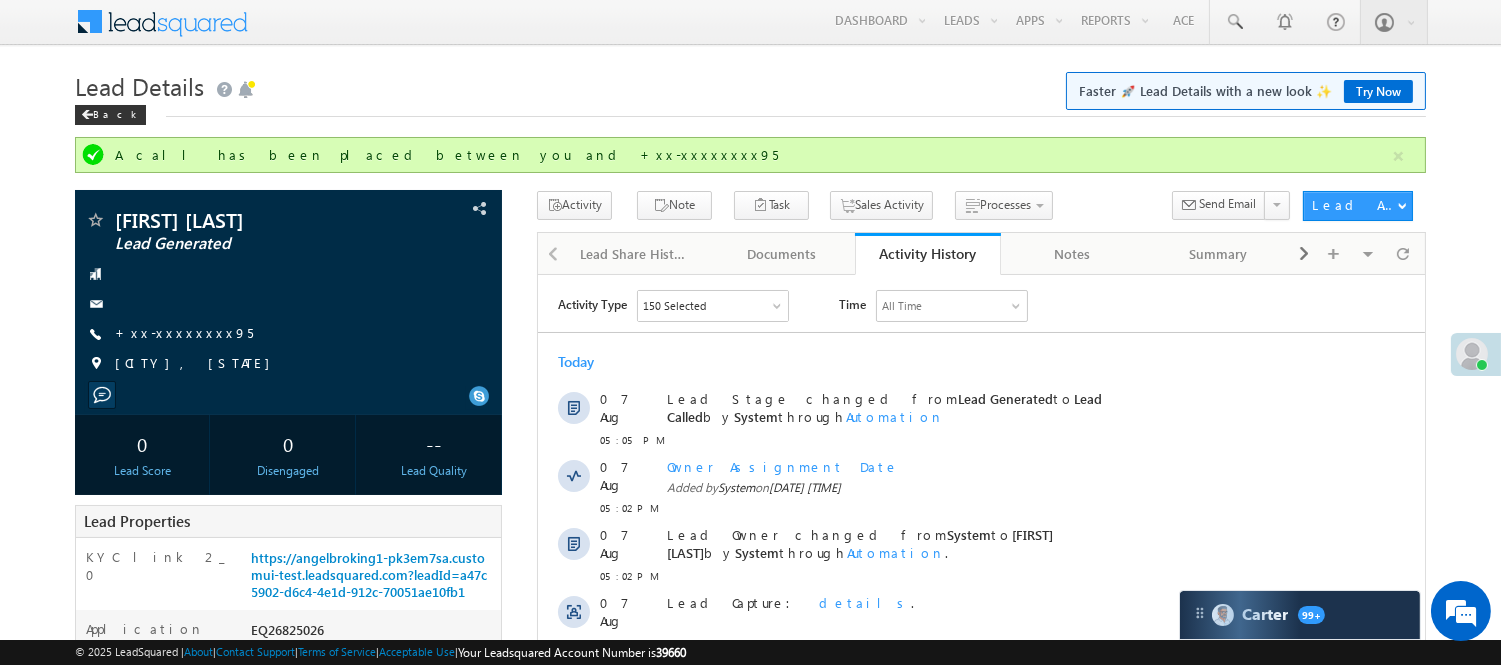 scroll, scrollTop: 0, scrollLeft: 0, axis: both 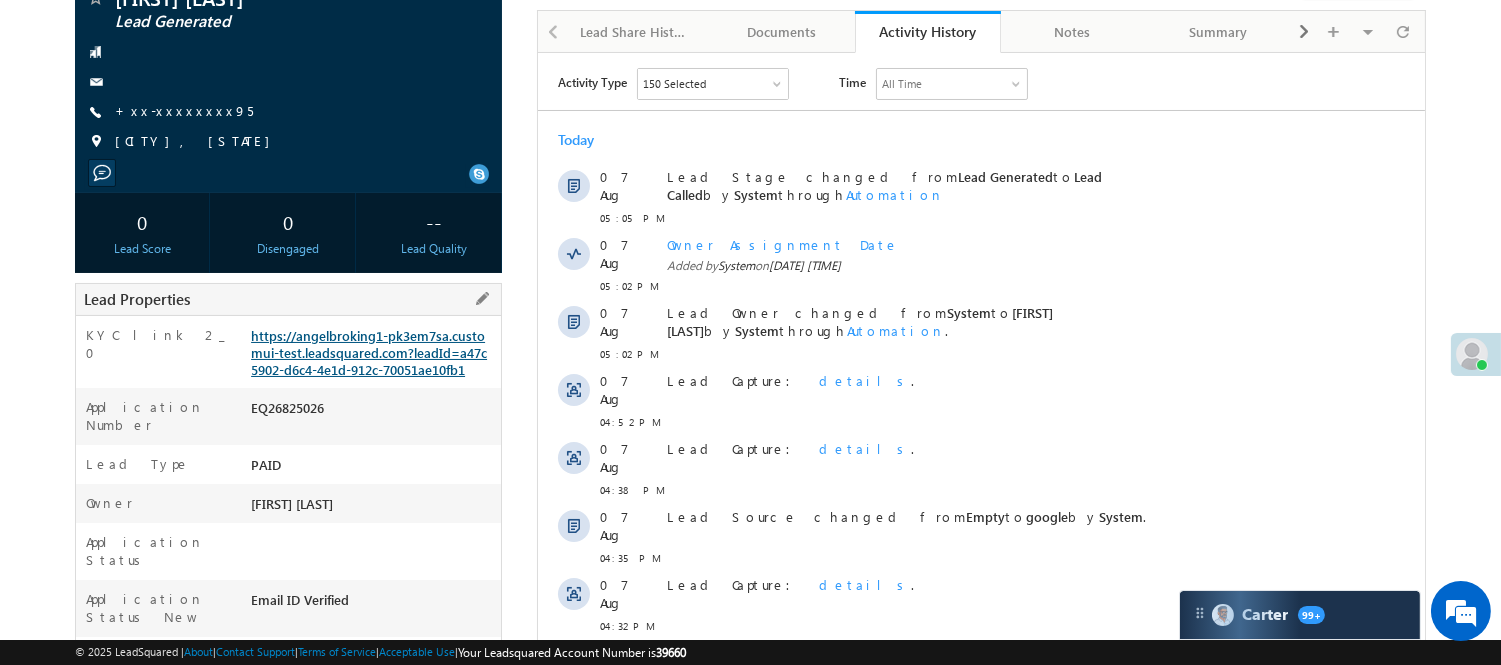 click on "https://angelbroking1-pk3em7sa.customui-test.leadsquared.com?leadId=a47c5902-d6c4-4e1d-912c-70051ae10fb1" at bounding box center [369, 352] 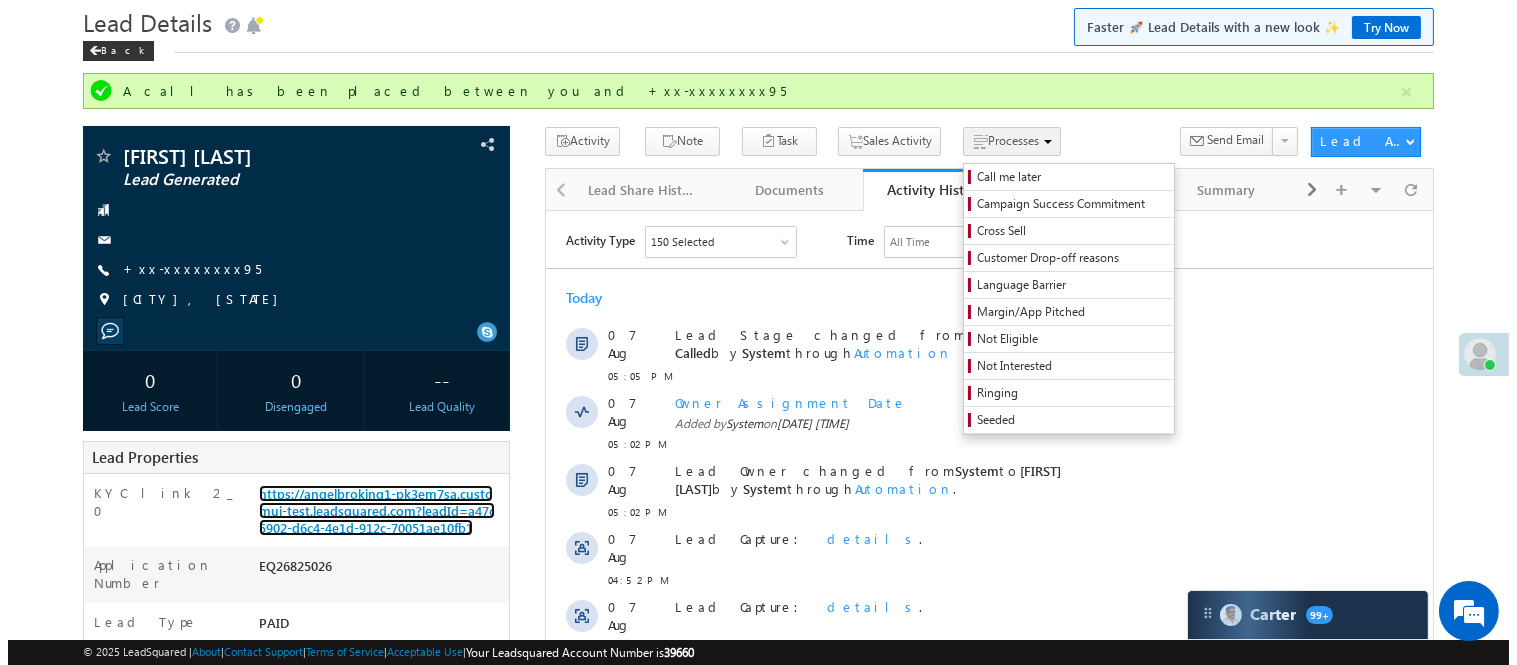 scroll, scrollTop: 2, scrollLeft: 0, axis: vertical 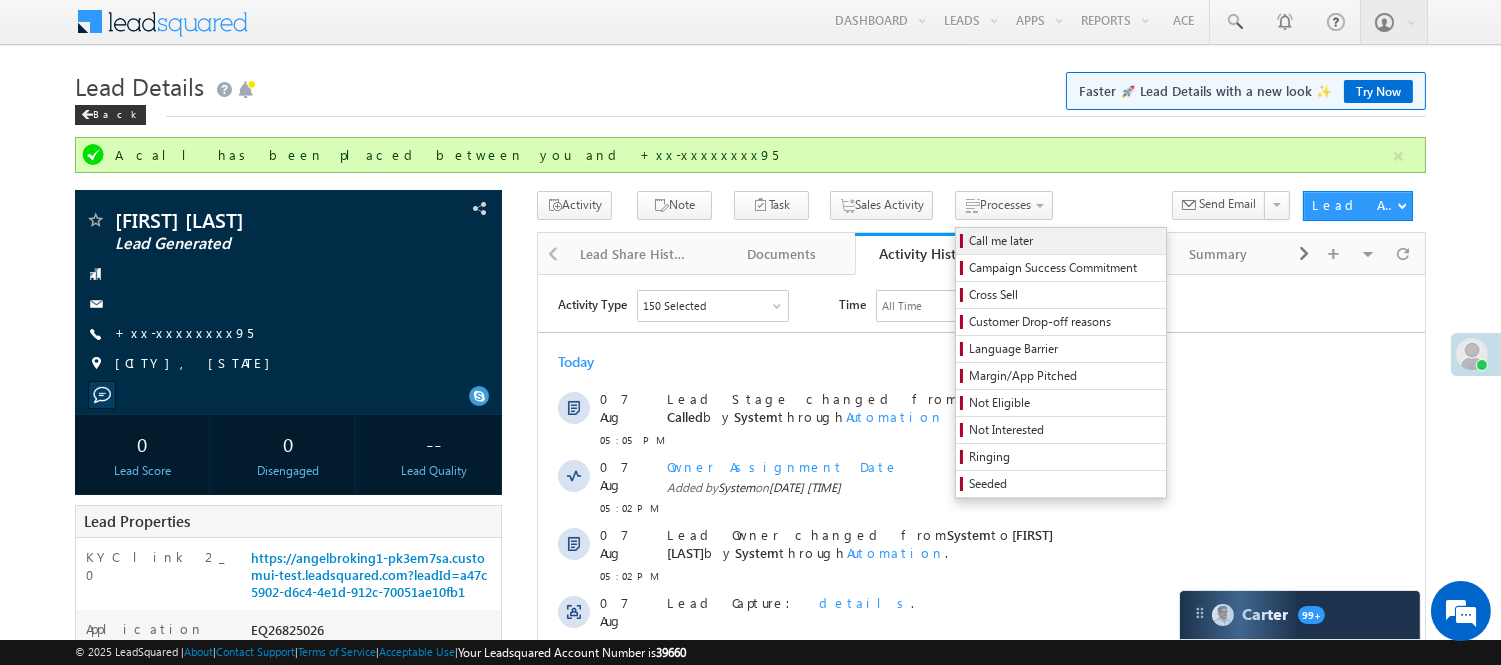 drag, startPoint x: 973, startPoint y: 246, endPoint x: 963, endPoint y: 250, distance: 10.770329 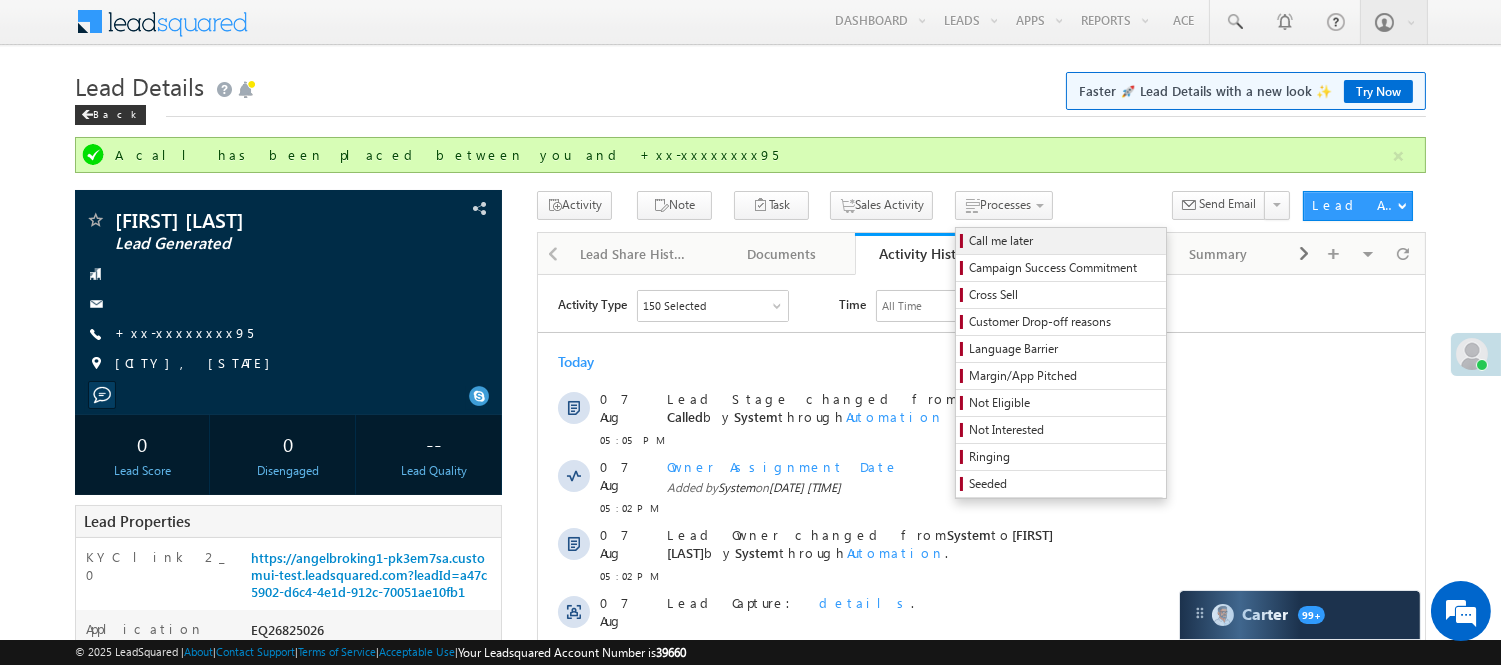 click on "Call me later" at bounding box center [1064, 241] 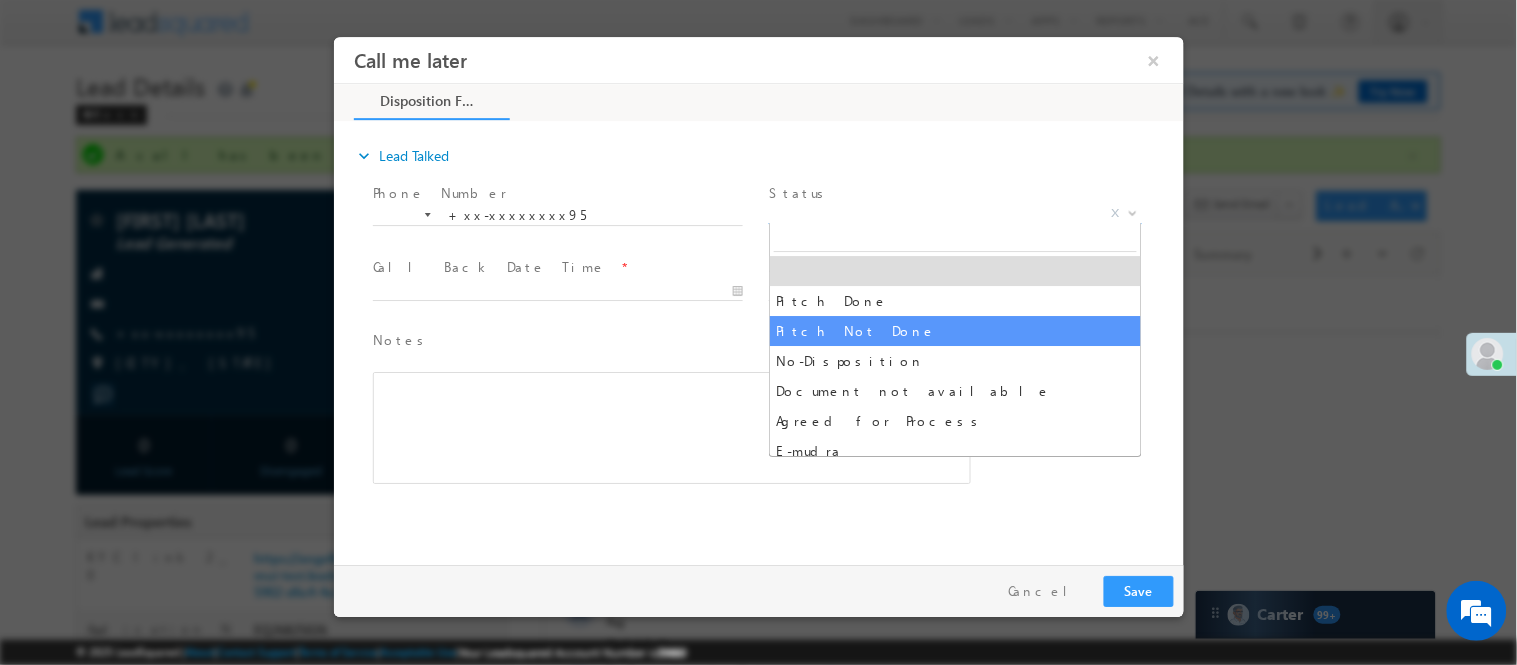 scroll, scrollTop: 0, scrollLeft: 0, axis: both 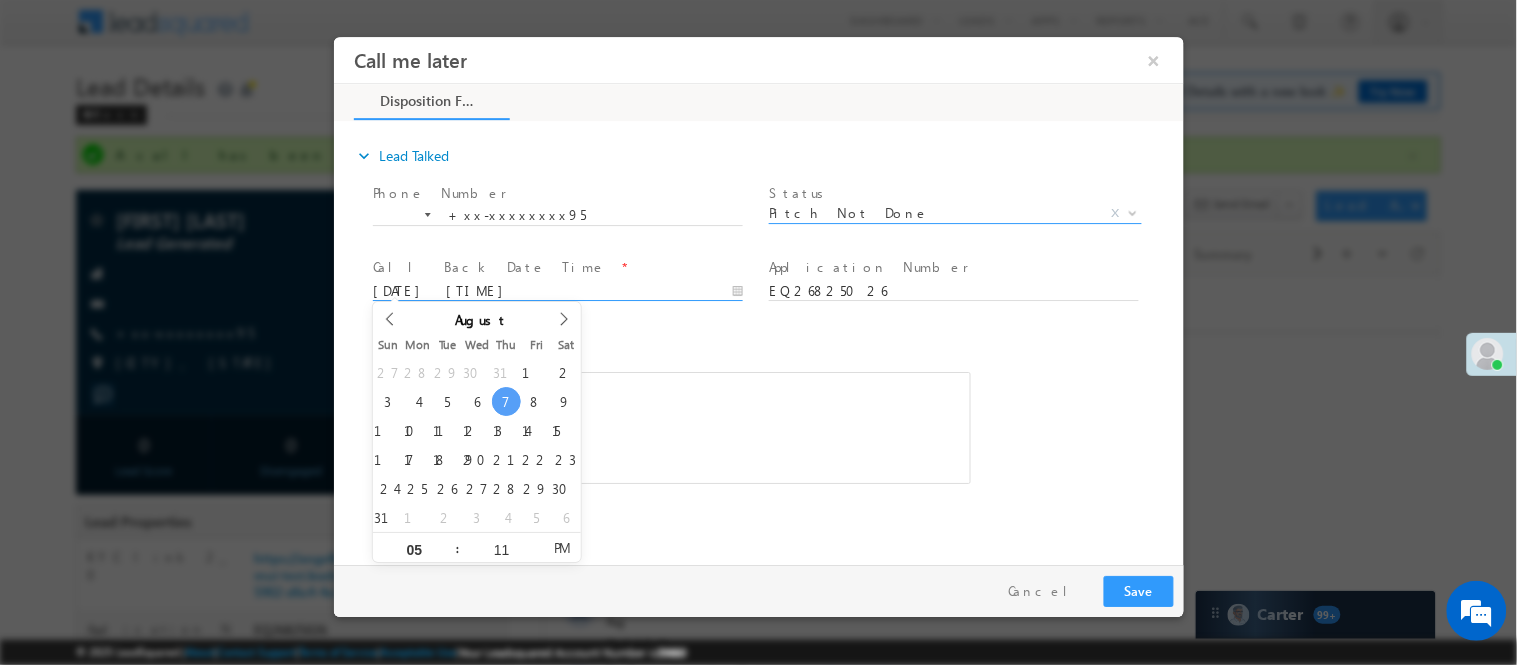 click on "08/07/25 5:11 PM" at bounding box center (557, 291) 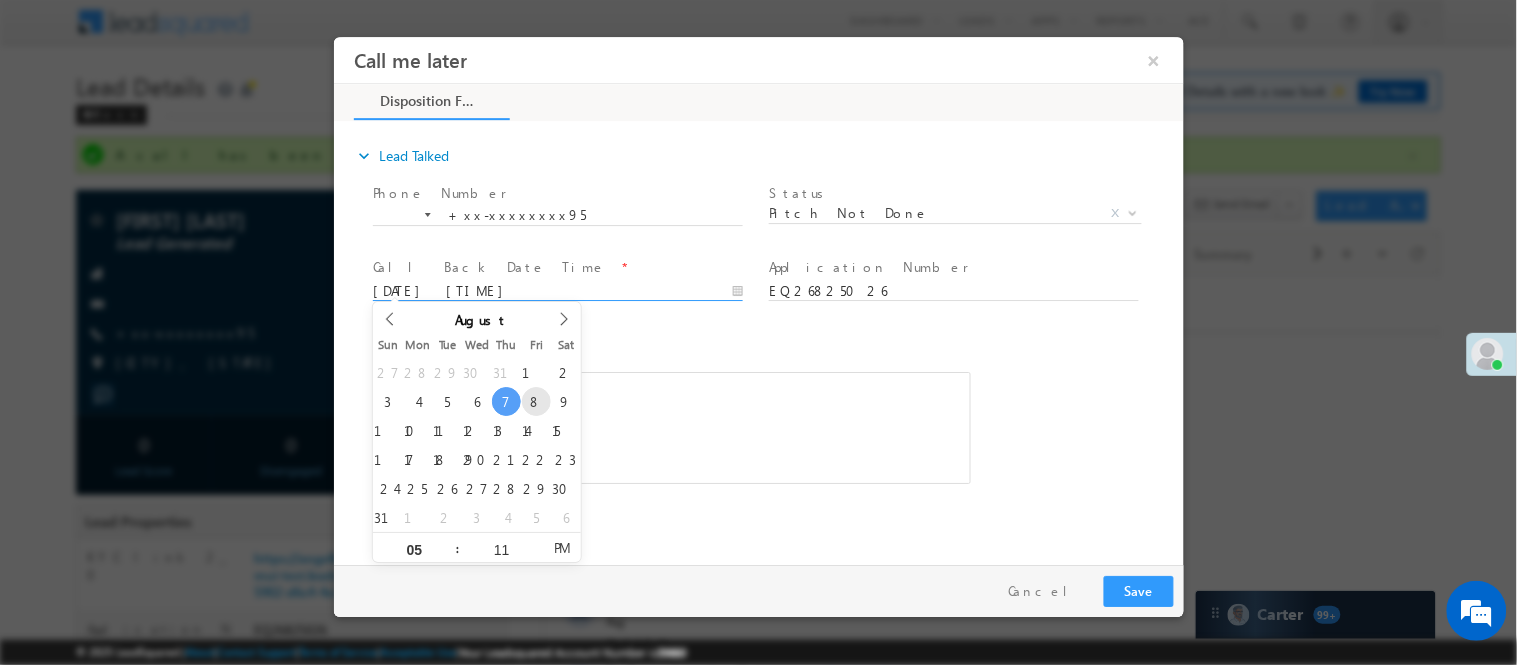 type on "08/08/25 5:11 PM" 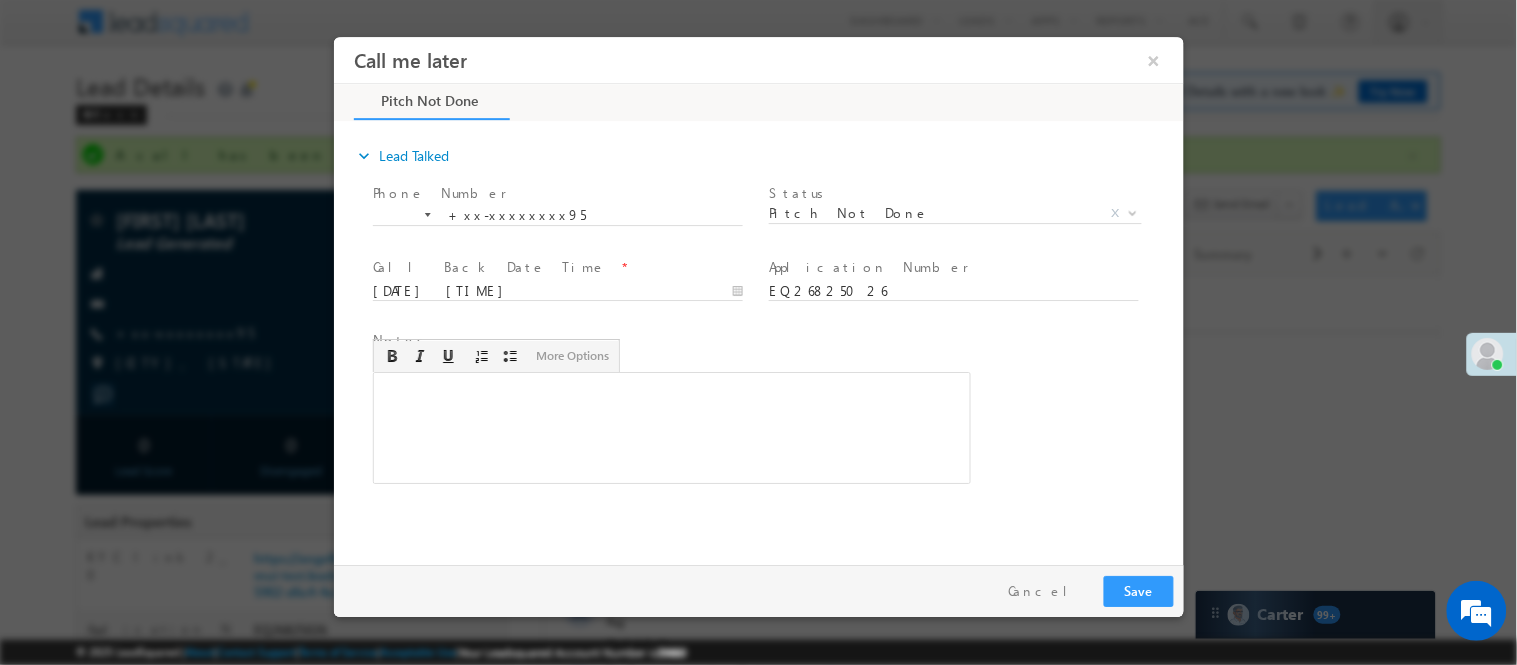 click at bounding box center [671, 427] 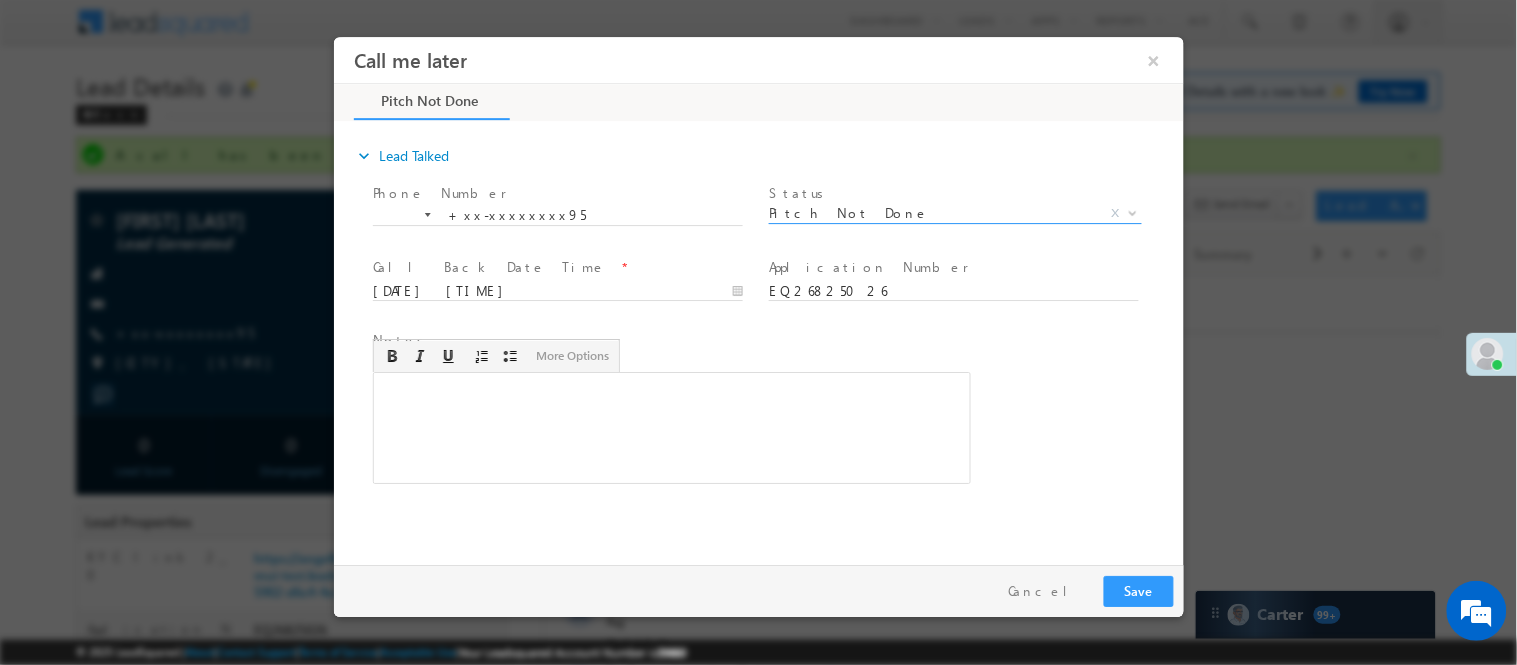 click on "Pitch Not Done" at bounding box center (930, 212) 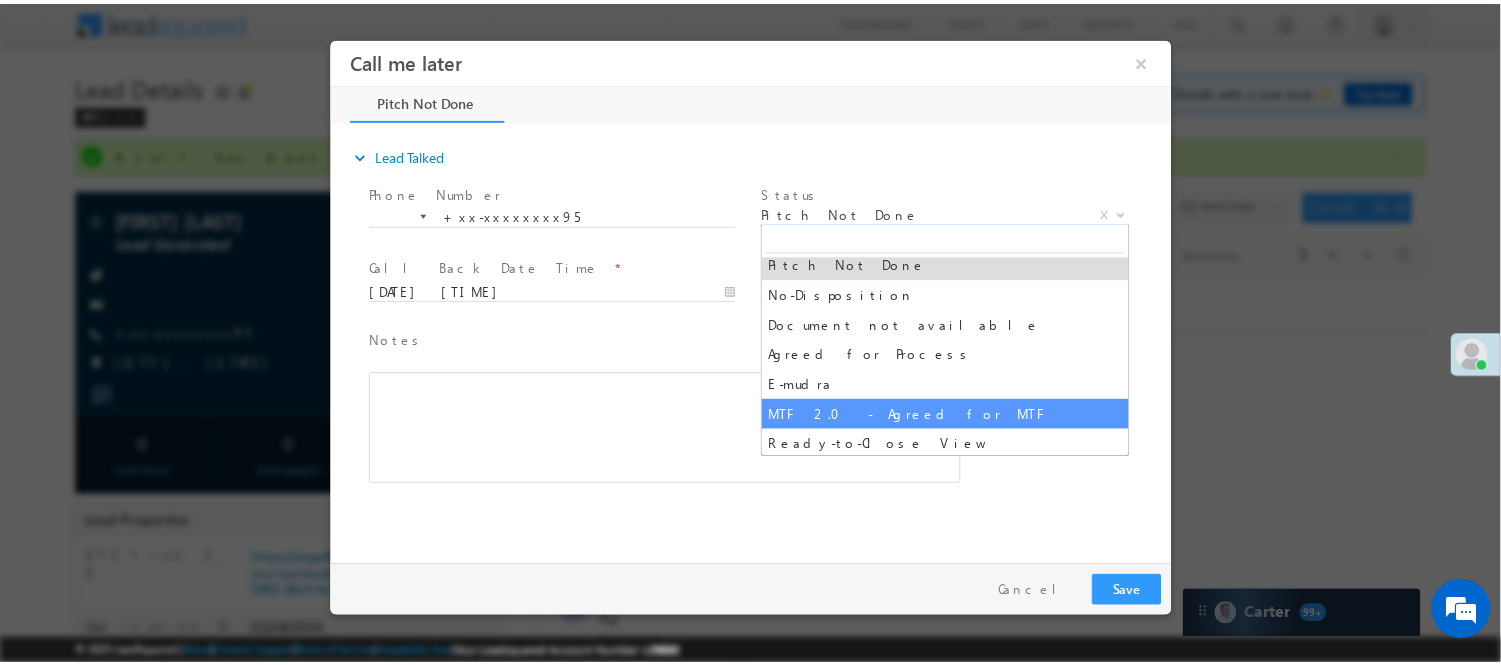 scroll, scrollTop: 70, scrollLeft: 0, axis: vertical 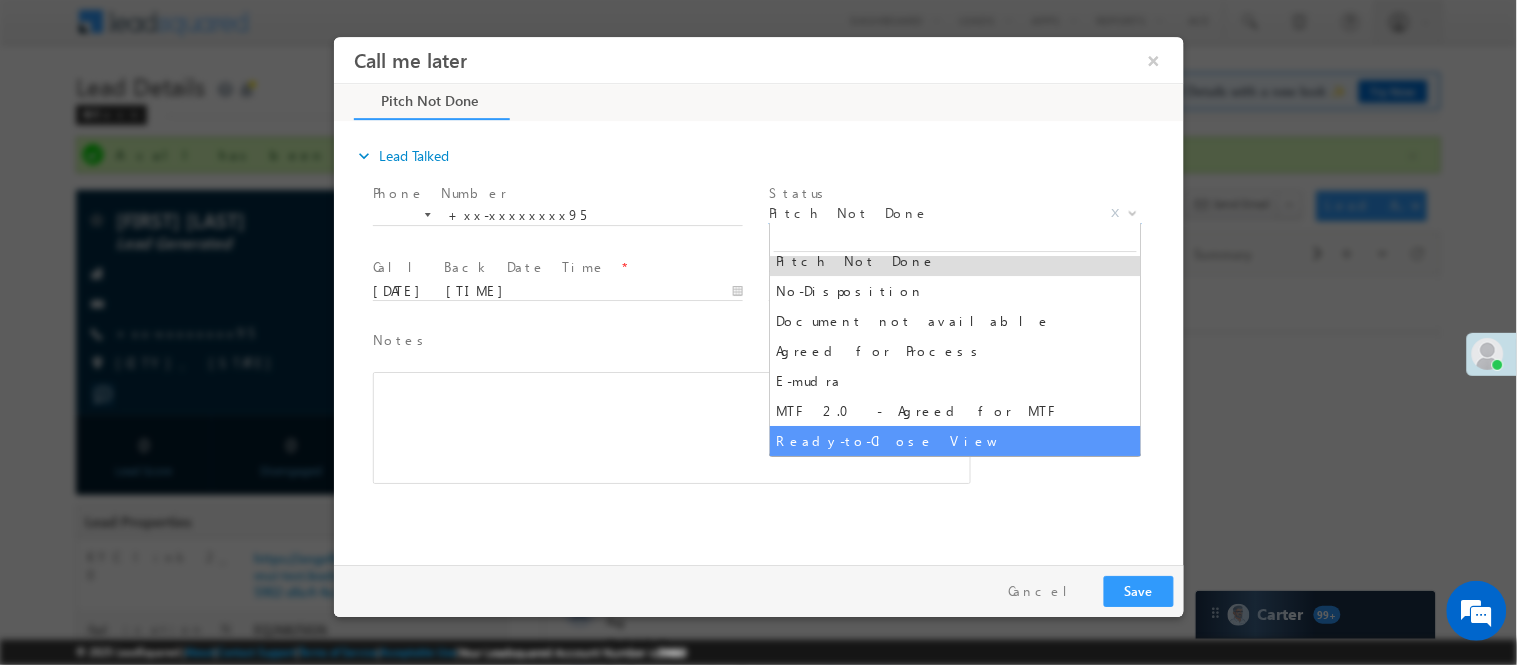 select on "Ready-to-Close View" 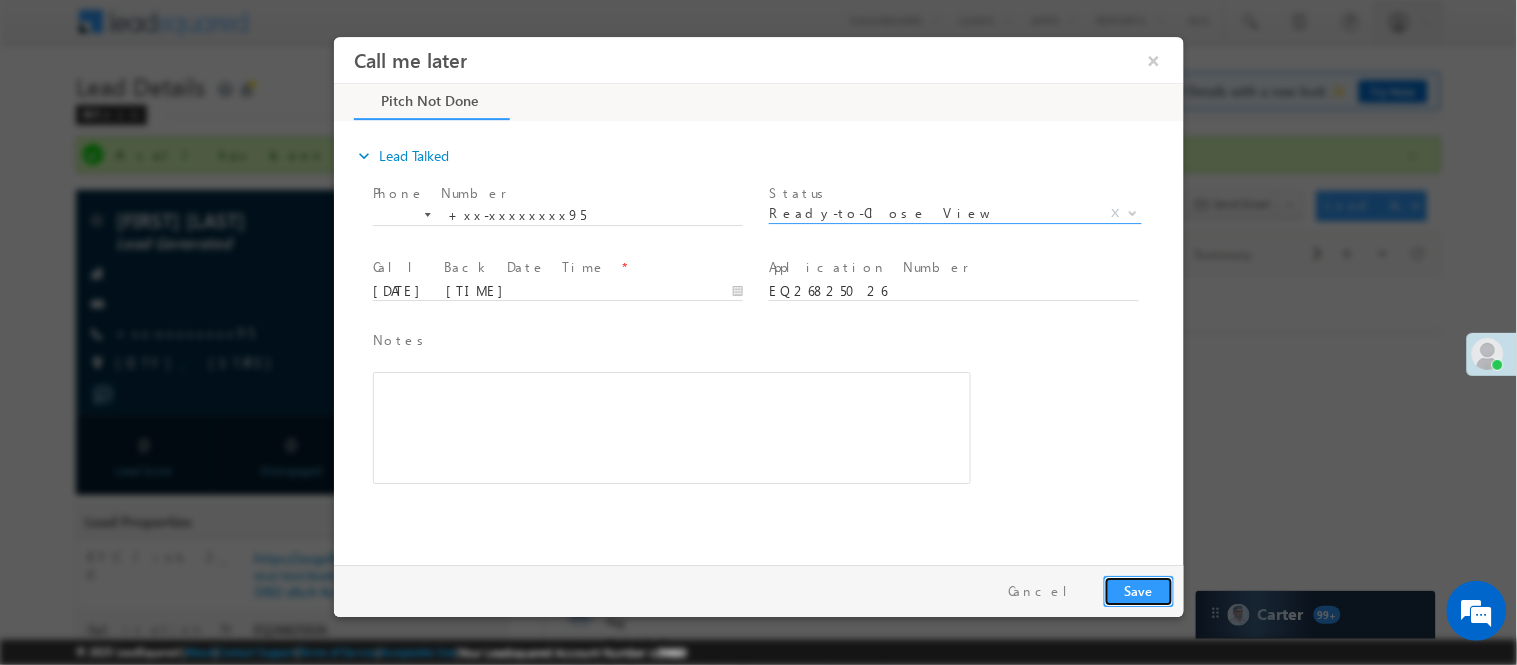 click on "Save" at bounding box center (1138, 590) 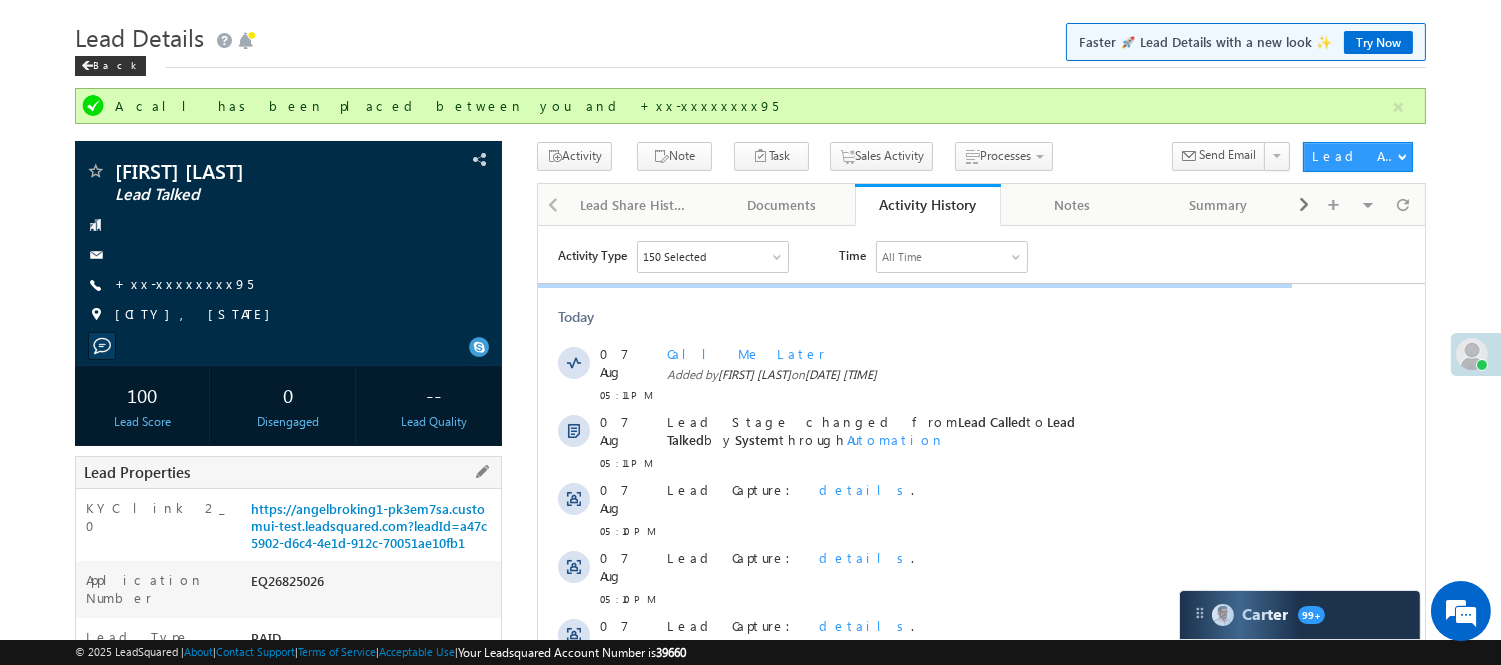 scroll, scrollTop: 335, scrollLeft: 0, axis: vertical 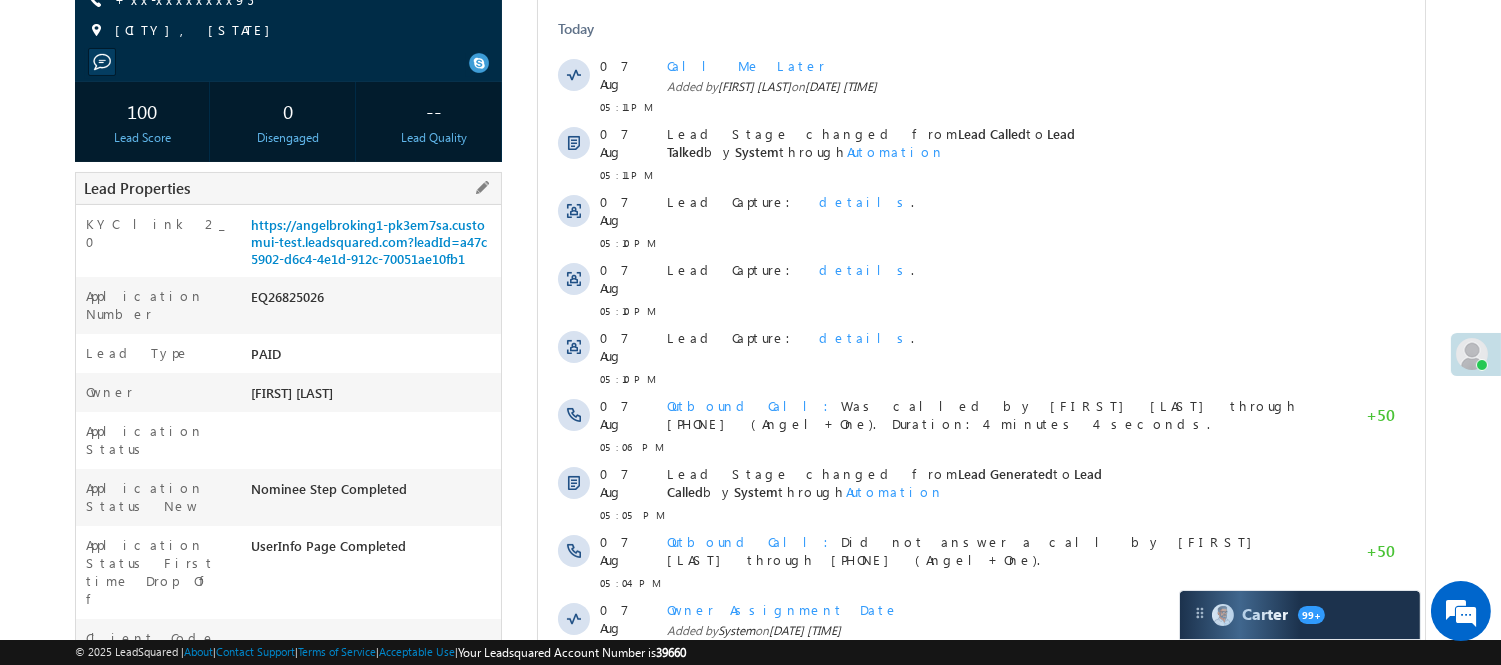 click on "EQ26825026" at bounding box center (373, 301) 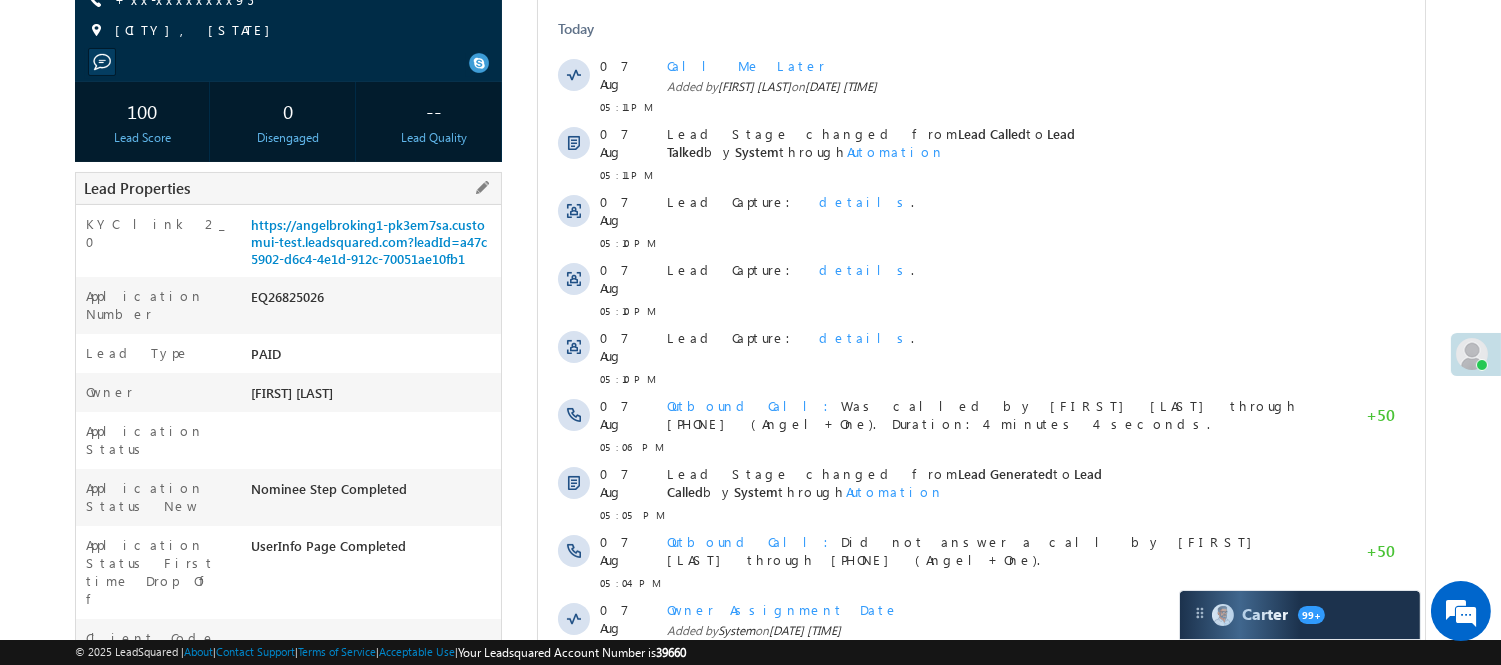 click on "EQ26825026" at bounding box center (373, 301) 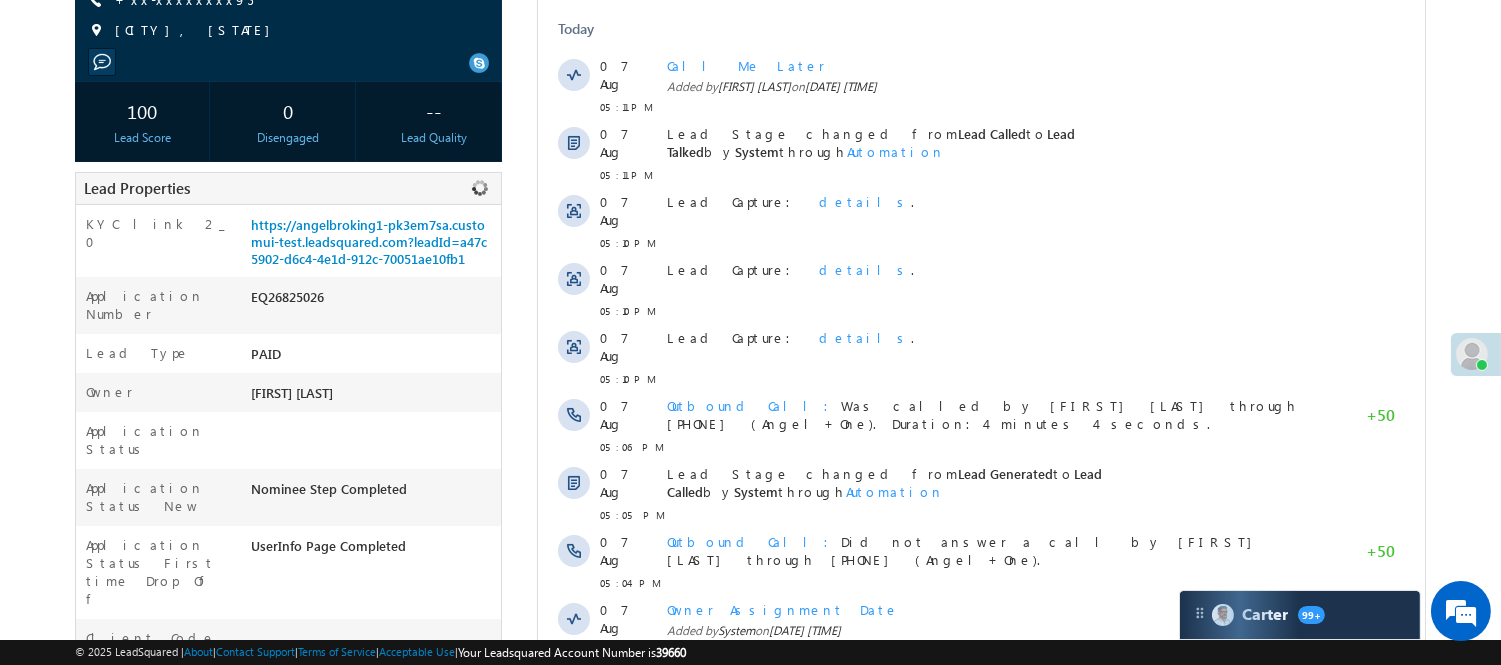 copy on "EQ26825026" 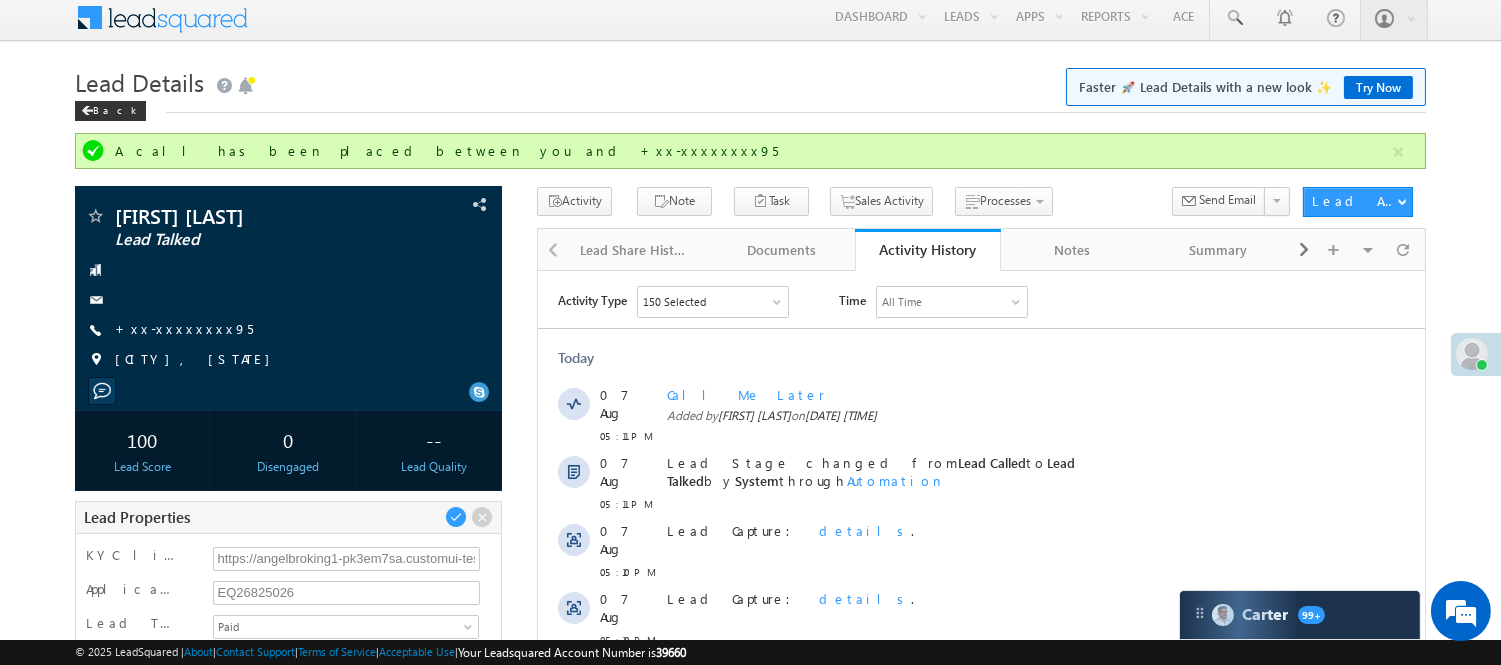 scroll, scrollTop: 0, scrollLeft: 0, axis: both 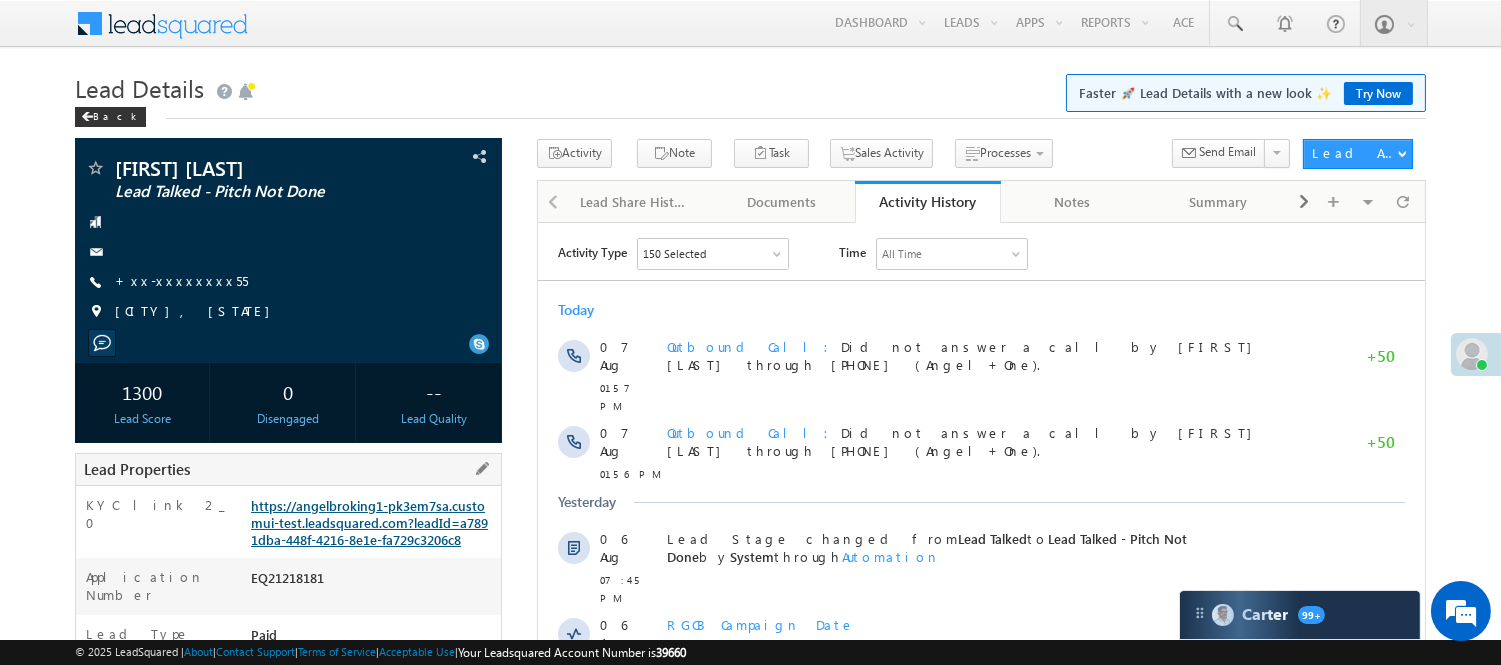 click on "https://angelbroking1-pk3em7sa.customui-test.leadsquared.com?leadId=a7891dba-448f-4216-8e1e-fa729c3206c8" at bounding box center [369, 522] 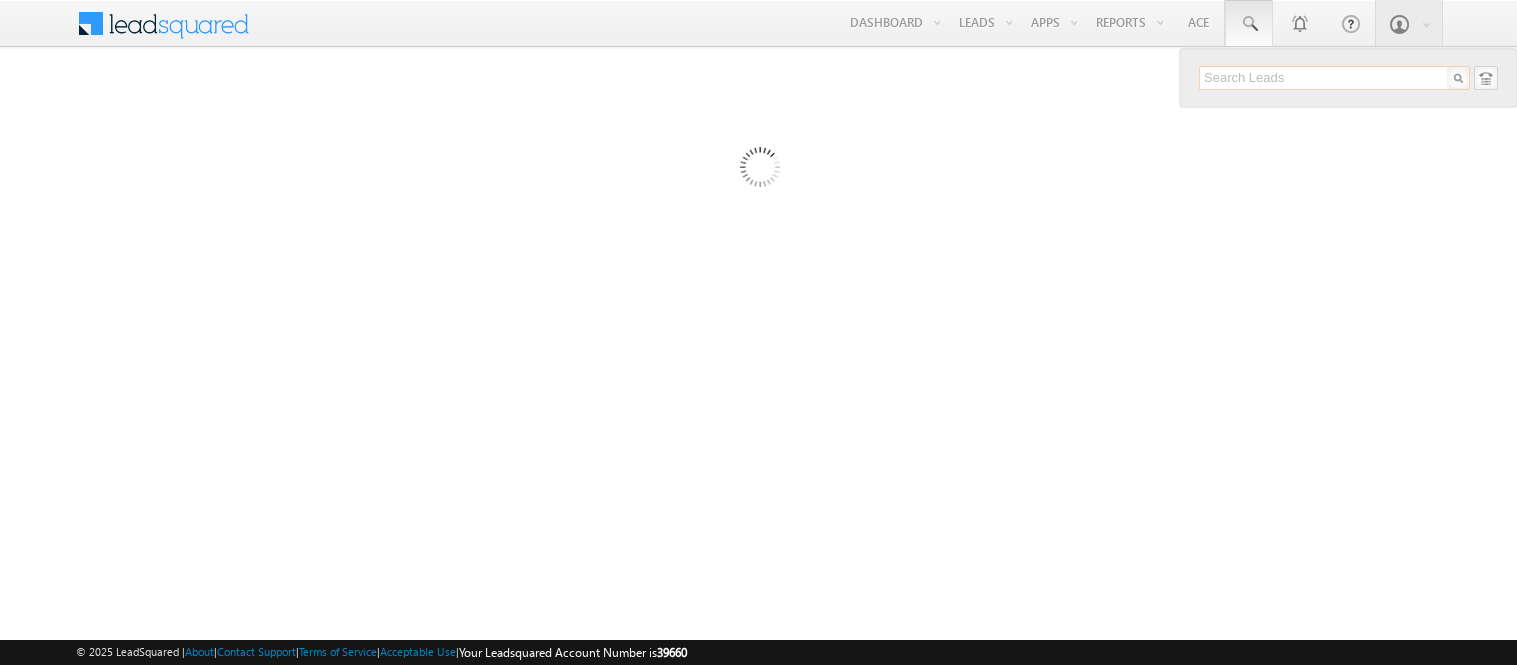 scroll, scrollTop: 0, scrollLeft: 0, axis: both 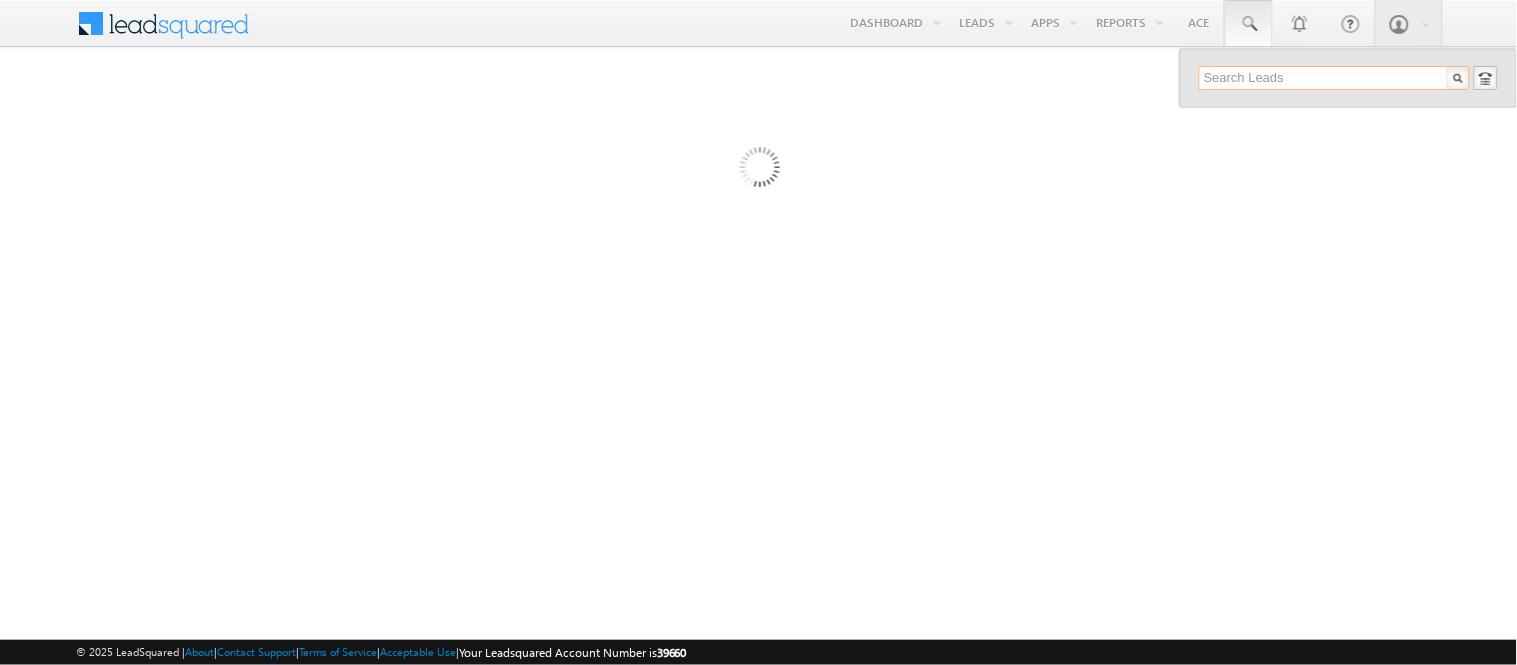 click at bounding box center [1334, 78] 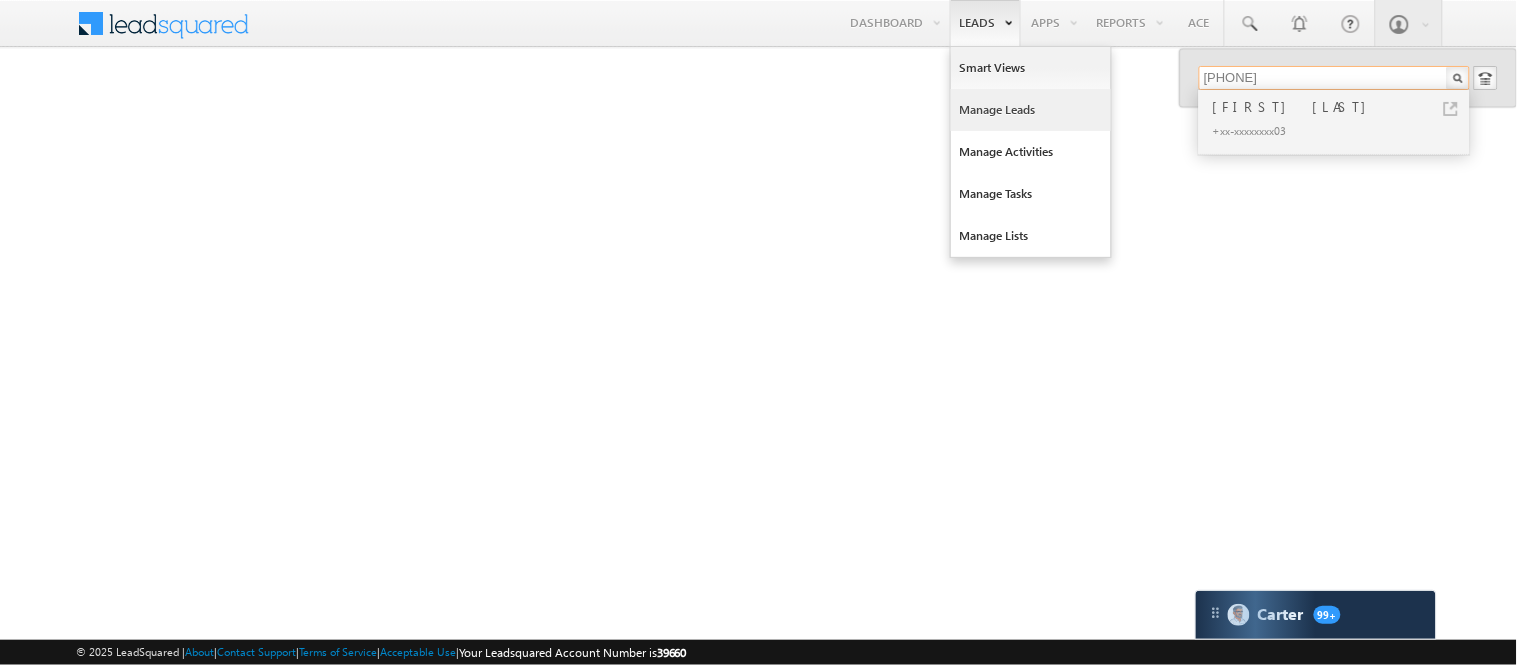 type on "[PHONE]" 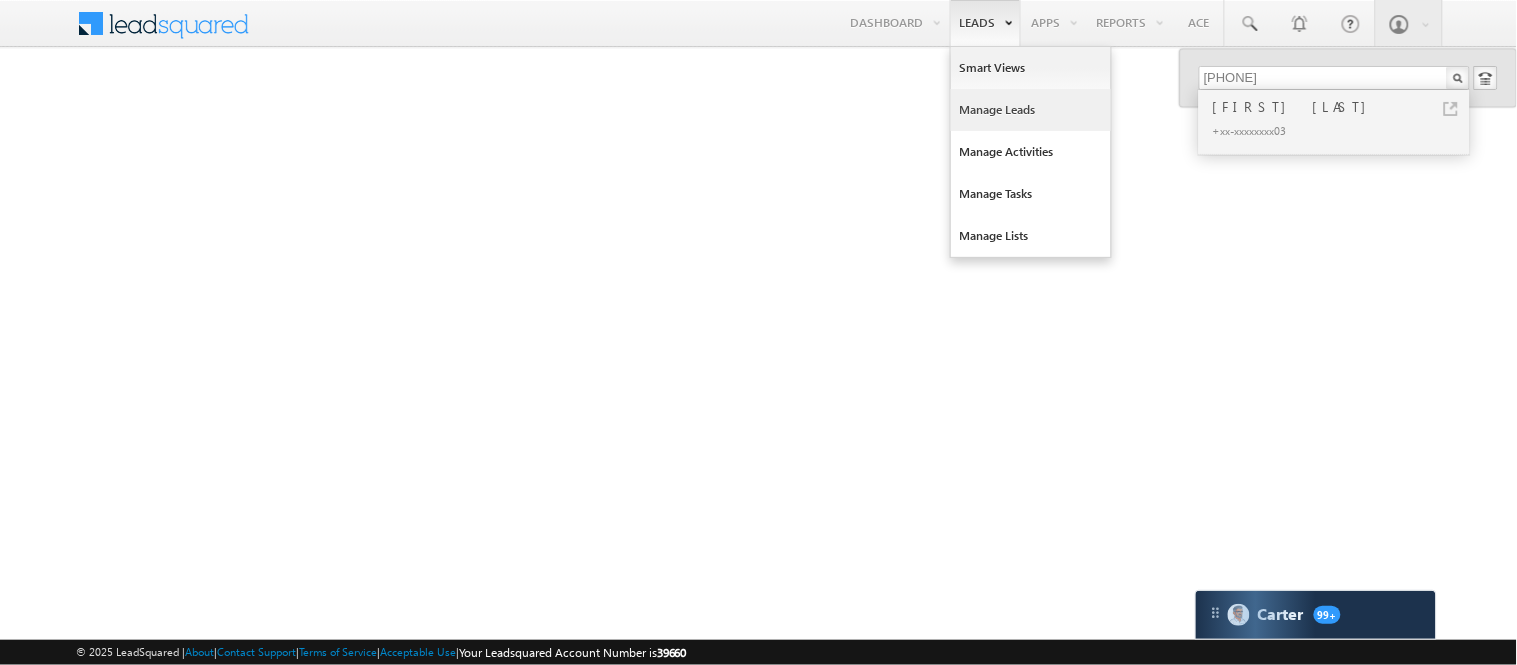 click on "Manage Leads" at bounding box center [1031, 110] 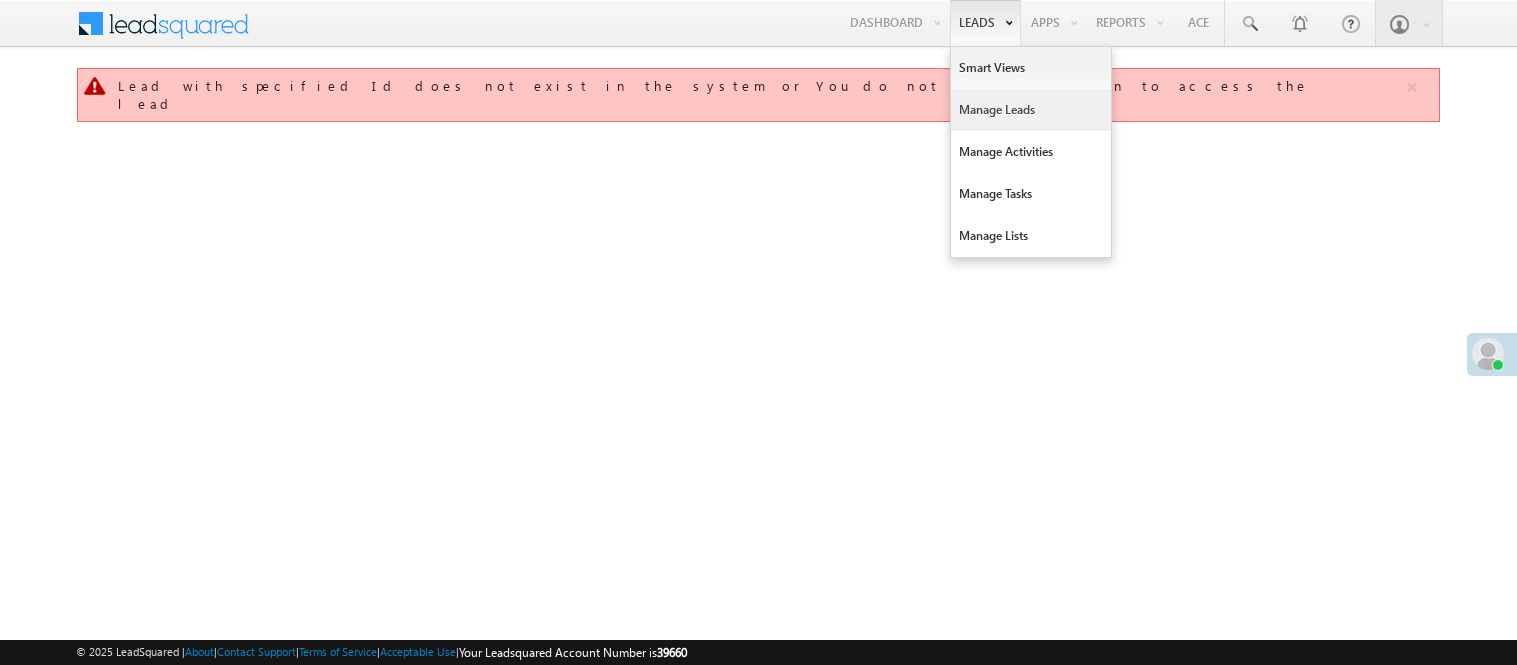 scroll, scrollTop: 0, scrollLeft: 0, axis: both 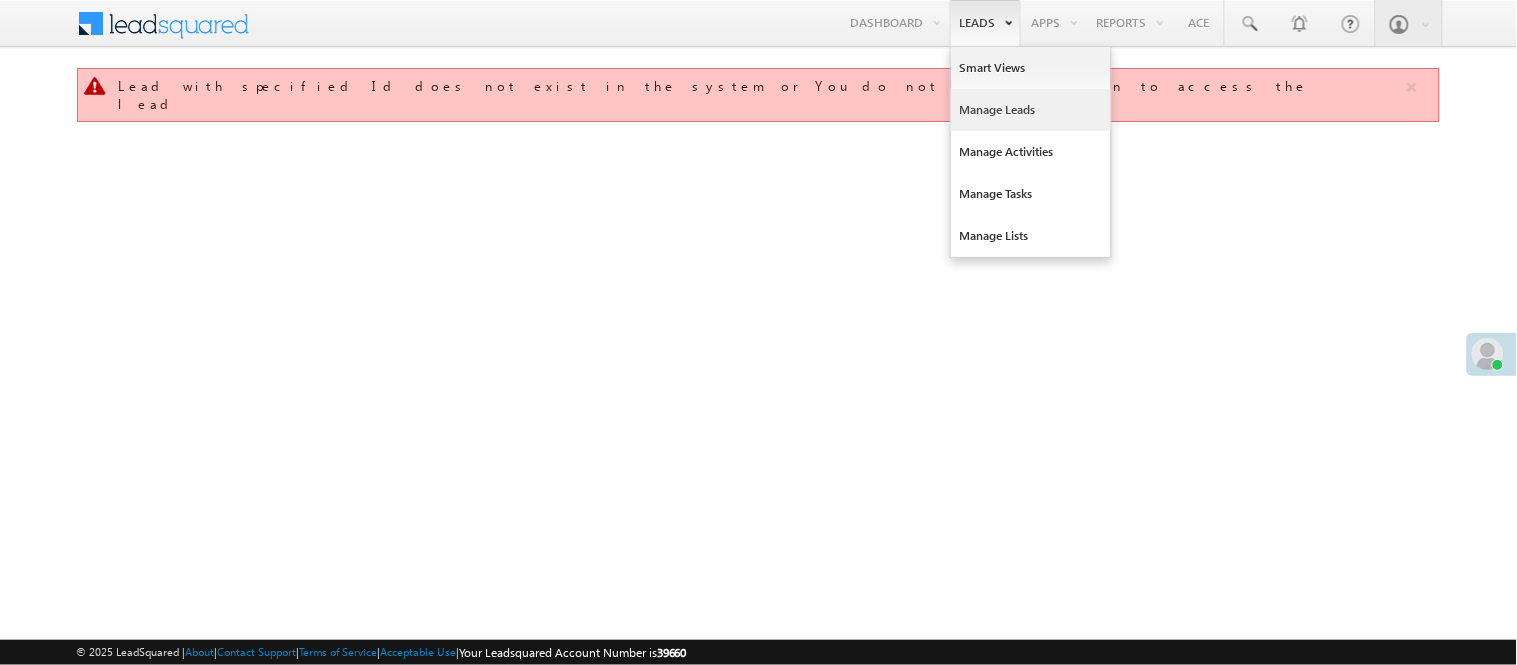 click on "Manage Leads" at bounding box center (1031, 110) 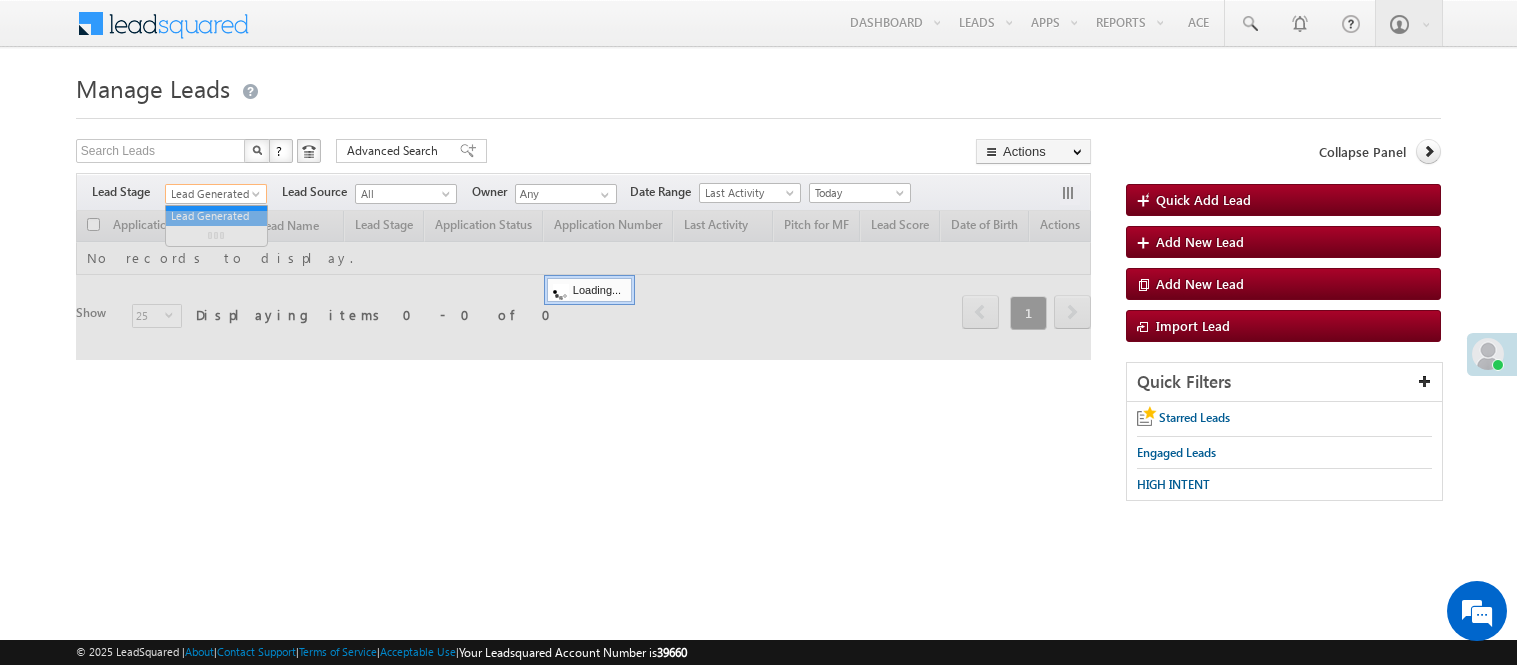 scroll, scrollTop: 0, scrollLeft: 0, axis: both 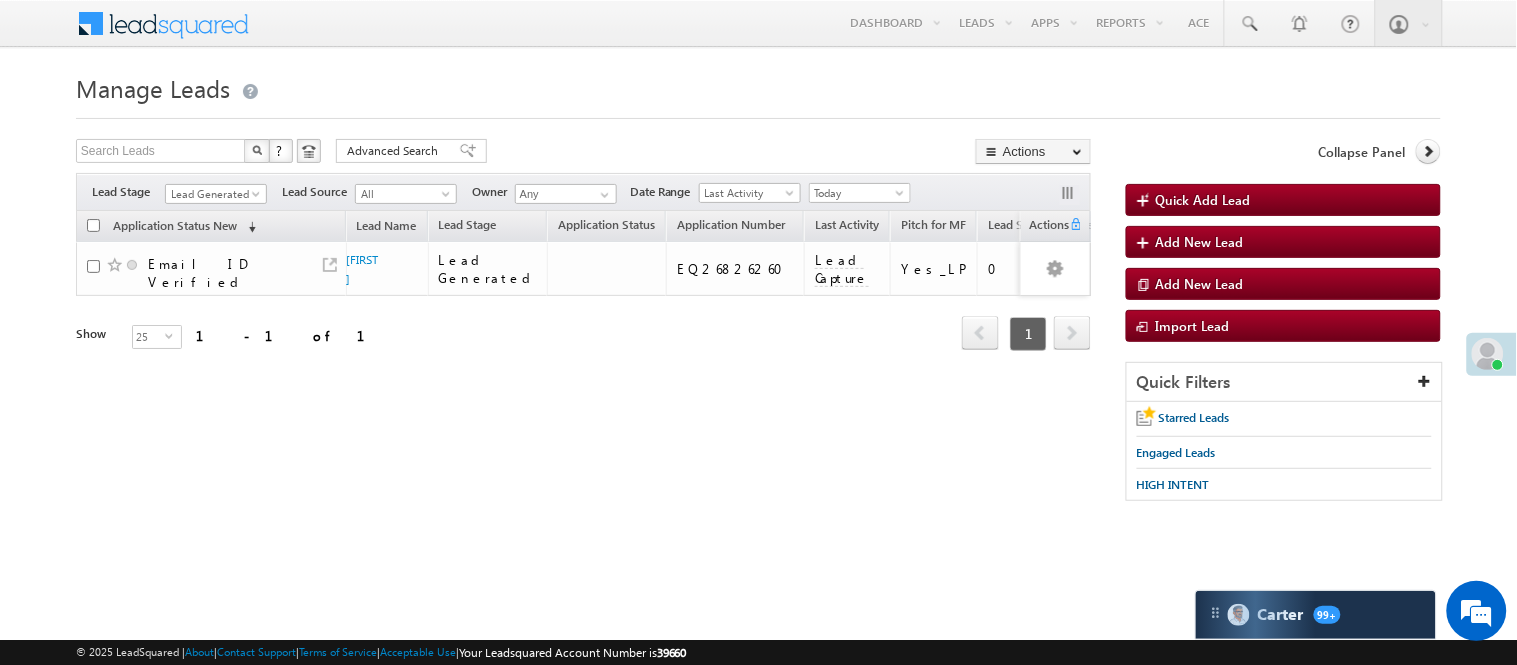 click on "Application Status New
(sorted descending)
Lead Name
Lead Stage
Application Status" at bounding box center [583, 296] 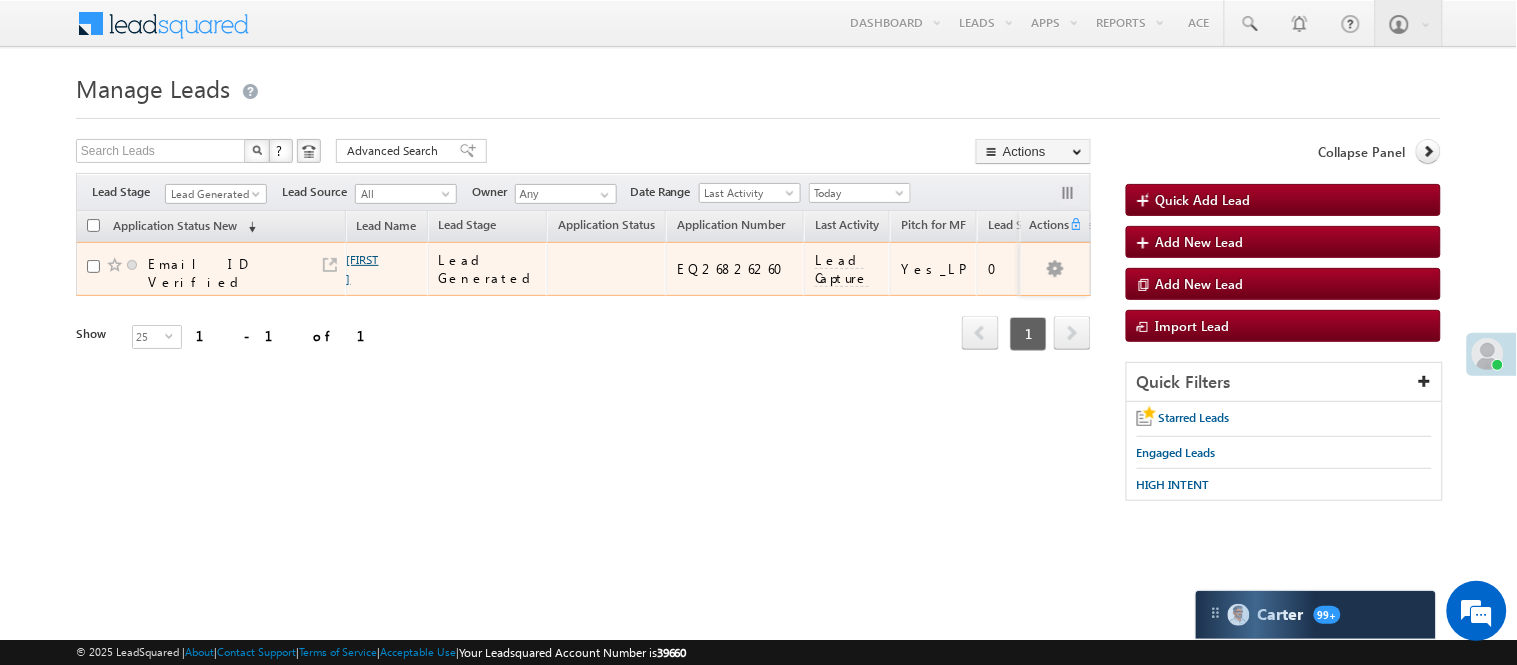click on "[FIRST]" at bounding box center (363, 269) 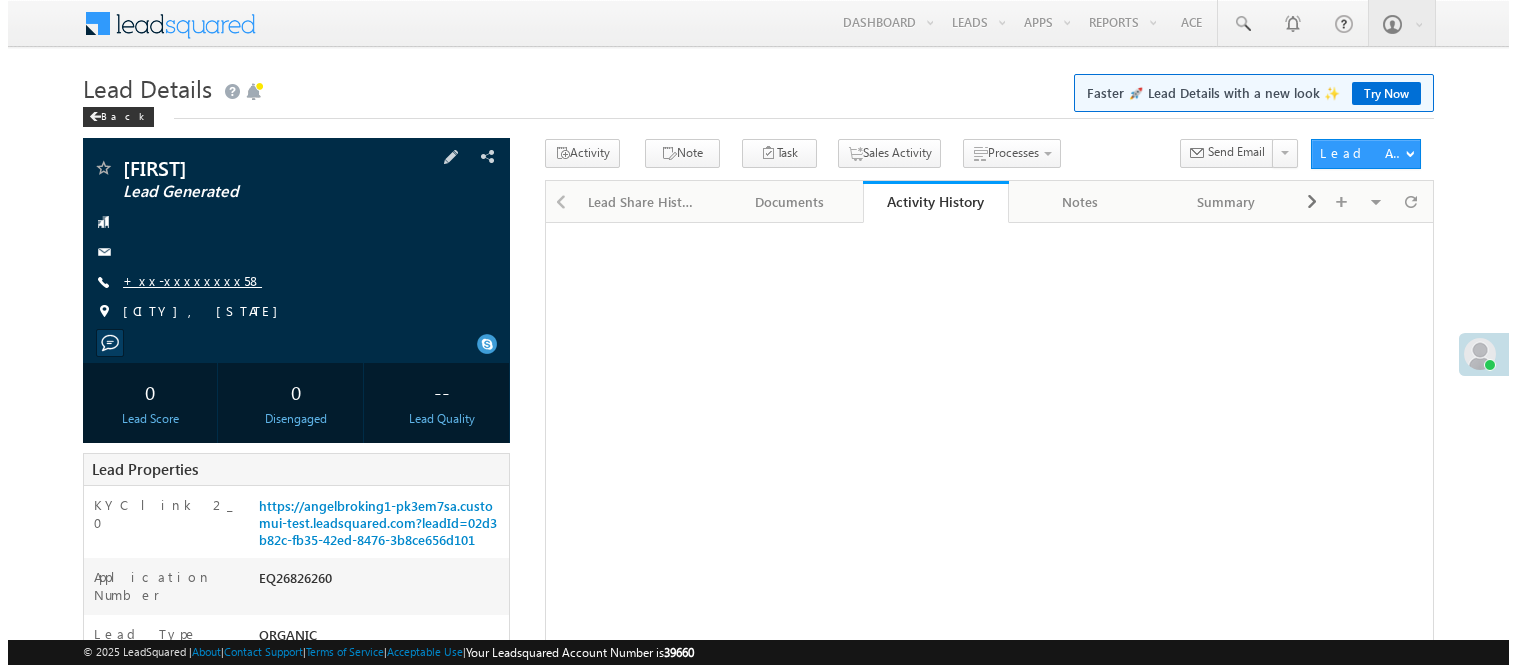 scroll, scrollTop: 0, scrollLeft: 0, axis: both 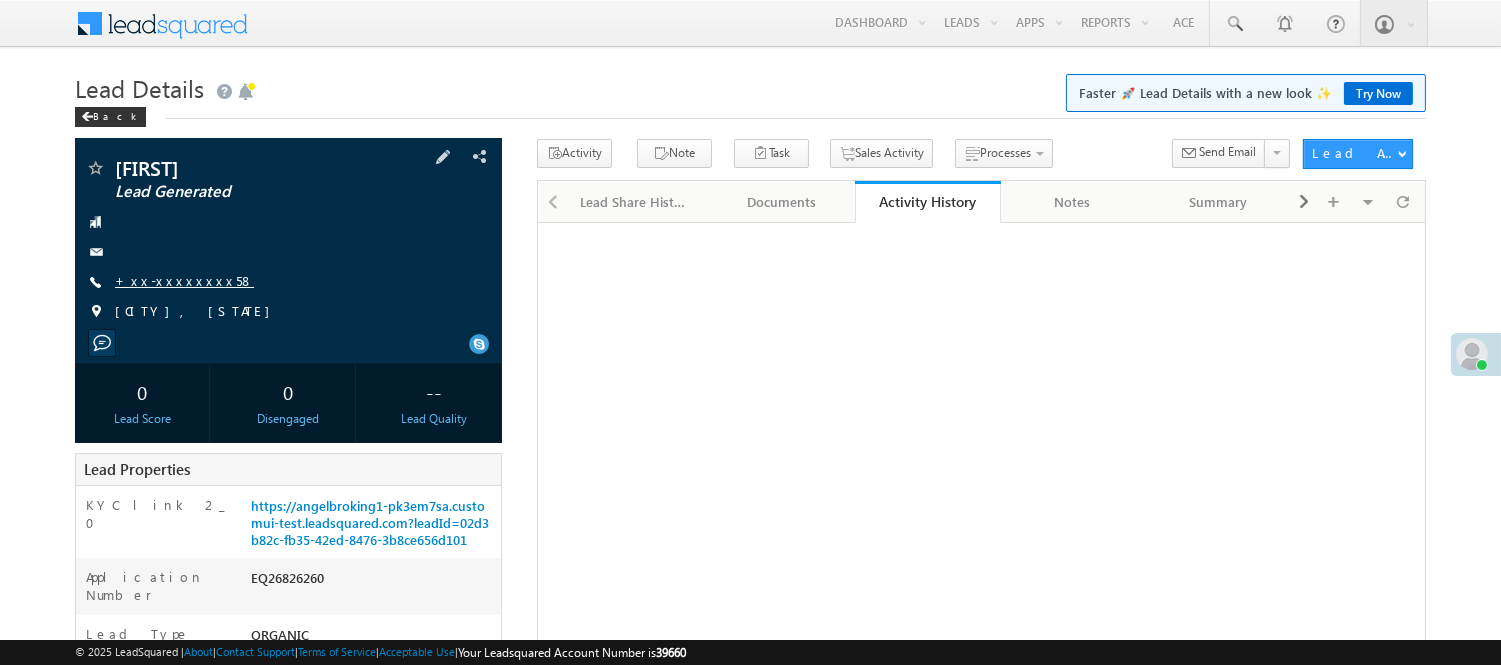 click on "+xx-xxxxxxxx58" at bounding box center (184, 280) 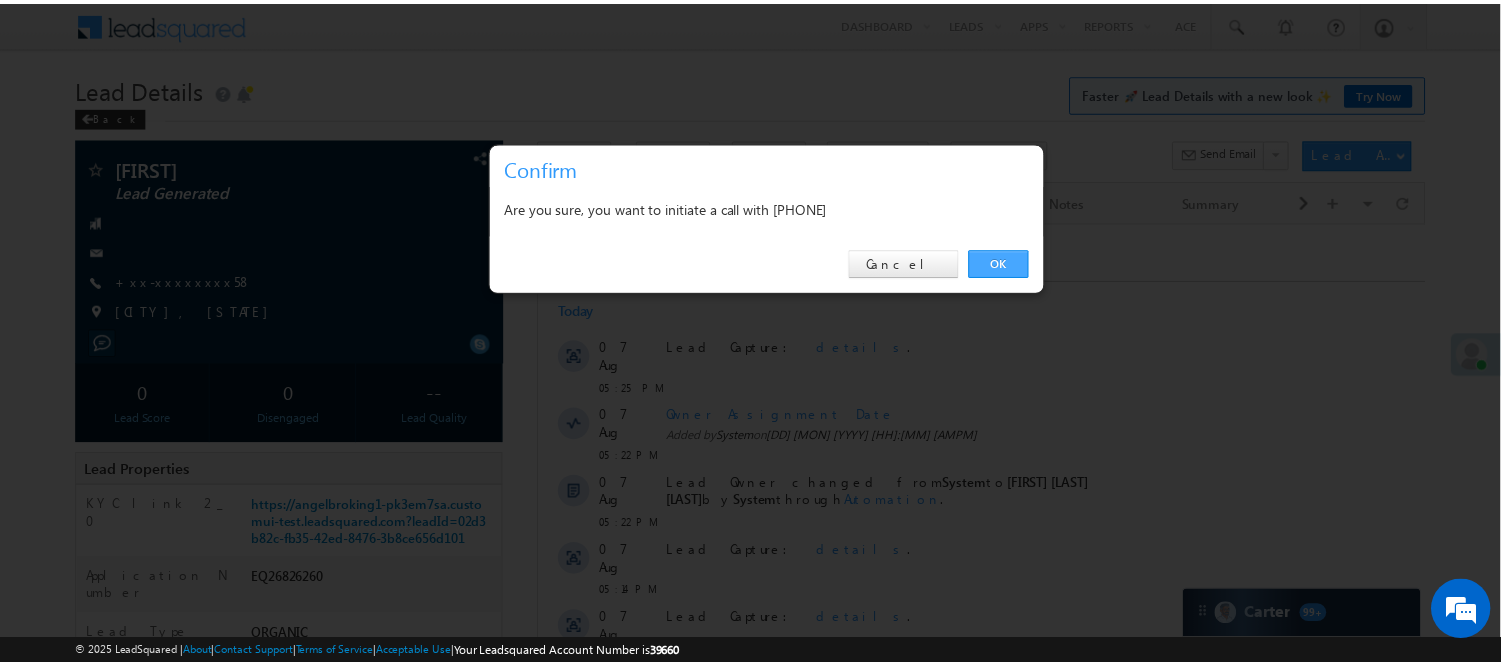 scroll, scrollTop: 0, scrollLeft: 0, axis: both 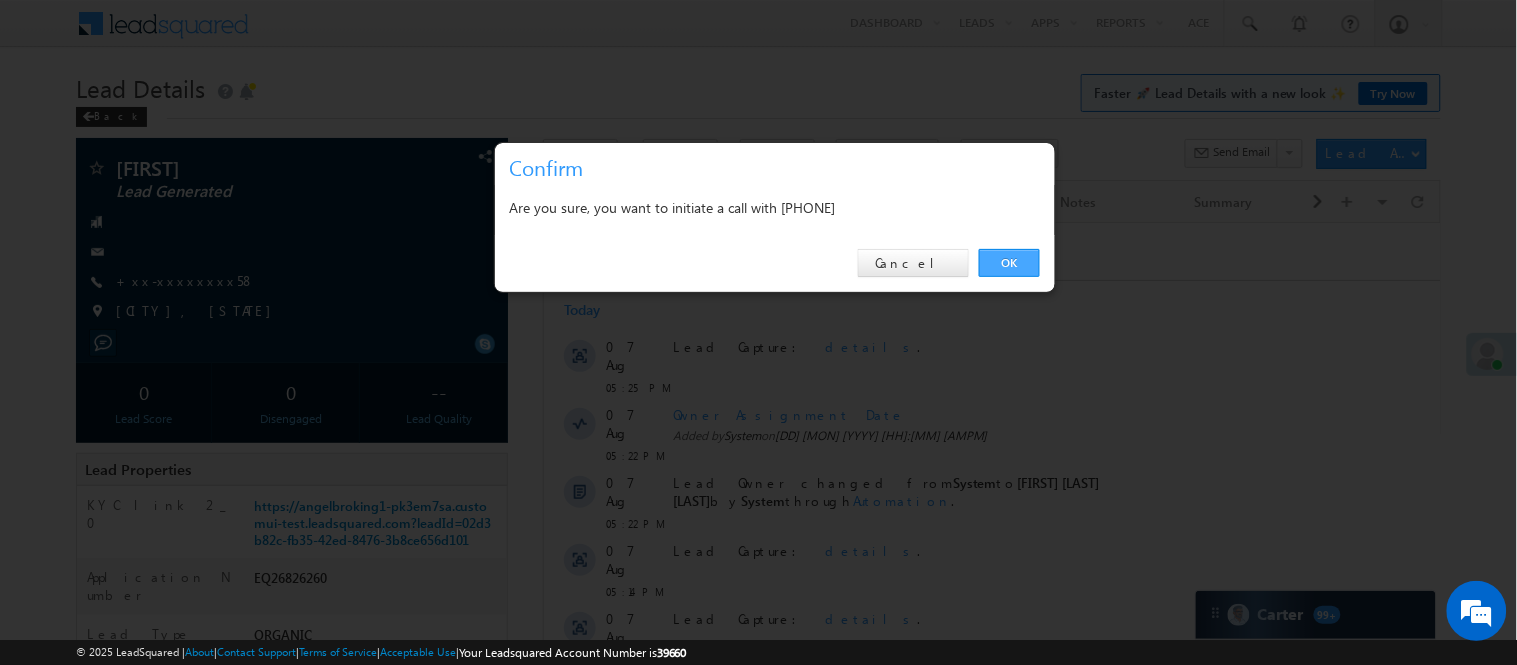 drag, startPoint x: 1031, startPoint y: 260, endPoint x: 490, endPoint y: 37, distance: 585.1581 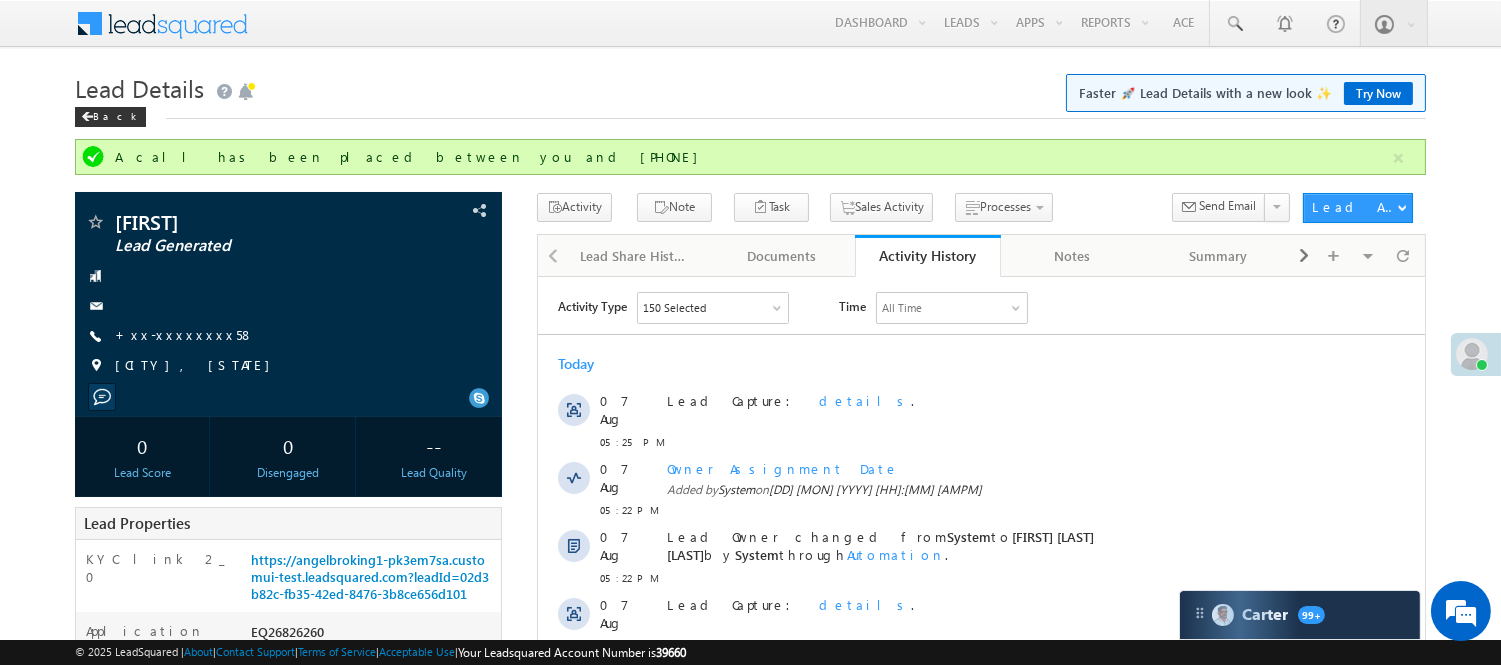 scroll, scrollTop: 0, scrollLeft: 0, axis: both 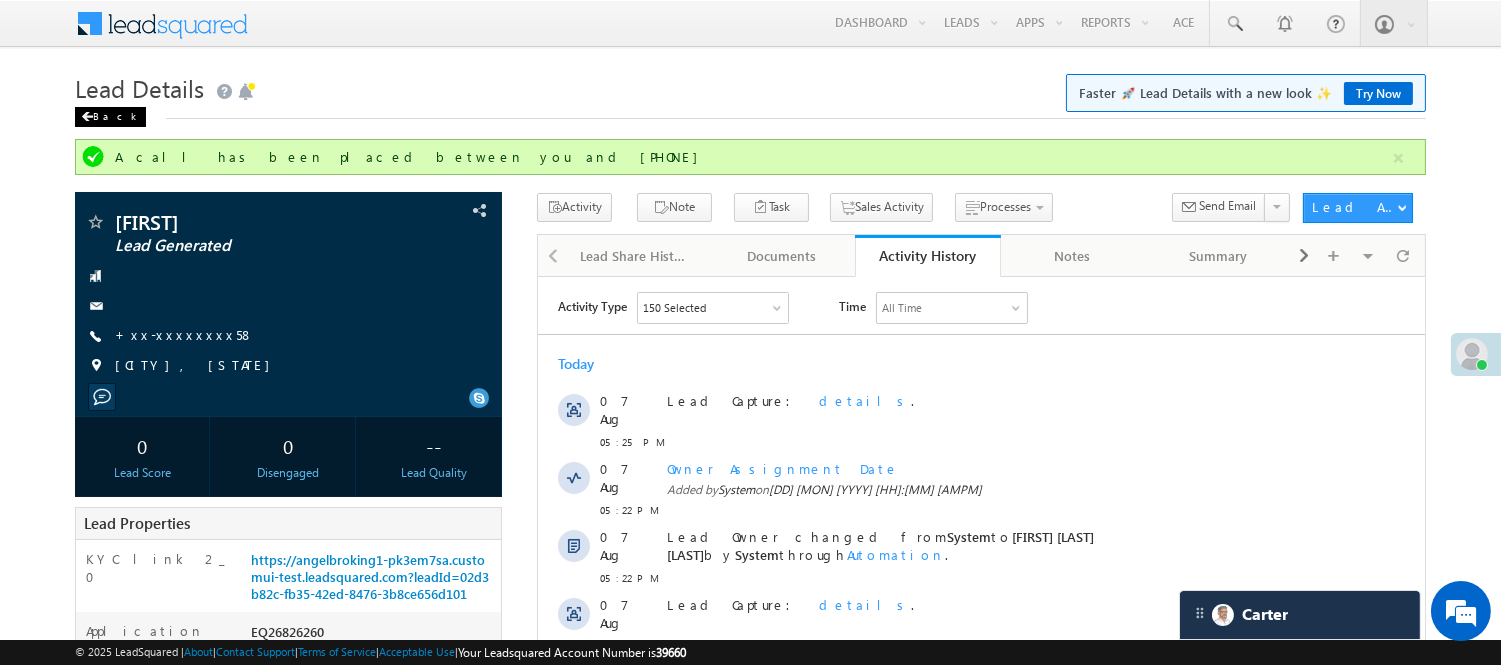 click on "Back" at bounding box center [110, 117] 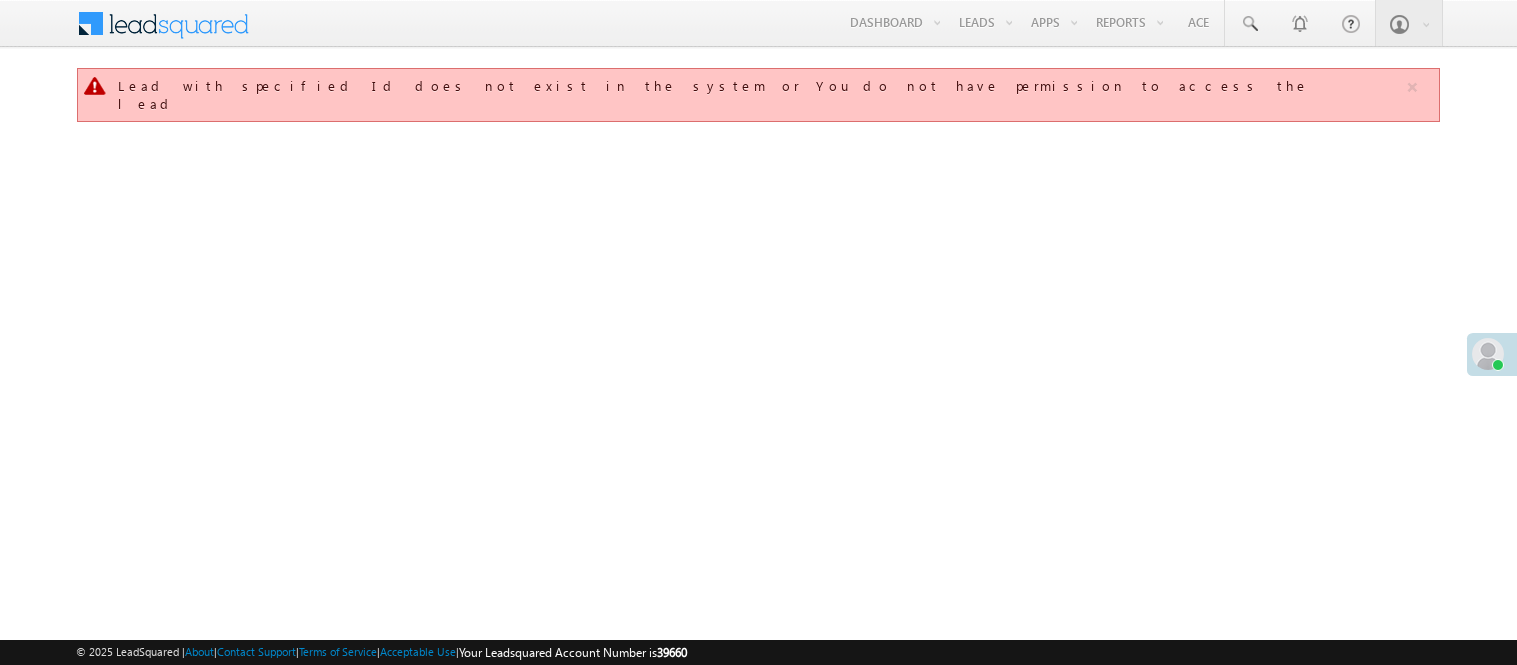 scroll, scrollTop: 0, scrollLeft: 0, axis: both 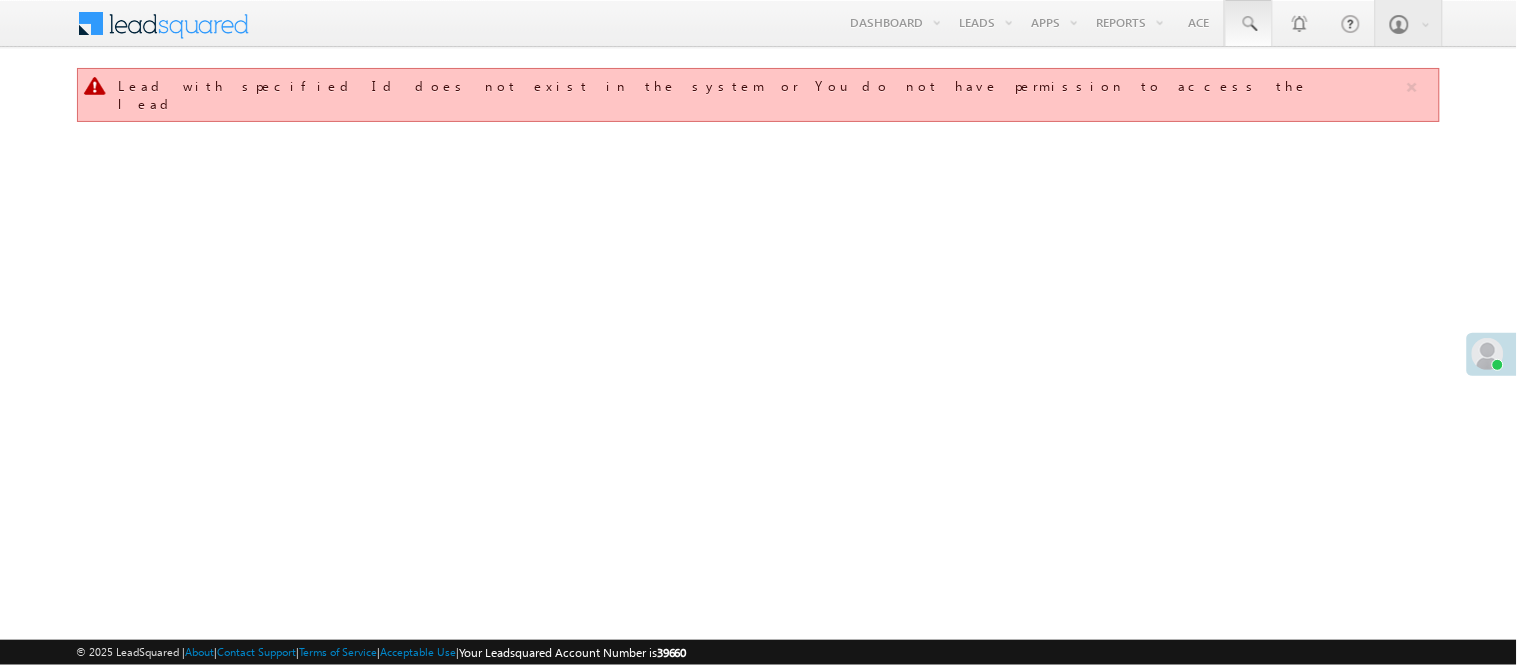 click at bounding box center (1249, 24) 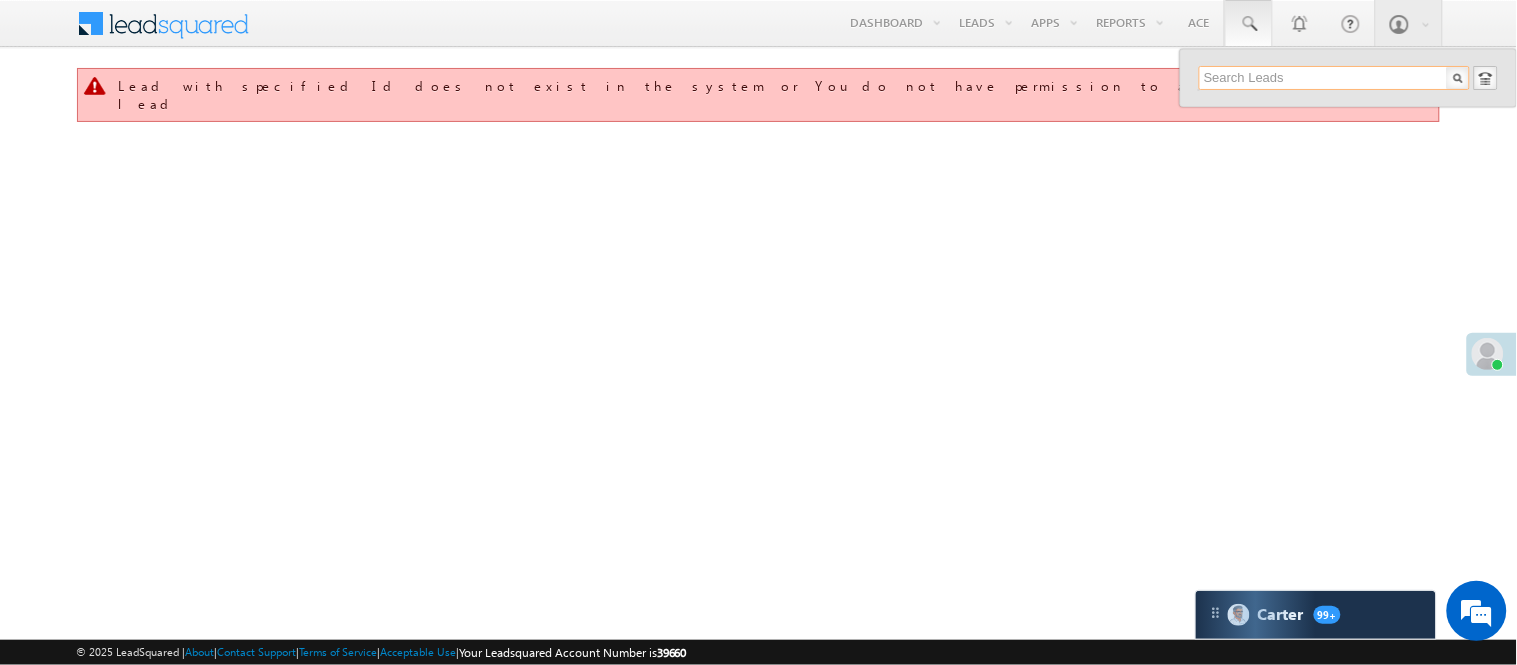 click at bounding box center [1334, 78] 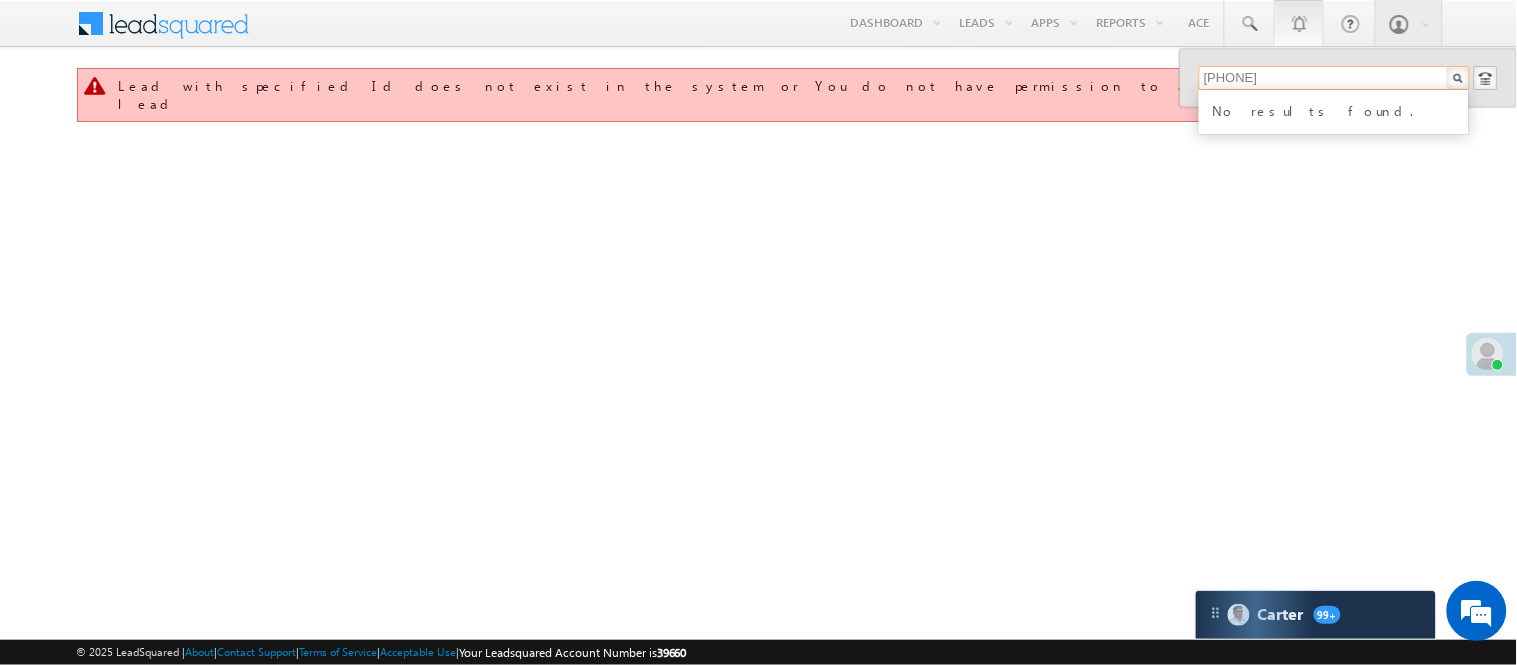 scroll, scrollTop: 0, scrollLeft: 0, axis: both 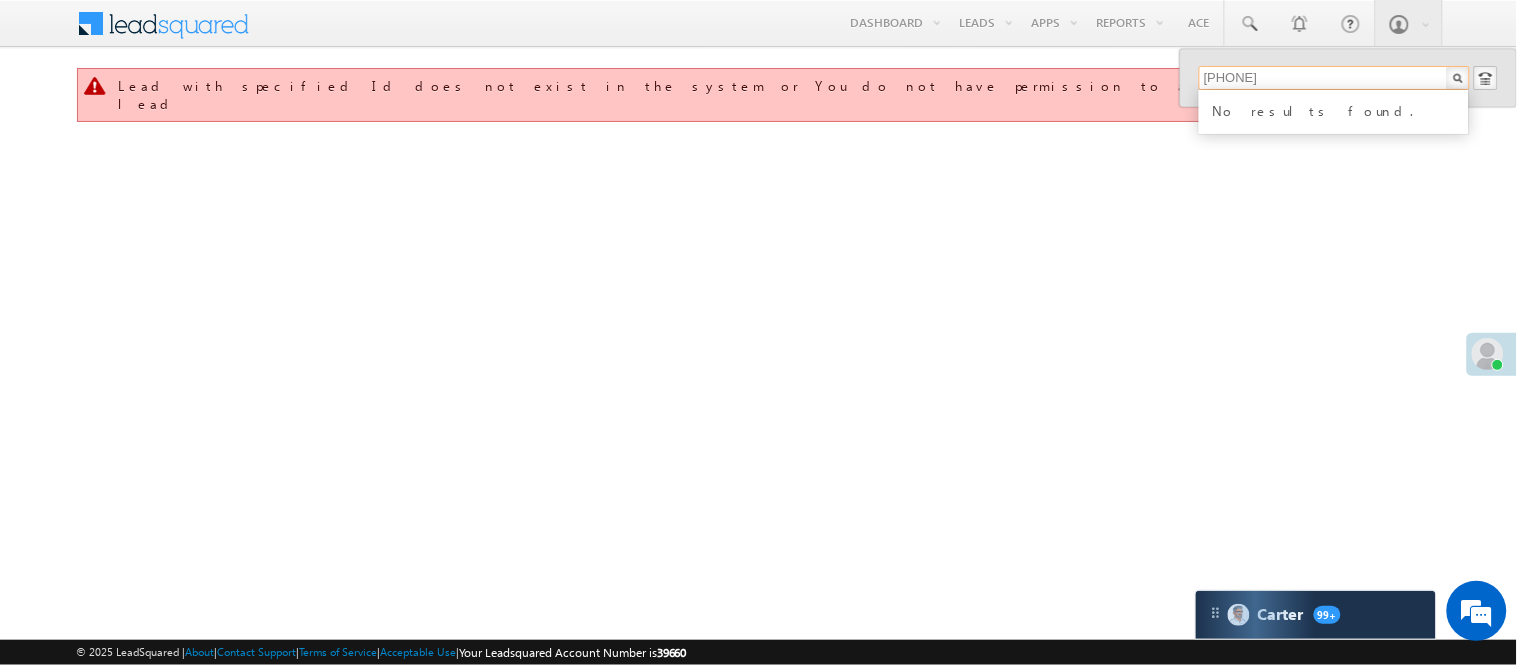 click on "812061132" at bounding box center (1334, 78) 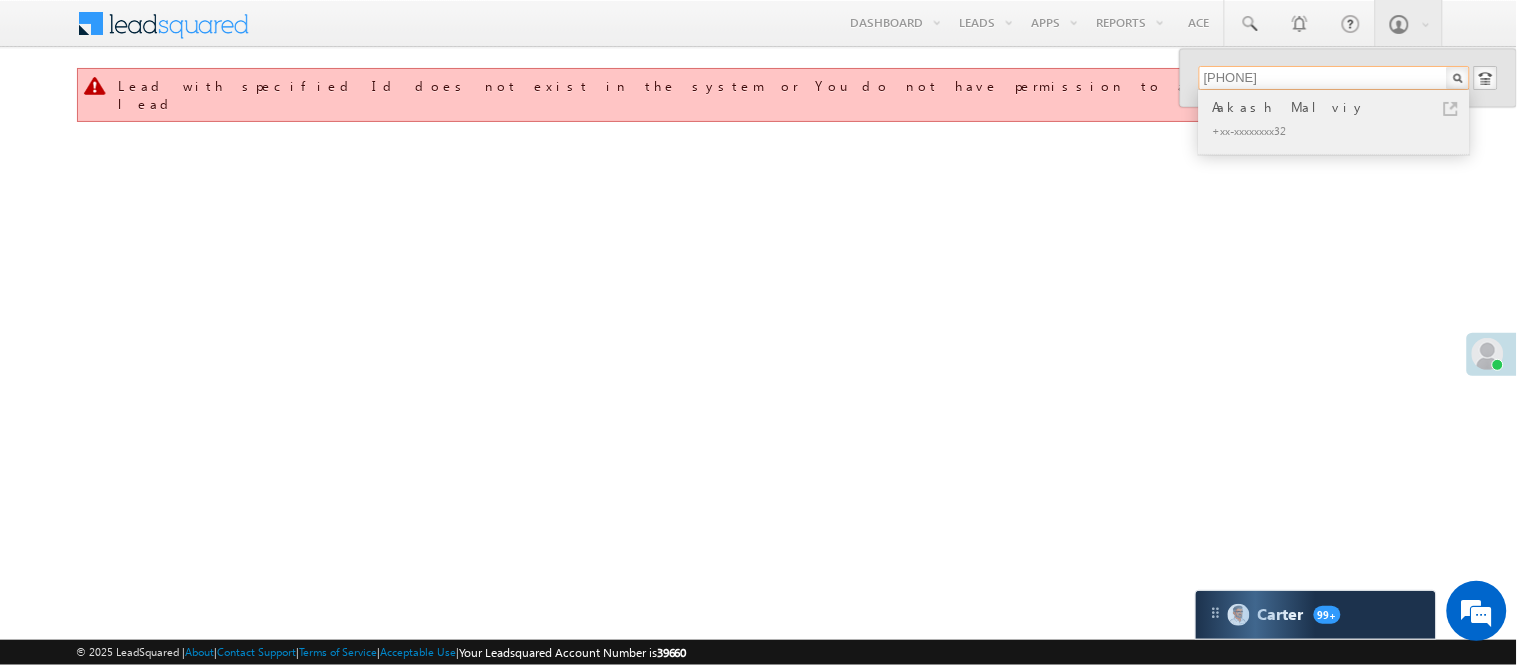 type on "8120601132" 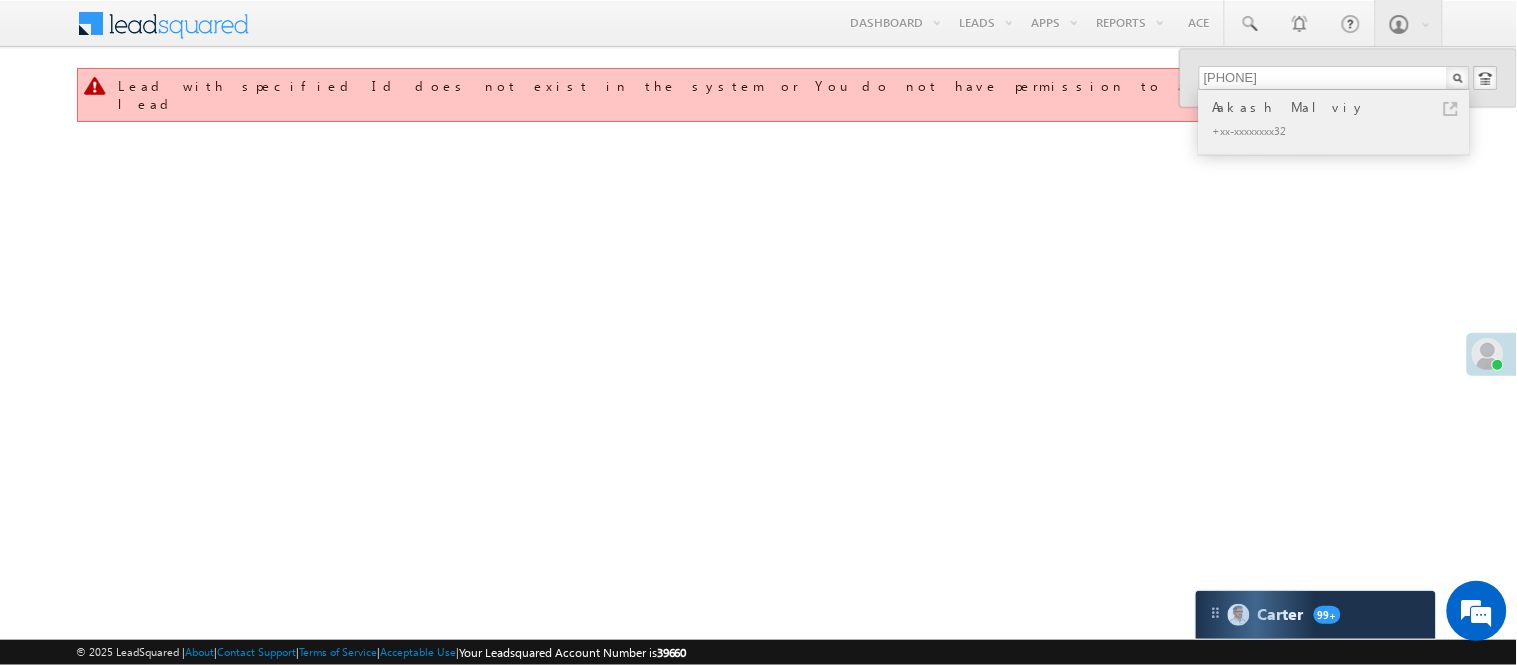 click on "Aakash Malviy" at bounding box center [1343, 107] 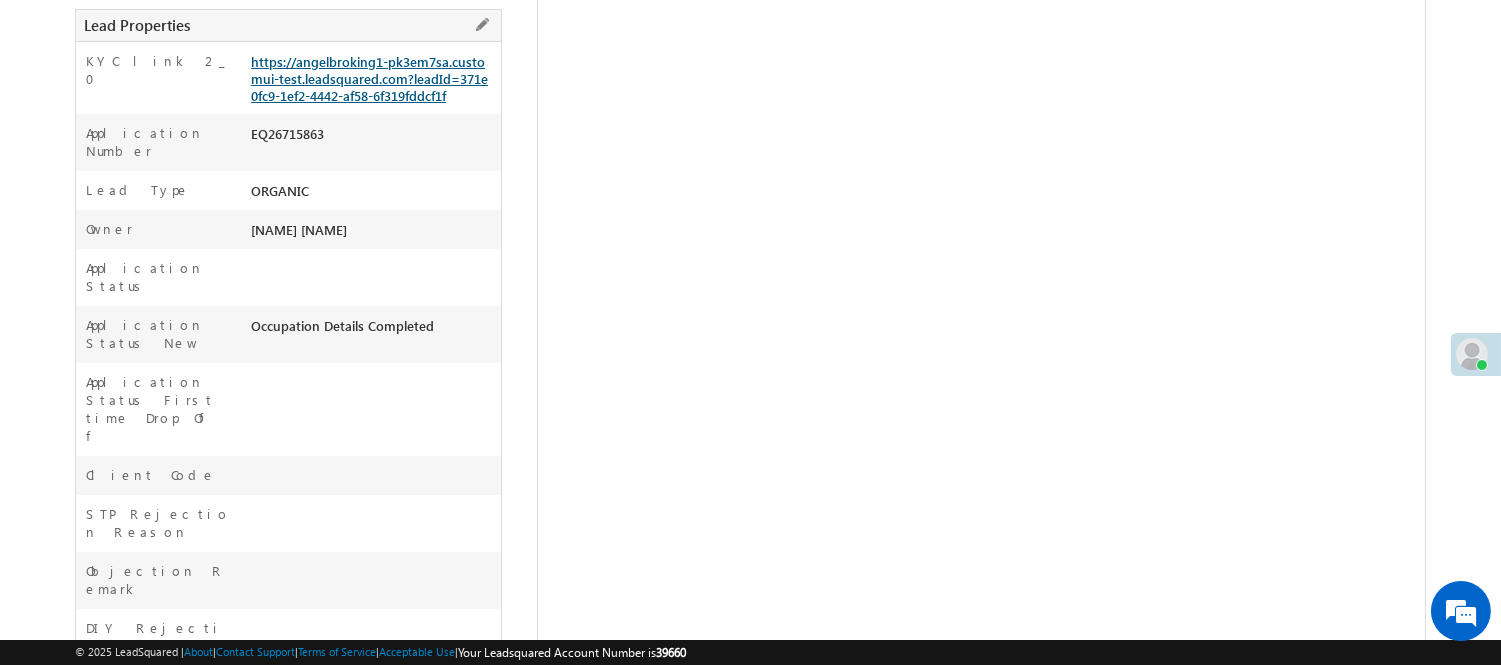 scroll, scrollTop: 444, scrollLeft: 0, axis: vertical 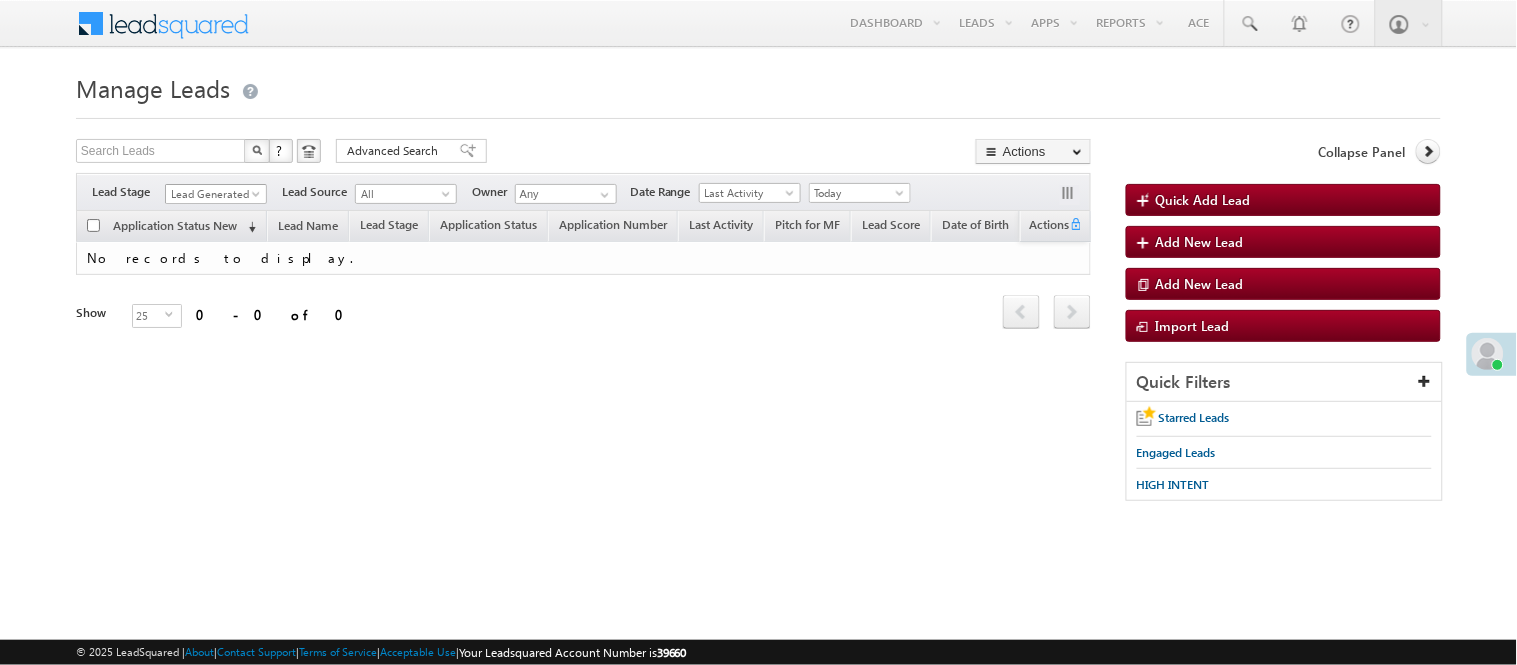 click on "Filters
Lead Stage
Lead Generated Lead Generated
Lead Source
All All
Owner
Any Any
Go" at bounding box center [583, 192] 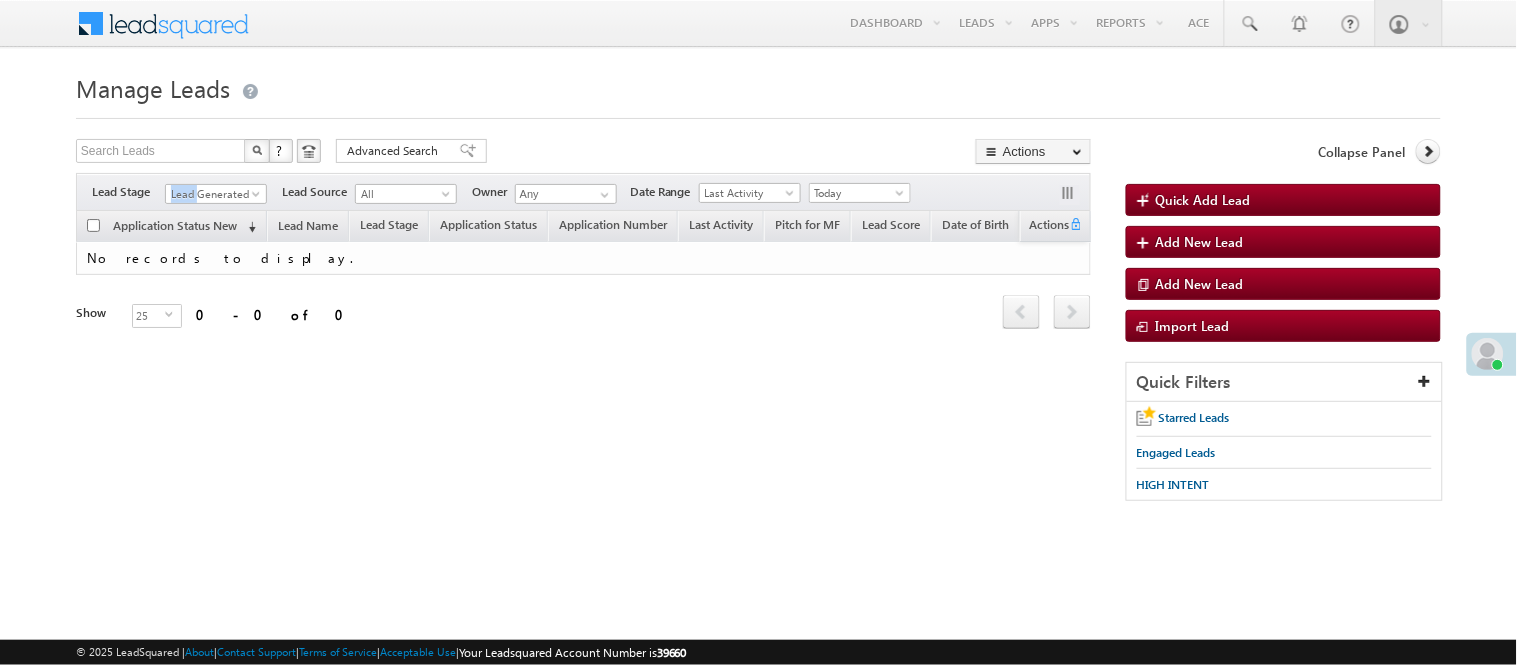 click on "Lead Generated" at bounding box center (216, 191) 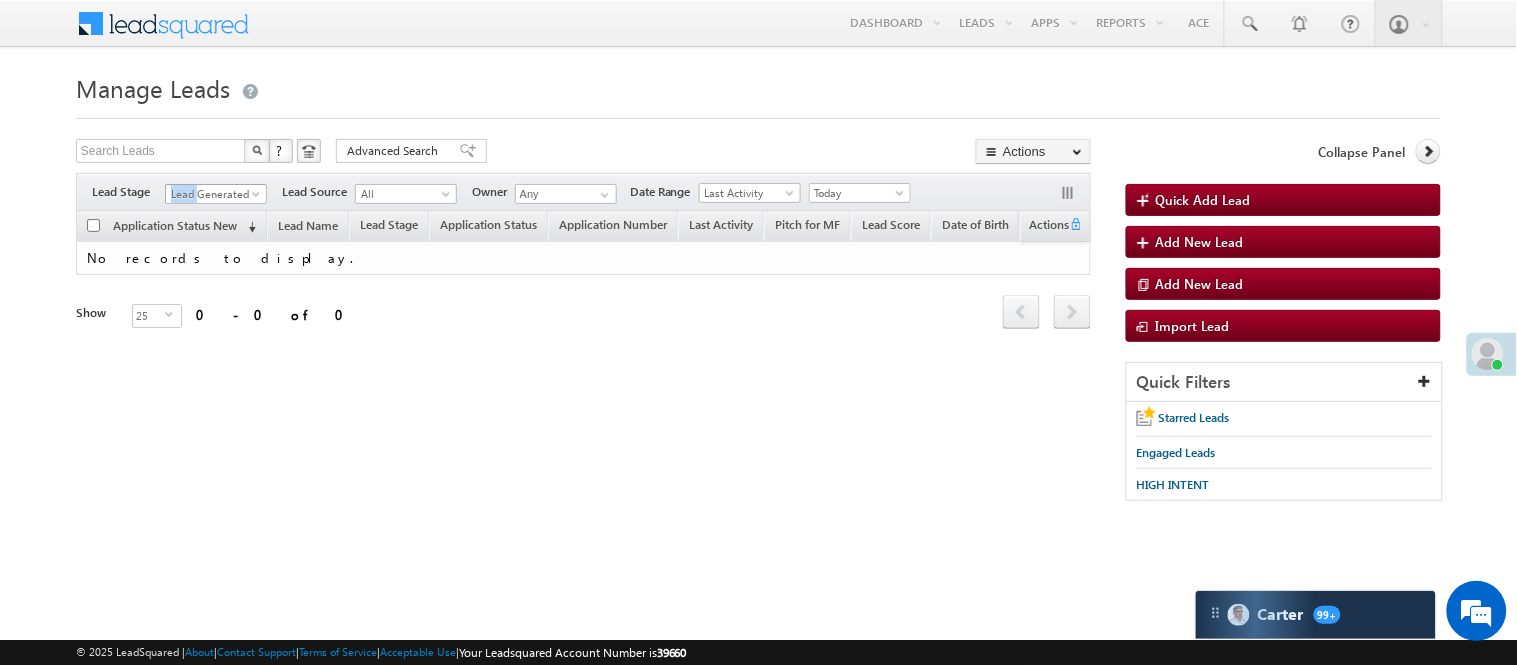 click on "Lead Generated" at bounding box center (213, 194) 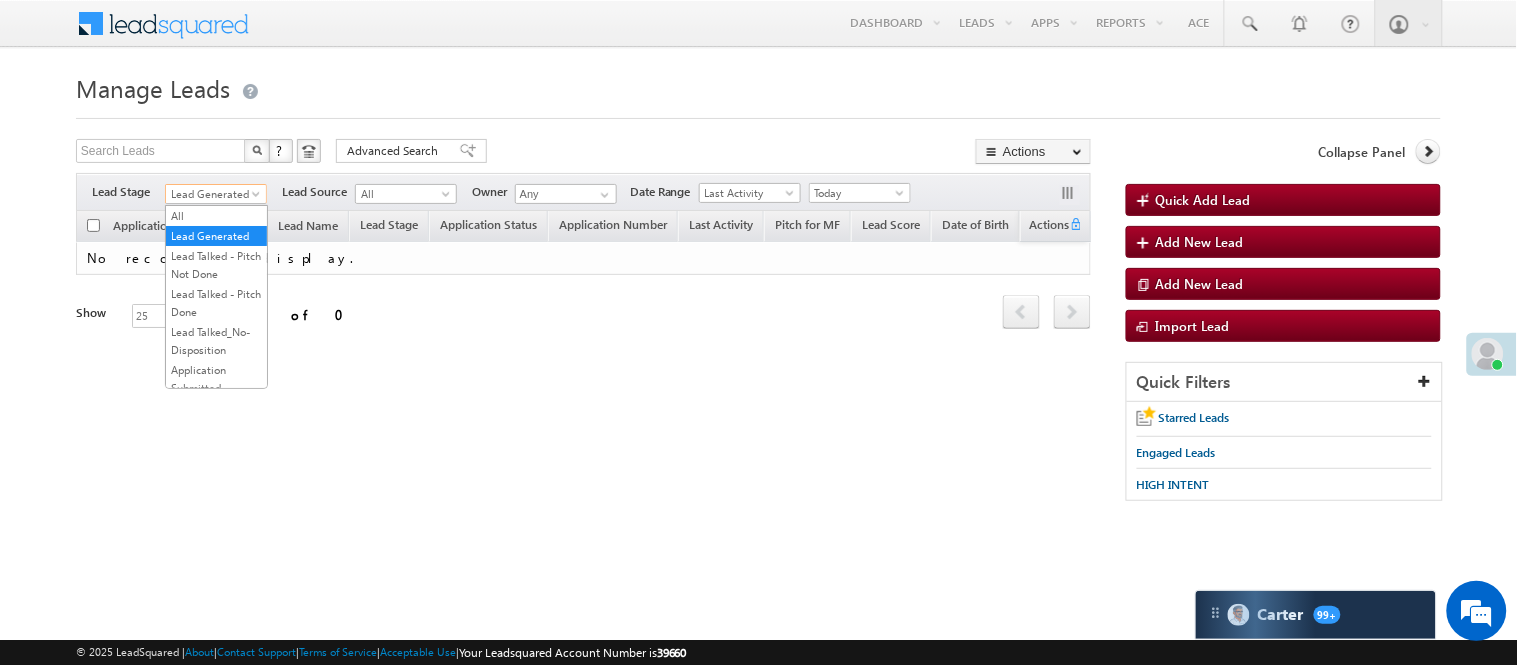 scroll, scrollTop: 385, scrollLeft: 0, axis: vertical 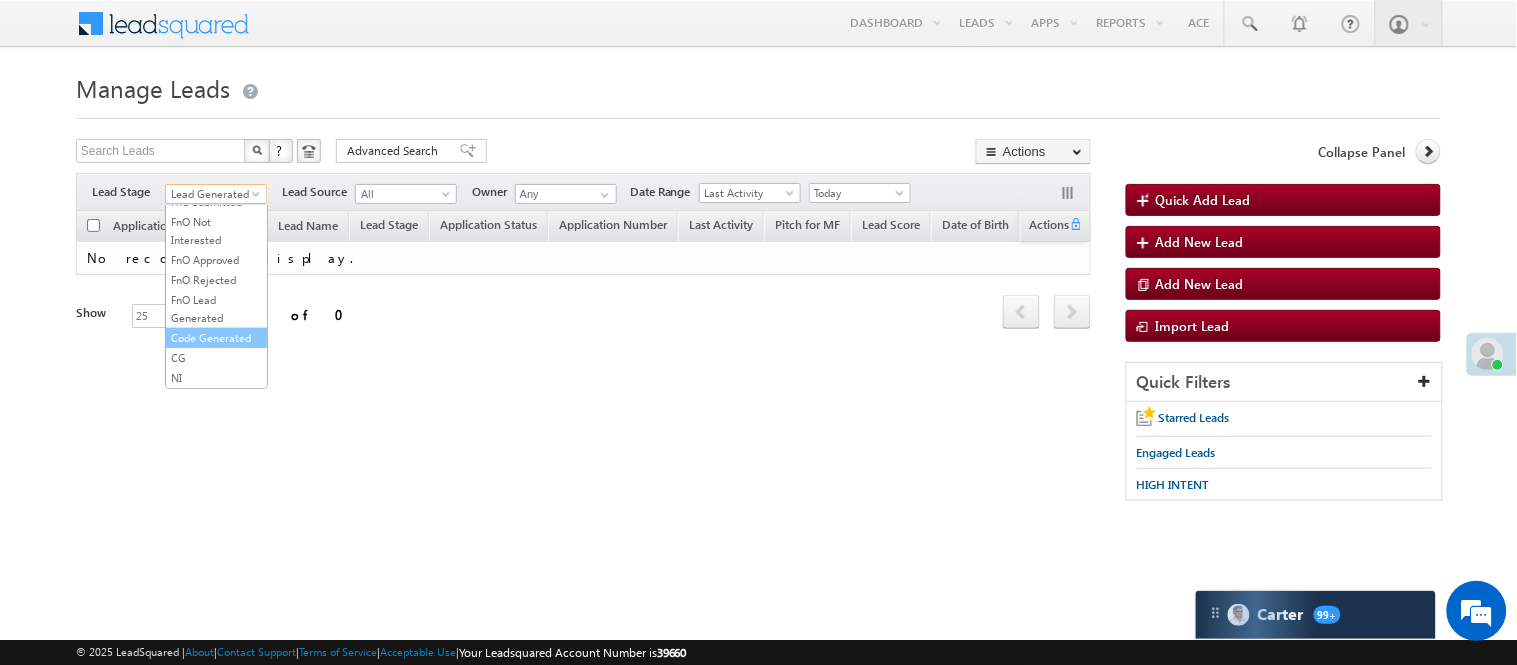 click on "Code Generated" at bounding box center [216, 338] 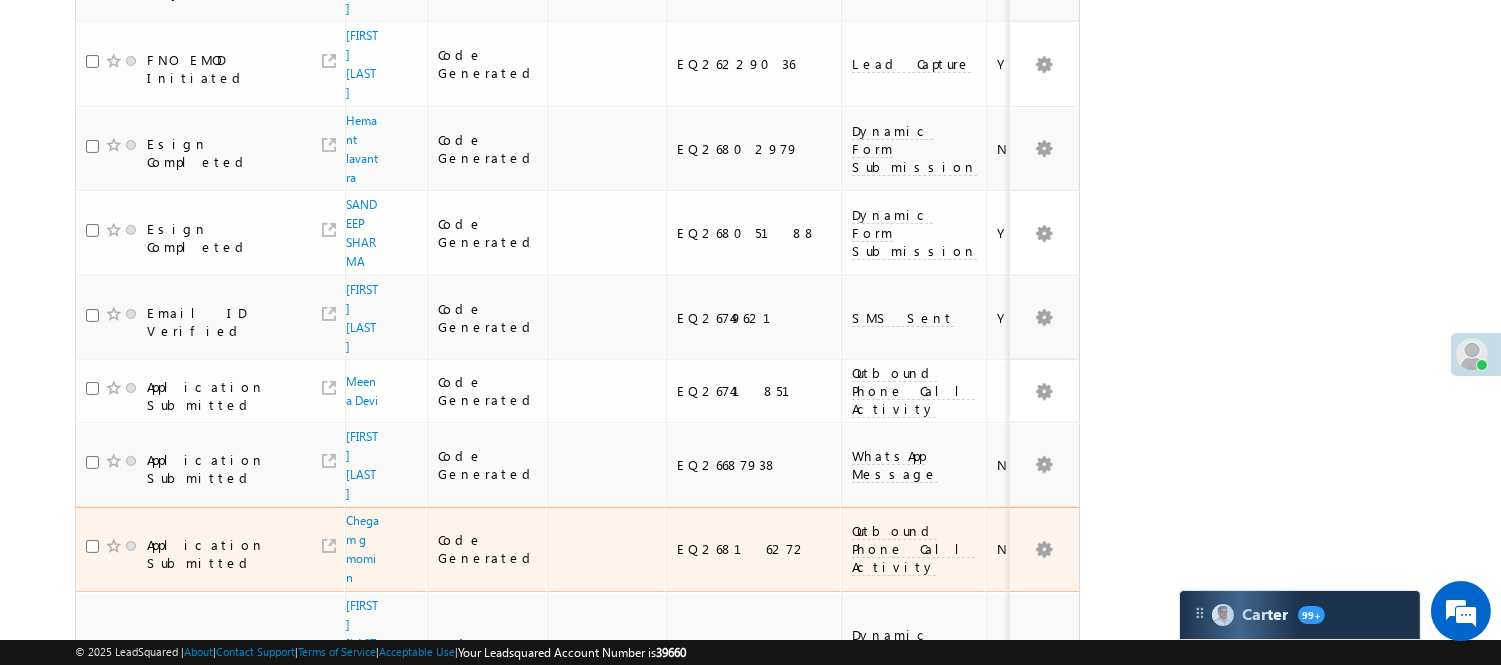 scroll, scrollTop: 845, scrollLeft: 0, axis: vertical 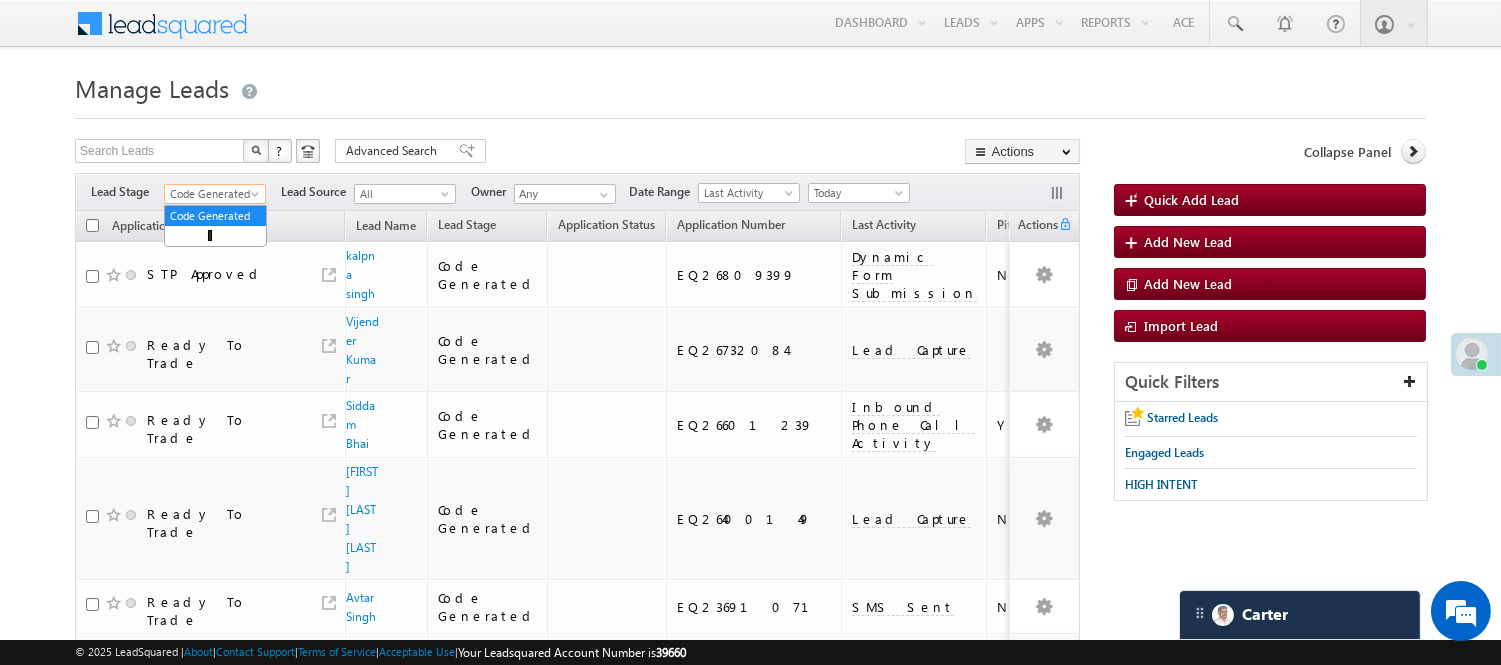 click on "Code Generated" at bounding box center [212, 194] 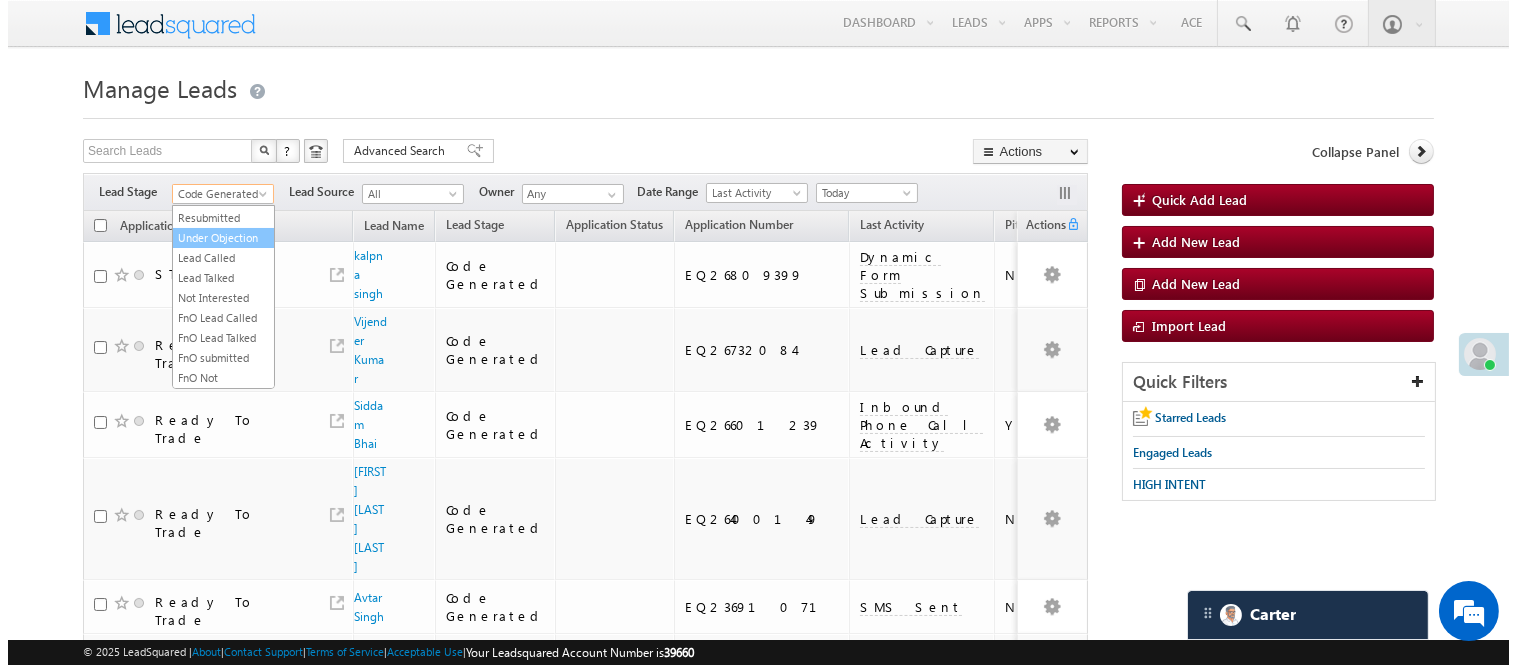 scroll, scrollTop: 0, scrollLeft: 0, axis: both 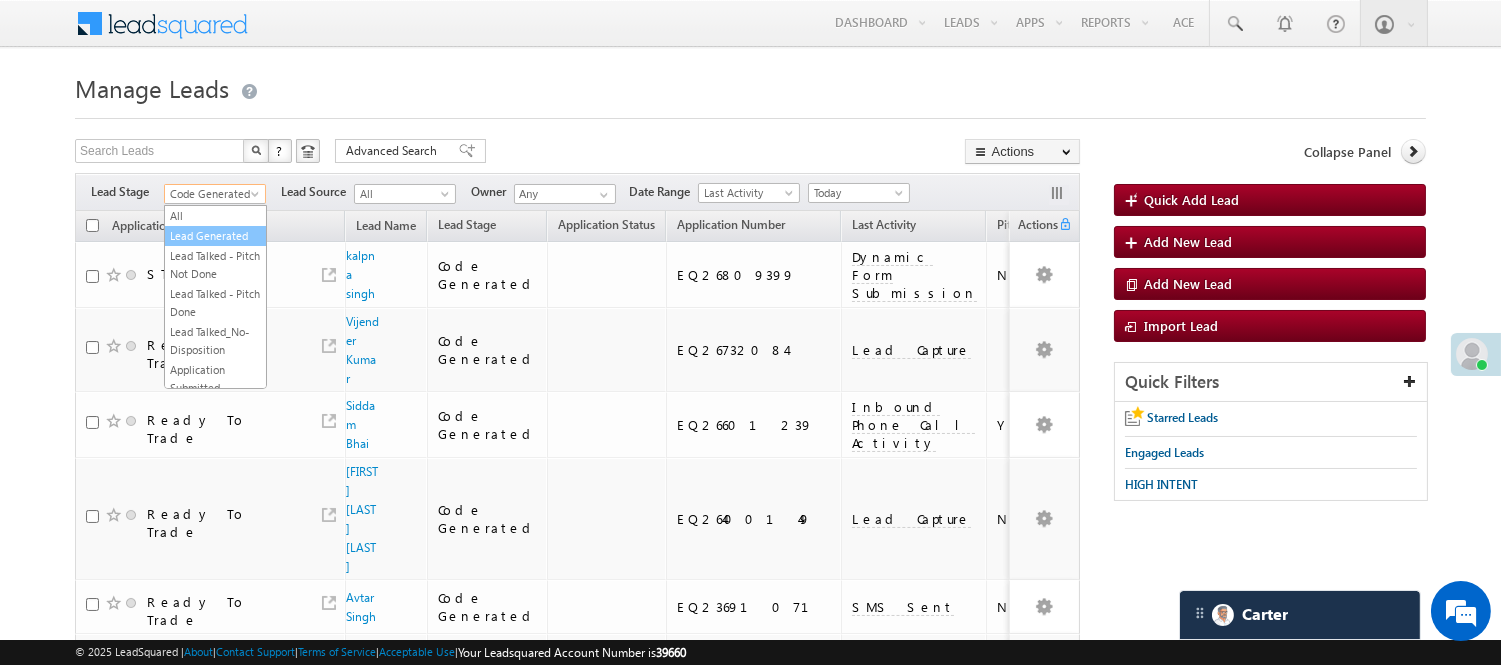 click on "Lead Generated" at bounding box center (215, 236) 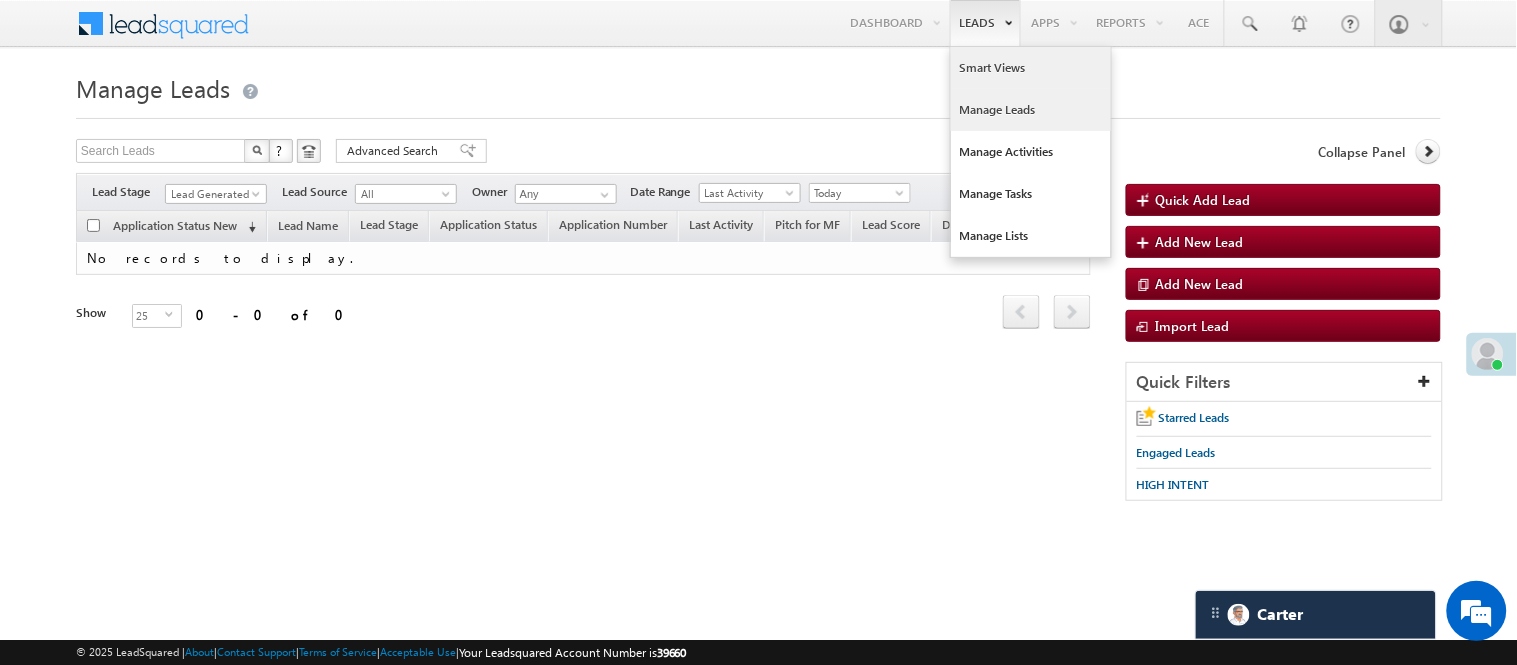 click on "Smart Views" at bounding box center [1031, 68] 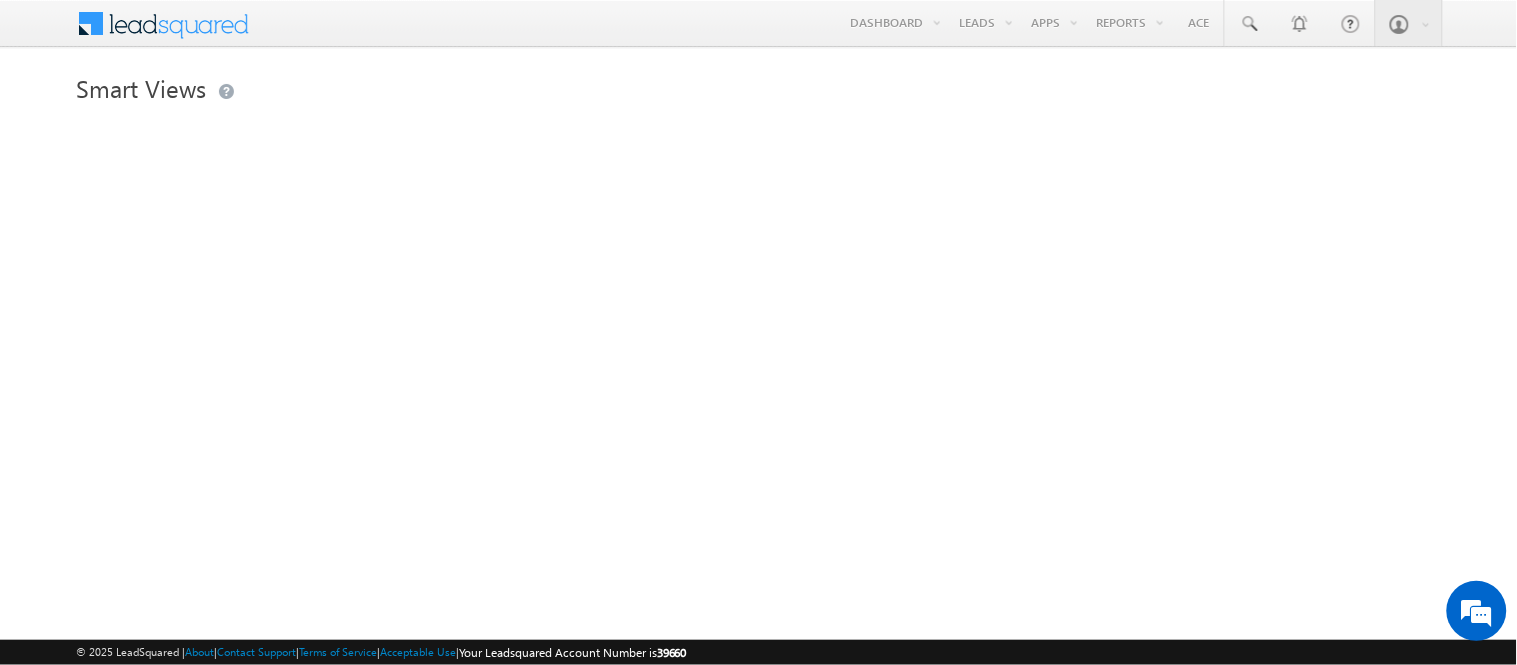scroll, scrollTop: 0, scrollLeft: 0, axis: both 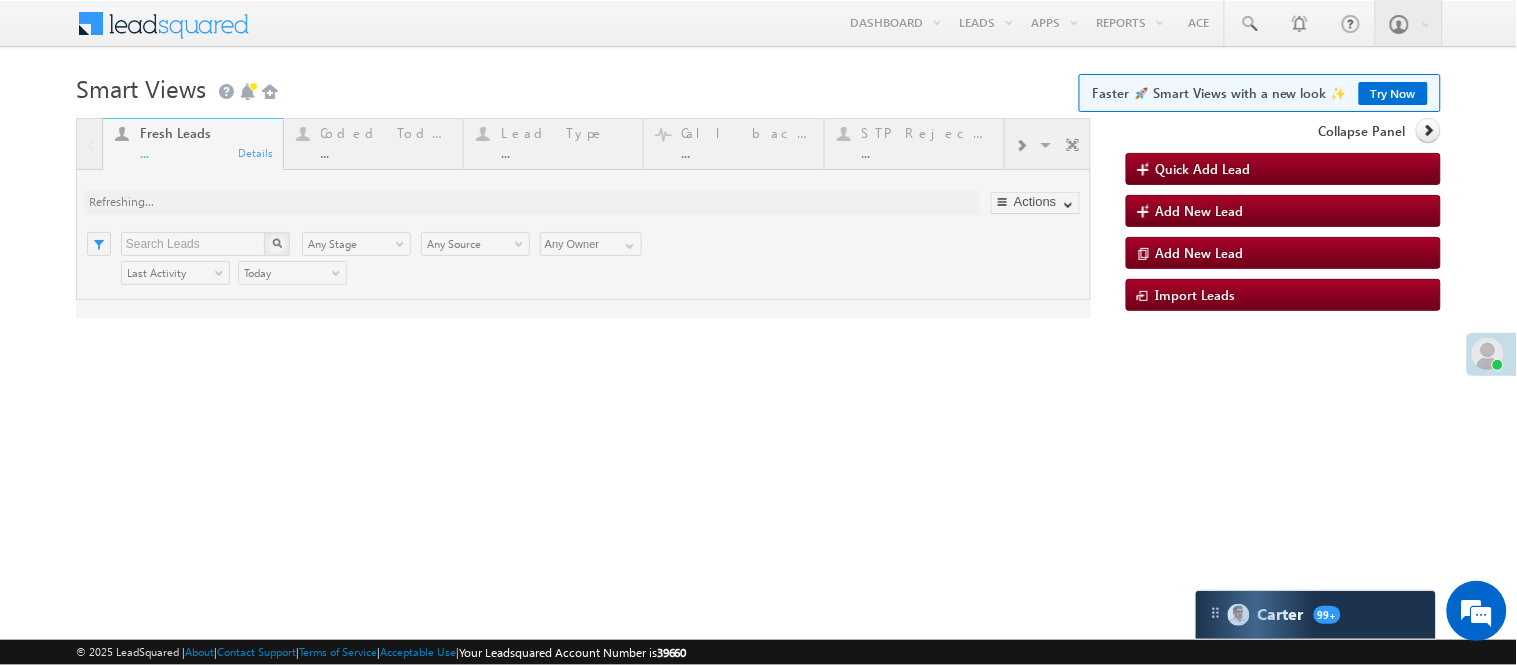 click at bounding box center (583, 218) 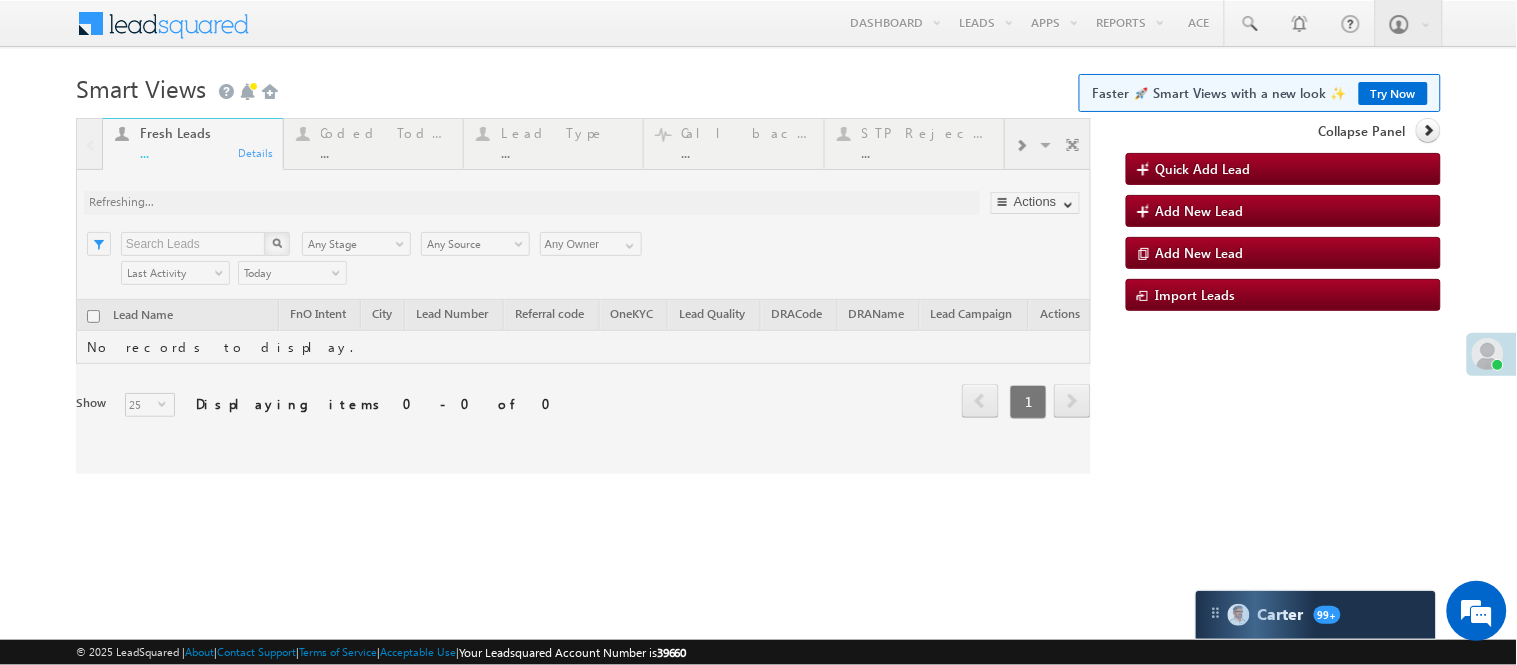 click at bounding box center (583, 296) 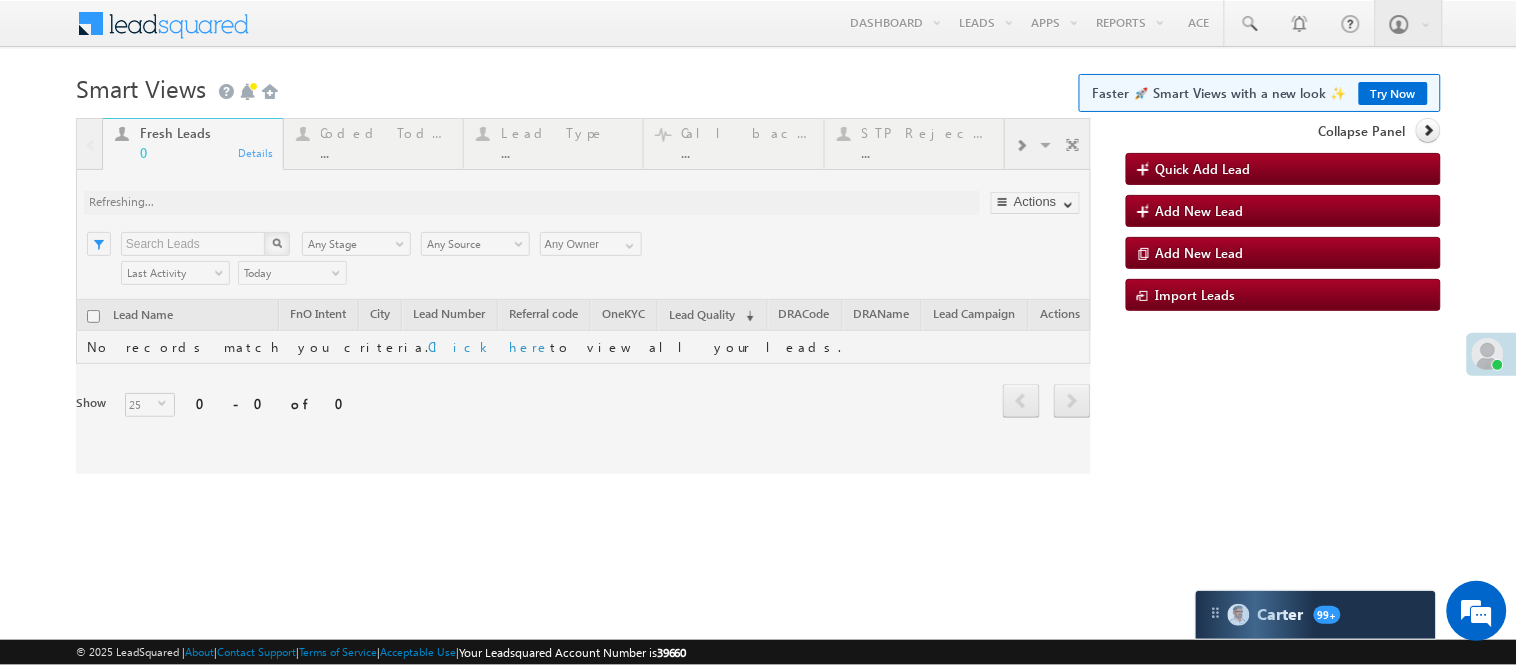 click at bounding box center [583, 296] 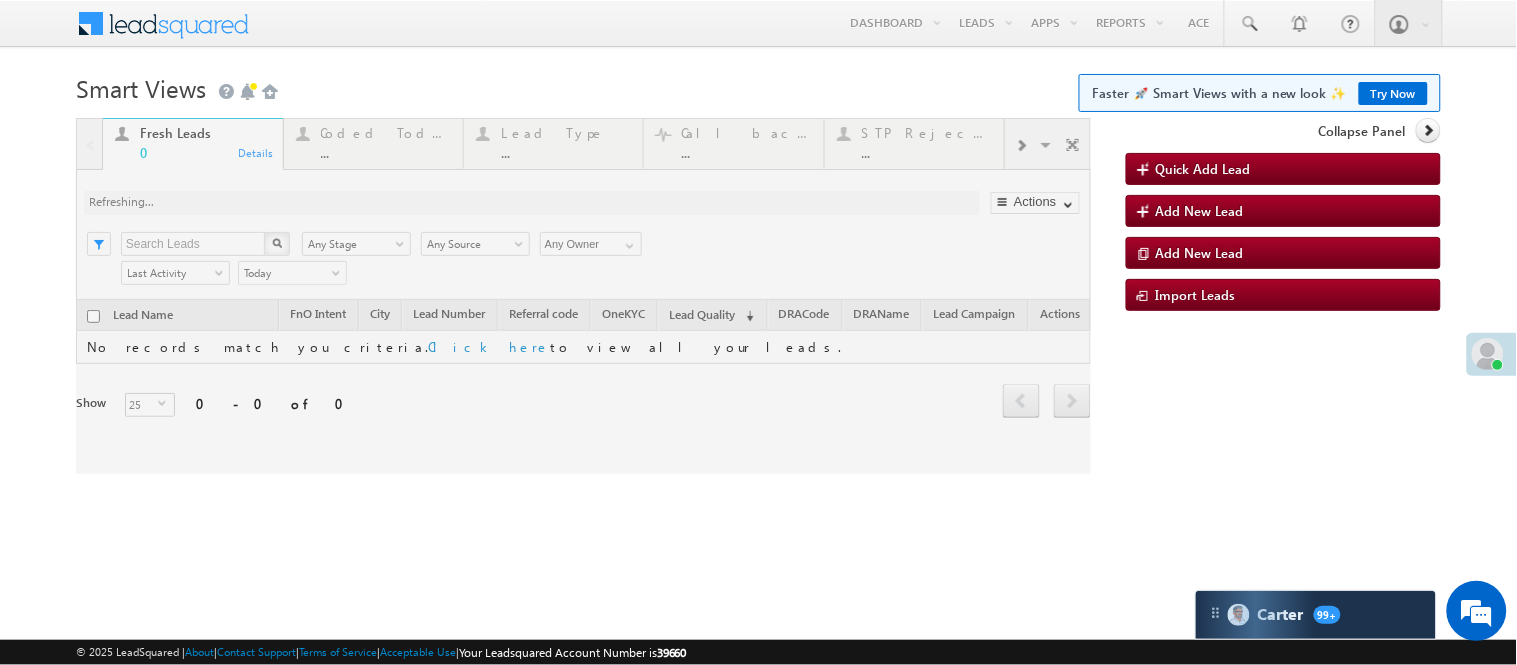 click at bounding box center (583, 296) 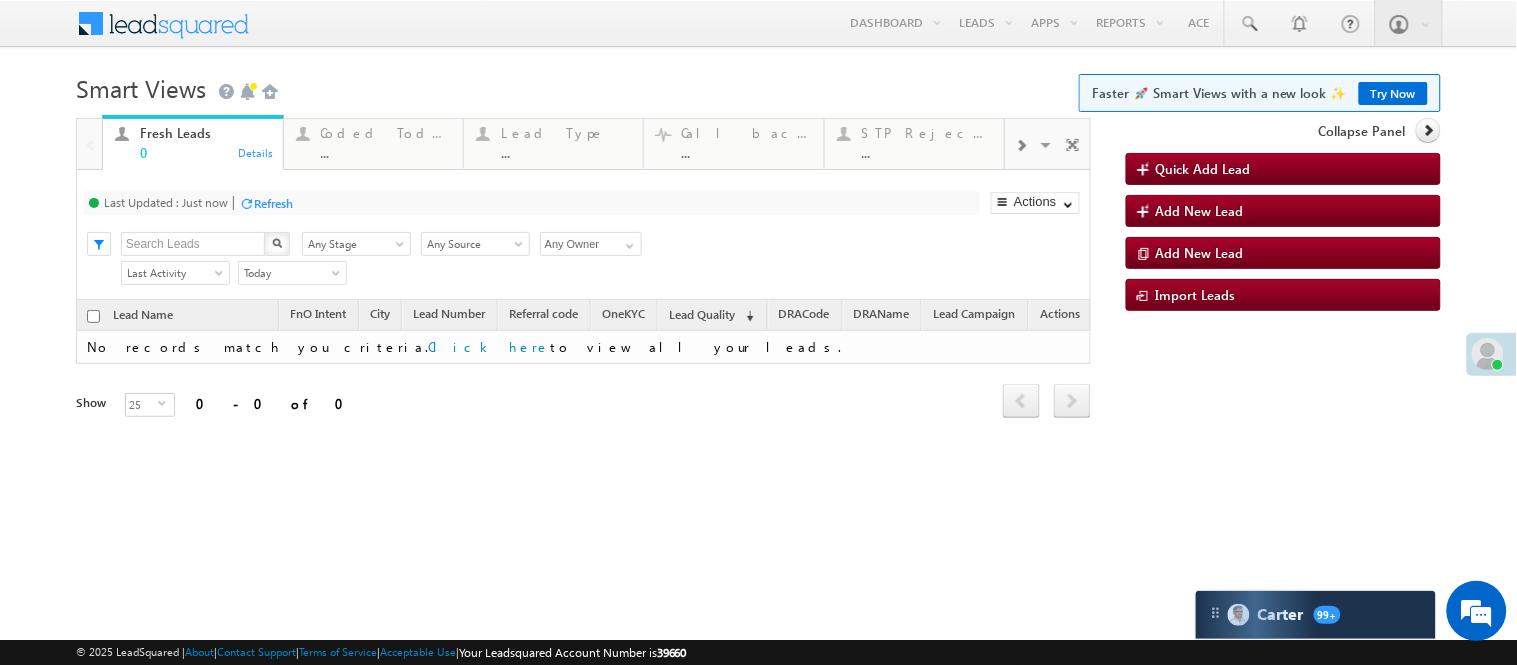 click at bounding box center [1021, 146] 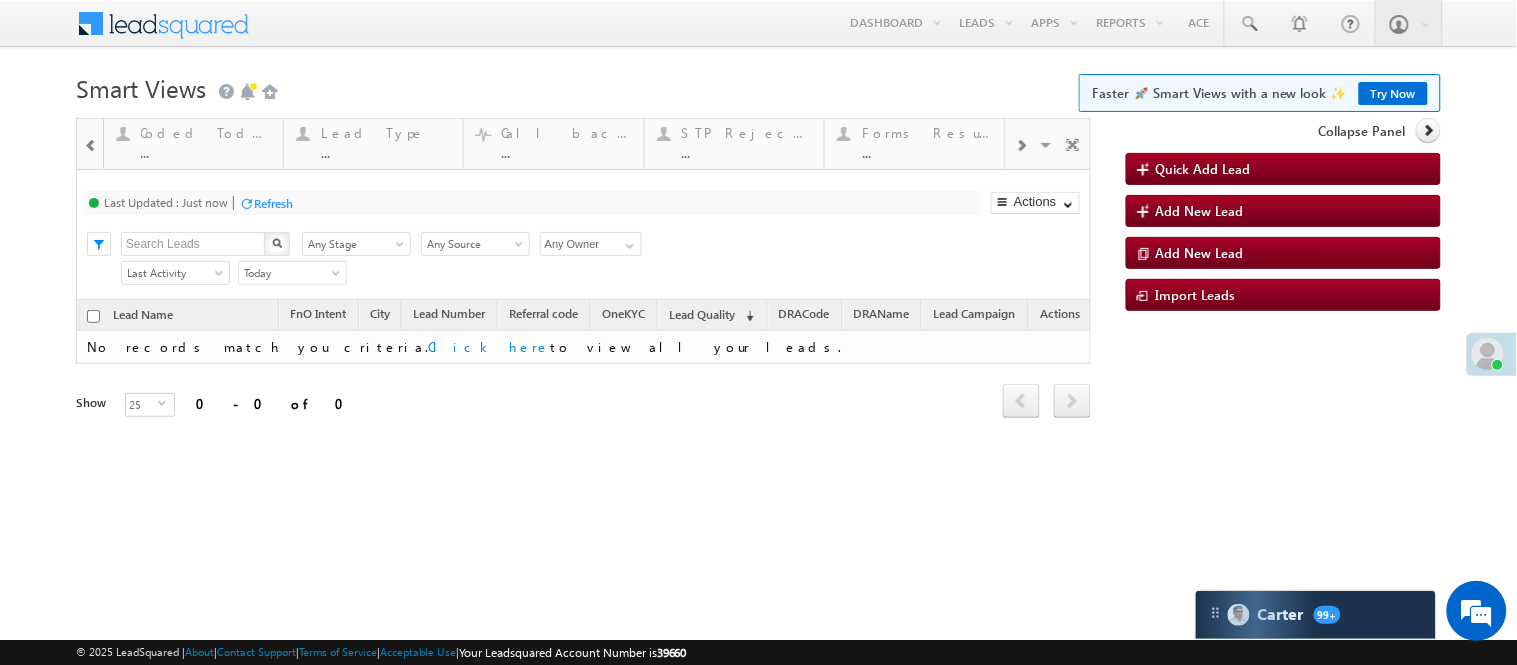 scroll, scrollTop: 0, scrollLeft: 0, axis: both 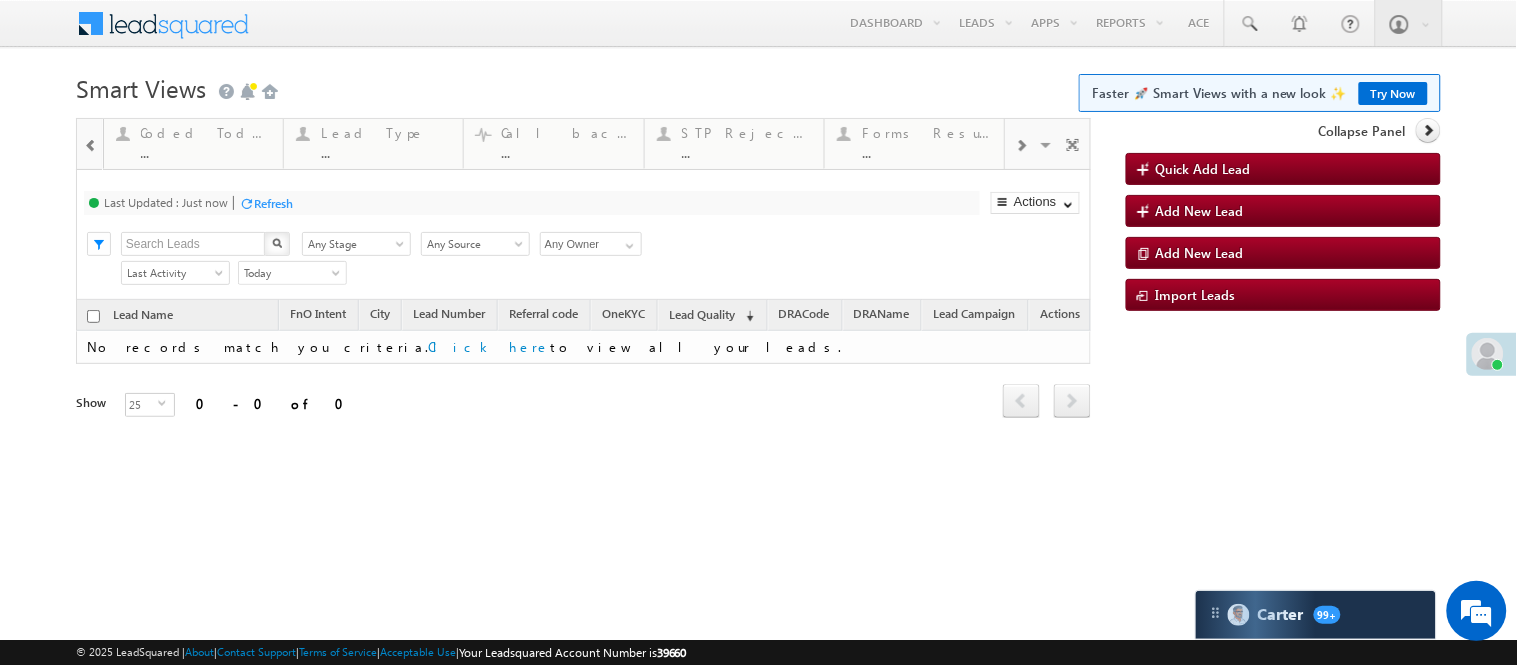 click at bounding box center (1021, 146) 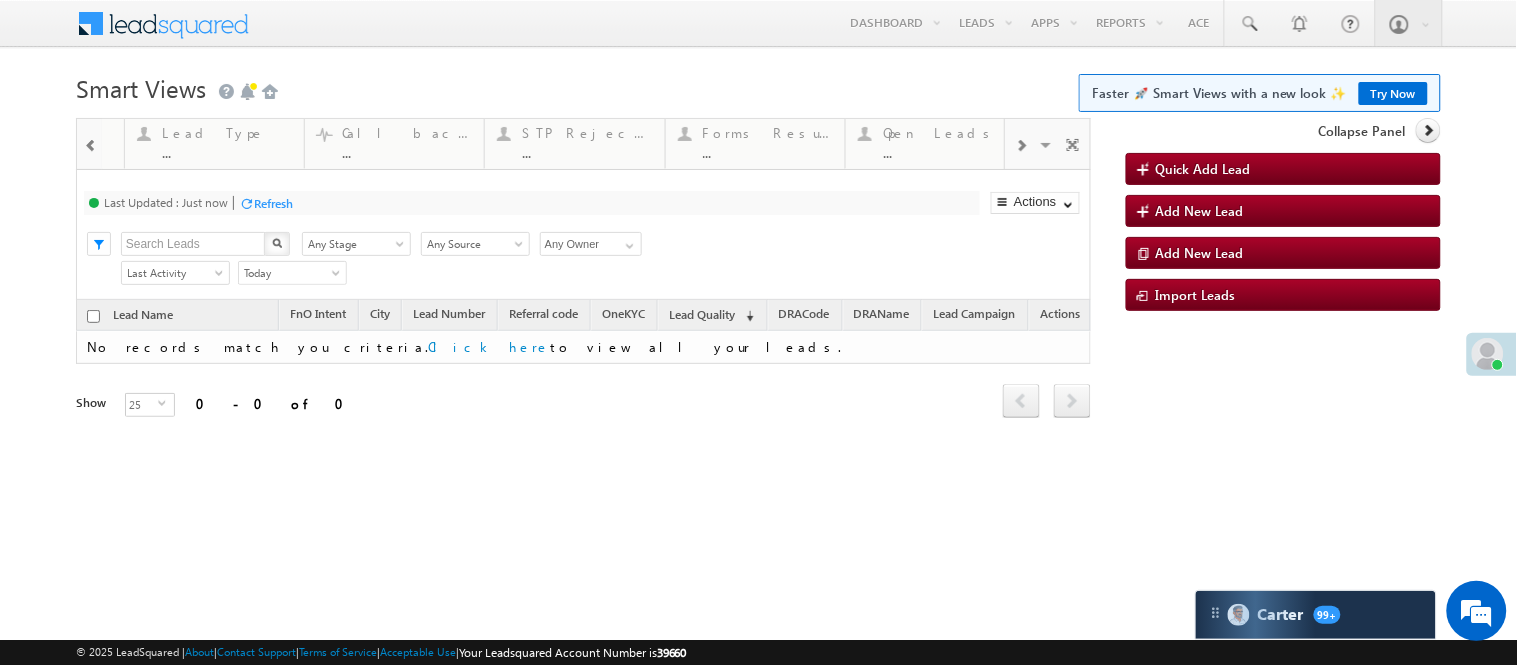 click at bounding box center (1021, 146) 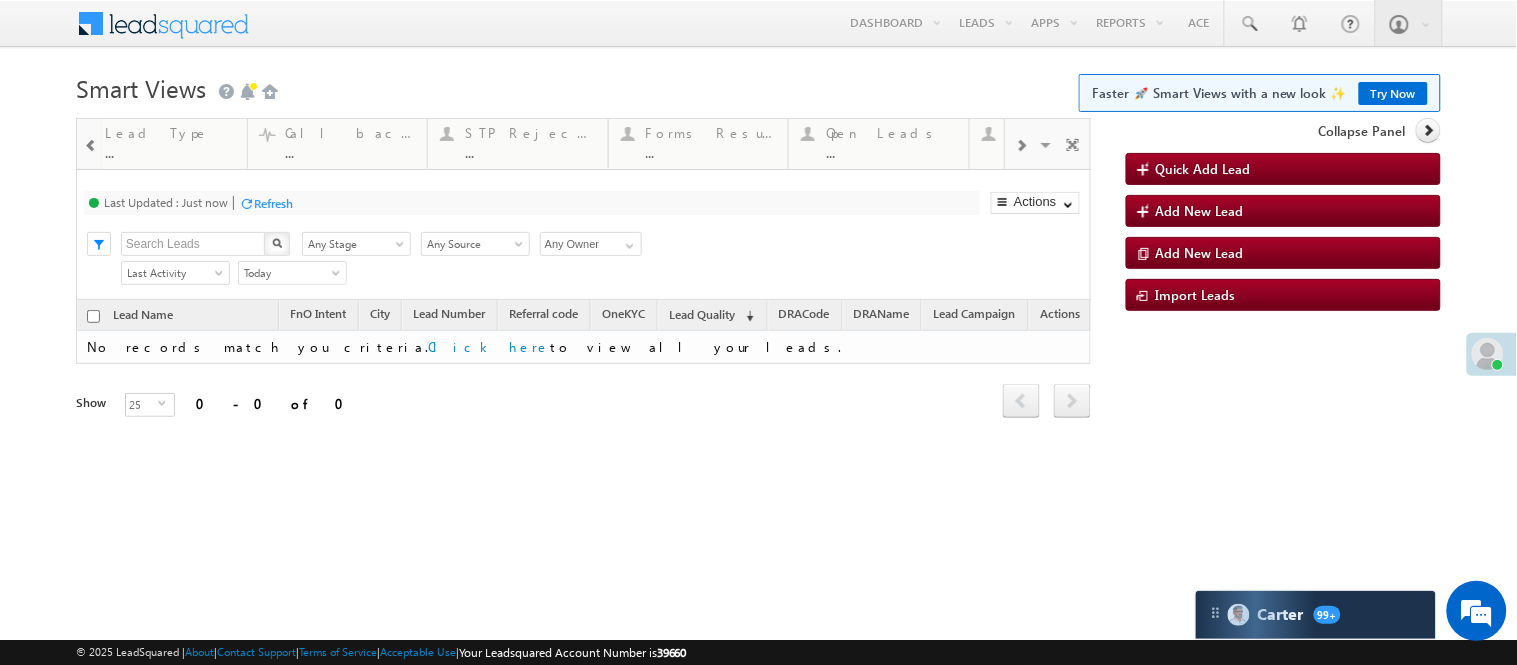 click at bounding box center (1021, 146) 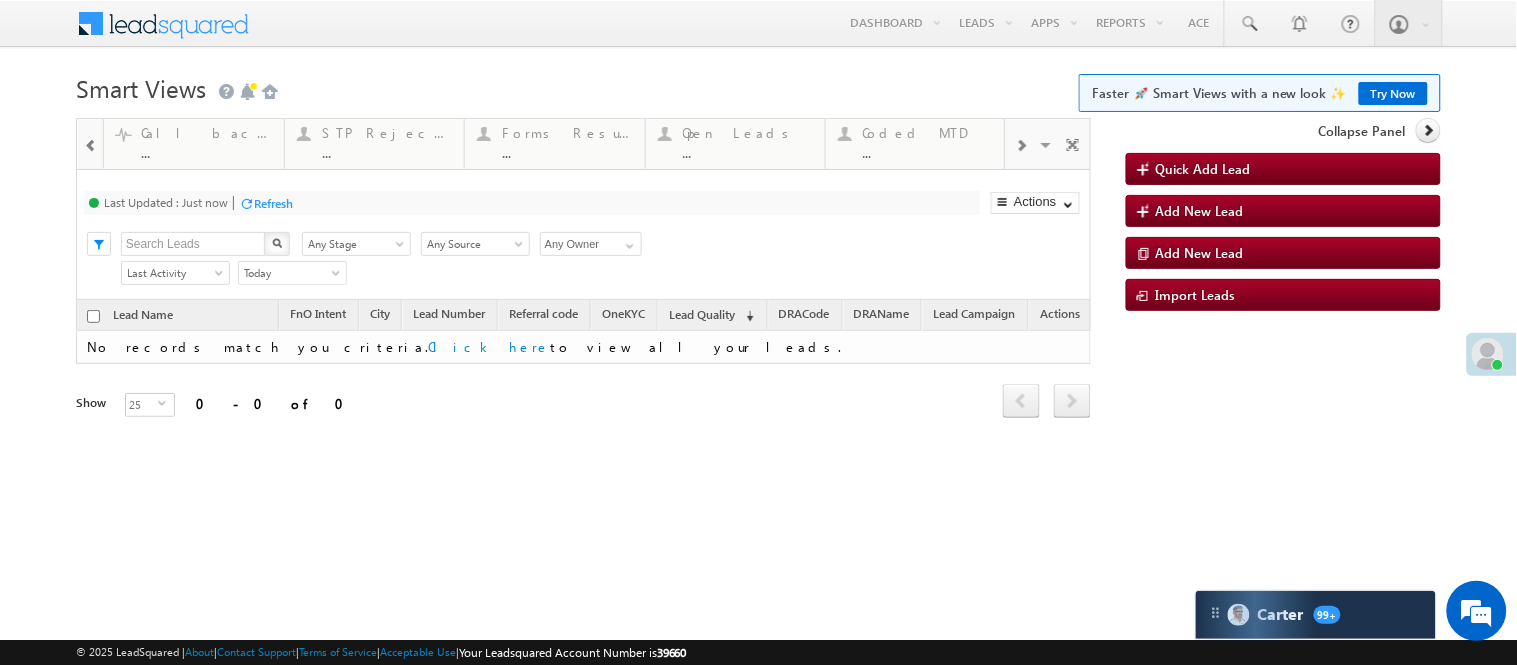 click at bounding box center (1021, 146) 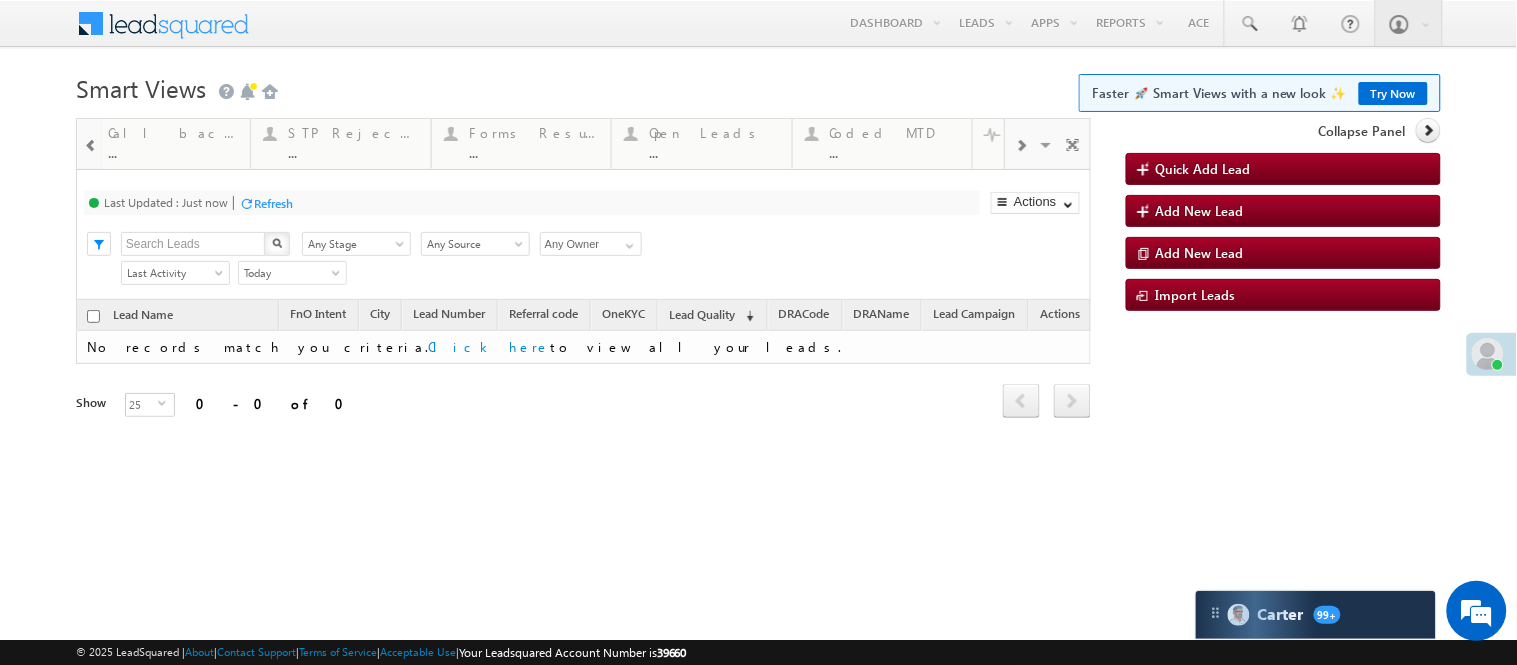 click at bounding box center [1021, 146] 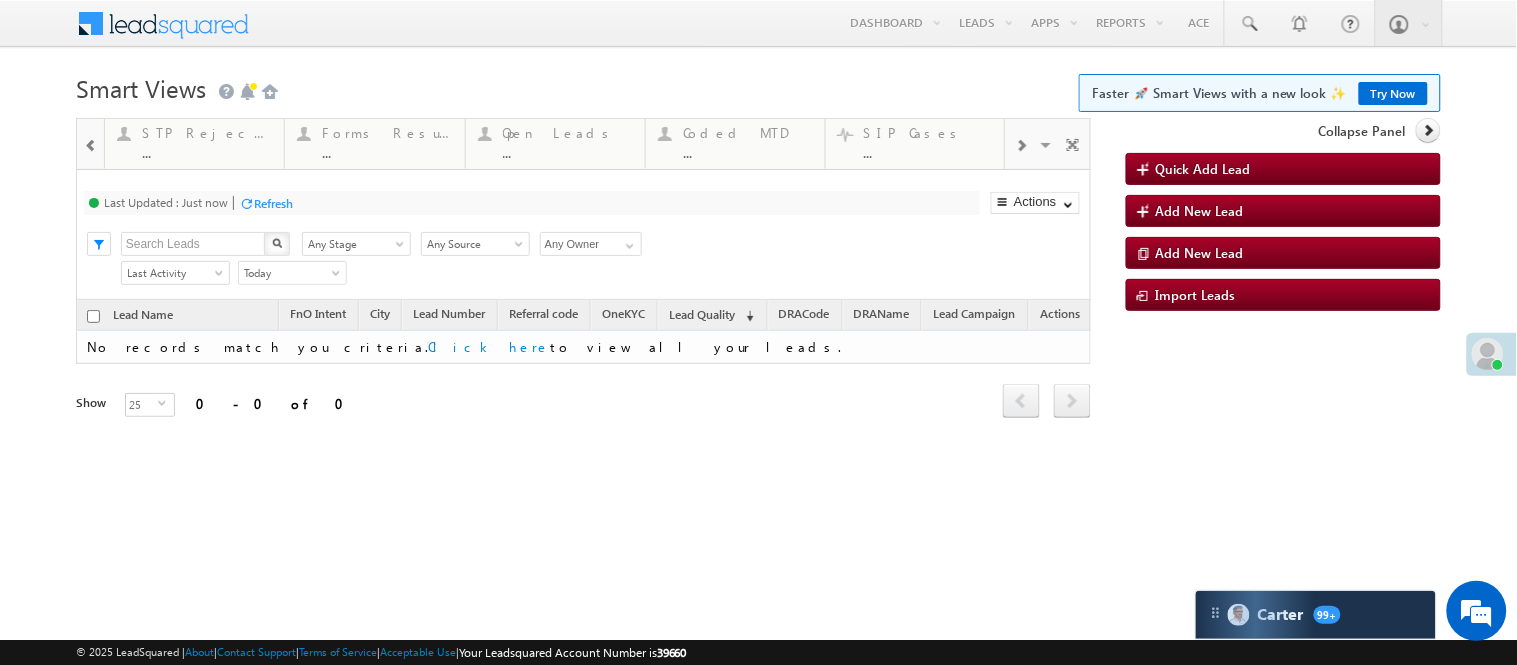 click at bounding box center [1021, 146] 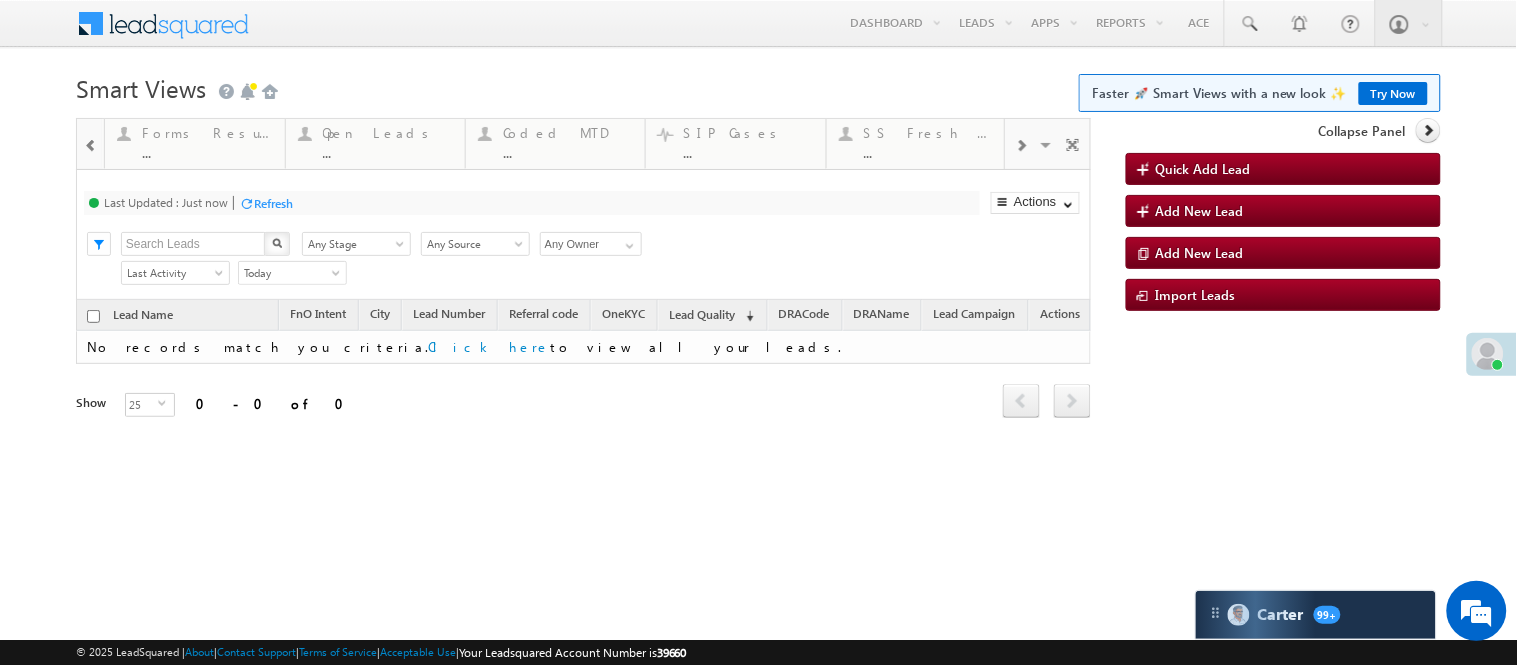 click at bounding box center [1021, 146] 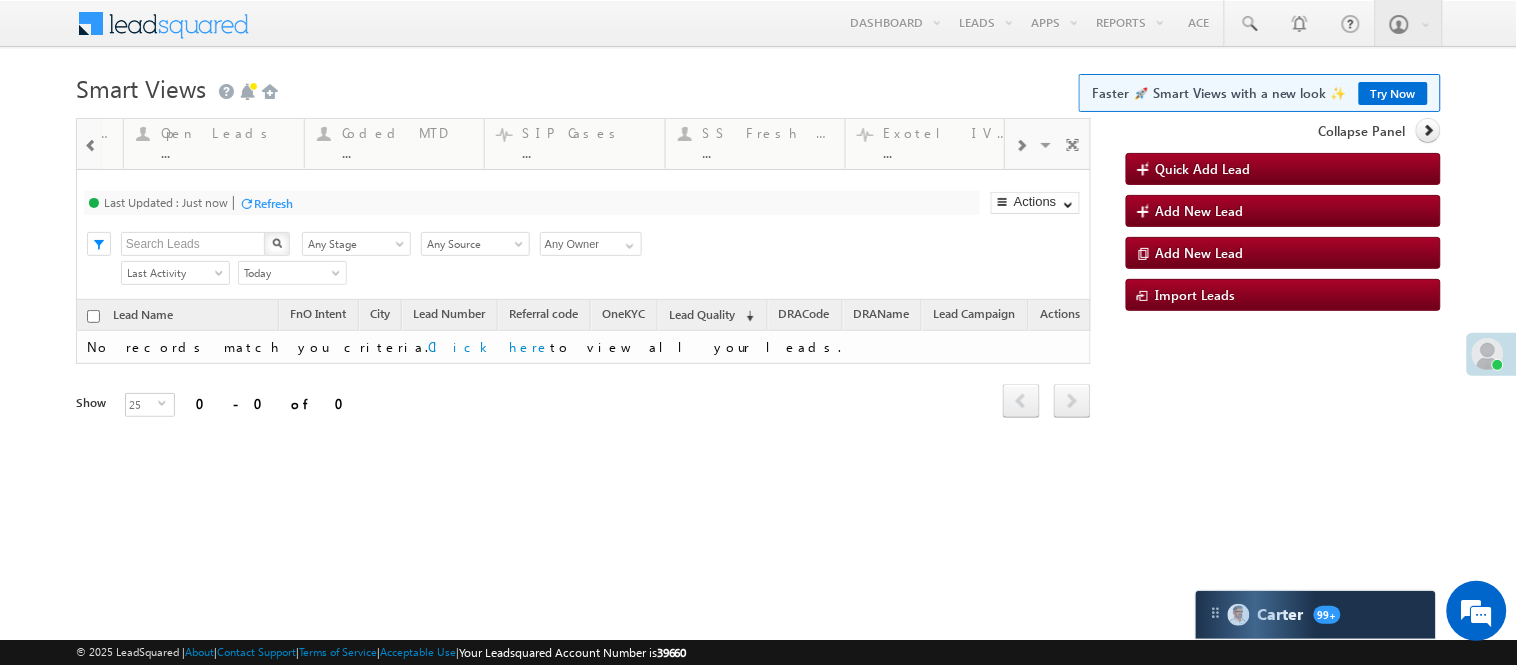 click at bounding box center [1021, 146] 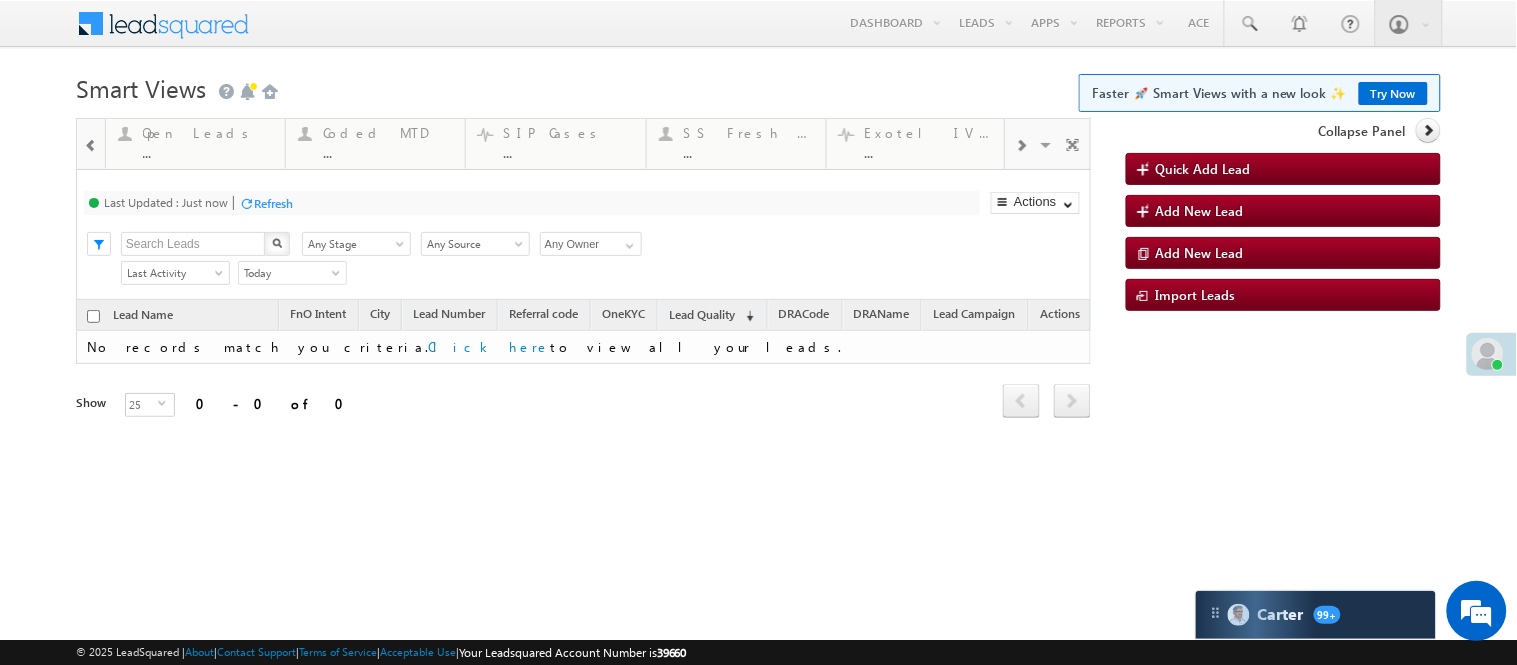 click at bounding box center (1021, 146) 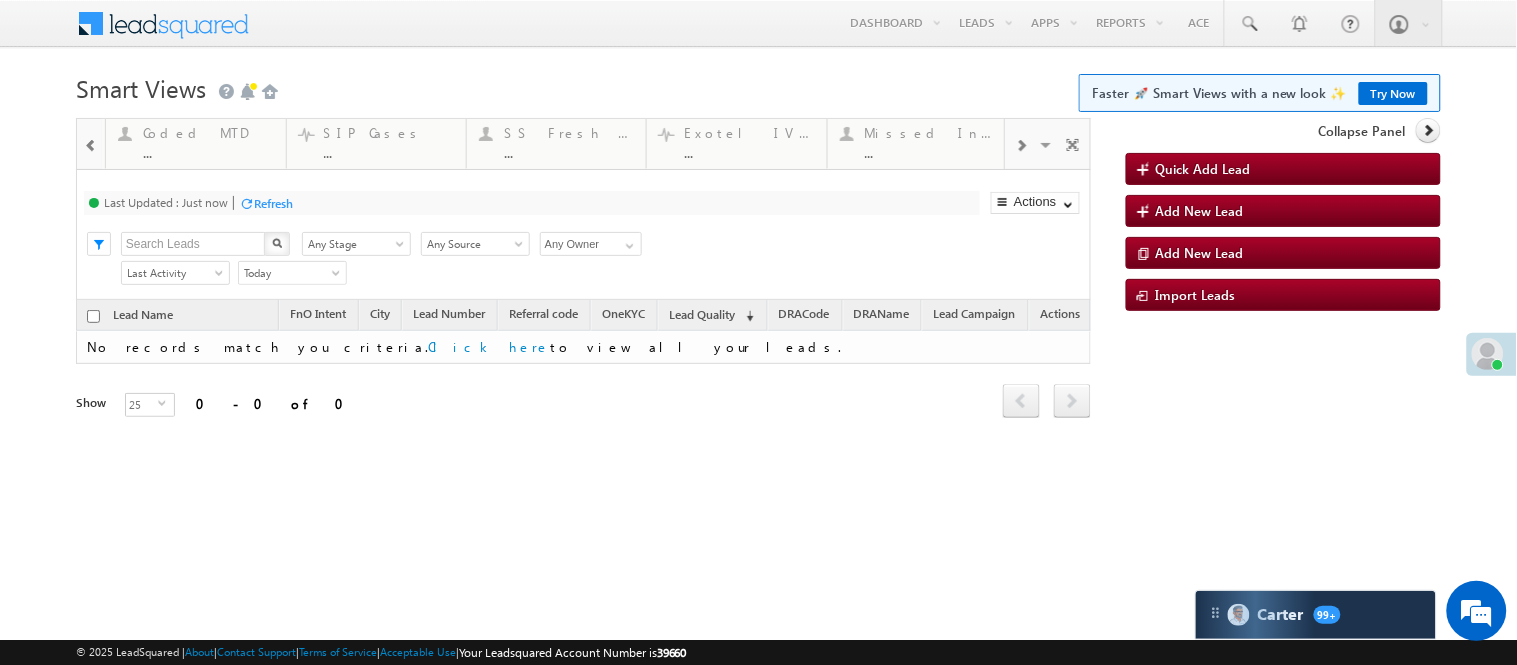 click at bounding box center (1021, 146) 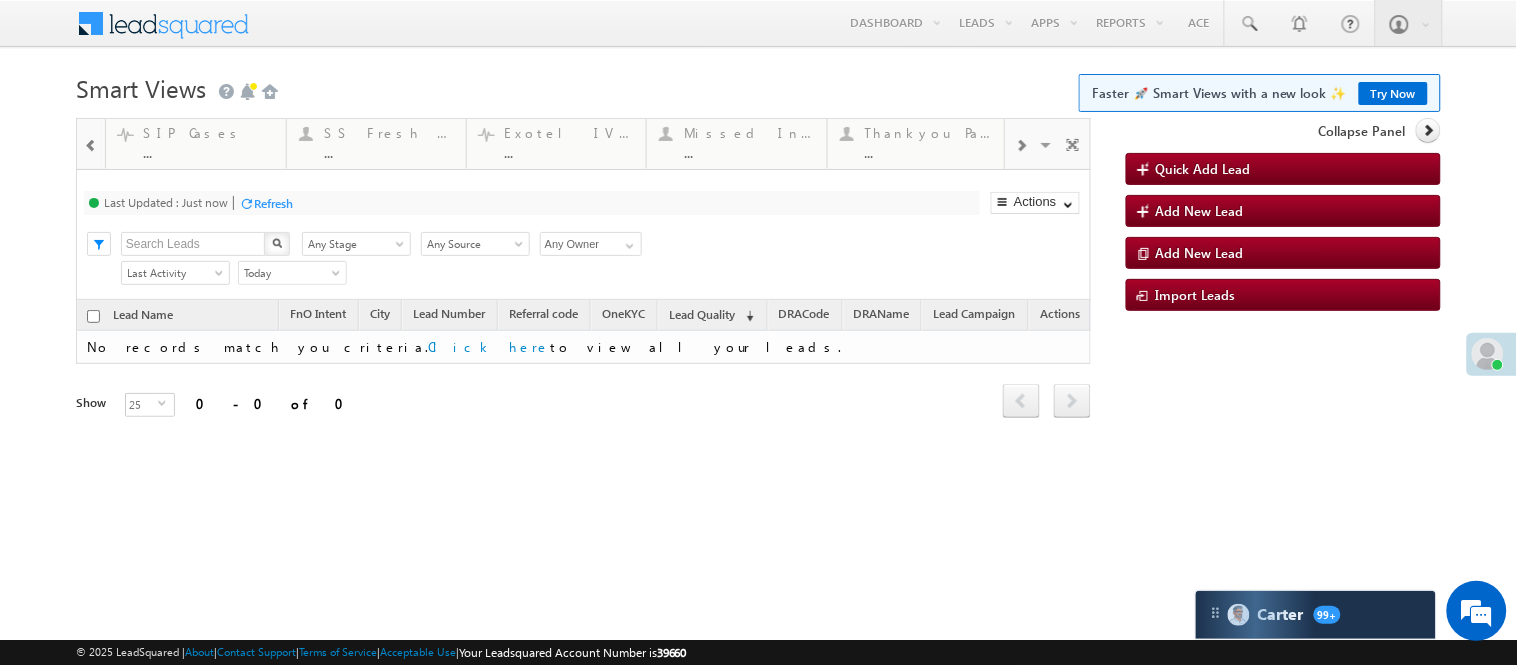 click at bounding box center (1021, 146) 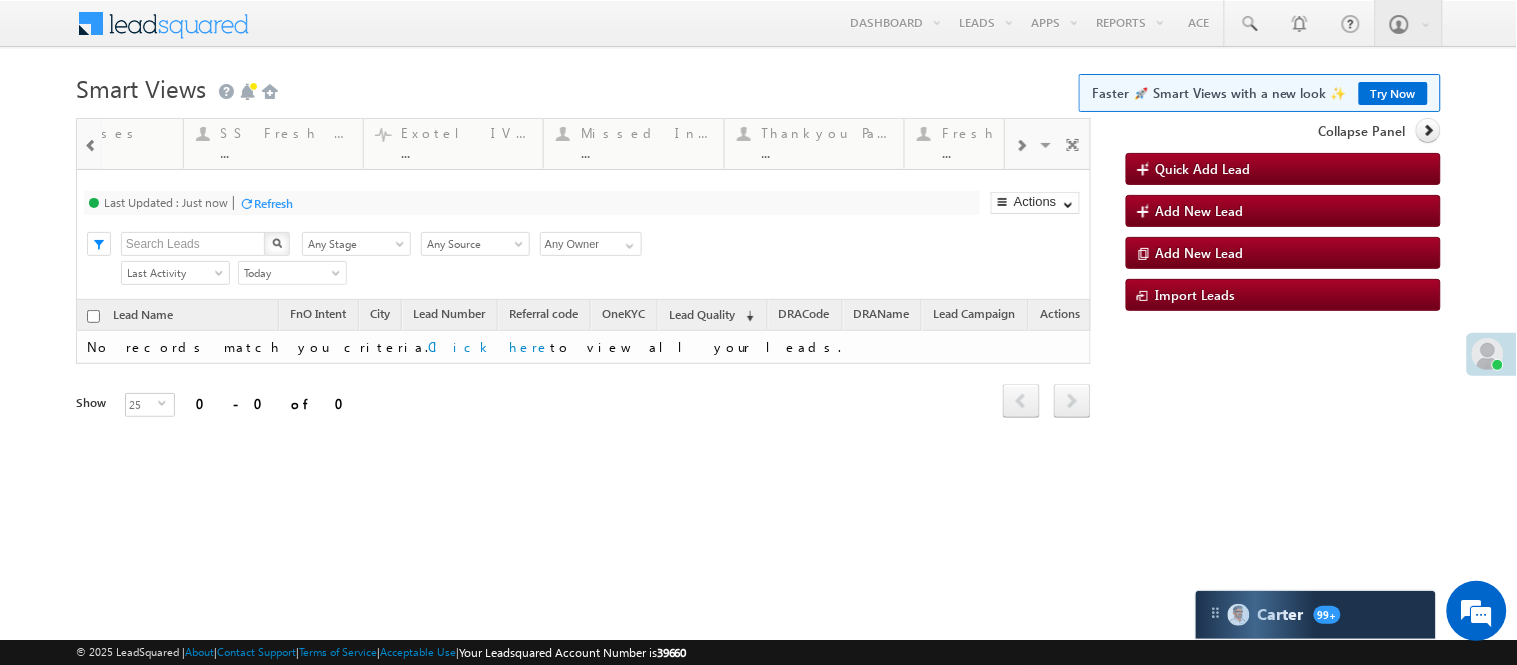 click at bounding box center [1021, 146] 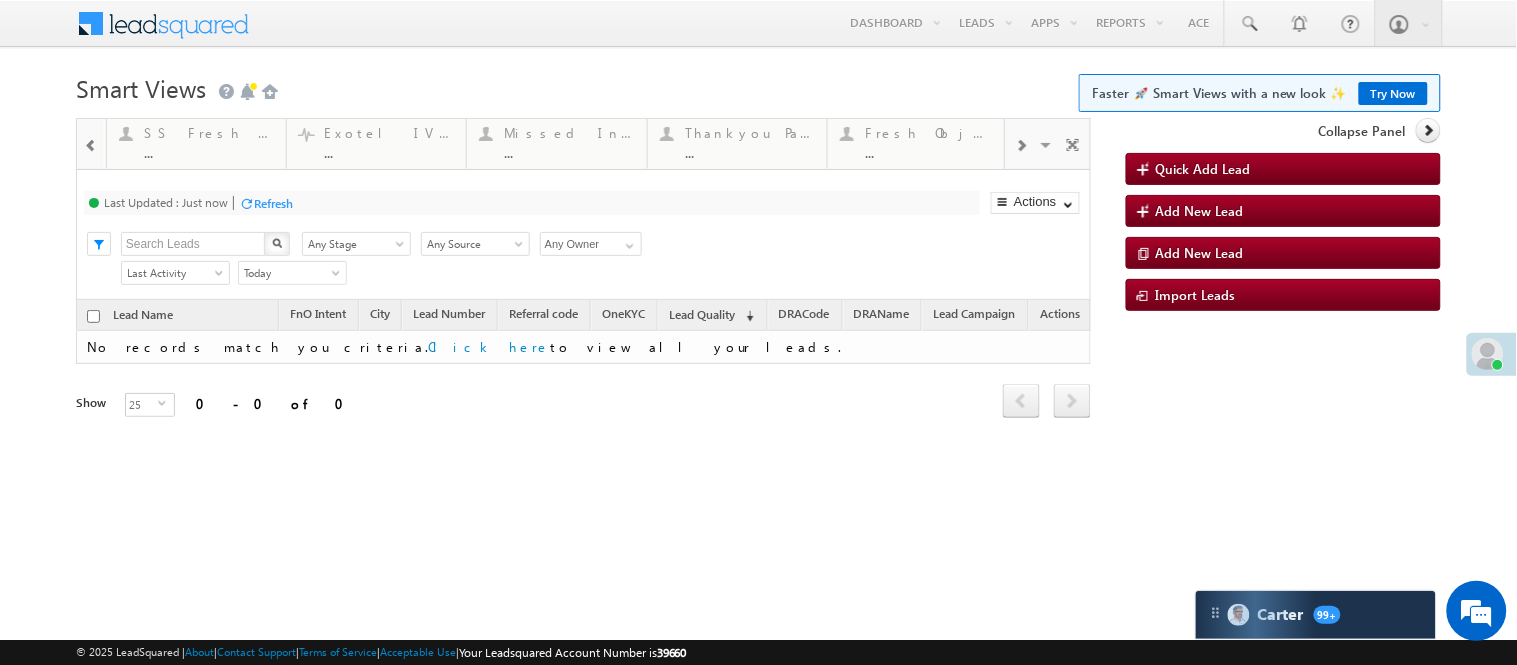 click at bounding box center (1021, 146) 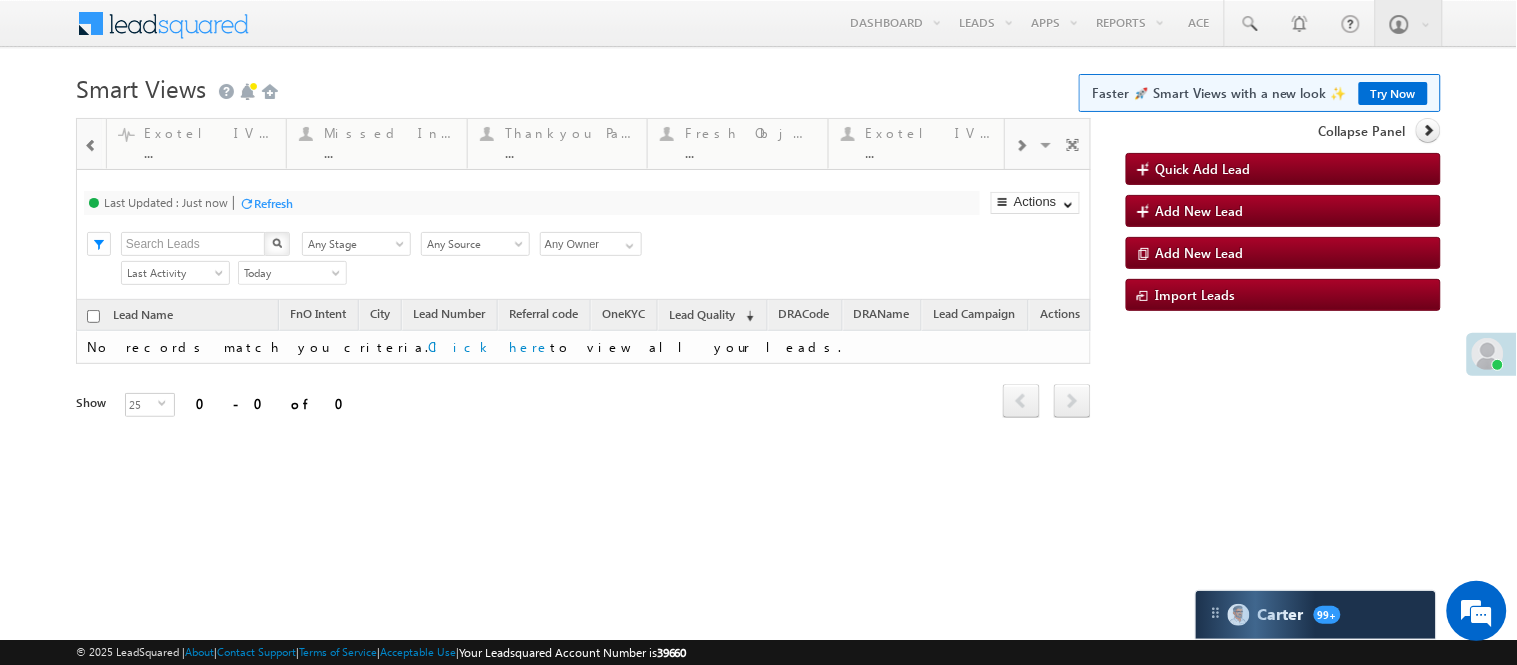 click at bounding box center [1021, 146] 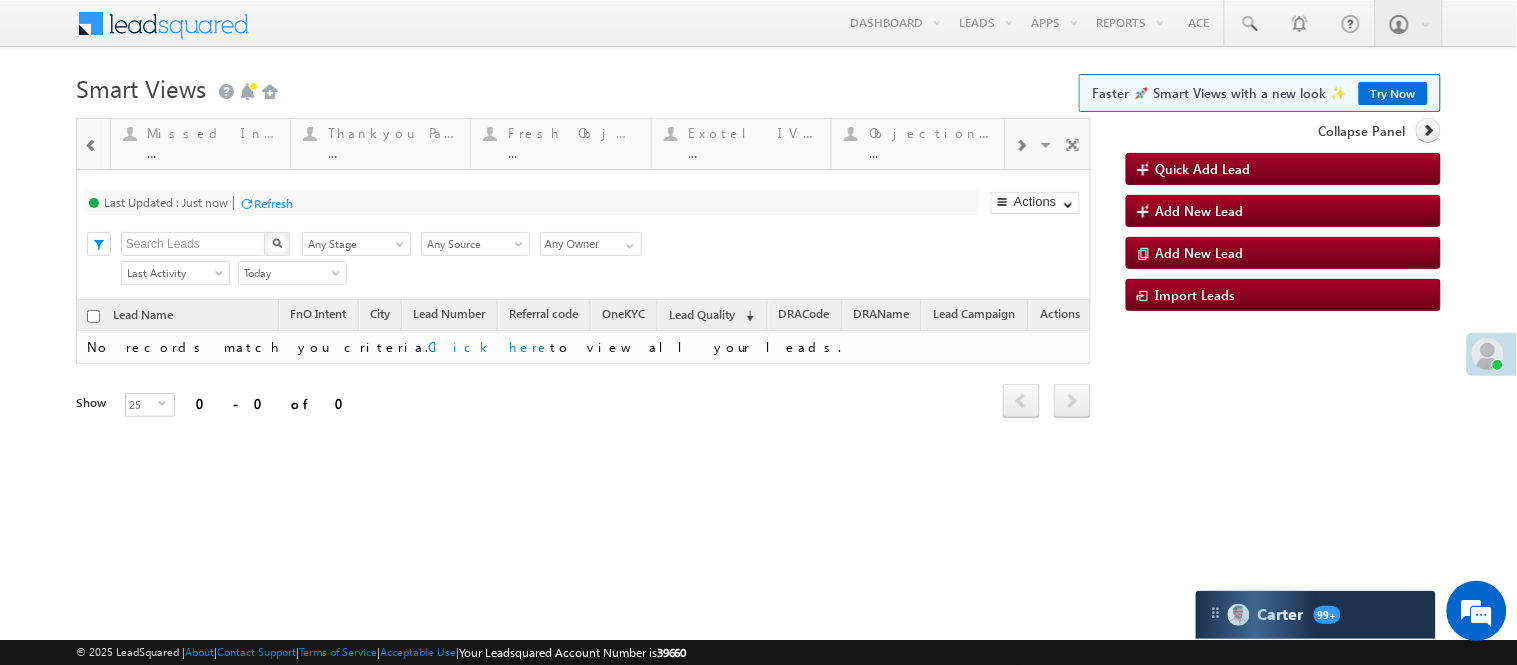 click at bounding box center (1021, 146) 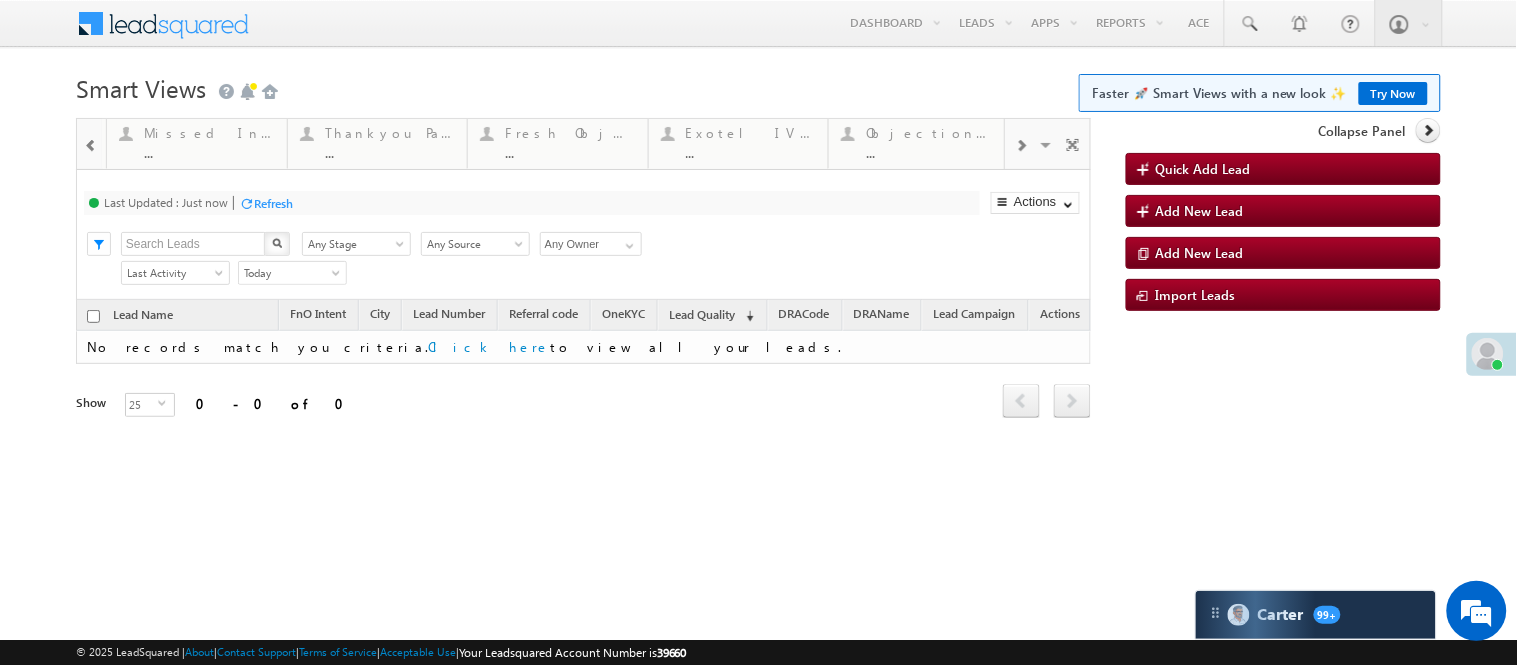click at bounding box center [1021, 146] 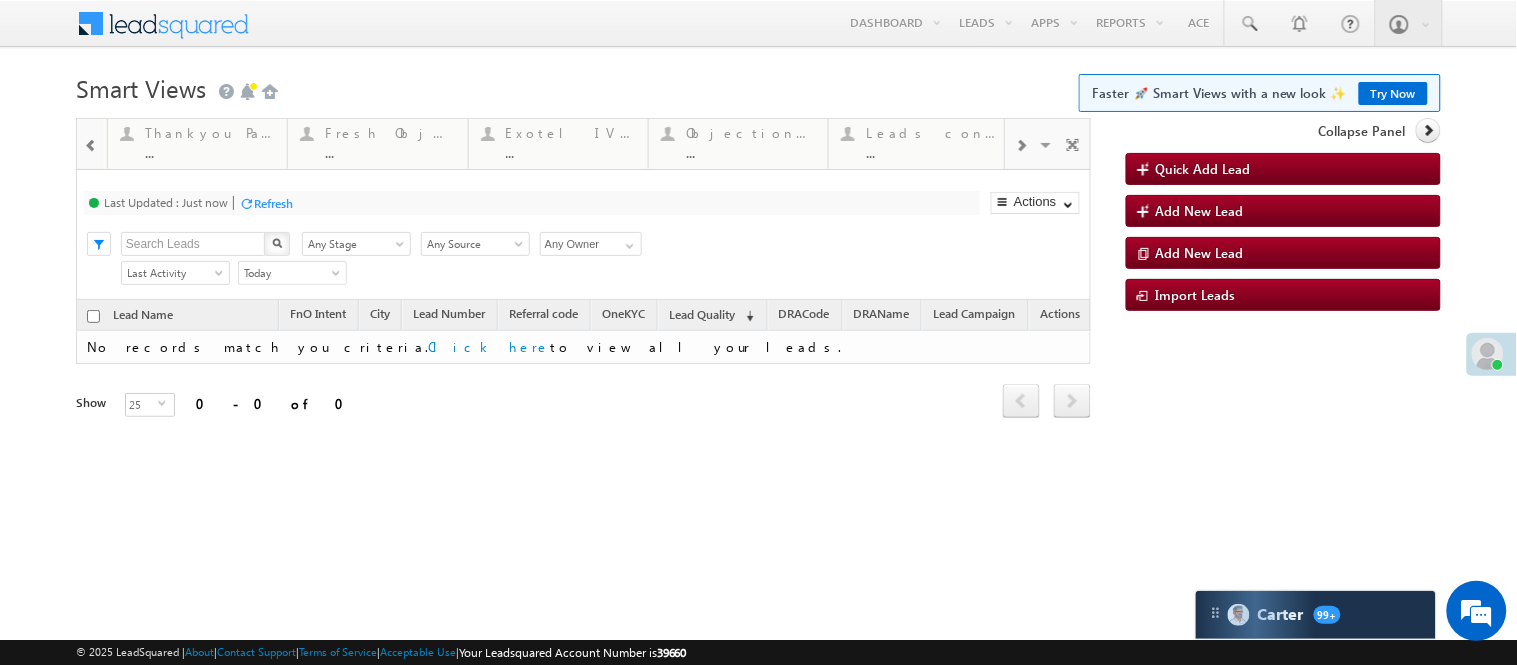click at bounding box center [1021, 146] 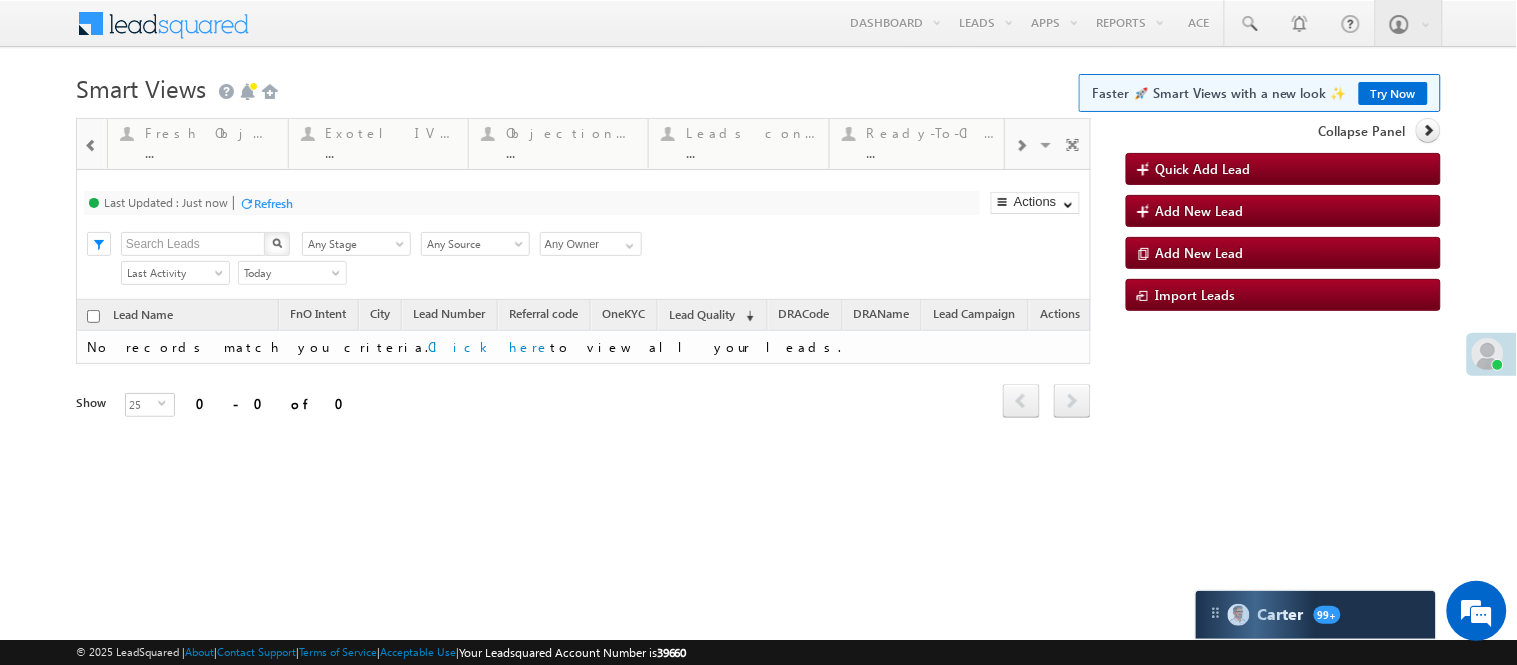 click at bounding box center [1021, 146] 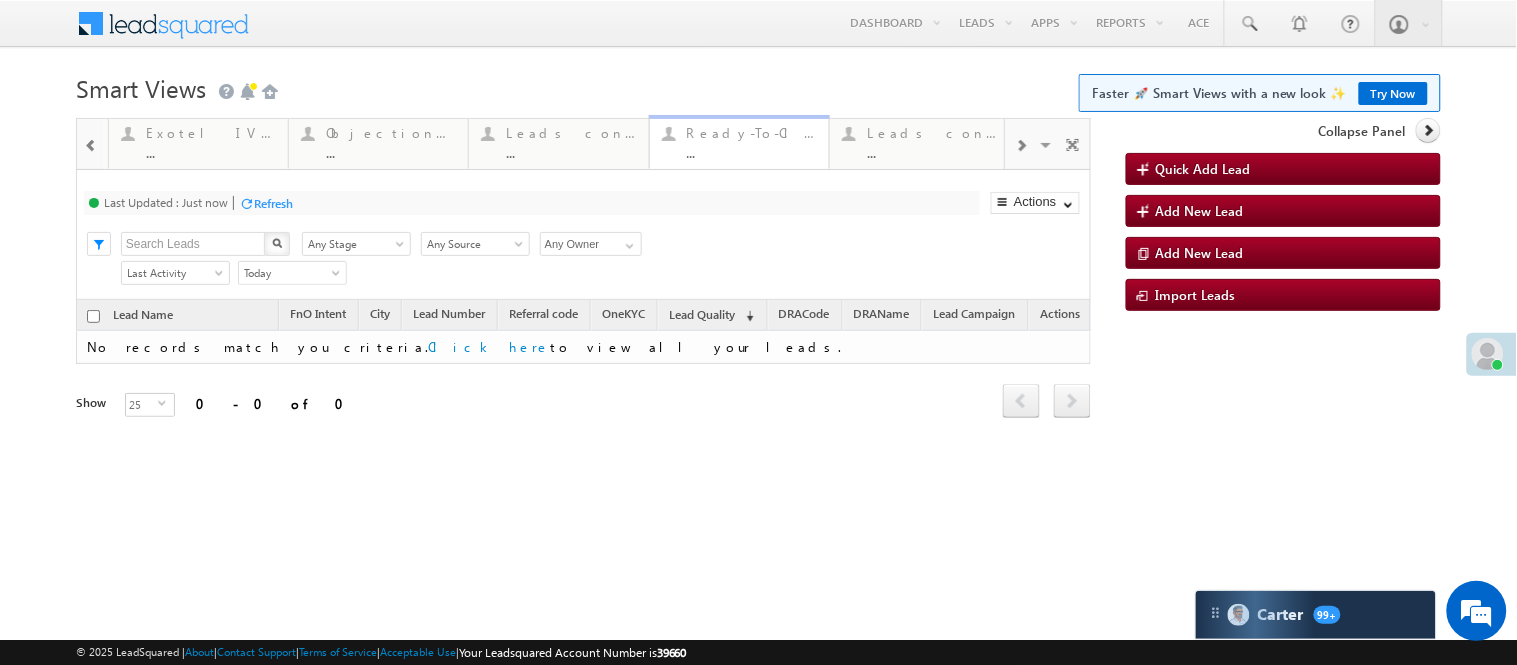 click on "..." at bounding box center [752, 152] 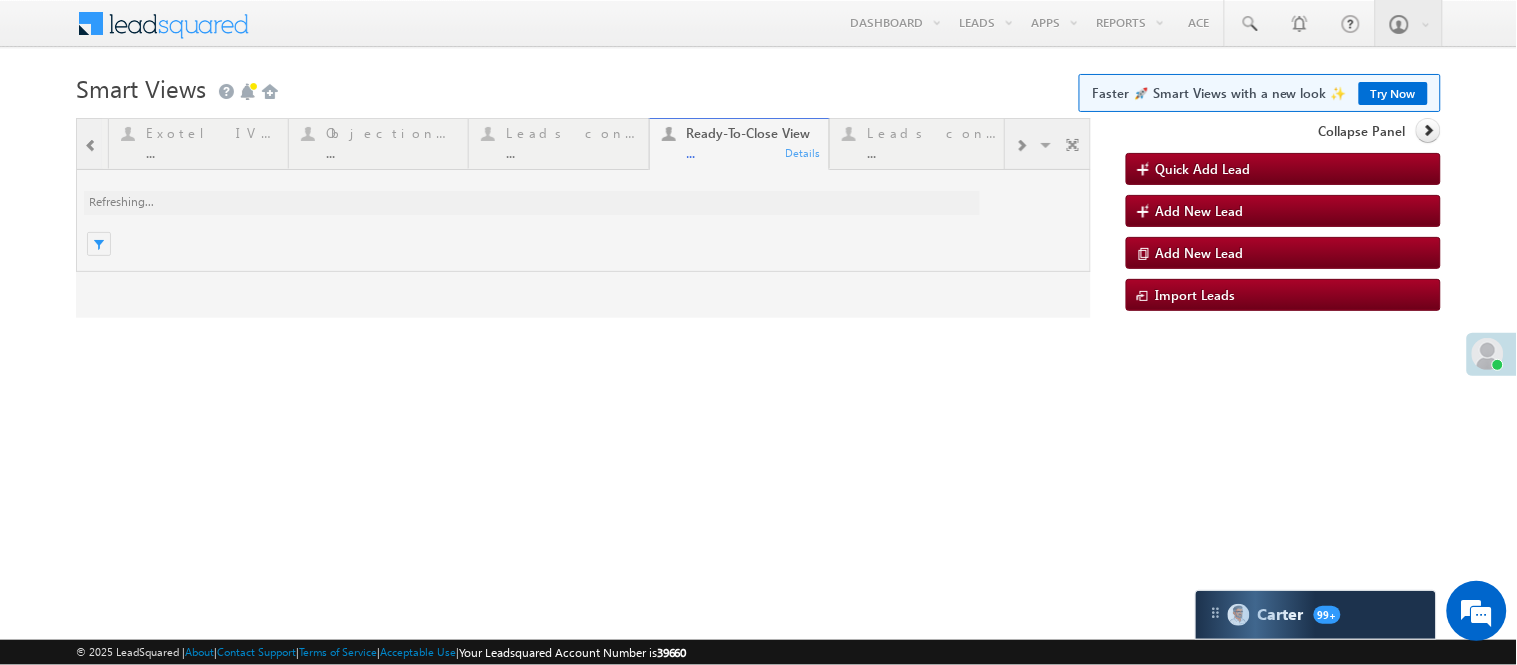 scroll, scrollTop: 0, scrollLeft: 0, axis: both 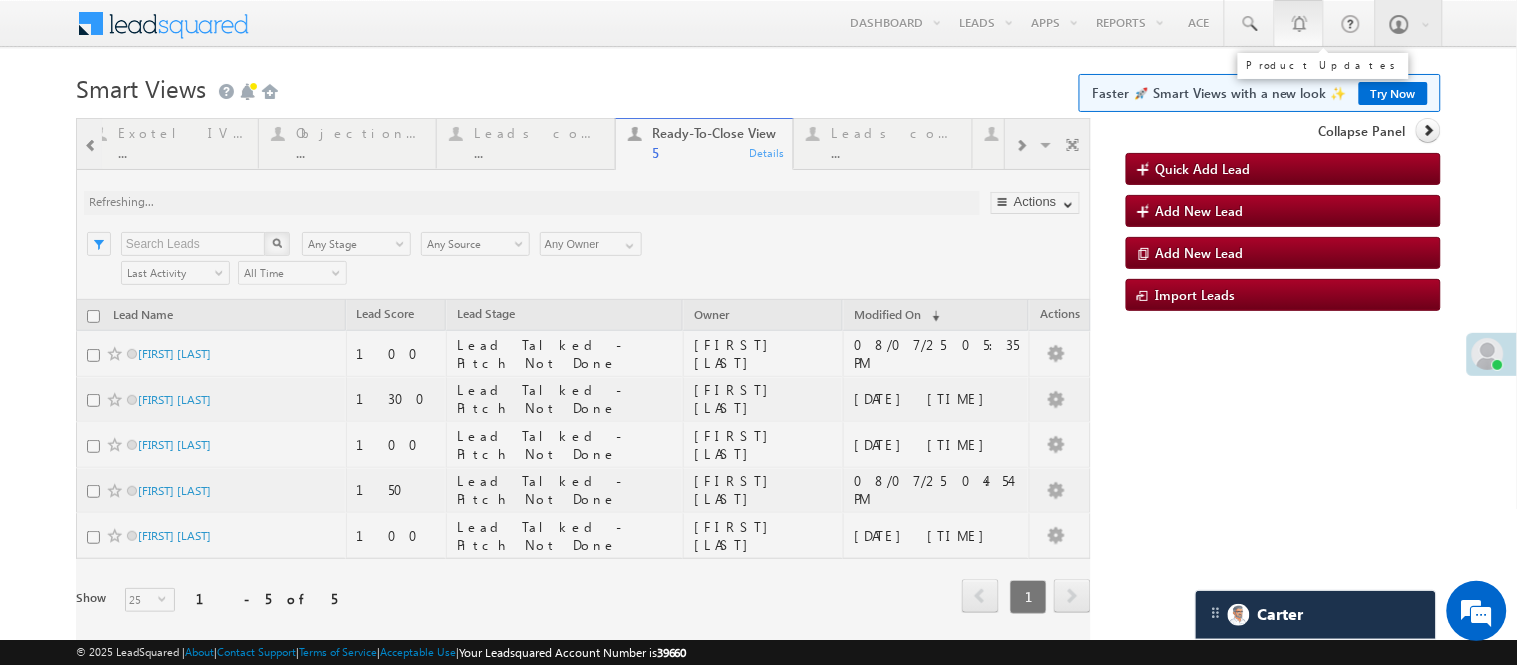 click on "1" at bounding box center [1299, 23] 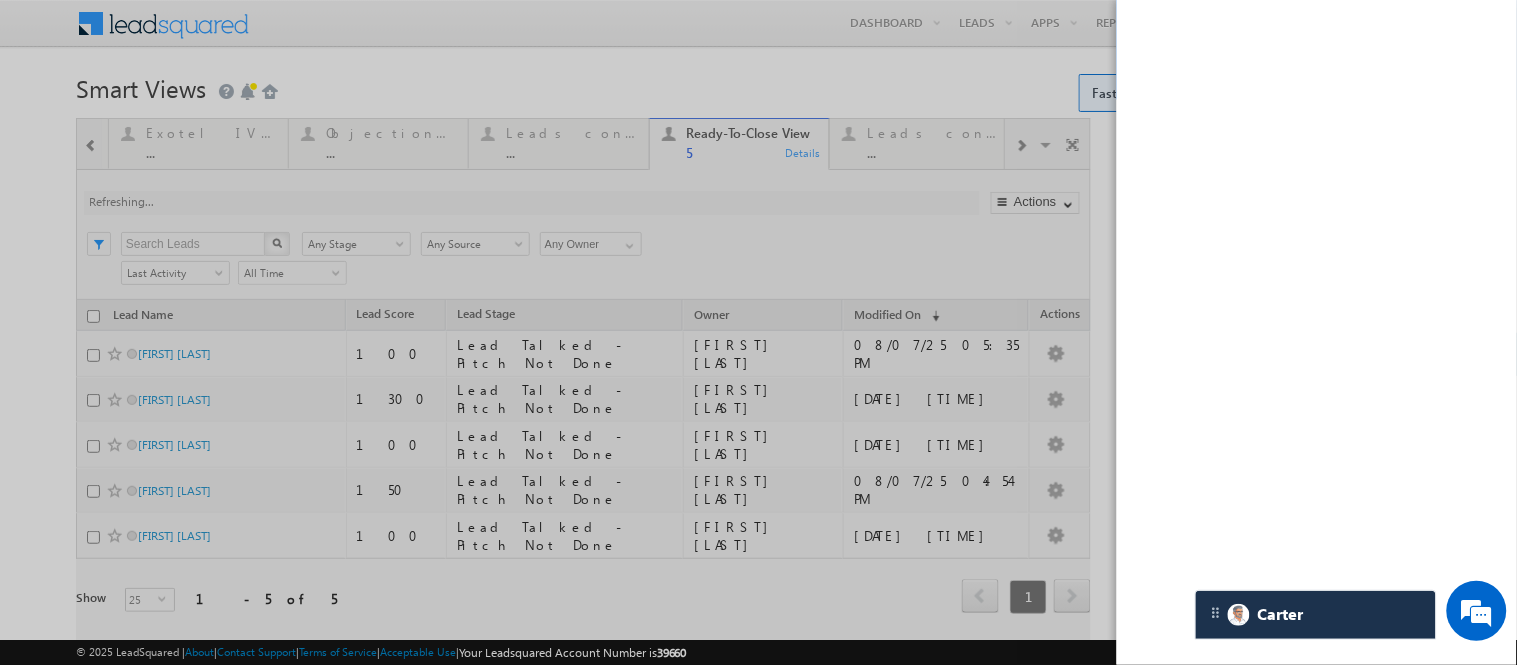 click at bounding box center [758, 332] 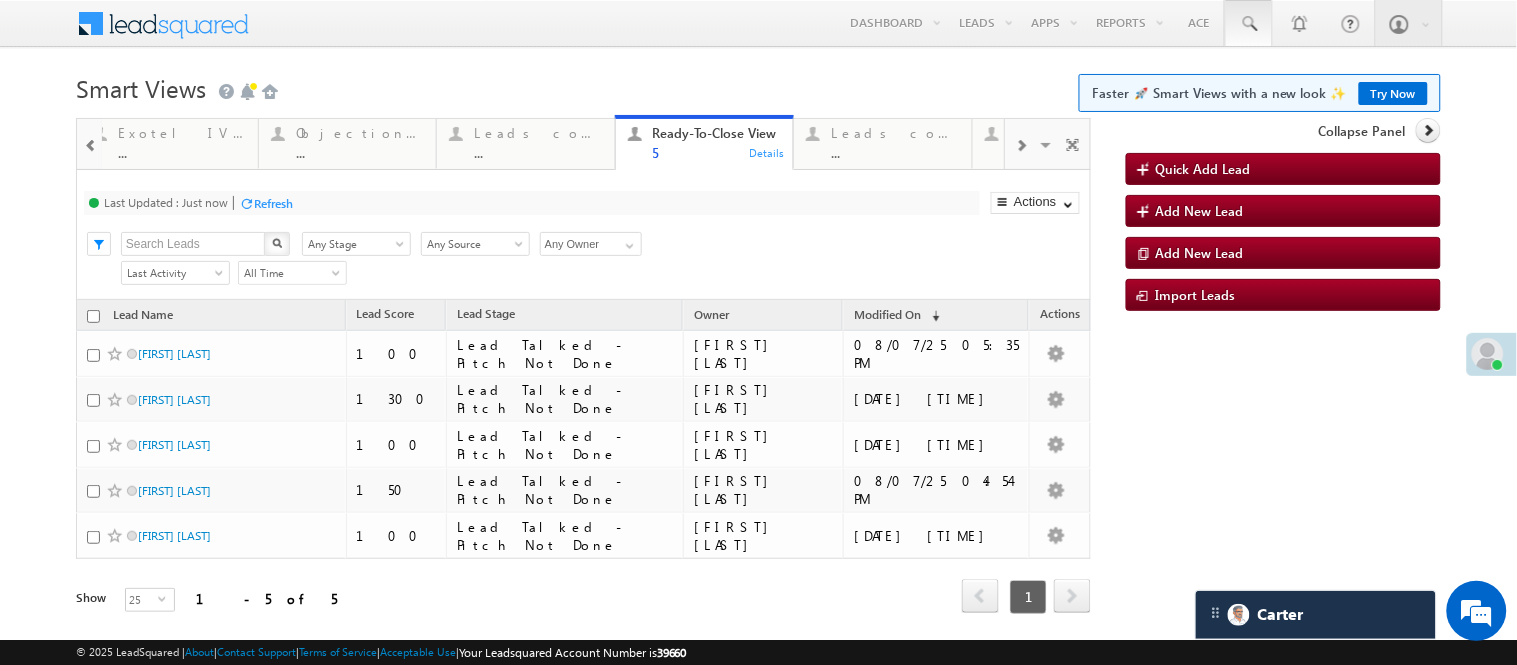 click at bounding box center [1249, 24] 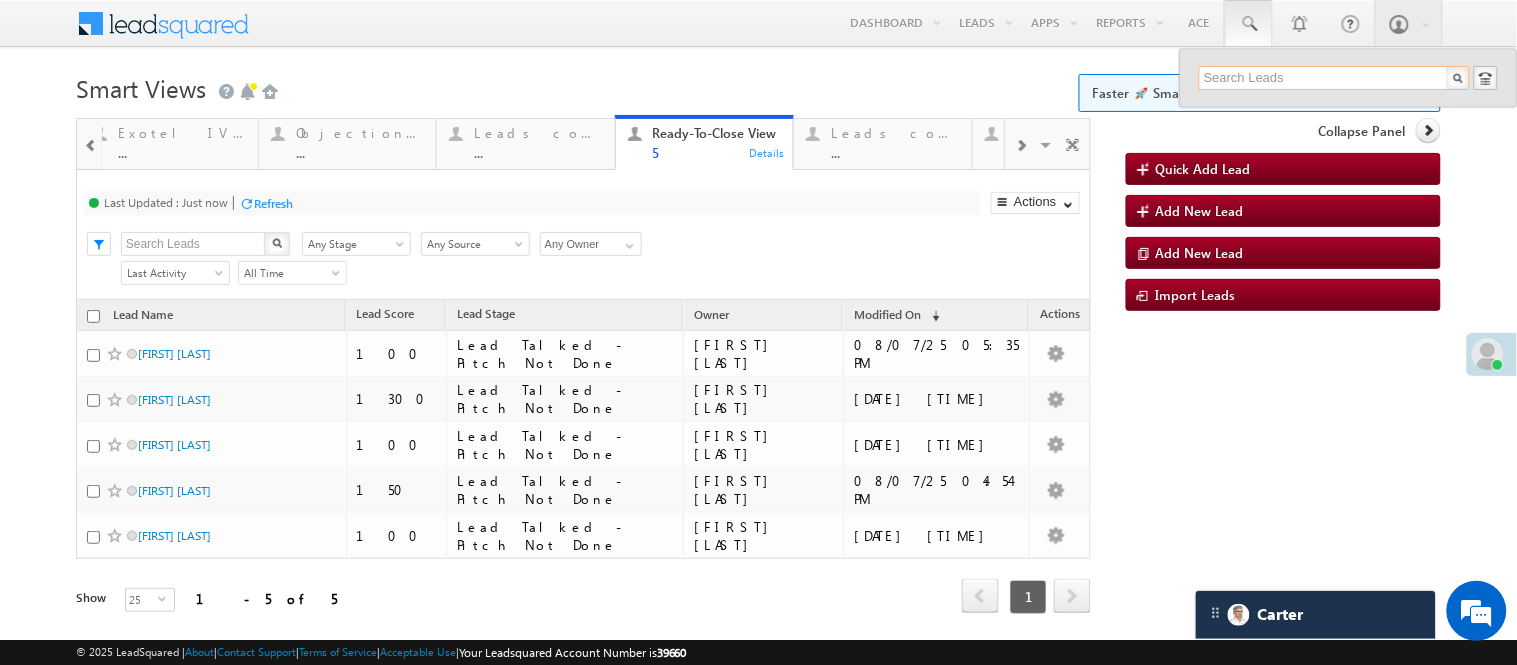 drag, startPoint x: 1246, startPoint y: 80, endPoint x: 1255, endPoint y: 53, distance: 28.460499 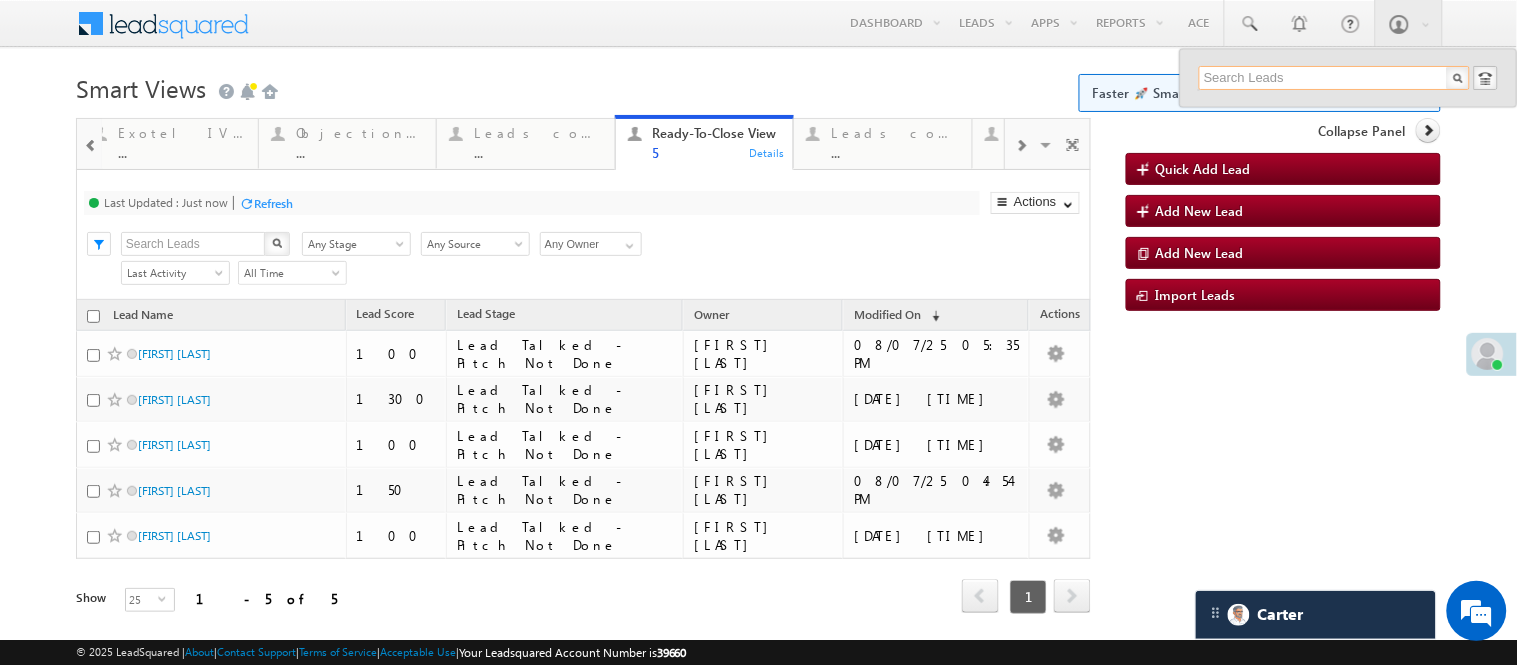 paste on "EQ26722310" 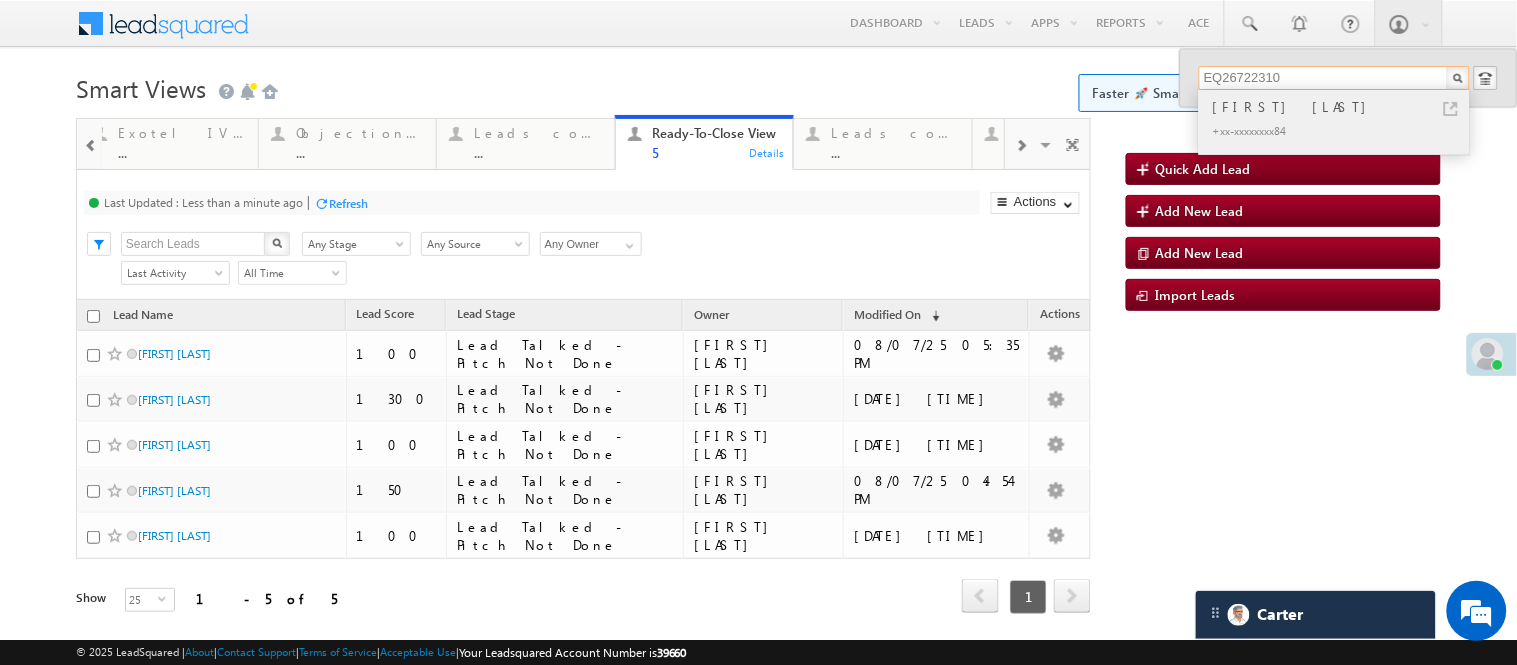 type on "EQ26722310" 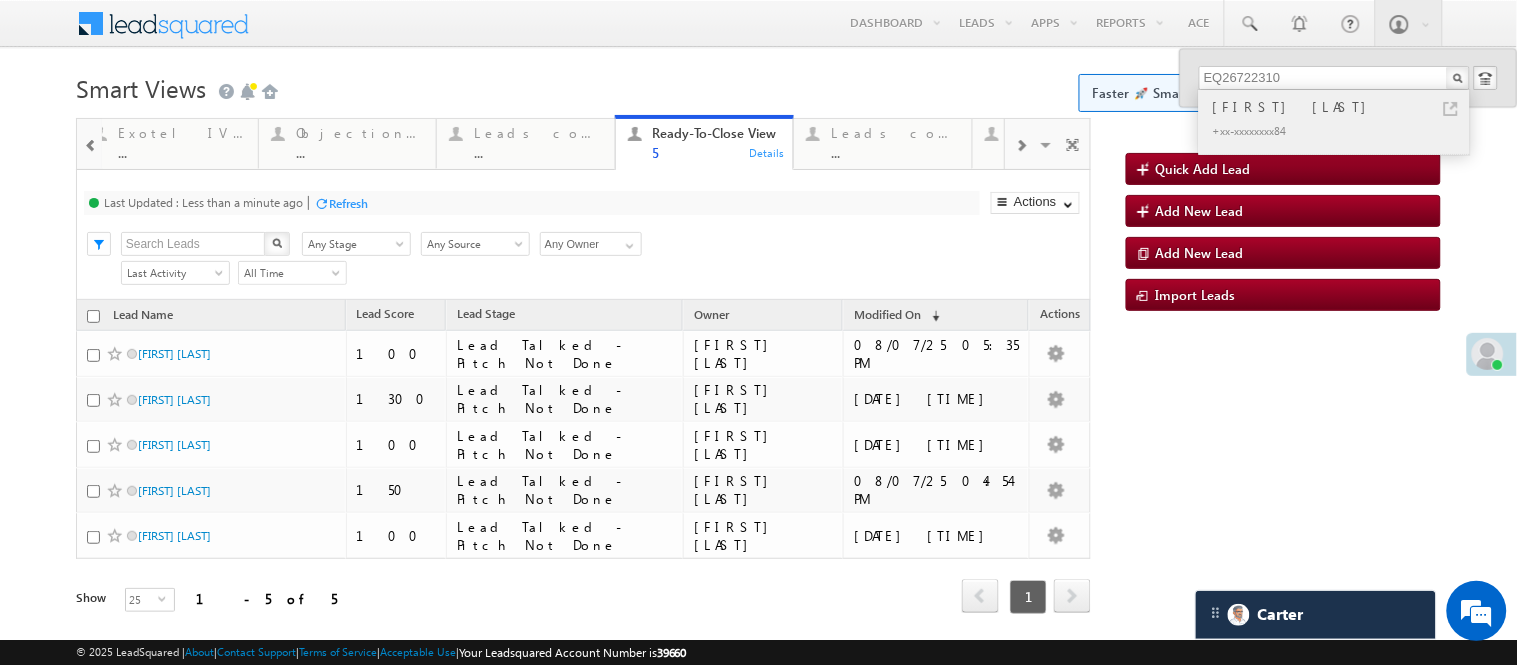 click on "MOHAMMAD AZIM ANSARI" at bounding box center [1343, 107] 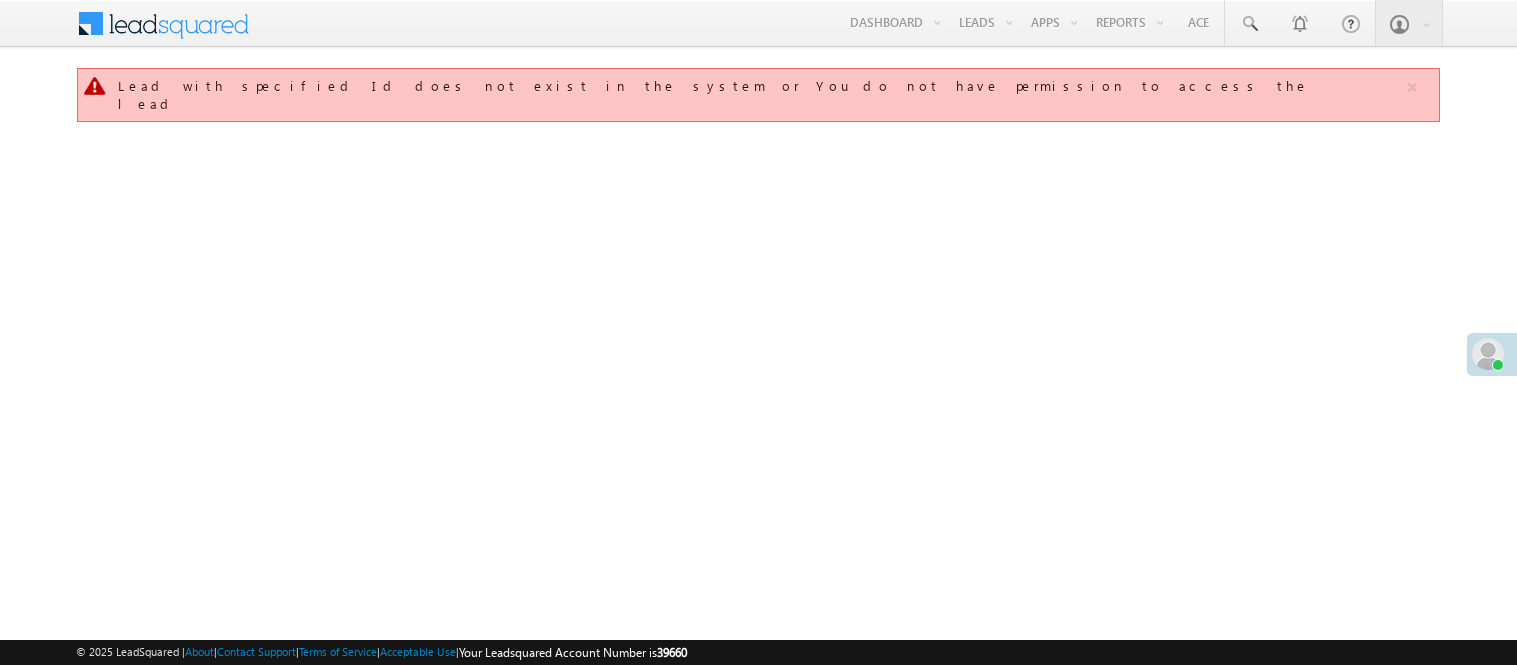 scroll, scrollTop: 0, scrollLeft: 0, axis: both 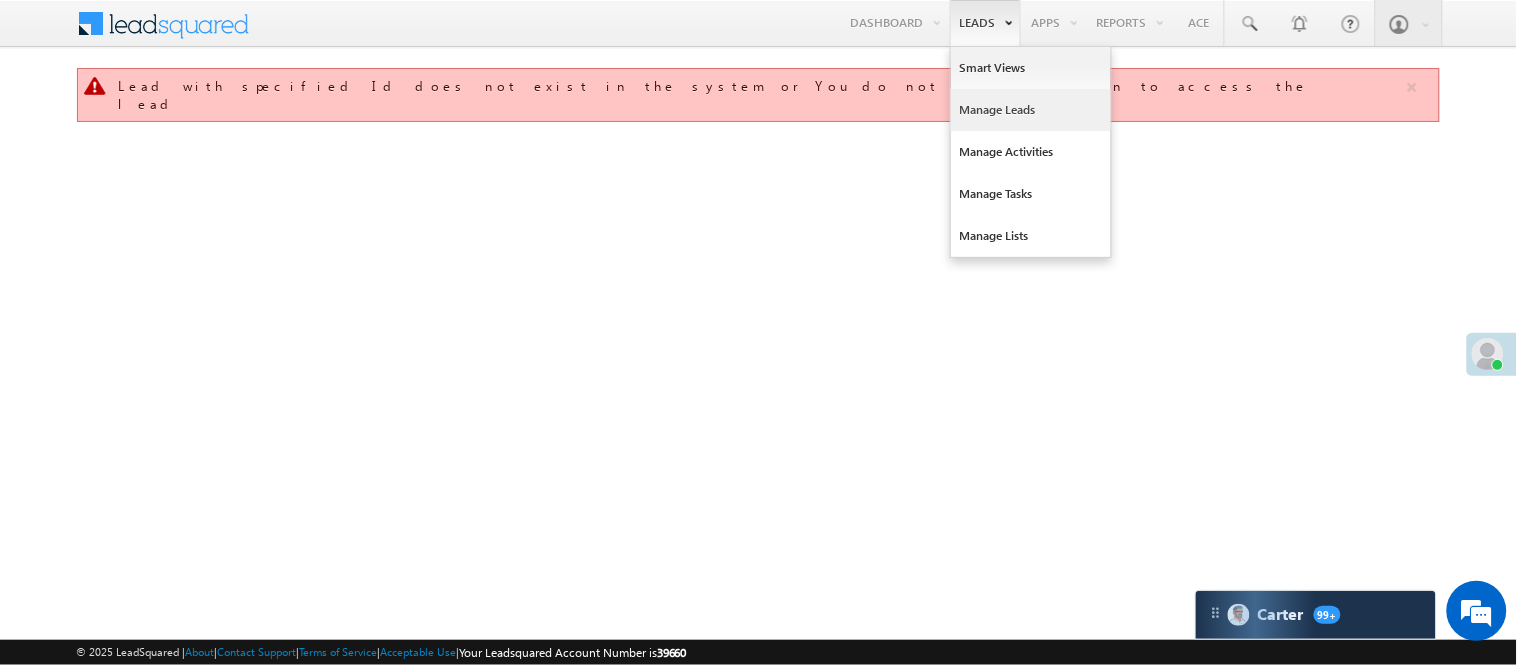 click on "Manage Leads" at bounding box center [1031, 110] 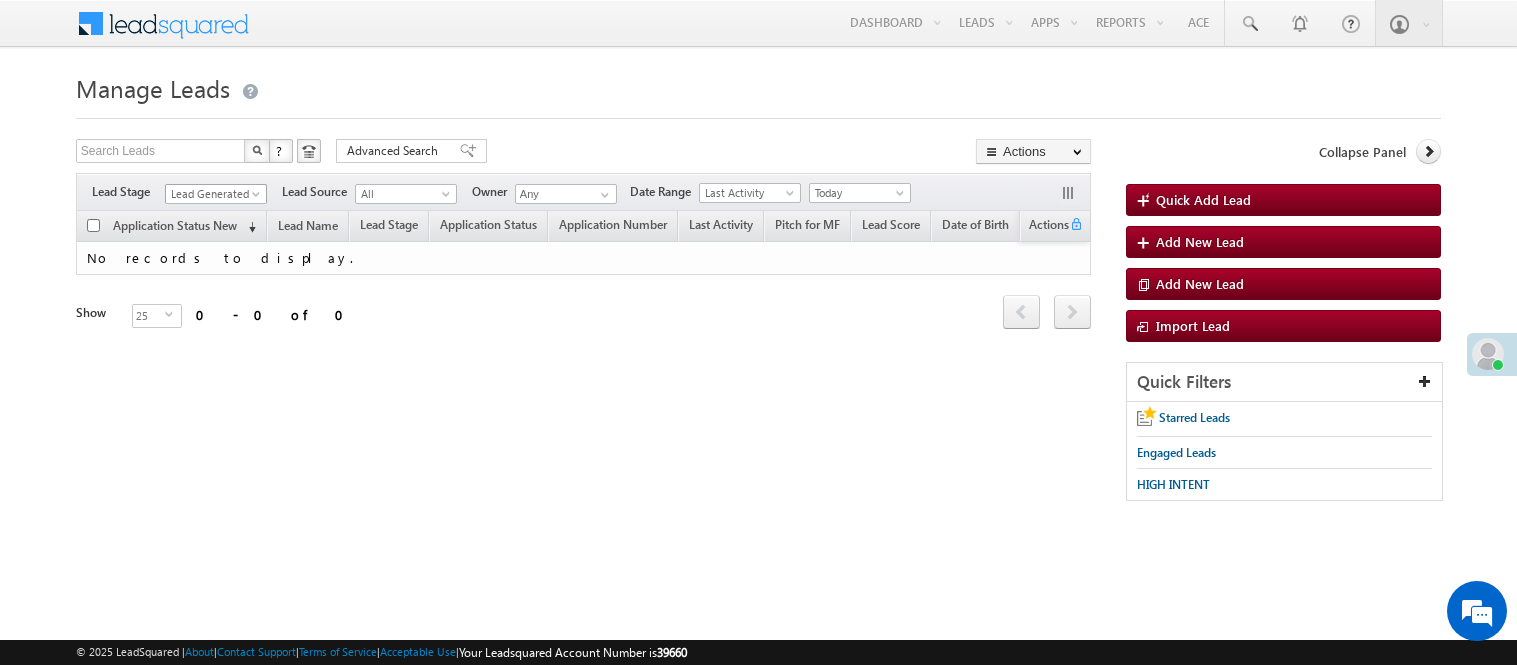 scroll, scrollTop: 0, scrollLeft: 0, axis: both 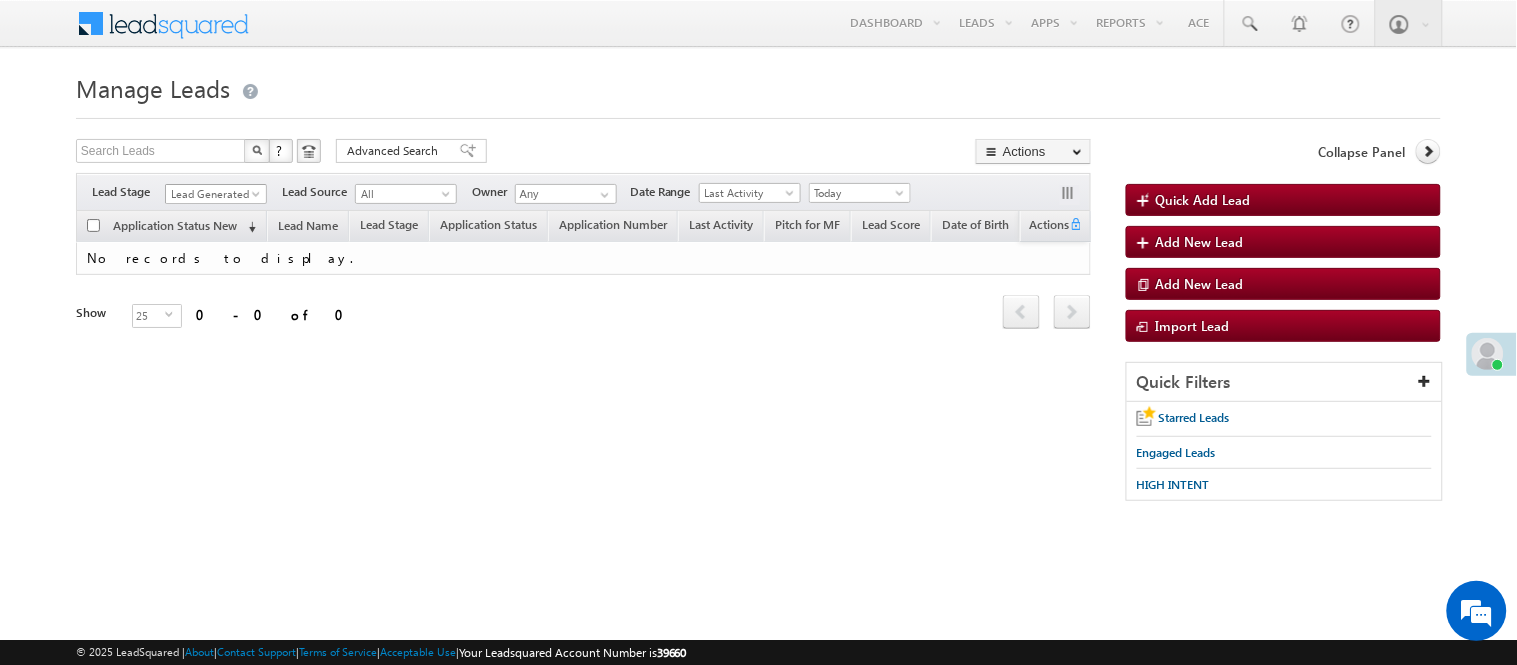 click on "Lead Generated" at bounding box center (213, 194) 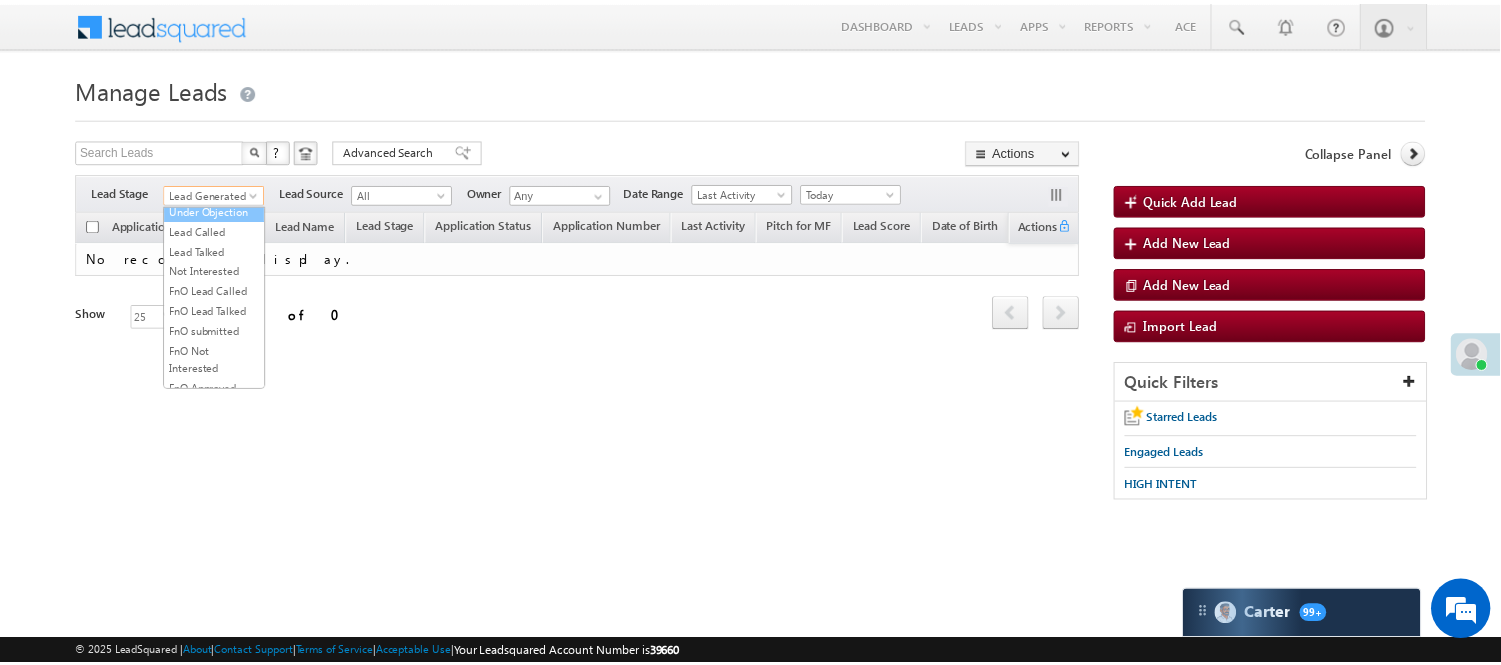 scroll, scrollTop: 222, scrollLeft: 0, axis: vertical 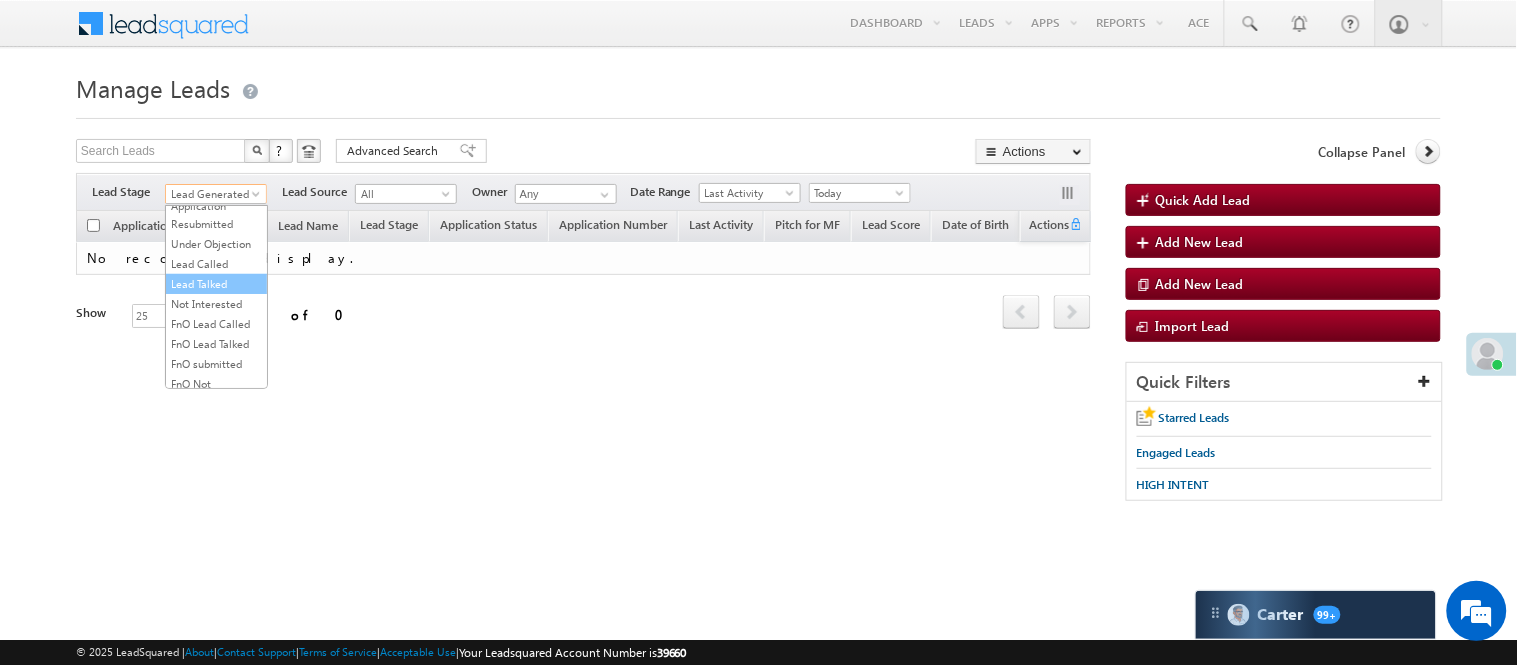 click on "Lead Talked" at bounding box center [216, 284] 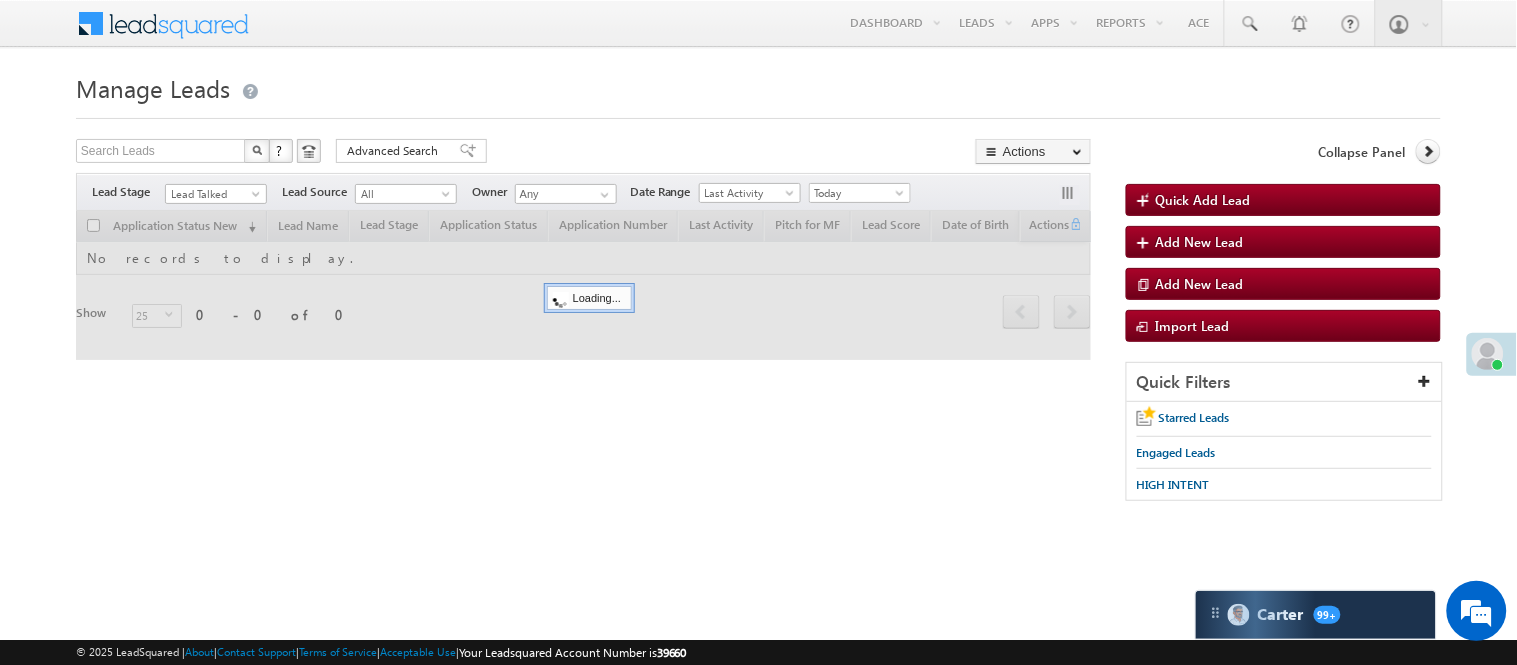 click on "Manage Leads
Quick Add Lead
Search Leads X ?   0 results found
Advanced Search
Advanced Search
Actions Actions" at bounding box center (758, 294) 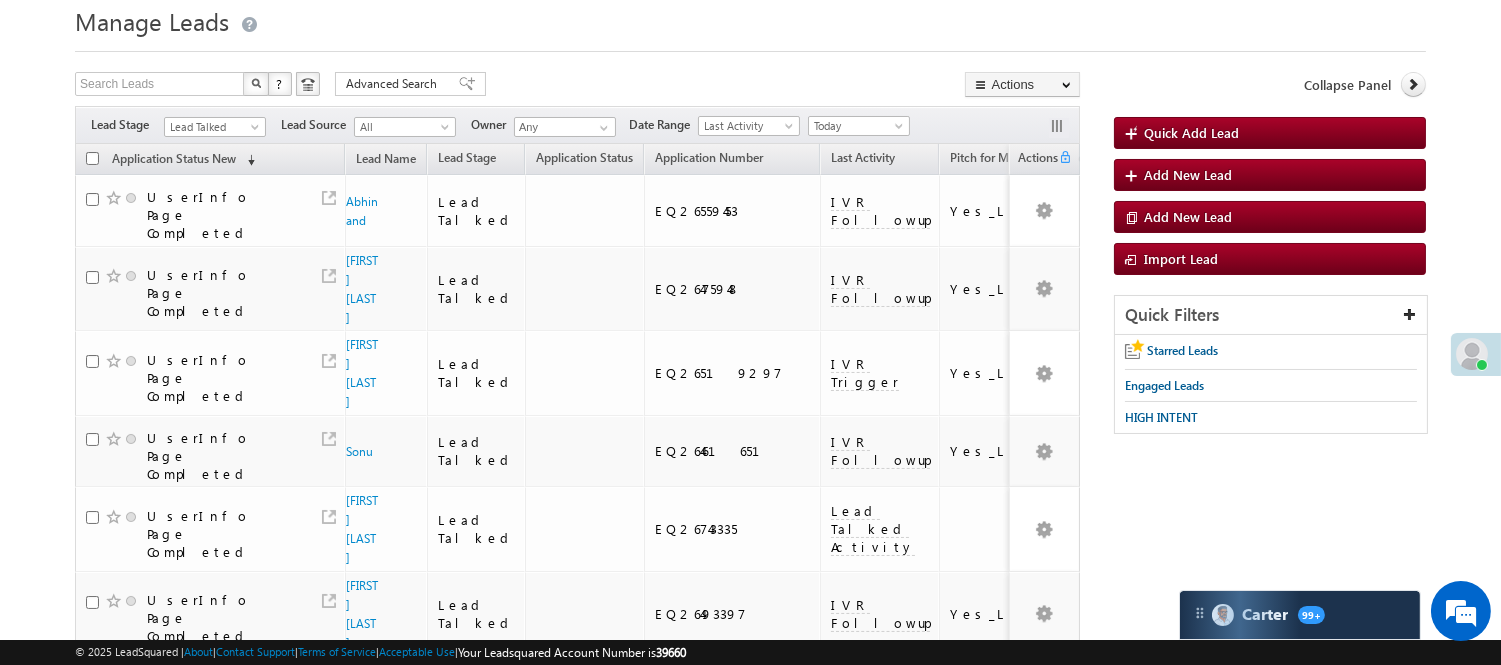 scroll, scrollTop: 222, scrollLeft: 0, axis: vertical 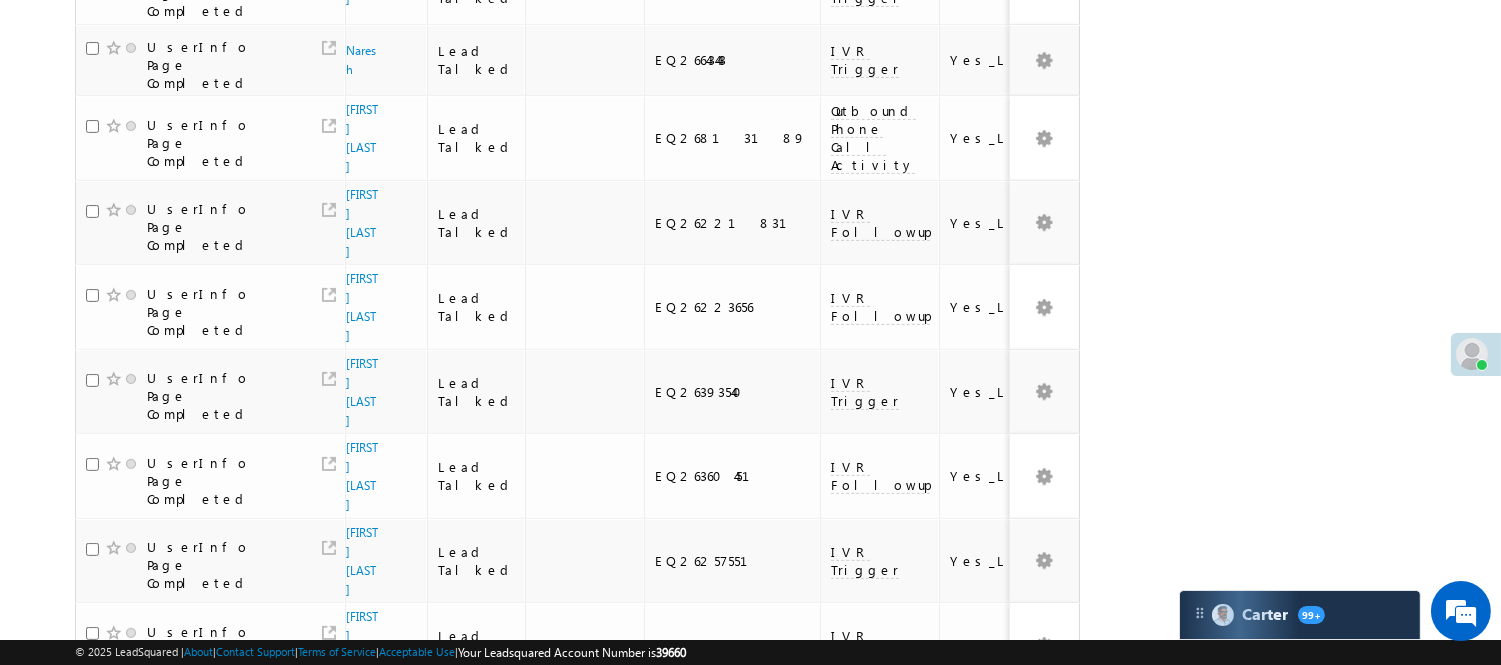 click on "2" at bounding box center (938, 1038) 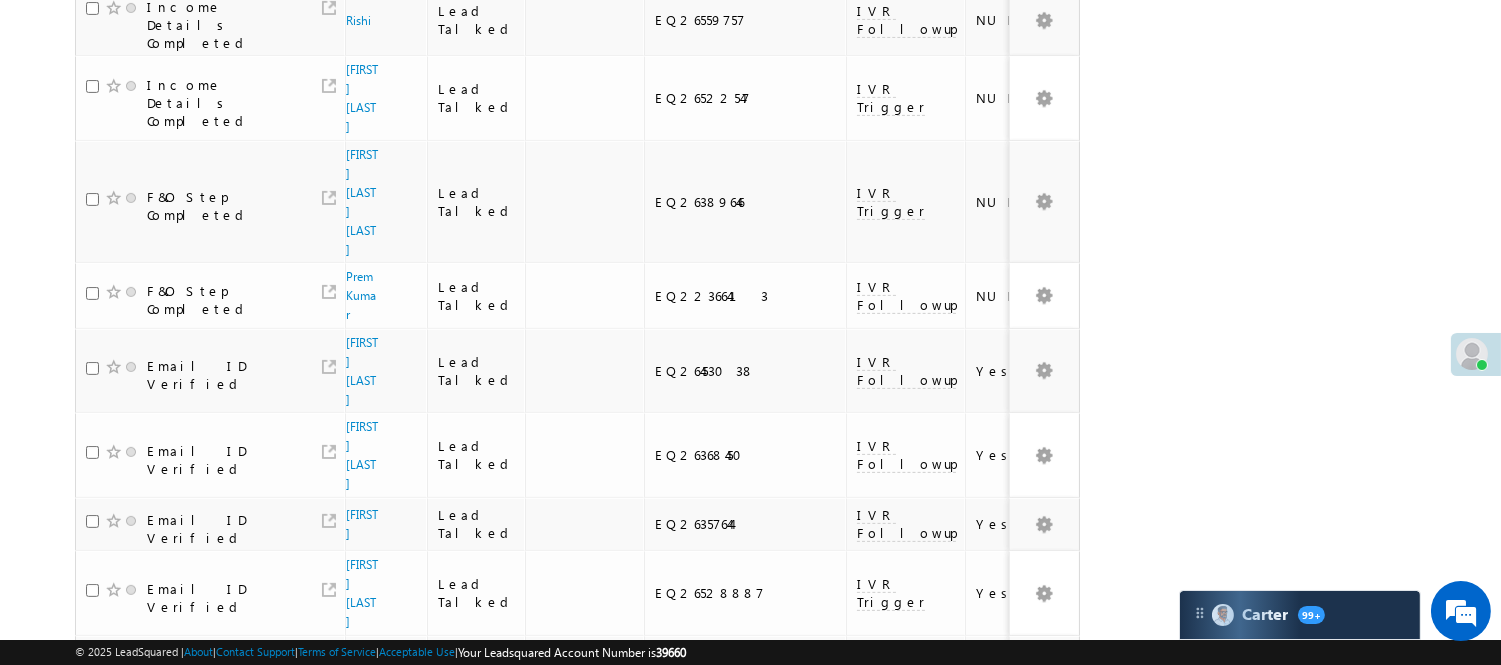 scroll, scrollTop: 1392, scrollLeft: 0, axis: vertical 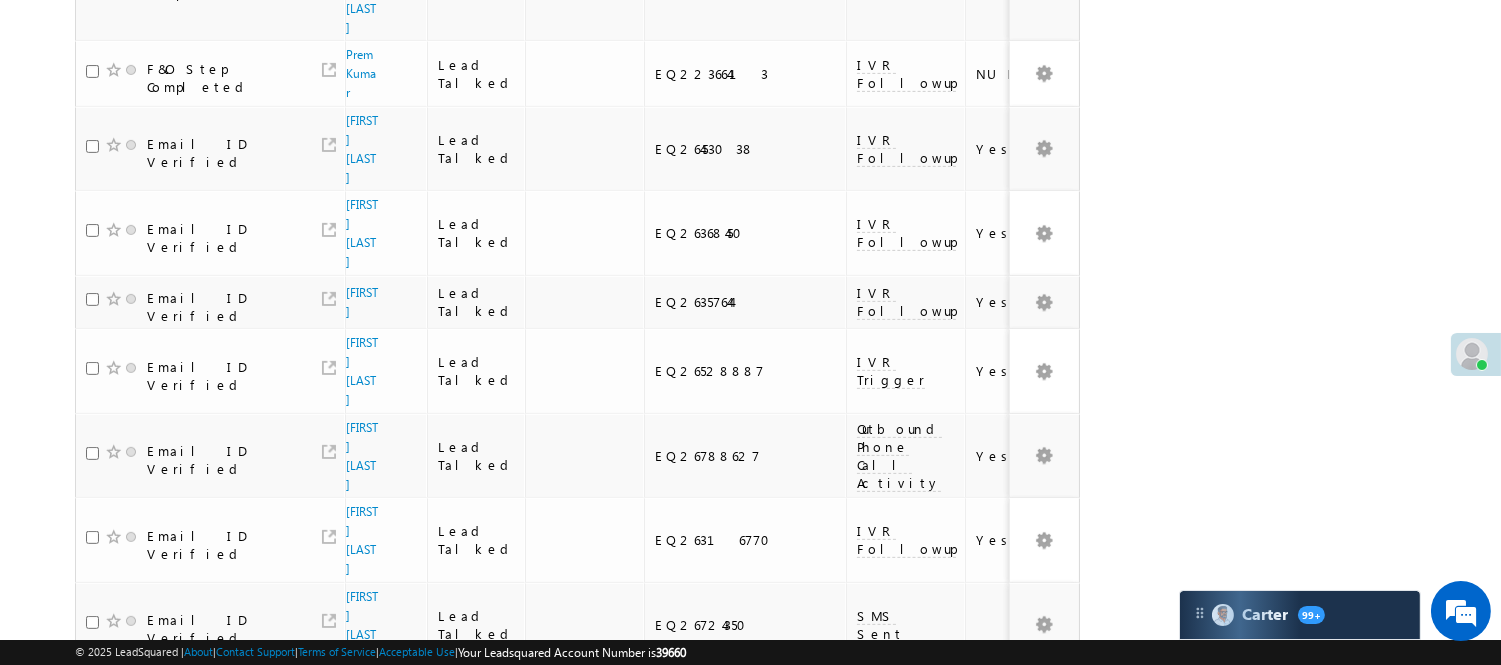 click on "3" at bounding box center [978, 940] 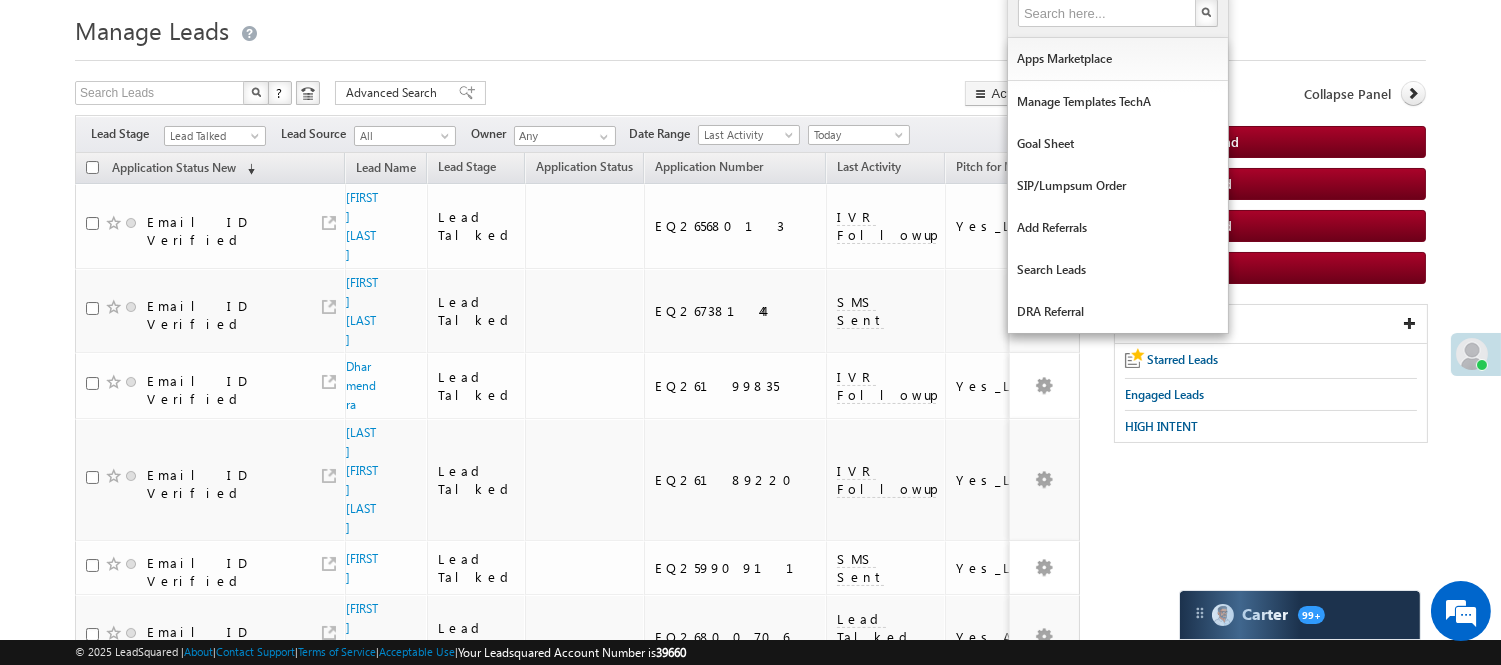 scroll, scrollTop: 0, scrollLeft: 0, axis: both 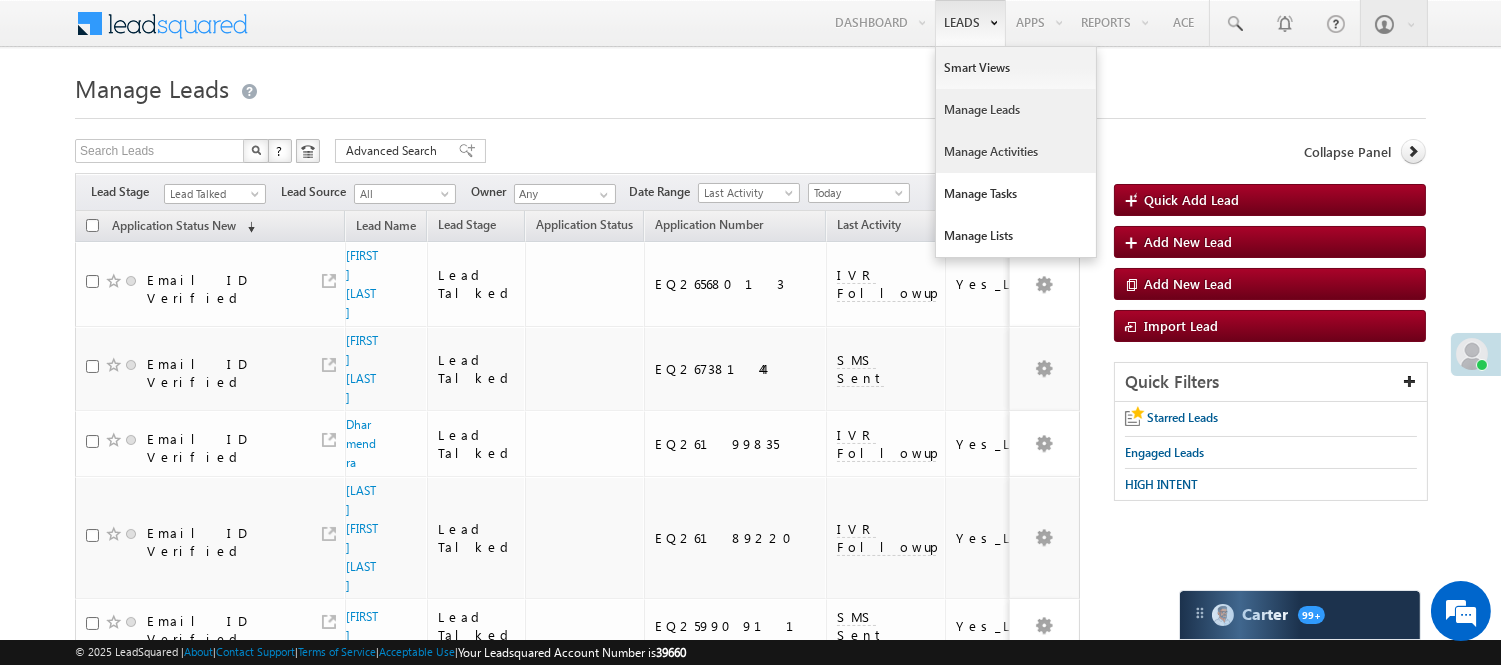 click on "Manage Activities" at bounding box center (1016, 152) 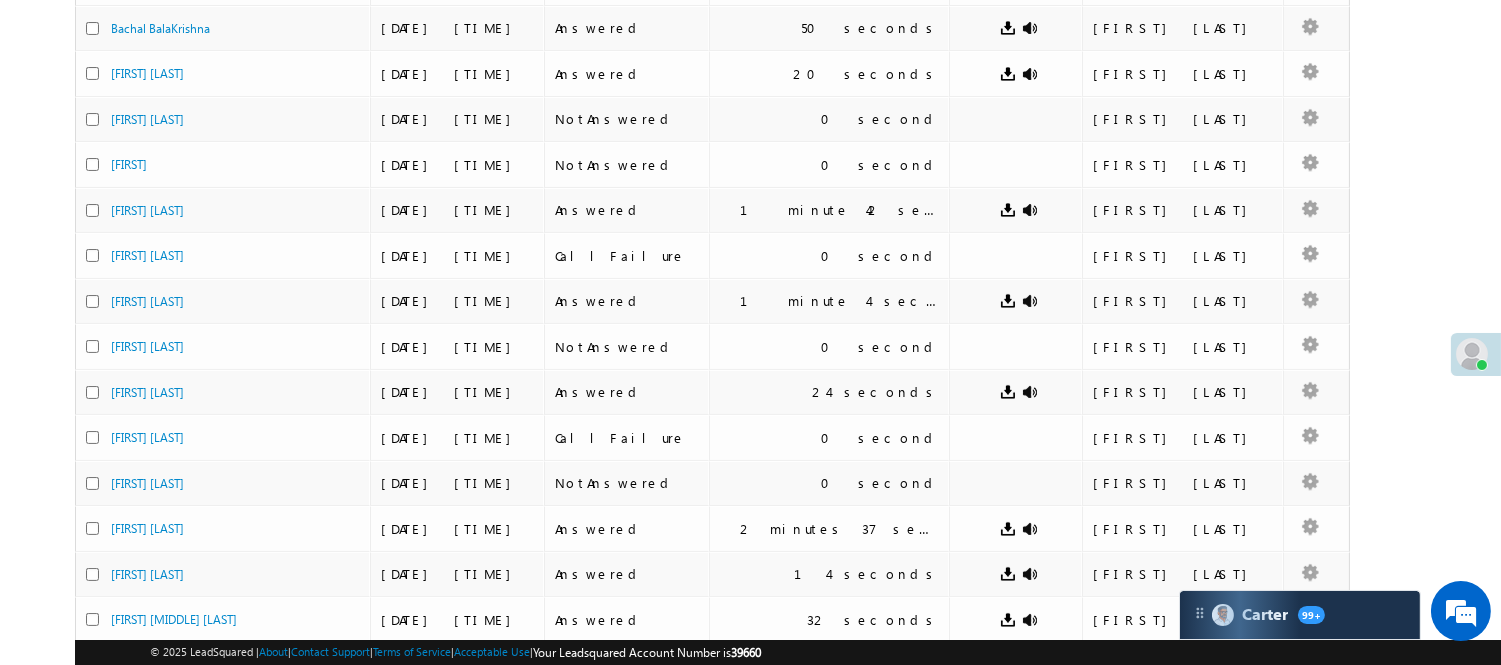 scroll, scrollTop: 881, scrollLeft: 0, axis: vertical 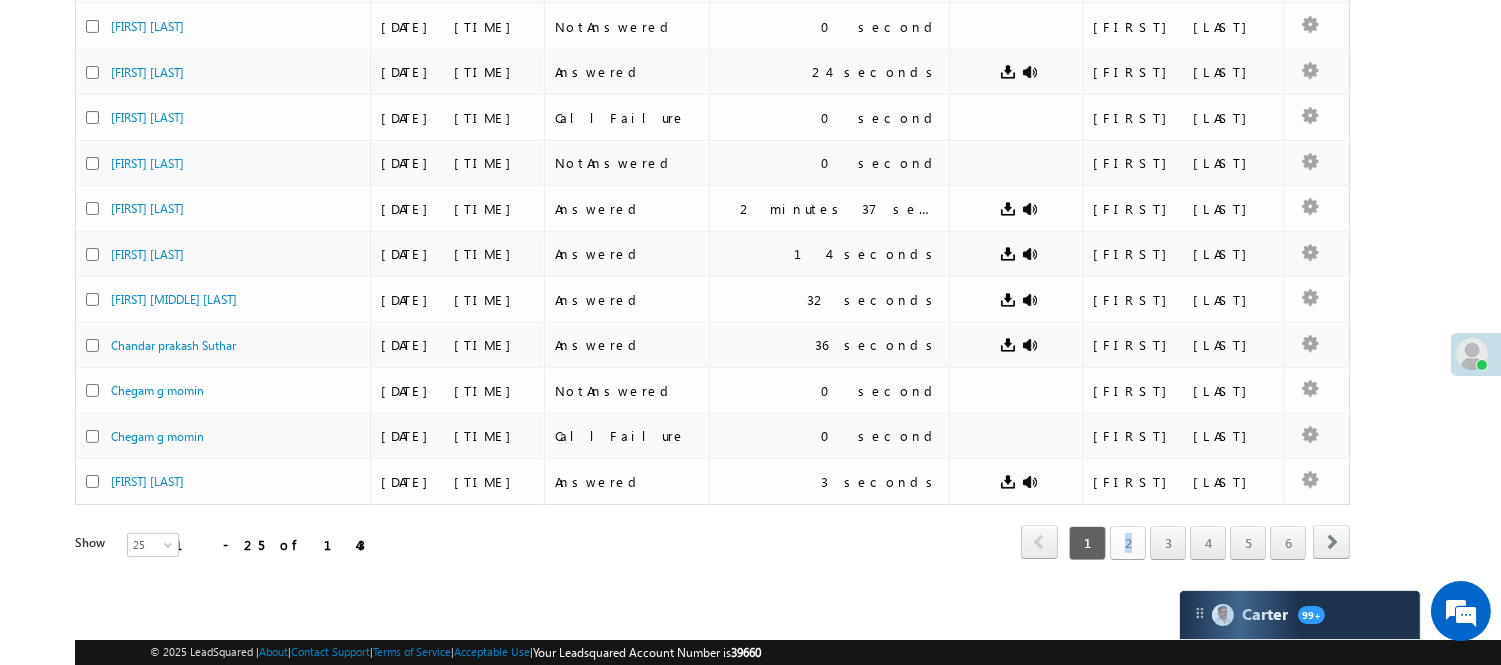 click on "2" at bounding box center (1128, 543) 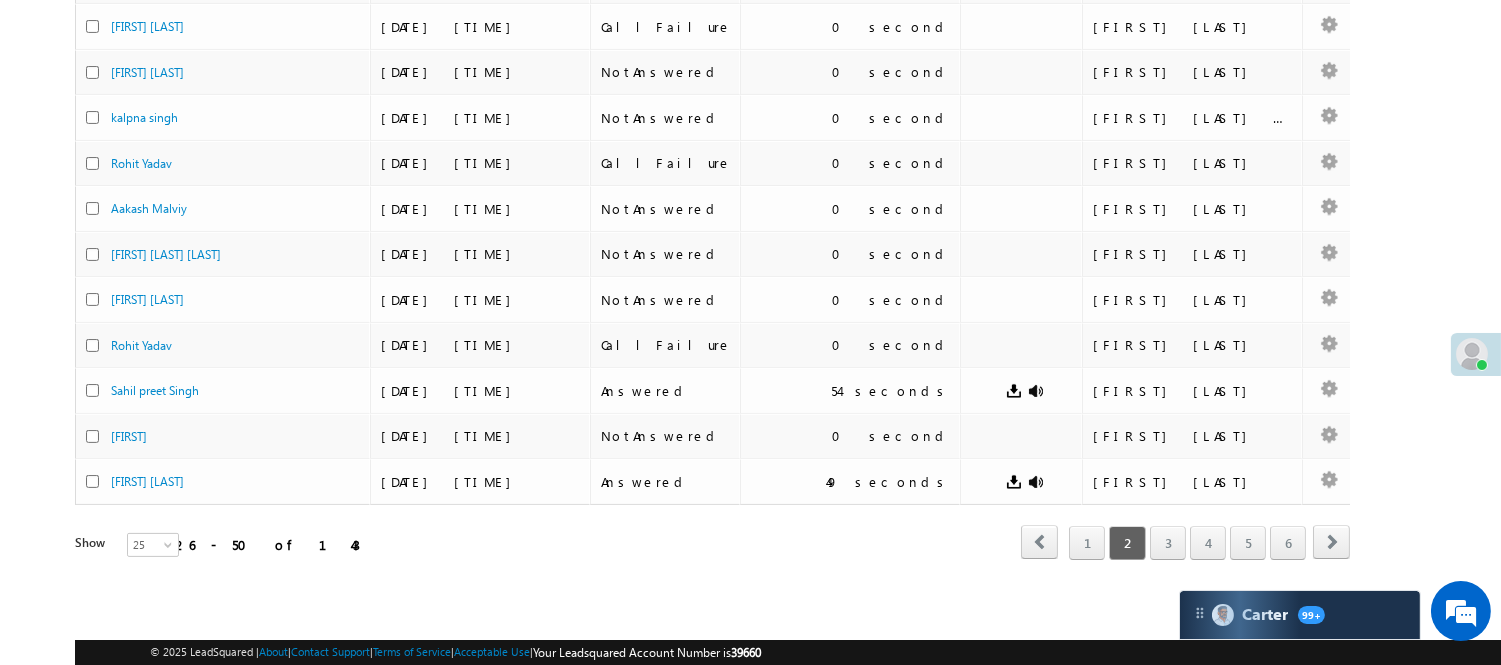 scroll, scrollTop: 0, scrollLeft: 0, axis: both 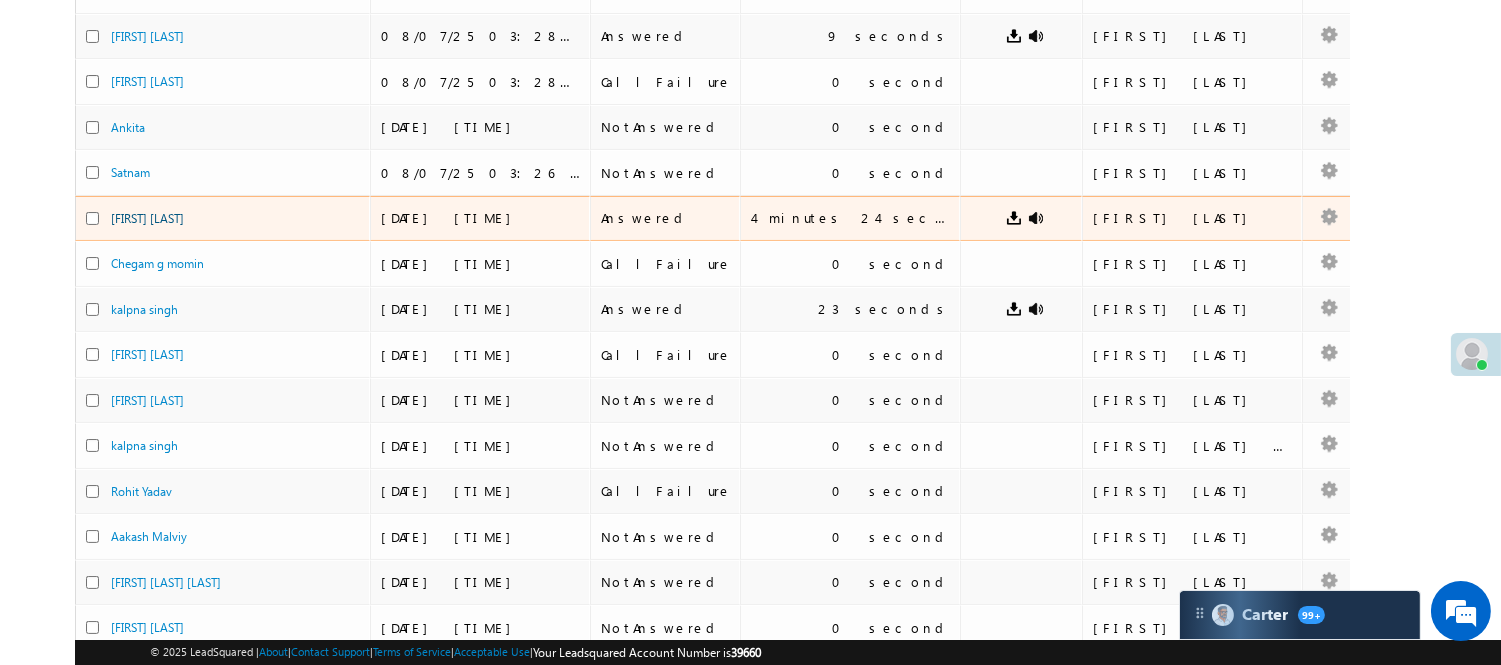 click on "[FIRST] [LAST]" at bounding box center (147, 218) 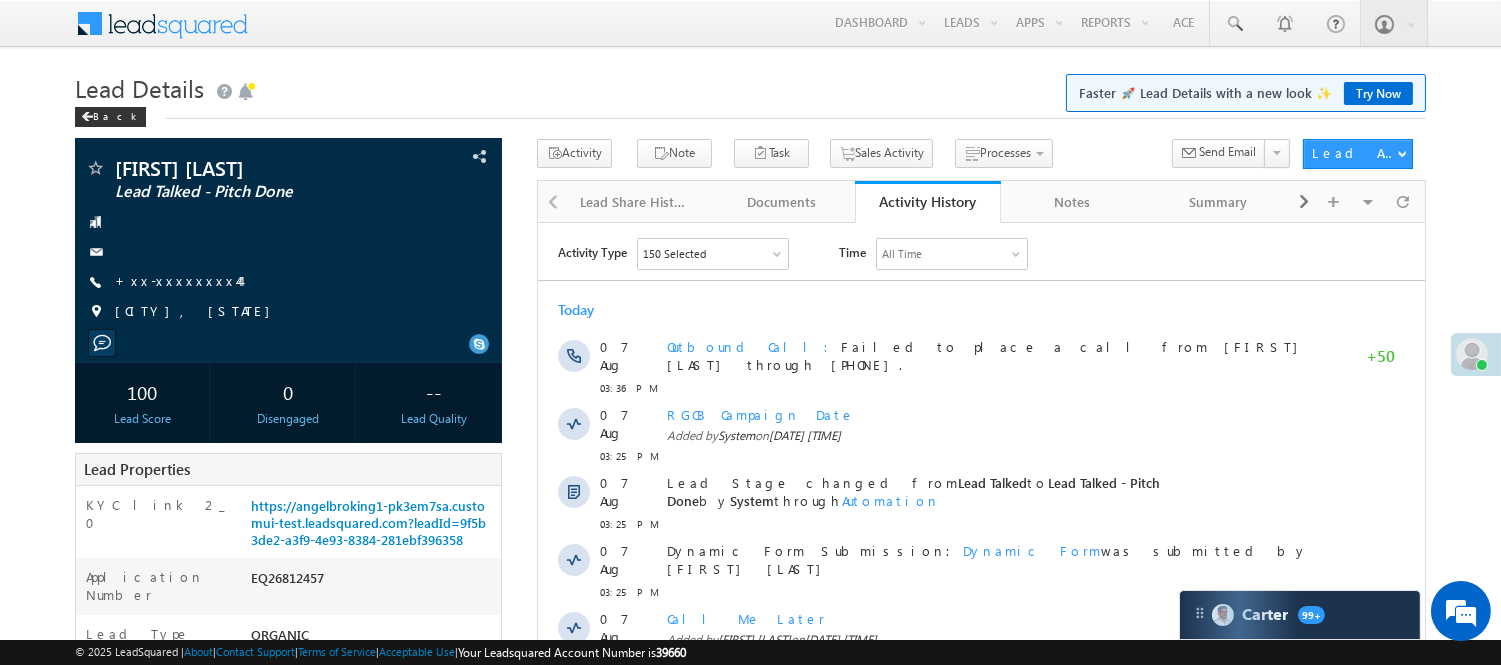 scroll, scrollTop: 0, scrollLeft: 0, axis: both 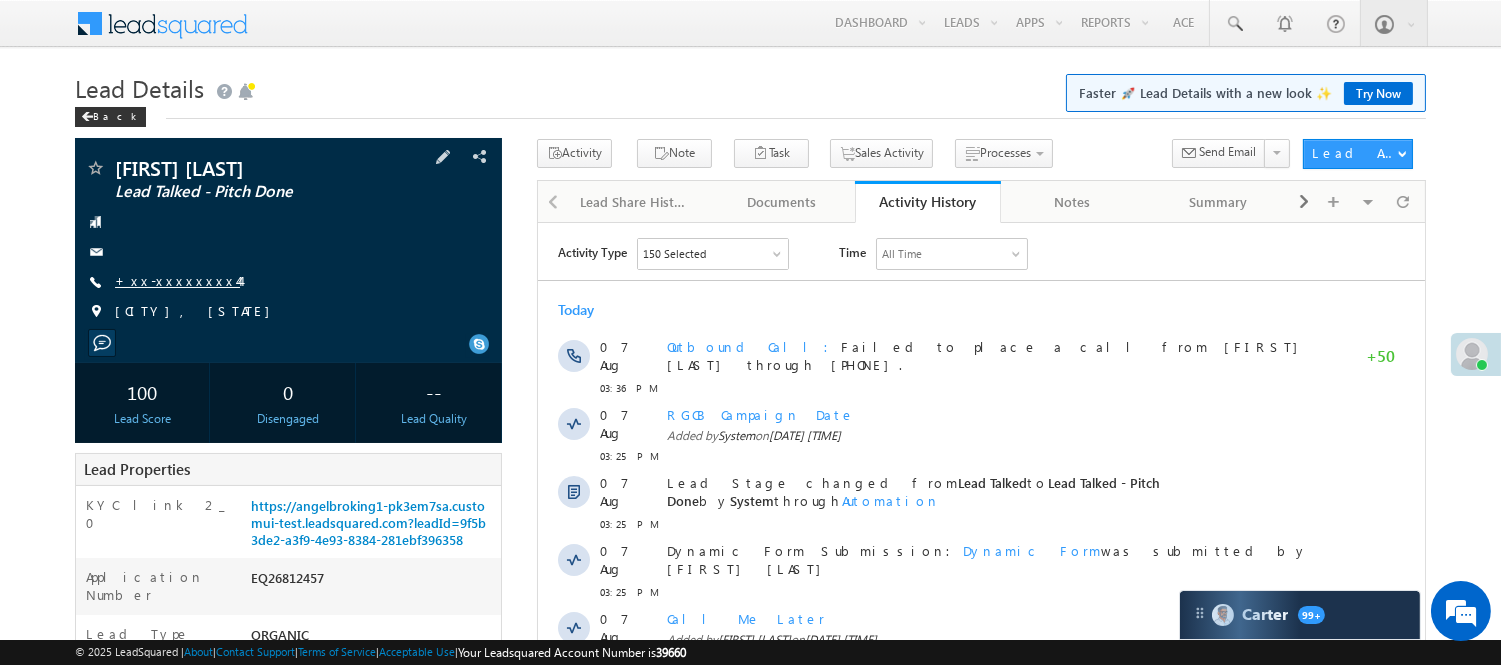 click on "+xx-xxxxxxxx44" at bounding box center (177, 280) 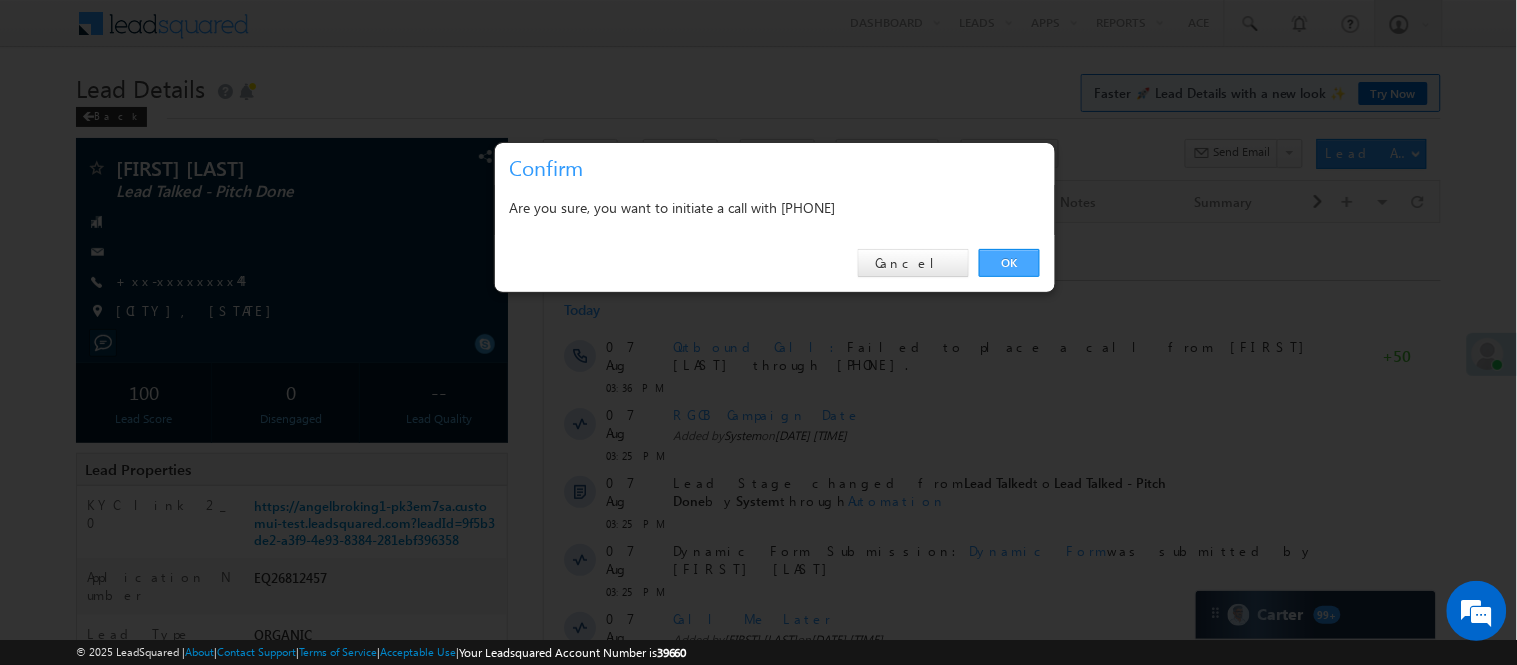 click on "OK" at bounding box center [1009, 263] 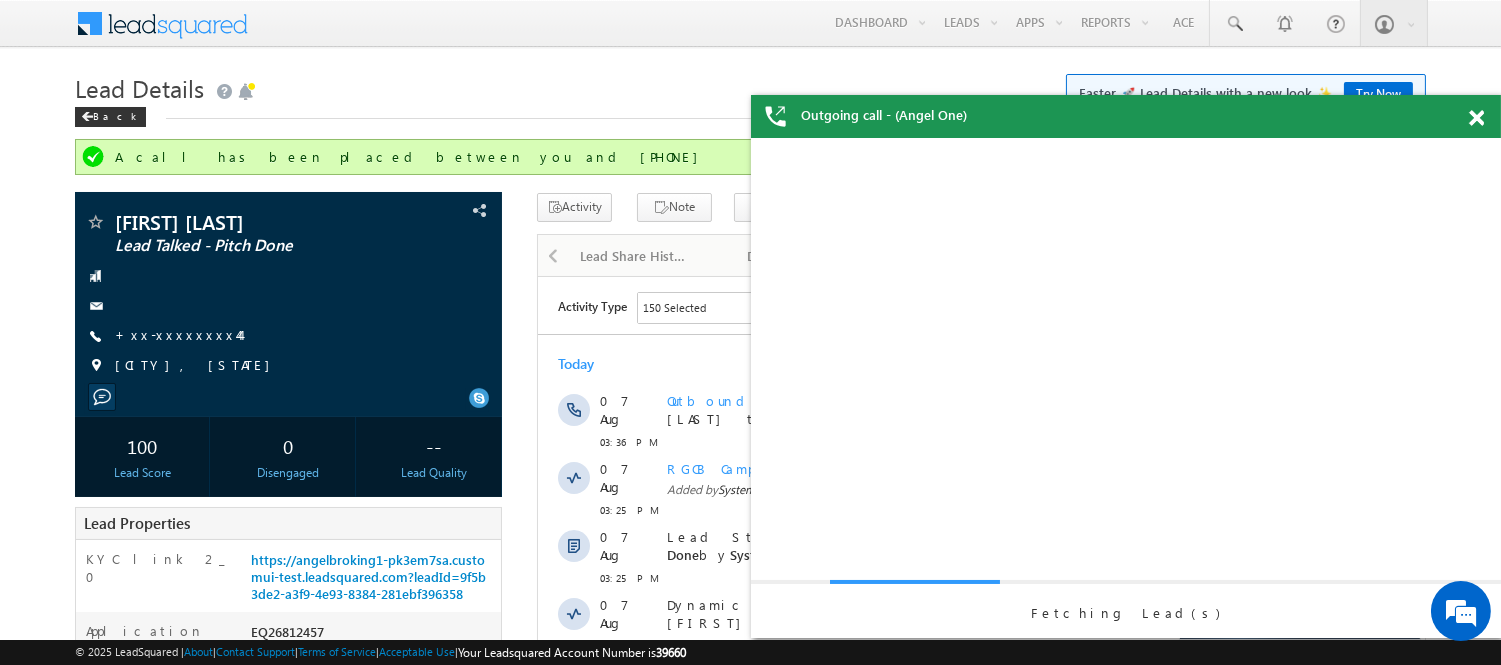 scroll, scrollTop: 0, scrollLeft: 0, axis: both 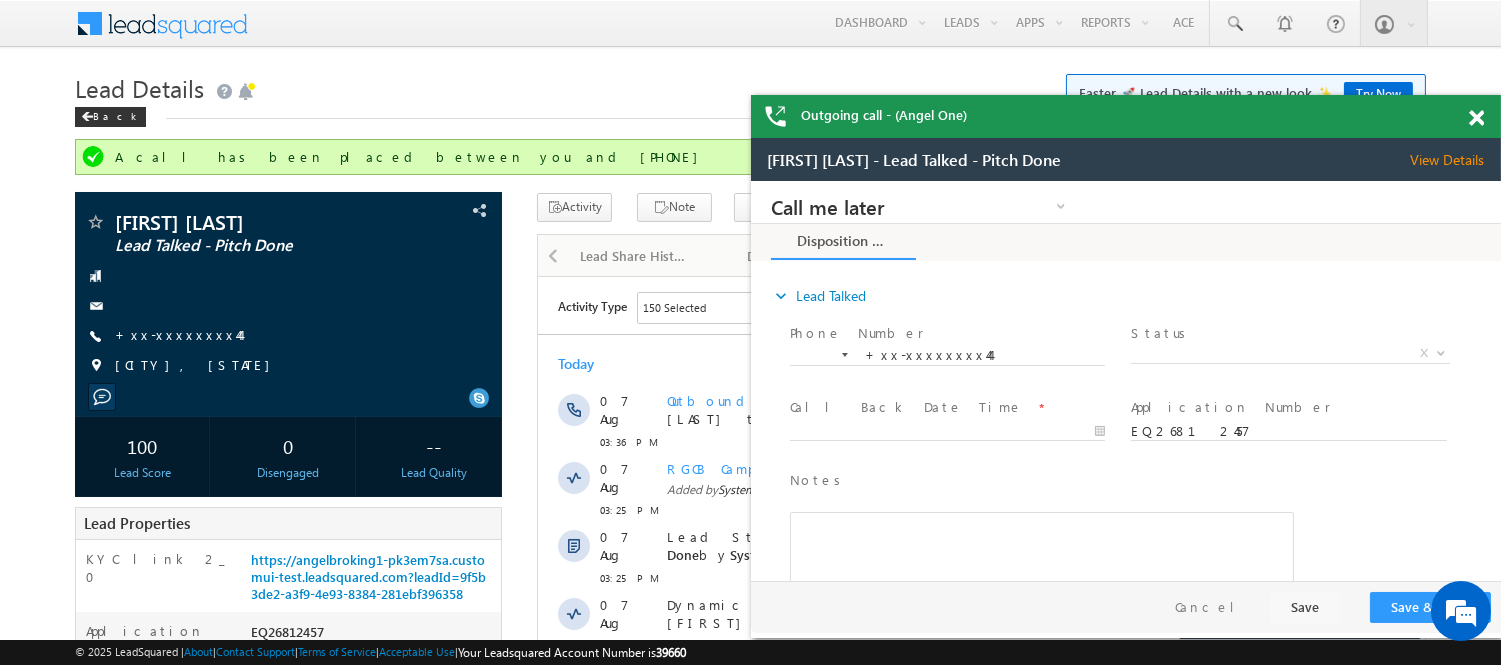 click at bounding box center (1476, 118) 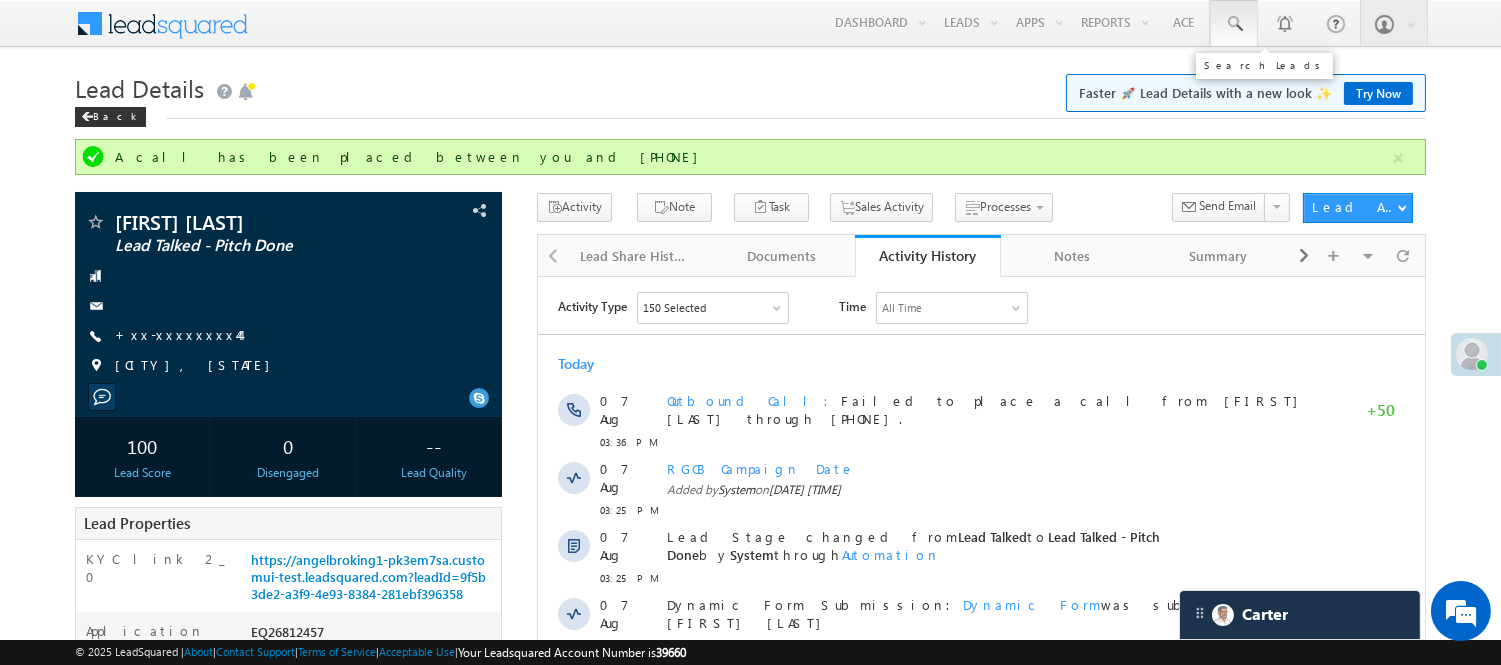 click at bounding box center (1234, 23) 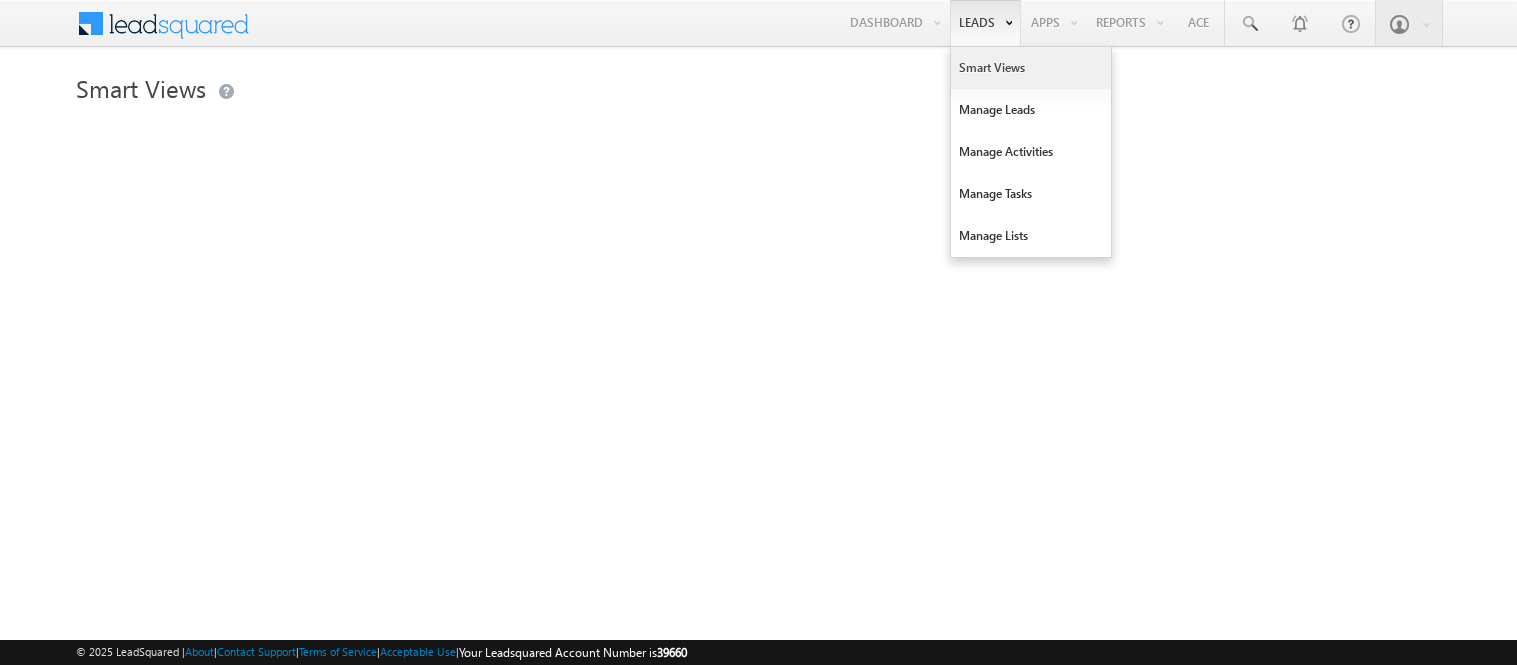 scroll, scrollTop: 0, scrollLeft: 0, axis: both 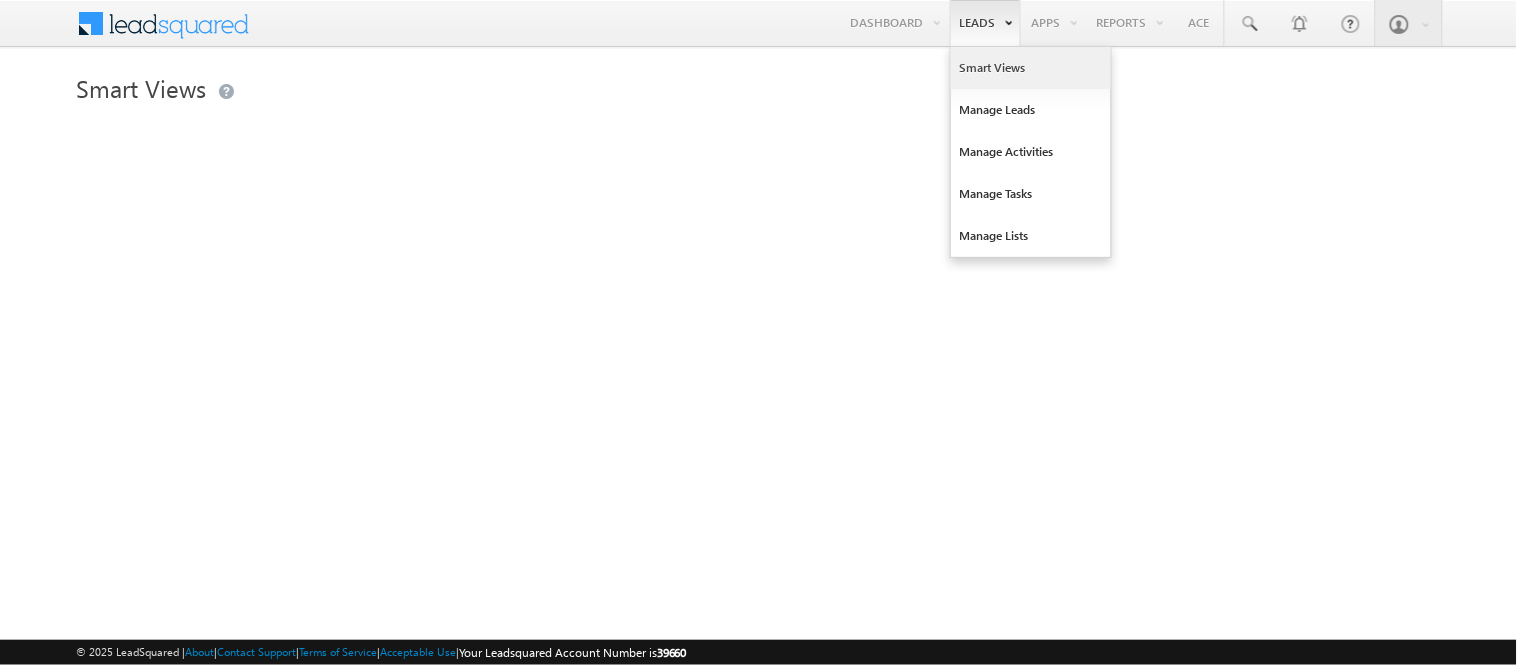 click on "Smart Views" at bounding box center [1031, 68] 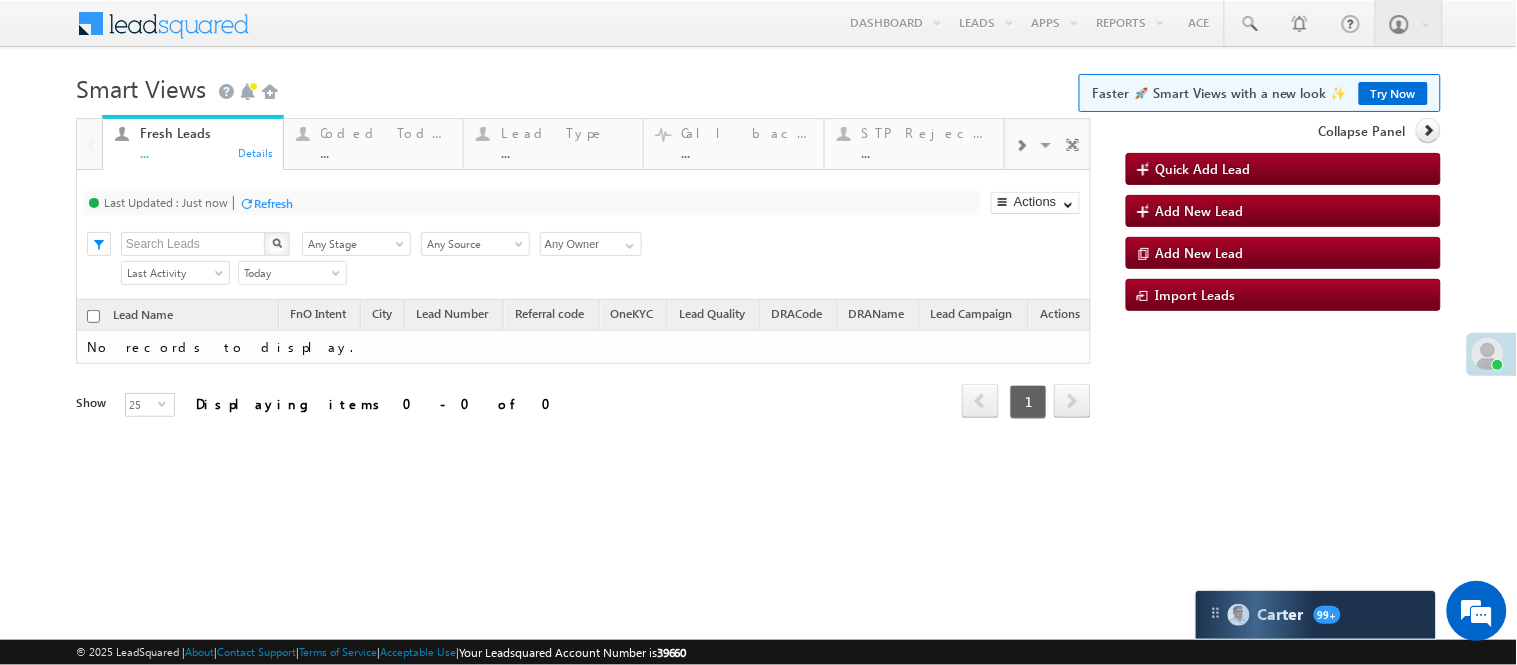 scroll, scrollTop: 0, scrollLeft: 0, axis: both 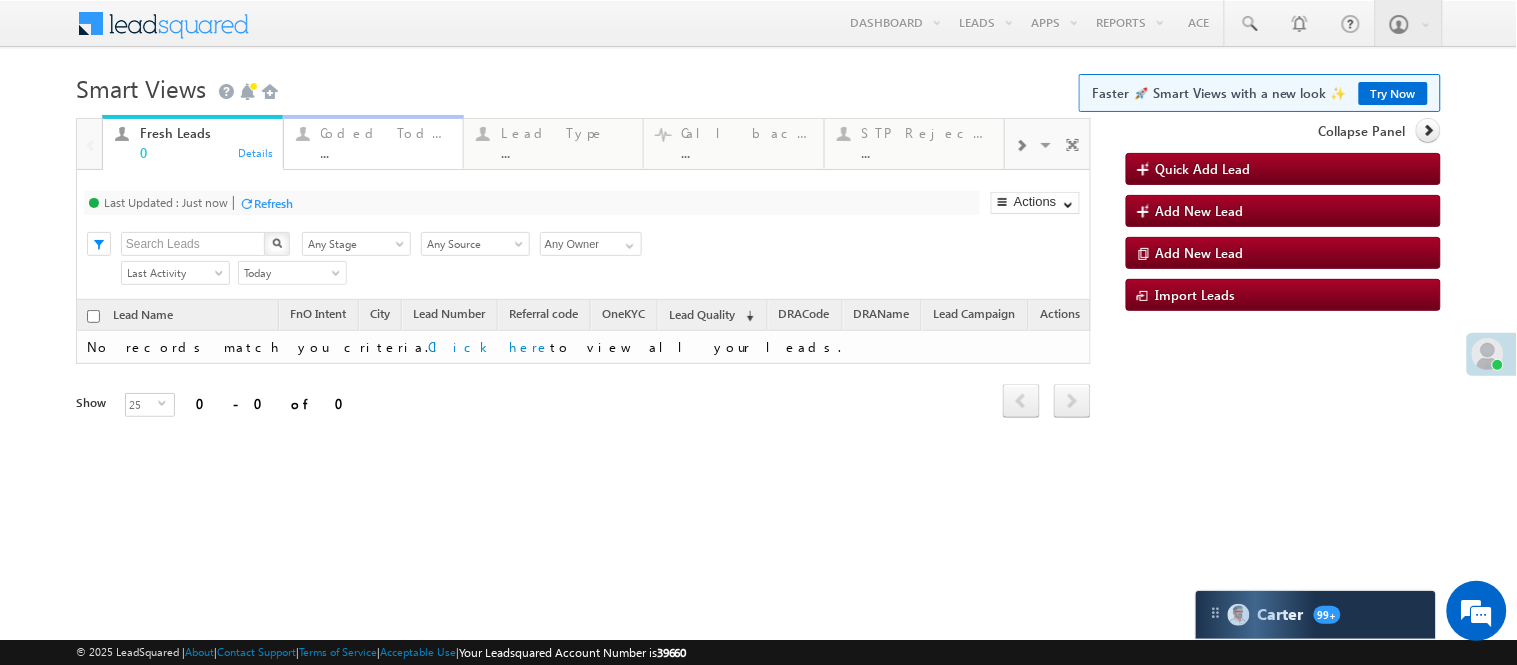 click on "..." at bounding box center [386, 152] 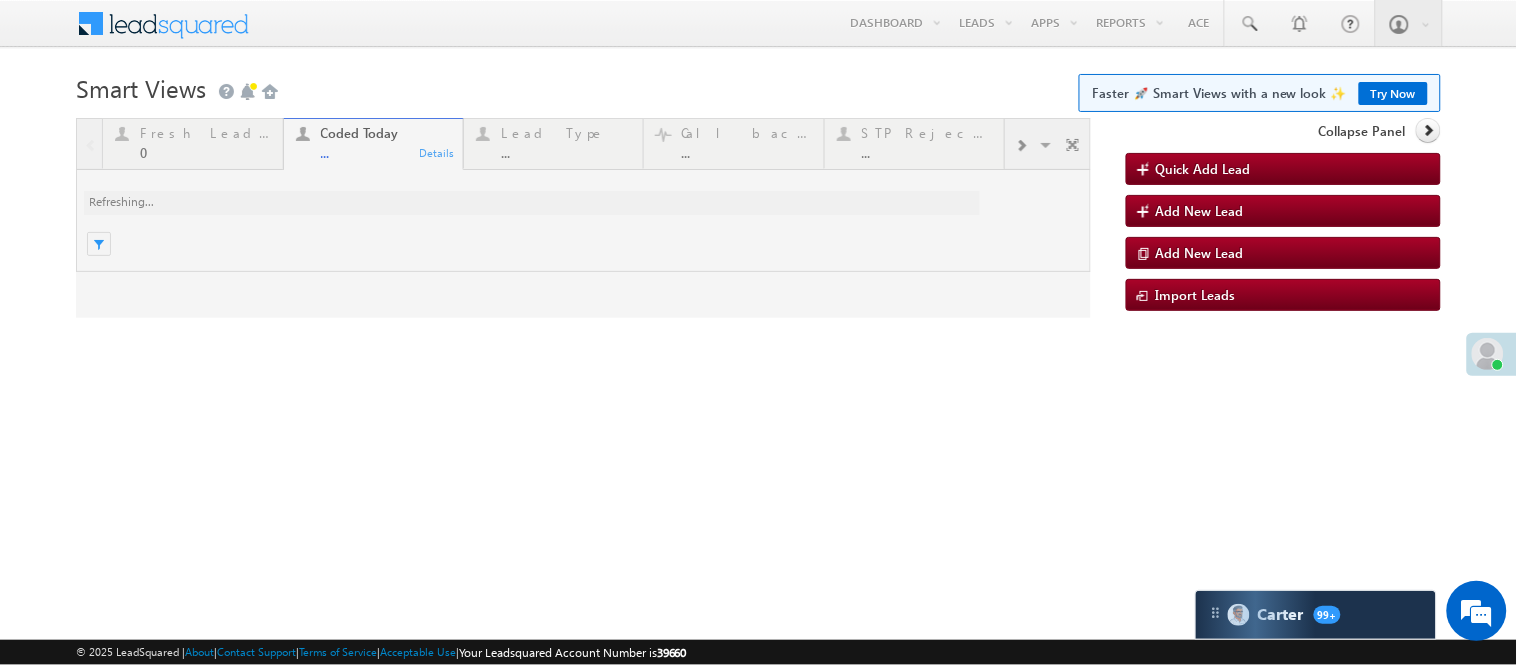 scroll, scrollTop: 0, scrollLeft: 0, axis: both 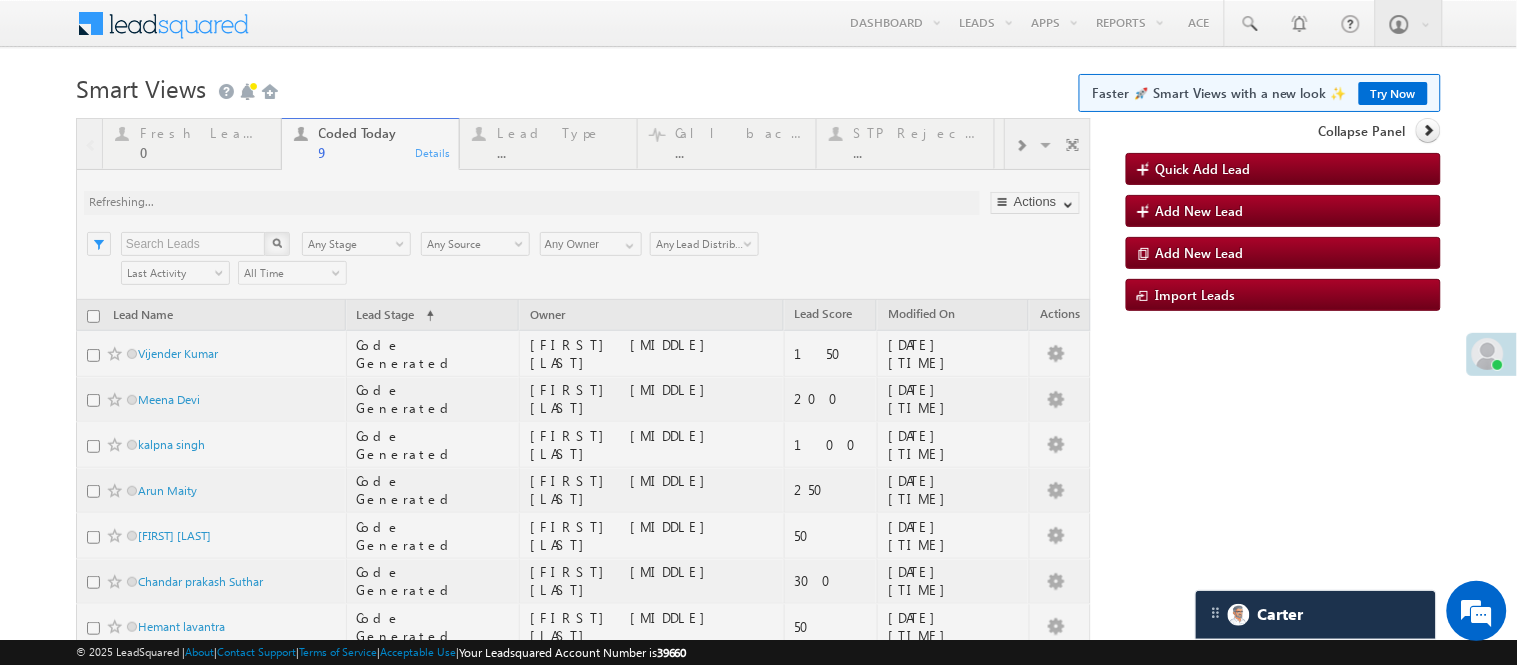 click on "Smart Views Getting Started Faster 🚀 Smart Views with a new look ✨ Try Now" at bounding box center (758, 86) 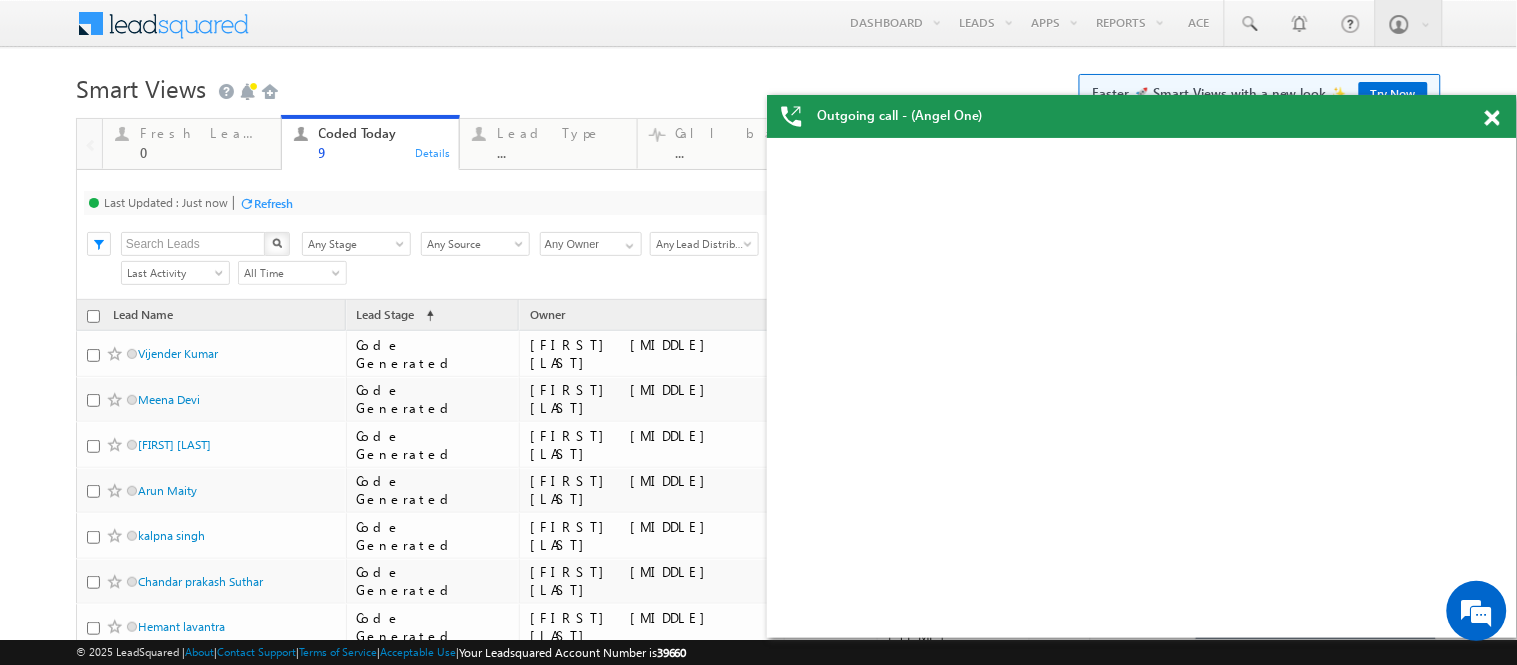 click at bounding box center [1492, 118] 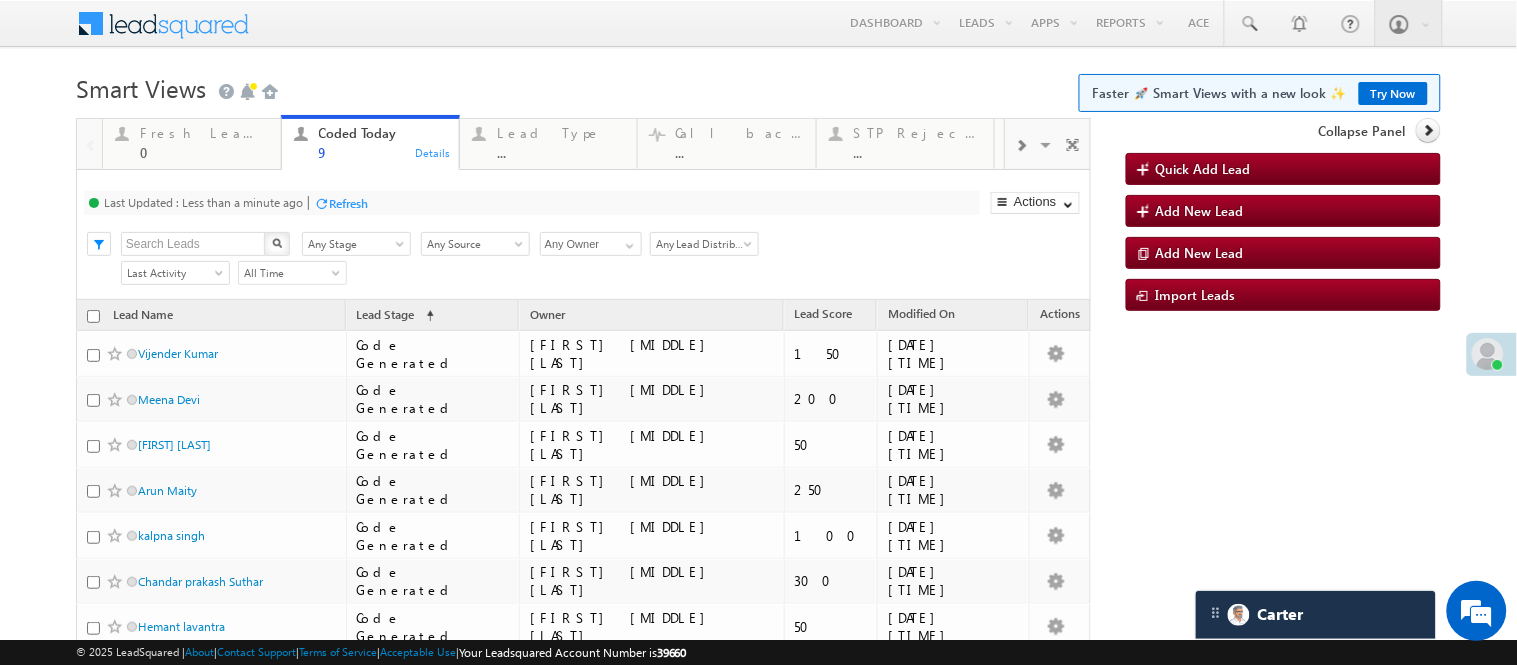 click on "Smart Views Getting Started Faster 🚀 Smart Views with a new look ✨ Try Now" at bounding box center [758, 86] 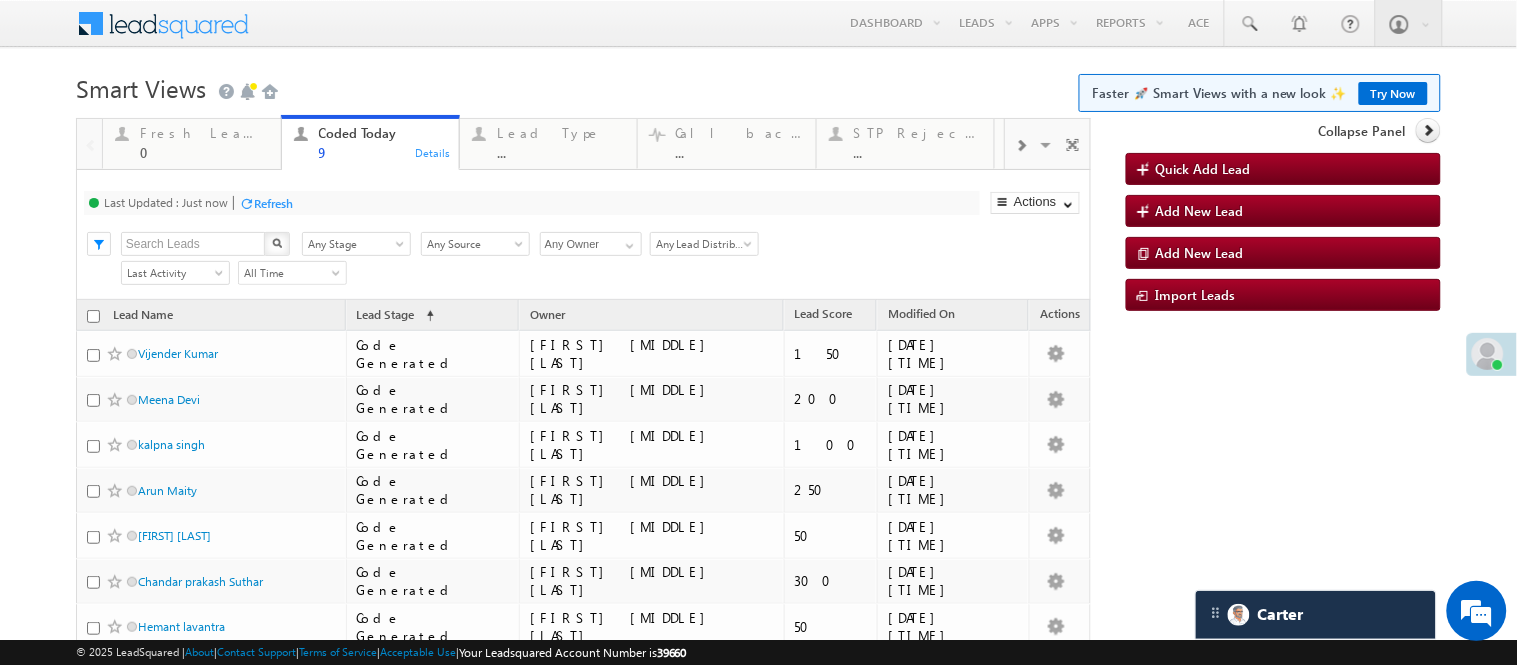 click on "Smart Views Getting Started Faster 🚀 Smart Views with a new look ✨ Try Now" at bounding box center [758, 86] 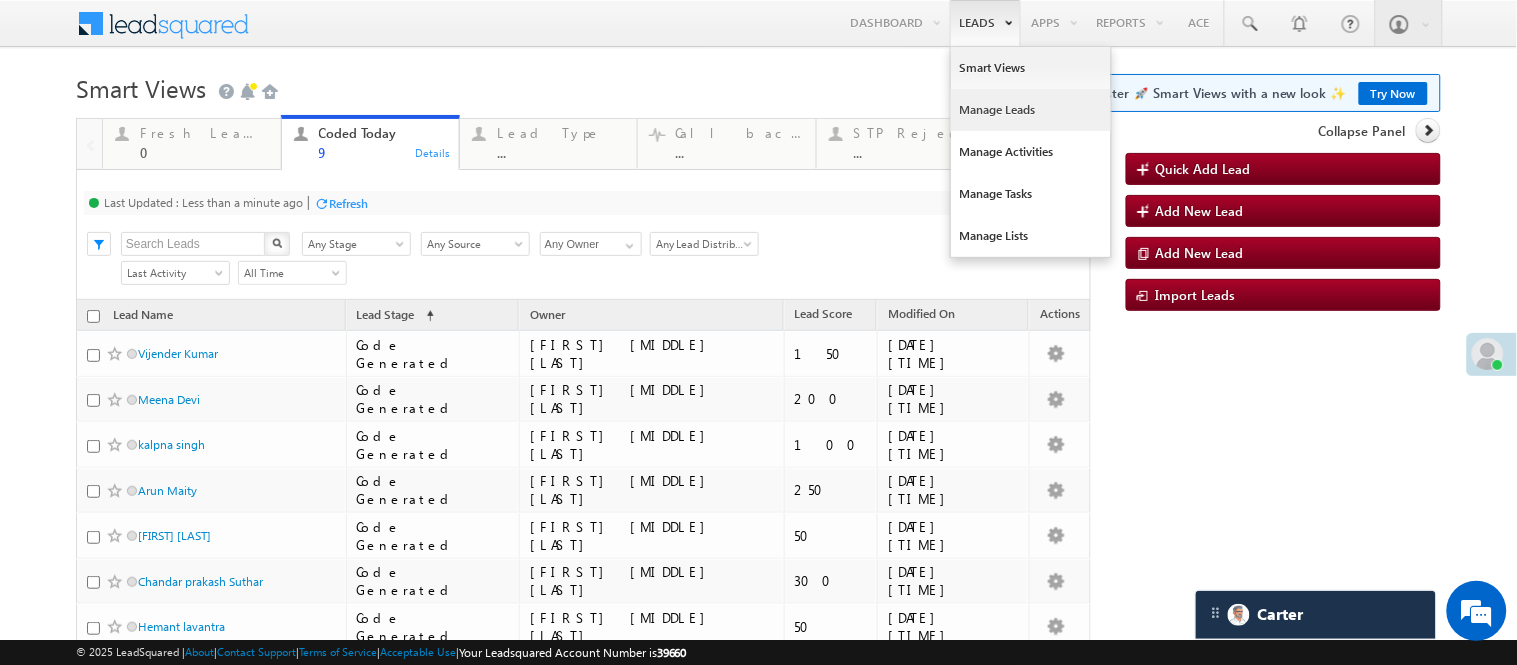 click on "Manage Leads" at bounding box center [1031, 110] 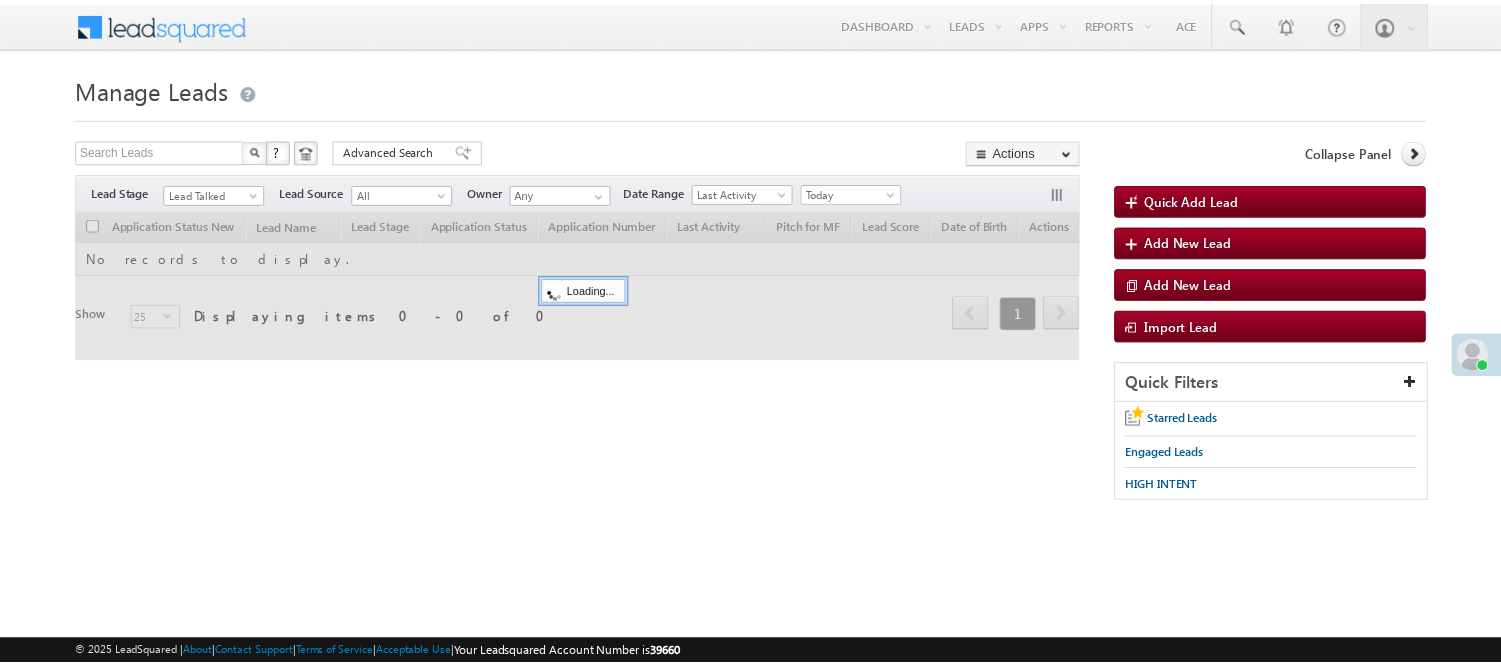 scroll, scrollTop: 0, scrollLeft: 0, axis: both 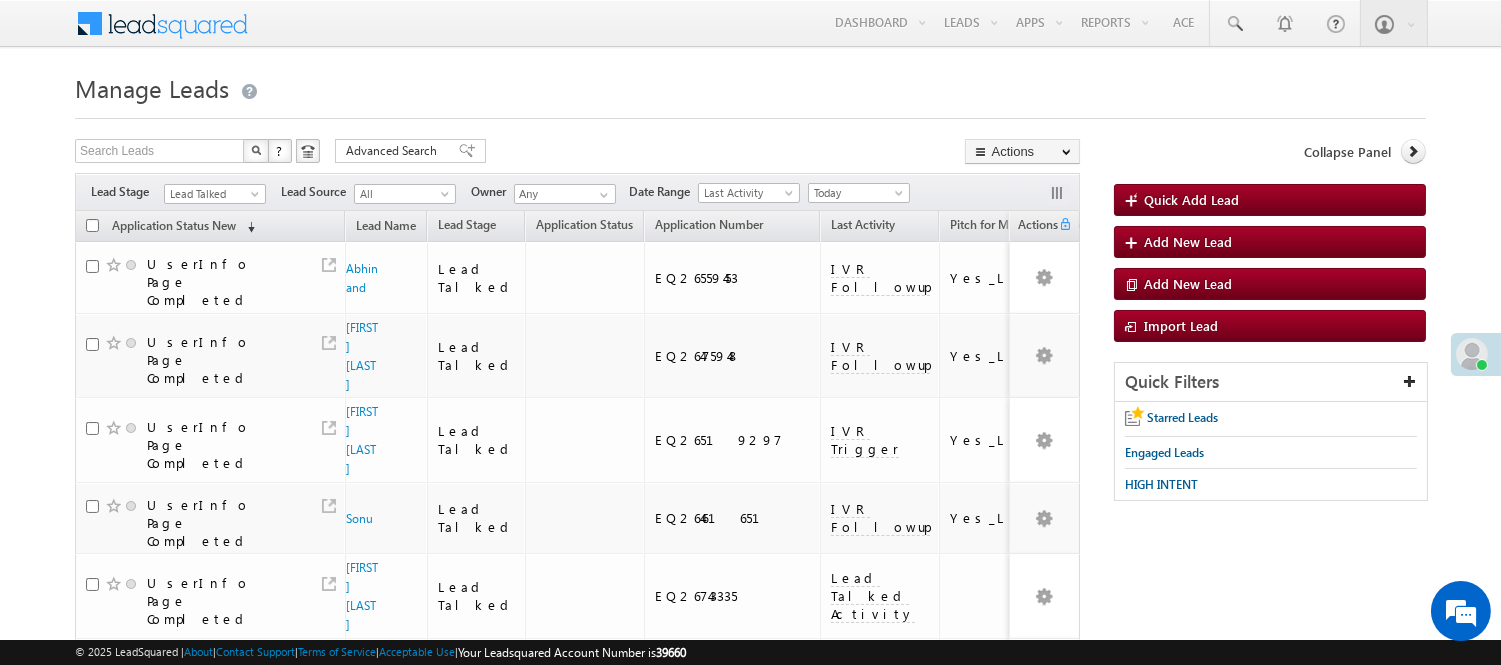 click on "Lead Talked" at bounding box center (212, 194) 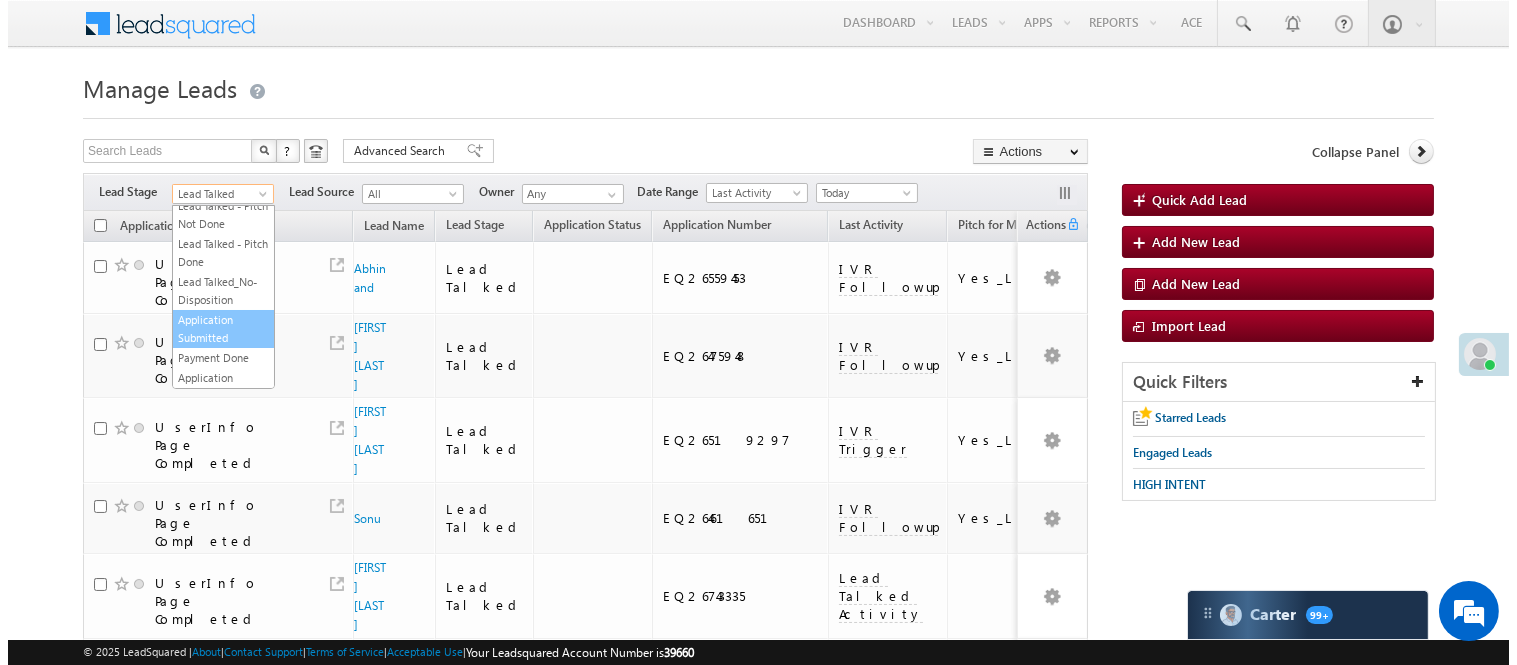 scroll, scrollTop: 0, scrollLeft: 0, axis: both 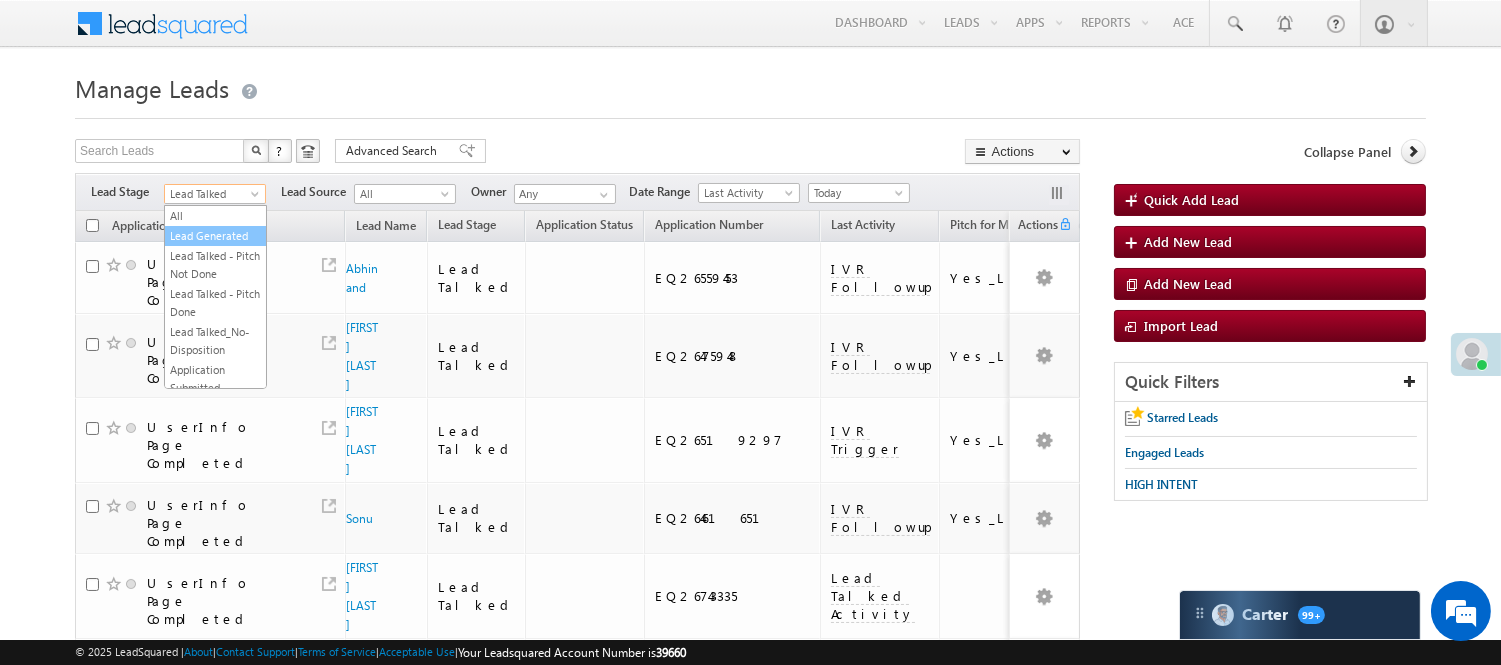 click on "Lead Generated" at bounding box center (215, 236) 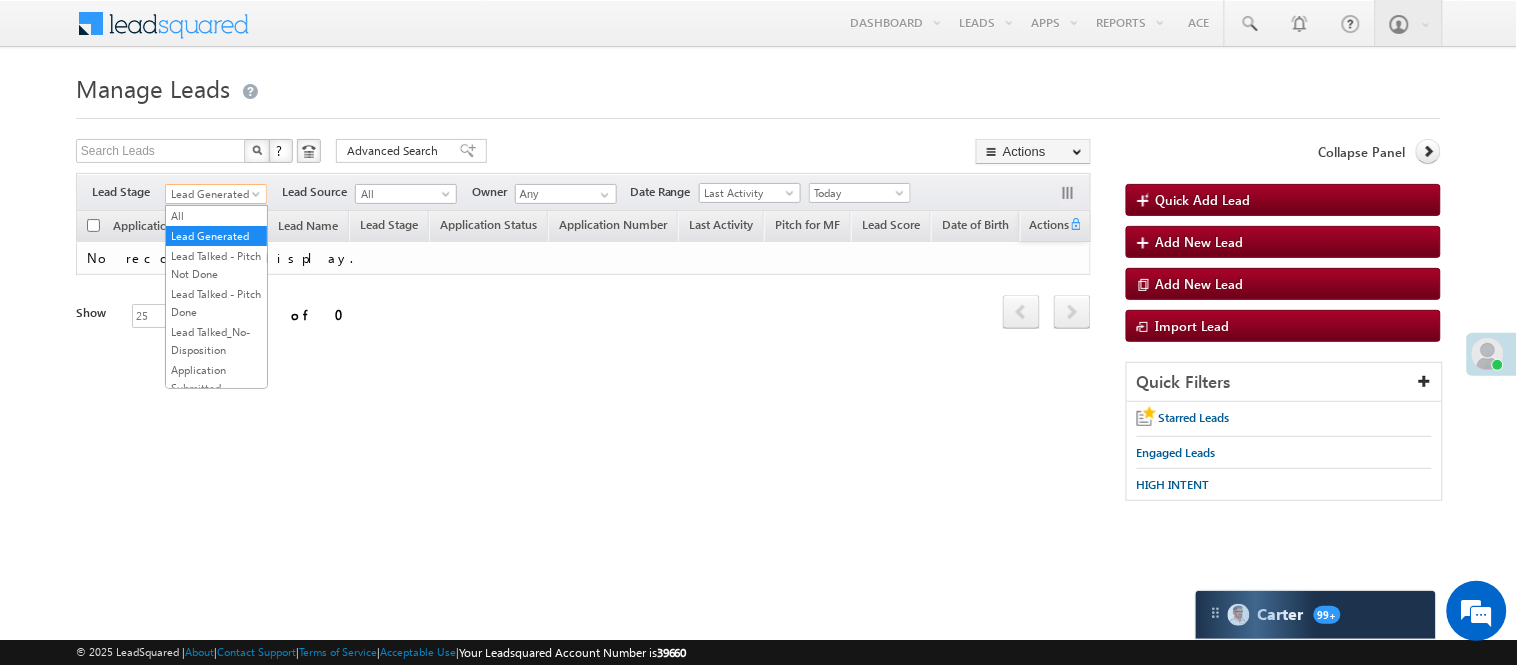 click on "Lead Generated" at bounding box center [213, 194] 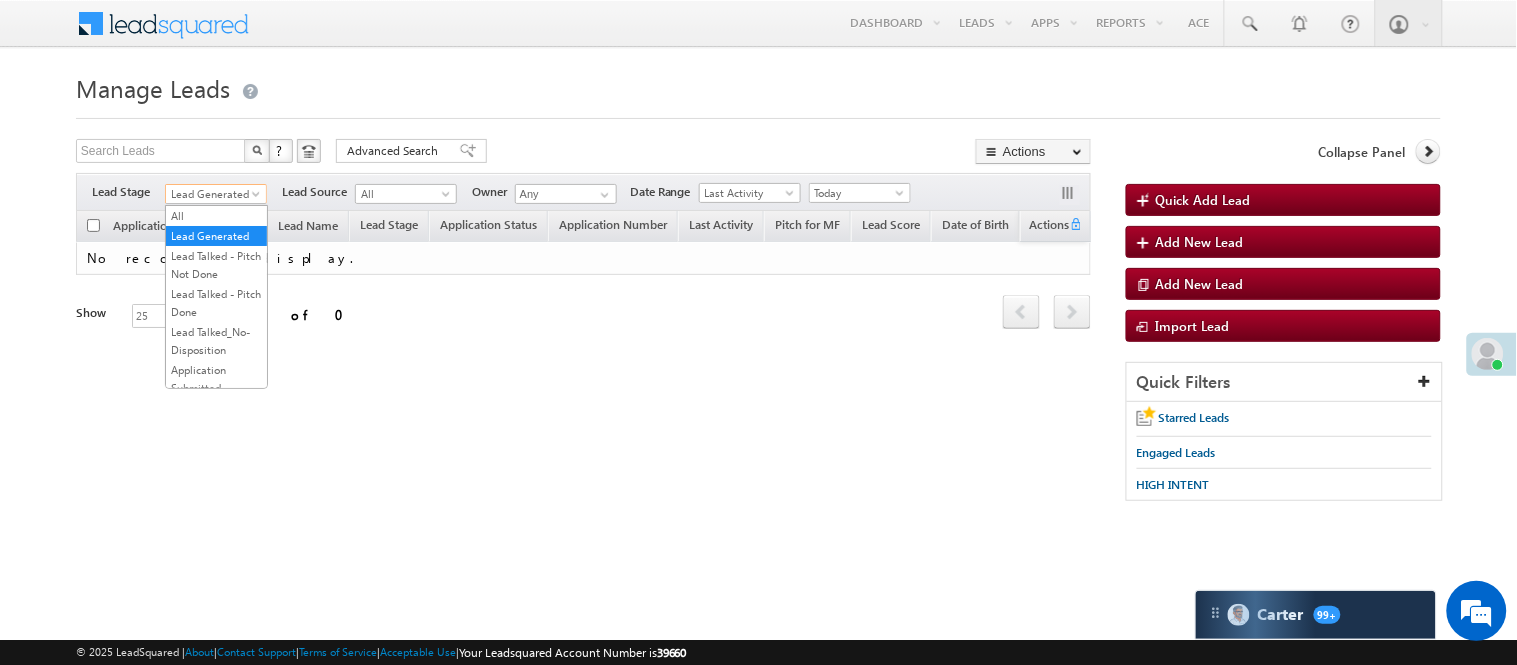 scroll, scrollTop: 444, scrollLeft: 0, axis: vertical 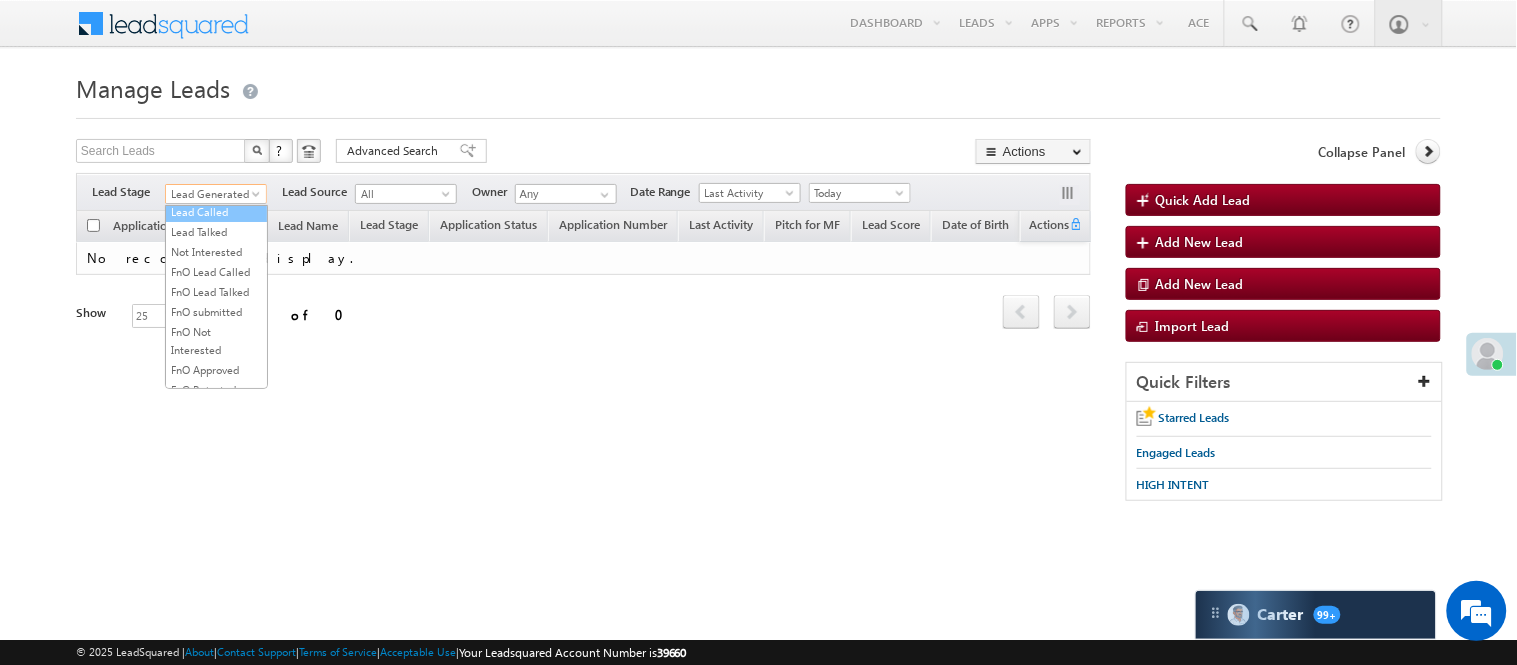 click on "Lead Called" at bounding box center [216, 212] 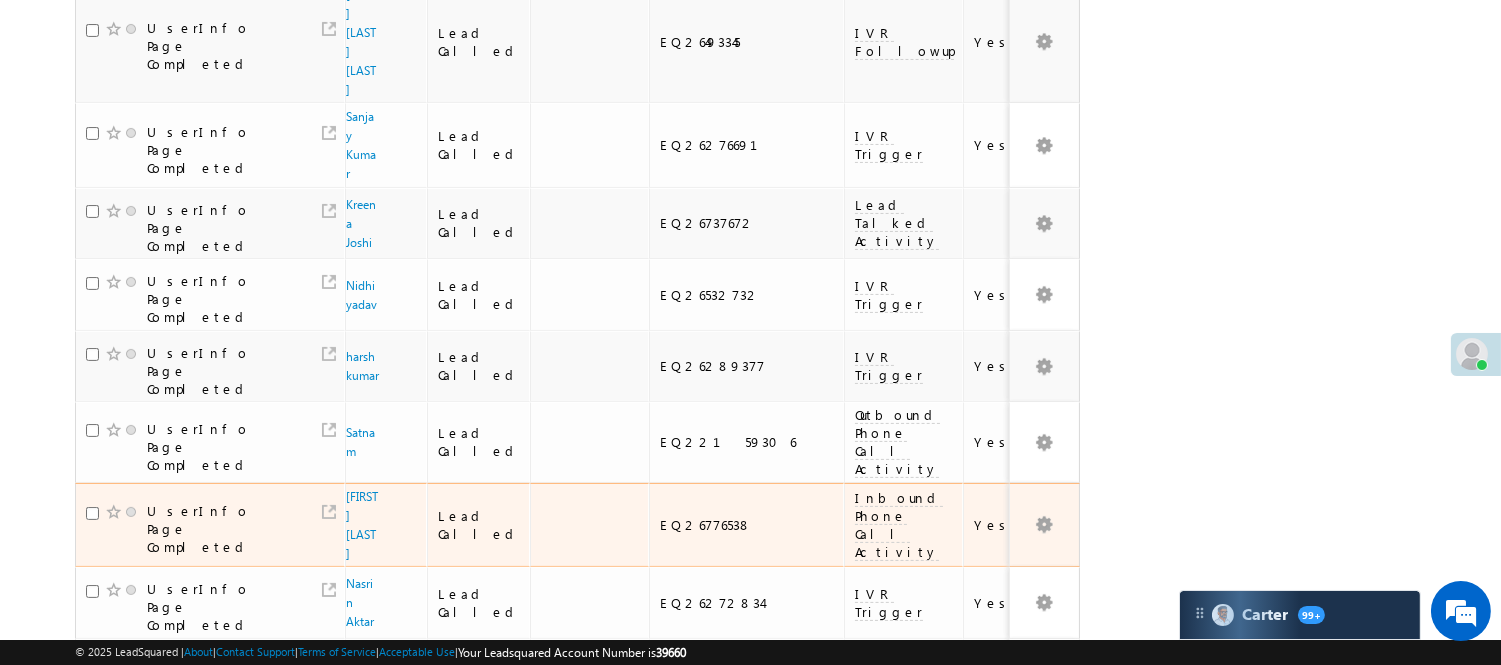 scroll, scrollTop: 1318, scrollLeft: 0, axis: vertical 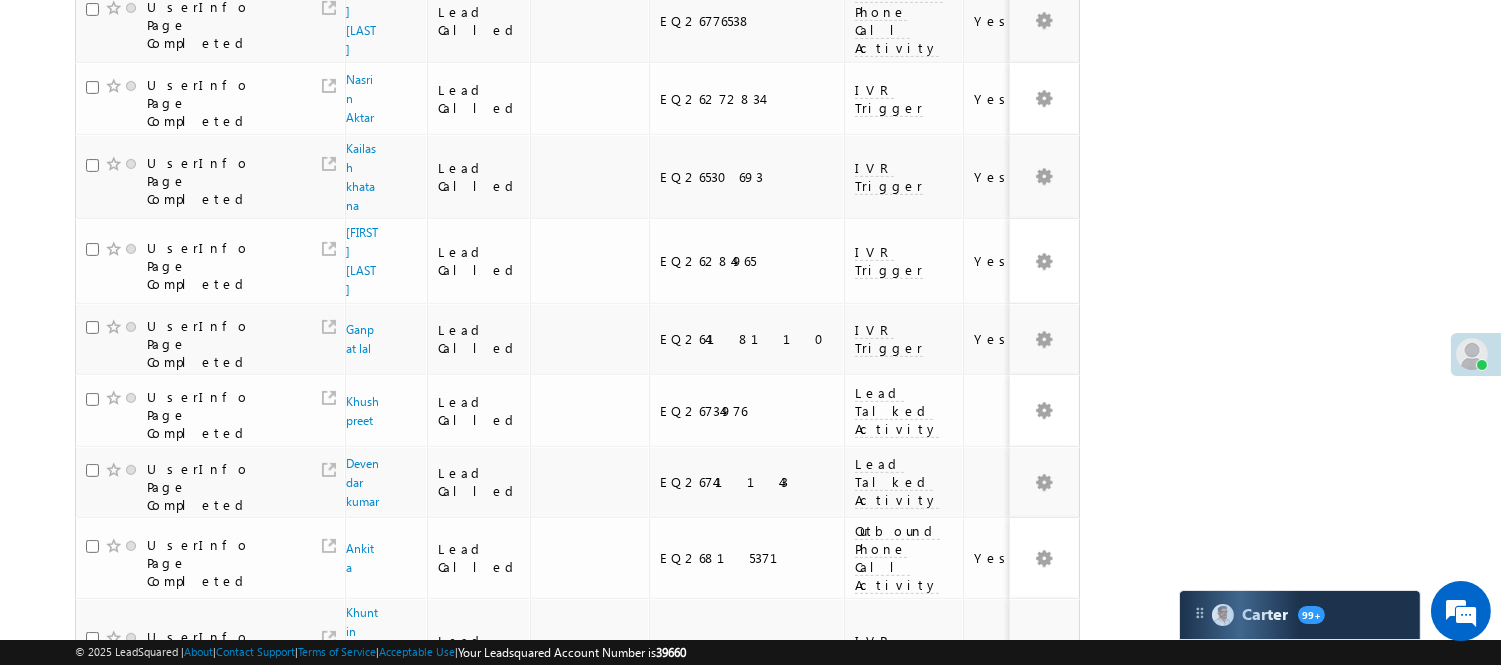 click on "2" at bounding box center [898, 977] 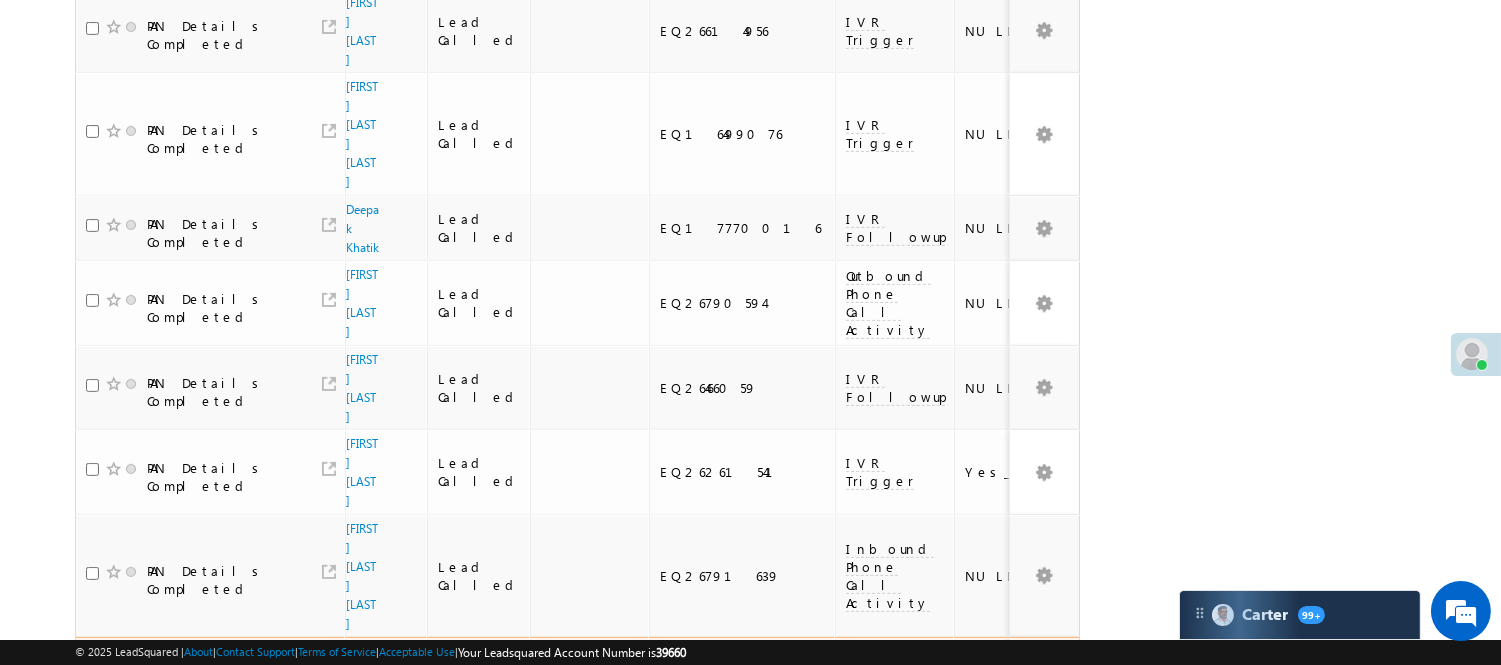 click on "Sourav mondal" at bounding box center [361, 679] 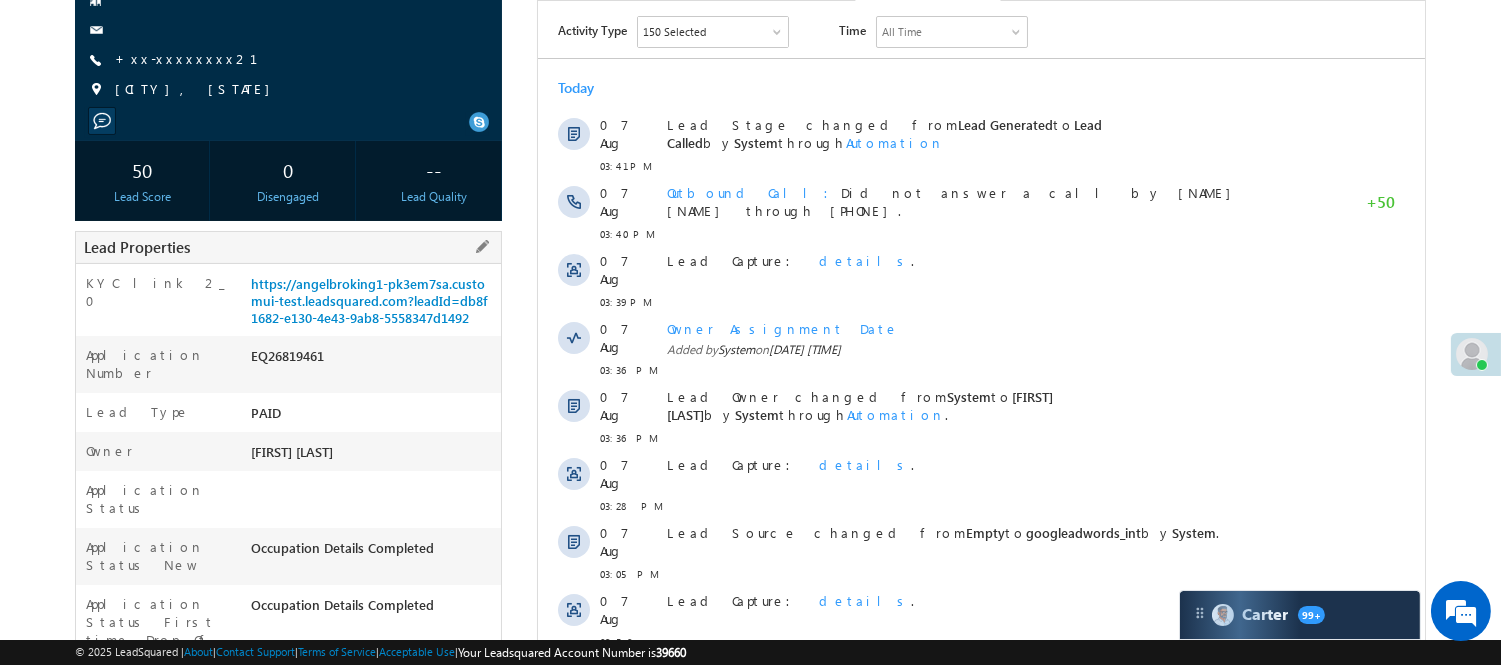 scroll, scrollTop: 111, scrollLeft: 0, axis: vertical 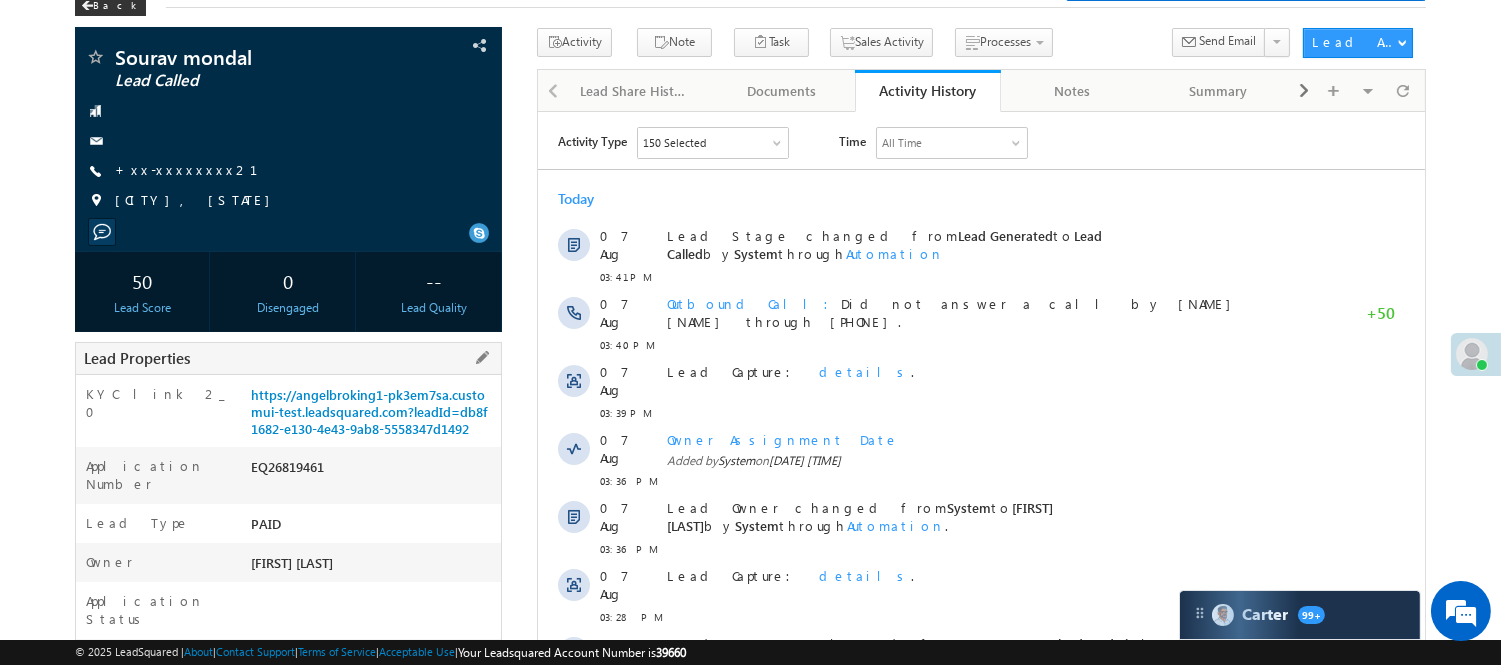 click on "EQ26819461" at bounding box center (373, 471) 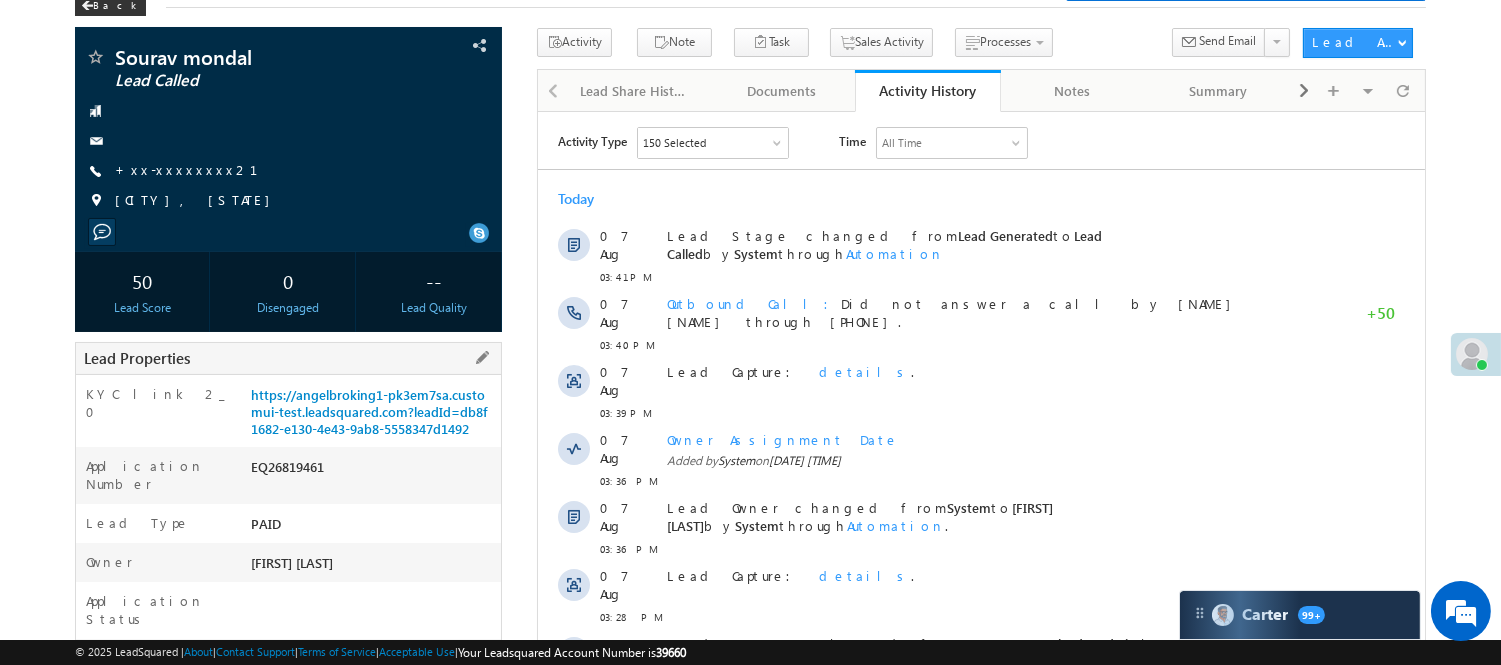 click on "EQ26819461" at bounding box center [373, 471] 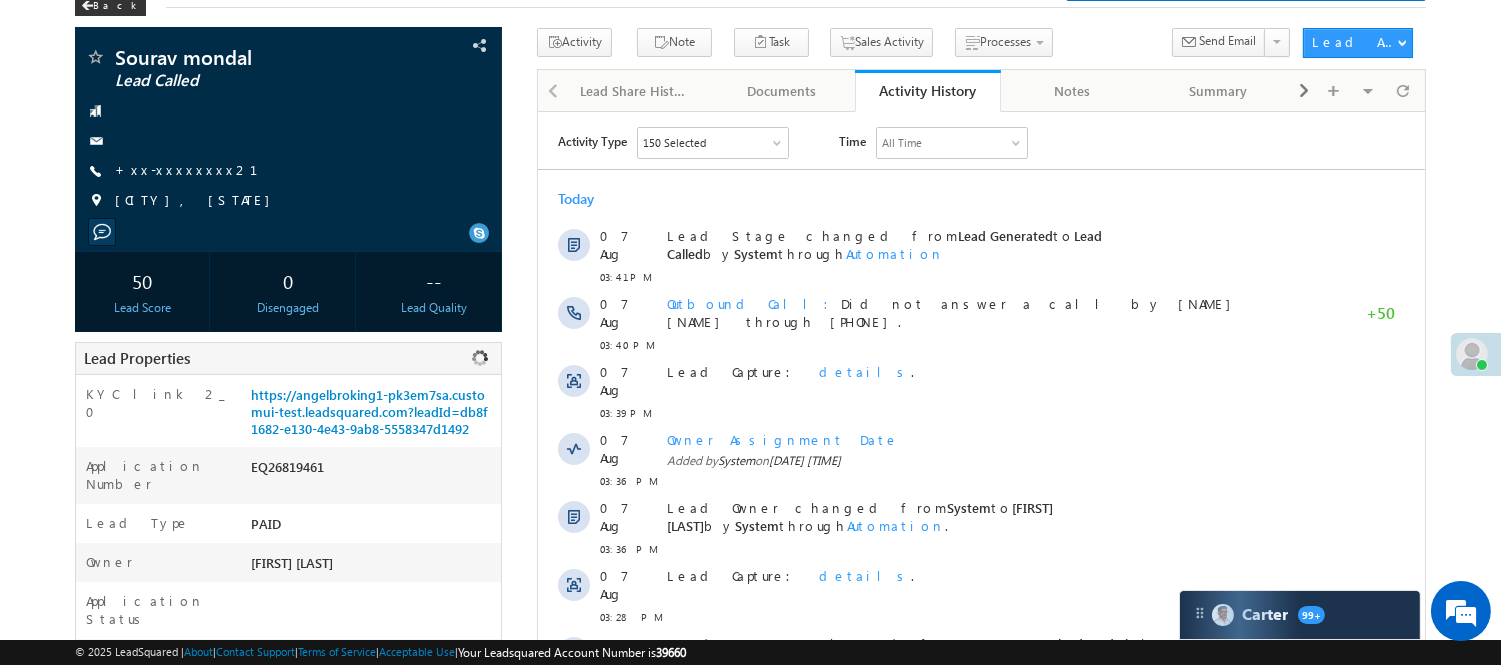 copy on "EQ26819461" 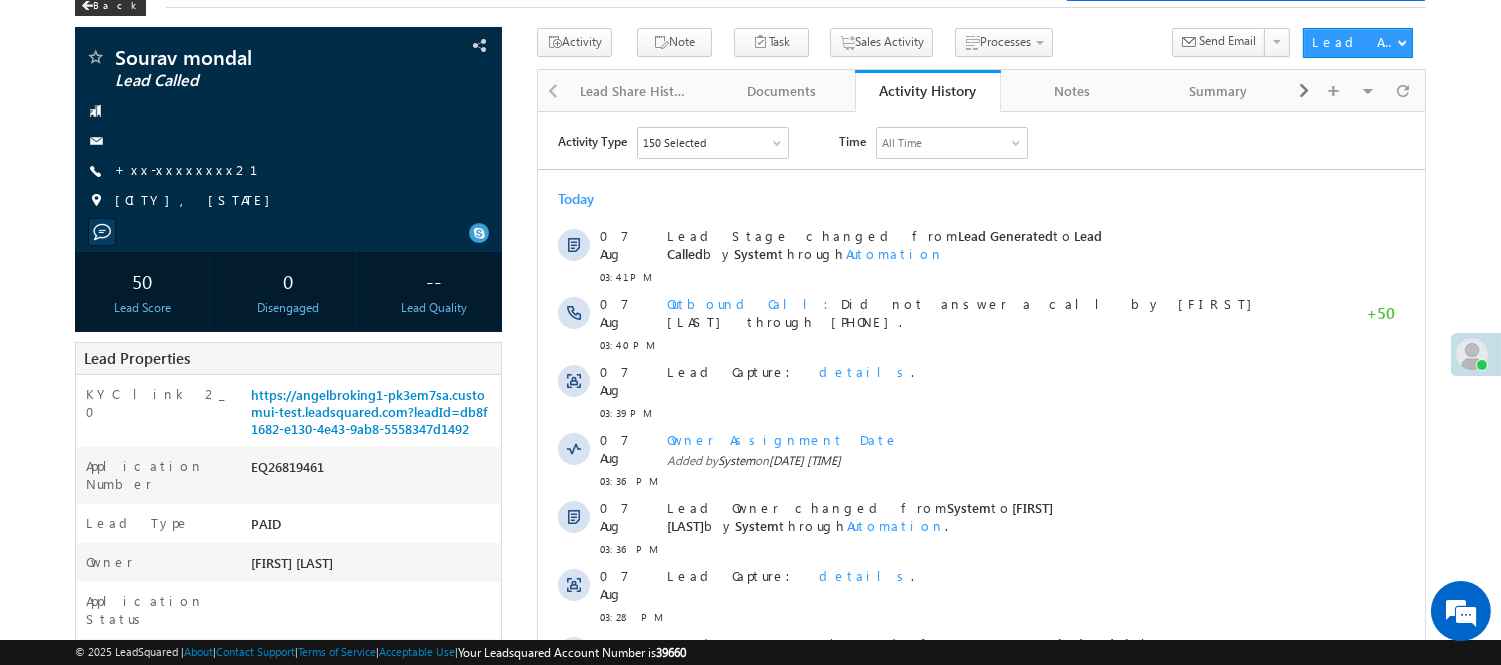 scroll, scrollTop: 0, scrollLeft: 0, axis: both 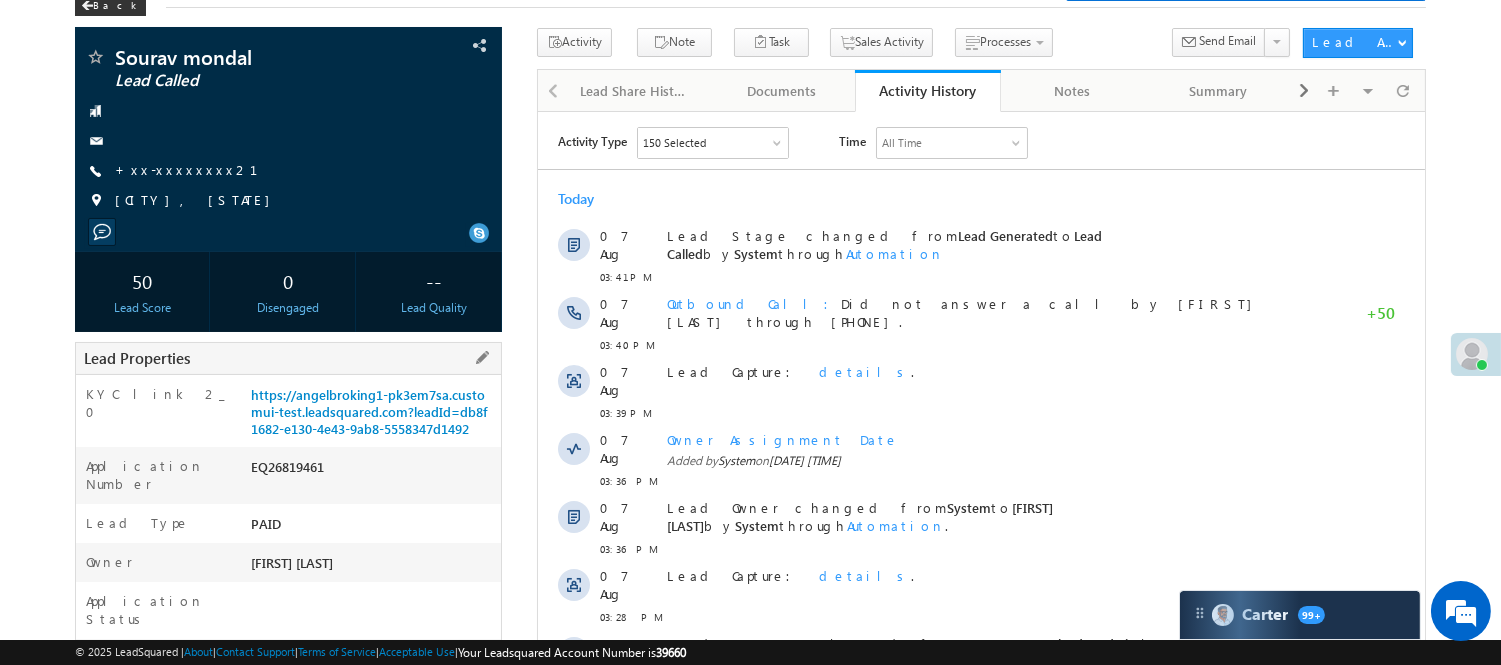 click on "KYC link 2_0
https://angelbroking1-pk3em7sa.customui-test.leadsquared.com?leadId=db8f1682-e130-4e43-9ab8-5558347d1492" at bounding box center [288, 411] 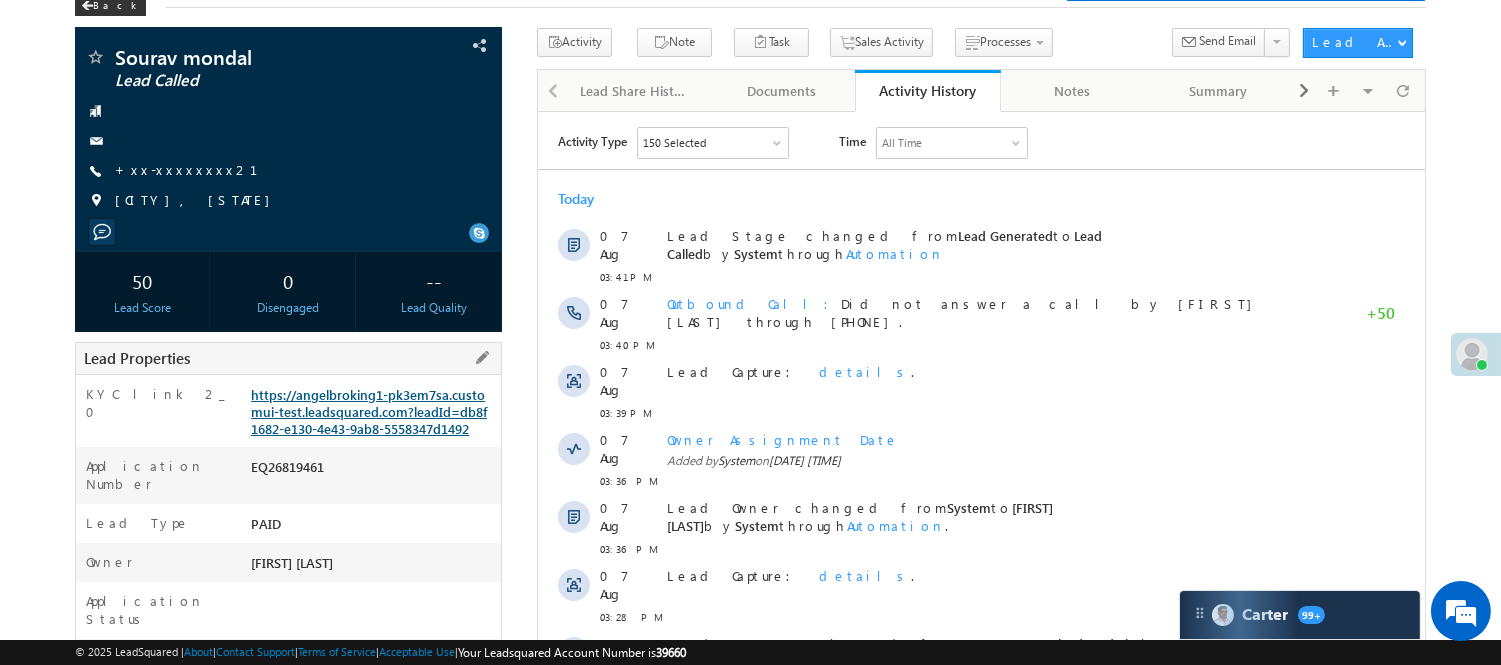 click on "https://angelbroking1-pk3em7sa.customui-test.leadsquared.com?leadId=db8f1682-e130-4e43-9ab8-5558347d1492" at bounding box center [369, 411] 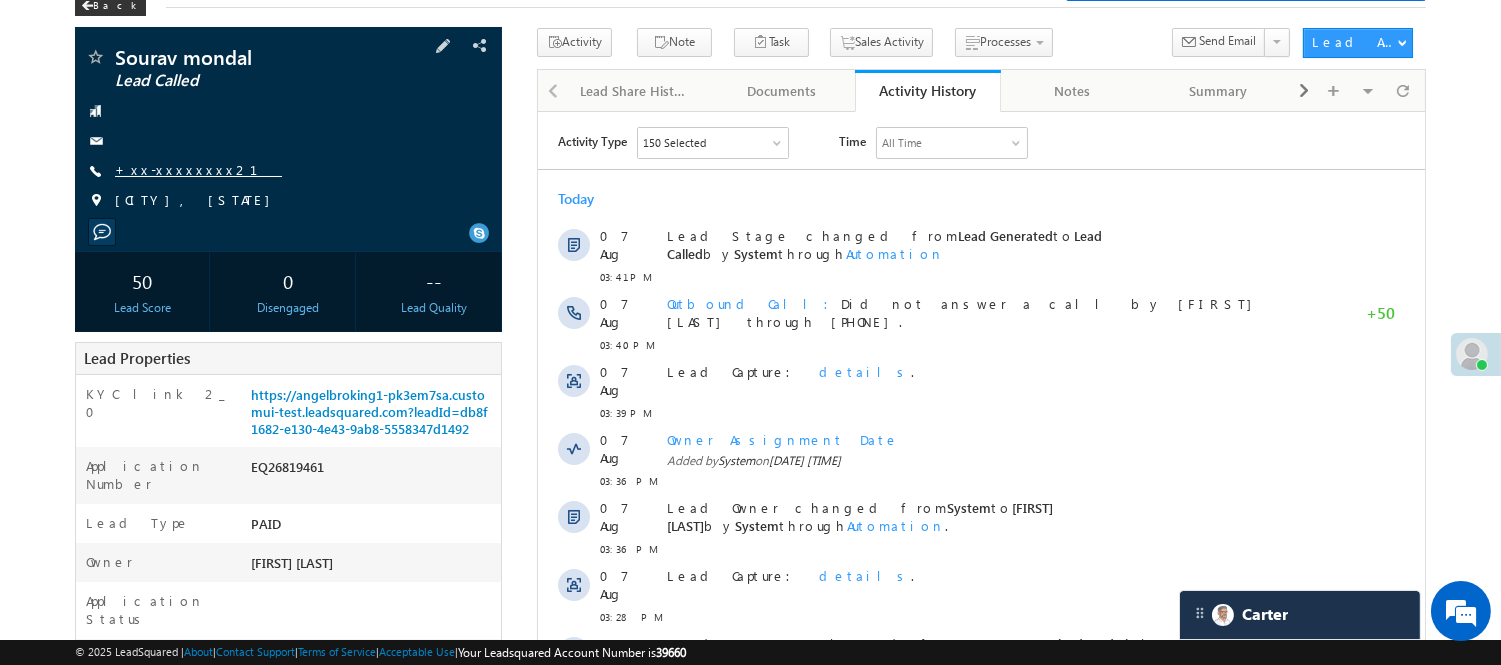 click on "+xx-xxxxxxxx21" at bounding box center [198, 169] 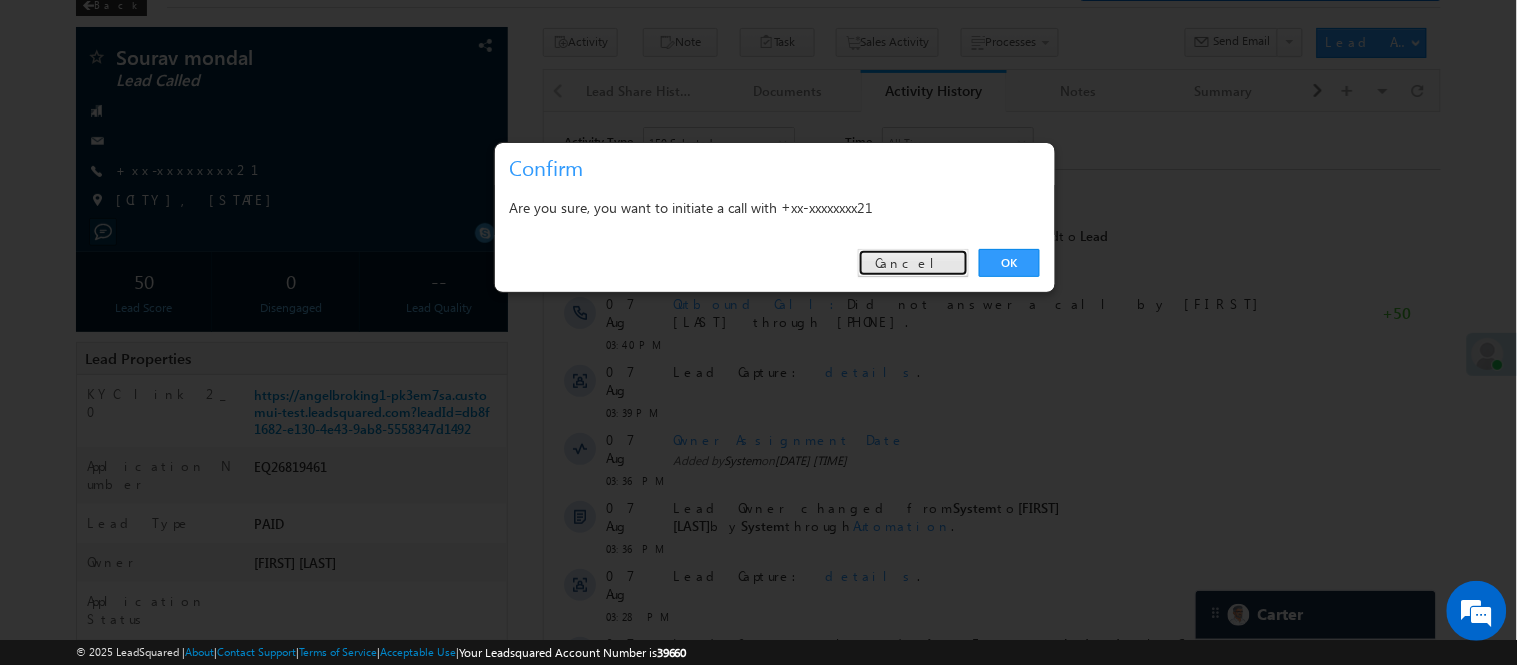 click on "Cancel" at bounding box center [913, 263] 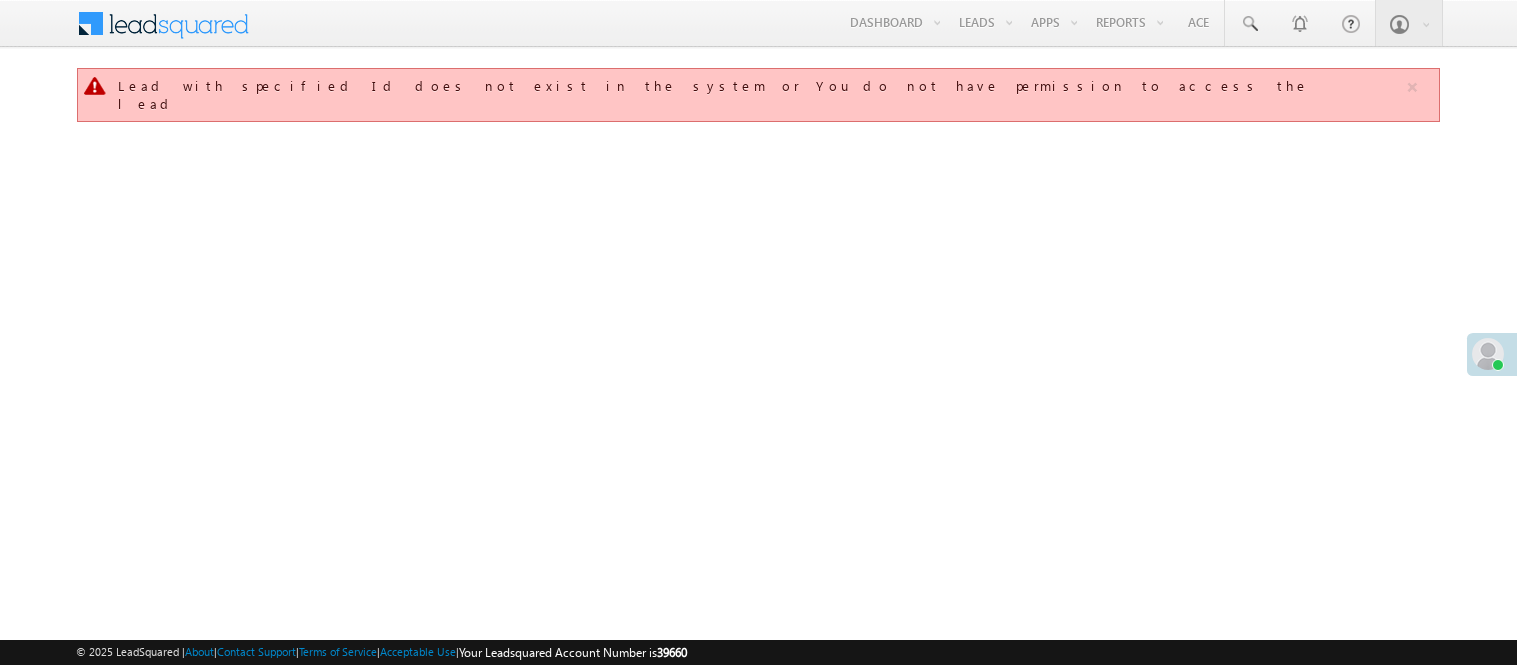 scroll, scrollTop: 0, scrollLeft: 0, axis: both 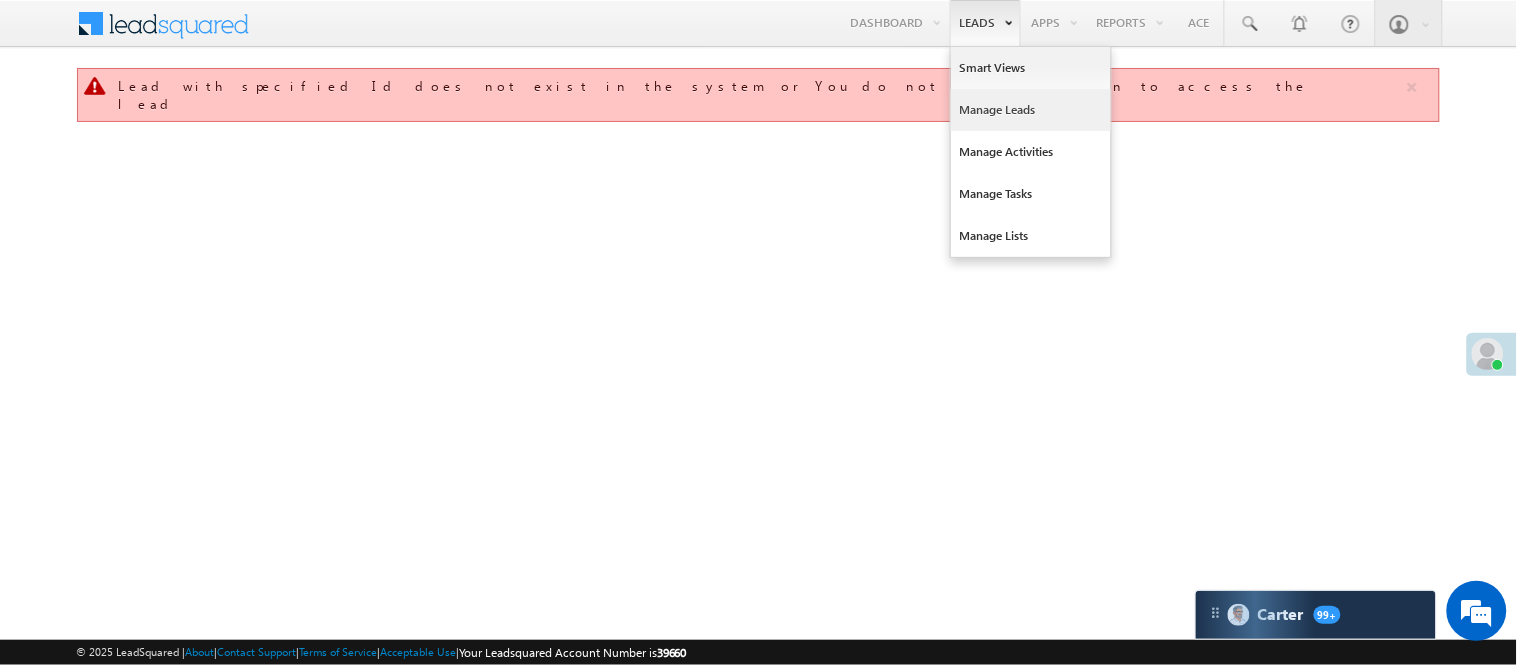 click on "Manage Leads" at bounding box center (1031, 110) 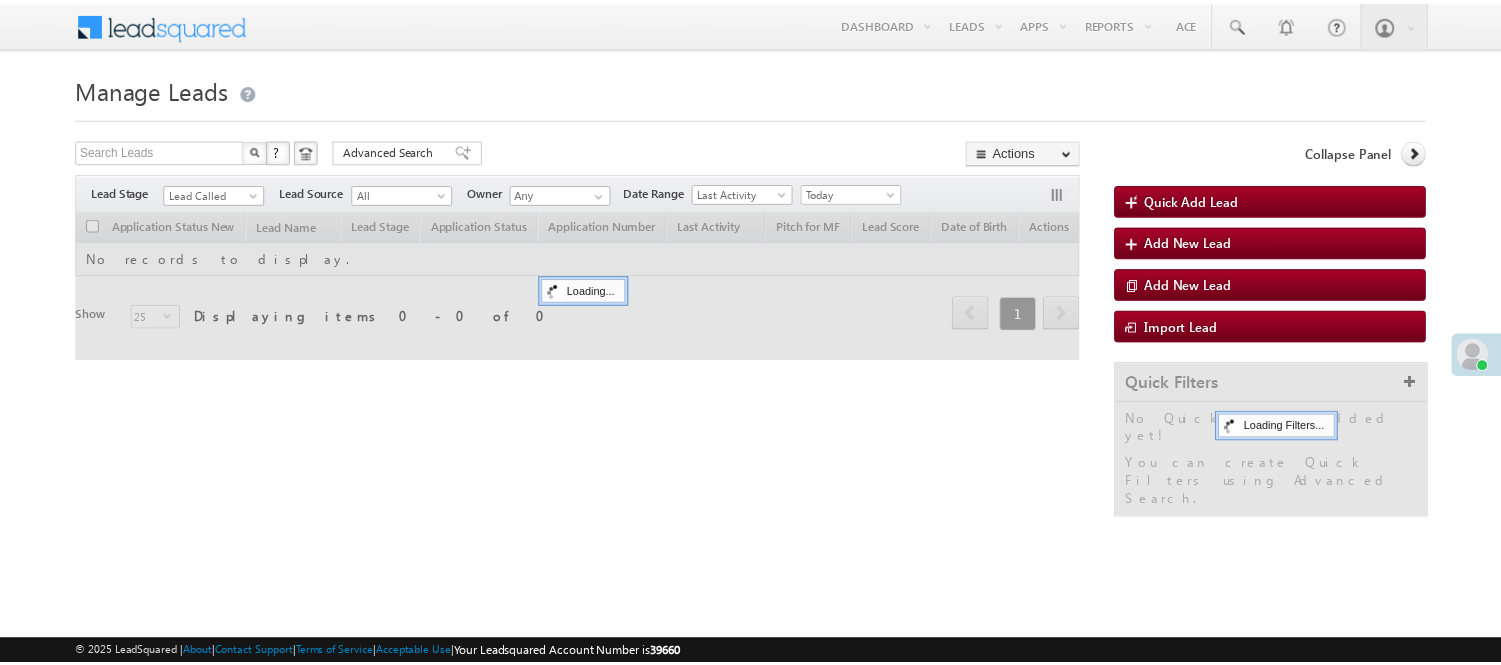 scroll, scrollTop: 0, scrollLeft: 0, axis: both 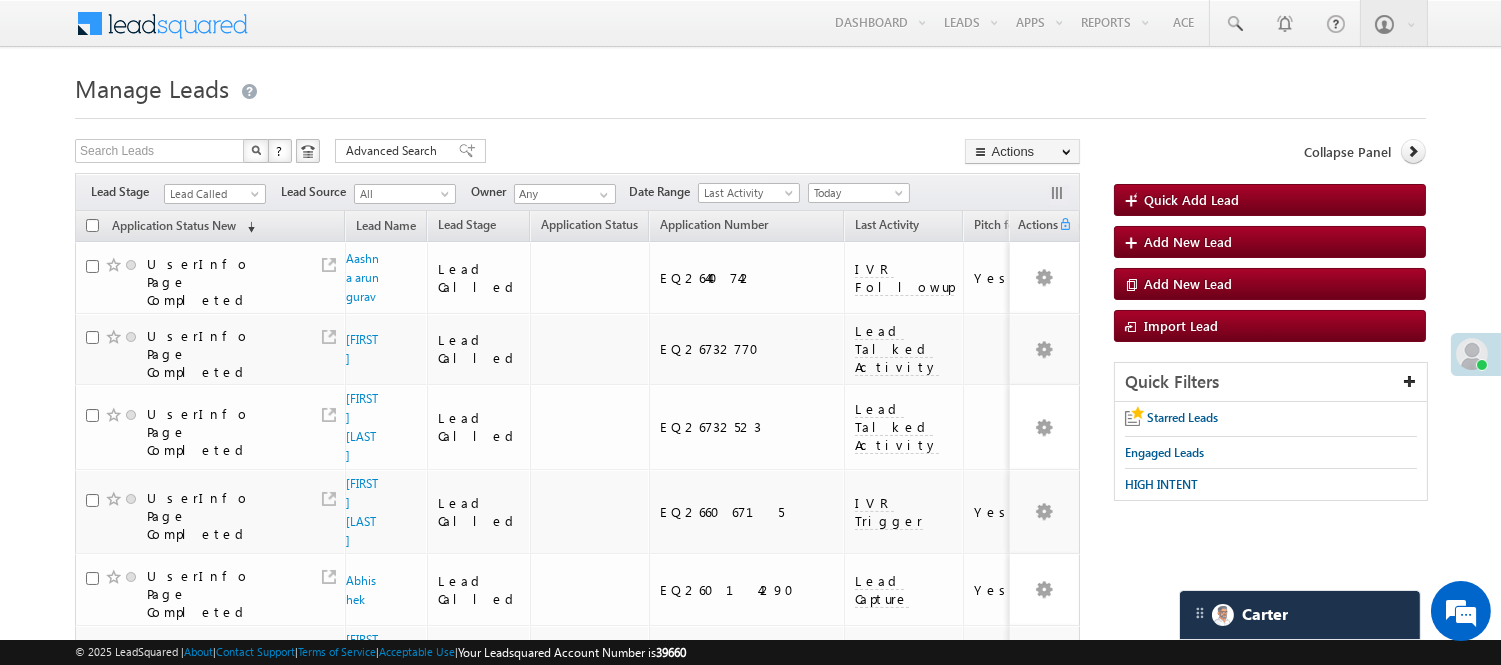 click on "Lead Called" at bounding box center (215, 191) 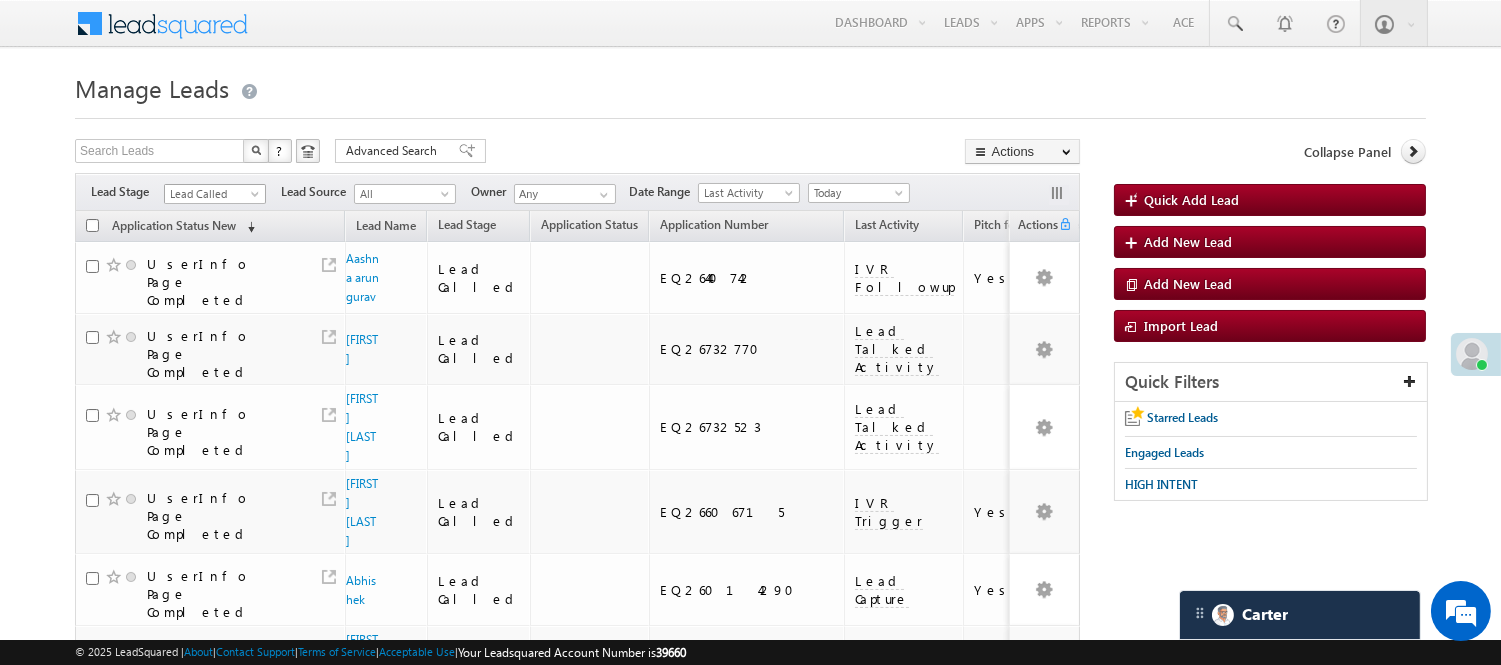 click on "Lead Called" at bounding box center (212, 194) 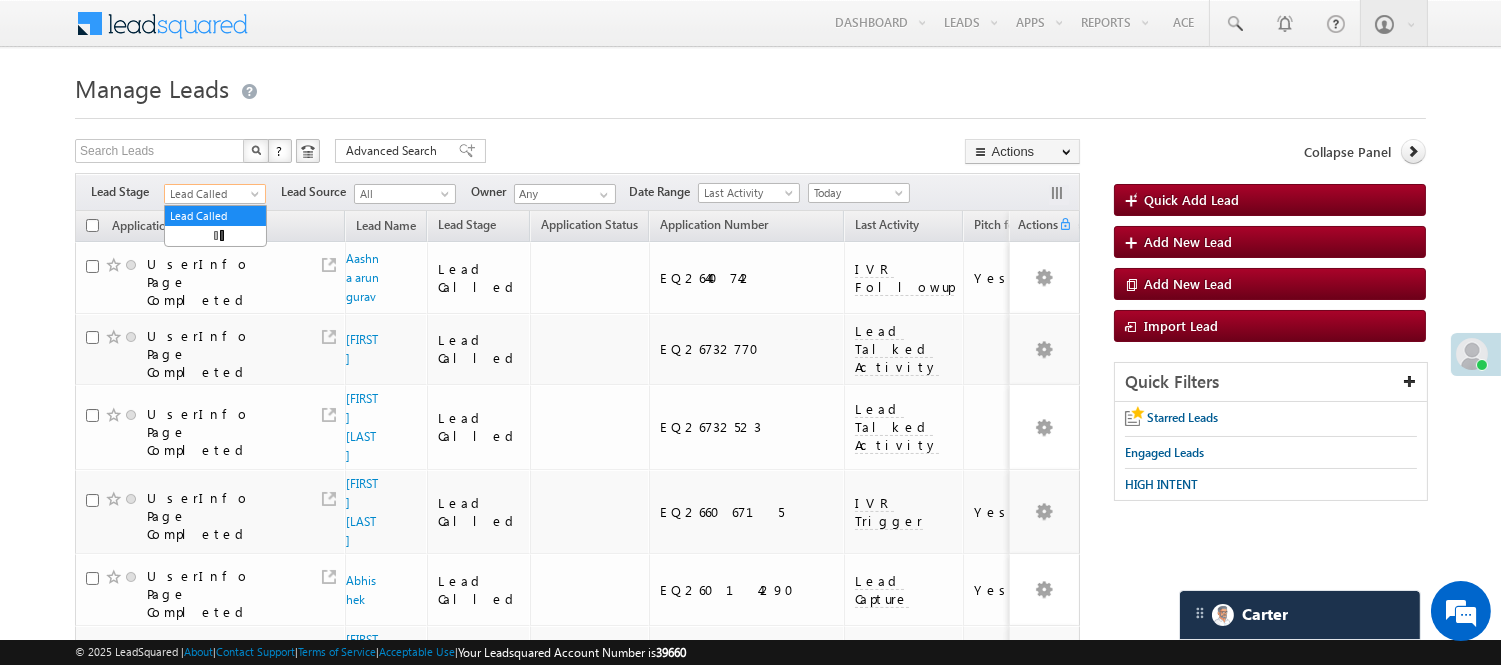 scroll, scrollTop: 0, scrollLeft: 0, axis: both 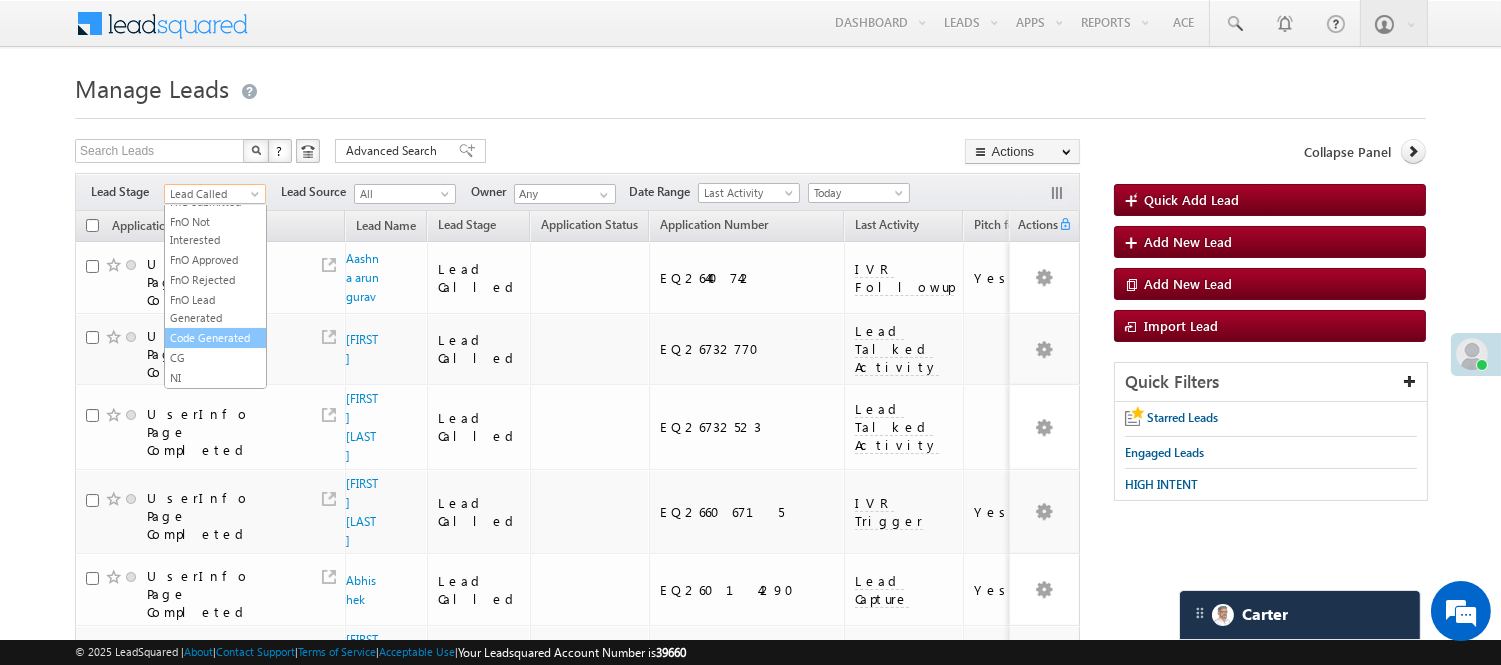 click on "Code Generated" at bounding box center (215, 338) 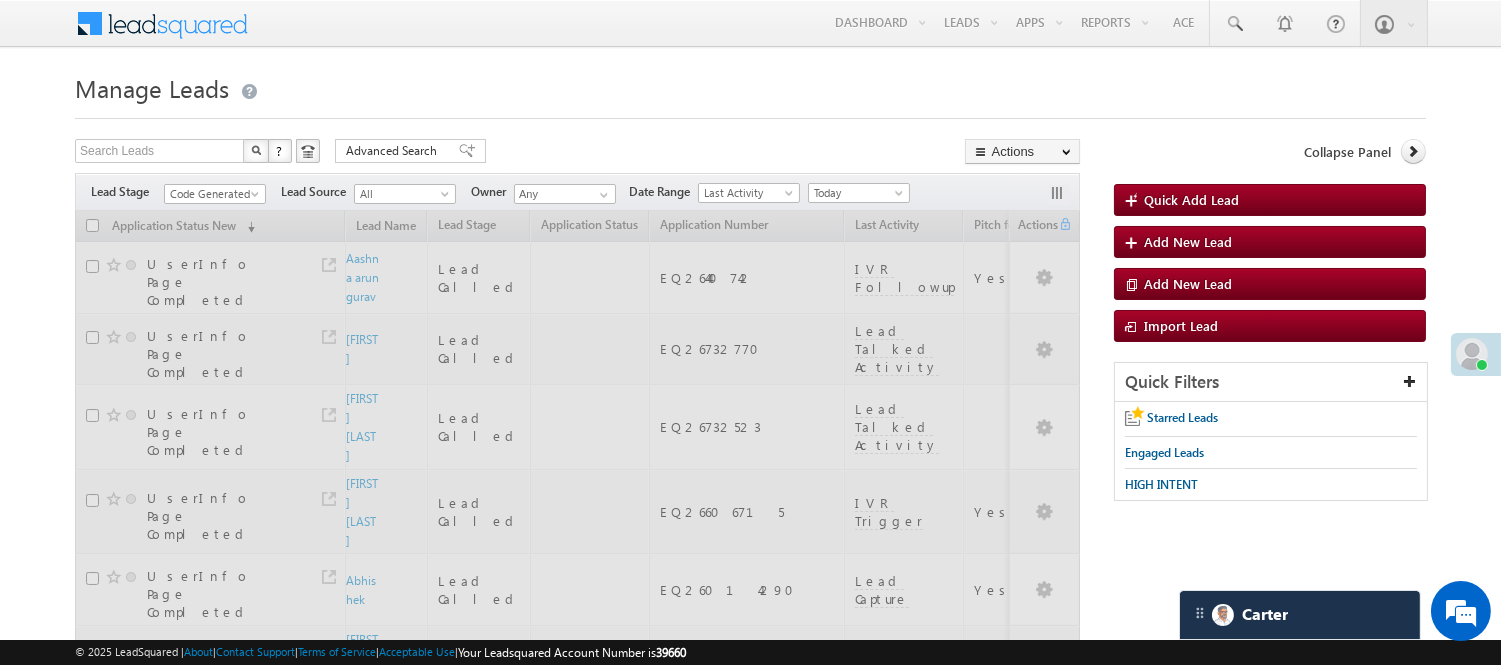 click on "Search Leads X ?   111 results found
Advanced Search
Advanced Search
Advanced search results
Actions Export Leads Reset all Filters
Actions Export Leads Bulk Update Send Email Add to List Add Activity Change Owner Change Stage Delete Merge Leads" at bounding box center [577, 153] 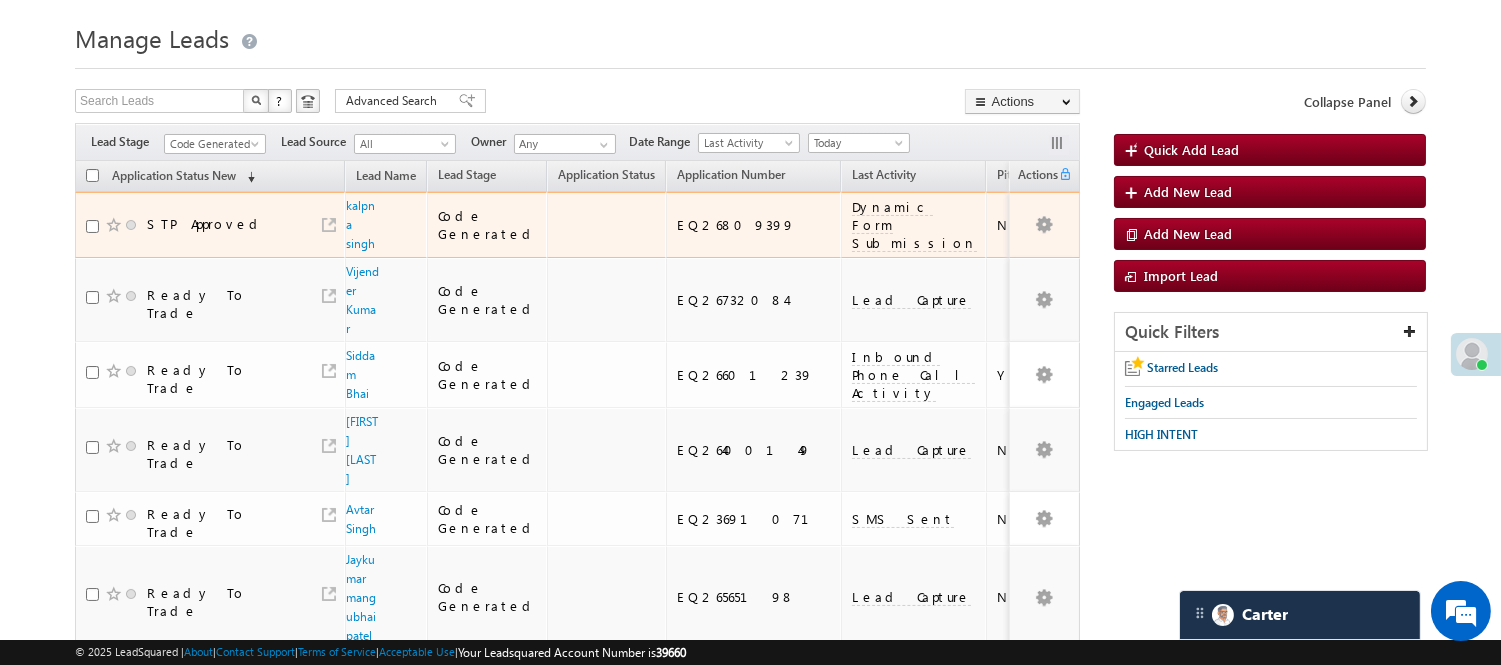 scroll, scrollTop: 0, scrollLeft: 0, axis: both 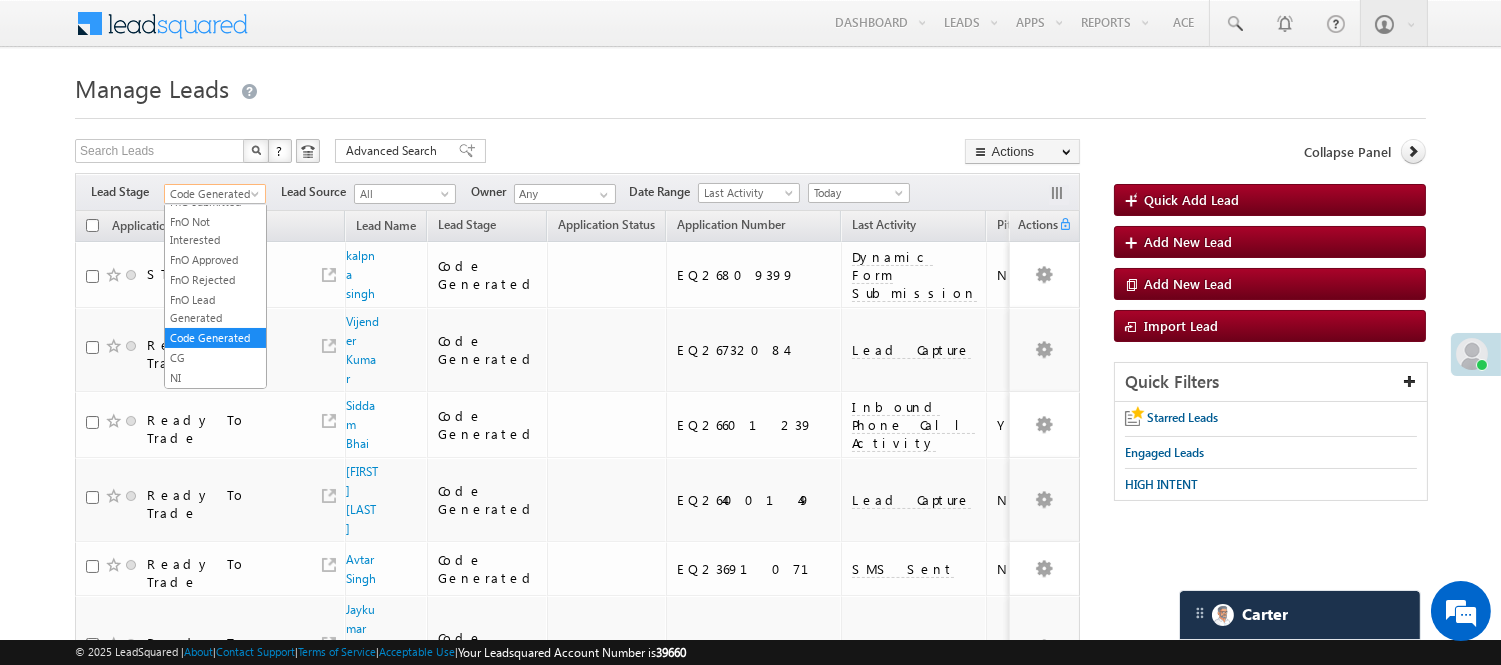 click on "Code Generated" at bounding box center [212, 194] 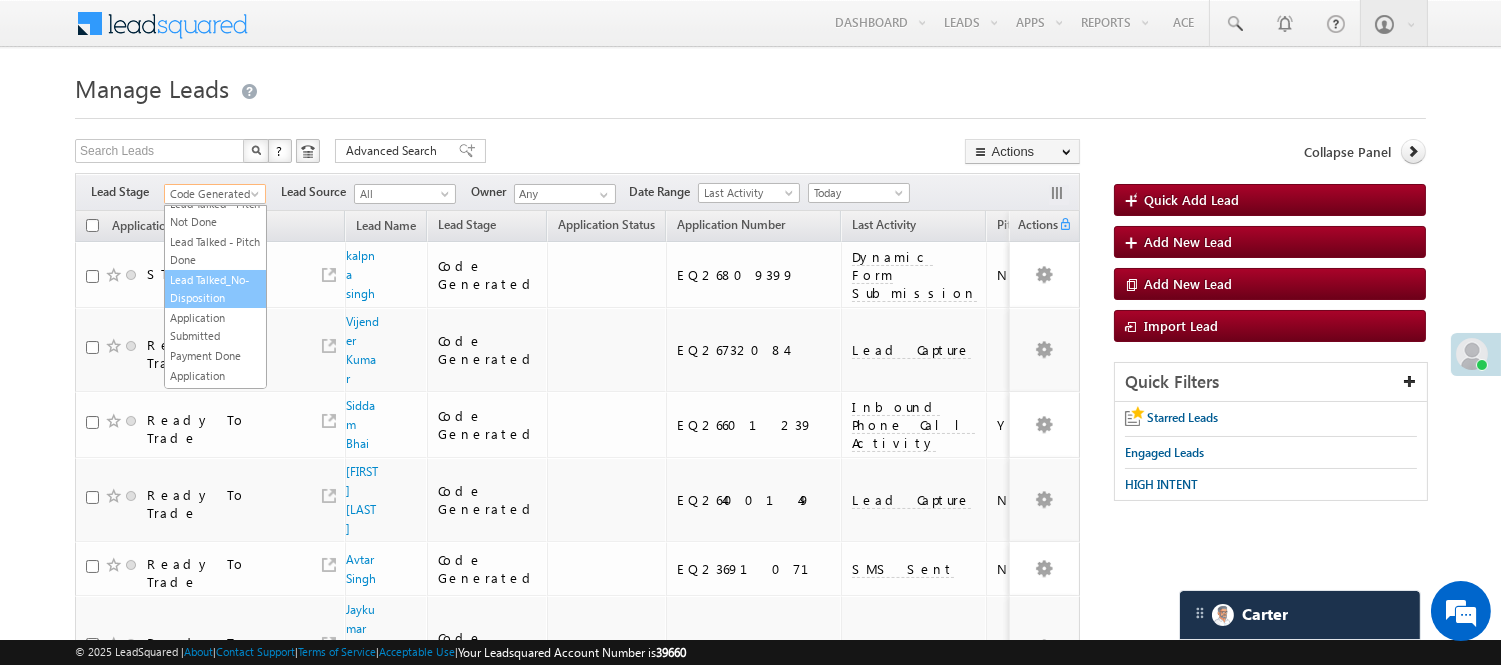 scroll, scrollTop: 0, scrollLeft: 0, axis: both 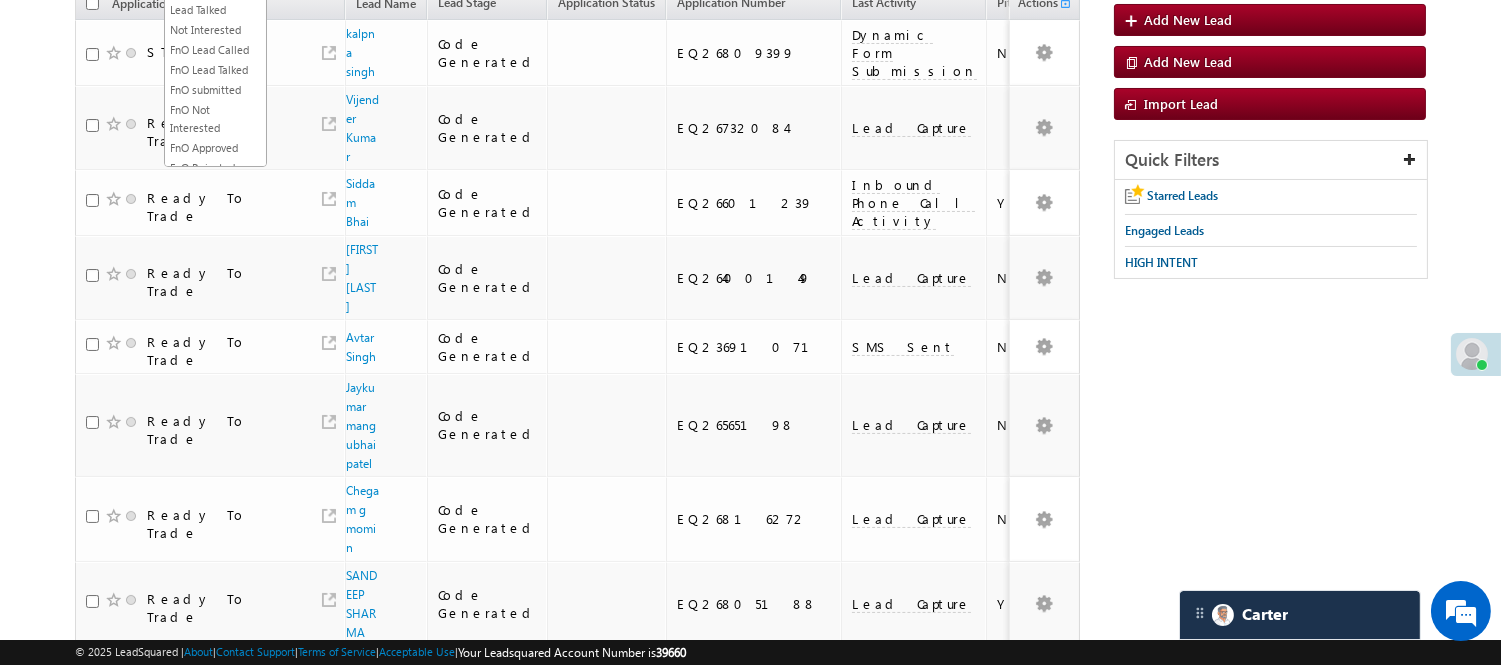 click on "Under Objection" at bounding box center [215, -30] 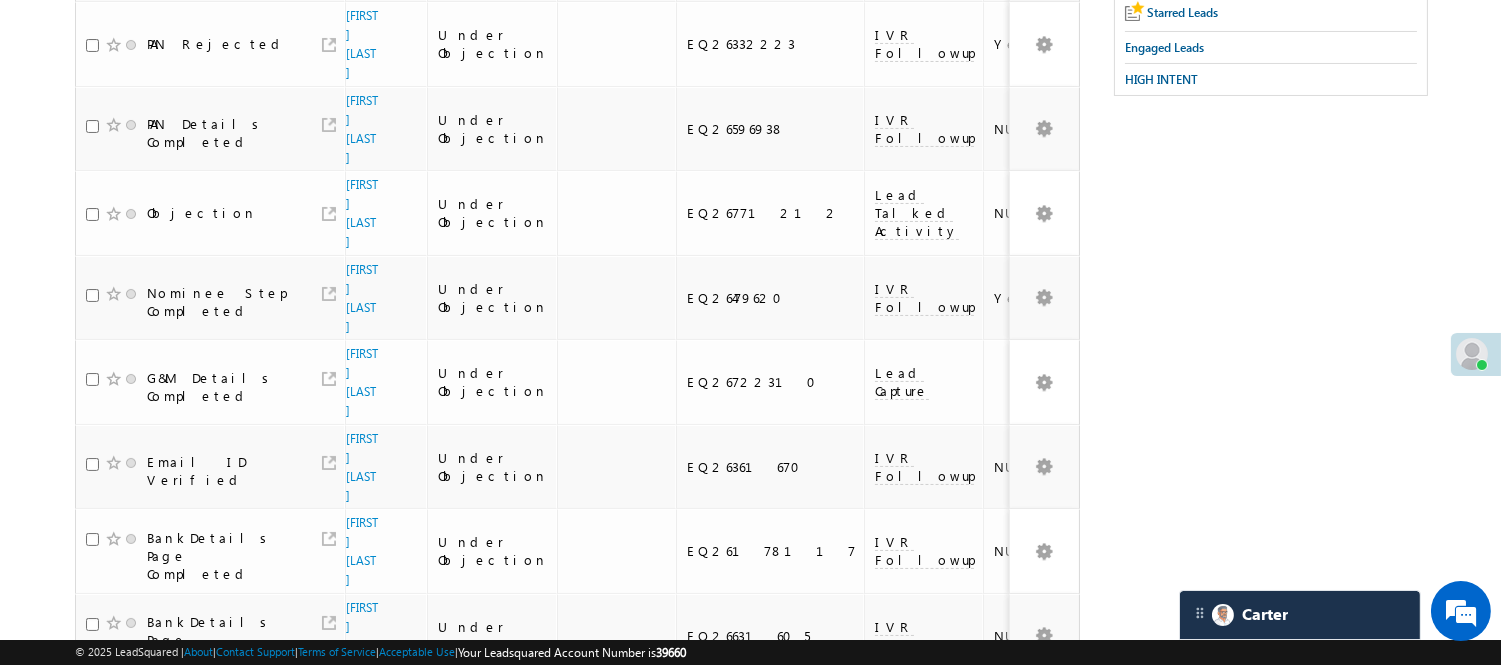 scroll, scrollTop: 444, scrollLeft: 0, axis: vertical 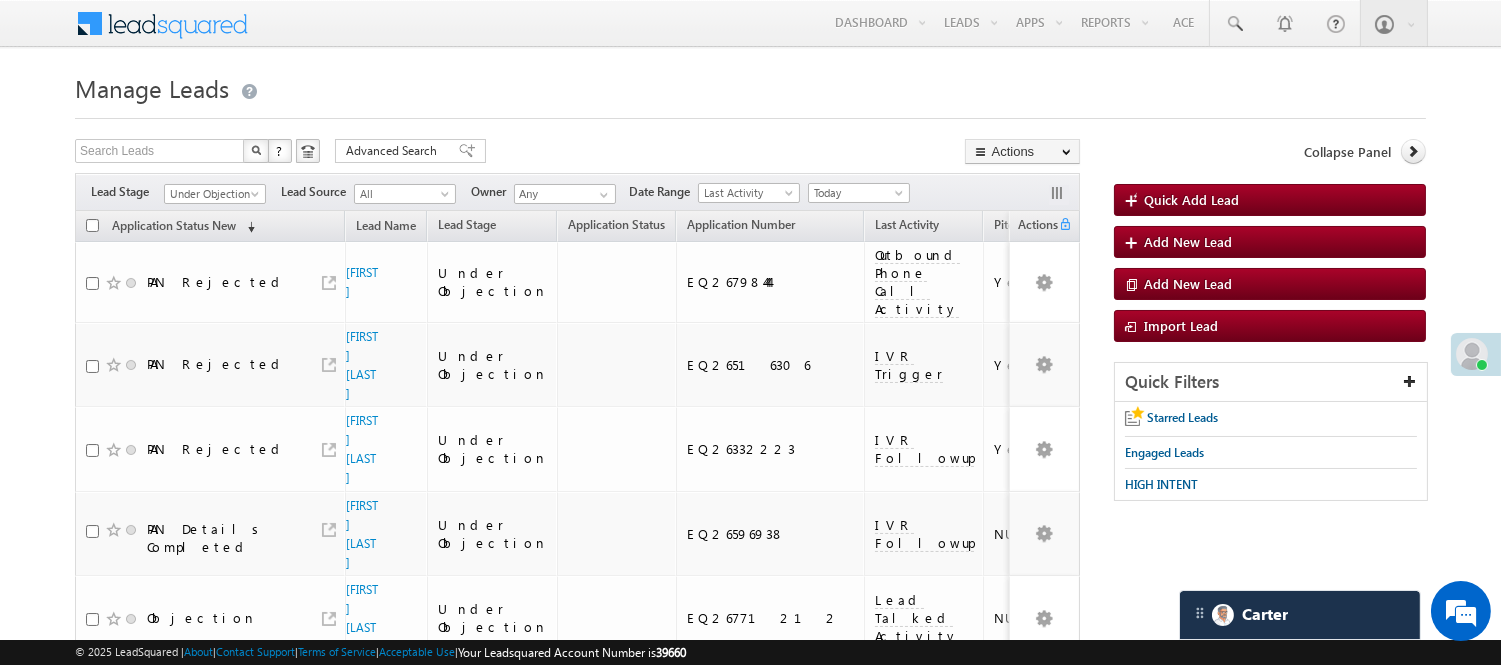 click on "Under Objection" at bounding box center (212, 194) 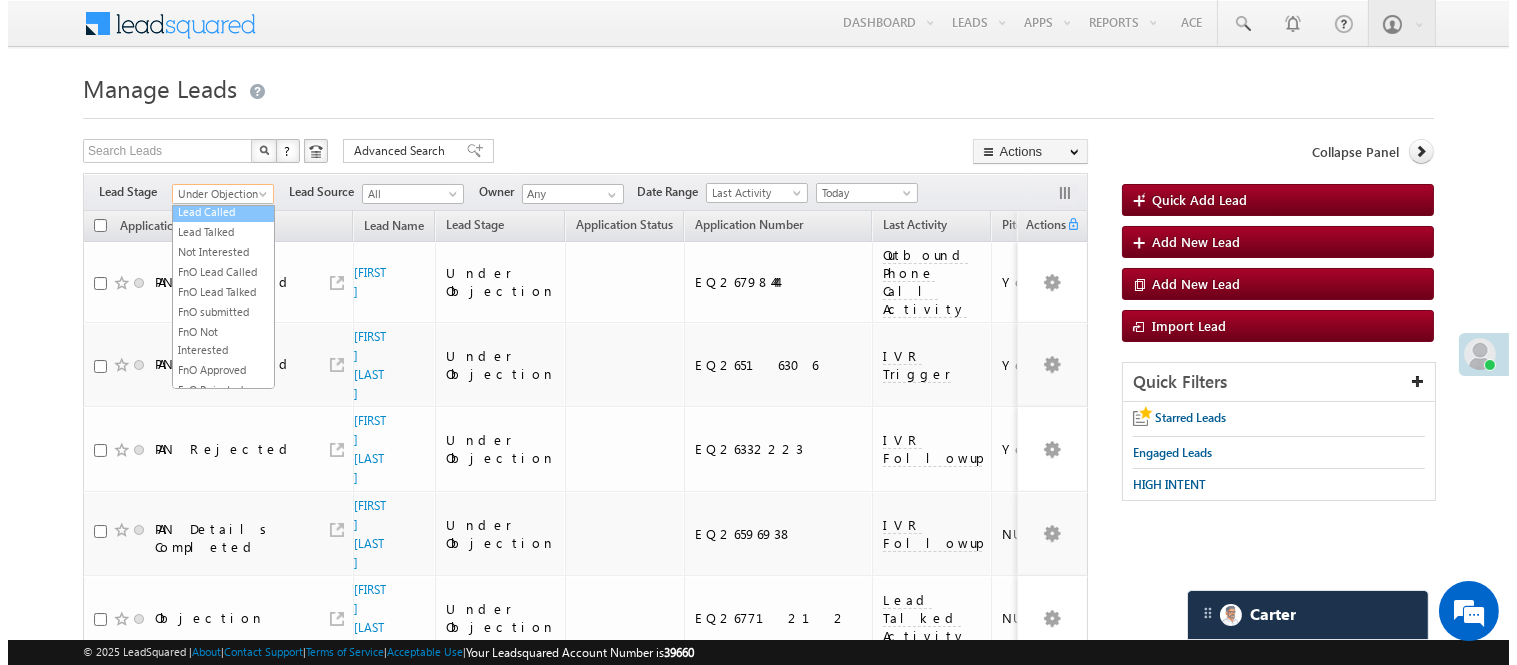 scroll, scrollTop: 0, scrollLeft: 0, axis: both 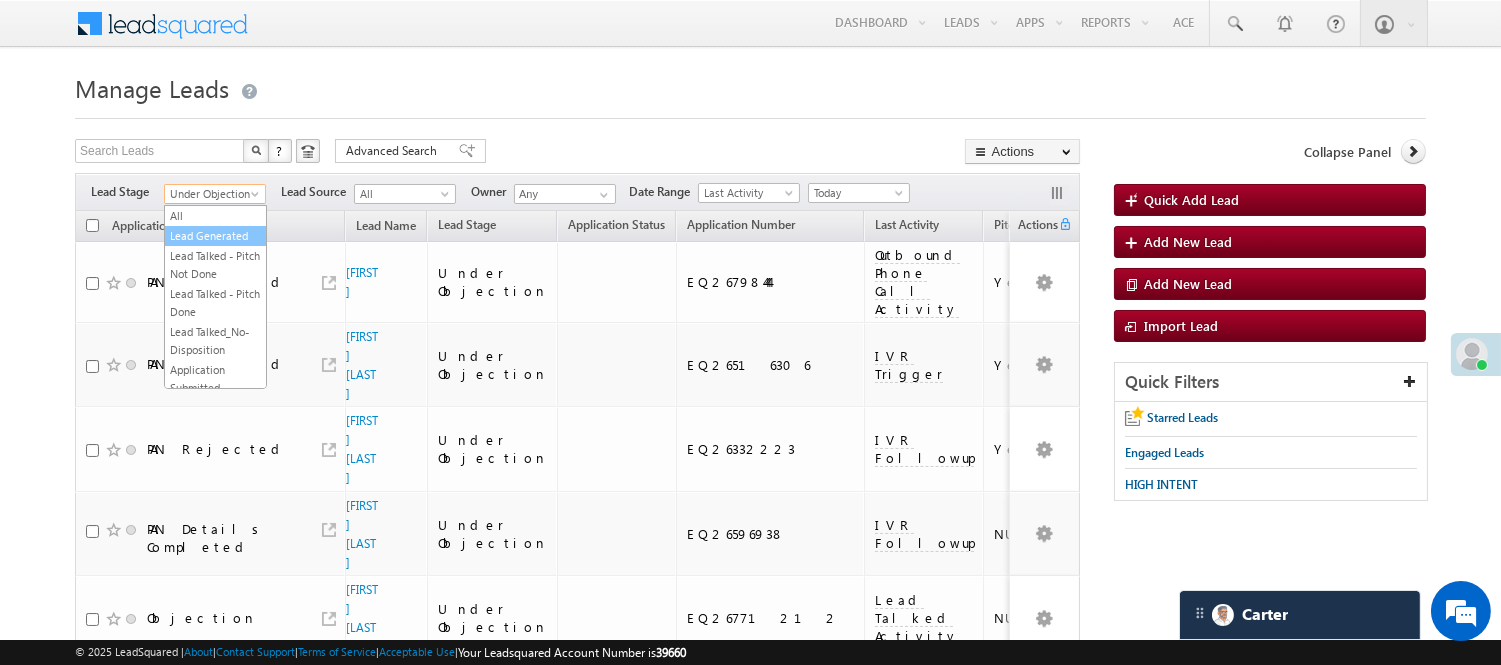 click on "Lead Generated" at bounding box center [215, 236] 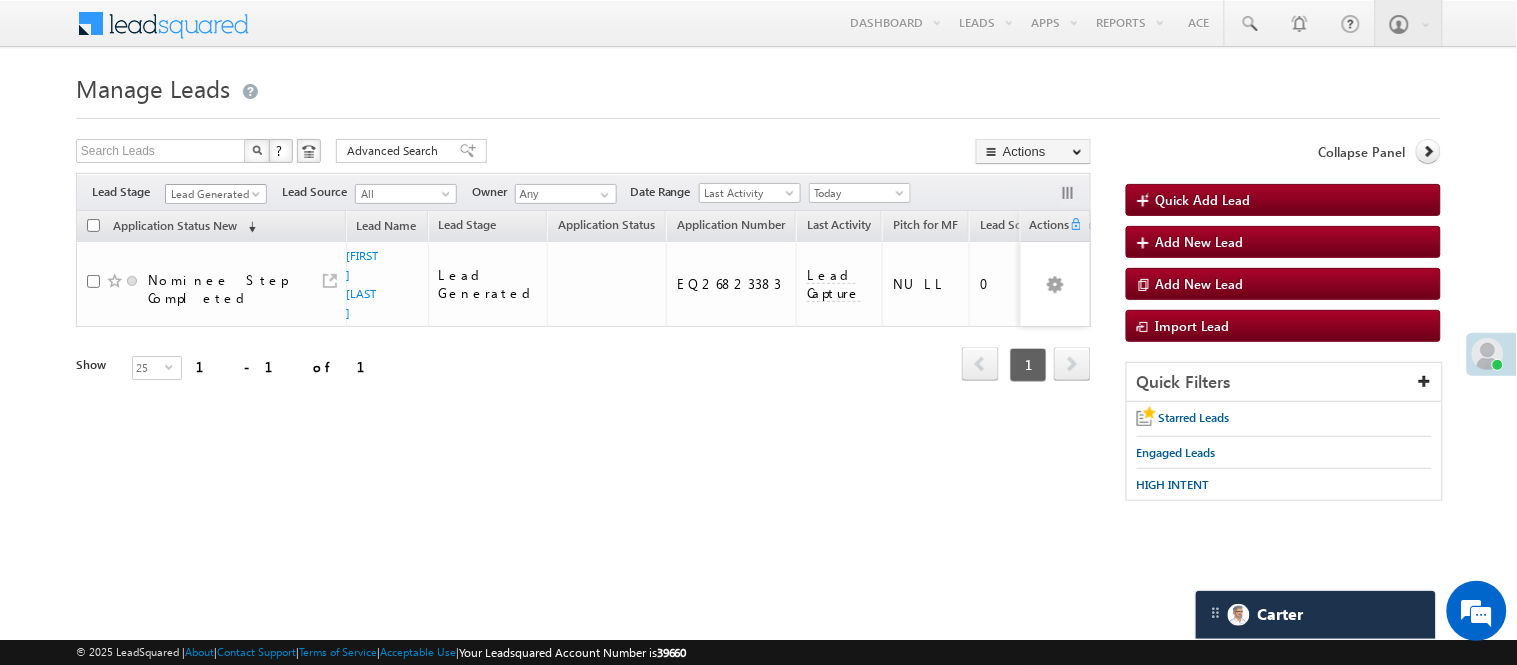 click on "Lead Generated" at bounding box center [213, 194] 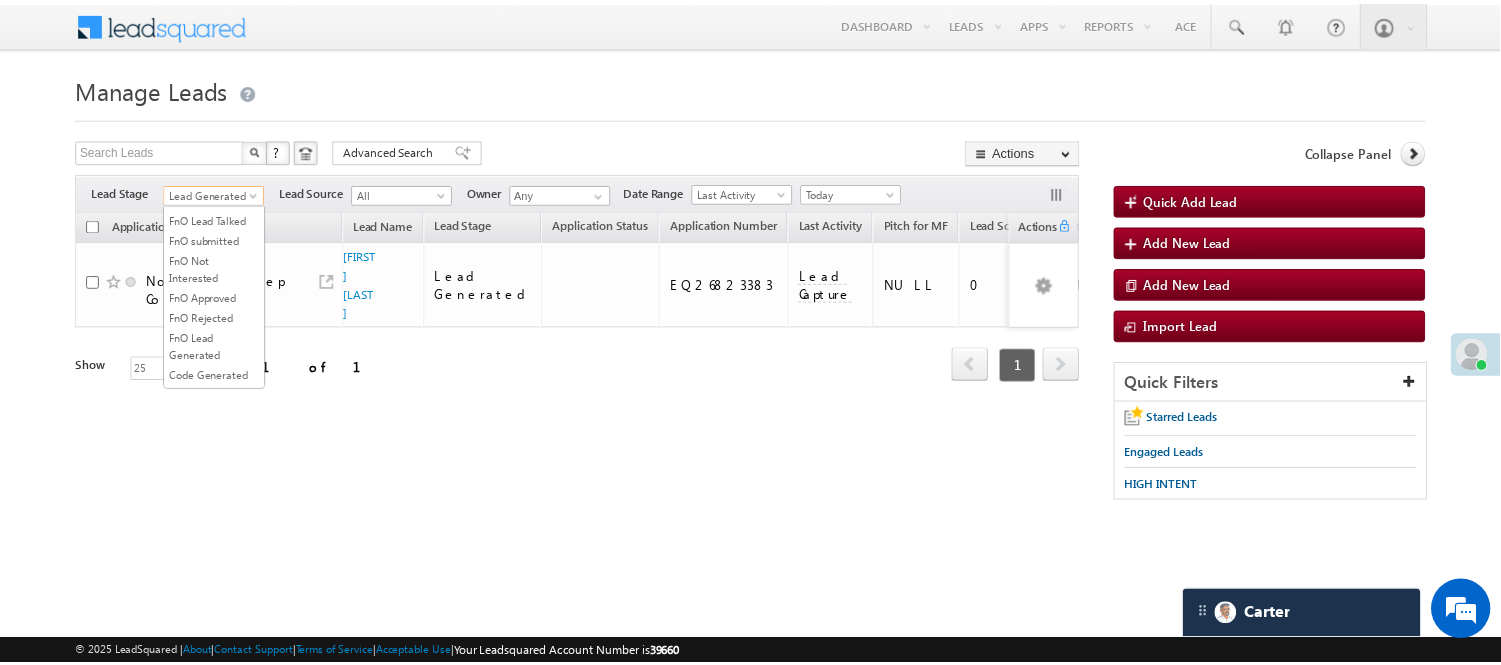 scroll, scrollTop: 496, scrollLeft: 0, axis: vertical 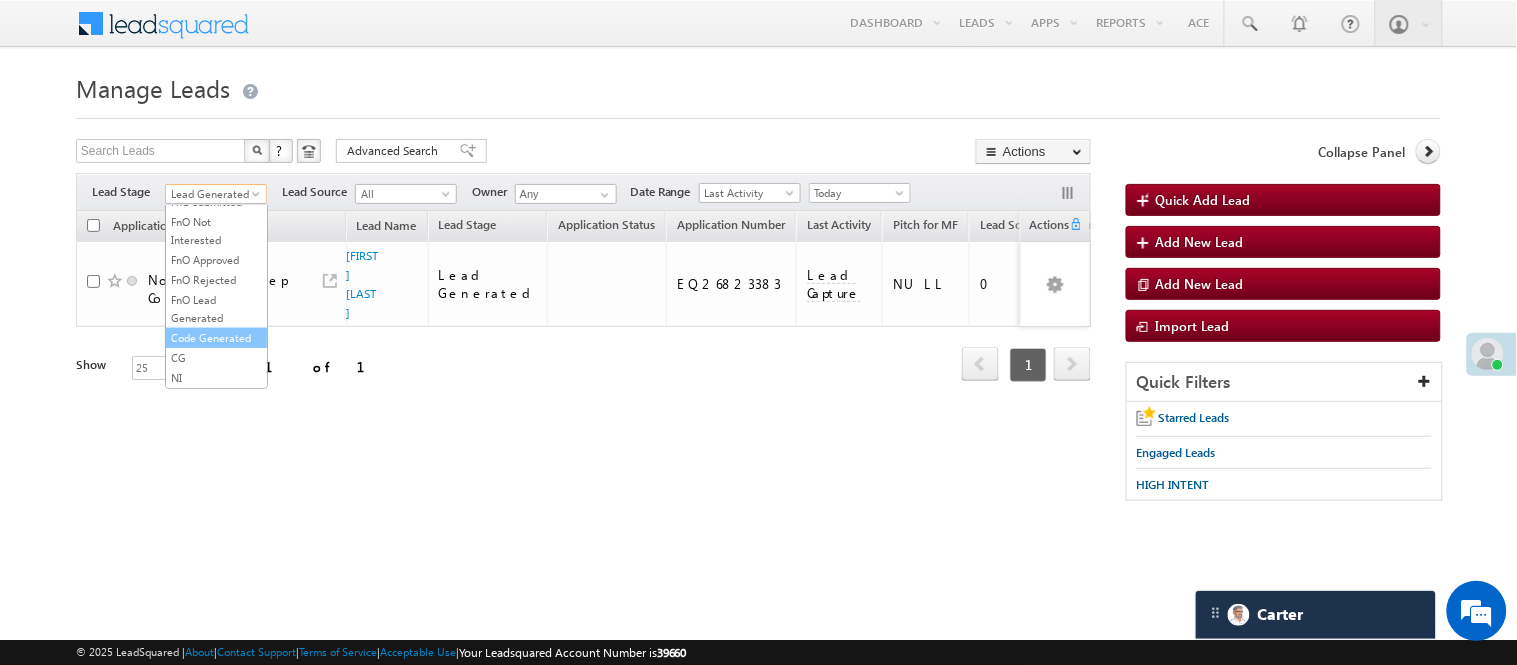 click on "Code Generated" at bounding box center [216, 338] 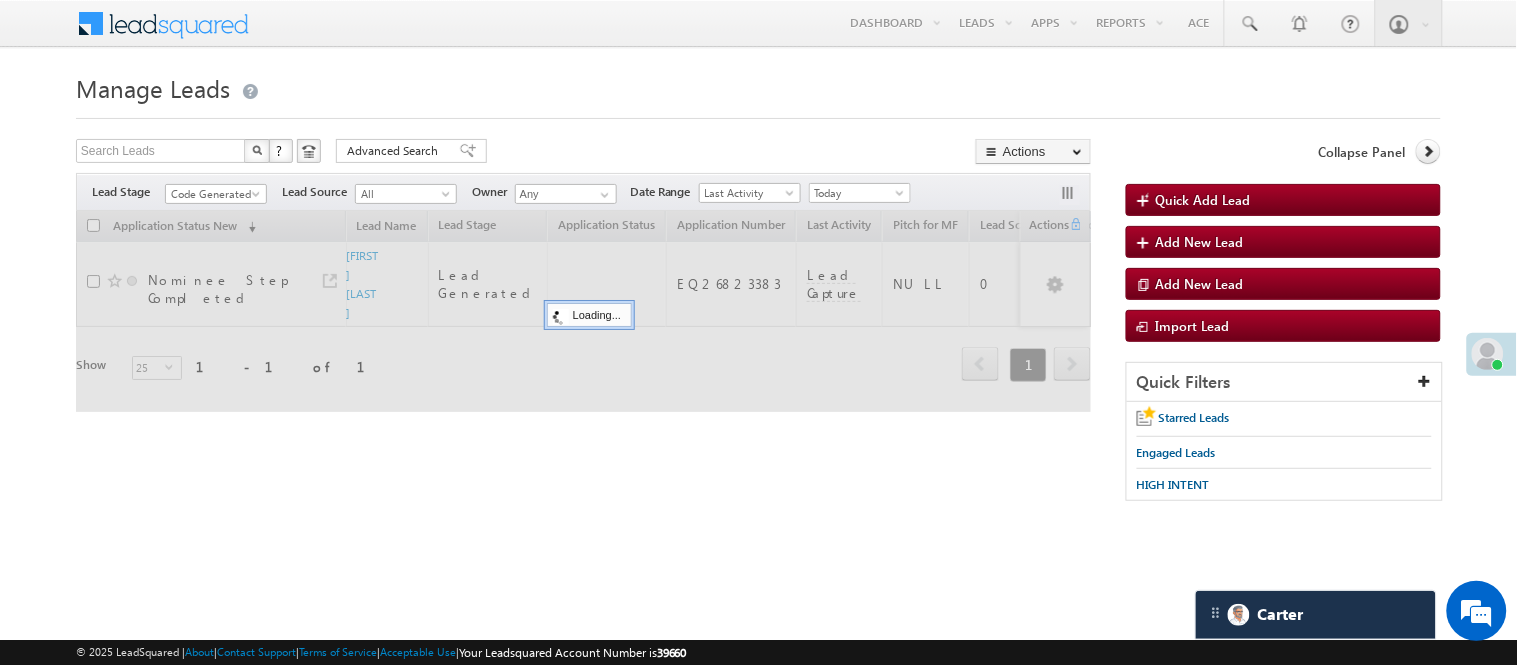 click on "Search Leads X ?   1 results found
Advanced Search
Advanced Search
Advanced search results
Actions Export Leads Actions" at bounding box center [583, 288] 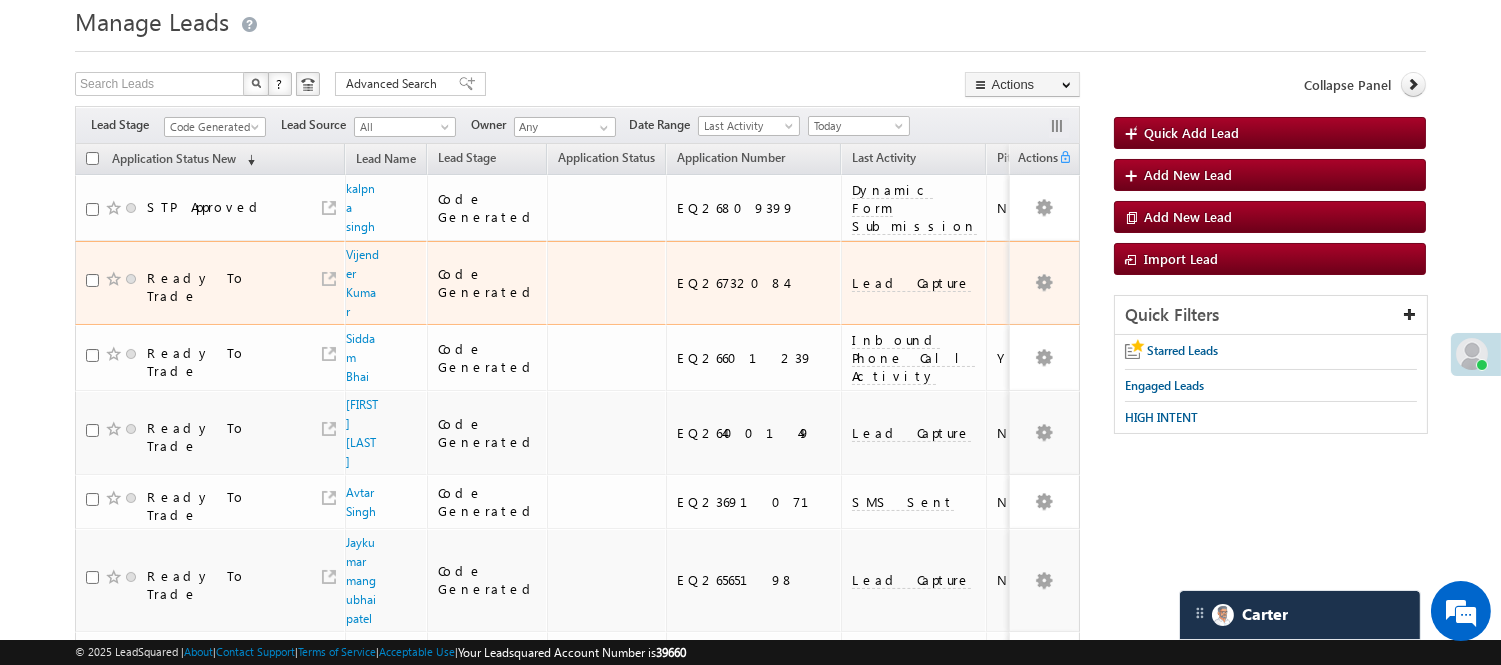 scroll, scrollTop: 111, scrollLeft: 0, axis: vertical 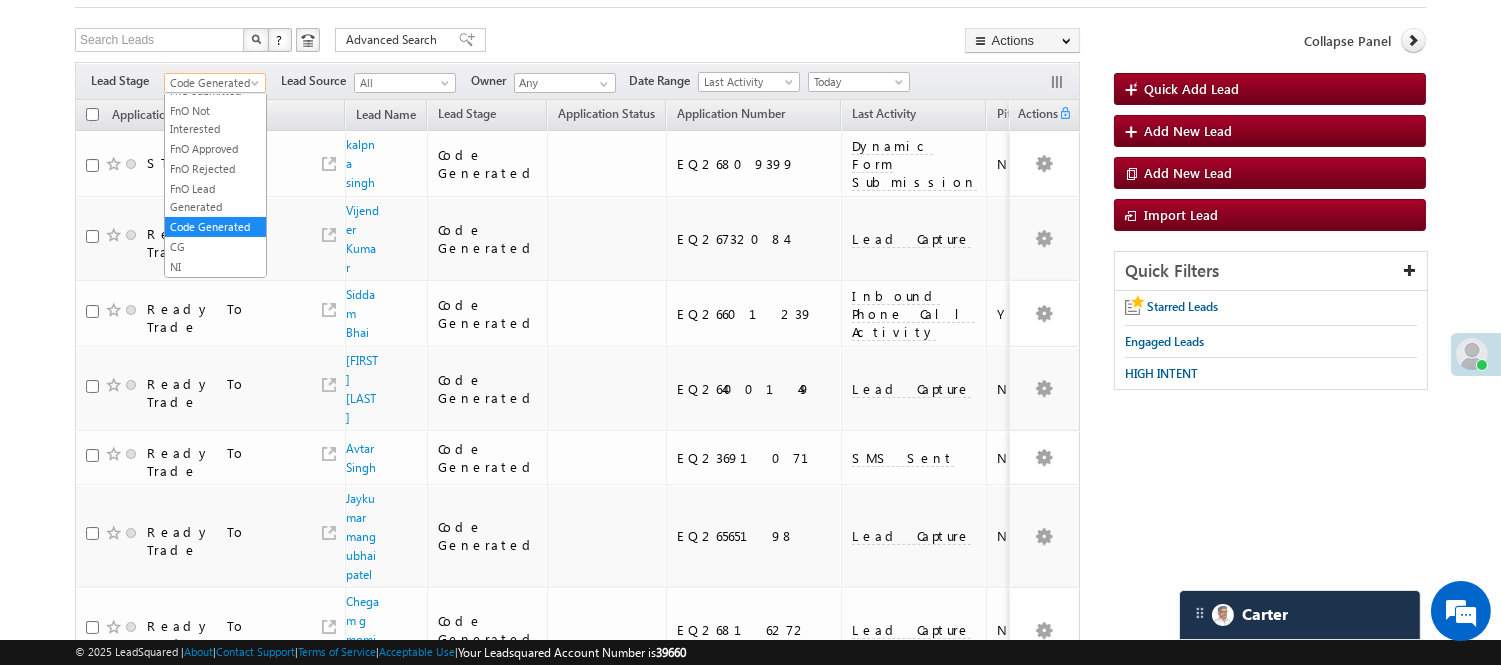 click on "Code Generated" at bounding box center (212, 83) 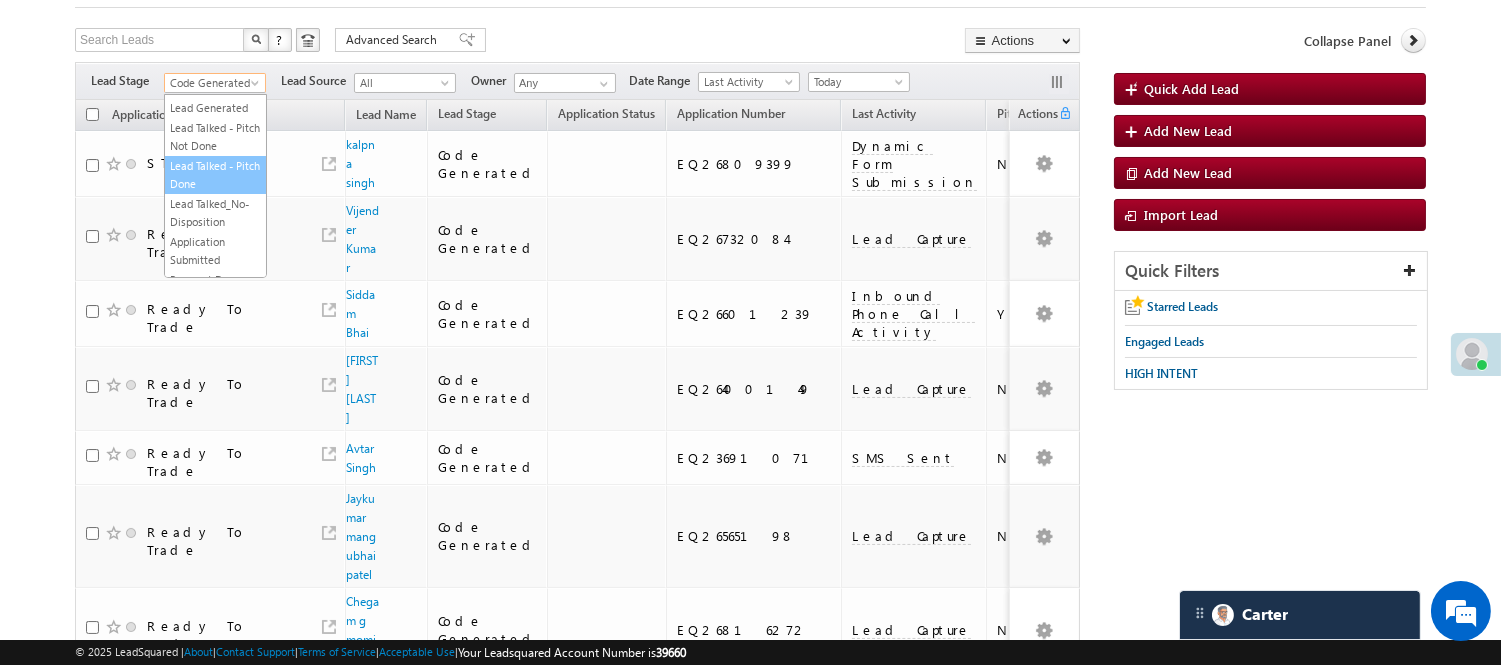 scroll, scrollTop: 0, scrollLeft: 0, axis: both 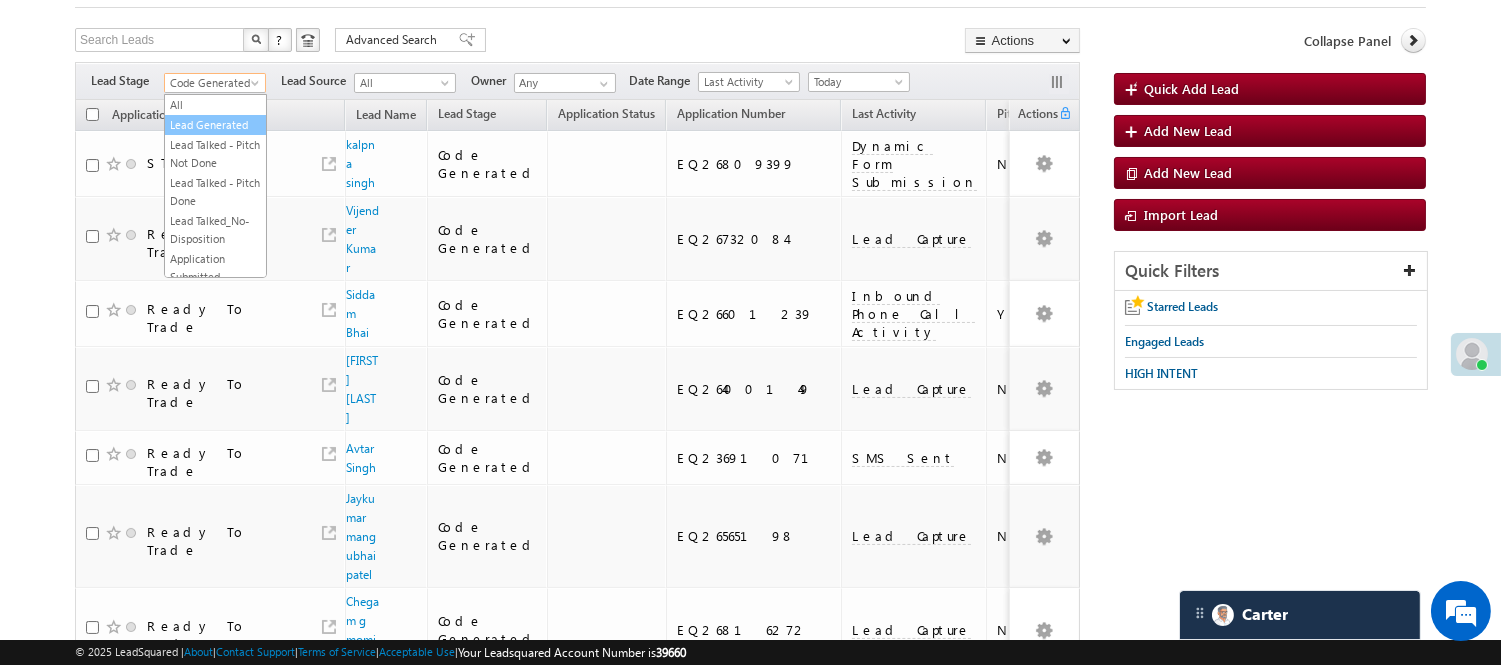 click on "Lead Generated" at bounding box center (215, 125) 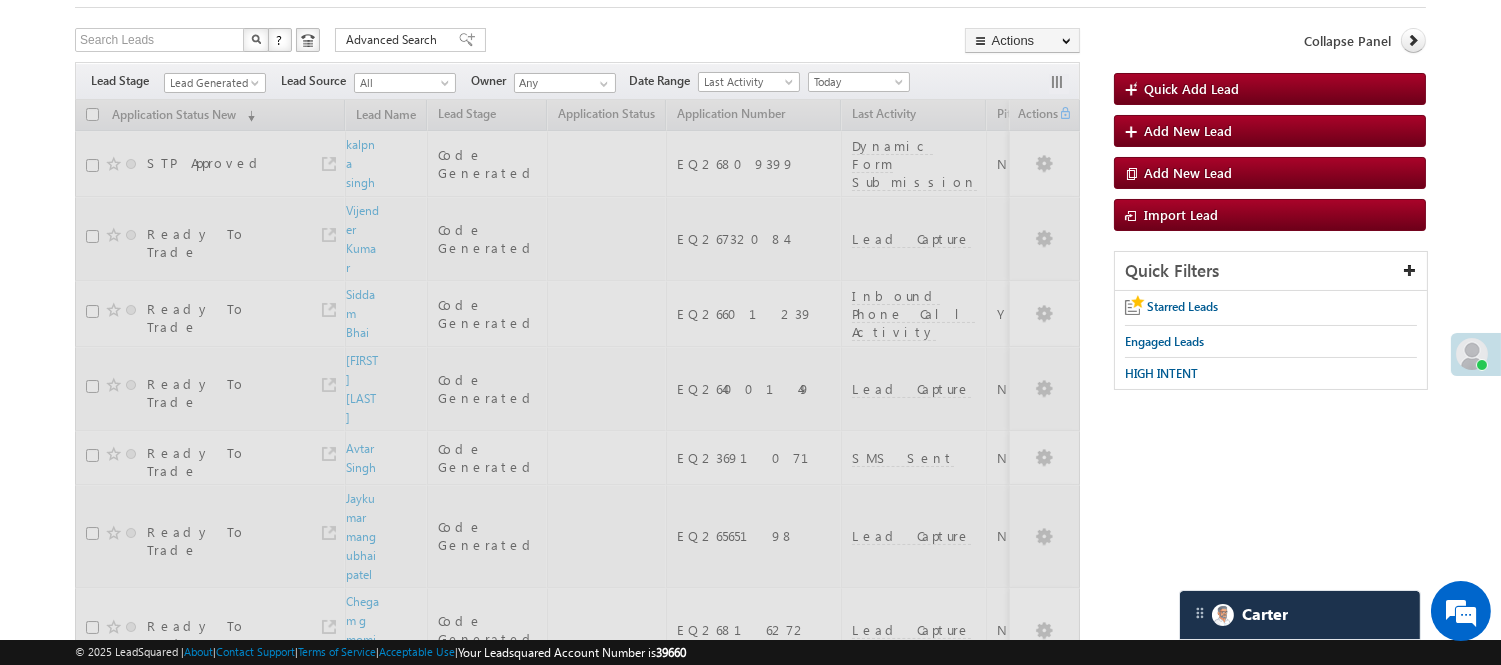 click on "Search Leads X ?   19 results found
Advanced Search
Advanced Search
Advanced search results
Actions Export Leads Actions" at bounding box center (577, 905) 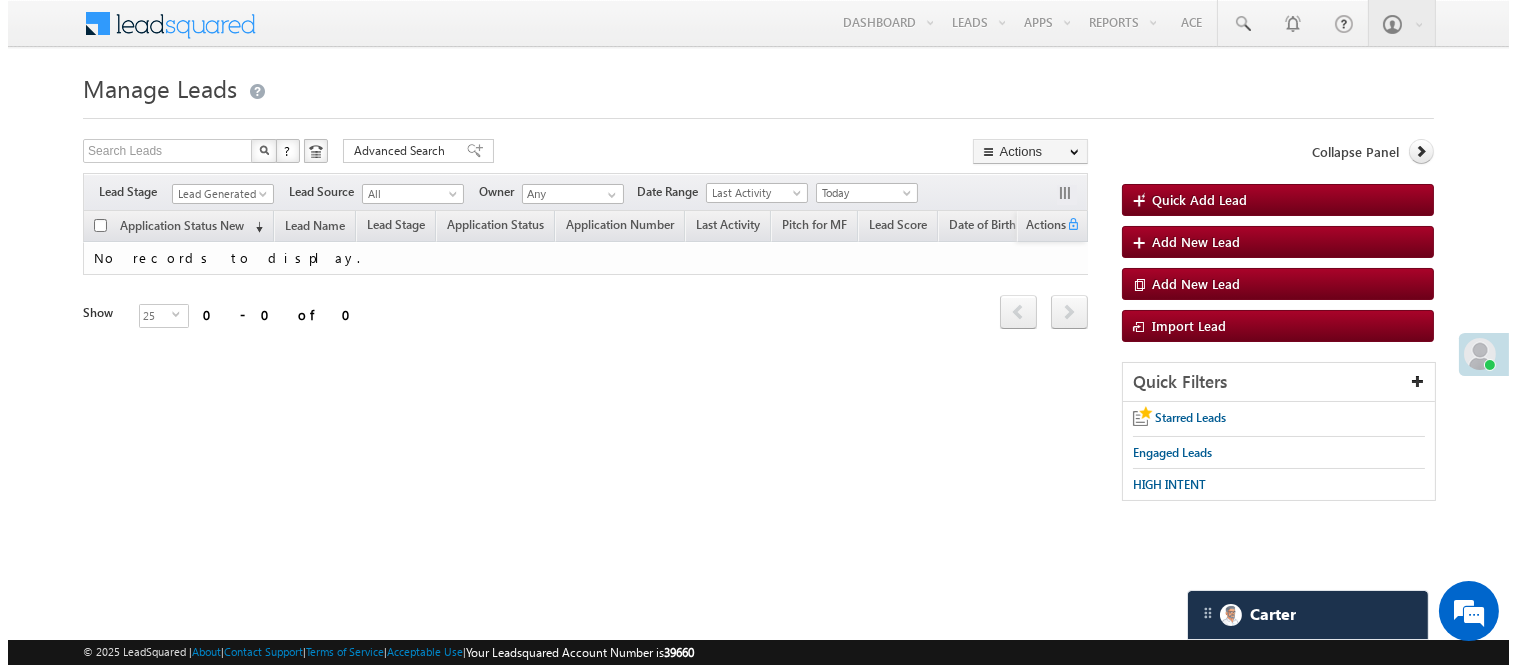 scroll, scrollTop: 0, scrollLeft: 0, axis: both 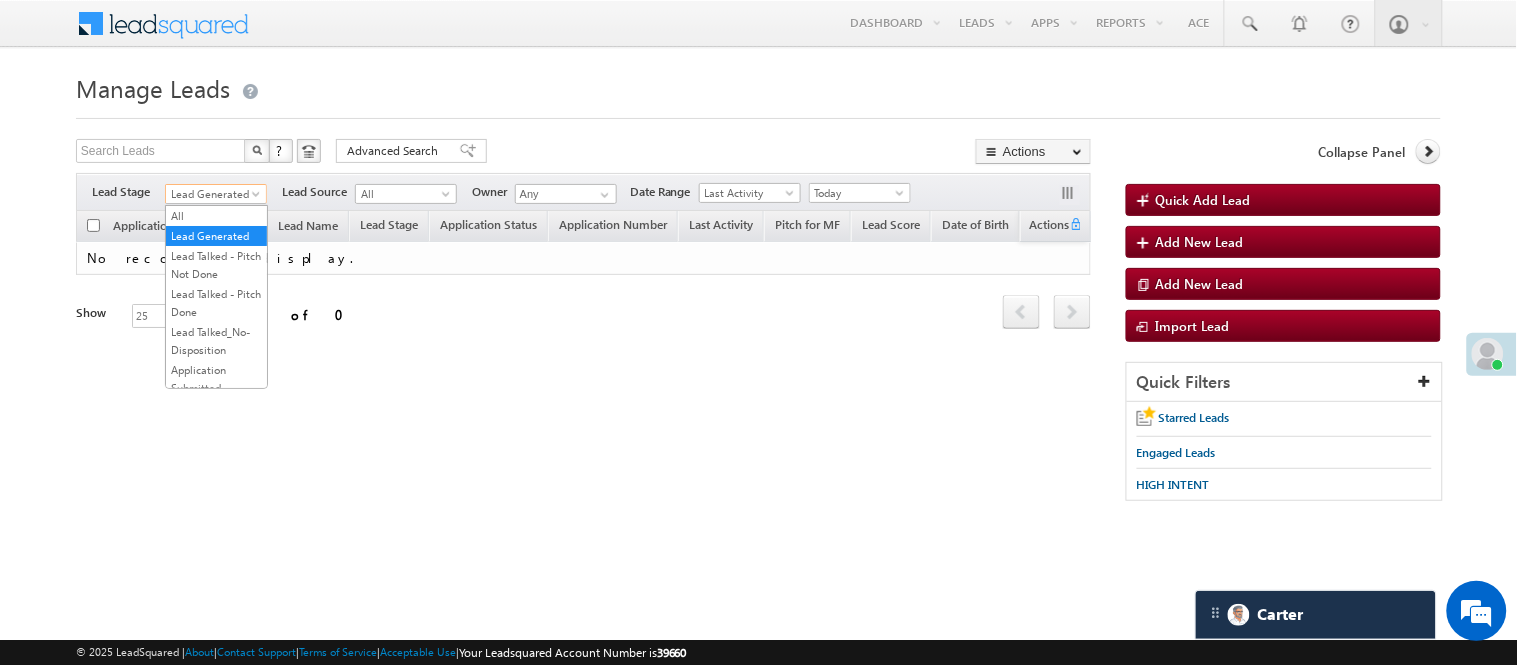 click on "Lead Generated" at bounding box center [213, 194] 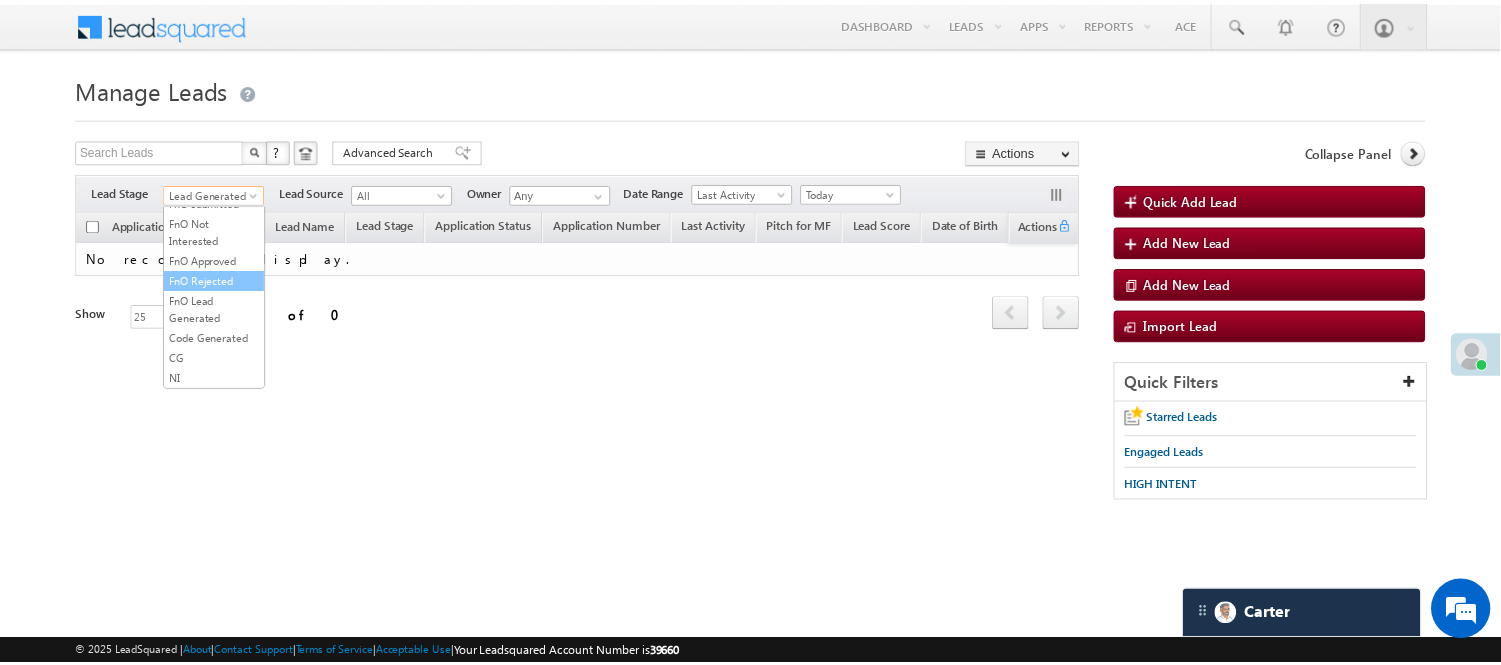 scroll, scrollTop: 496, scrollLeft: 0, axis: vertical 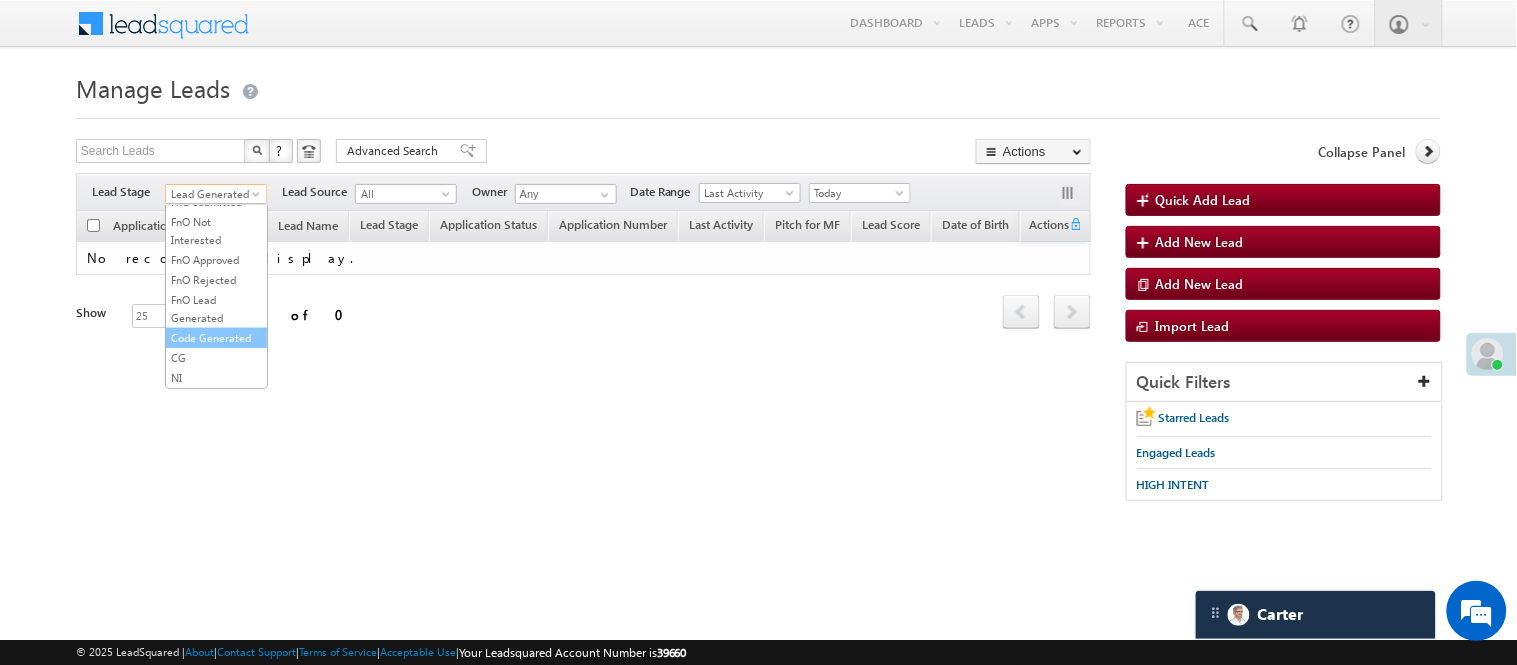 click on "Code Generated" at bounding box center (216, 338) 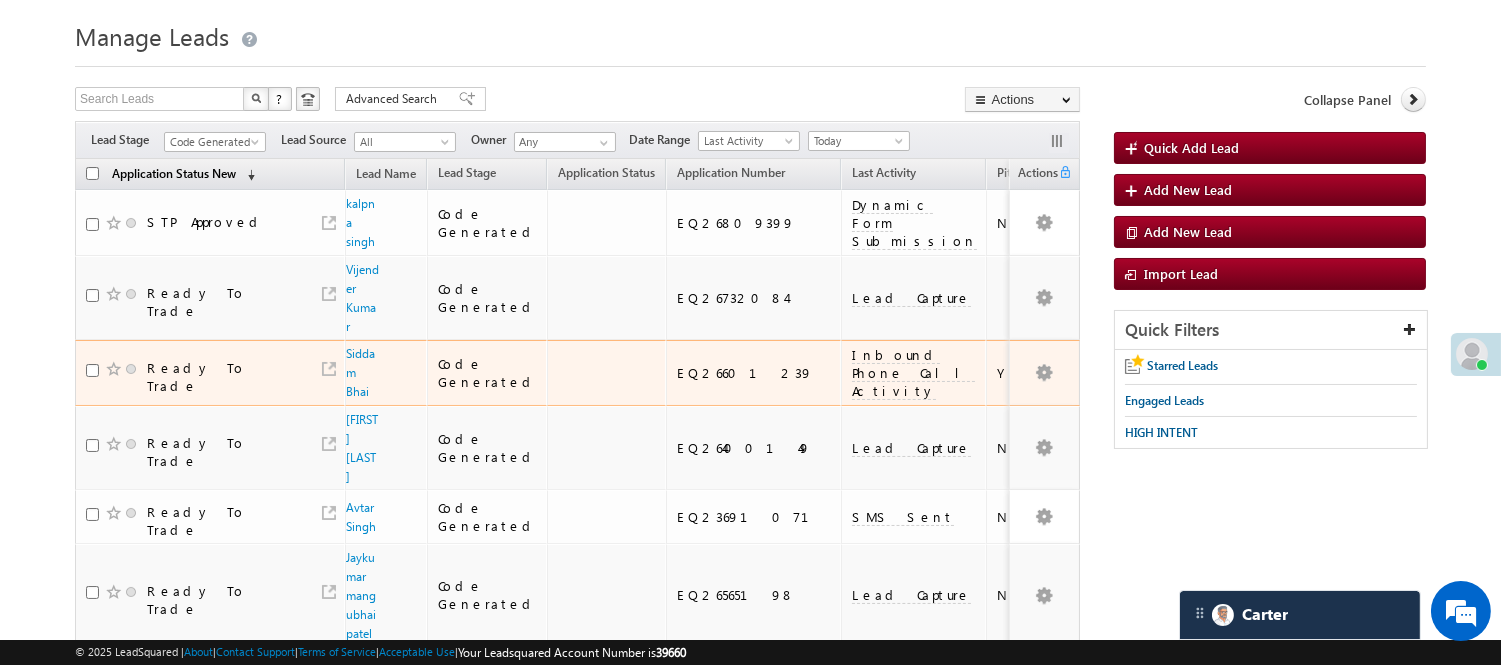 scroll, scrollTop: 0, scrollLeft: 0, axis: both 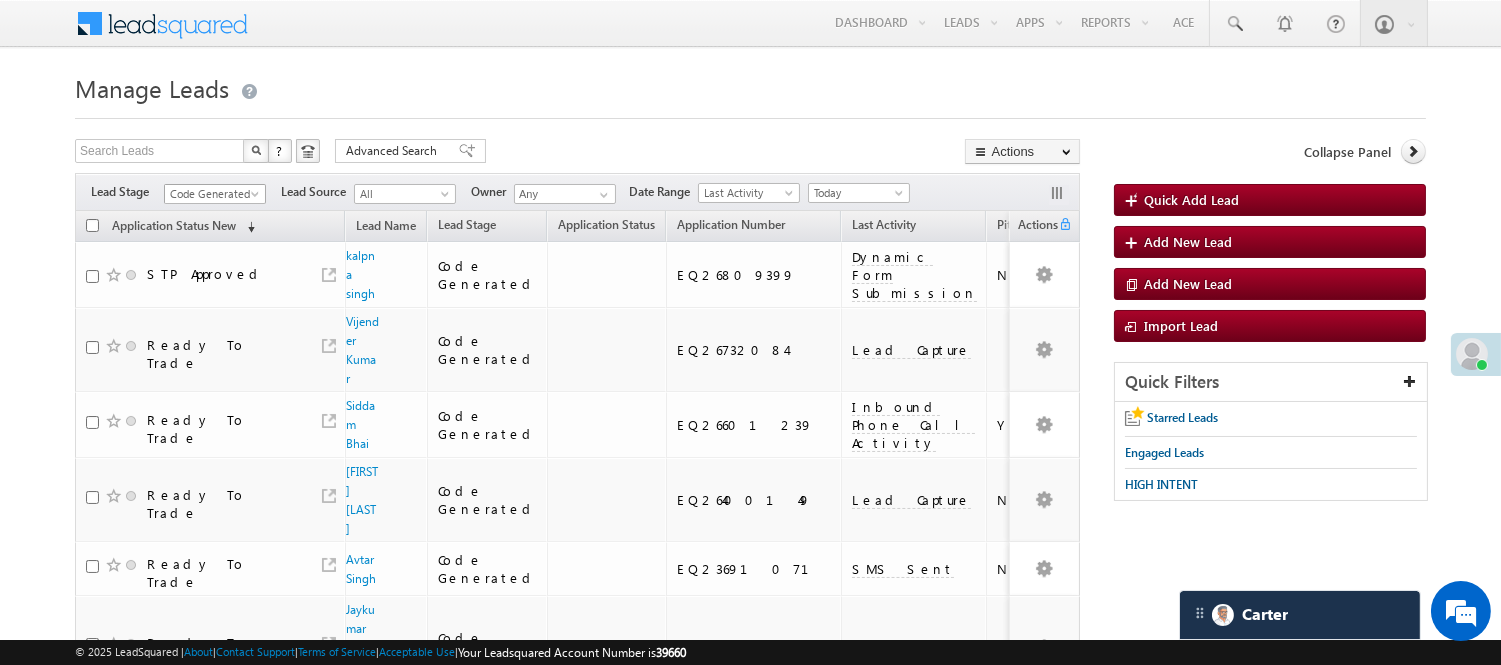 click on "Code Generated" at bounding box center [212, 194] 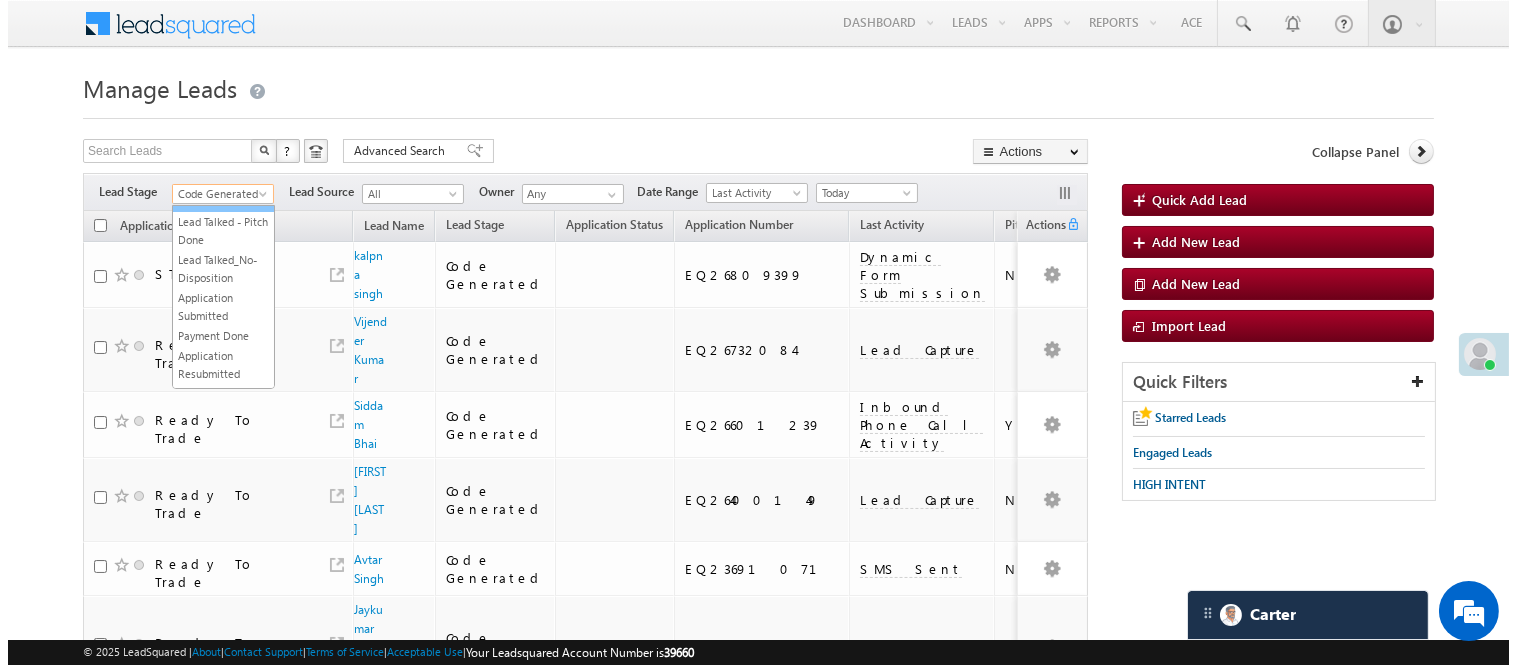 scroll, scrollTop: 0, scrollLeft: 0, axis: both 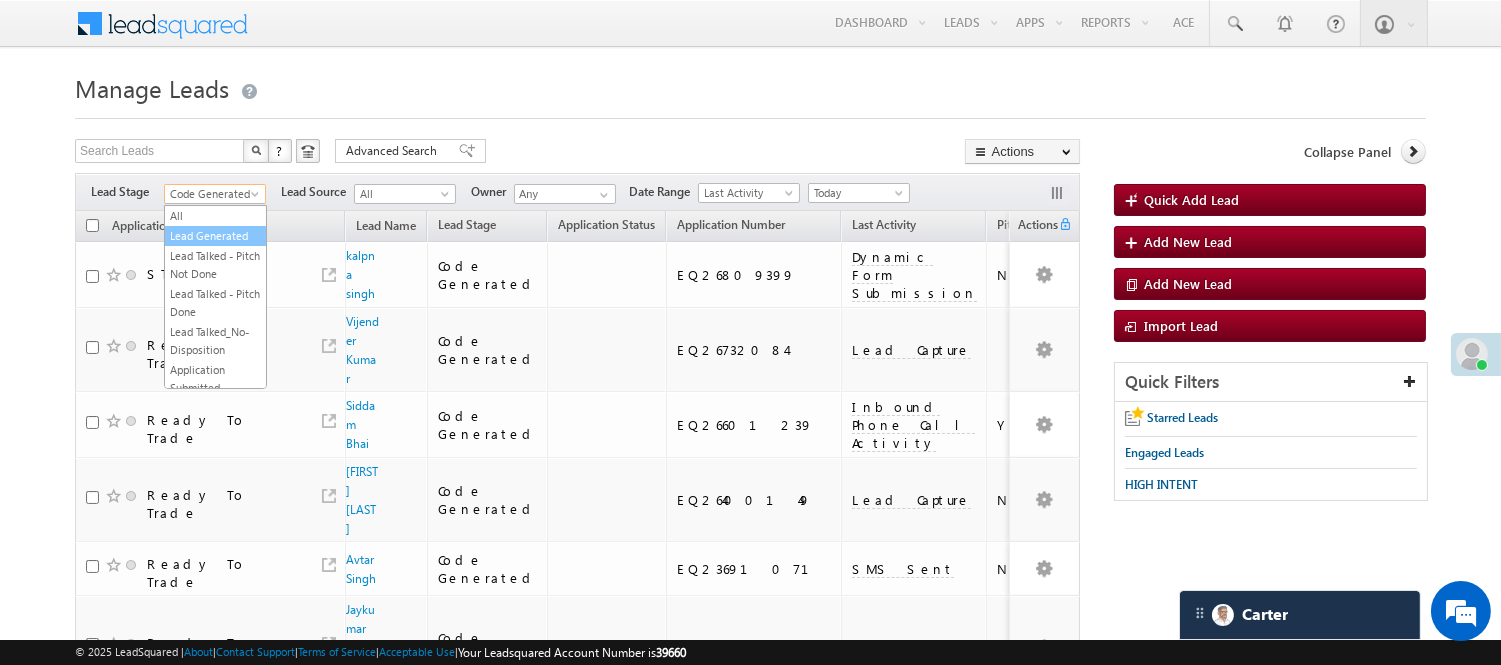 click on "Lead Generated" at bounding box center (215, 236) 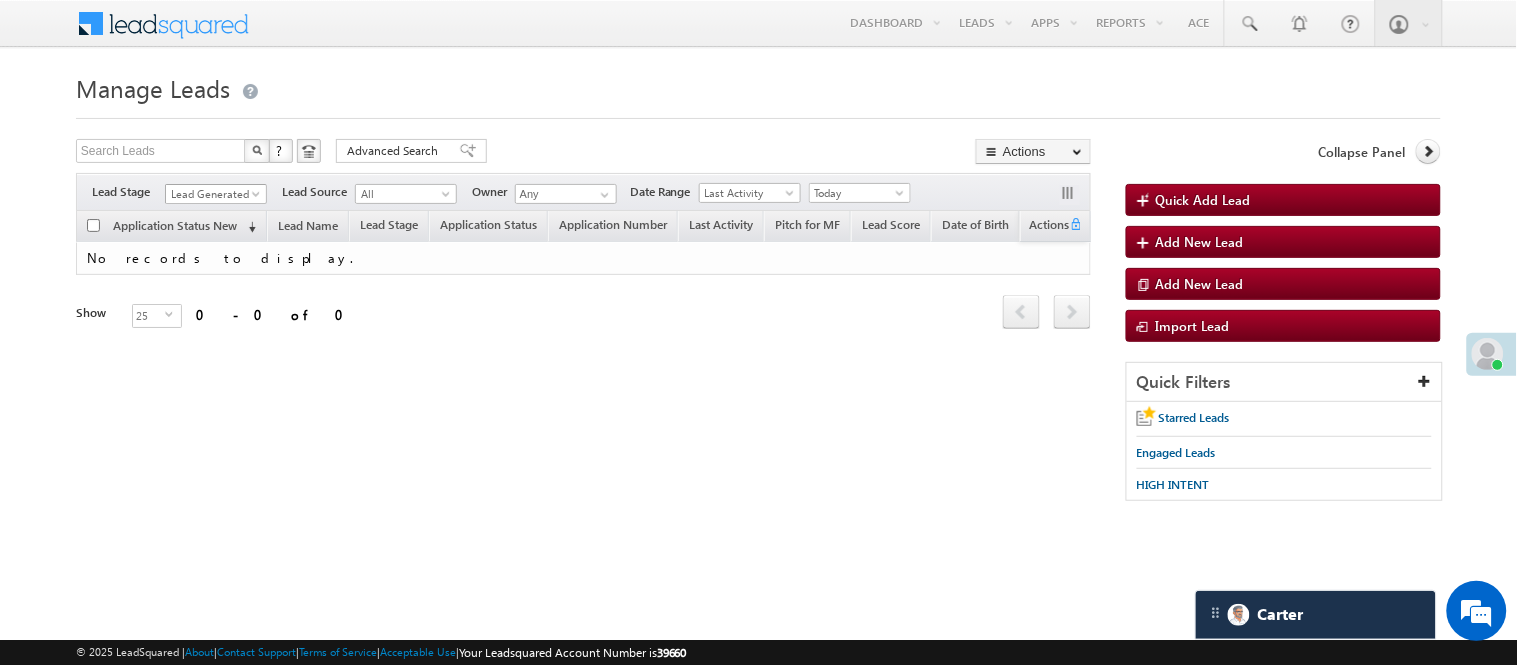 click on "Lead Generated" at bounding box center (213, 194) 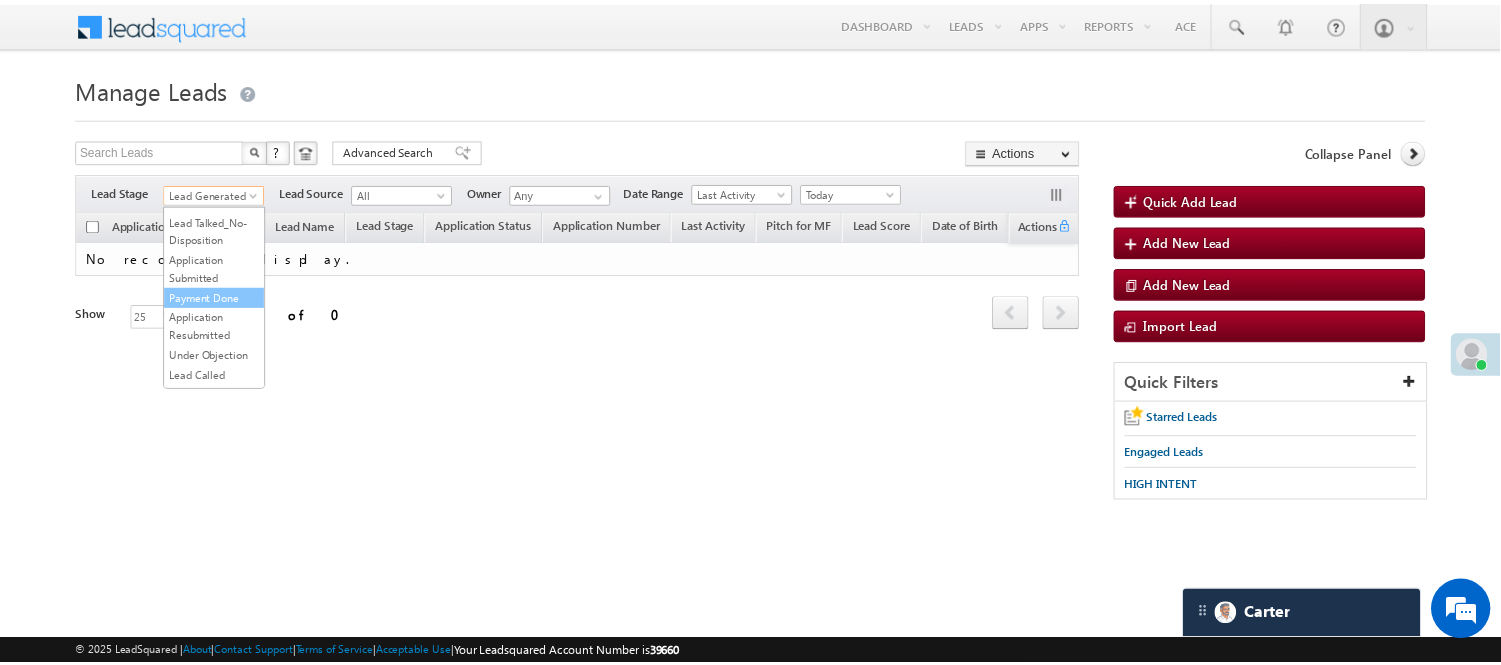 scroll, scrollTop: 222, scrollLeft: 0, axis: vertical 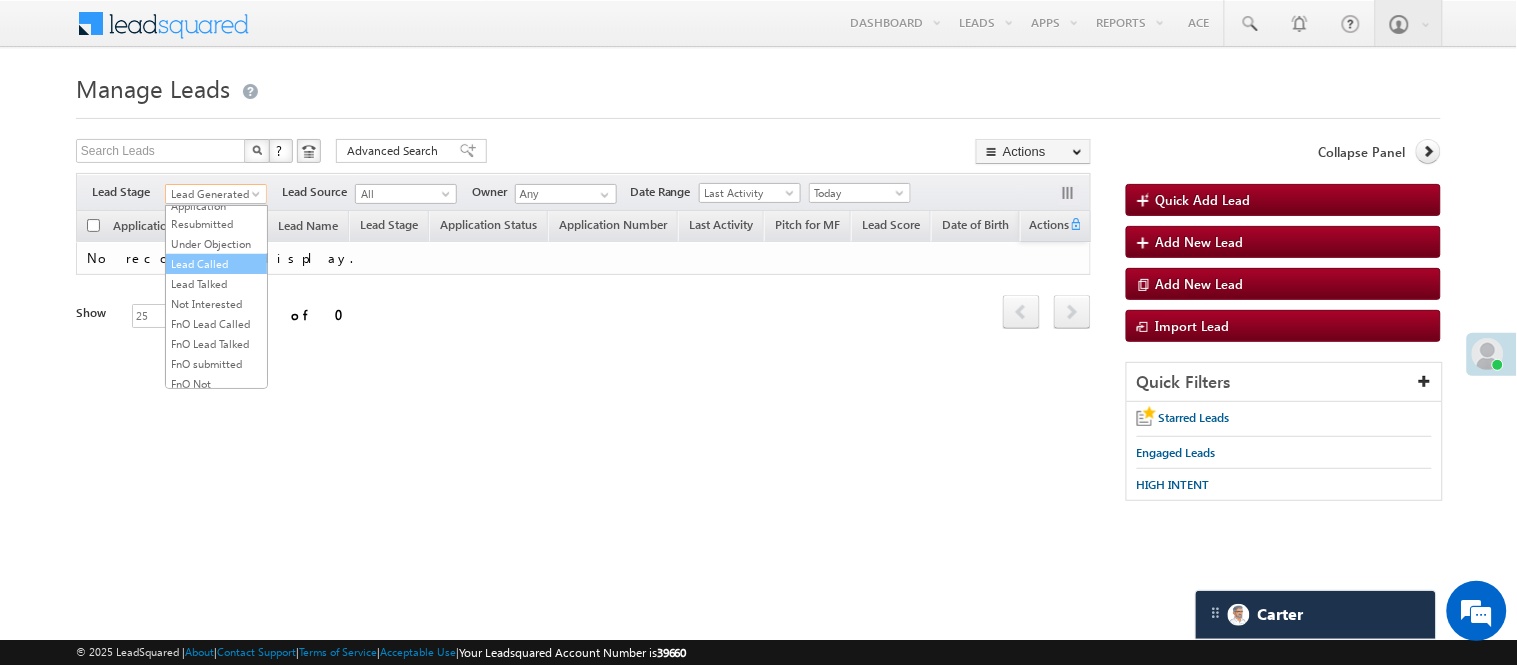 click on "Lead Called" at bounding box center (216, 264) 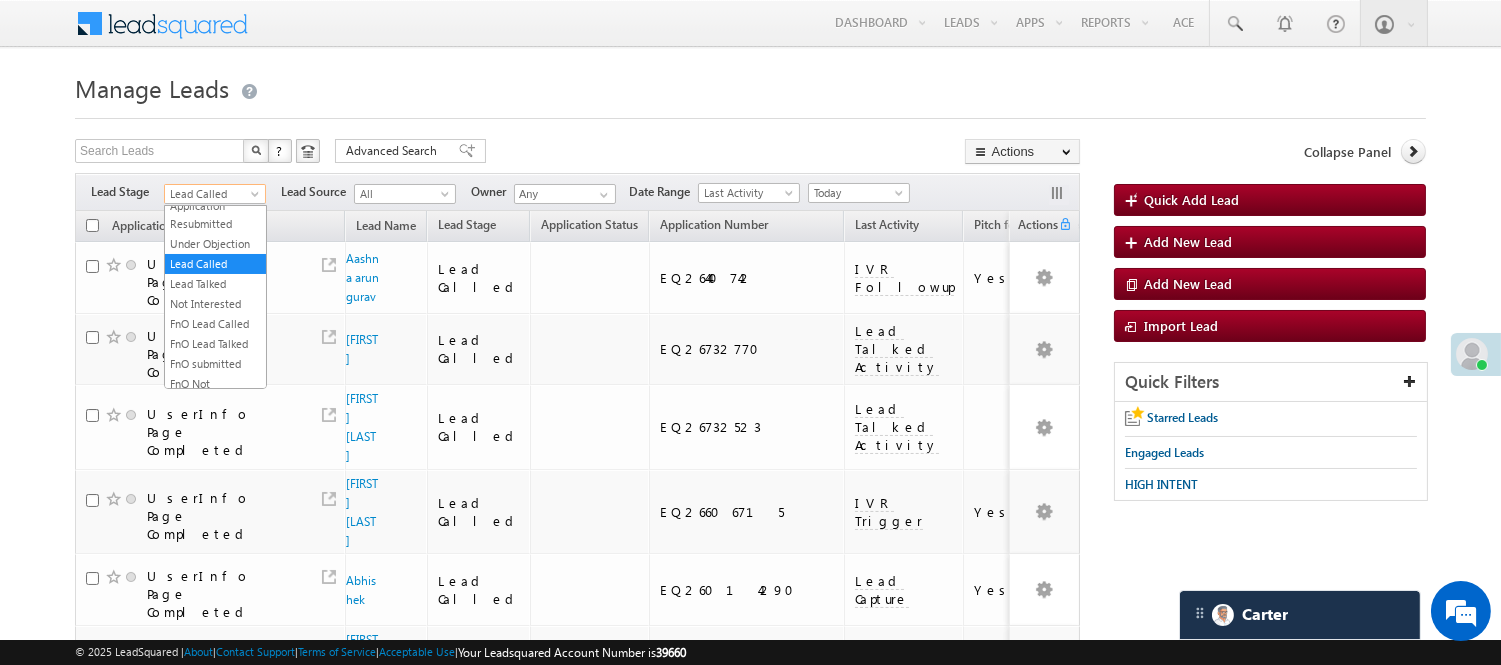 click on "Lead Called" at bounding box center [212, 194] 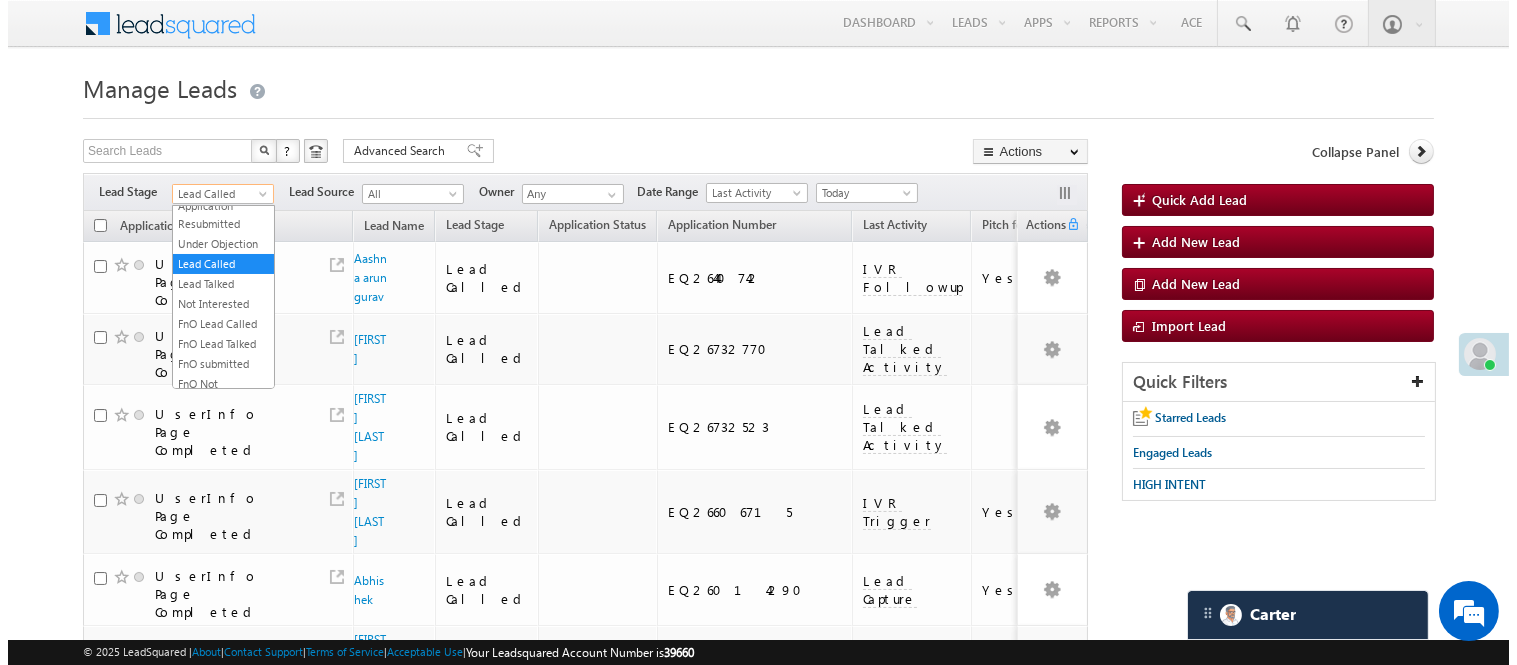 scroll, scrollTop: 0, scrollLeft: 0, axis: both 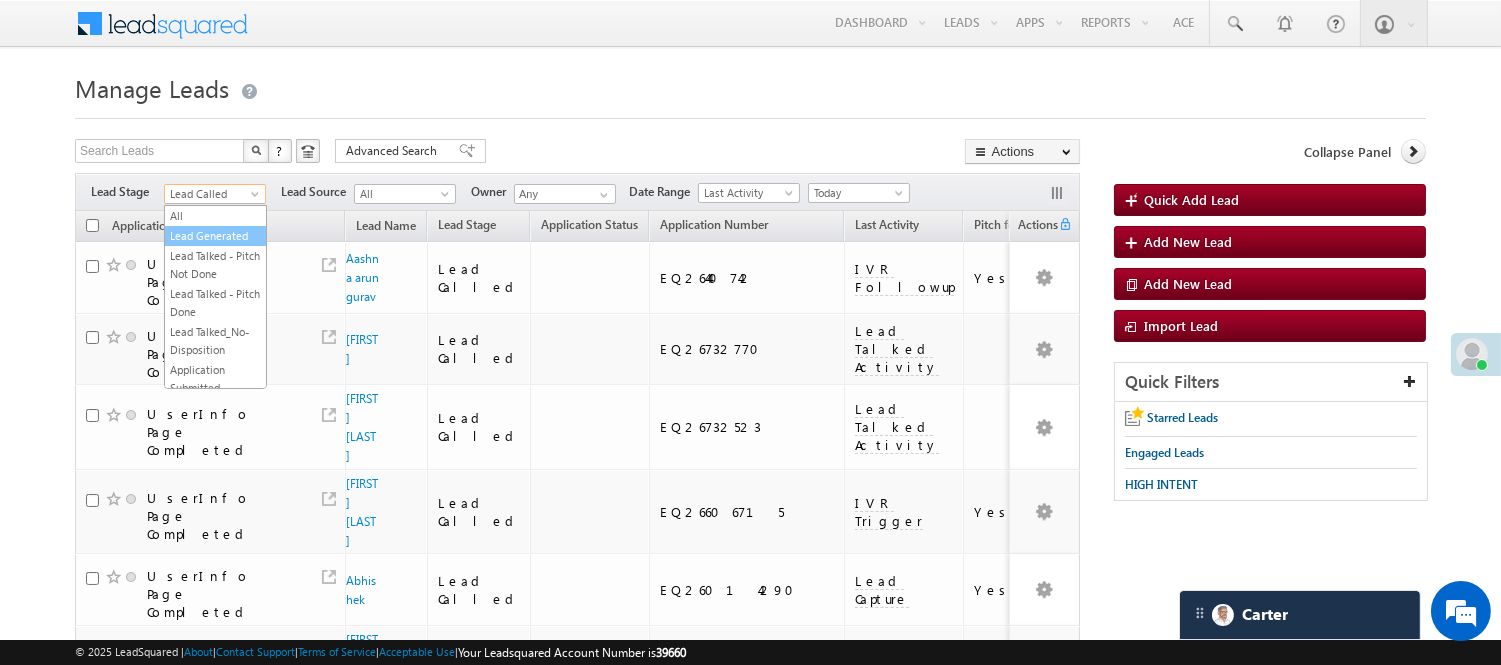 click on "Lead Generated" at bounding box center (215, 236) 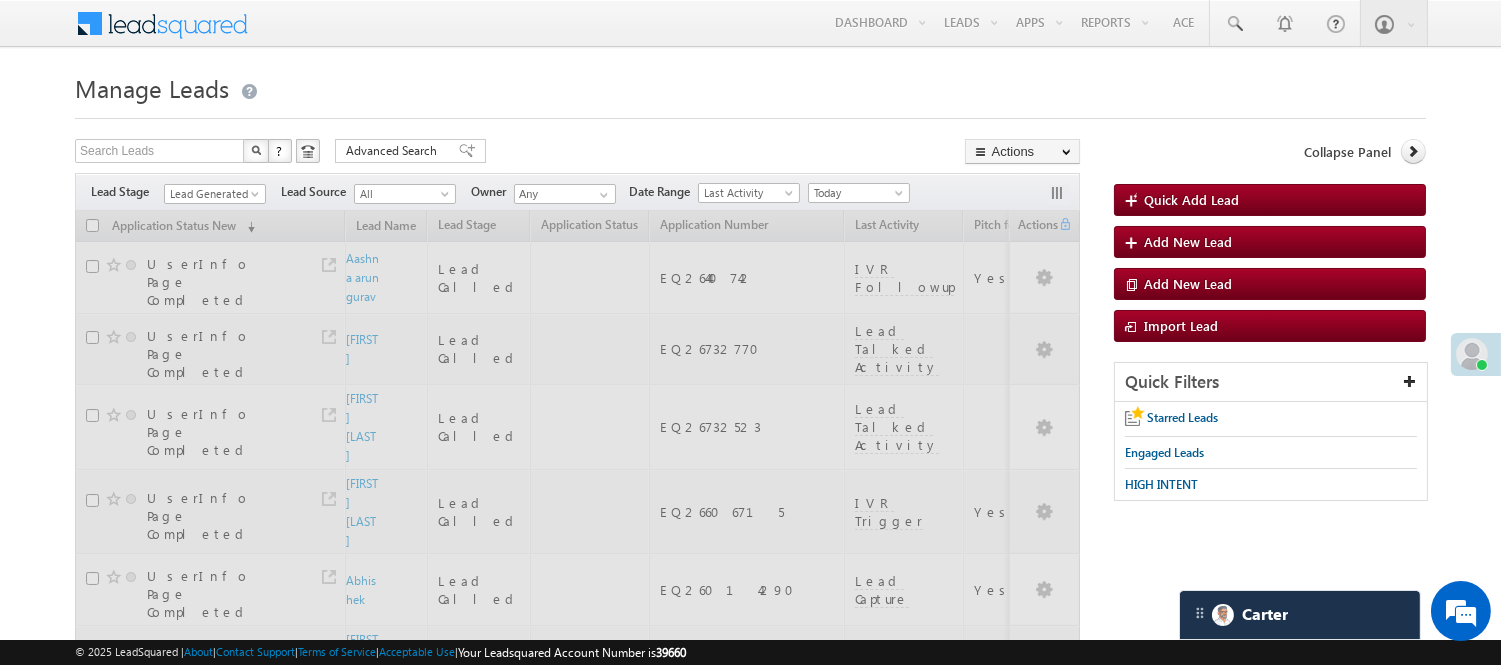 click on "Manage Leads
Quick Add Lead
Search Leads X ?   114 results found
Advanced Search
Advanced Search
Actions Actions" at bounding box center (750, 1200) 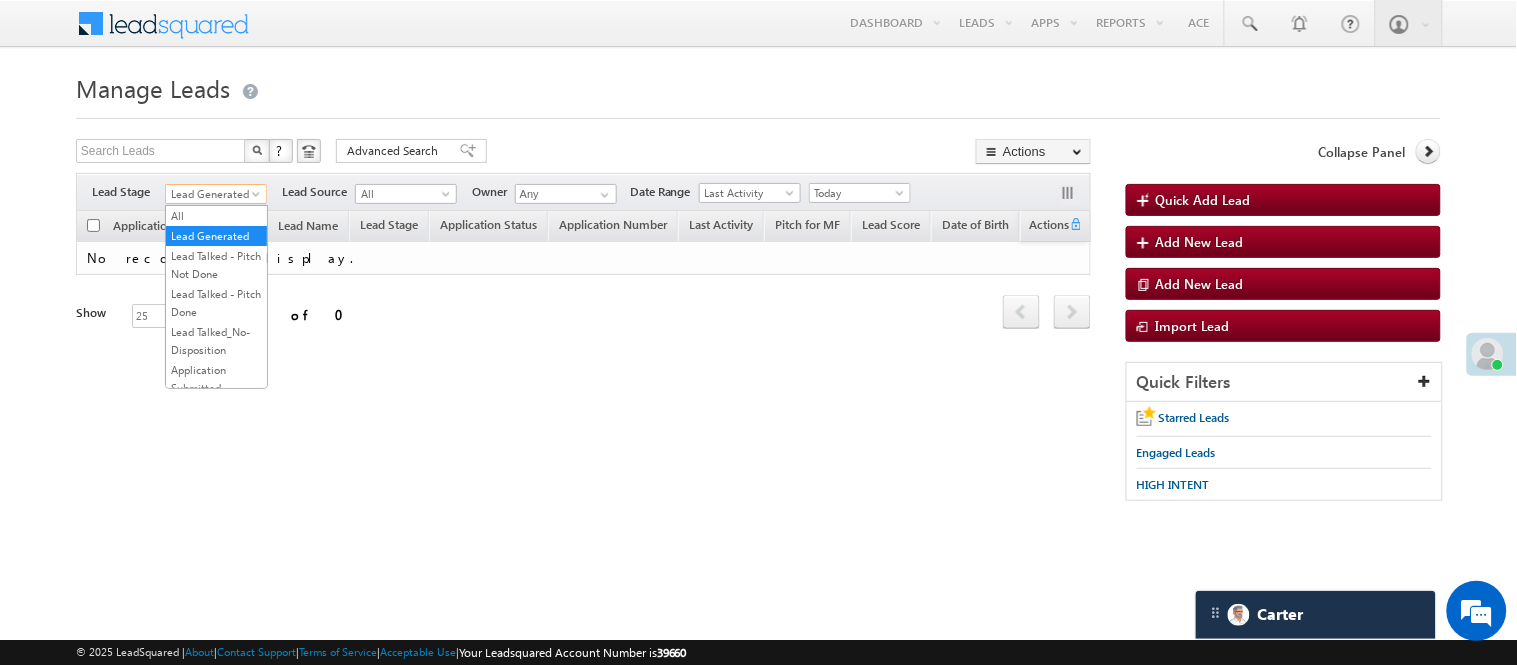 click on "Lead Generated" at bounding box center (213, 194) 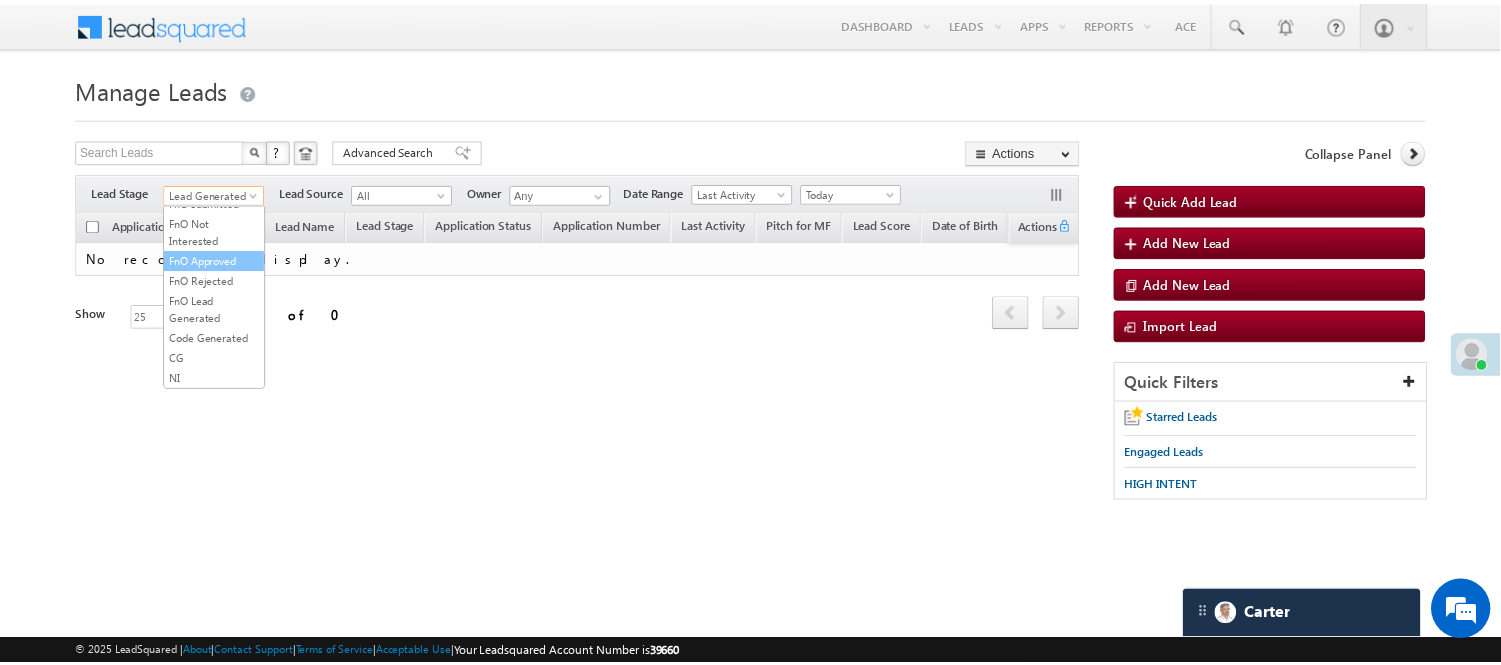 scroll, scrollTop: 496, scrollLeft: 0, axis: vertical 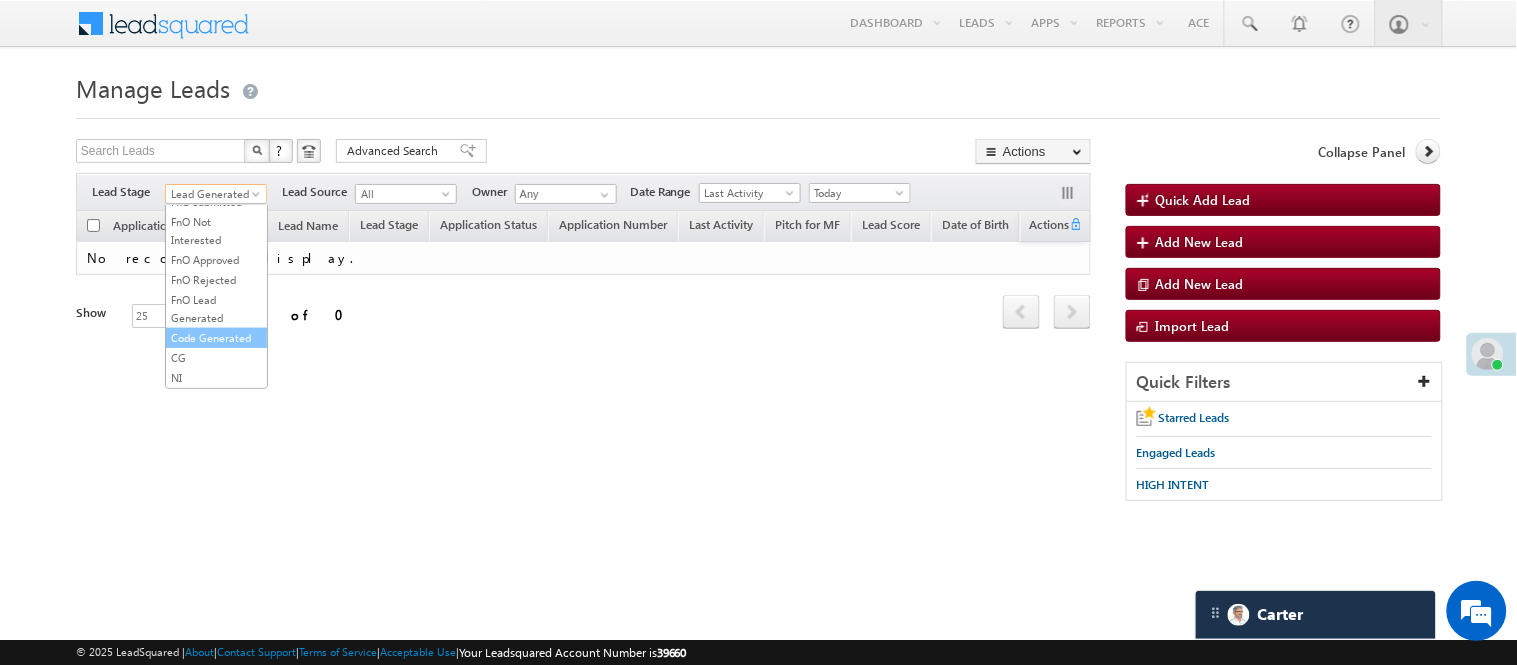 click on "Code Generated" at bounding box center (216, 338) 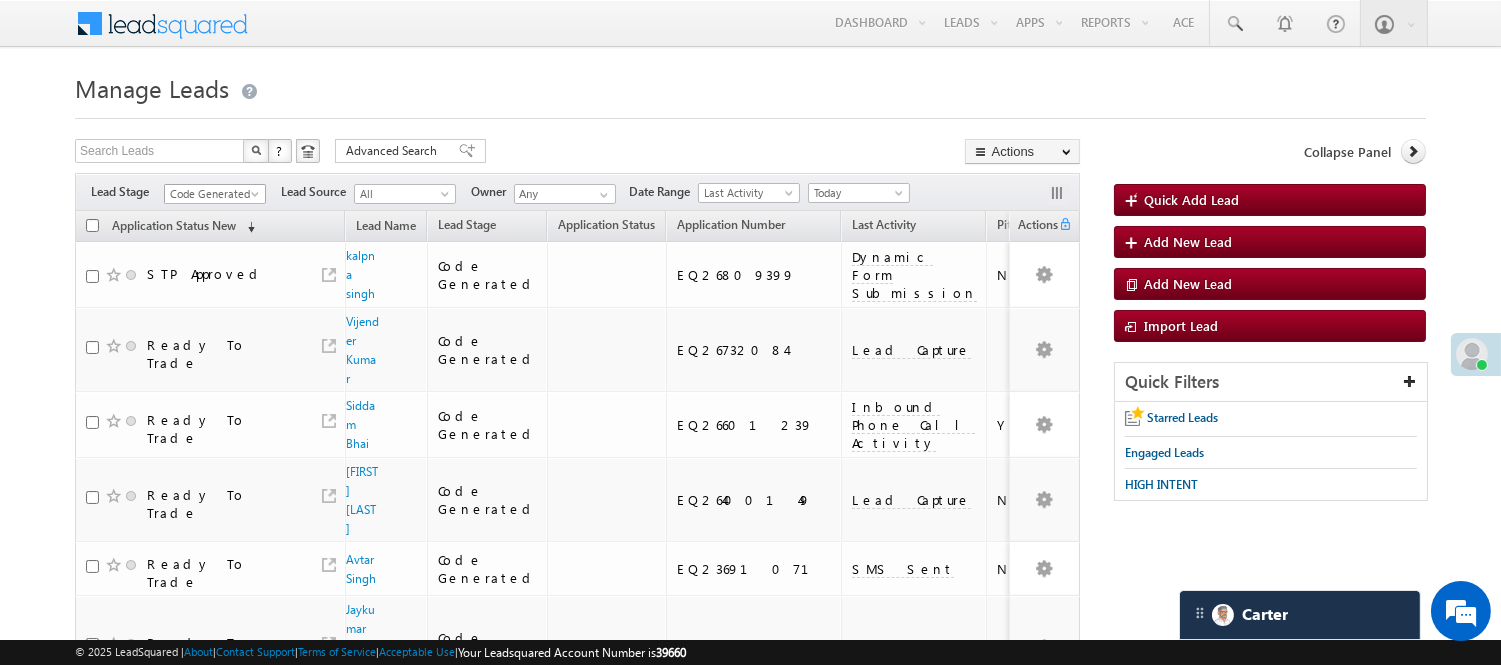 click on "Code Generated" at bounding box center (212, 194) 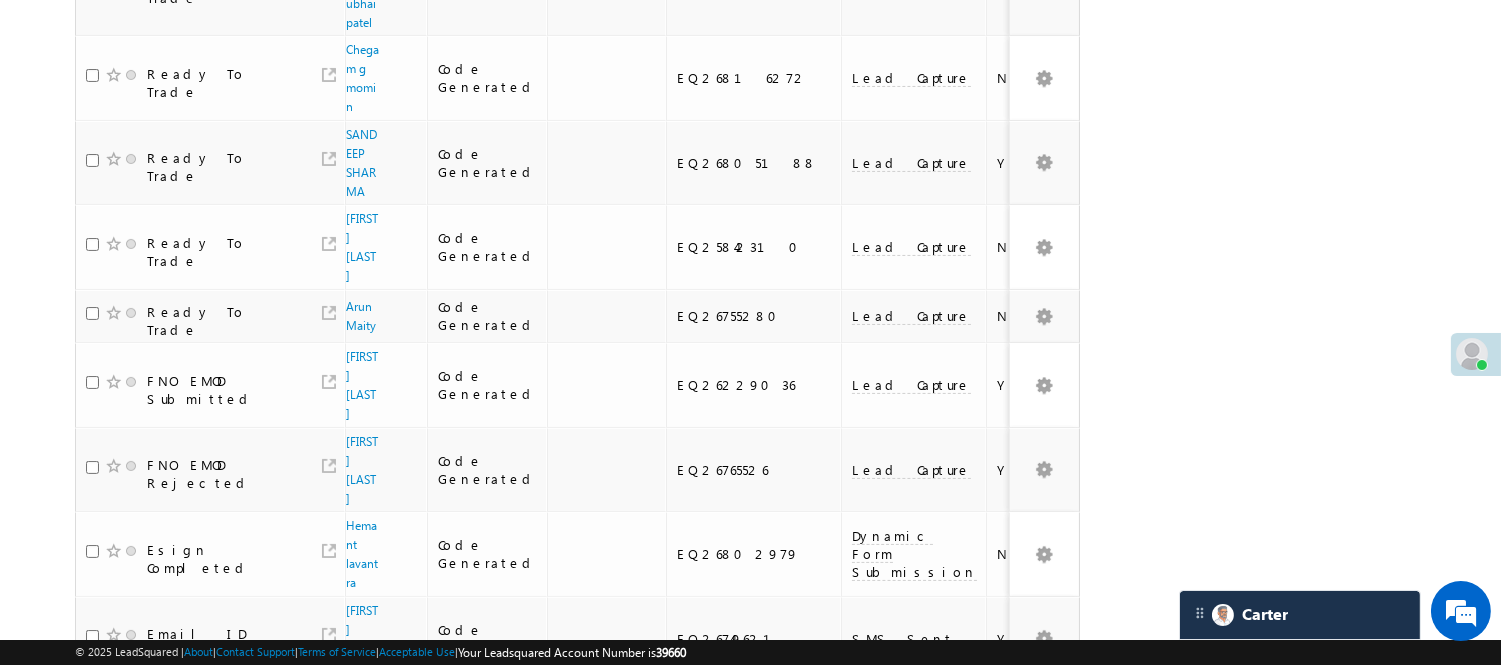 scroll, scrollTop: 0, scrollLeft: 0, axis: both 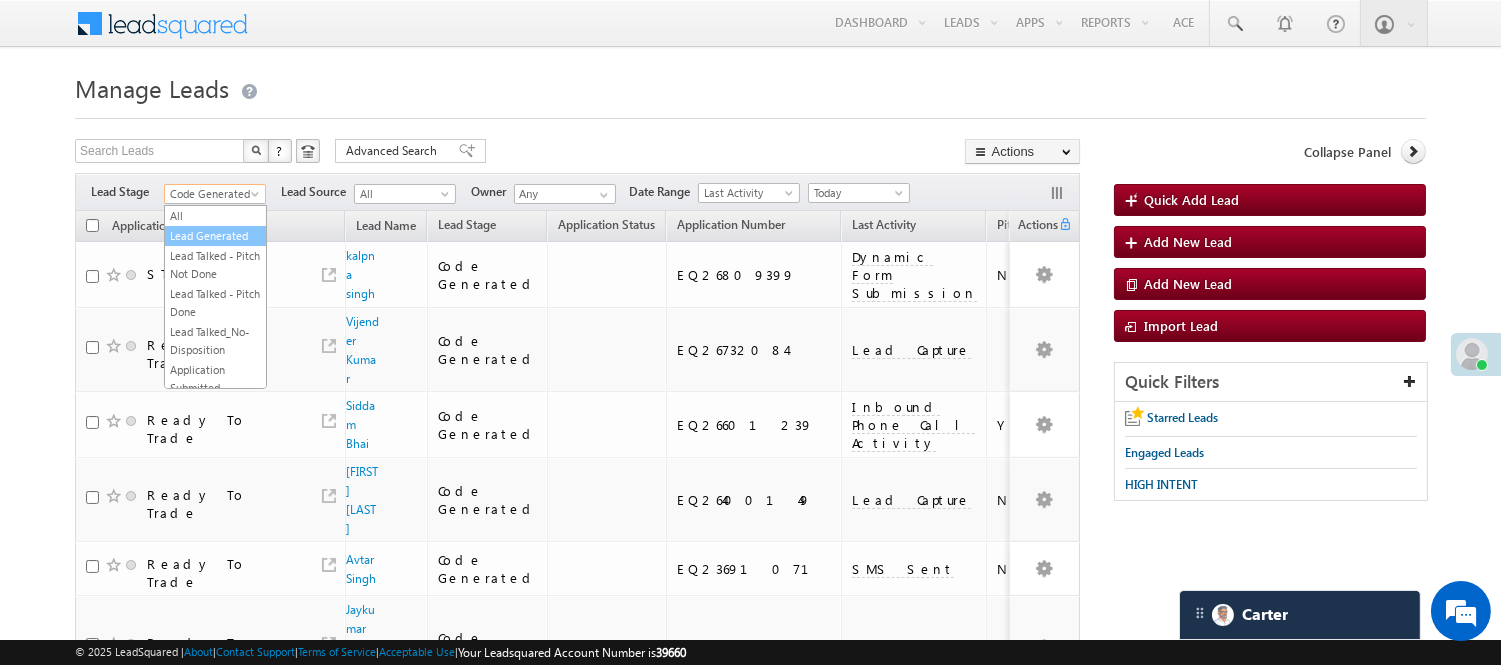 click on "Lead Generated" at bounding box center (215, 236) 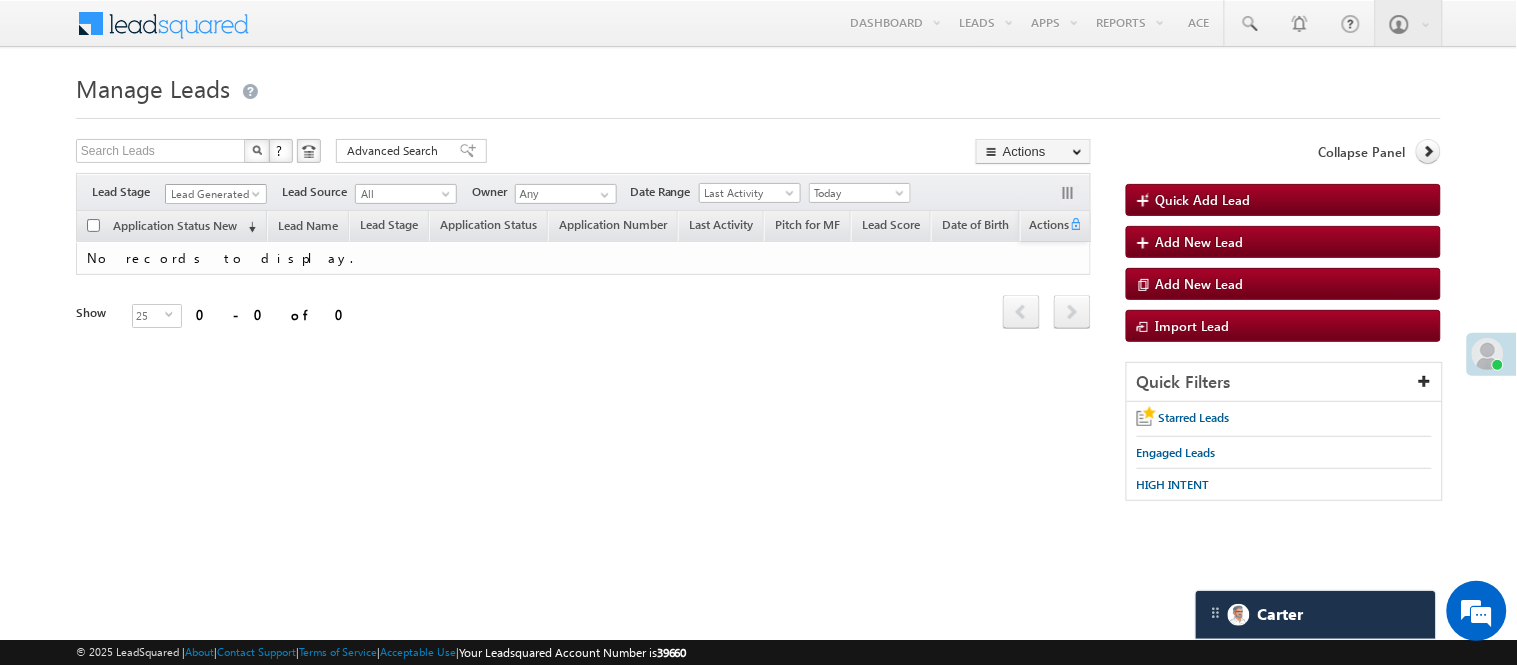 click on "Lead Generated" at bounding box center [213, 194] 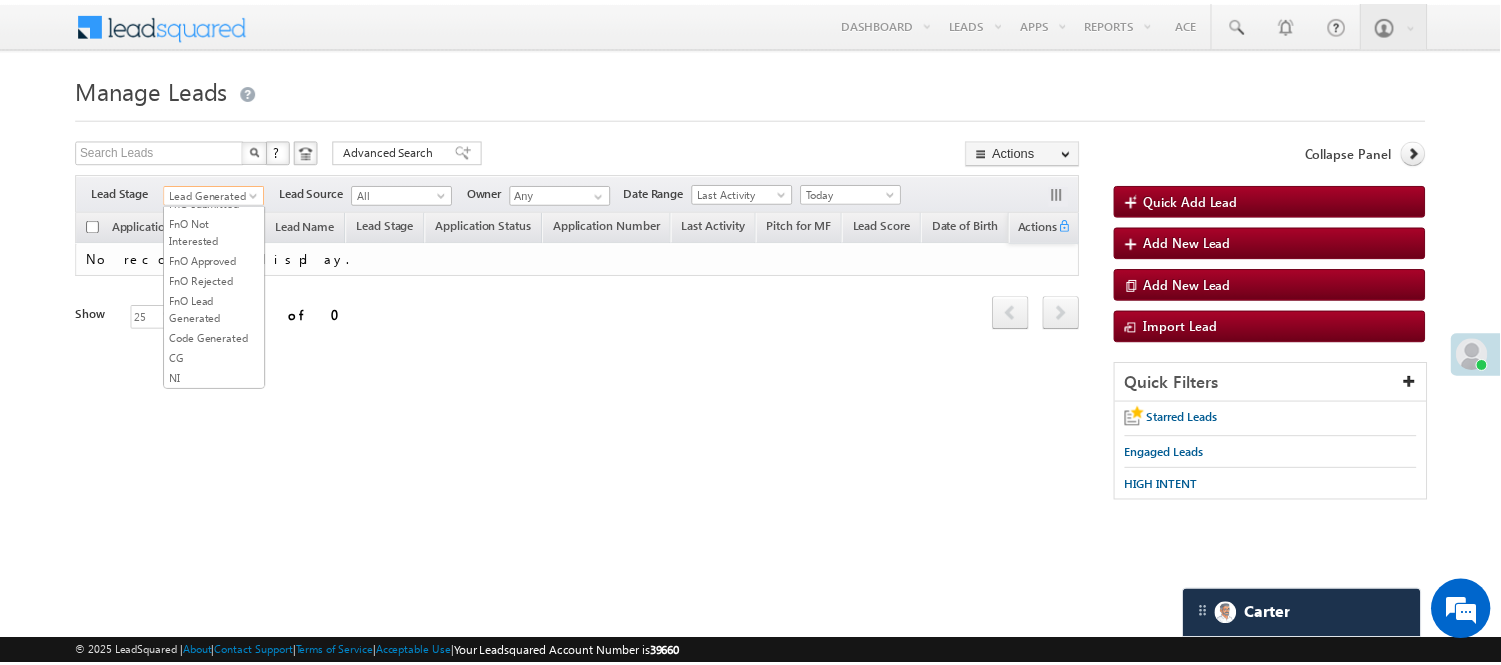 scroll, scrollTop: 496, scrollLeft: 0, axis: vertical 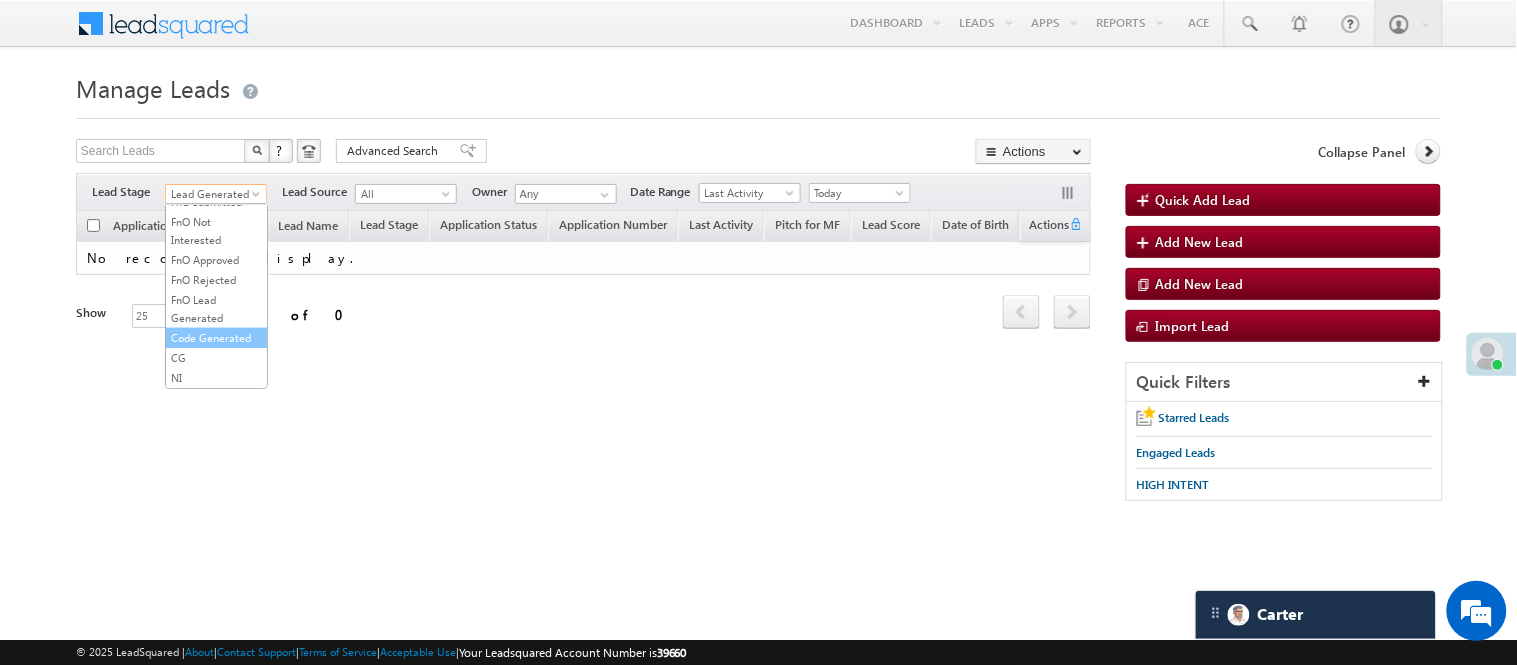 click on "Code Generated" at bounding box center [216, 338] 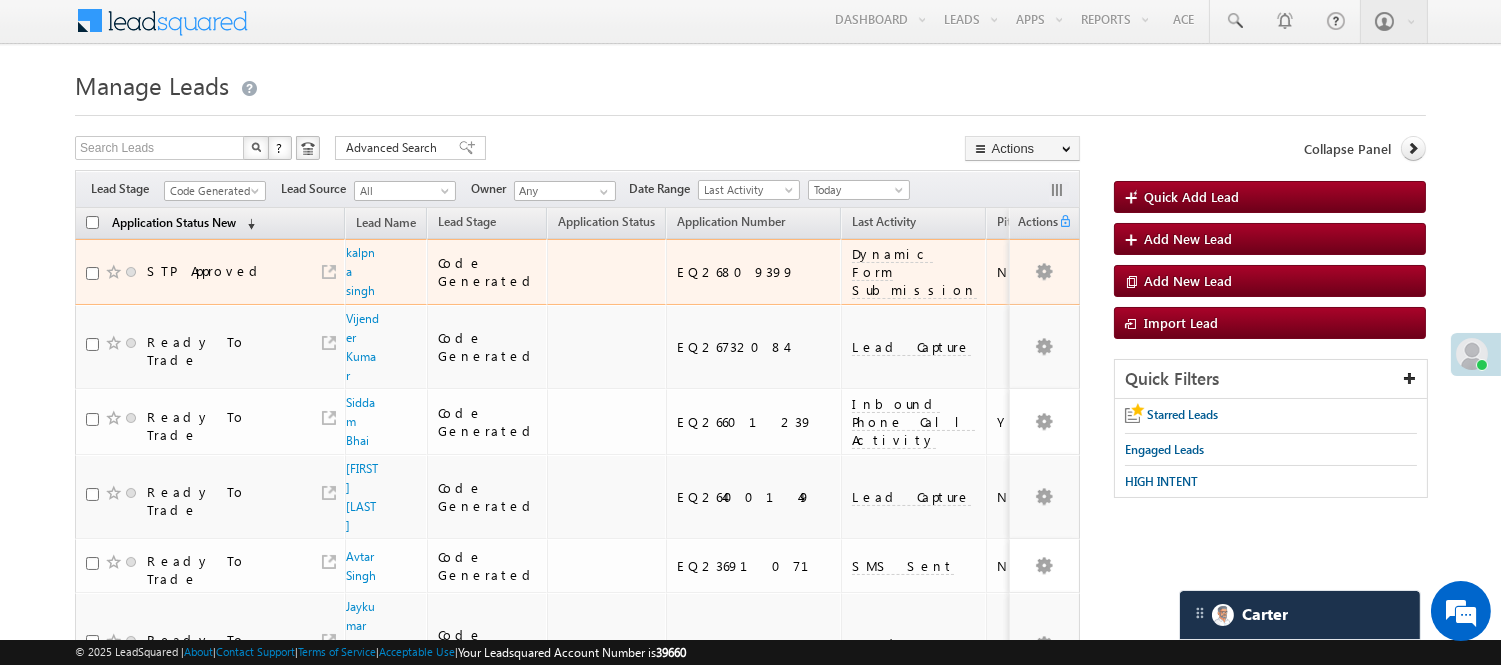 scroll, scrollTop: 0, scrollLeft: 0, axis: both 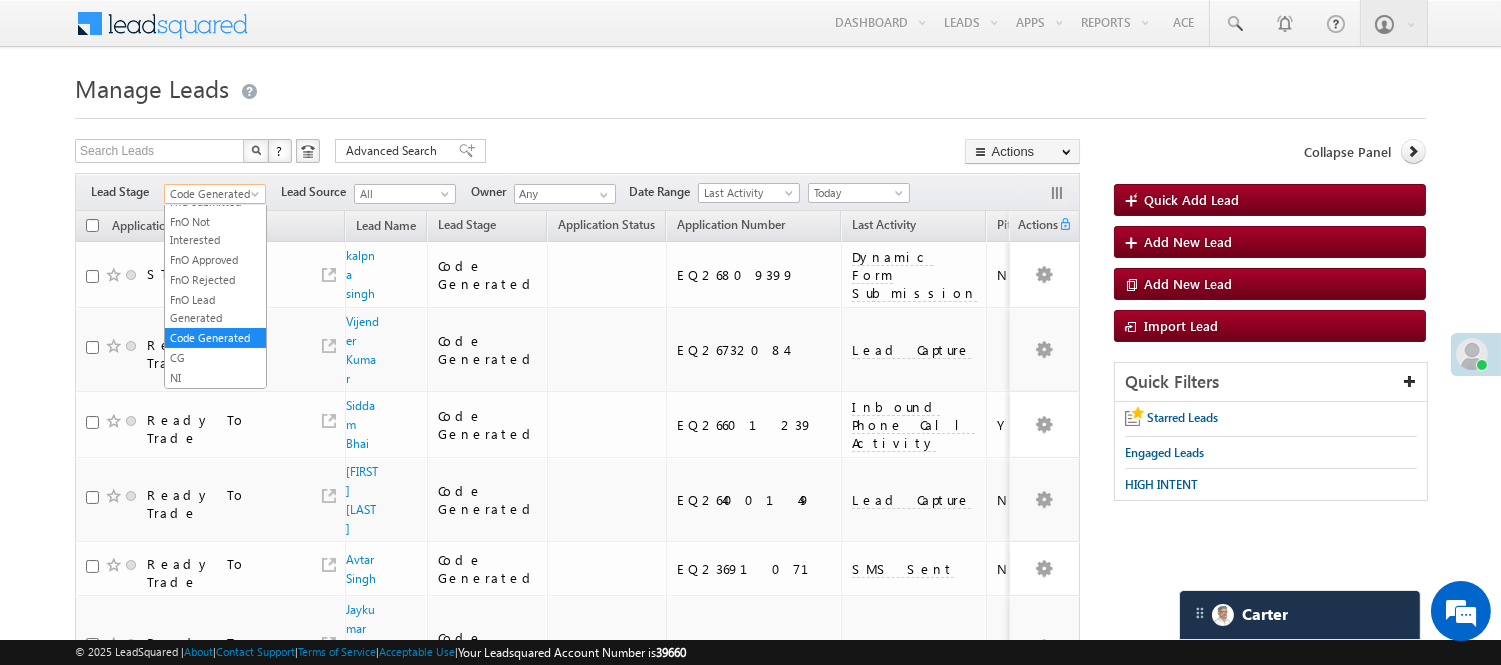 click on "Code Generated" at bounding box center [212, 194] 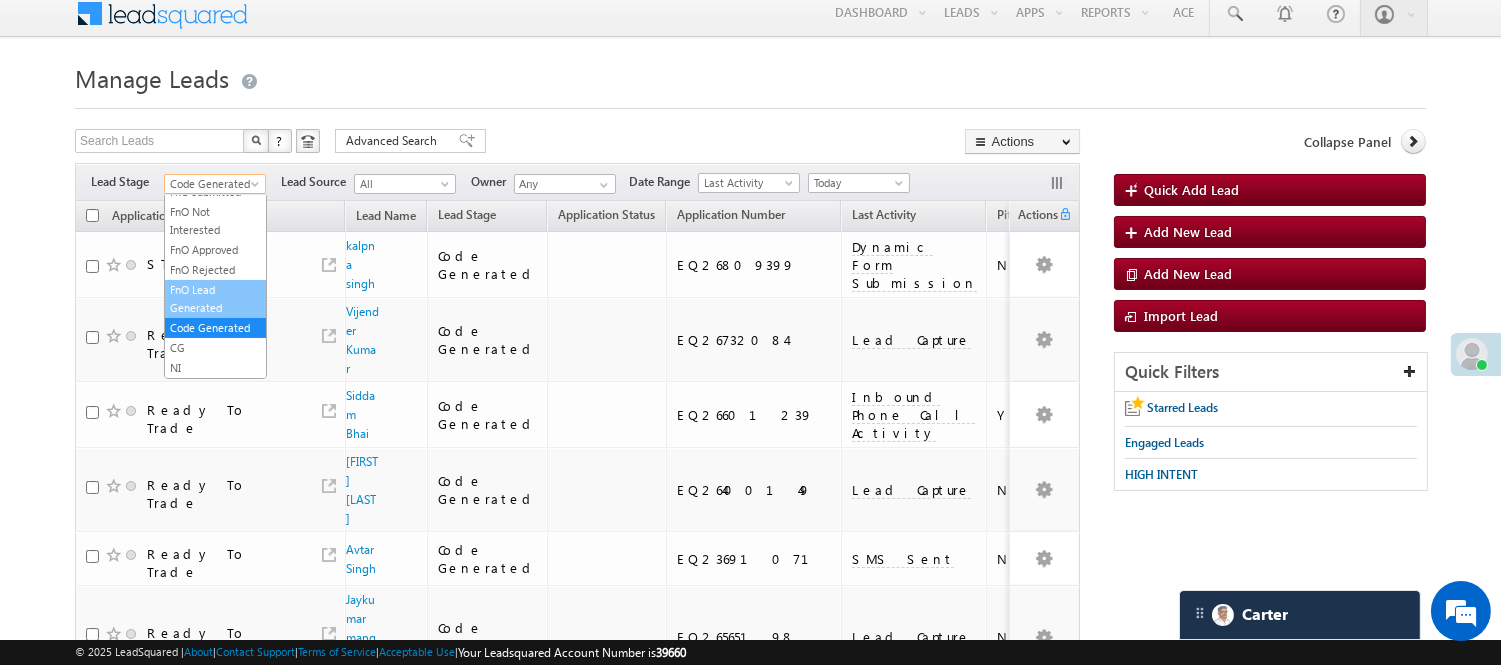 scroll, scrollTop: 0, scrollLeft: 0, axis: both 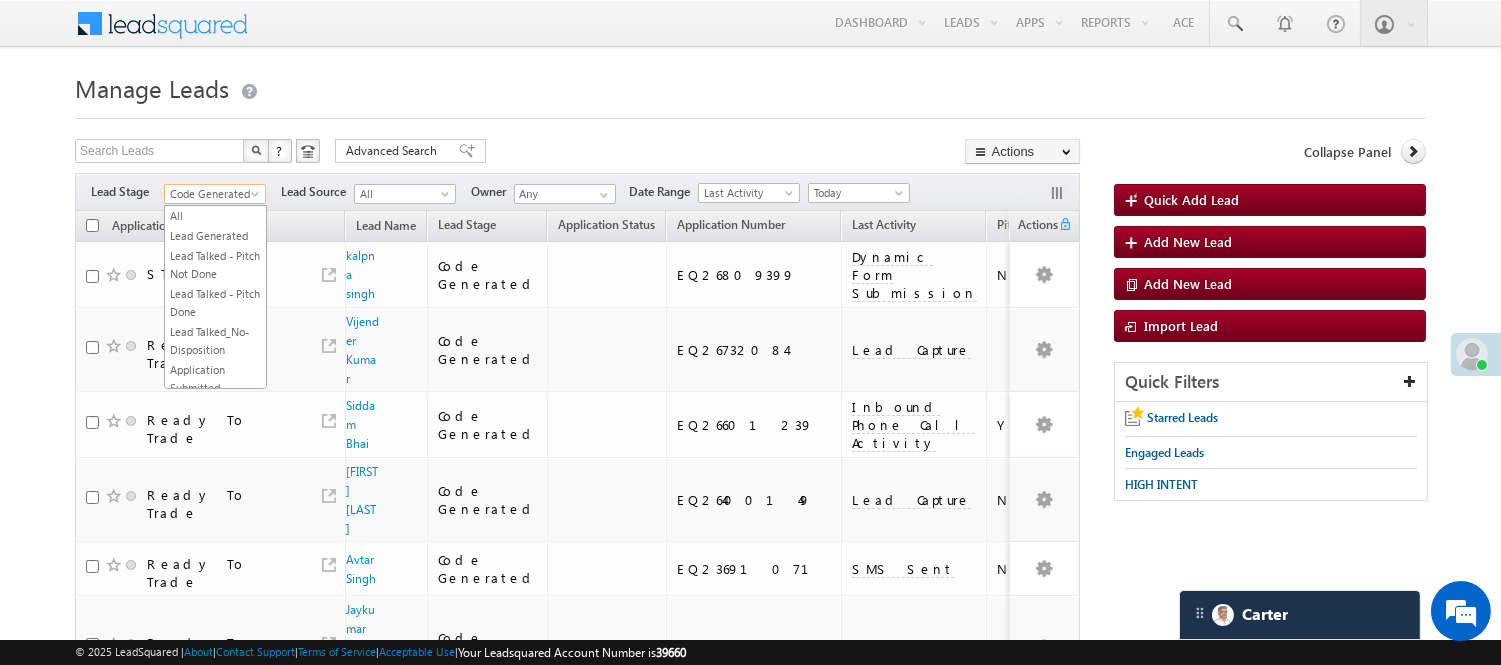 click on "Lead Generated" at bounding box center [215, 236] 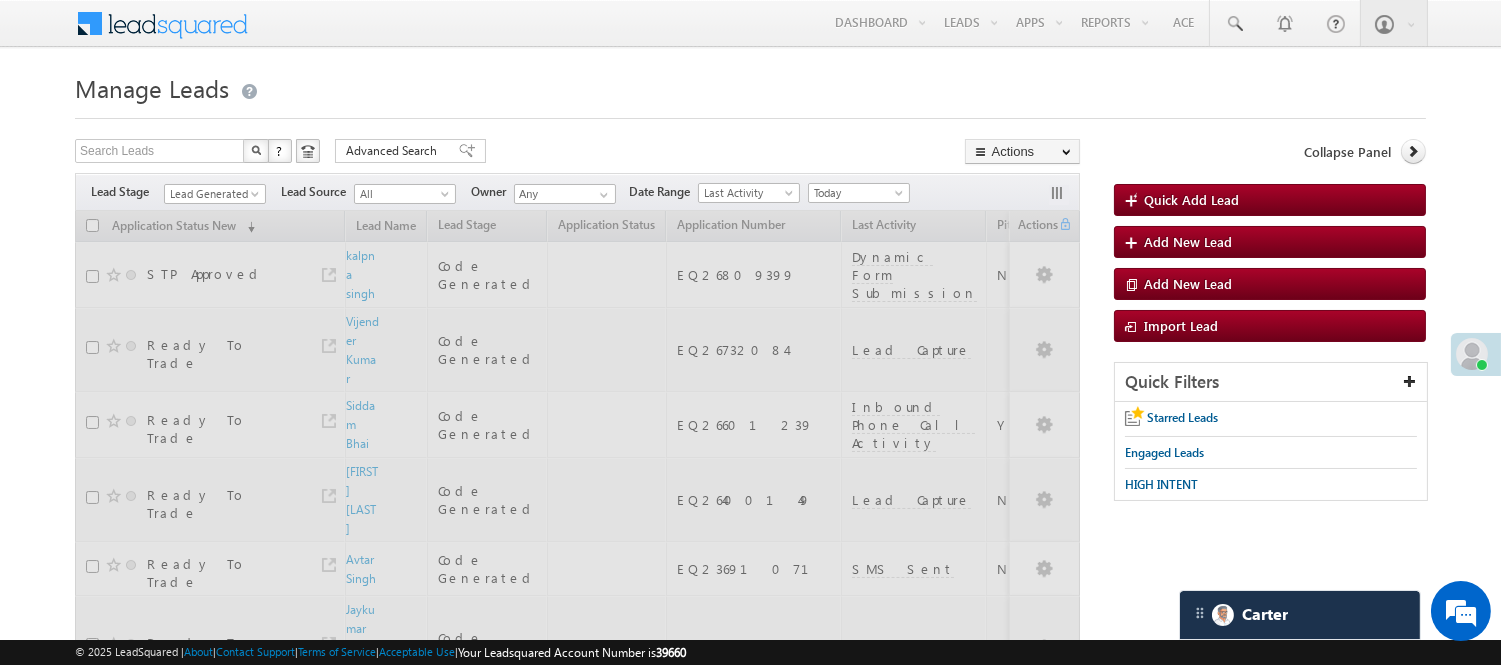 click on "Search Leads X ?   19 results found
Advanced Search
Advanced Search
Advanced search results
Actions Export Leads Reset all Filters
Actions Export Leads Bulk Update Send Email Add to List Add Activity Change Owner Change Stage Delete Merge Leads" at bounding box center (577, 153) 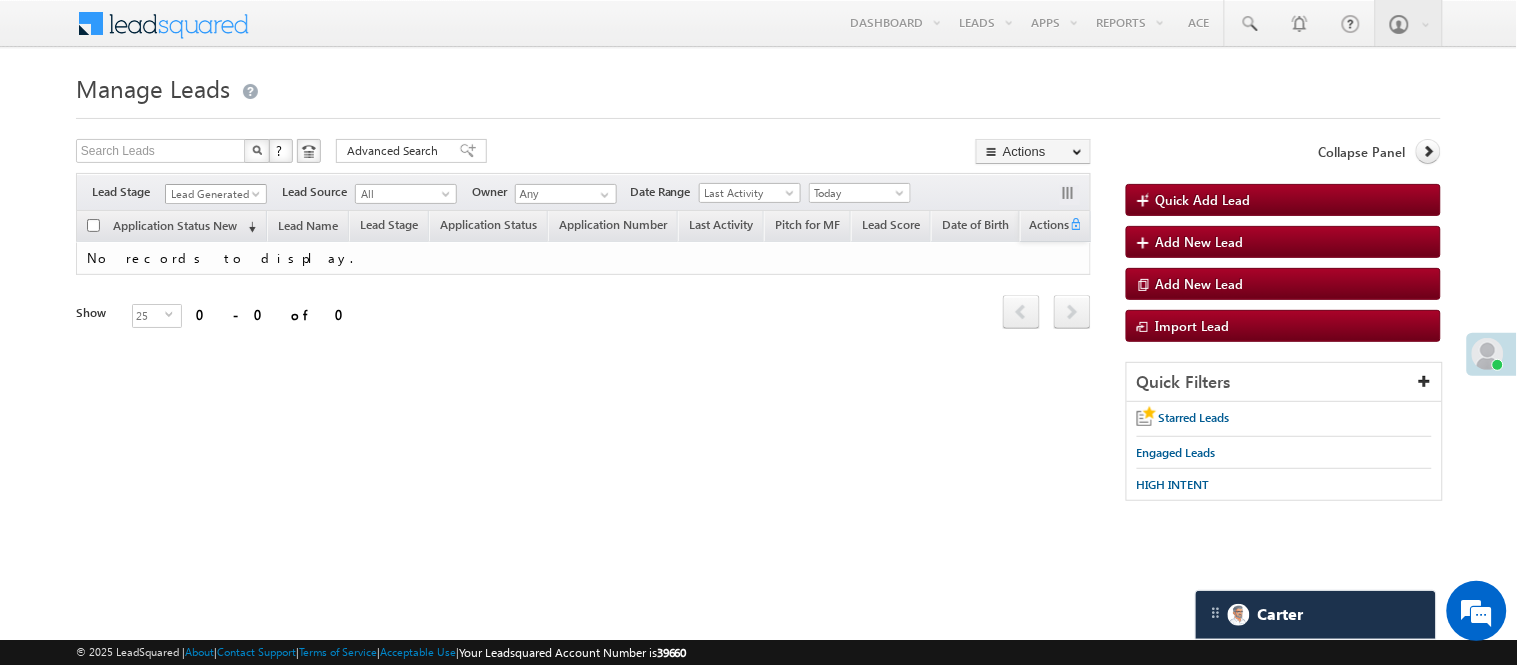 click on "Lead Generated" at bounding box center (213, 194) 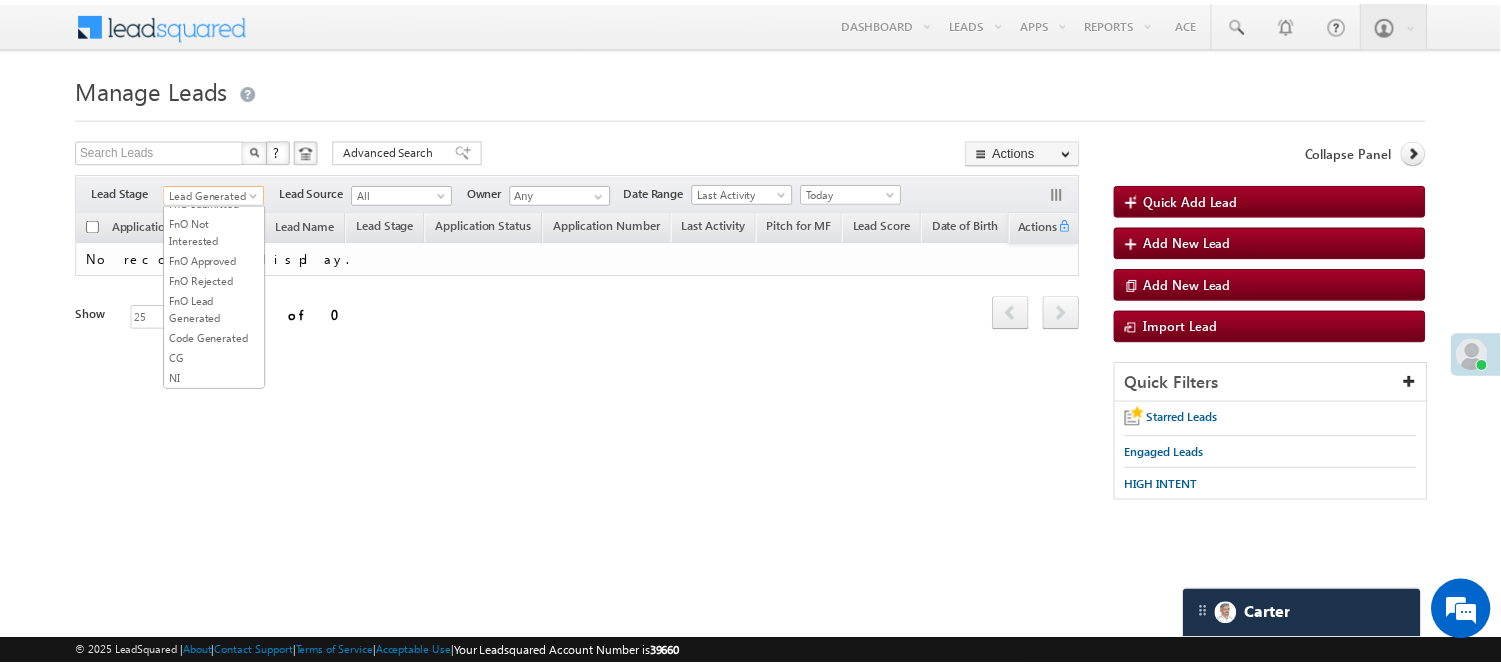 scroll, scrollTop: 496, scrollLeft: 0, axis: vertical 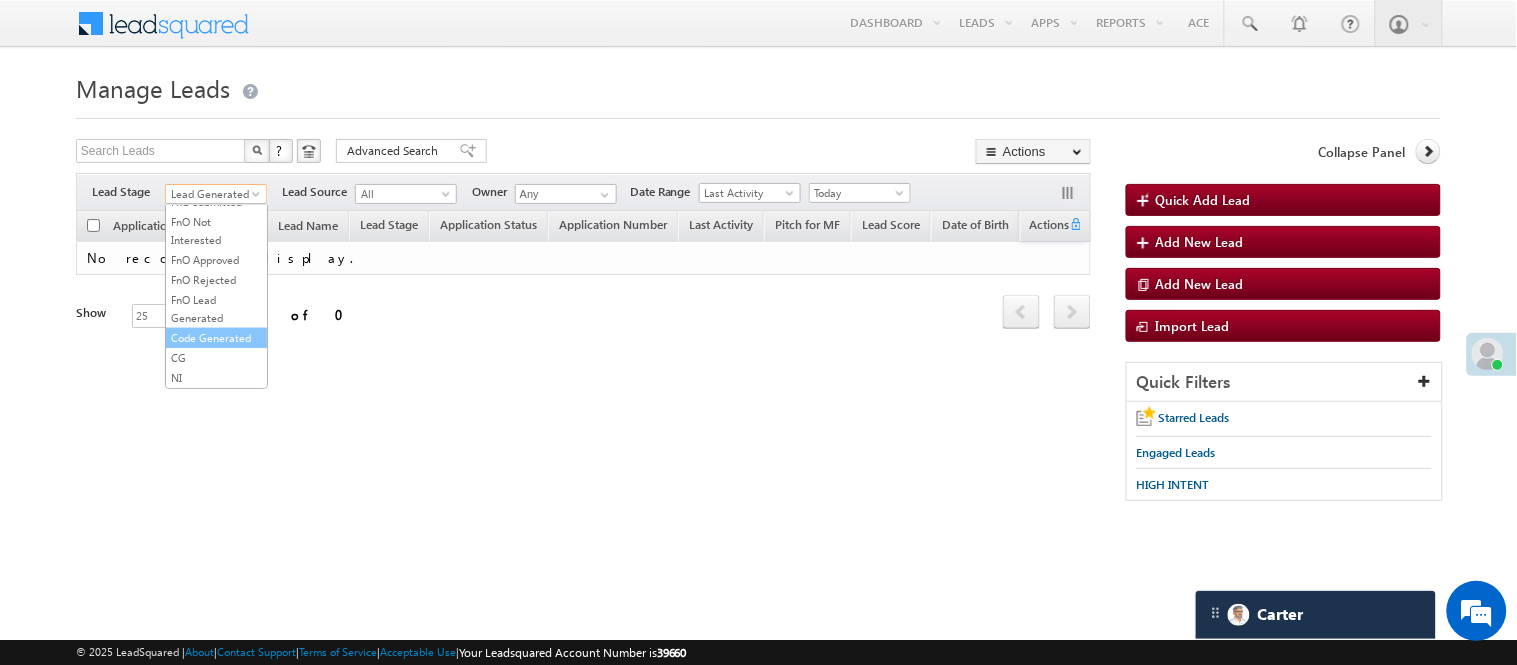 click on "Code Generated" at bounding box center (216, 338) 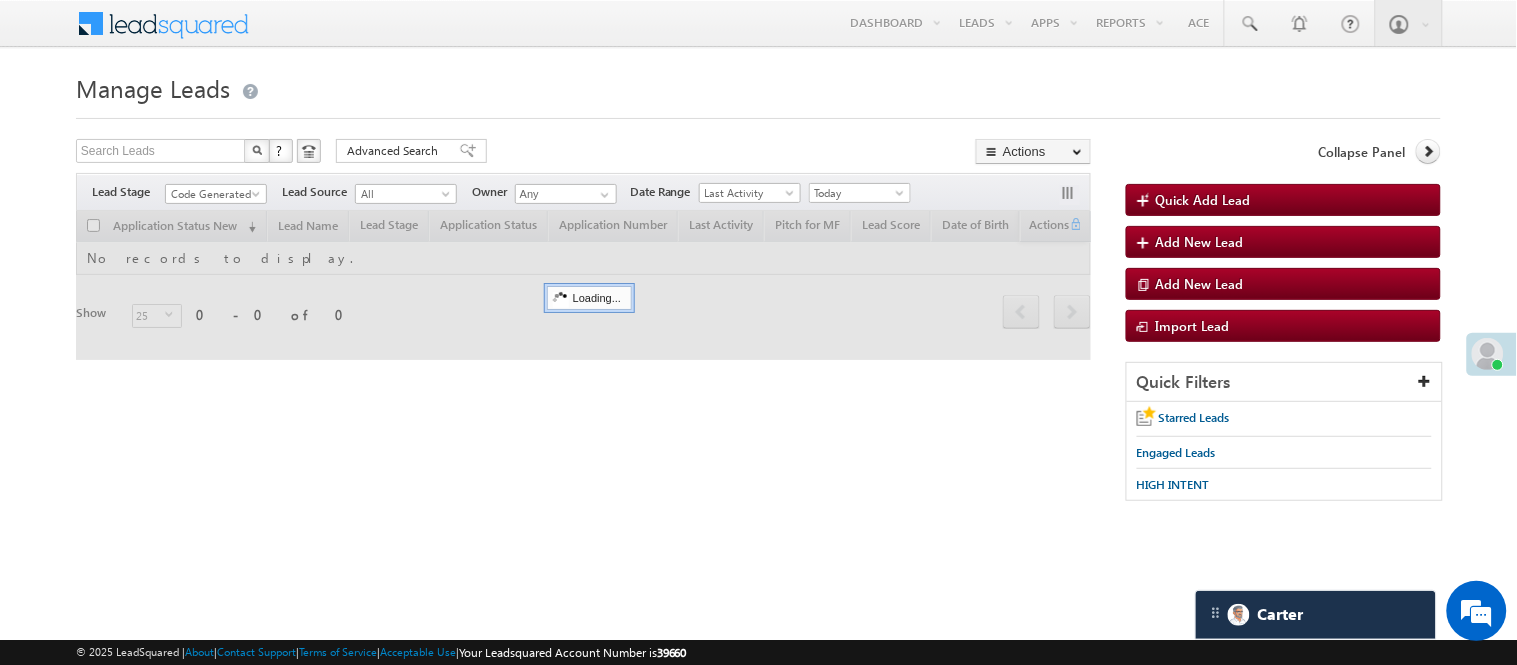 click on "Manage Leads" at bounding box center [758, 86] 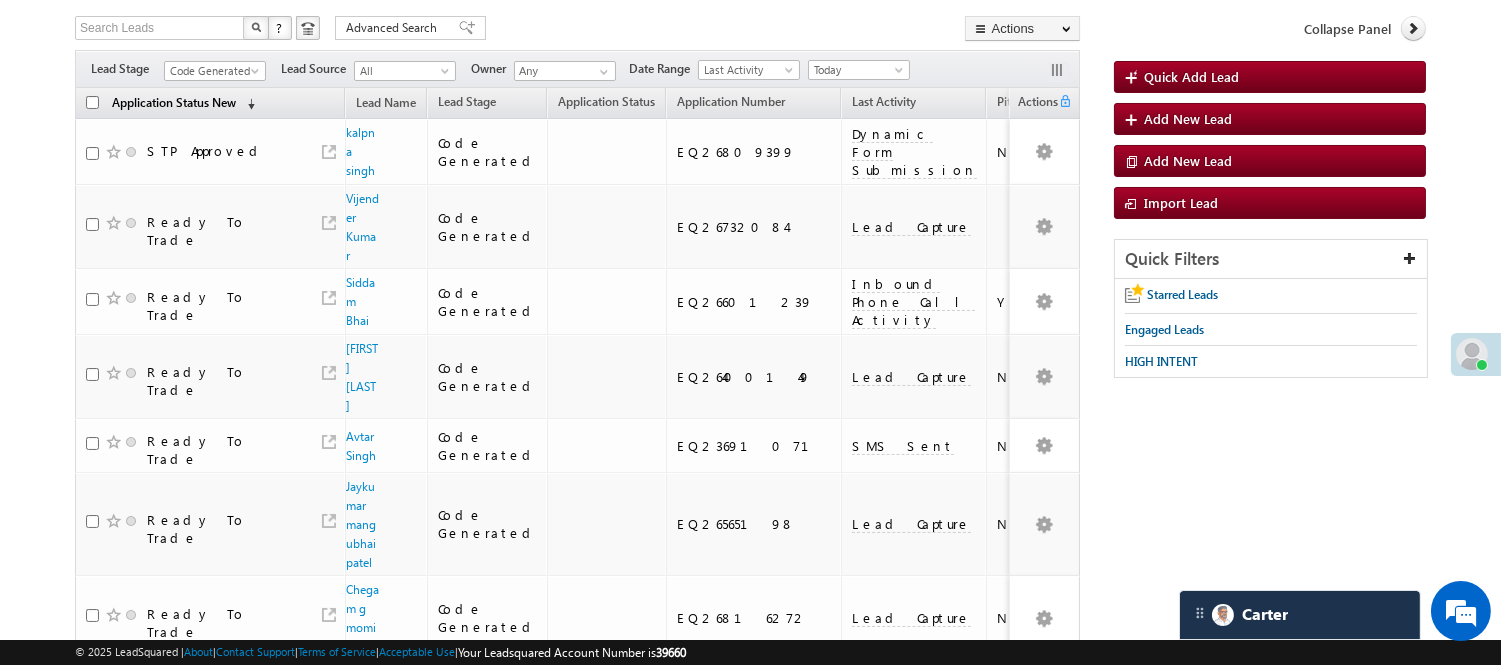 scroll, scrollTop: 0, scrollLeft: 0, axis: both 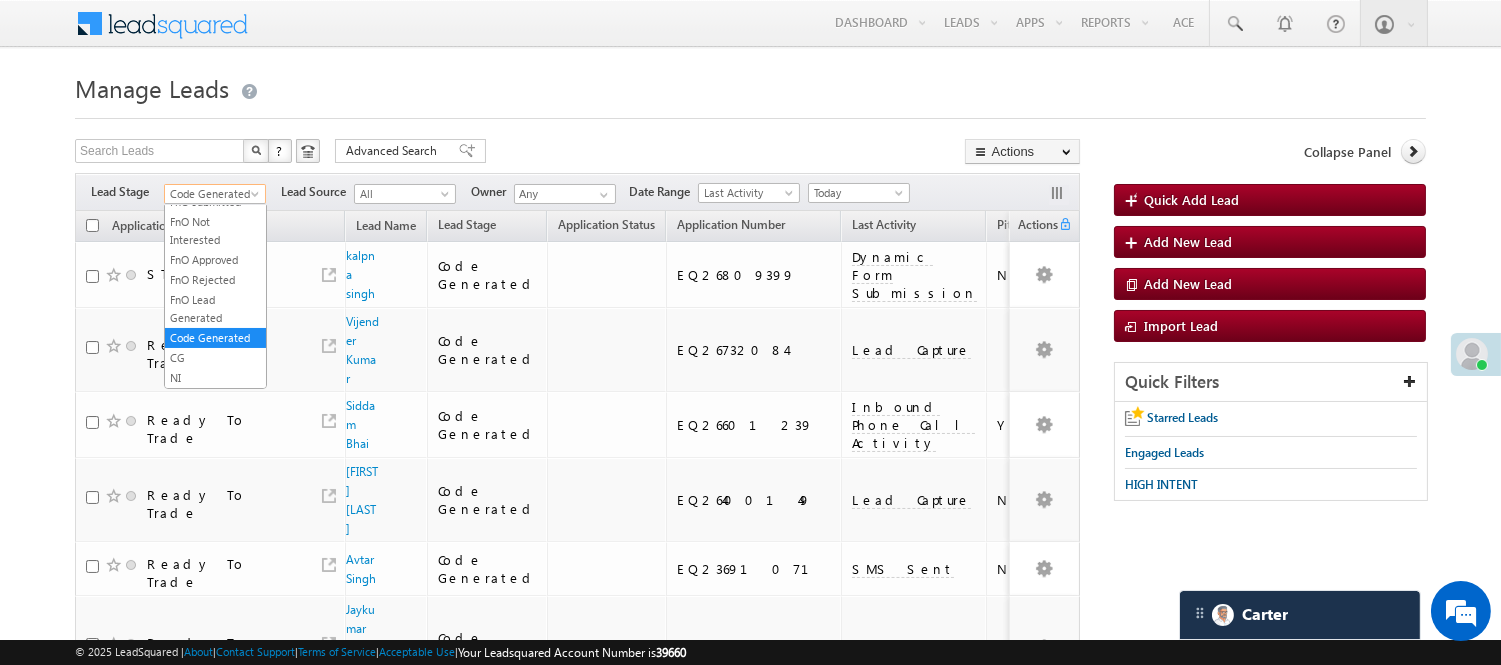 click on "Code Generated" at bounding box center (212, 194) 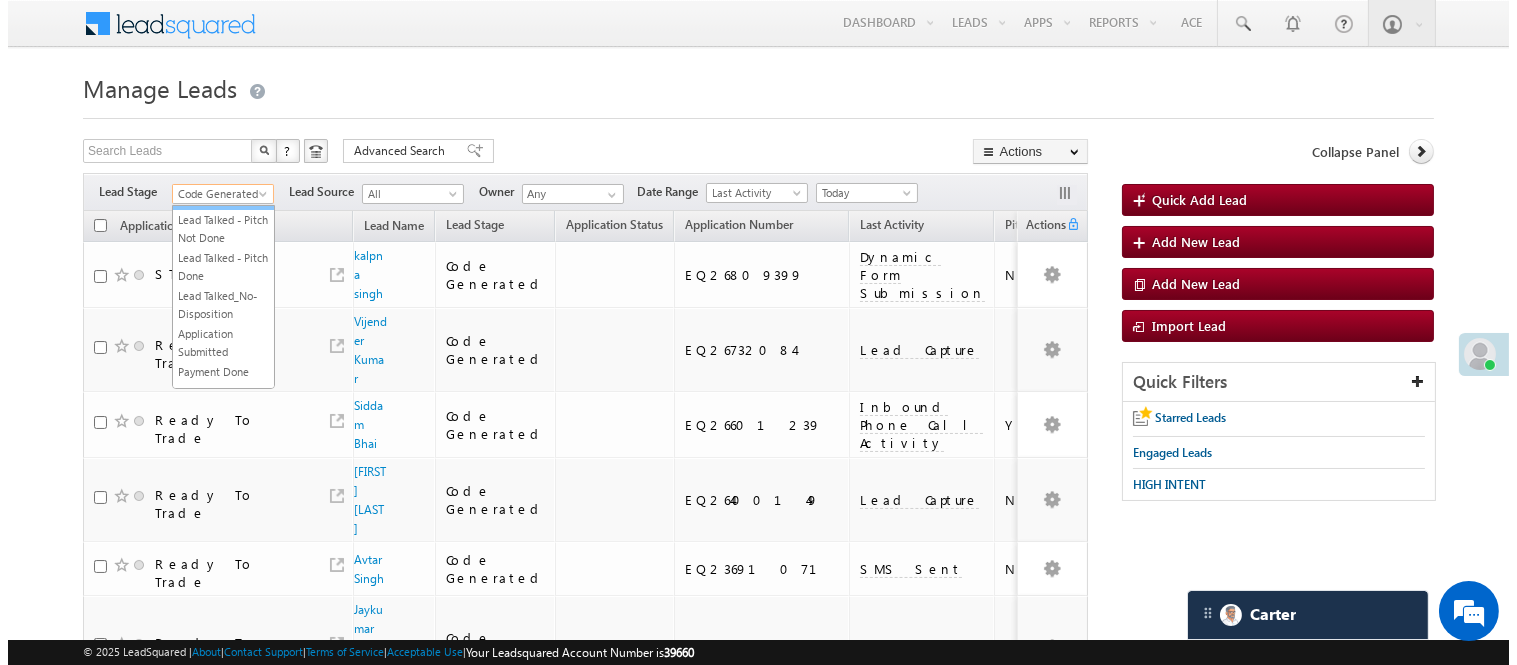 scroll, scrollTop: 0, scrollLeft: 0, axis: both 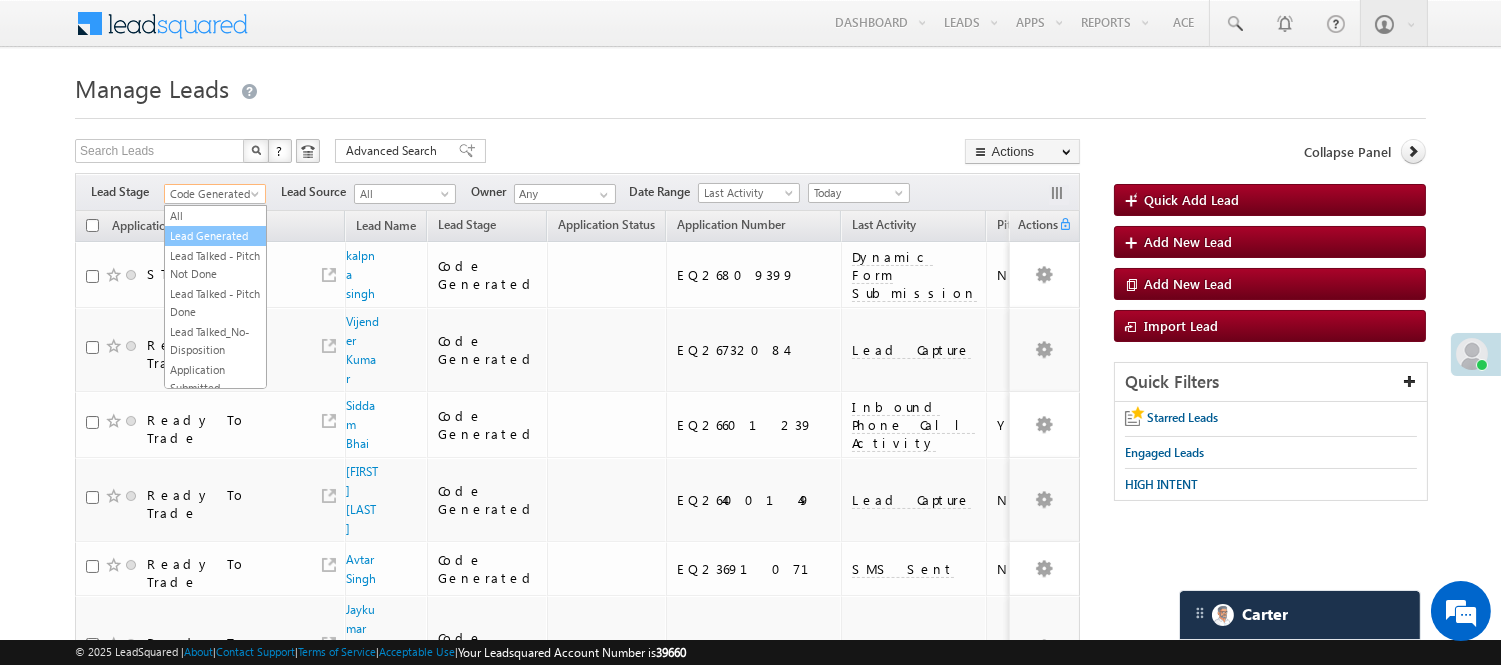 click on "Lead Generated" at bounding box center (215, 236) 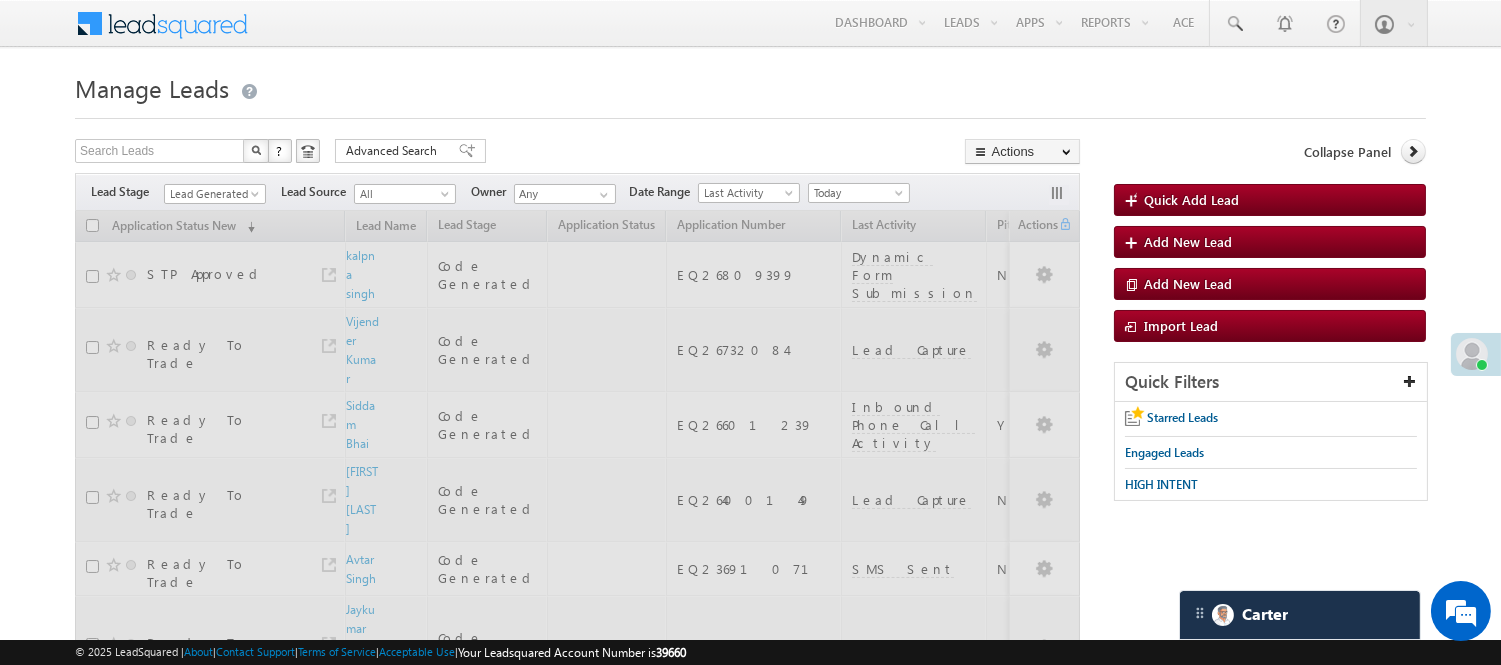 click on "Manage Leads
Quick Add Lead
Search Leads X ?   19 results found
Advanced Search
Advanced Search
Actions Actions" at bounding box center (750, 980) 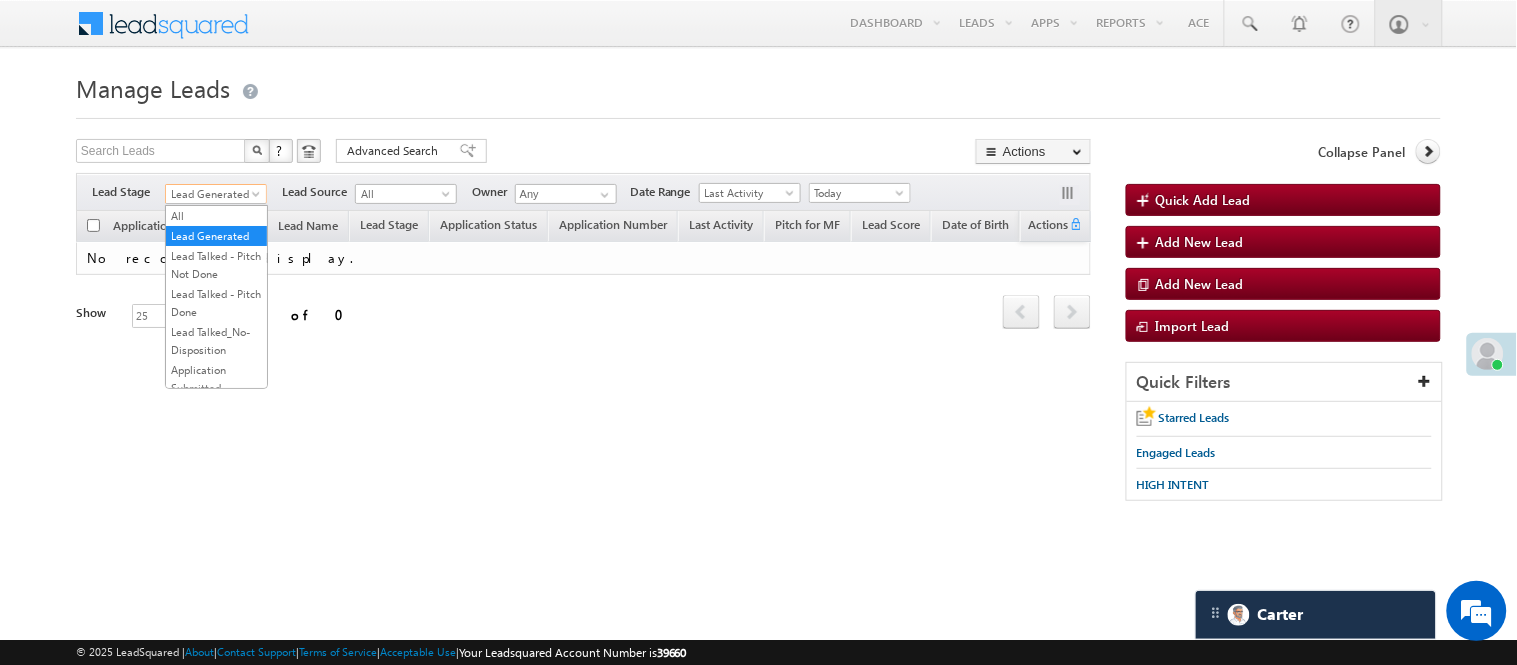 click on "Lead Generated" at bounding box center [213, 194] 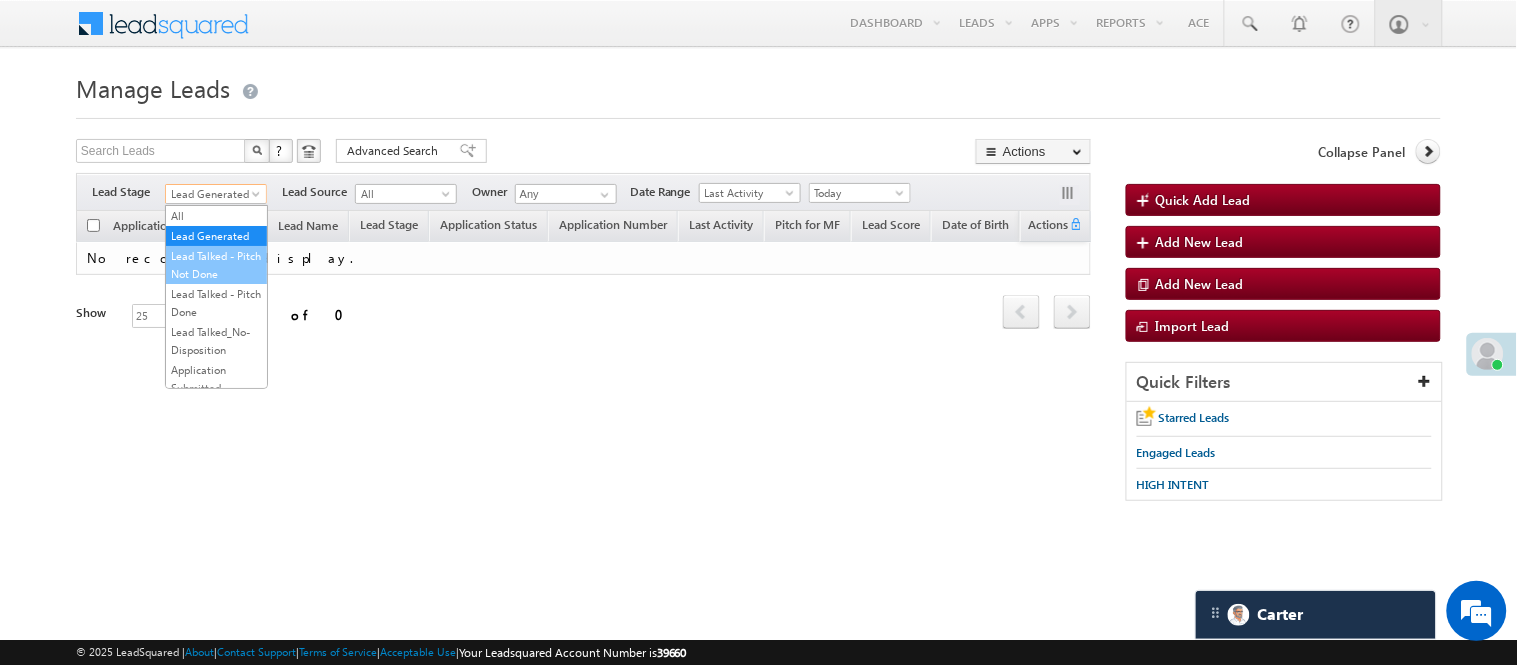click on "Lead Talked - Pitch Not Done" at bounding box center (216, 265) 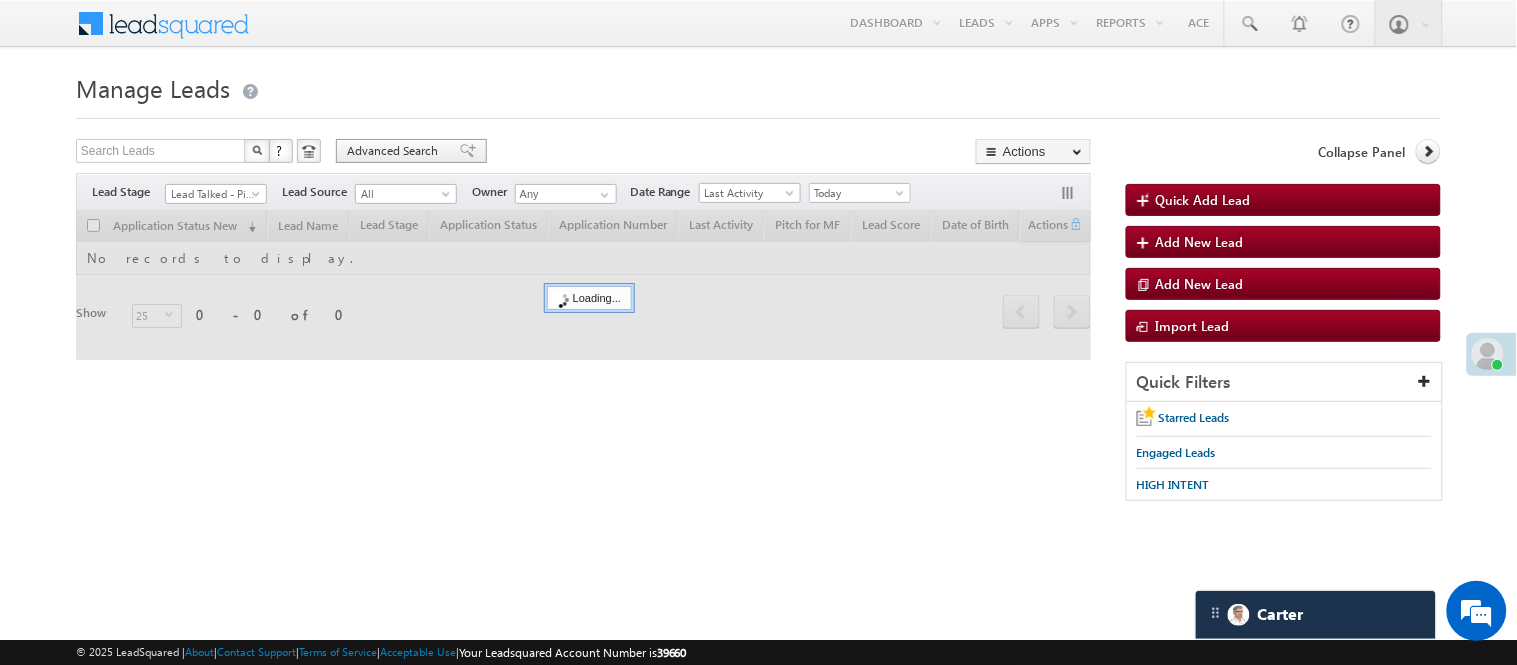 click at bounding box center (468, 151) 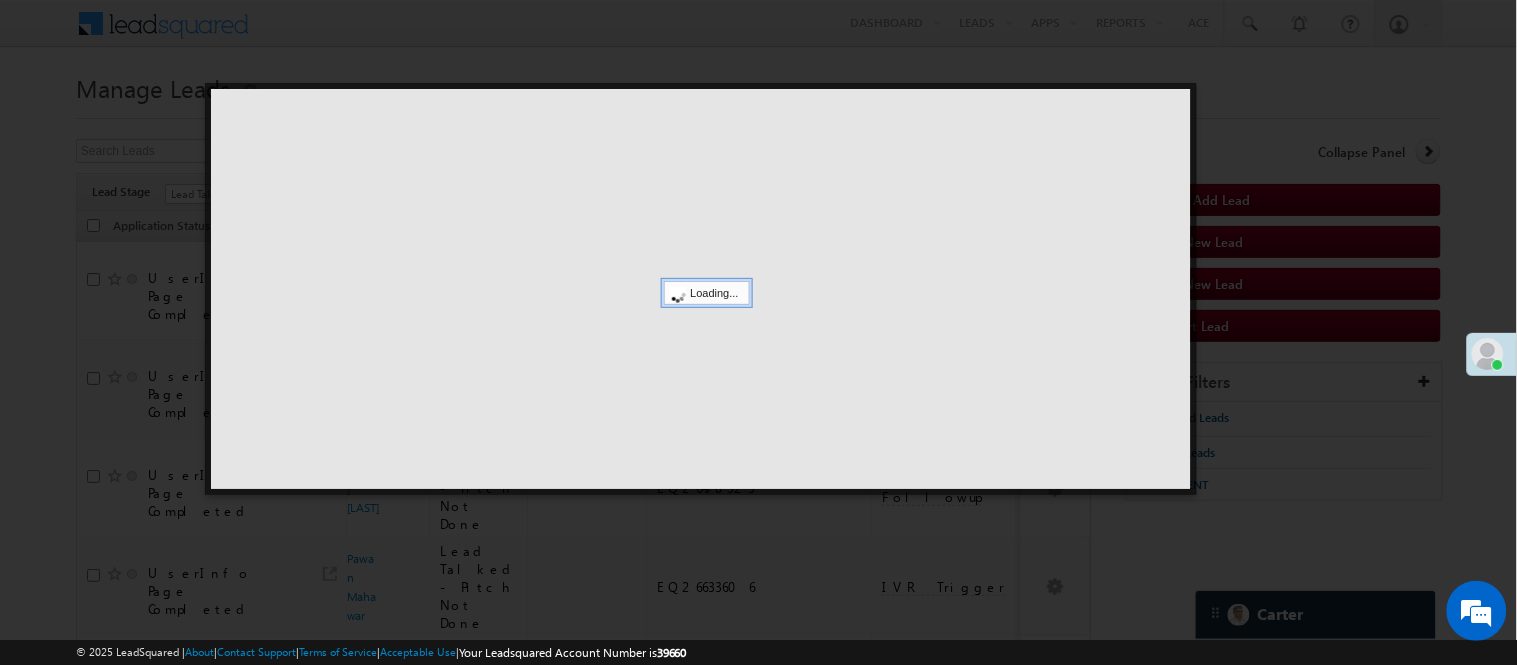 click at bounding box center (701, 289) 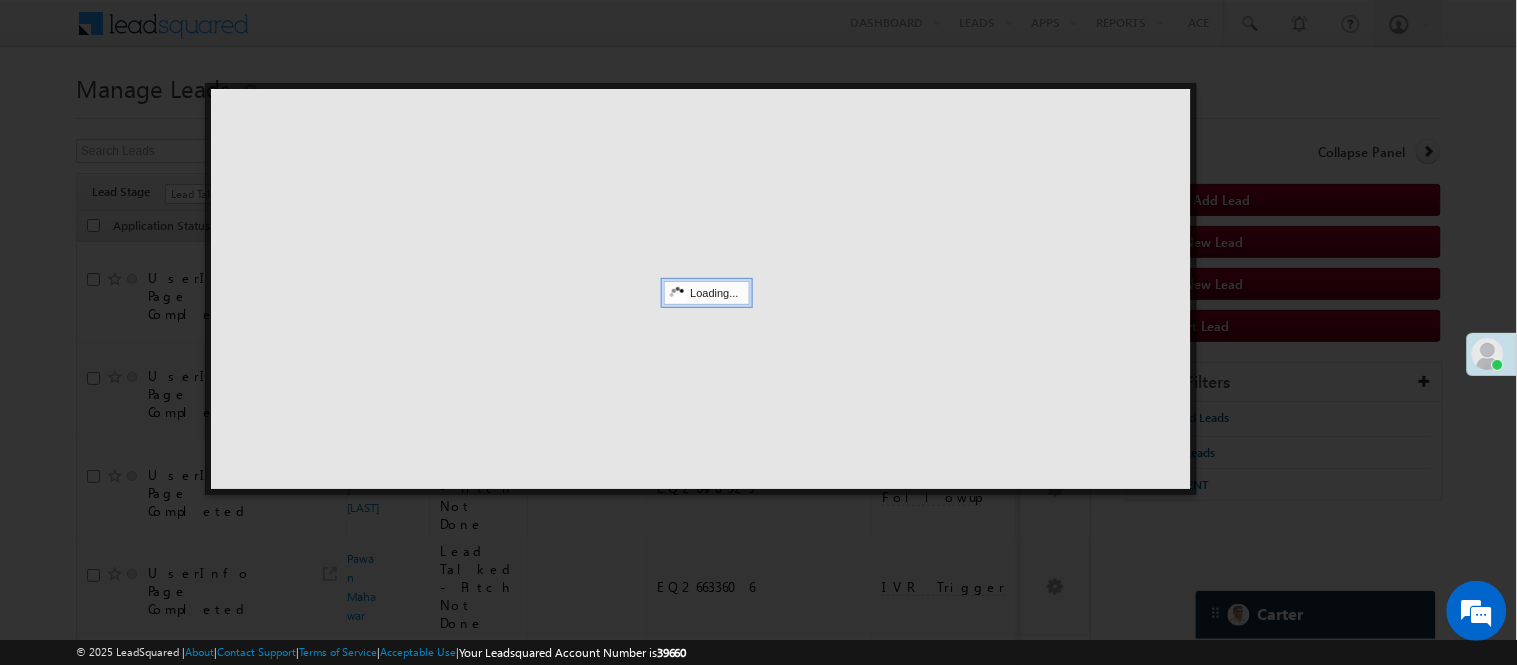 click at bounding box center (758, 332) 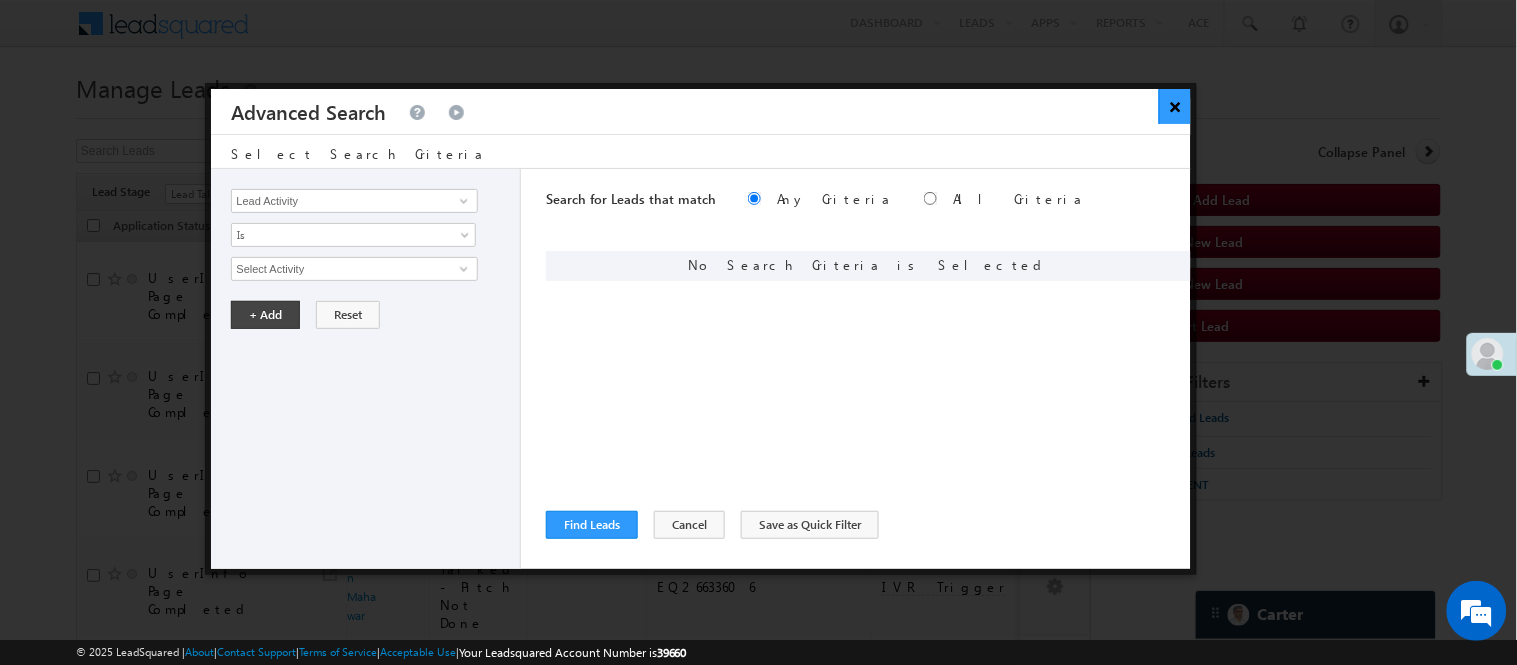 click on "×" at bounding box center (1175, 106) 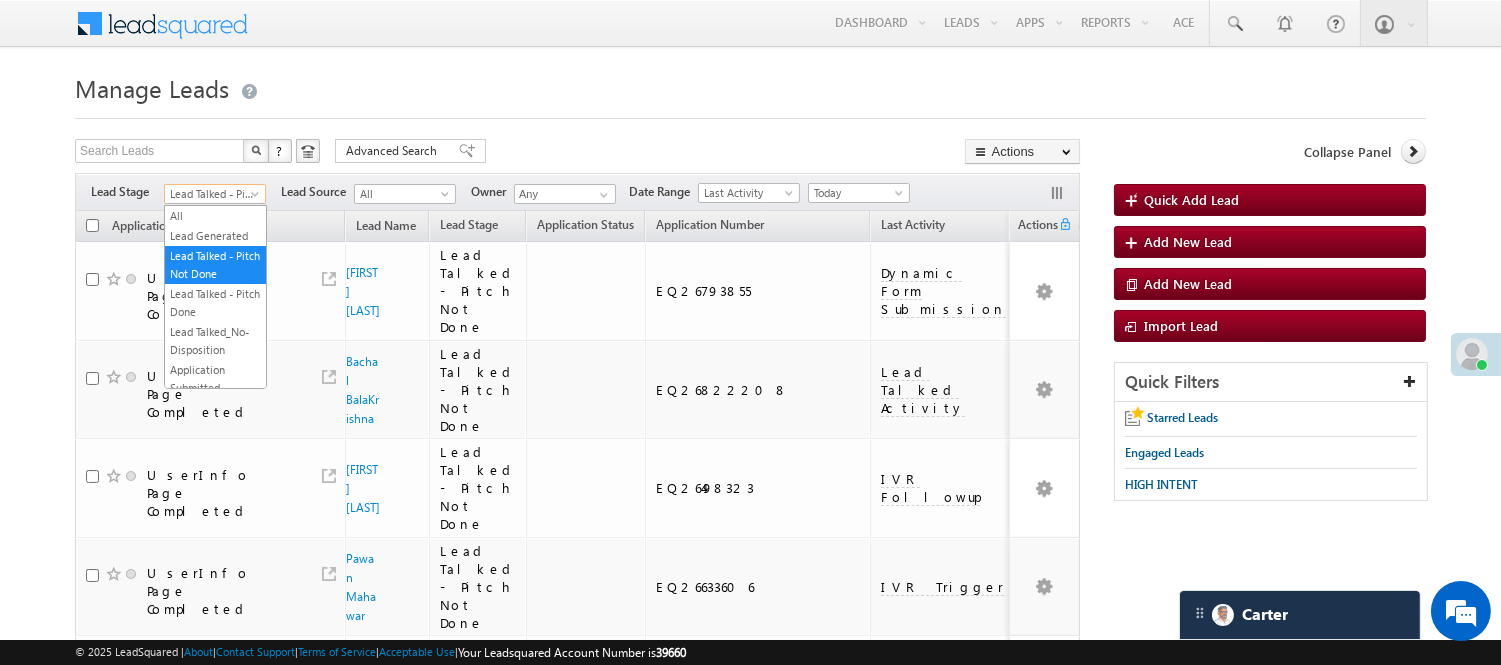 click on "Lead Talked - Pitch Not Done" at bounding box center (212, 194) 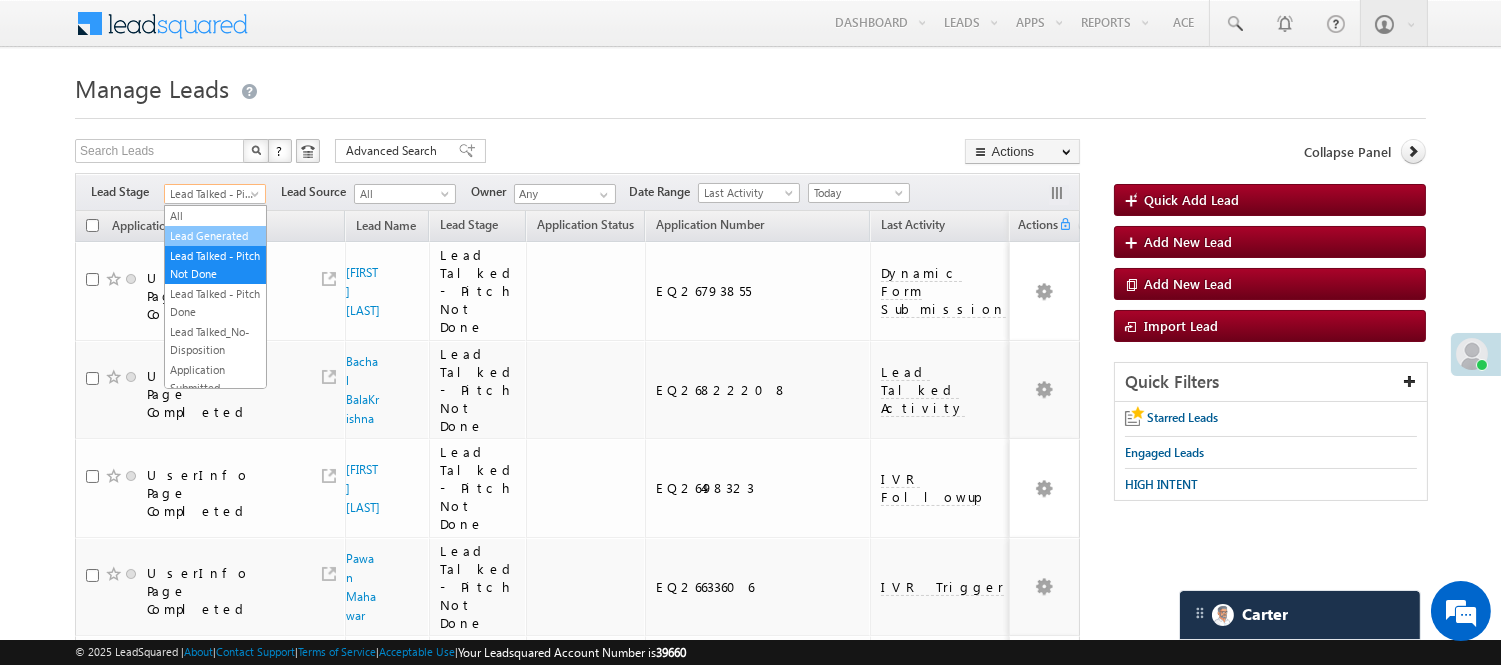 click on "Lead Generated" at bounding box center (215, 236) 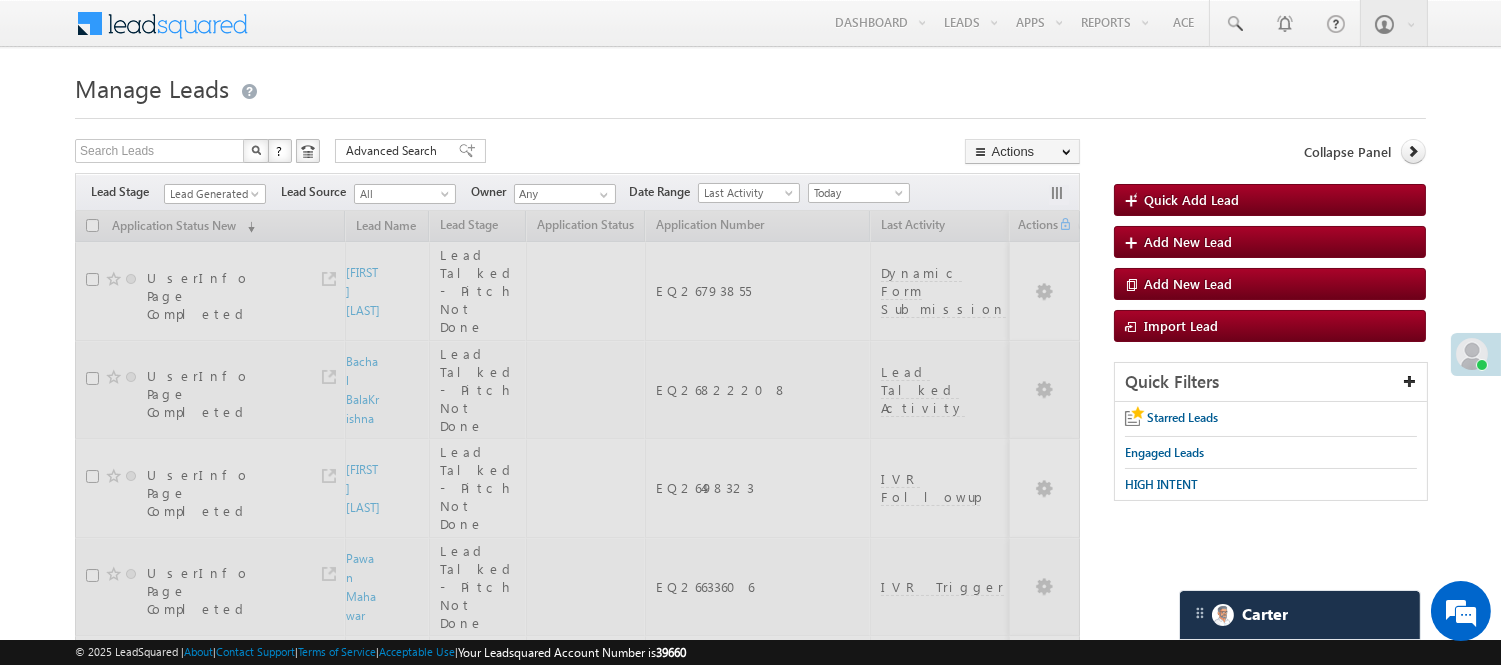 click at bounding box center [750, 112] 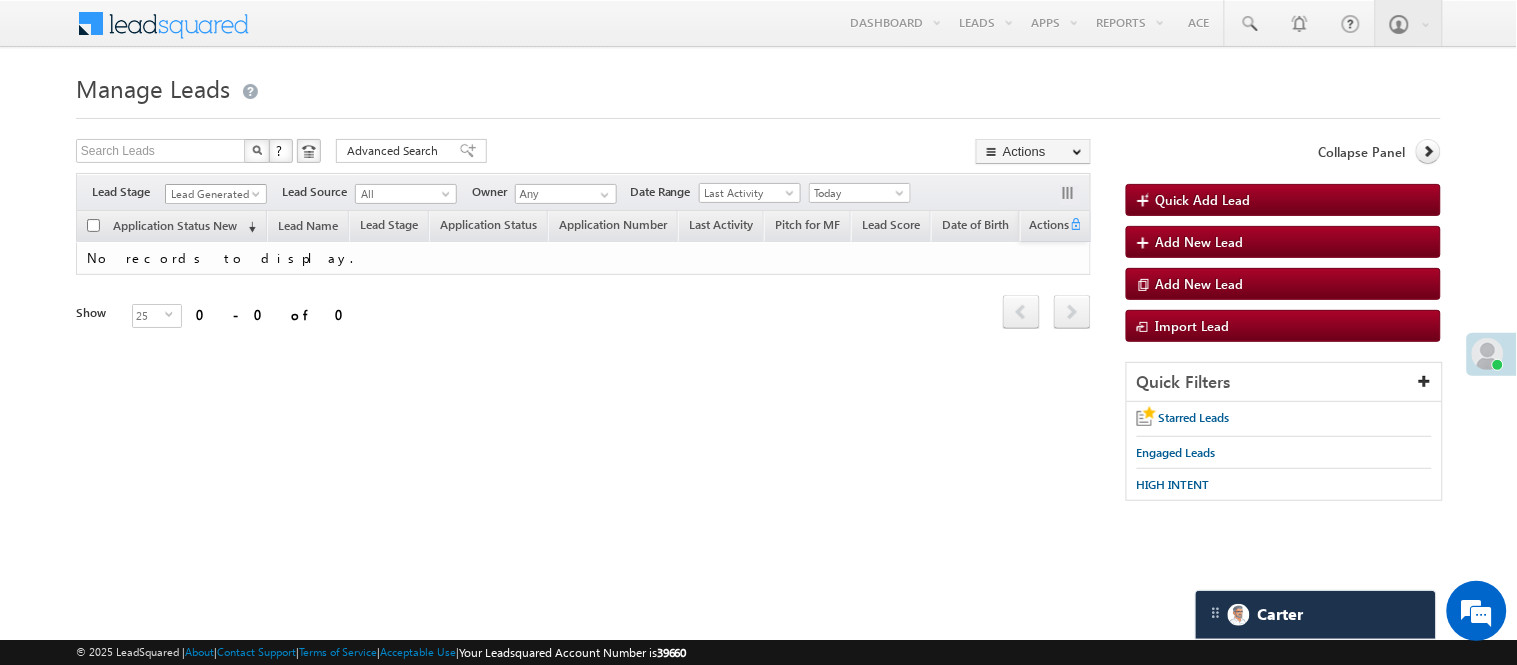 click on "Lead Generated" at bounding box center [213, 194] 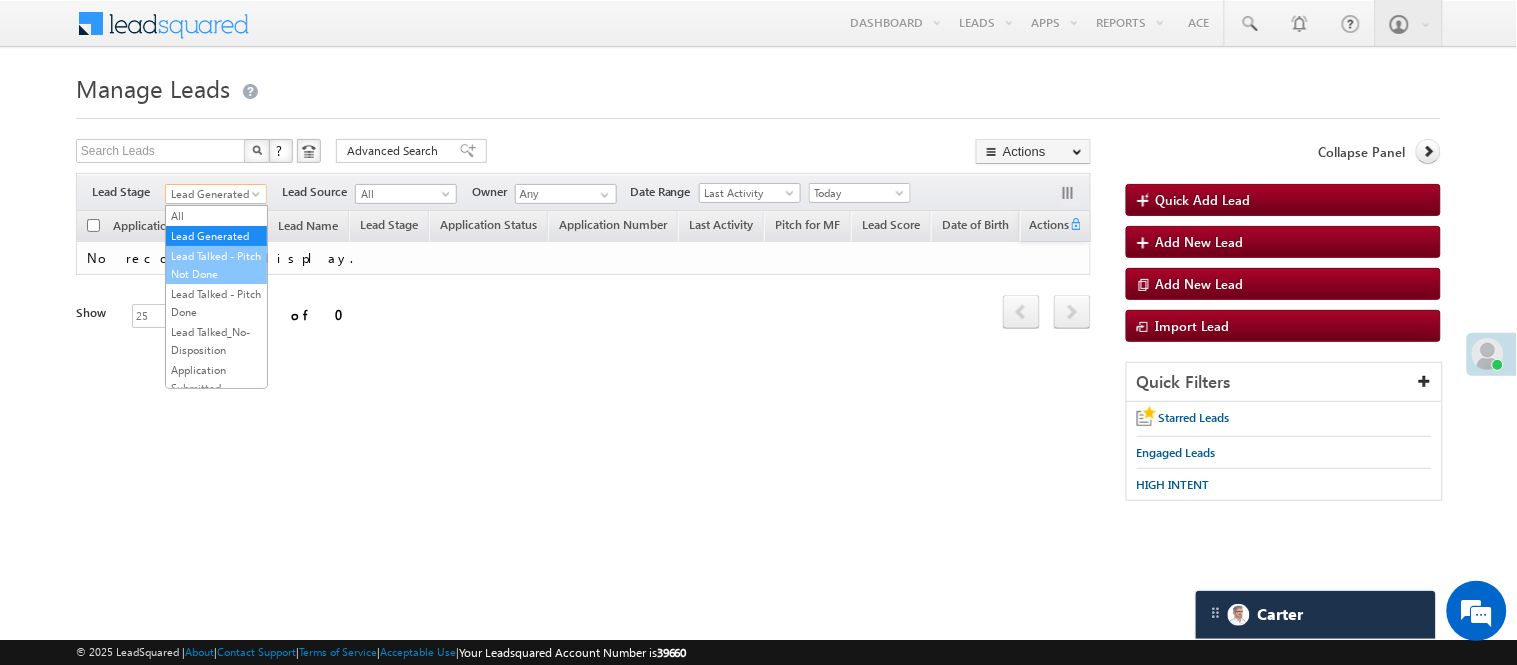 click on "Lead Talked - Pitch Not Done" at bounding box center (216, 265) 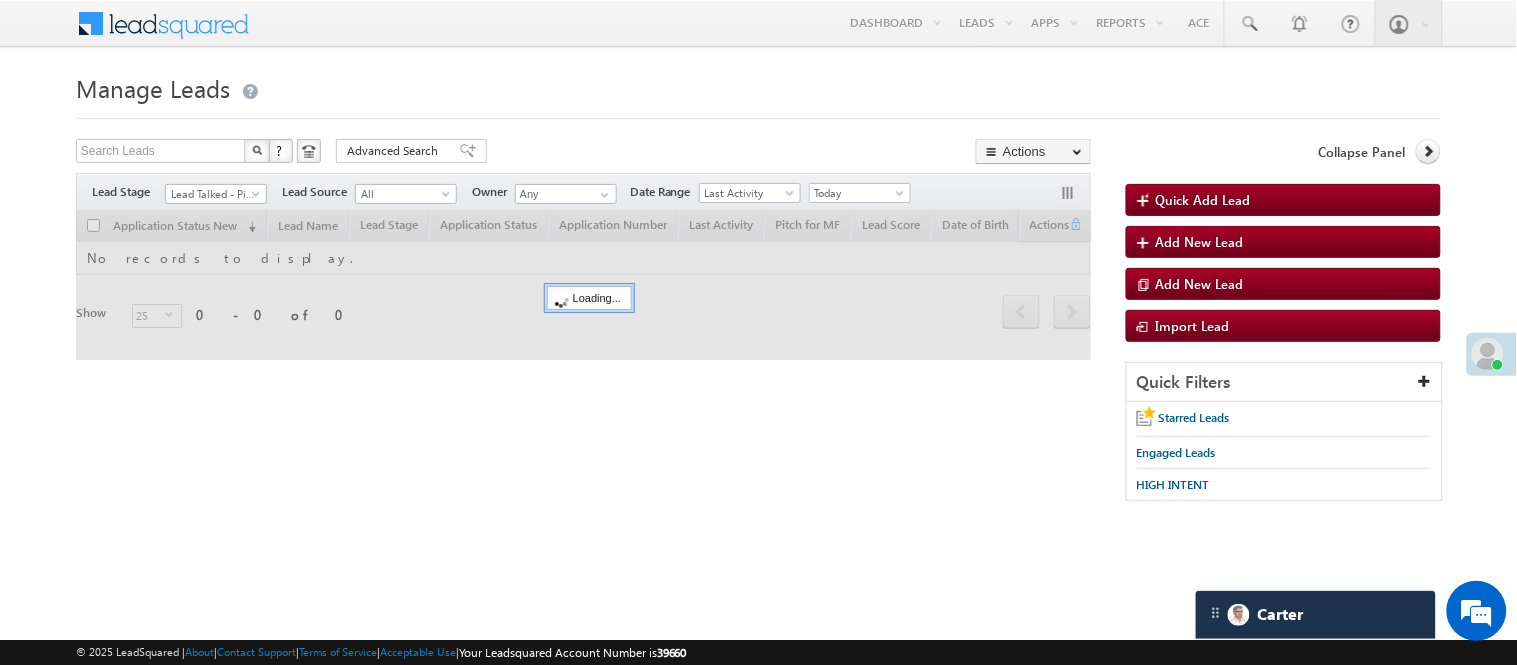 click on "Manage Leads" at bounding box center [758, 86] 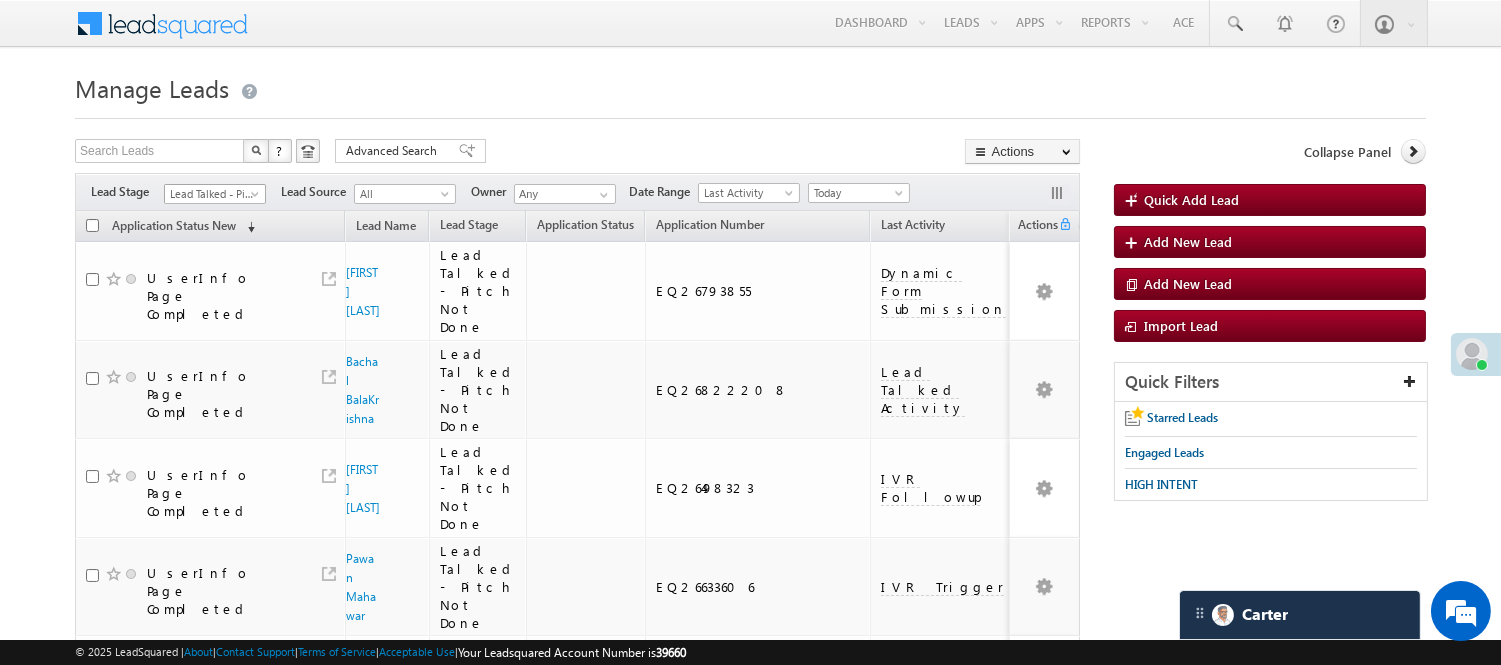 click on "Lead Talked - Pitch Not Done" at bounding box center (212, 194) 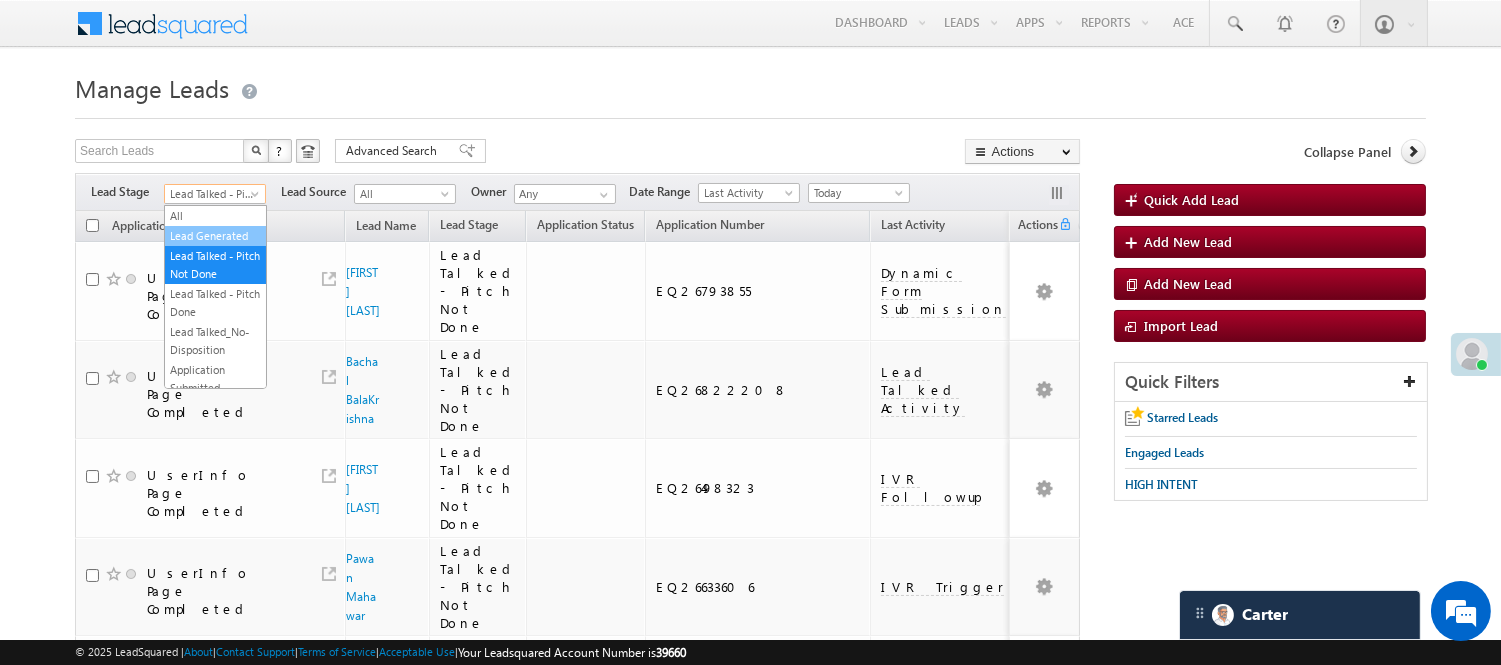click on "Lead Generated" at bounding box center [215, 236] 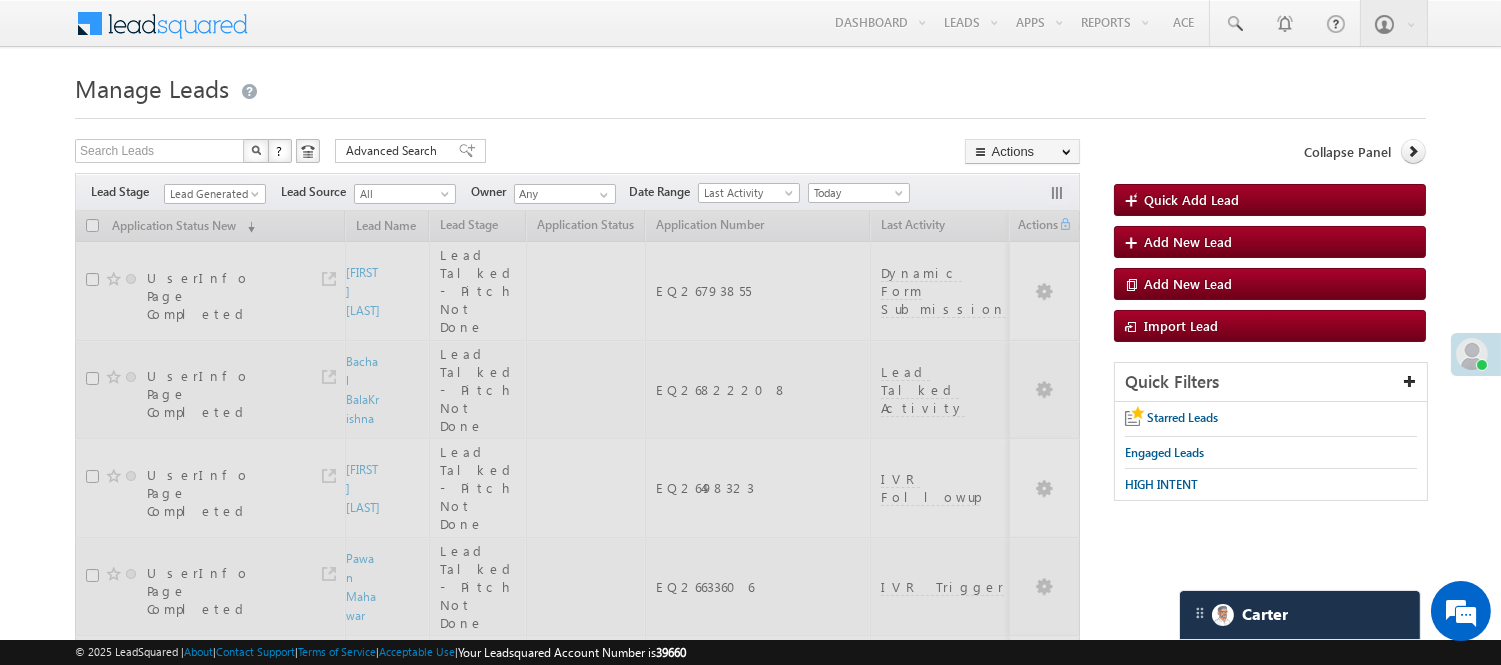 click on "Search Leads X ?   47 results found
Advanced Search
Advanced Search
Advanced search results
Actions Export Leads Reset all Filters
Actions Export Leads Bulk Update Send Email Add to List Add Activity Change Owner Change Stage Delete Merge Leads" at bounding box center (577, 153) 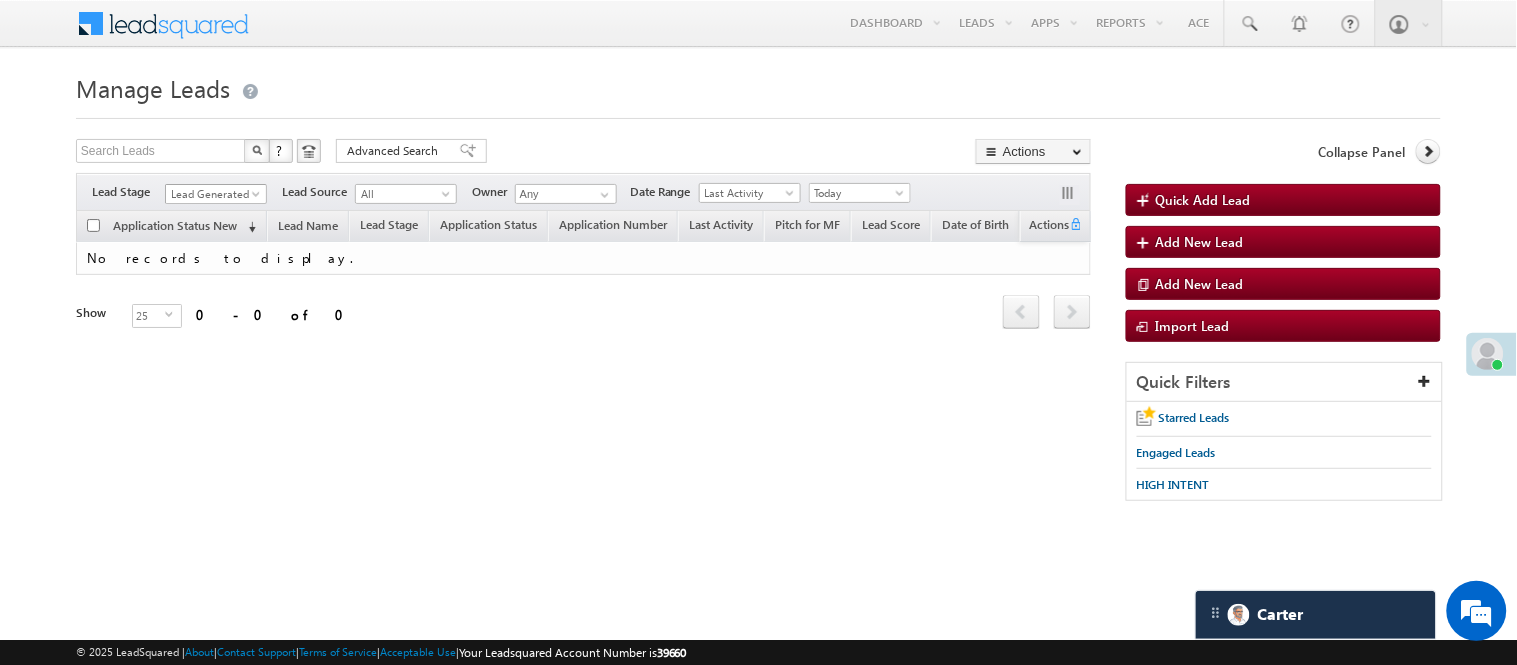 click on "Lead Generated" at bounding box center (213, 194) 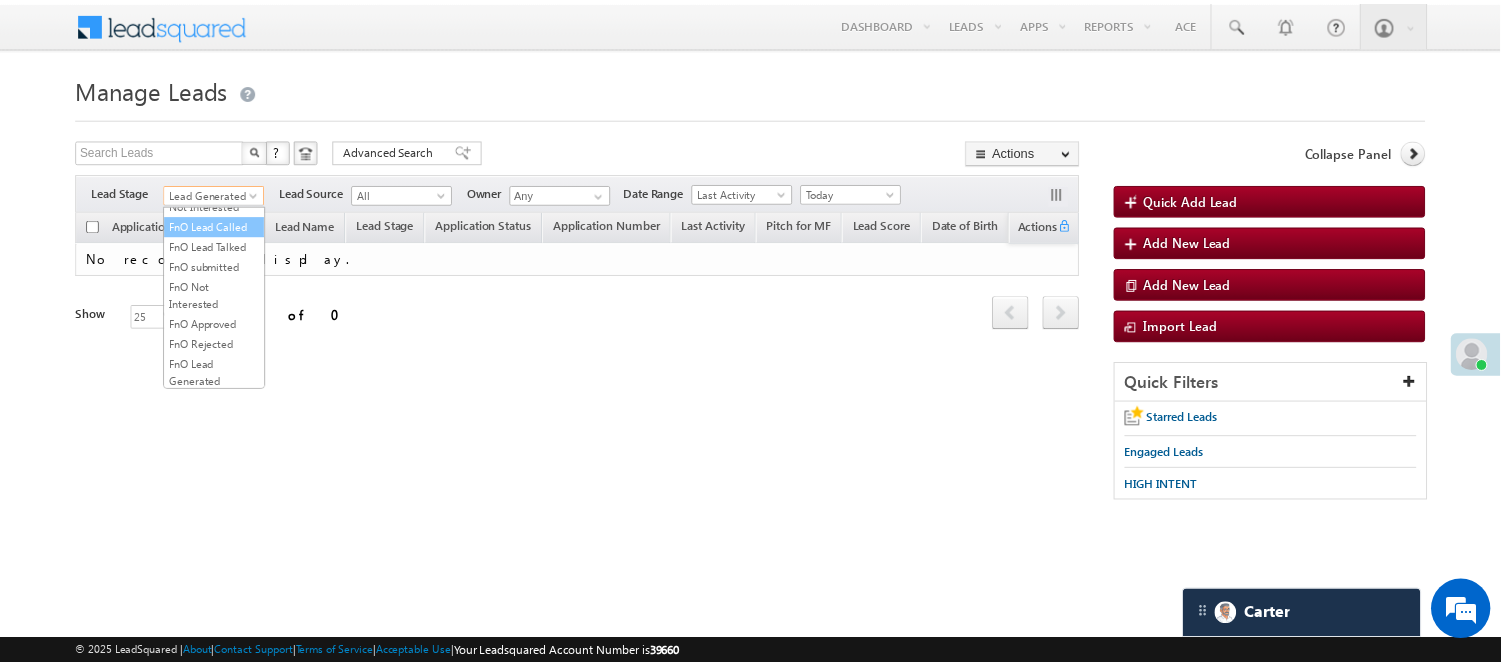scroll, scrollTop: 333, scrollLeft: 0, axis: vertical 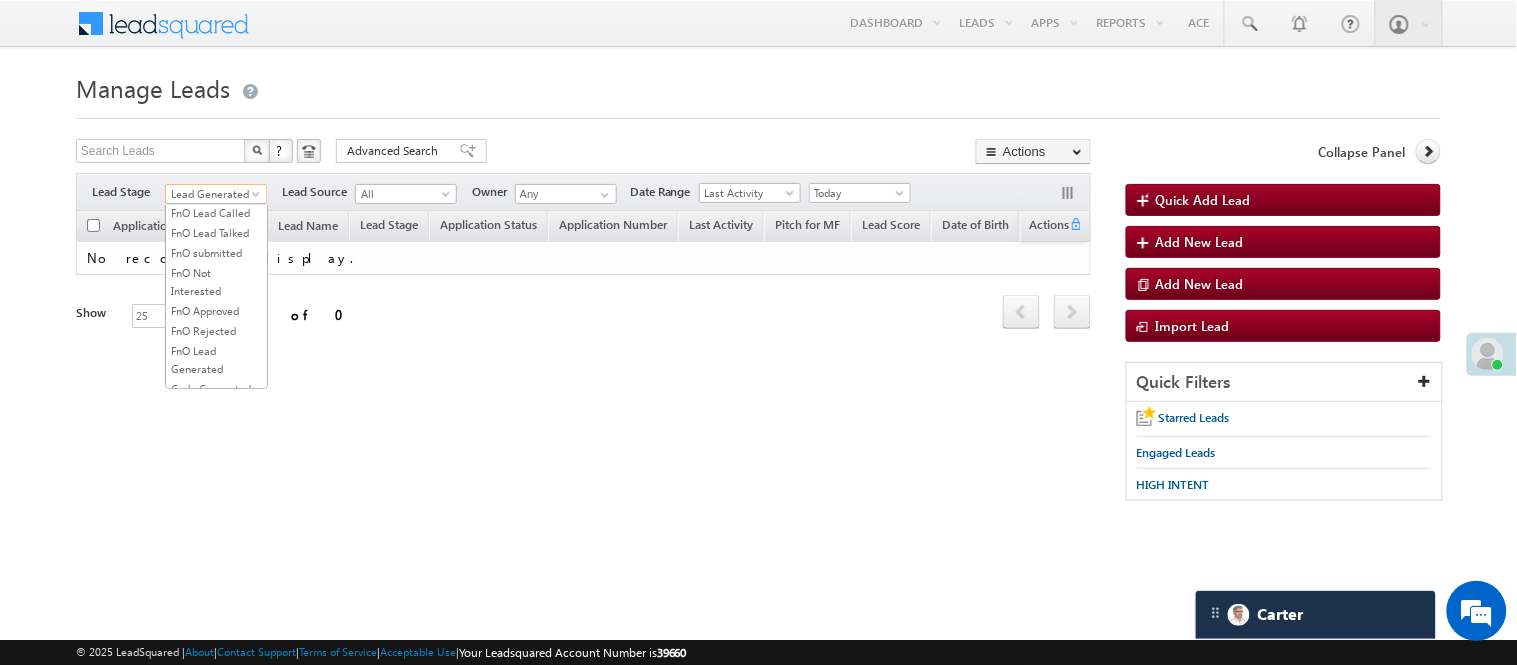 click on "Lead Talked" at bounding box center (216, 173) 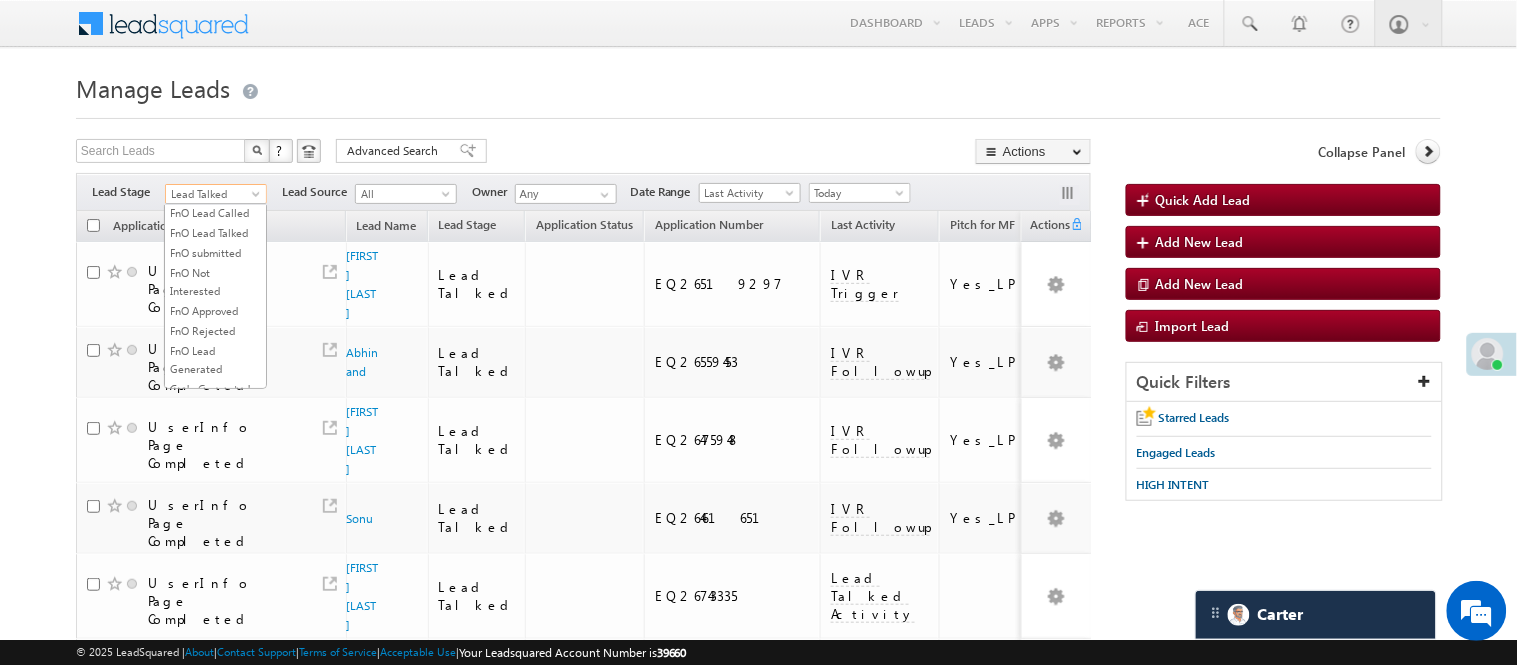 click on "Lead Talked" at bounding box center (213, 194) 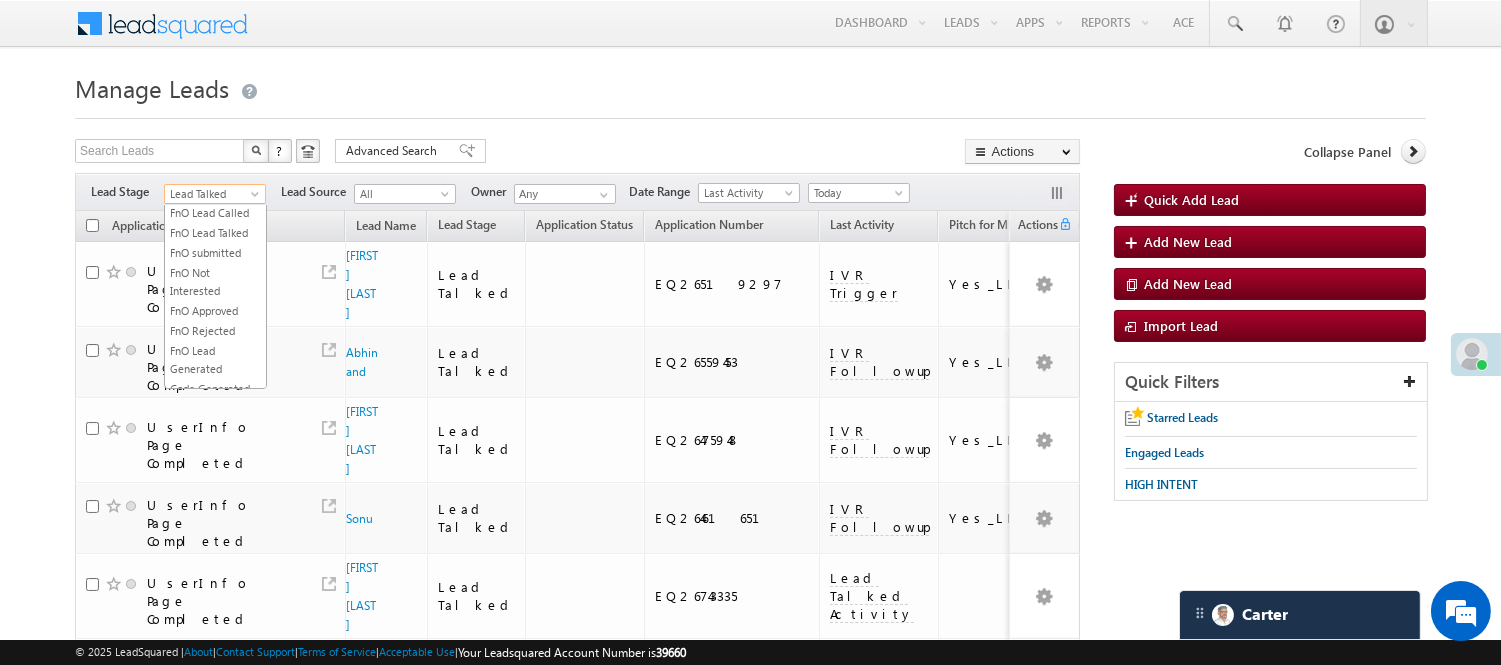click on "Lead Called" at bounding box center (215, 153) 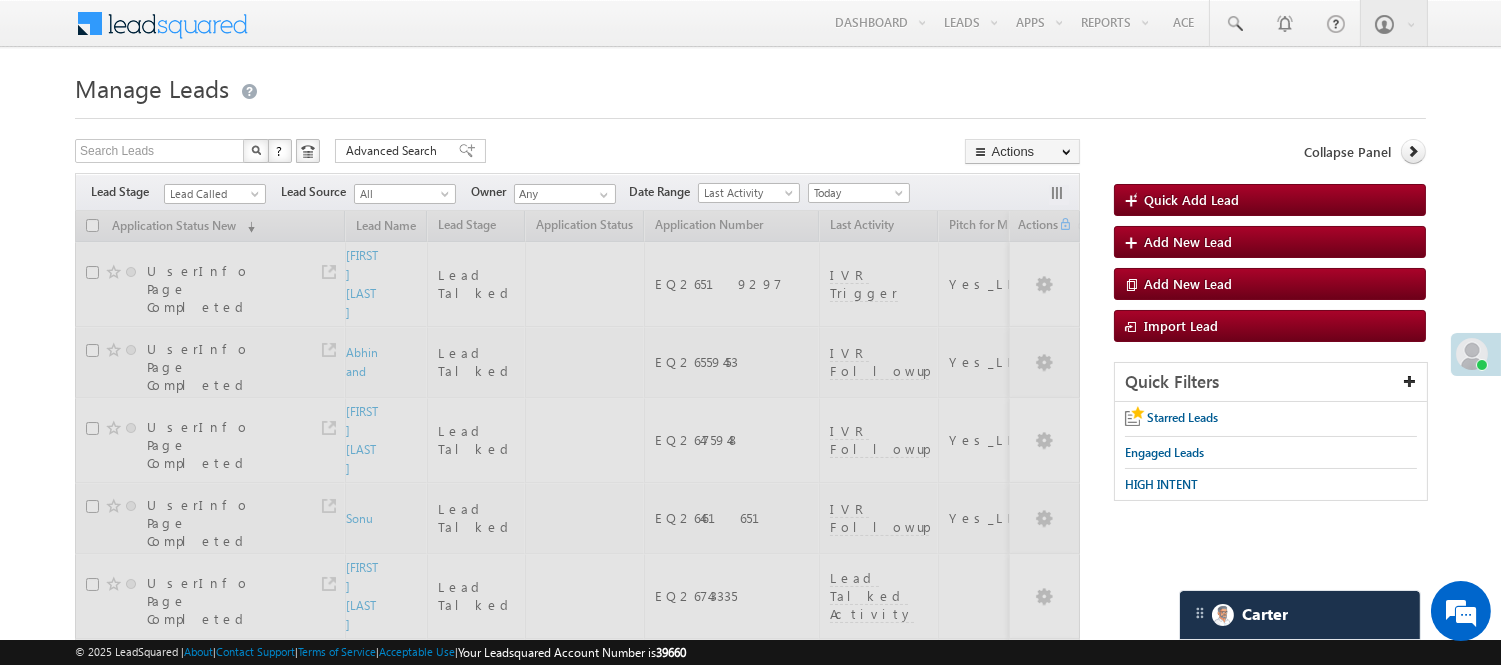 click on "Lead Called" at bounding box center (212, 194) 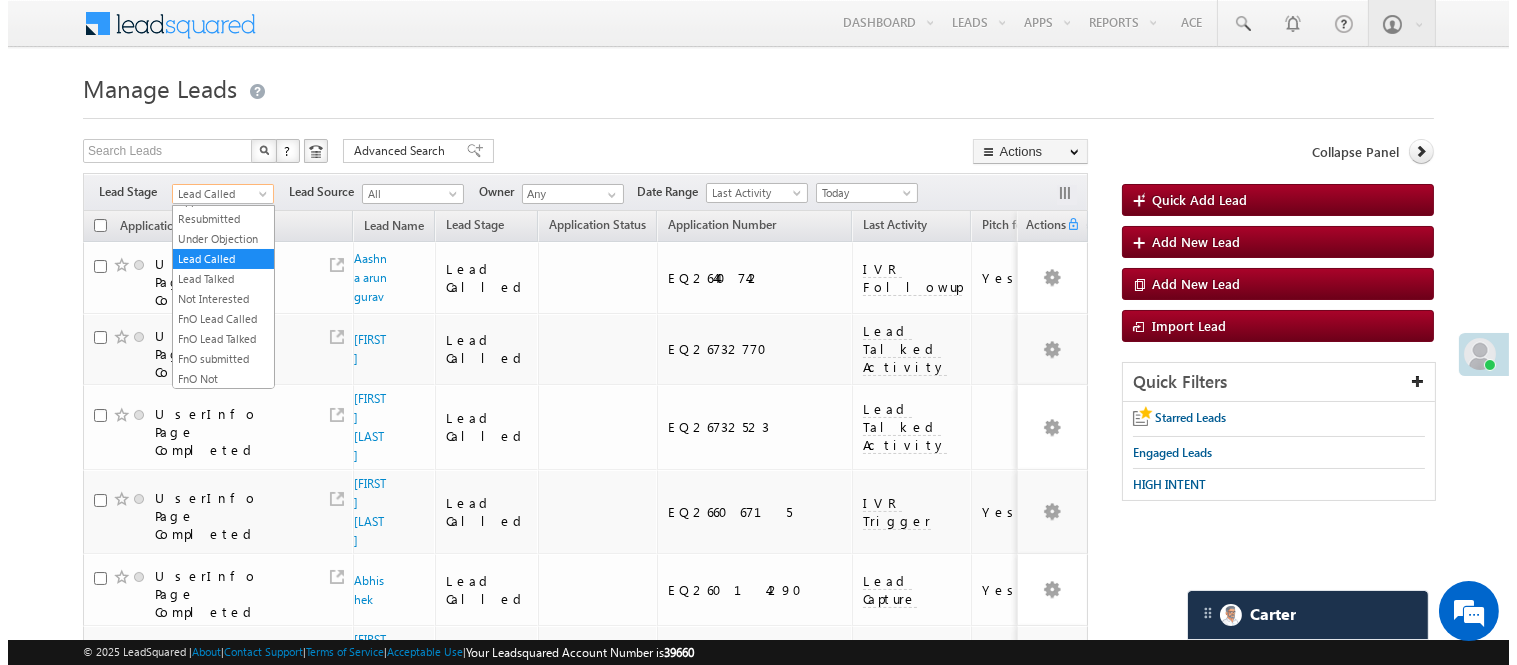 scroll, scrollTop: 0, scrollLeft: 0, axis: both 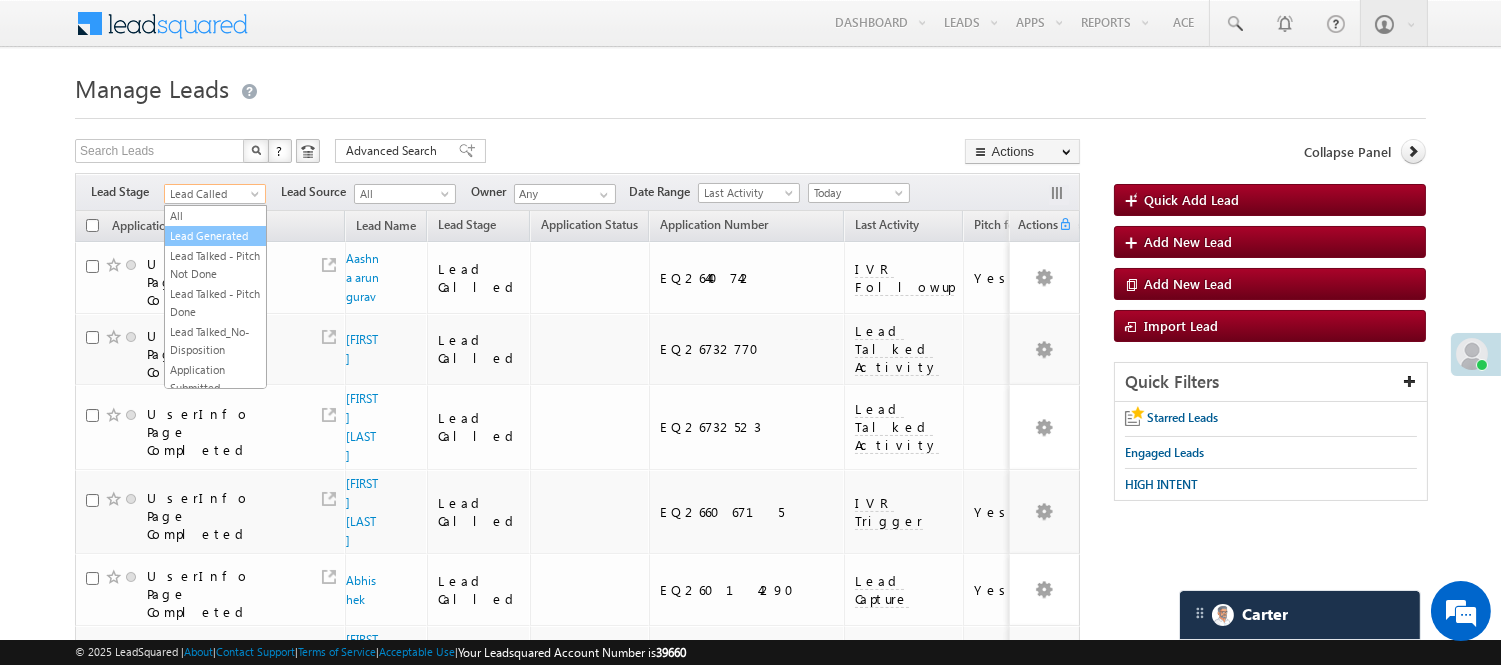 click on "Lead Generated" at bounding box center [215, 236] 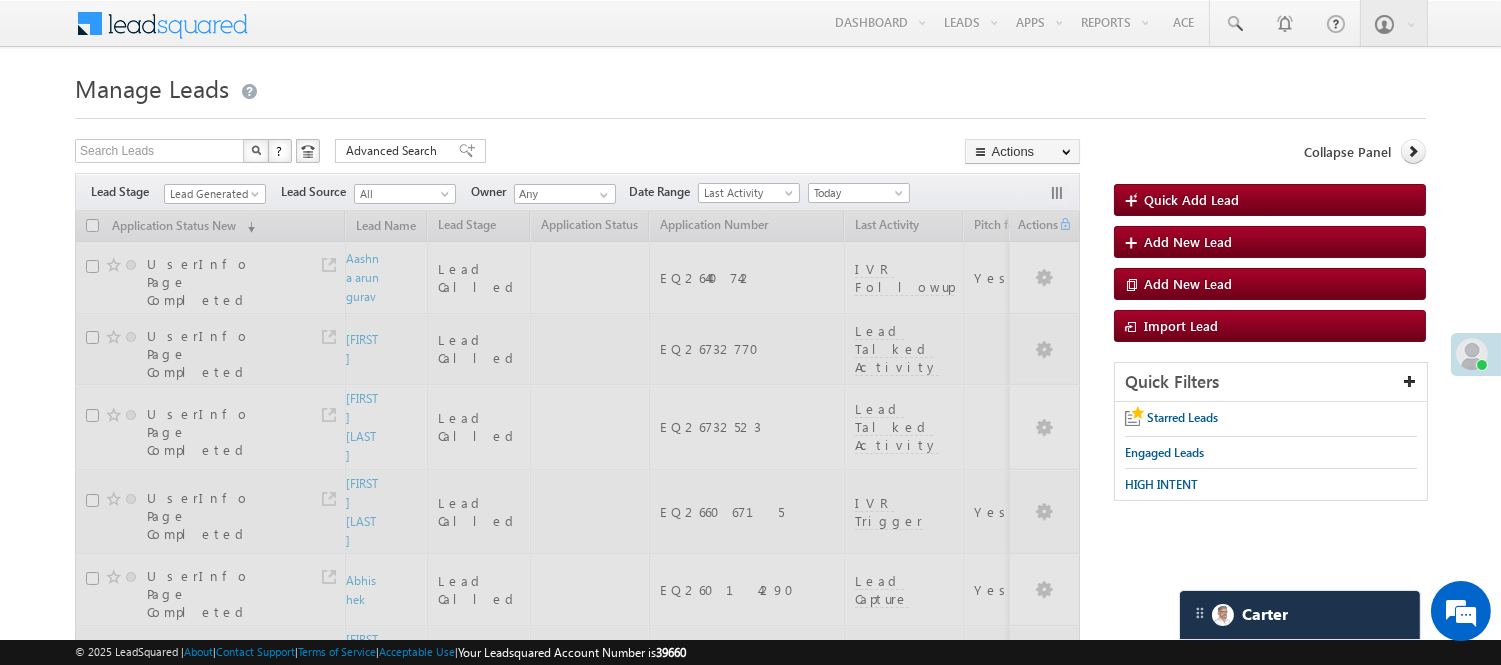 click on "Manage Leads
Quick Add Lead
Search Leads X ?   114 results found
Advanced Search
Advanced Search
Actions Actions" at bounding box center [750, 1200] 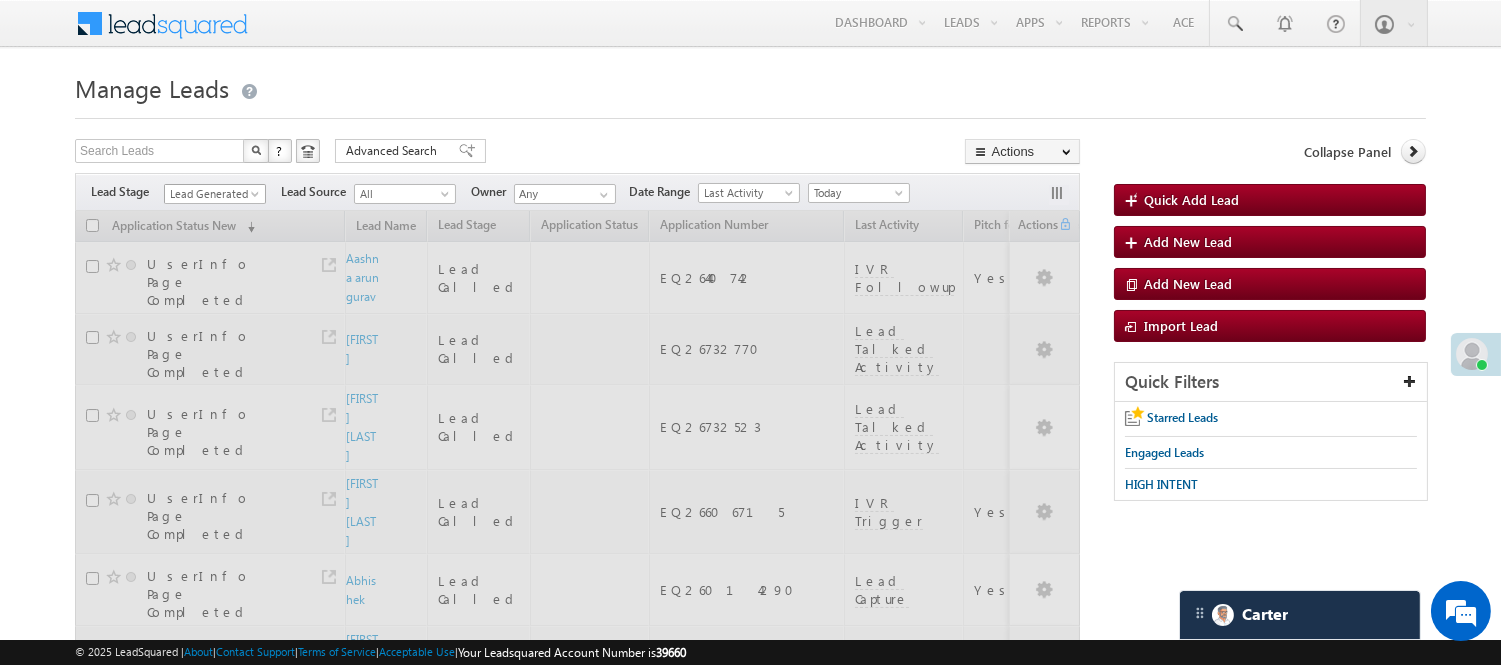 click on "Lead Generated" at bounding box center (212, 194) 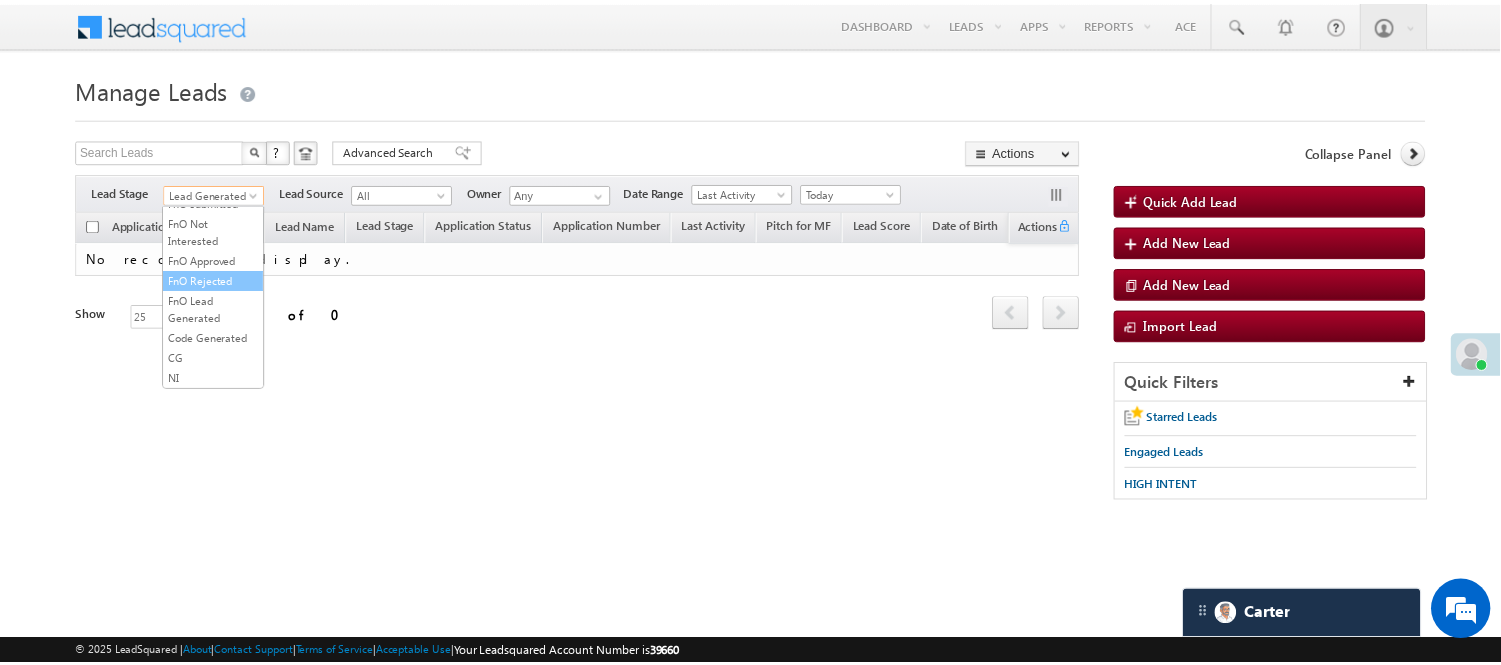 scroll, scrollTop: 444, scrollLeft: 0, axis: vertical 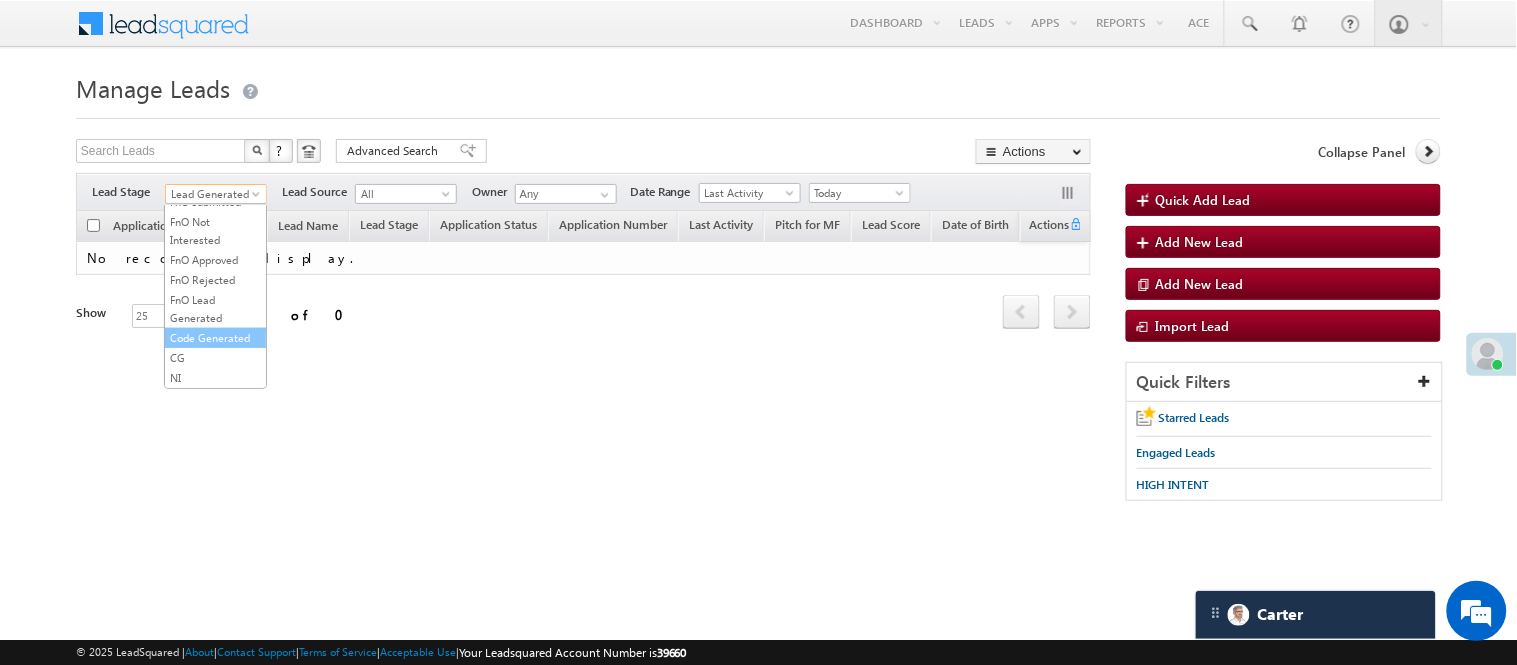 click on "Code Generated" at bounding box center [215, 338] 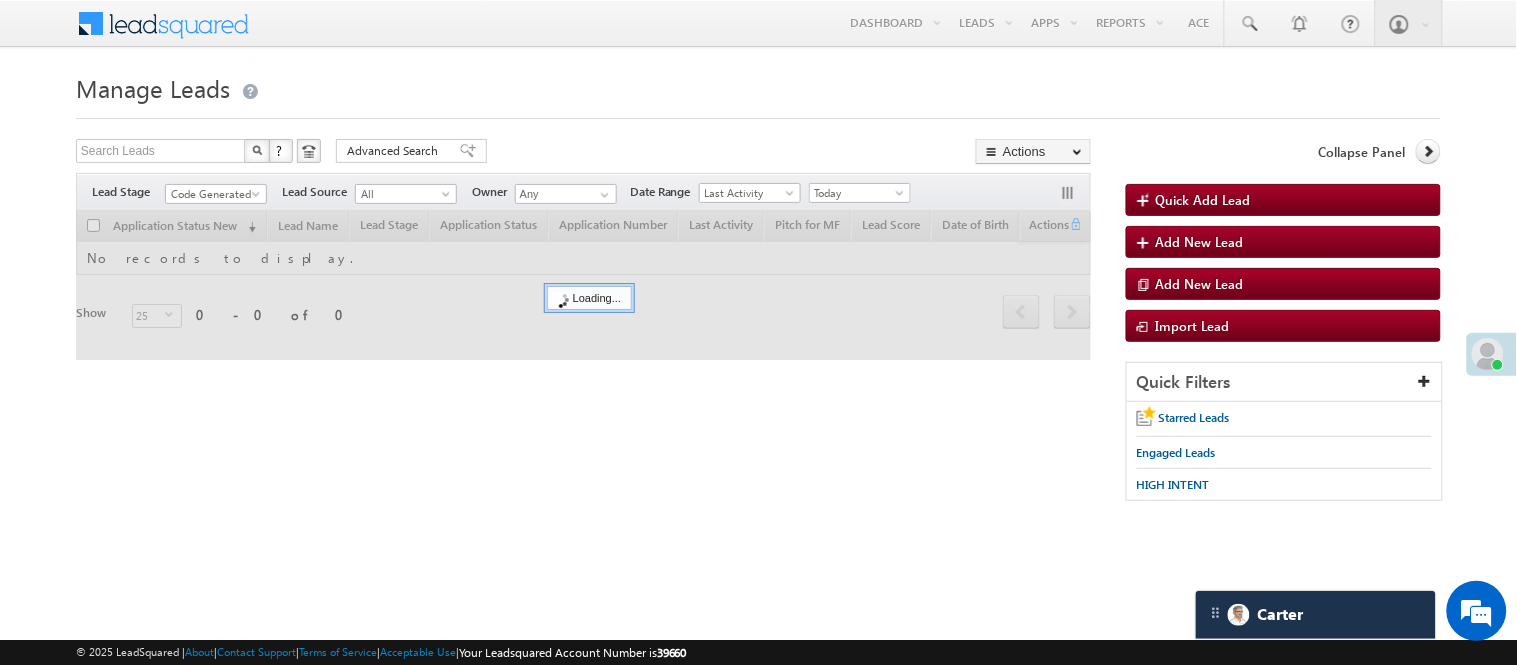 click on "Manage Leads" at bounding box center (758, 86) 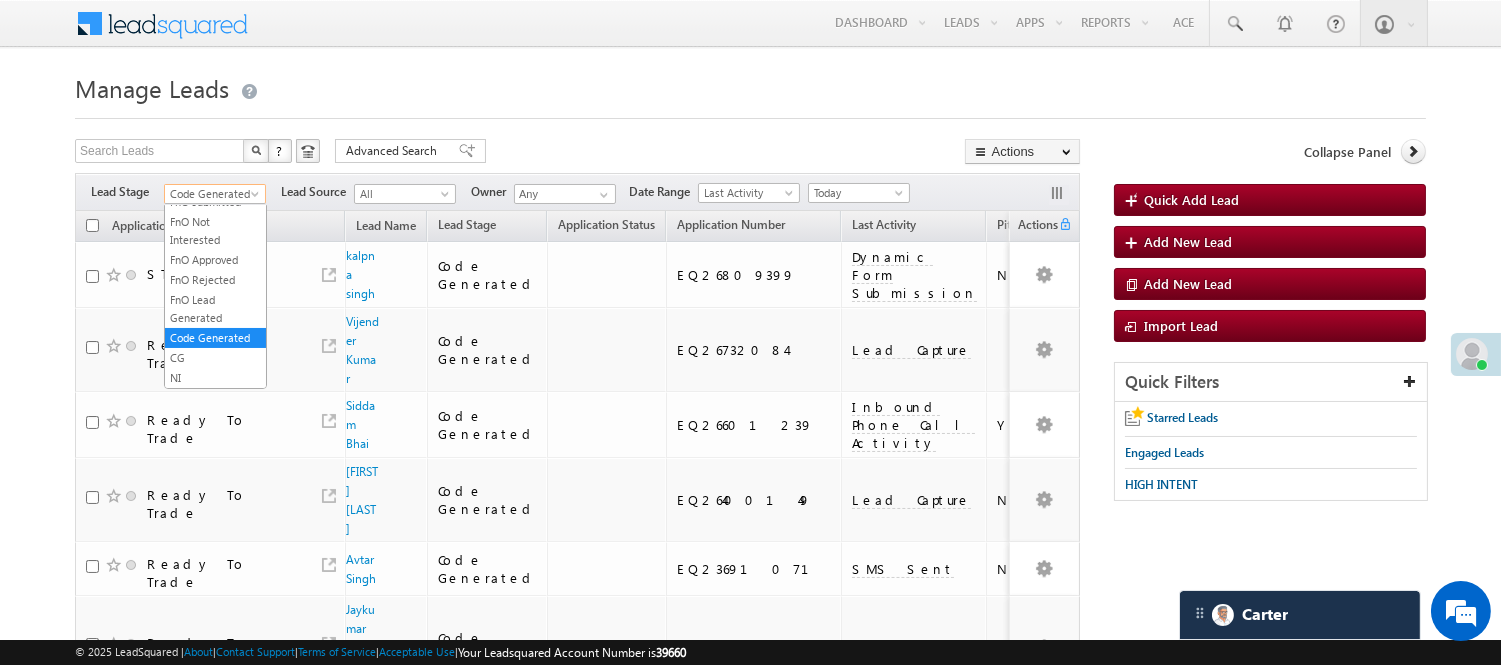 click on "Code Generated" at bounding box center [212, 194] 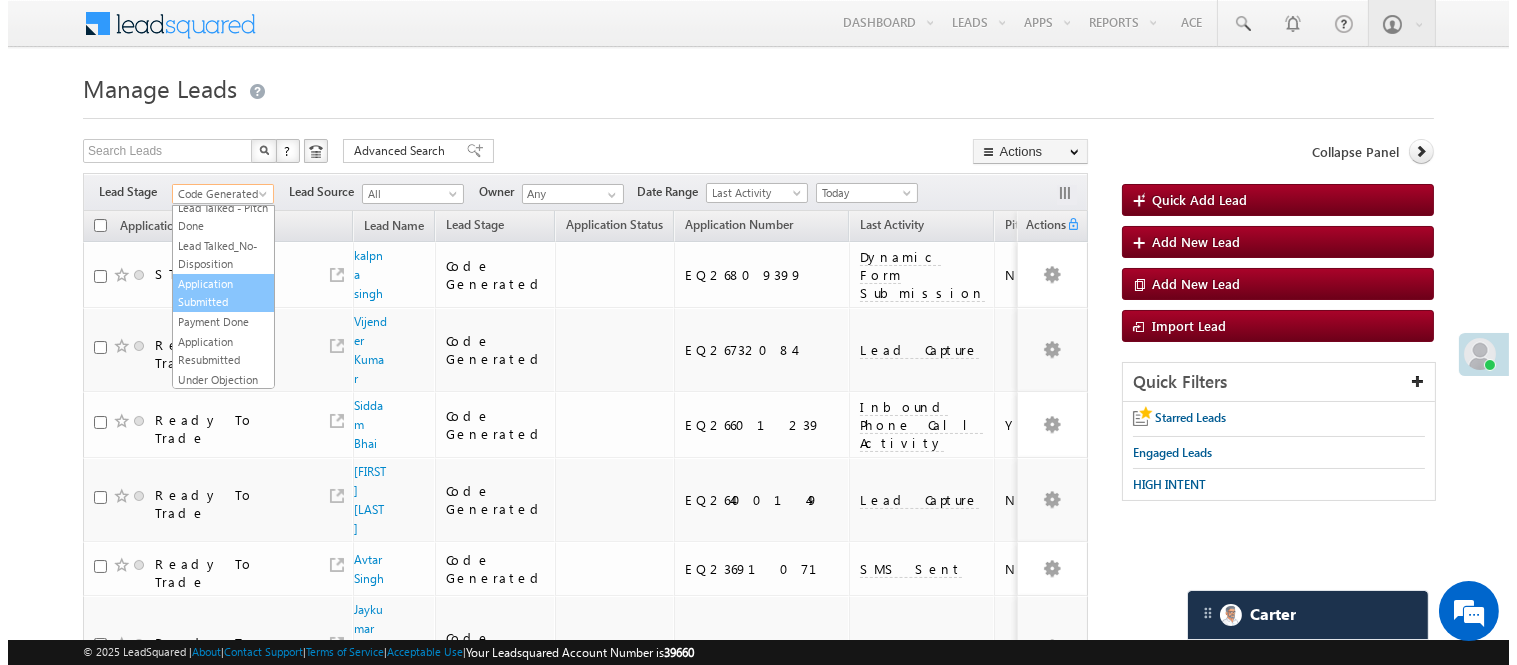 scroll, scrollTop: 0, scrollLeft: 0, axis: both 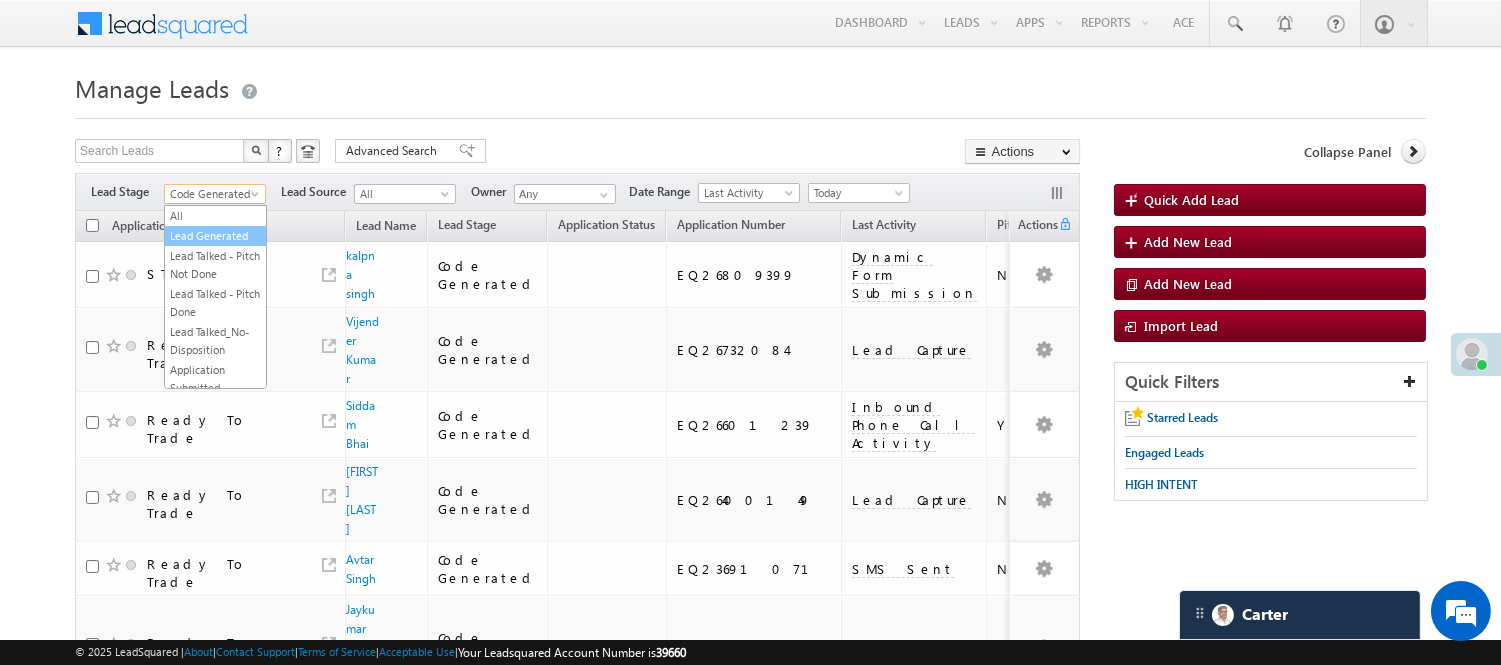 click on "Lead Generated" at bounding box center [215, 236] 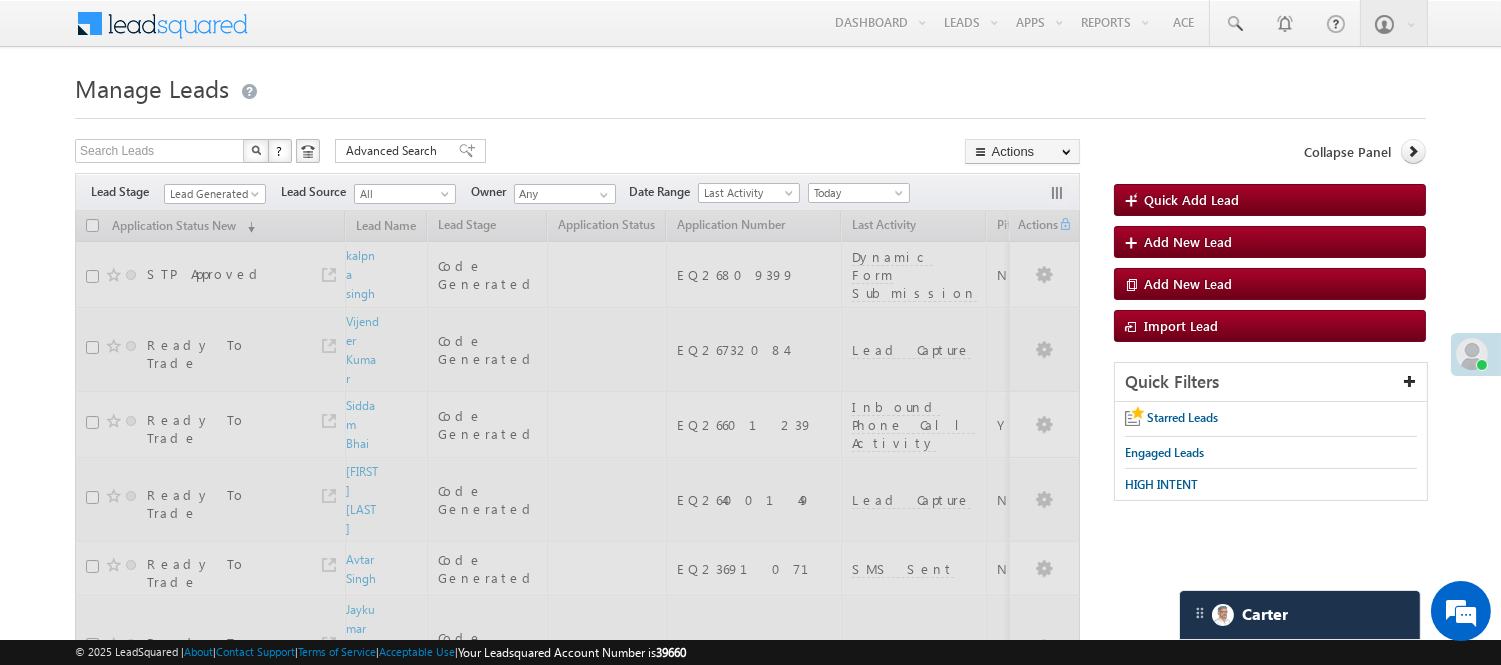 click on "Manage Leads" at bounding box center (750, 86) 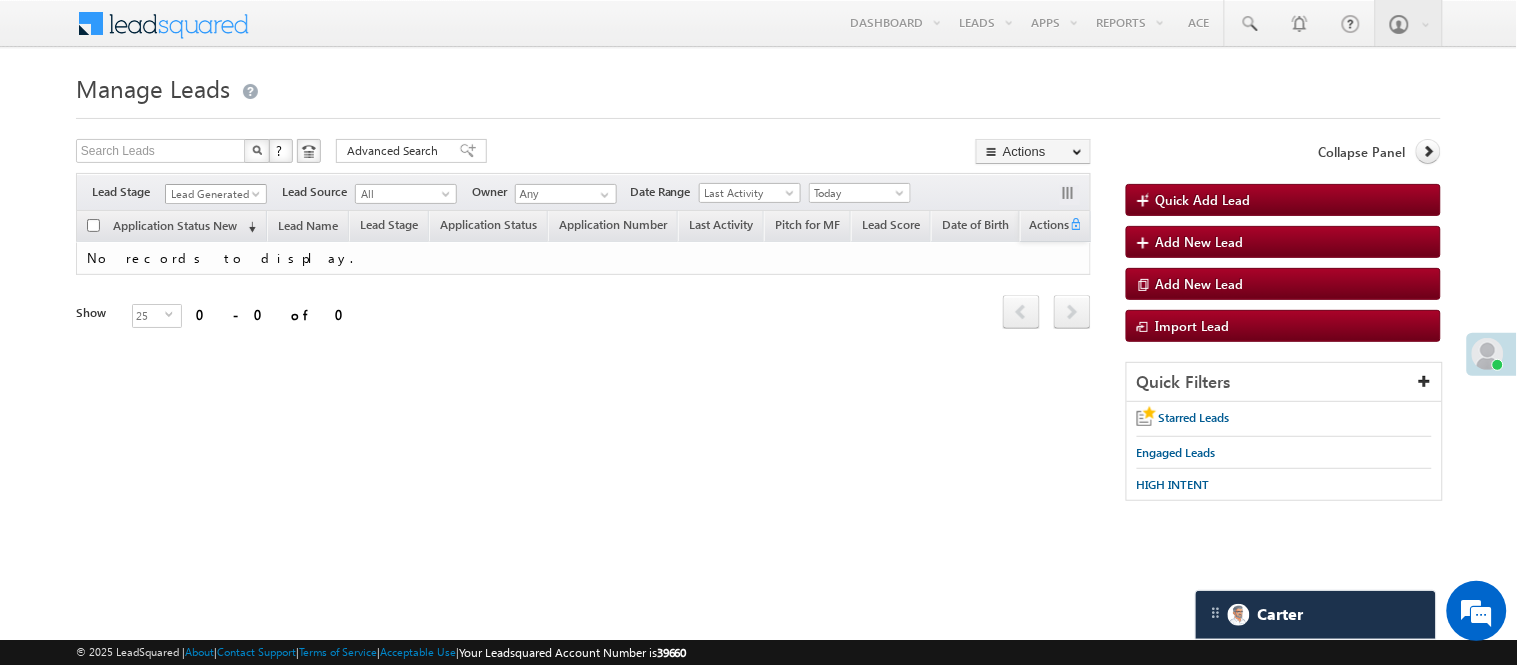 click on "Lead Generated" at bounding box center [213, 194] 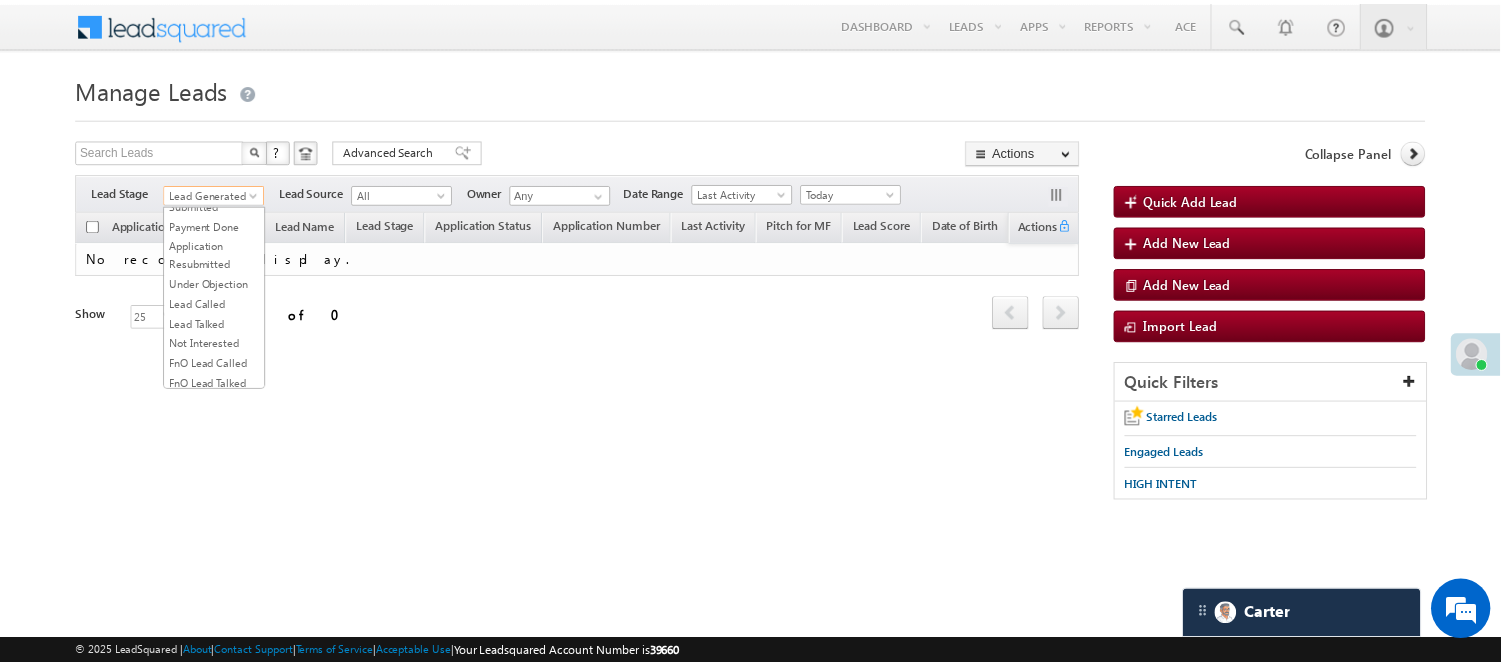 scroll, scrollTop: 496, scrollLeft: 0, axis: vertical 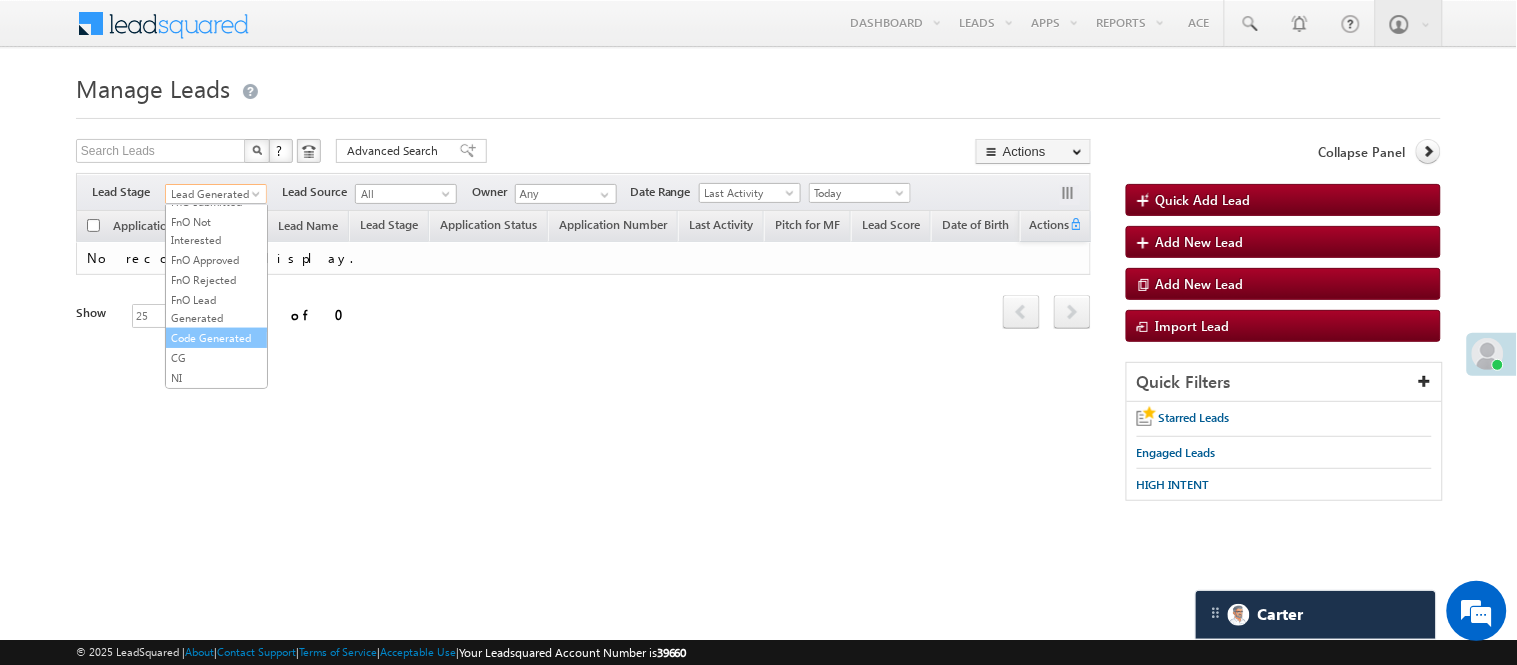 click on "Code Generated" at bounding box center (216, 338) 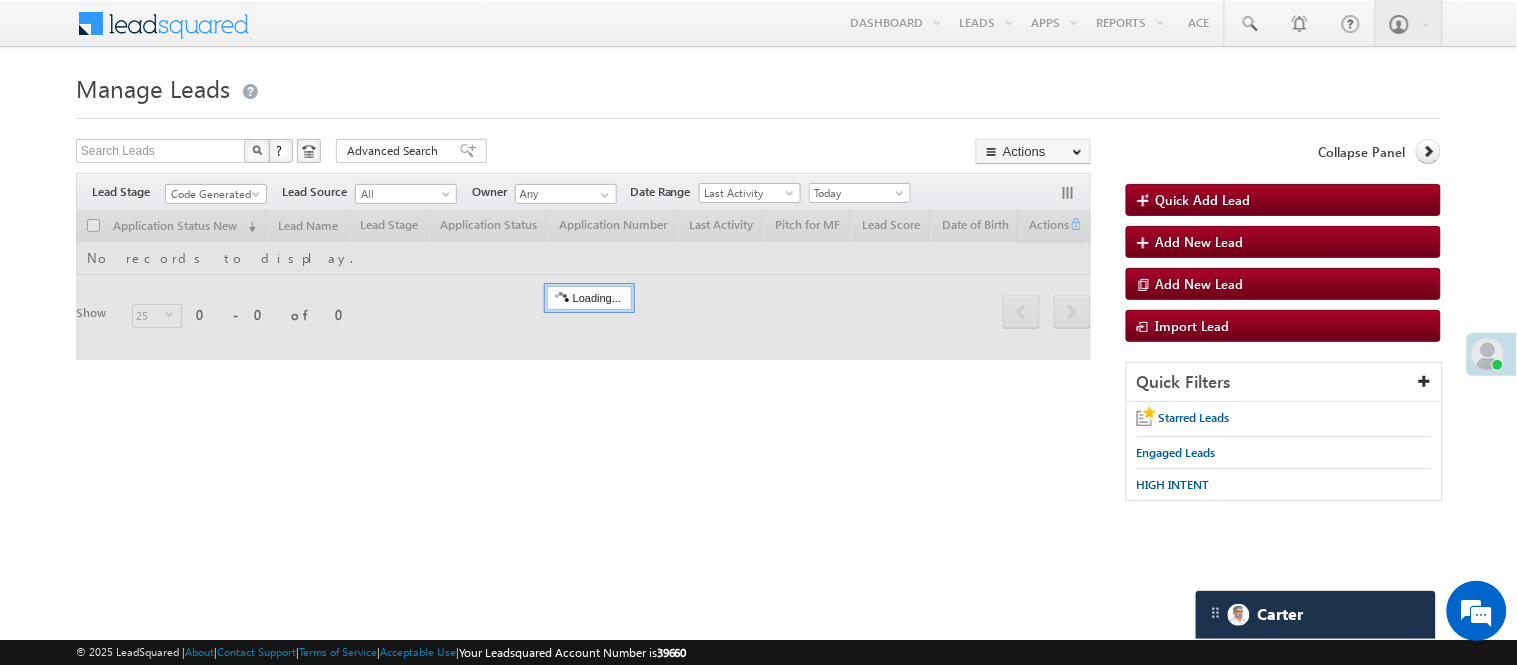 click on "Search Leads X ?   0 results found
Advanced Search
Advanced Search
Advanced search results
Actions Export Leads Reset all Filters
Actions Export Leads Bulk Update Send Email Add to List Add Activity Change Owner Change Stage Delete Merge Leads" at bounding box center (583, 153) 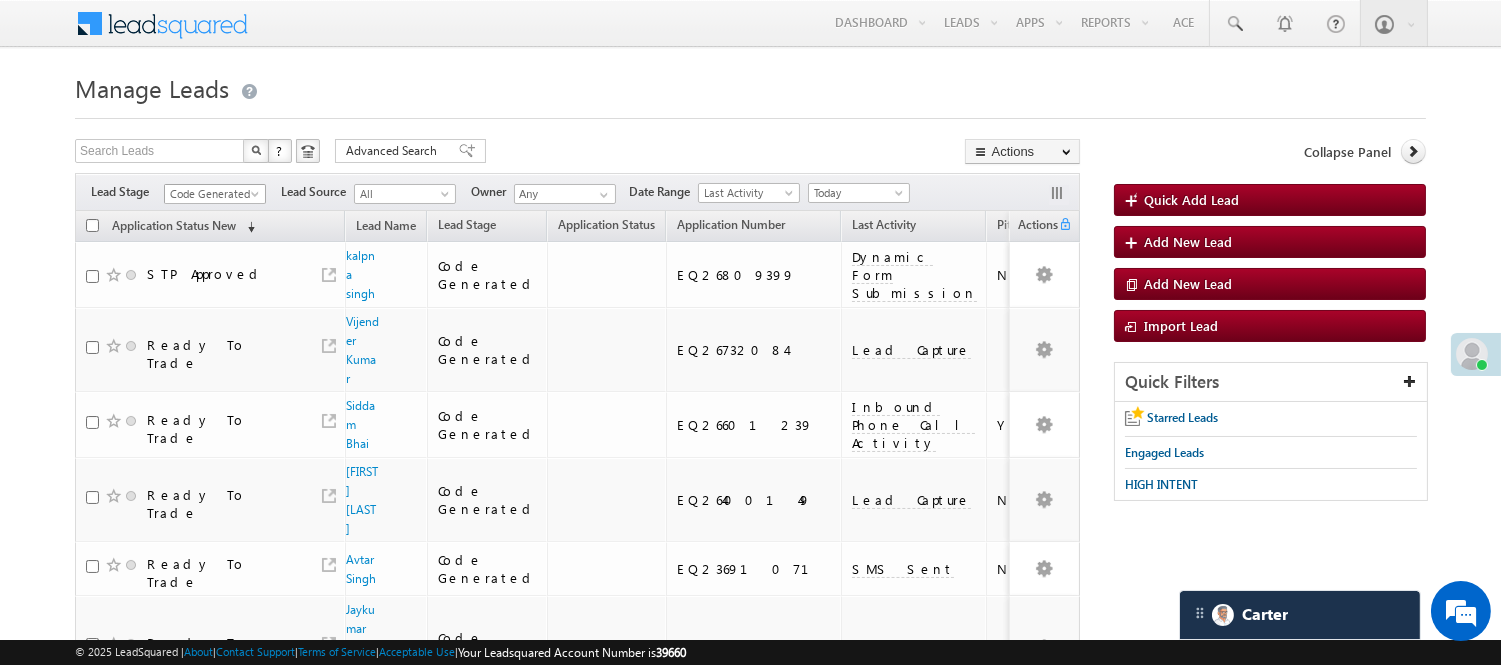 click on "Code Generated" at bounding box center [212, 194] 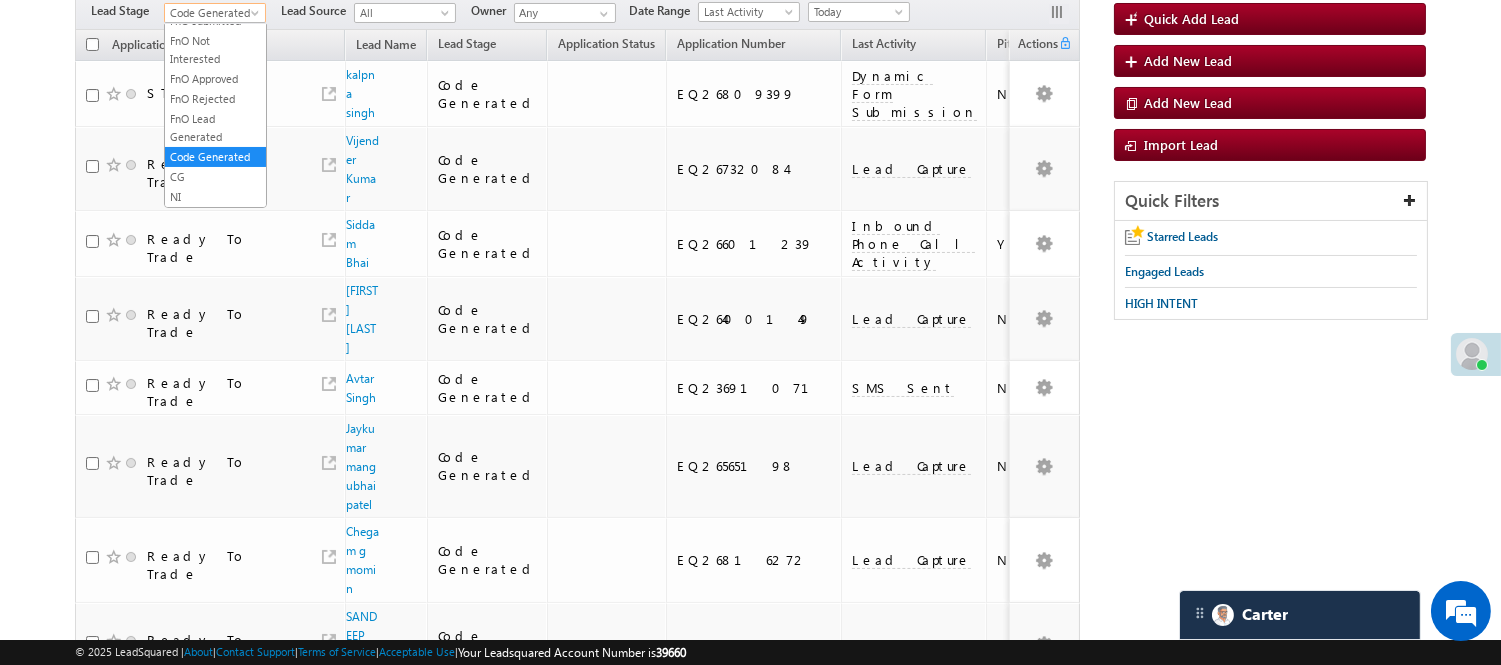 scroll, scrollTop: 0, scrollLeft: 0, axis: both 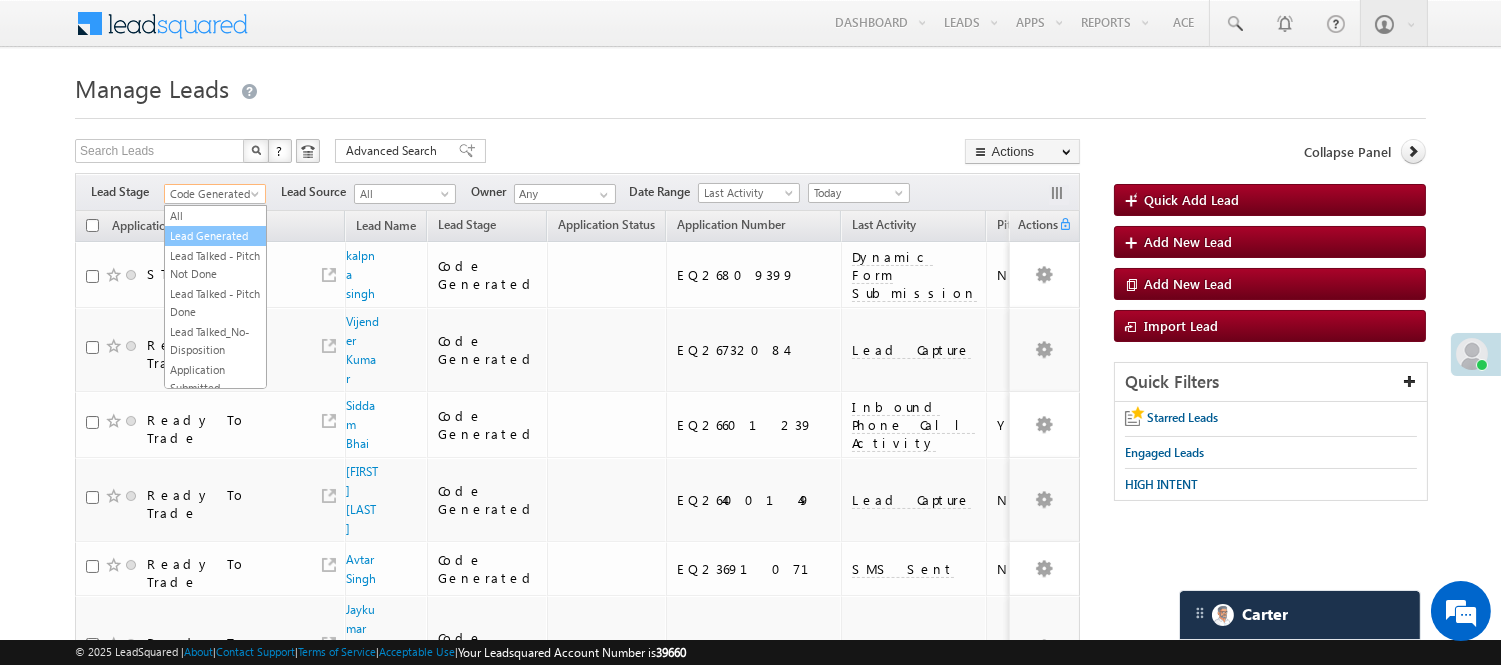 click on "Lead Generated" at bounding box center (215, 236) 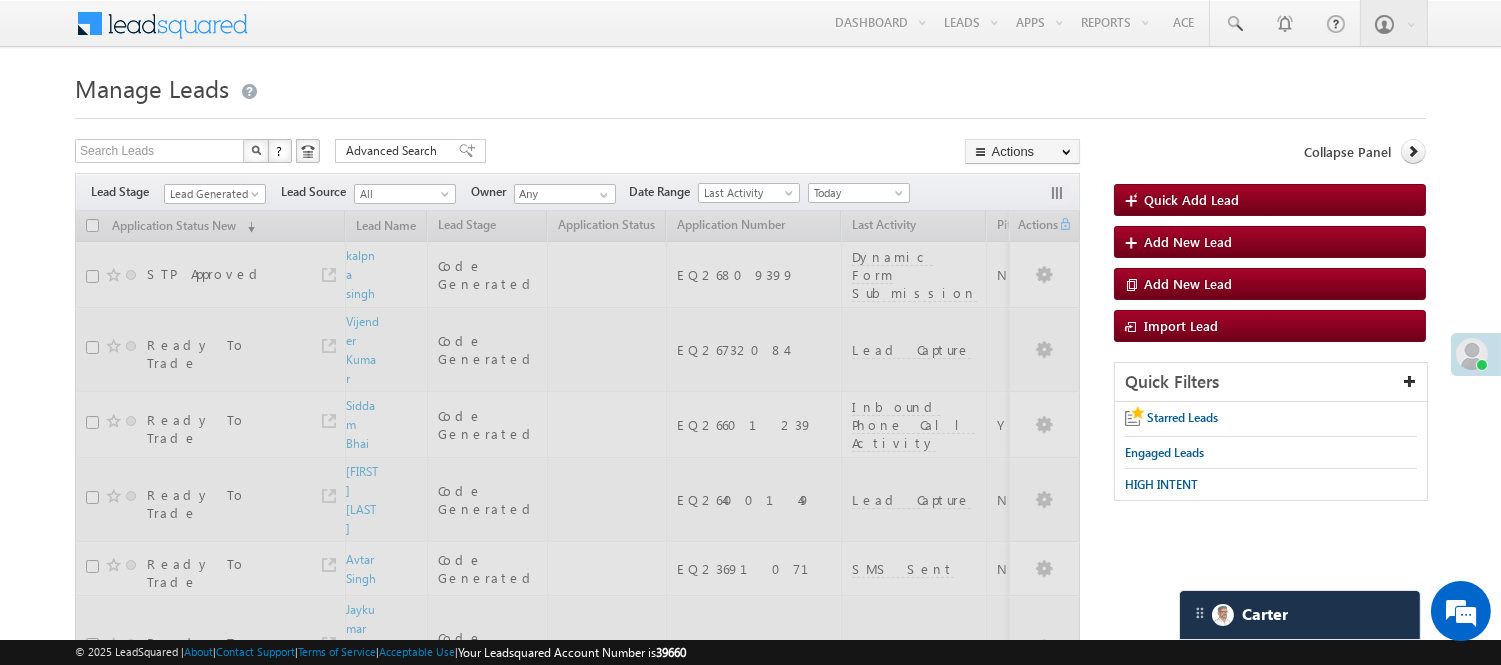 click on "Search Leads X ?   19 results found
Advanced Search
Advanced Search
Advanced search results
Actions Export Leads Reset all Filters
Actions Export Leads Bulk Update Send Email Add to List Add Activity Change Owner Change Stage Delete Merge Leads" at bounding box center [577, 153] 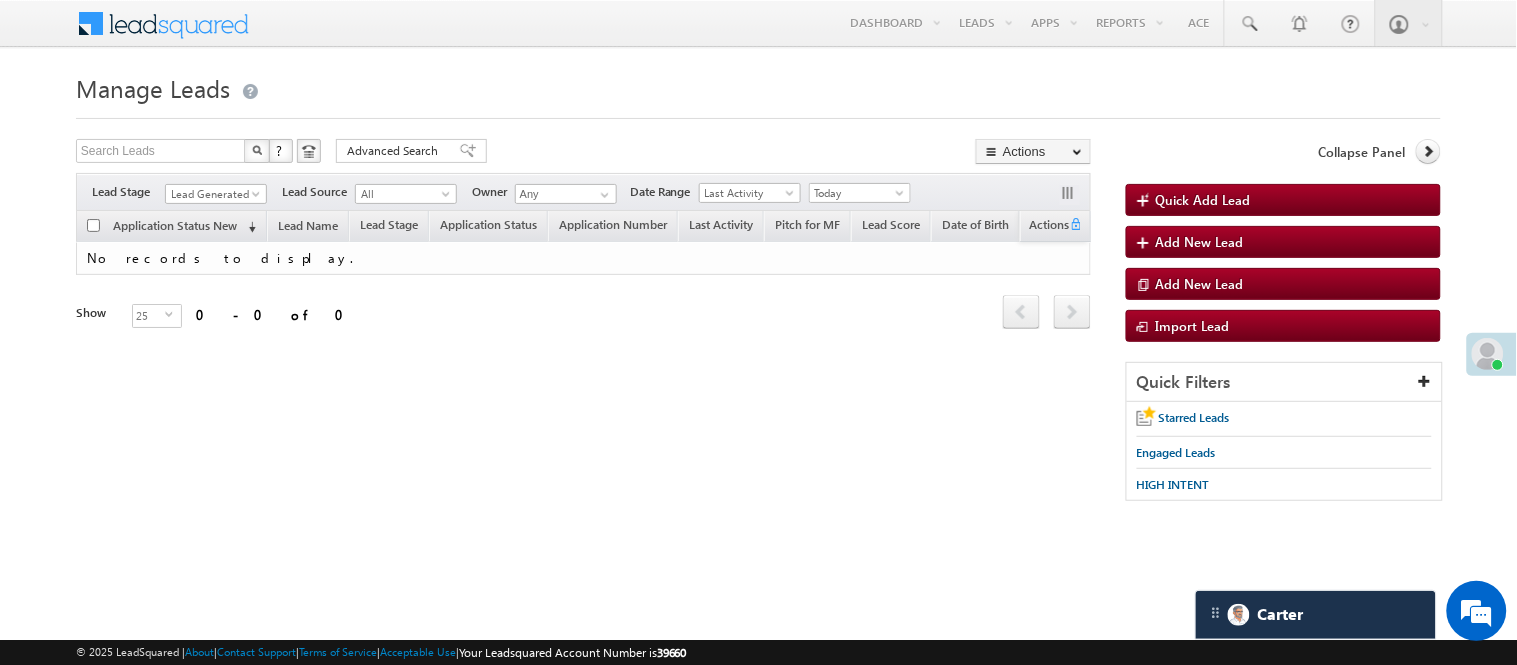 click on "Lead Generated" at bounding box center (216, 191) 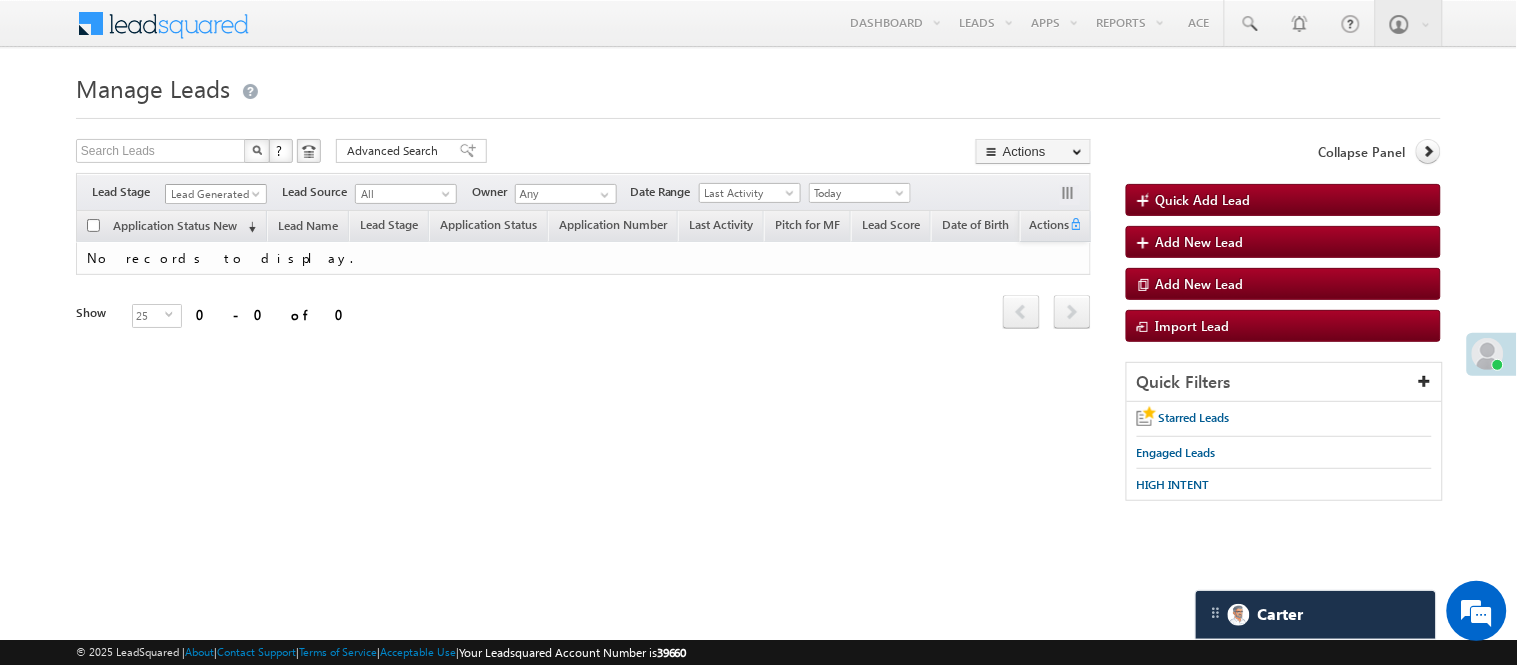 click on "Lead Generated" at bounding box center [216, 194] 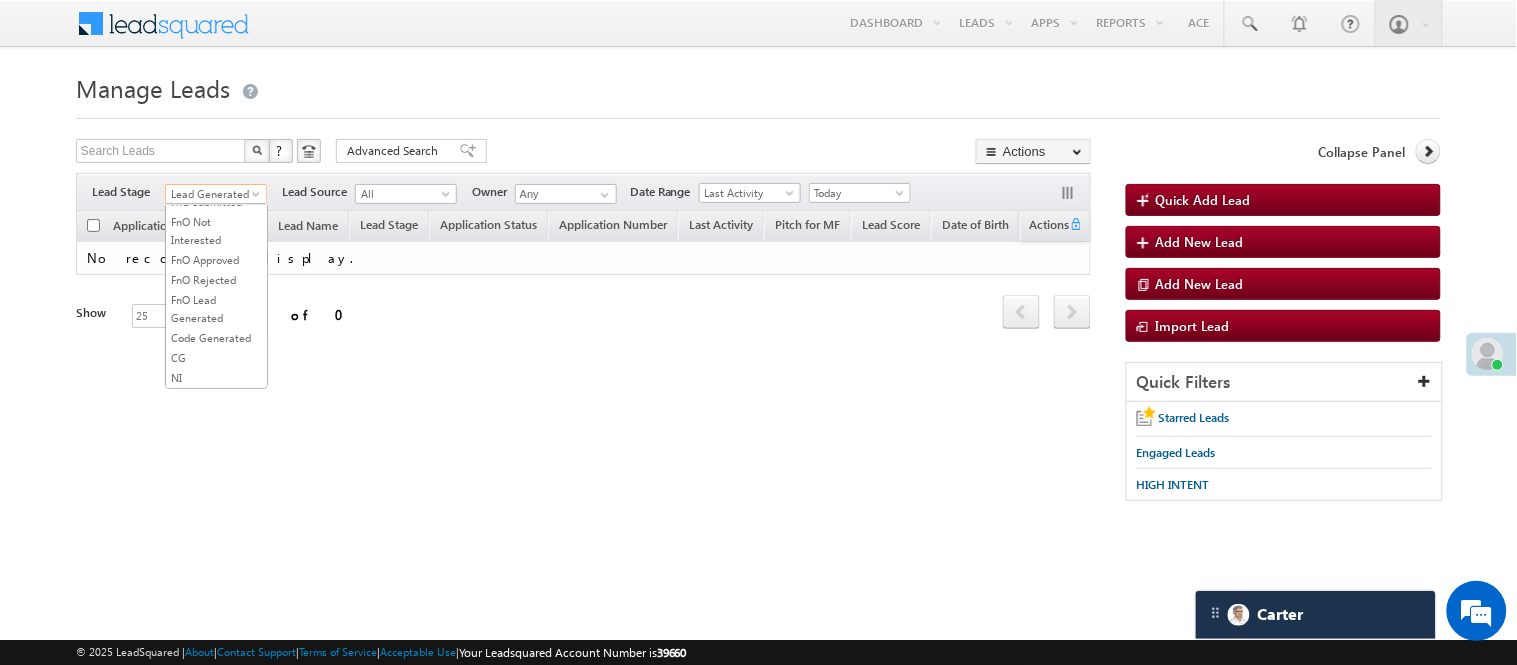 scroll, scrollTop: 496, scrollLeft: 0, axis: vertical 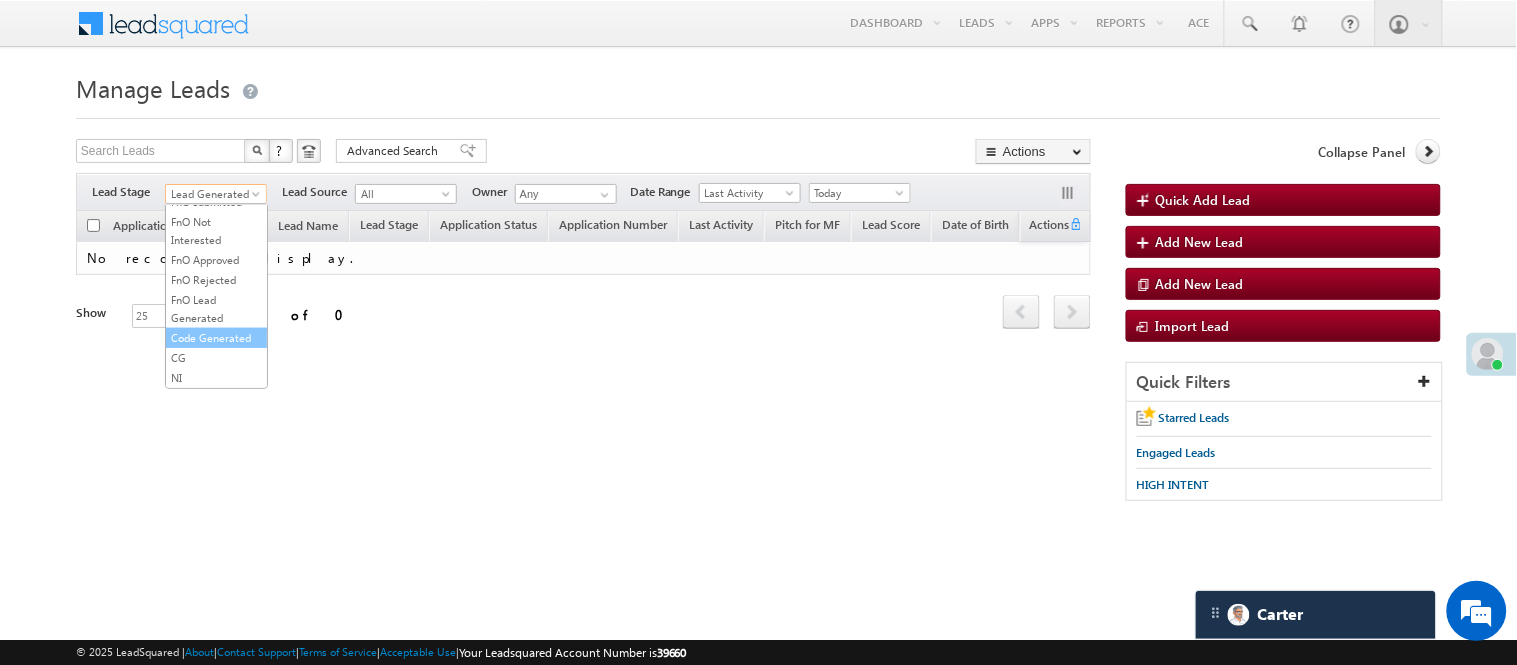 click on "Code Generated" at bounding box center [216, 338] 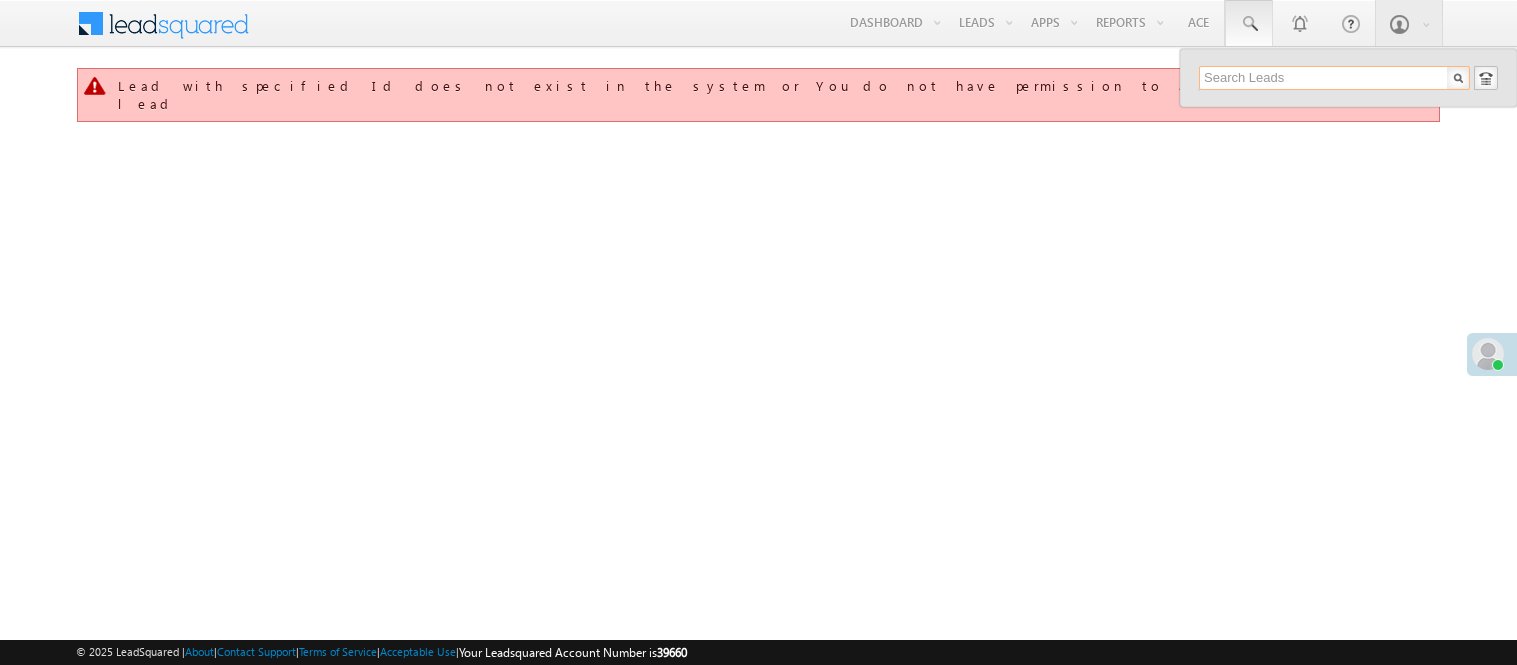 click at bounding box center [1334, 78] 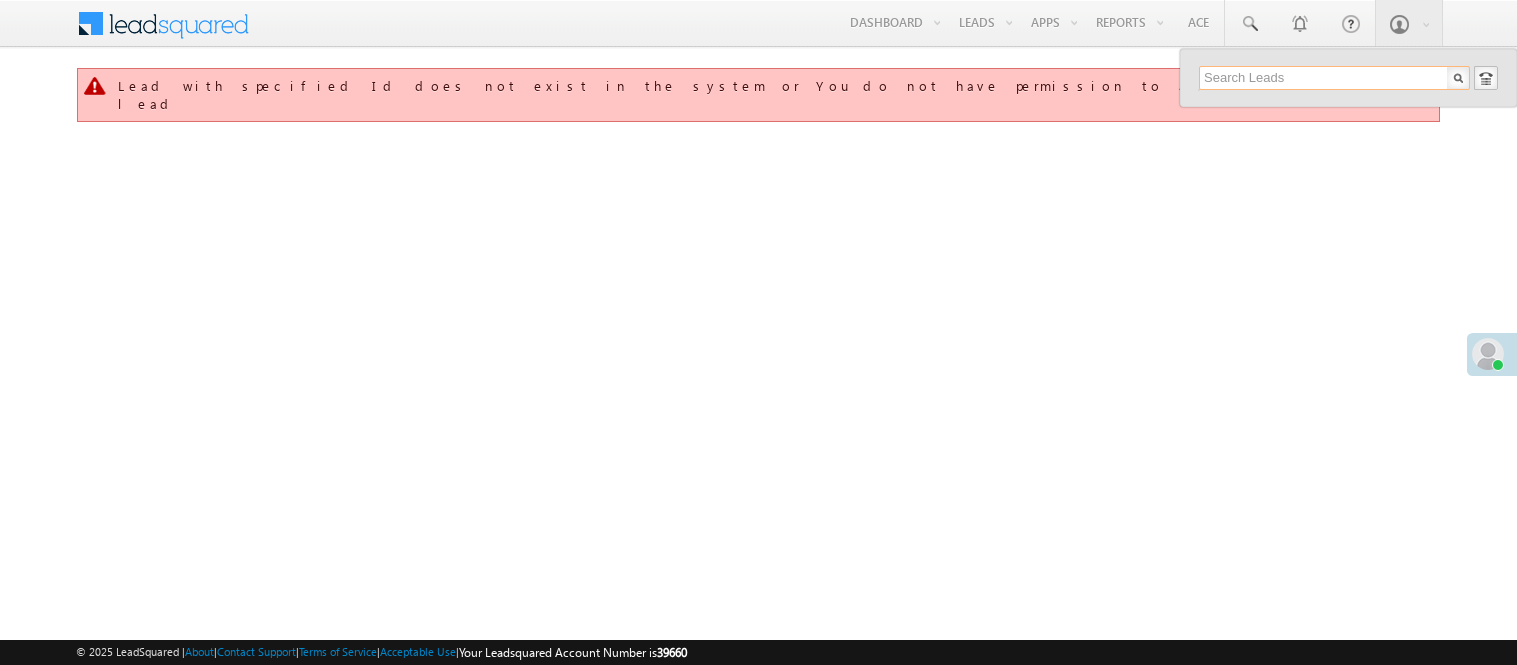 scroll, scrollTop: 0, scrollLeft: 0, axis: both 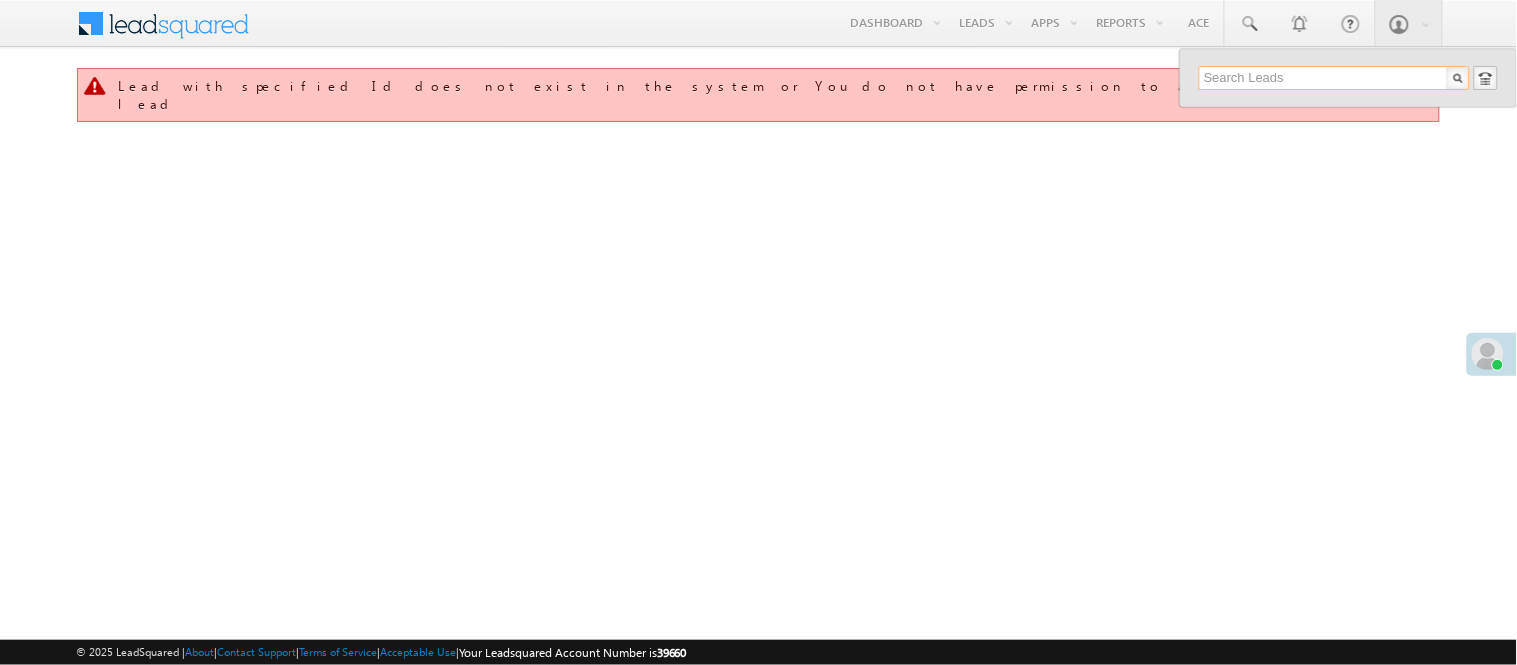 paste on "EQ26820833" 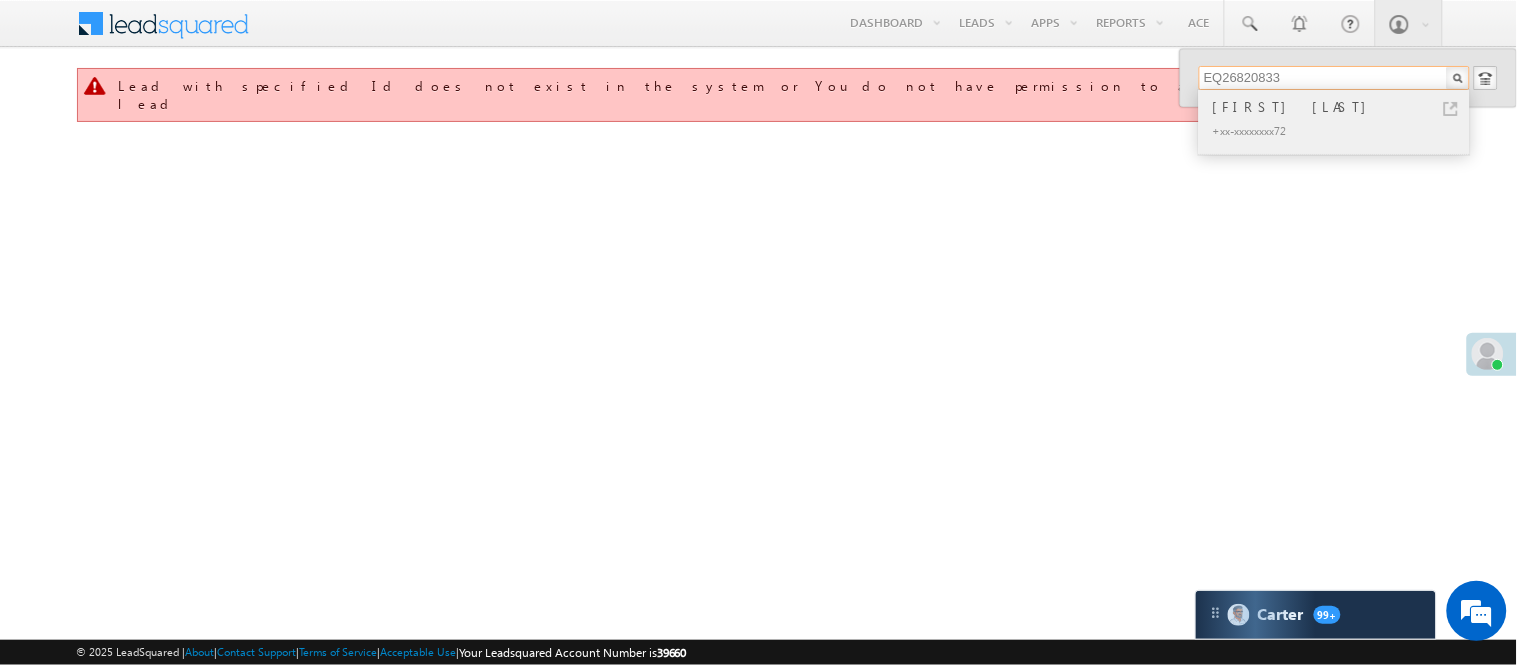 type on "EQ26820833" 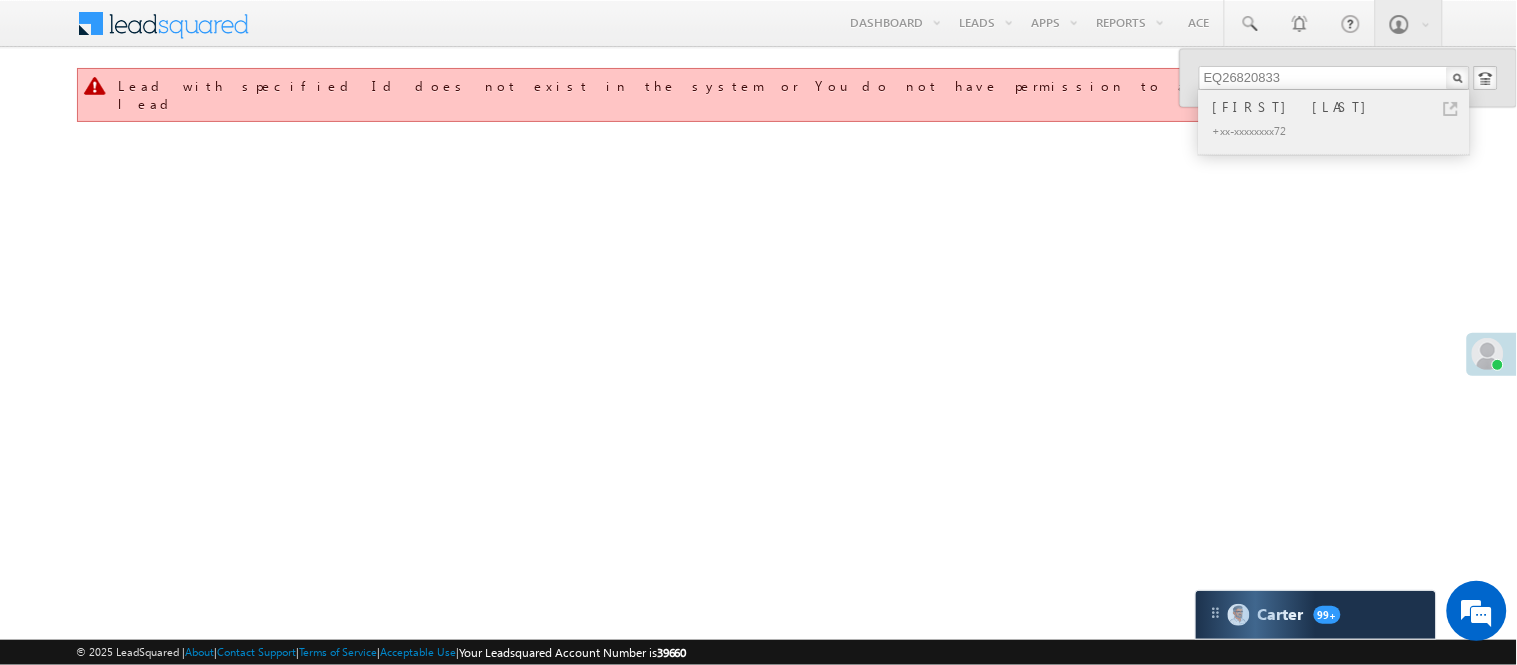 click on "+xx-xxxxxxxx72" at bounding box center [1343, 130] 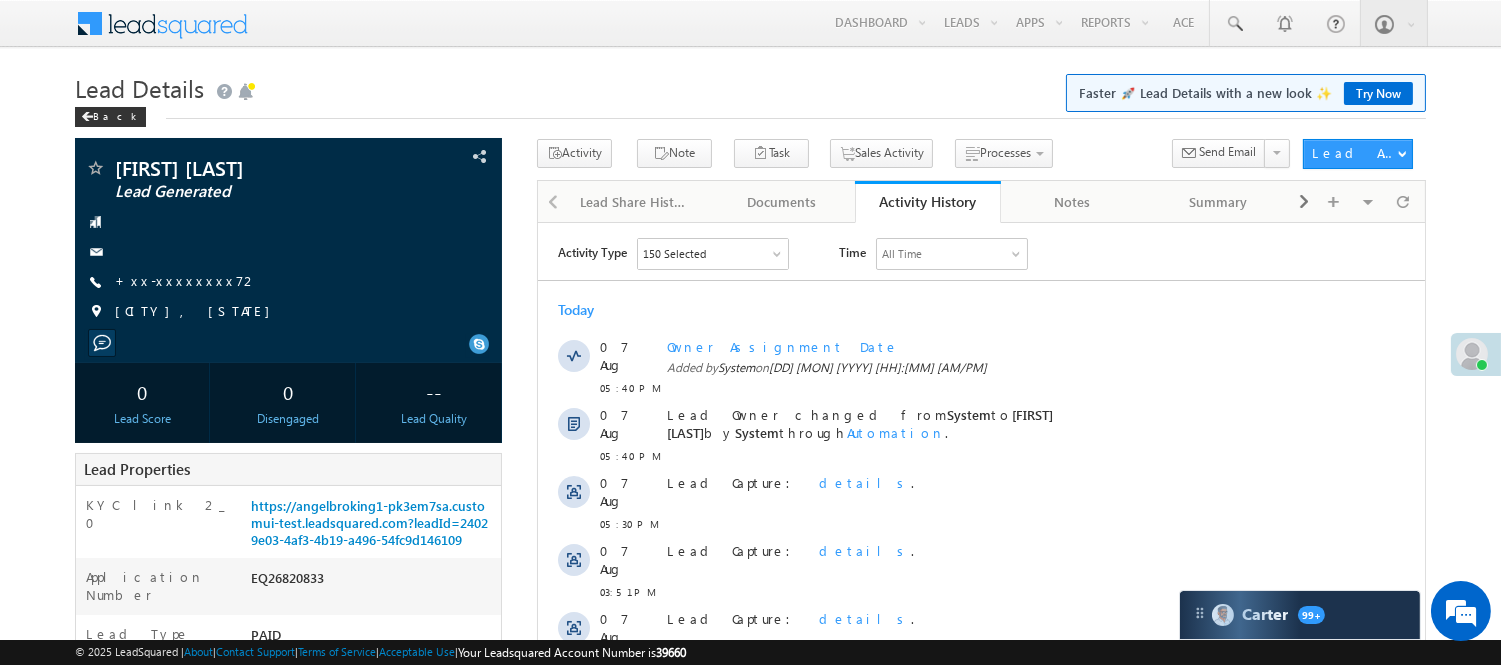 scroll, scrollTop: 0, scrollLeft: 0, axis: both 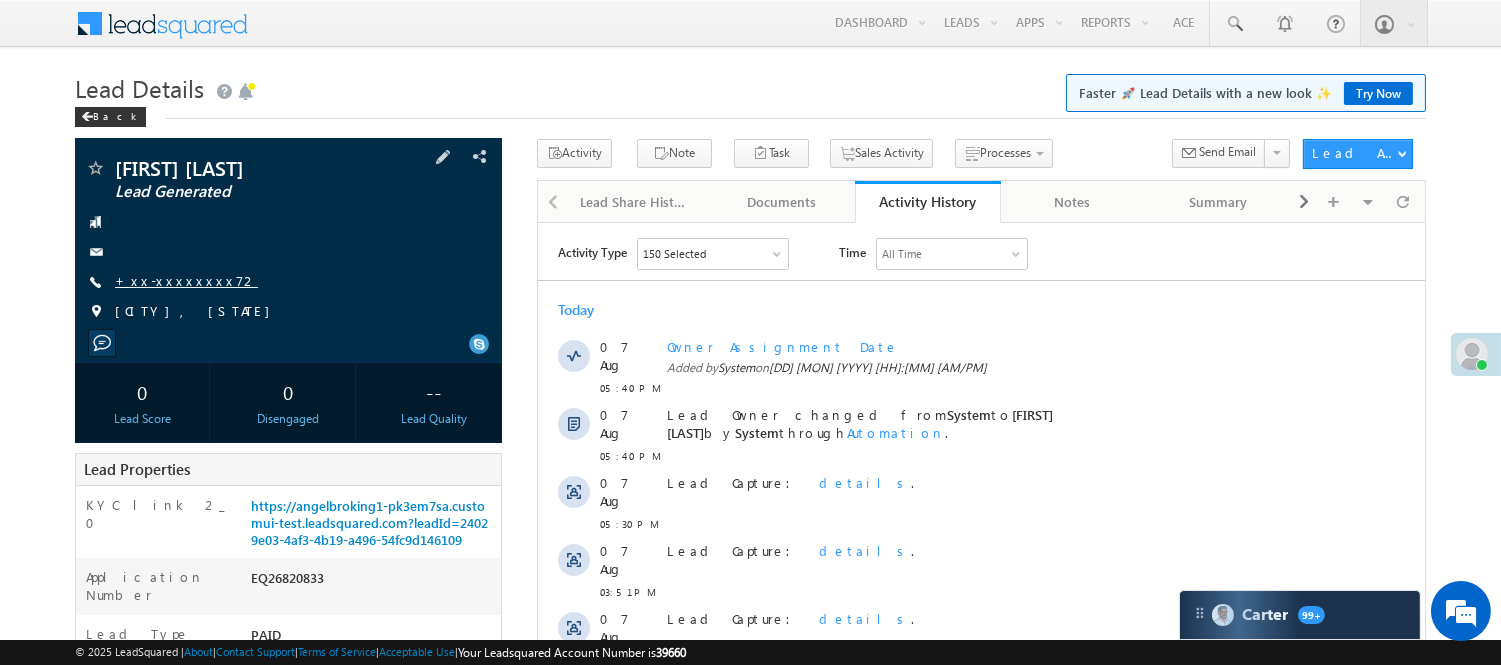 click on "+xx-xxxxxxxx72" at bounding box center (186, 280) 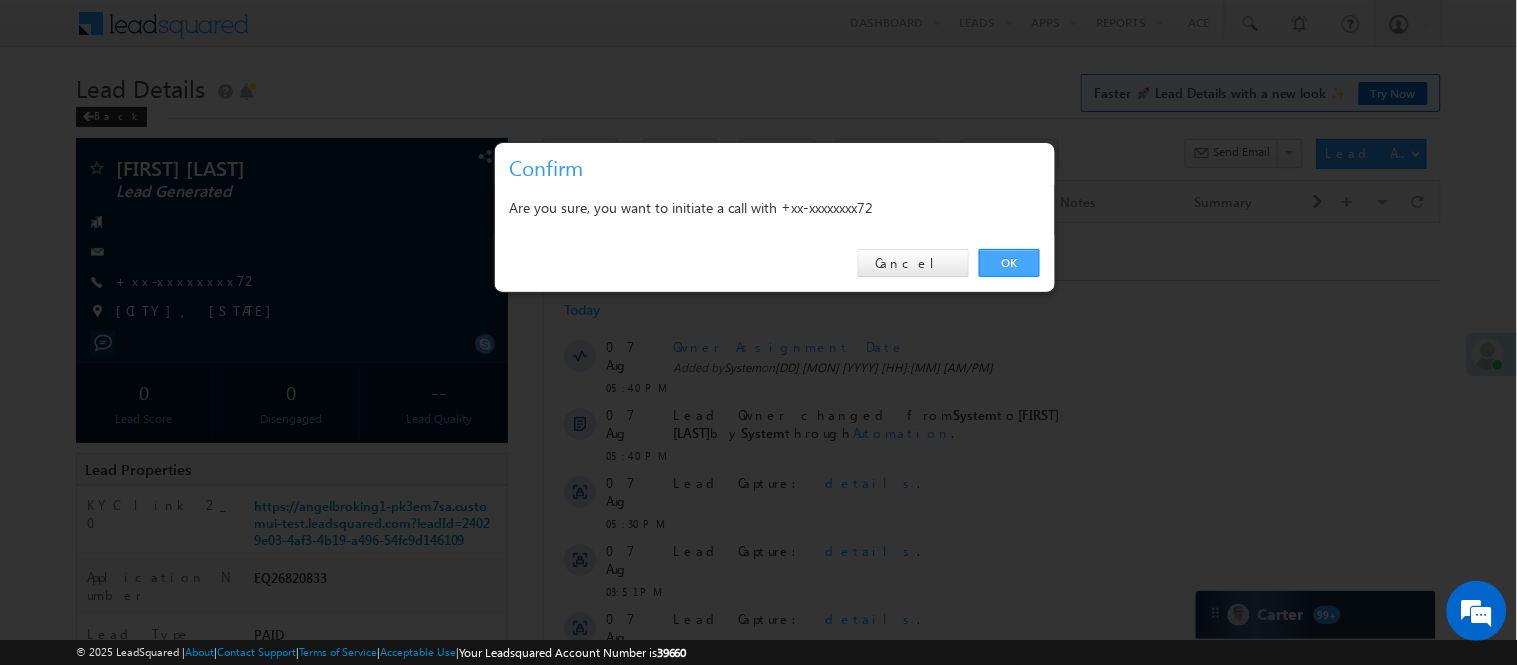 drag, startPoint x: 1012, startPoint y: 260, endPoint x: 467, endPoint y: 29, distance: 591.93414 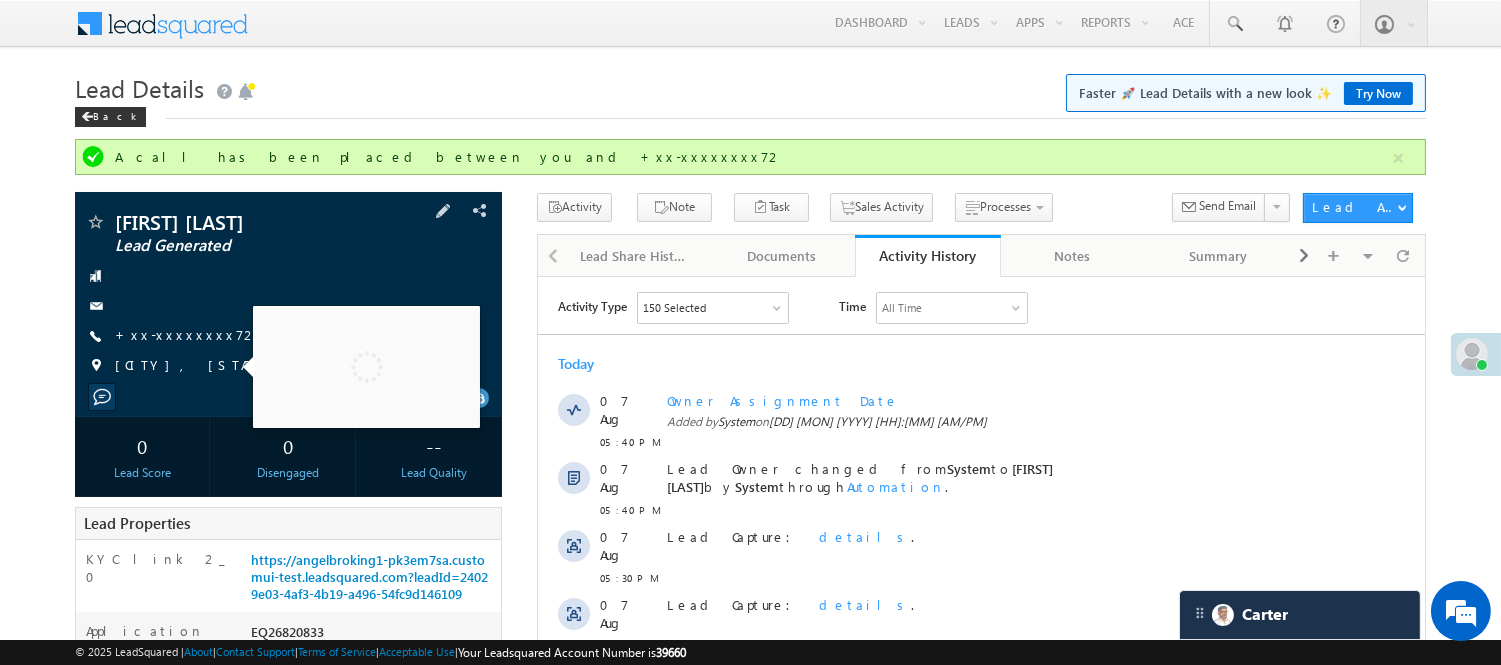 scroll, scrollTop: 333, scrollLeft: 0, axis: vertical 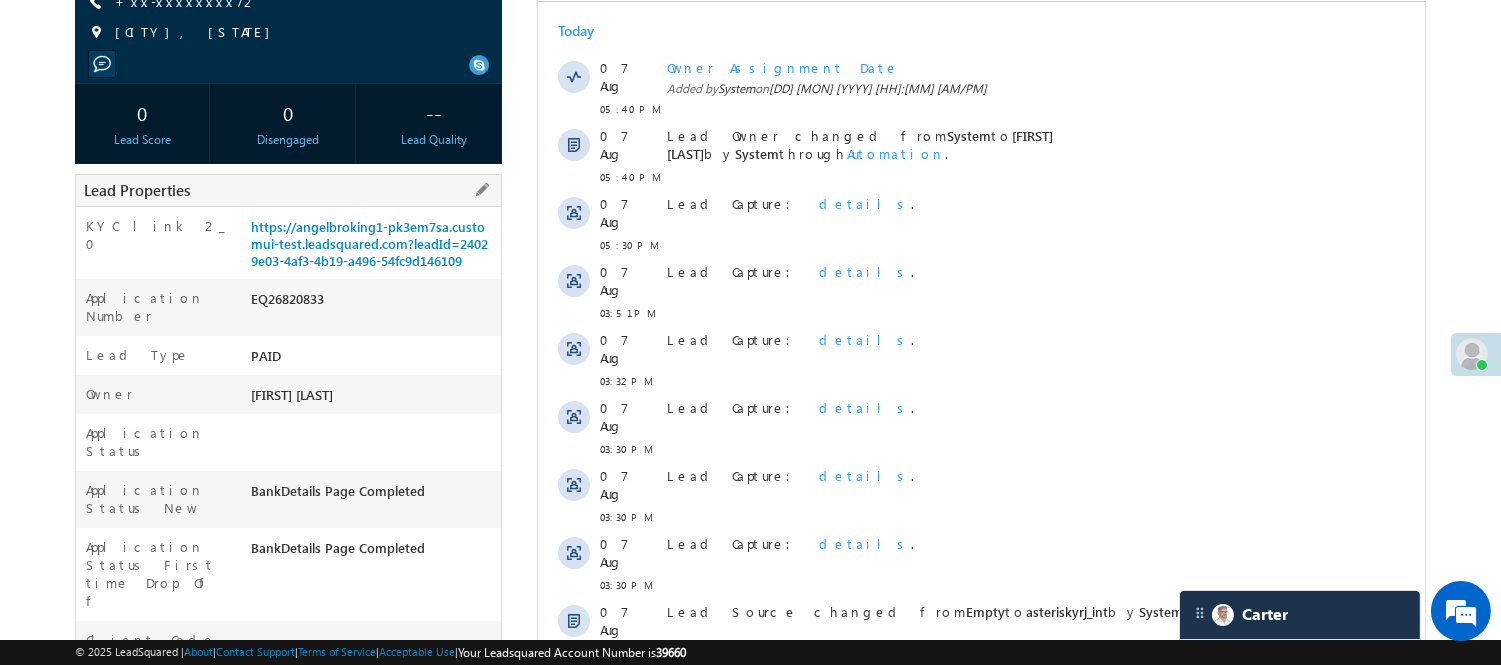 click on "EQ26820833" at bounding box center [373, 303] 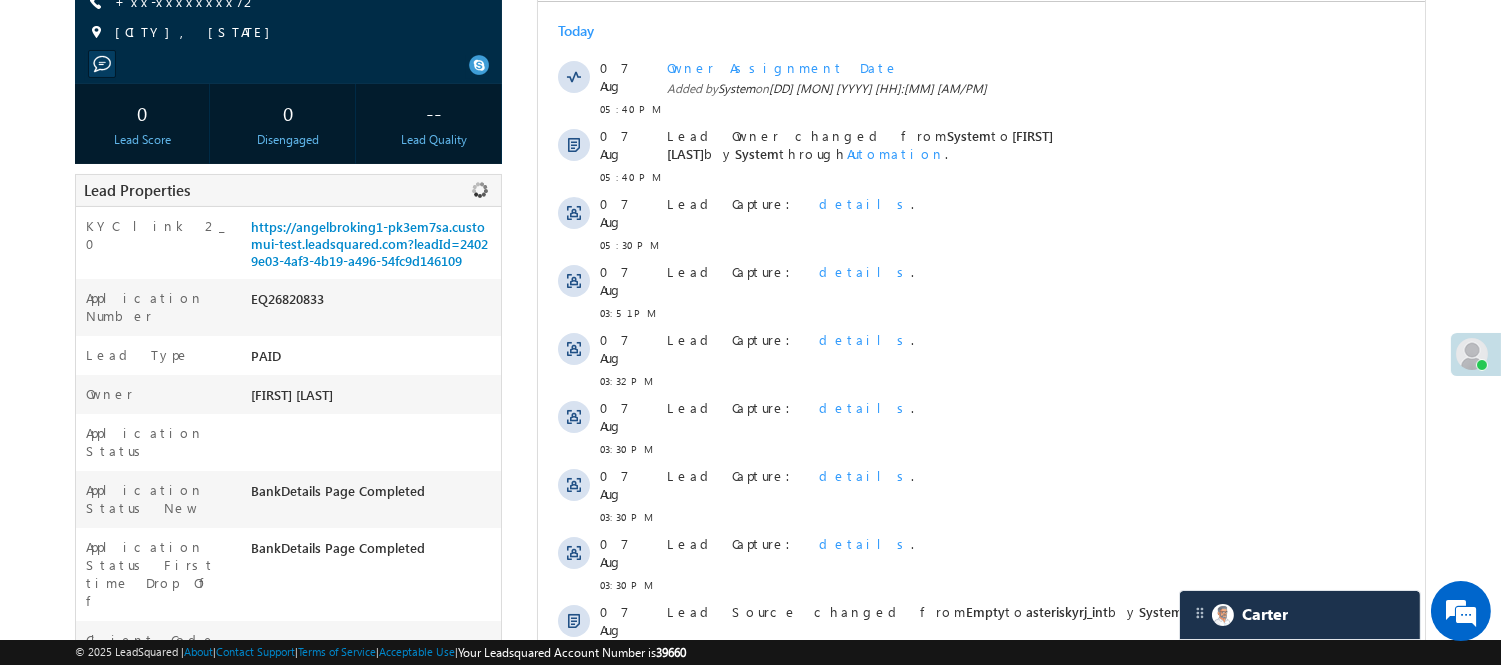 copy on "EQ26820833" 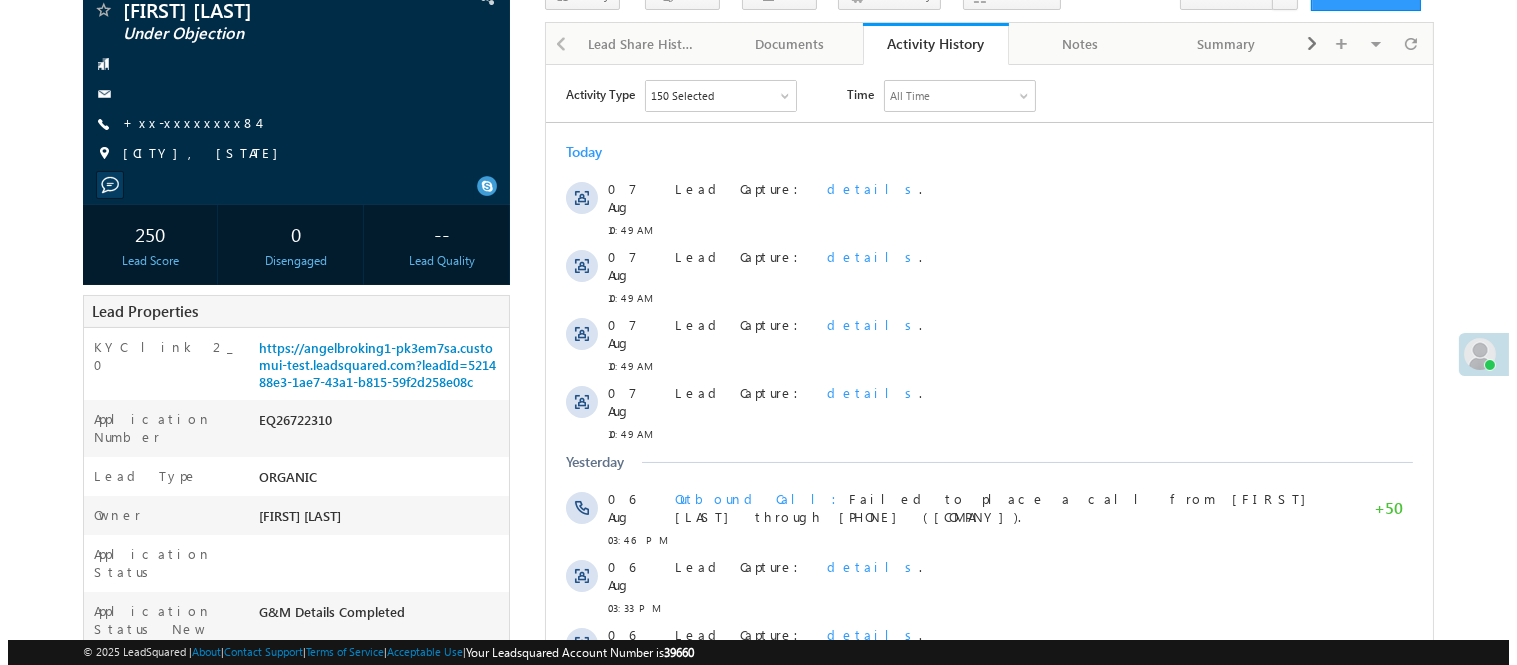 scroll, scrollTop: 2, scrollLeft: 0, axis: vertical 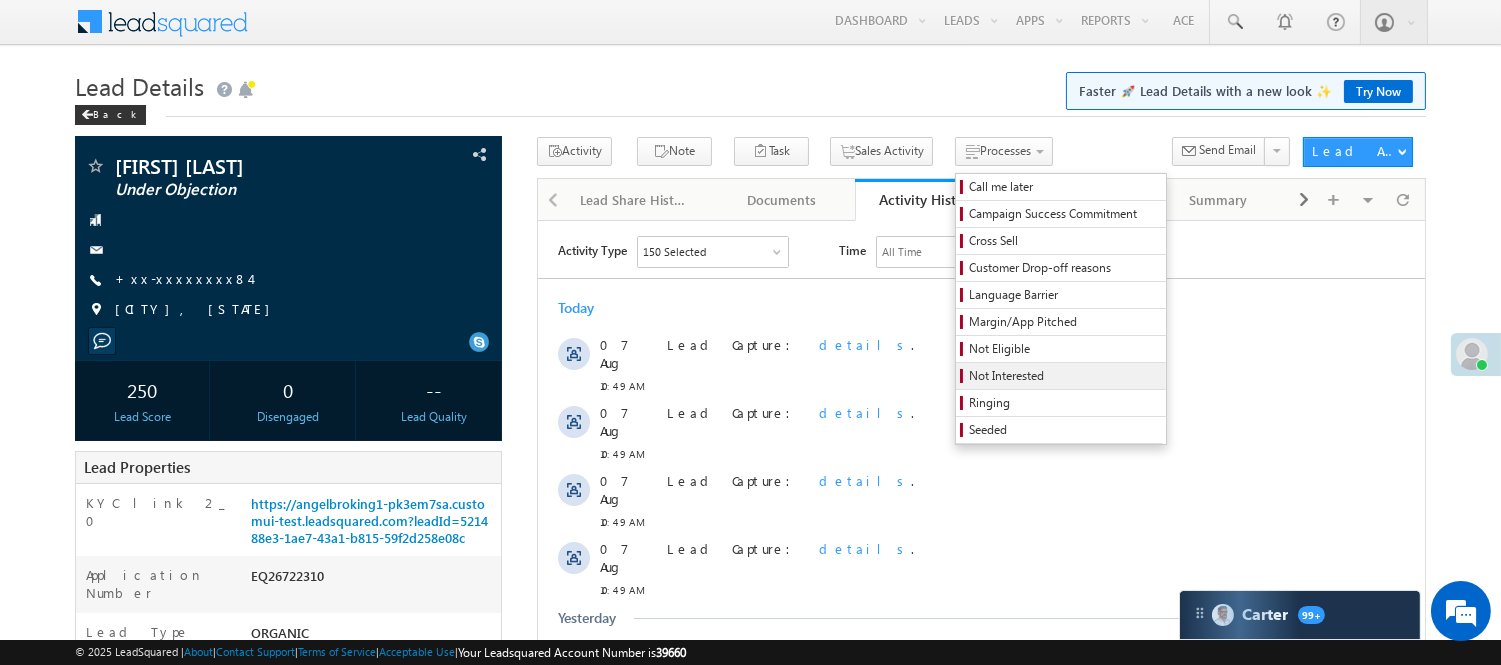 click on "Not Interested" at bounding box center (1064, 376) 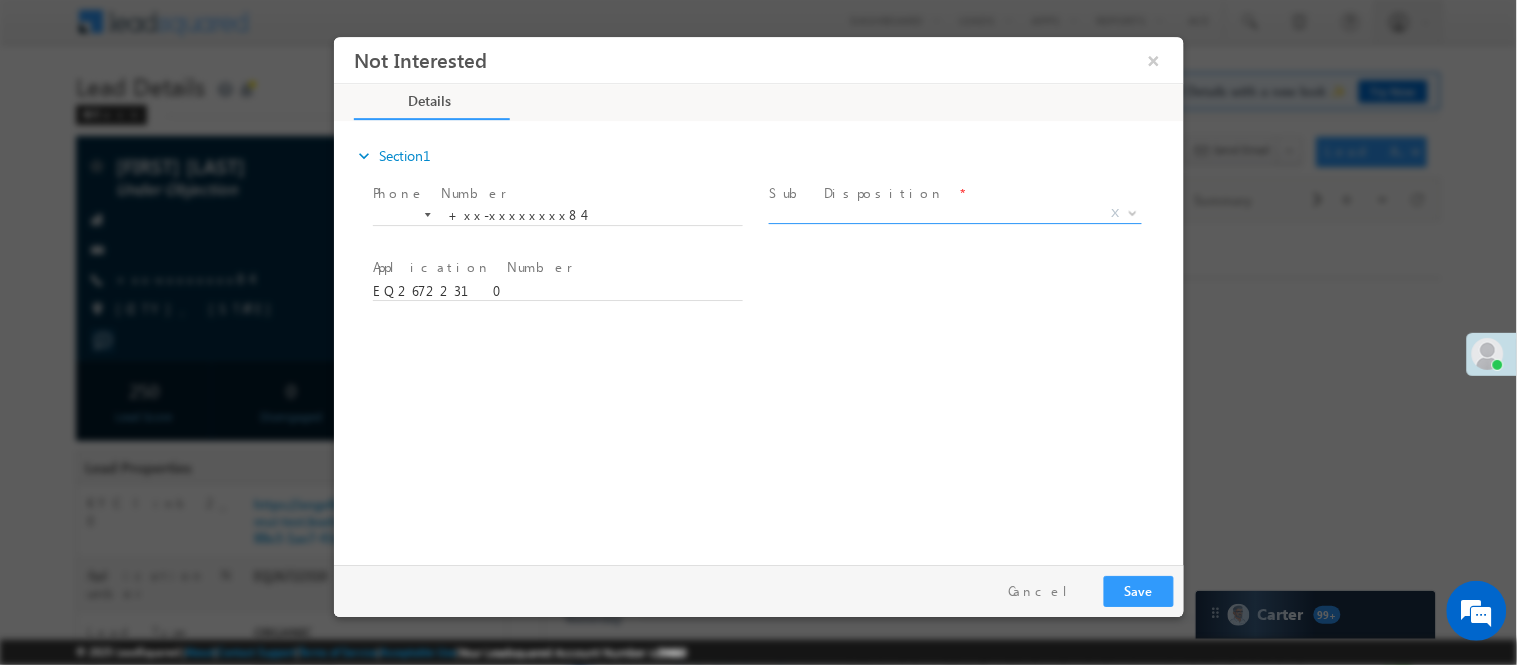 scroll, scrollTop: 0, scrollLeft: 0, axis: both 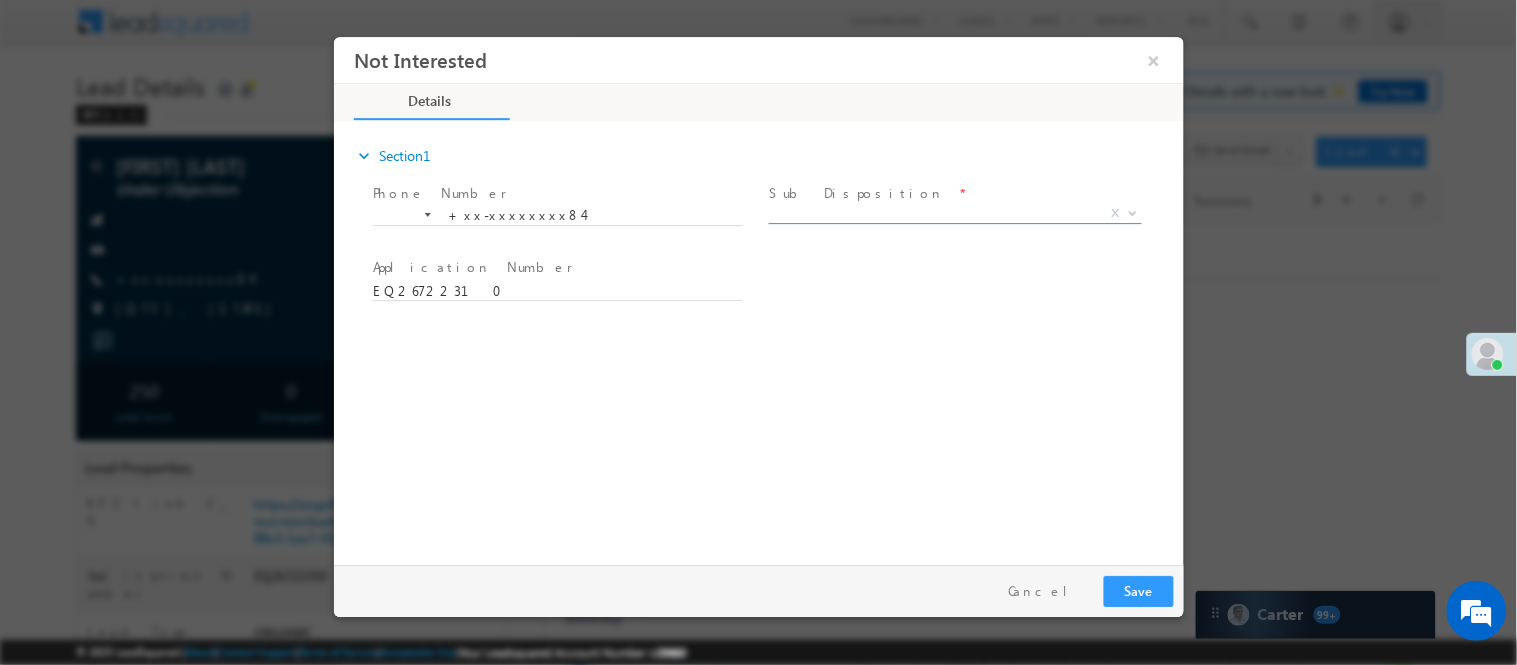 click on "X" at bounding box center [954, 213] 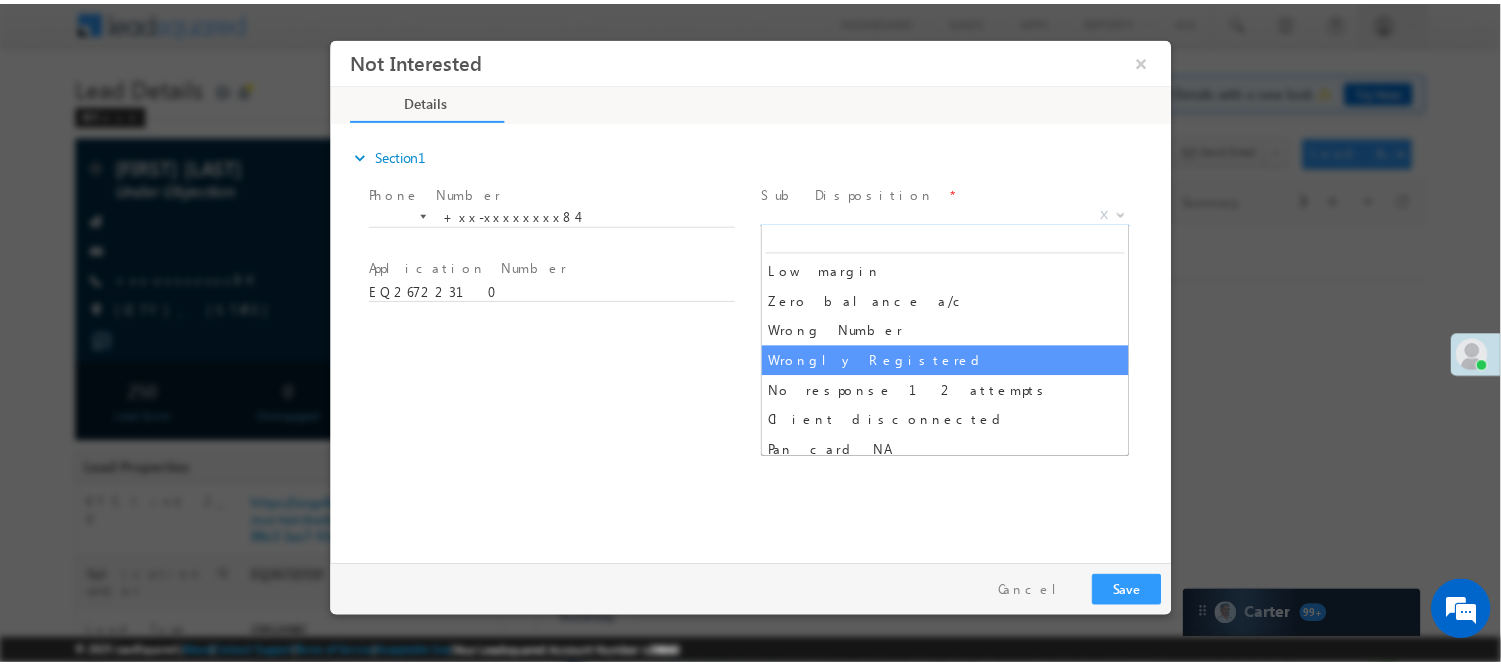 scroll, scrollTop: 111, scrollLeft: 0, axis: vertical 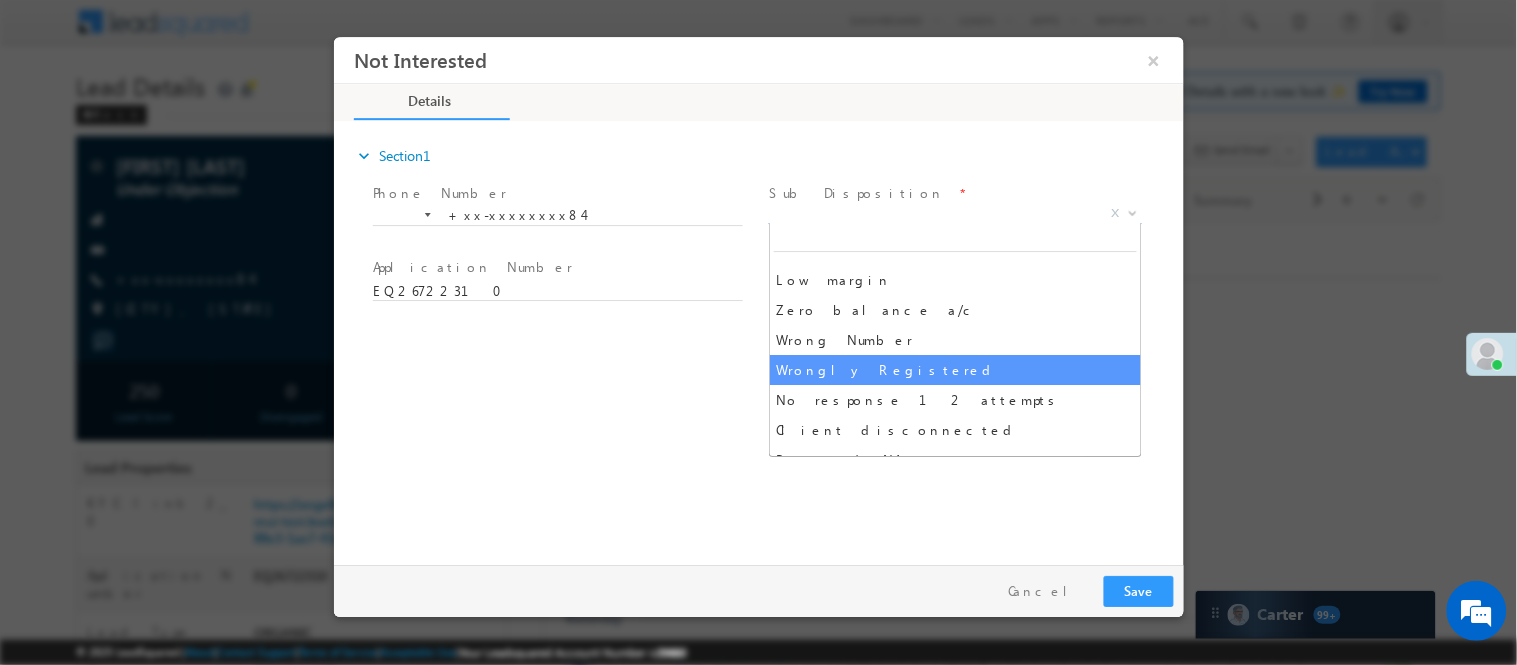 select on "Wrongly Registered" 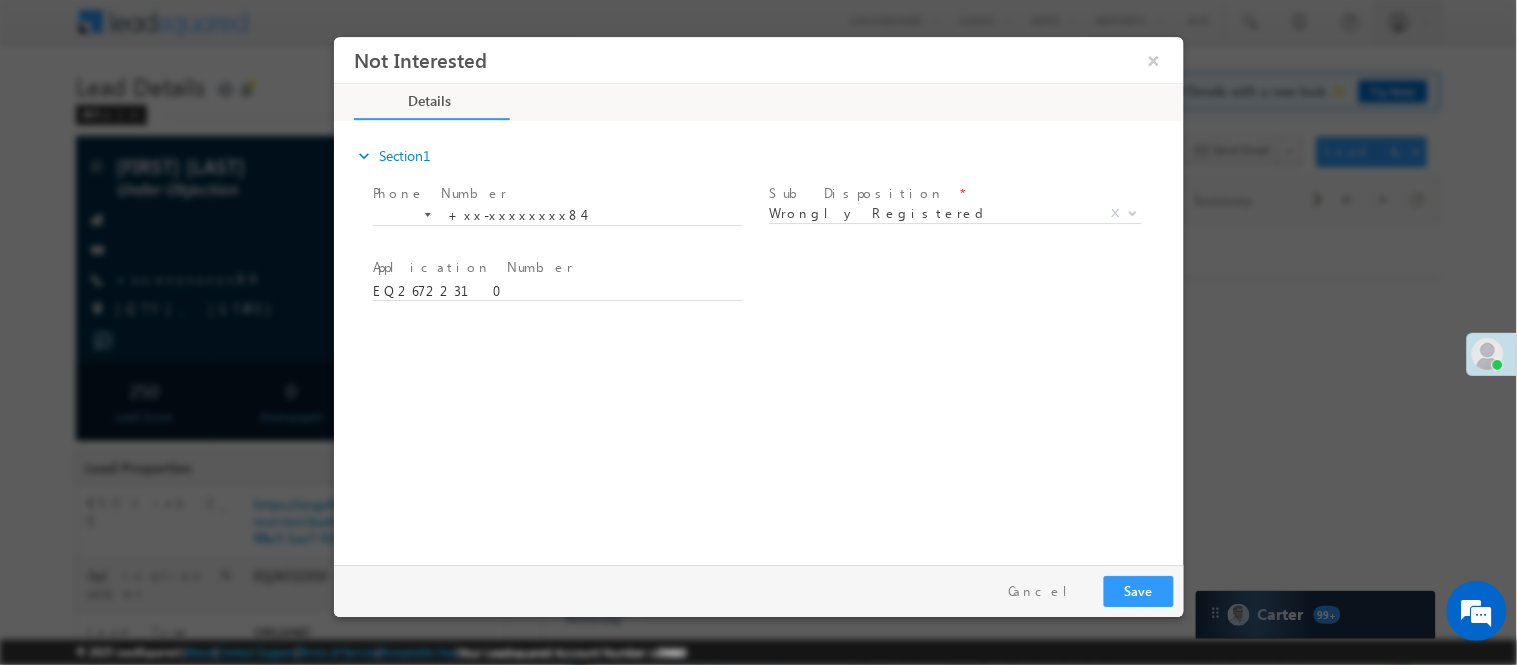 click at bounding box center (556, 310) 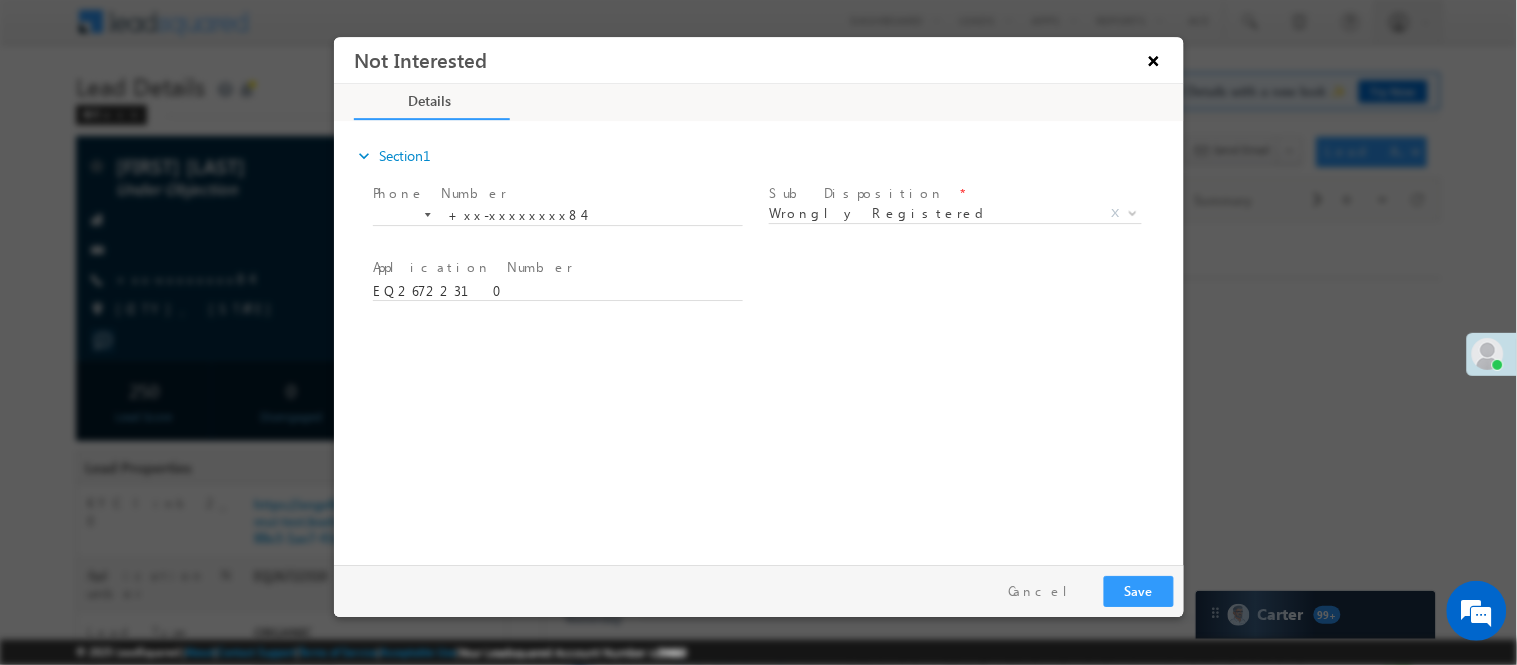 click on "×" at bounding box center (1153, 59) 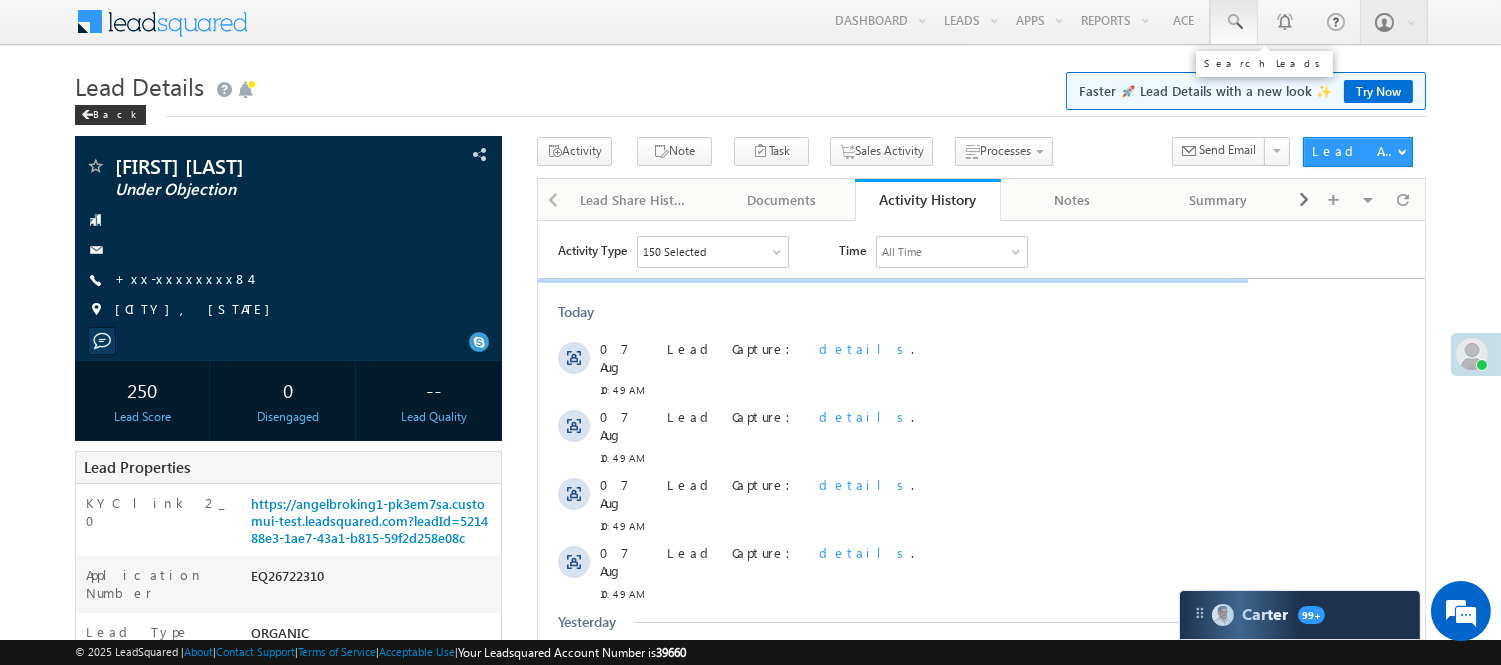 click at bounding box center (1234, 22) 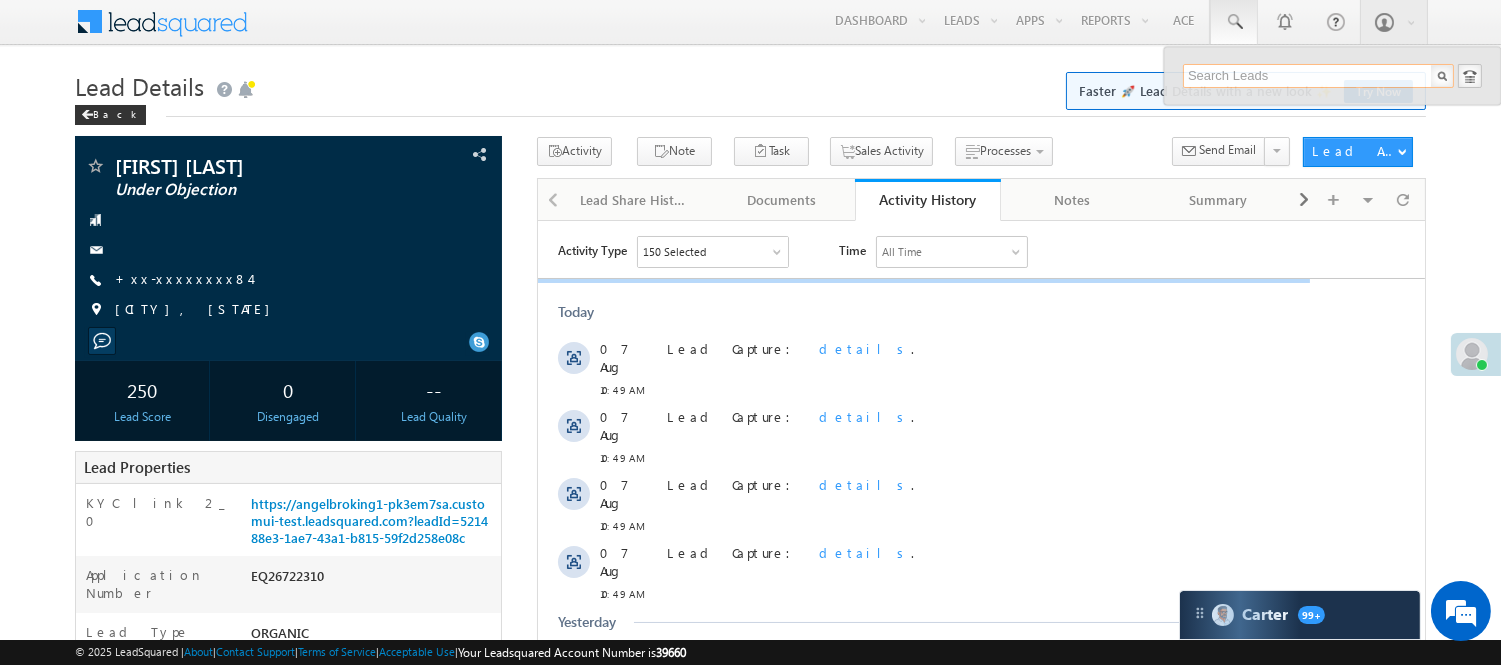 scroll, scrollTop: 0, scrollLeft: 0, axis: both 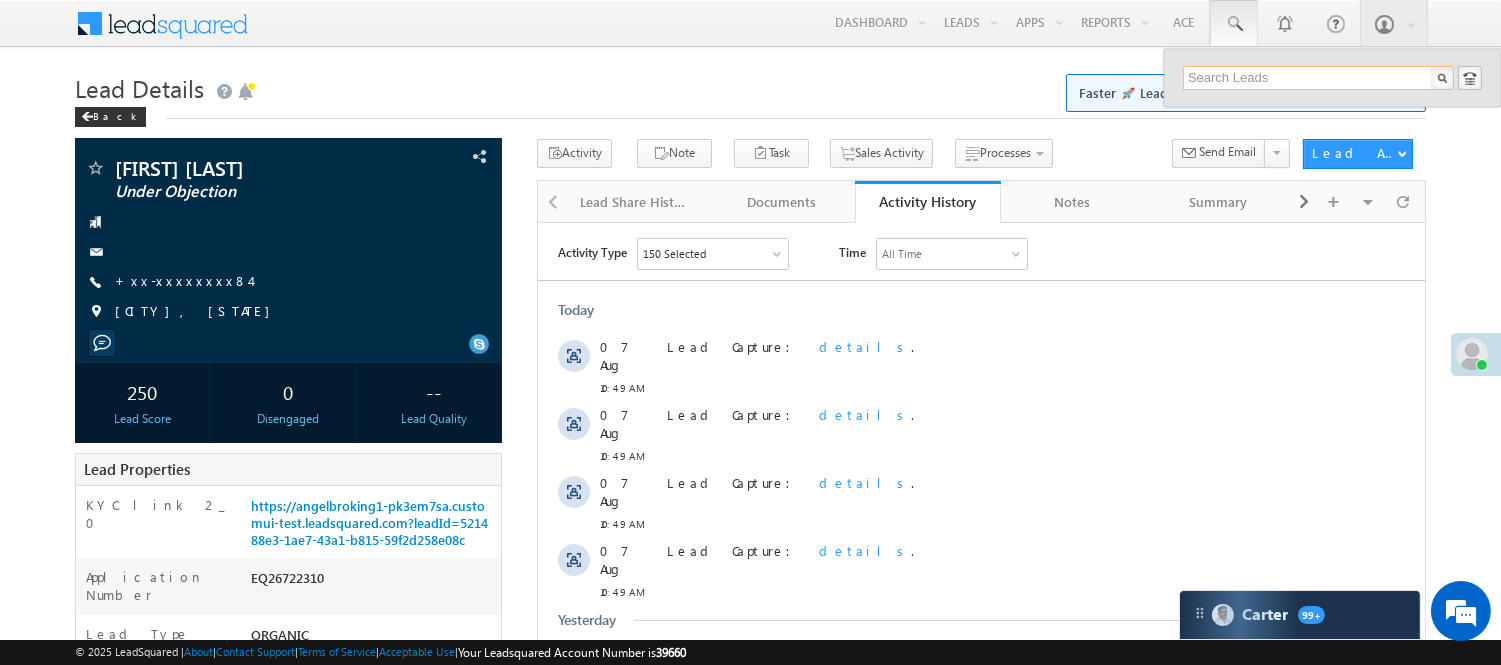 click at bounding box center (1318, 78) 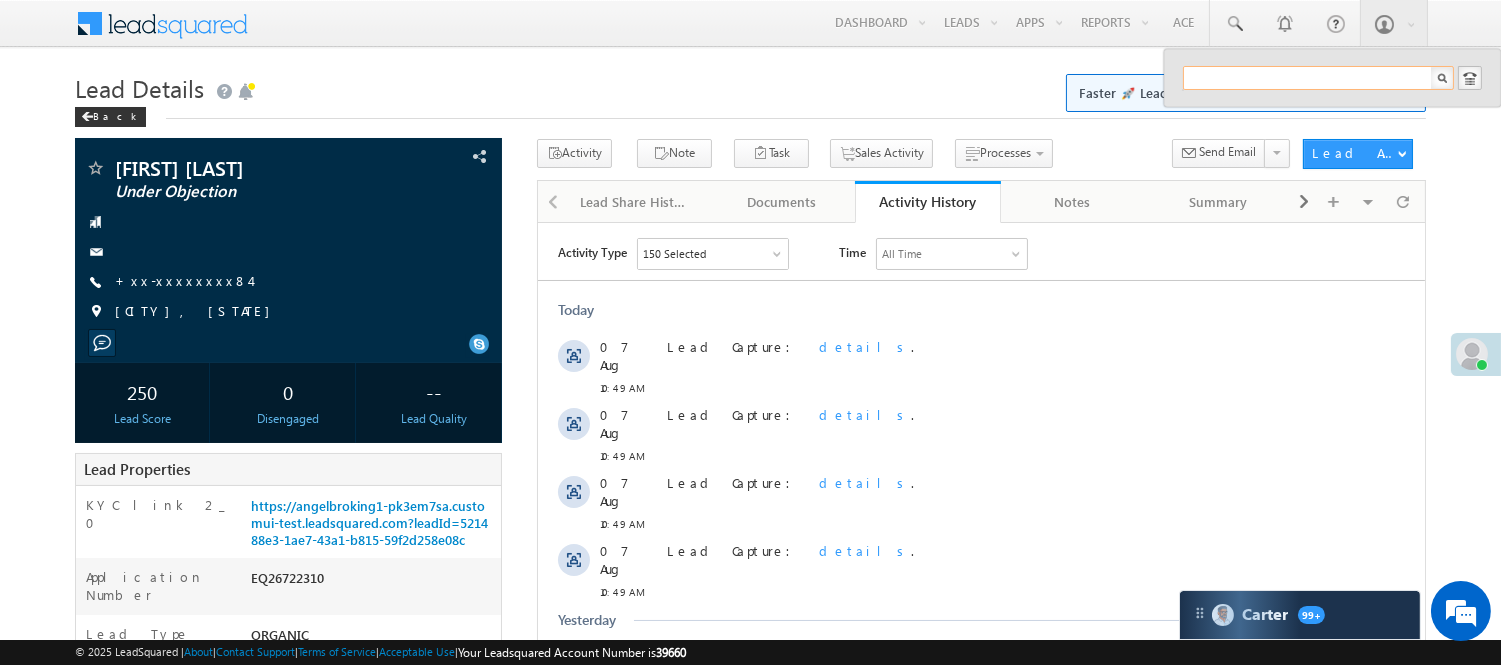 paste on "EQ26825026" 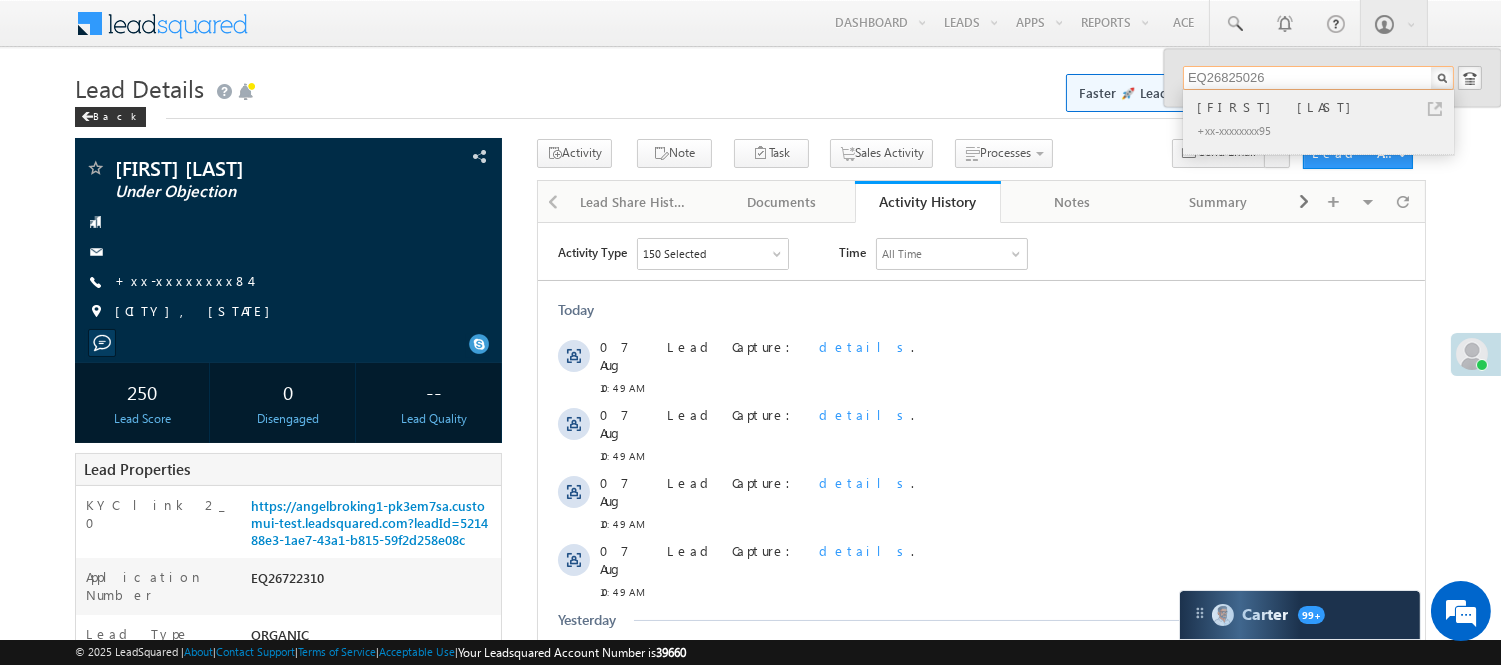 type on "EQ26825026" 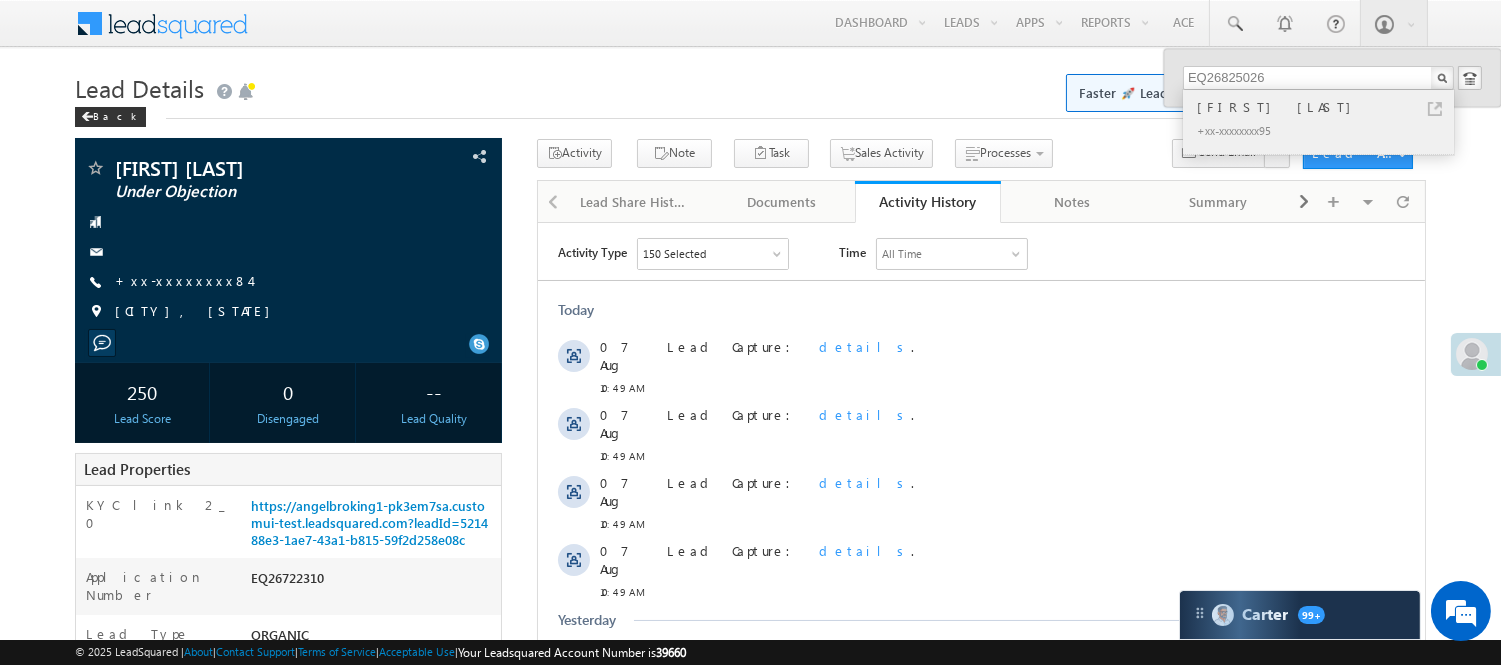 click on "+xx-xxxxxxxx95" at bounding box center (1327, 130) 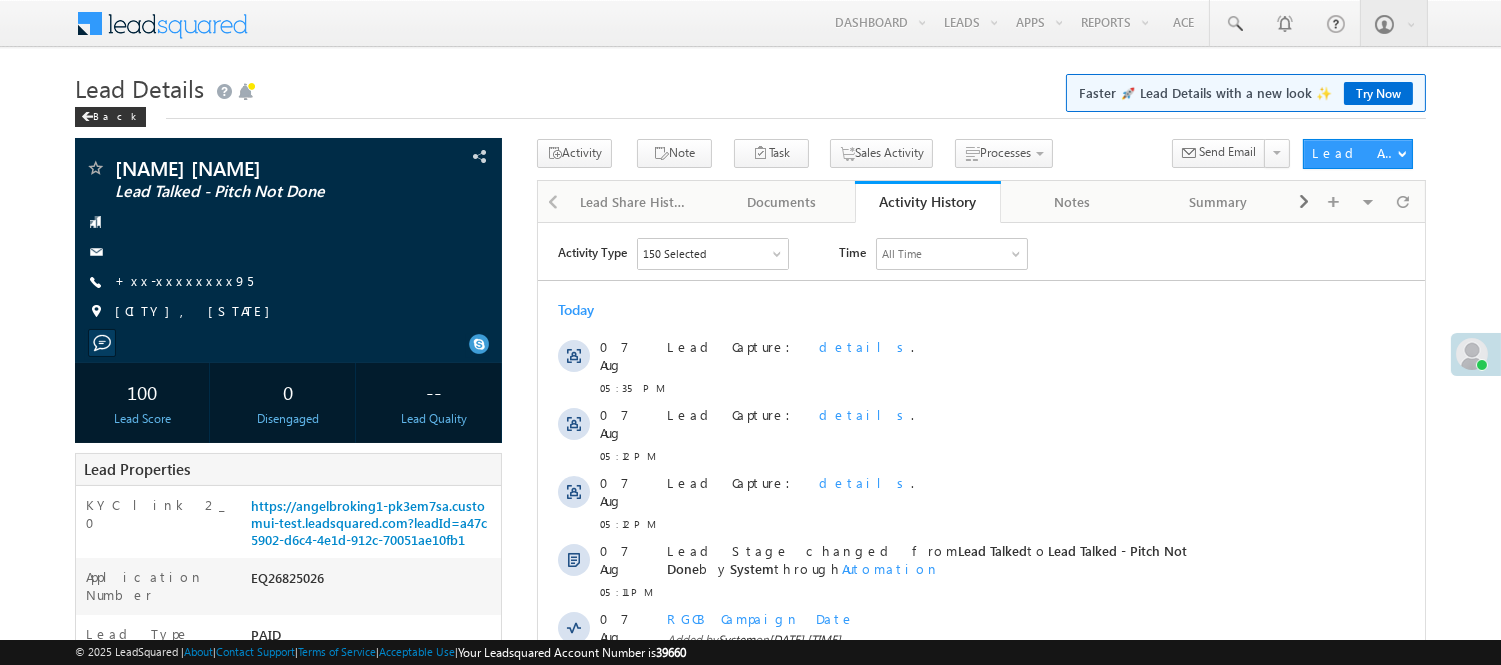 scroll, scrollTop: 0, scrollLeft: 0, axis: both 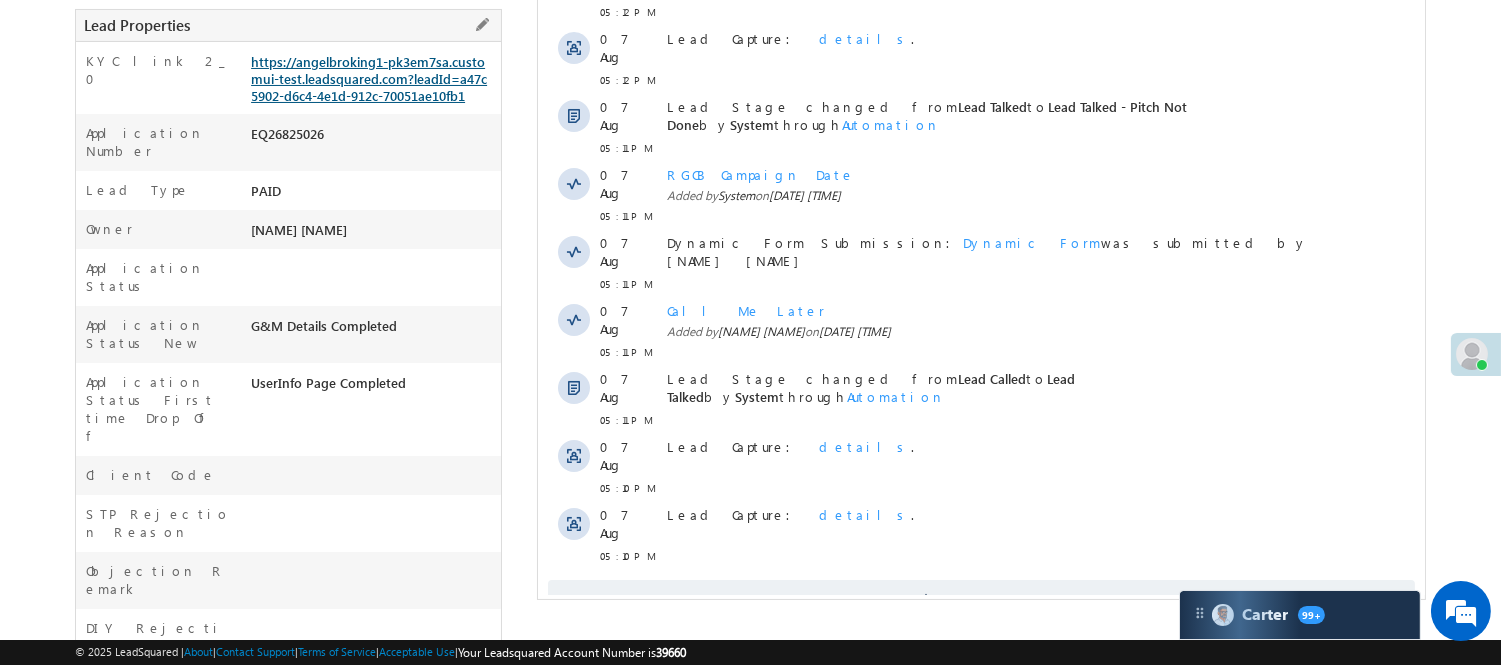 click on "https://angelbroking1-pk3em7sa.customui-test.leadsquared.com?leadId=a47c5902-d6c4-4e1d-912c-70051ae10fb1" at bounding box center [369, 78] 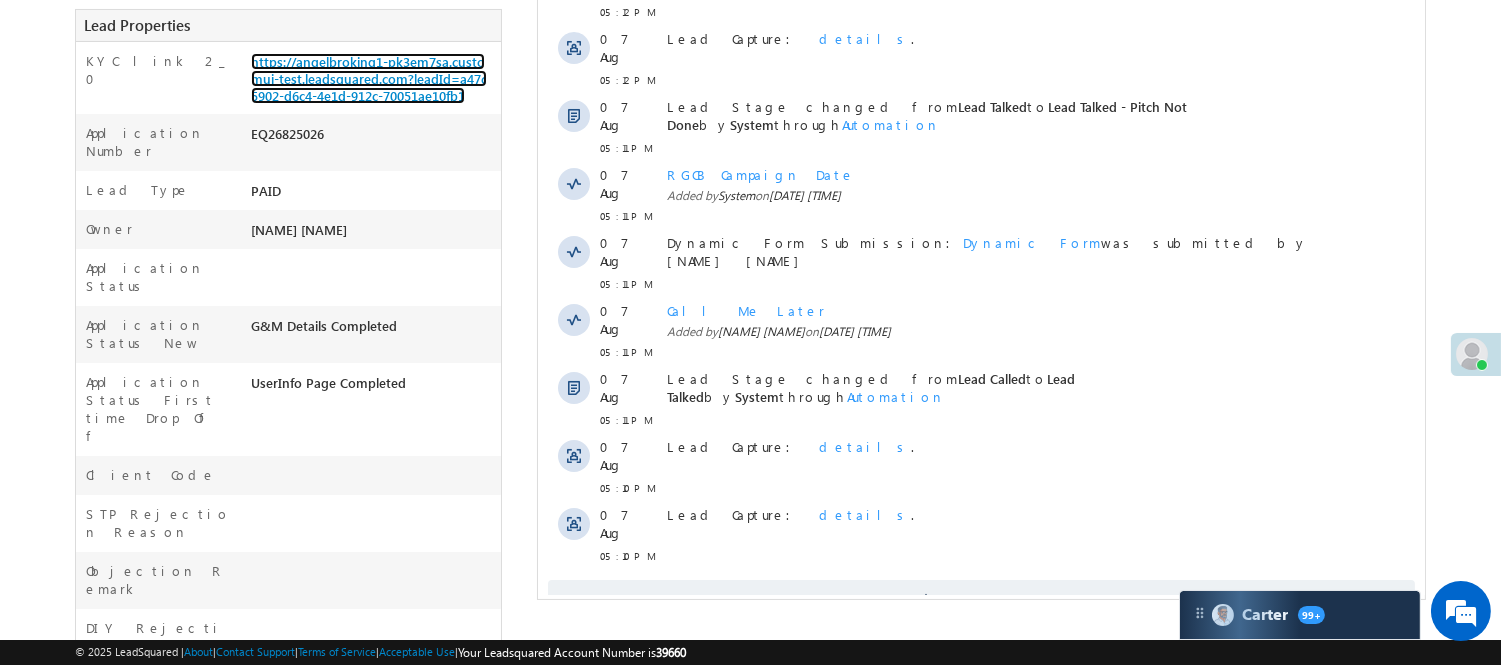 scroll, scrollTop: 0, scrollLeft: 0, axis: both 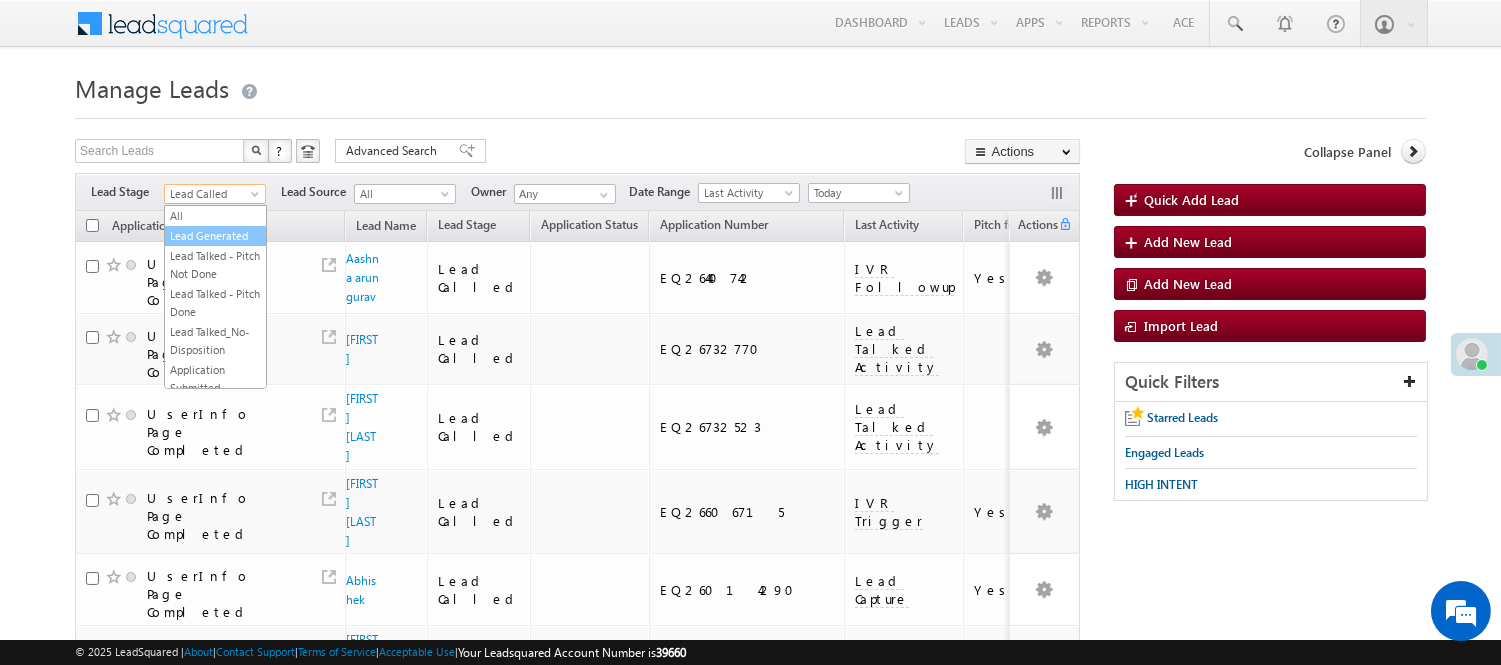 click on "Lead Generated" at bounding box center [215, 236] 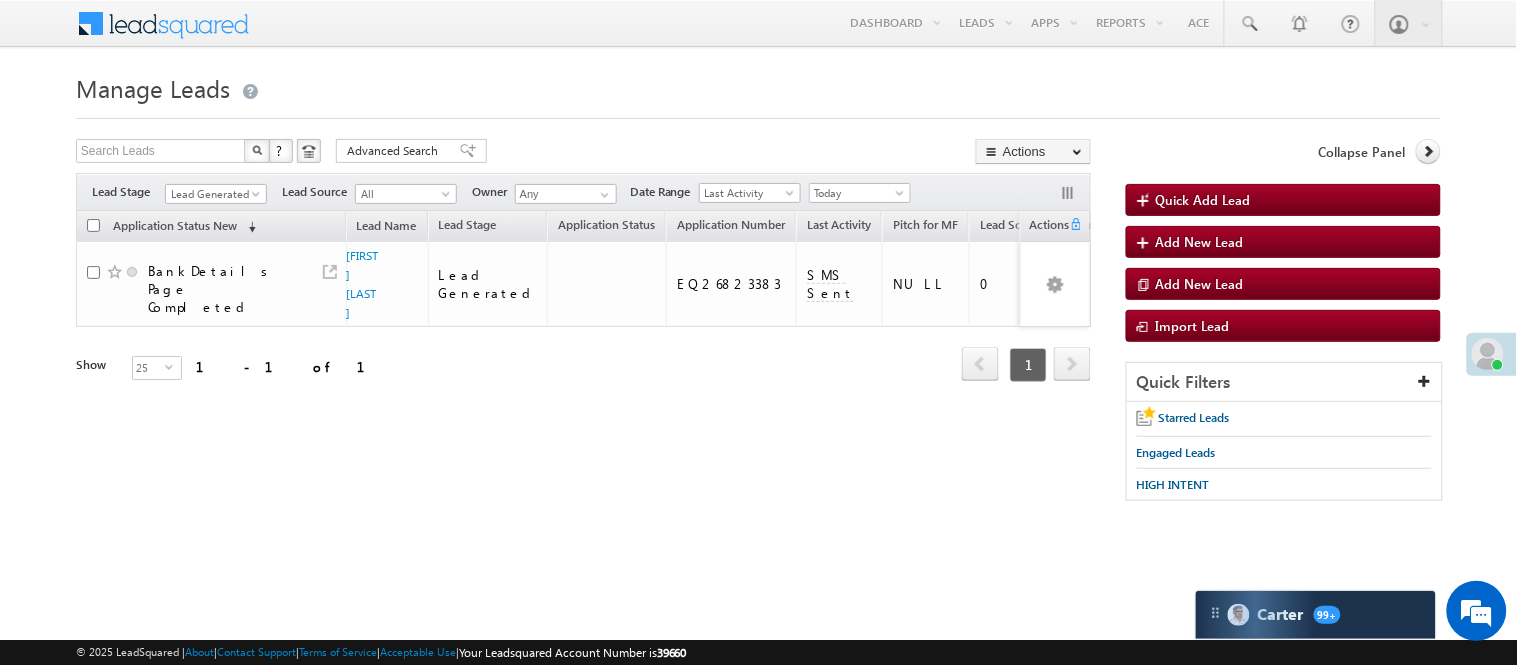 click on "View Lead" at bounding box center [355, 242] 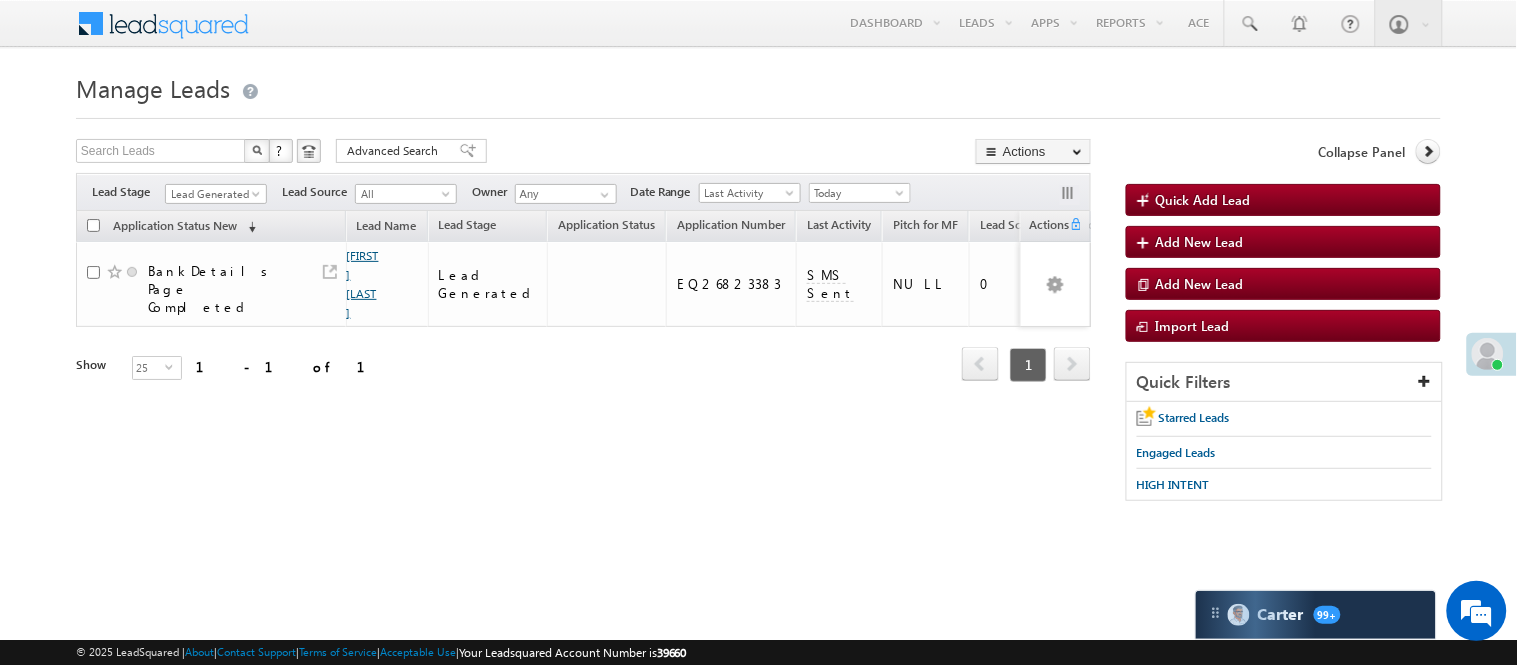 click on "[FIRST] [LAST]" at bounding box center [363, 284] 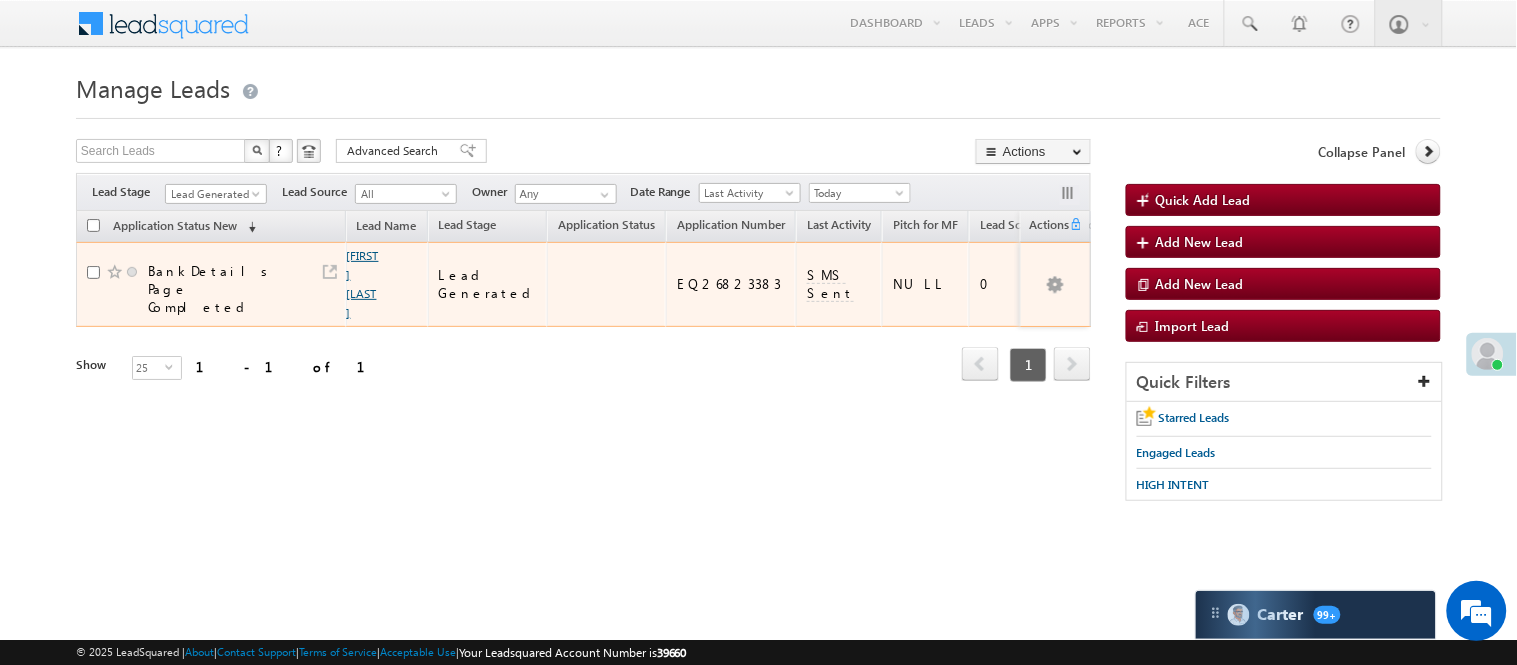 click on "[FIRST] [LAST]" at bounding box center [363, 284] 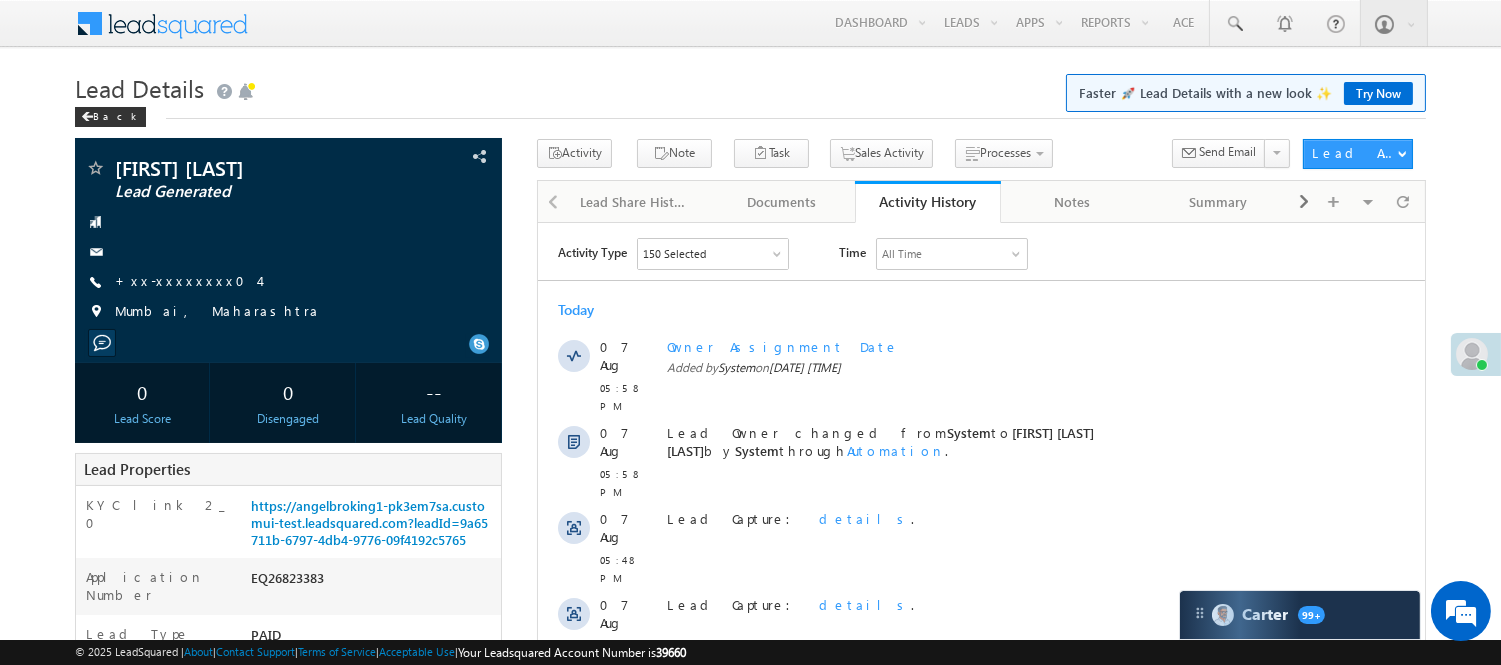 scroll, scrollTop: 0, scrollLeft: 0, axis: both 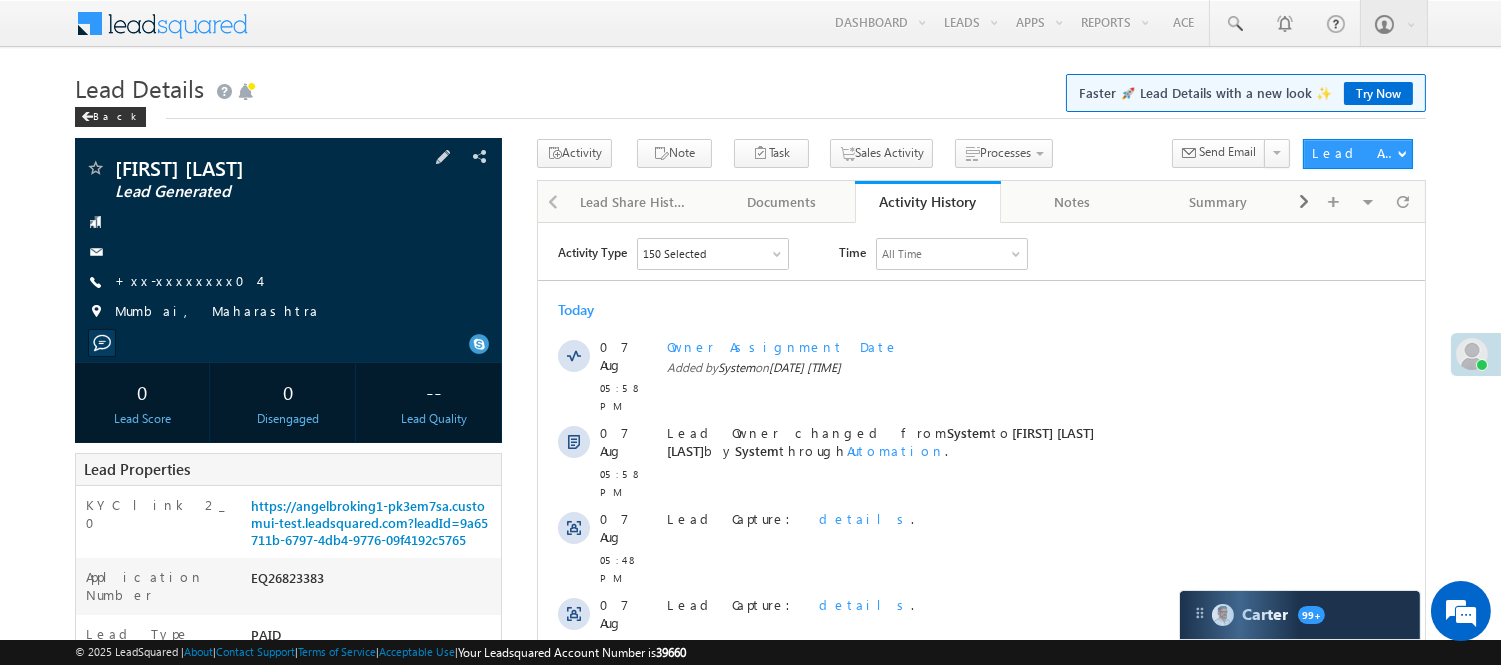 click on "+xx-xxxxxxxx04" at bounding box center (187, 282) 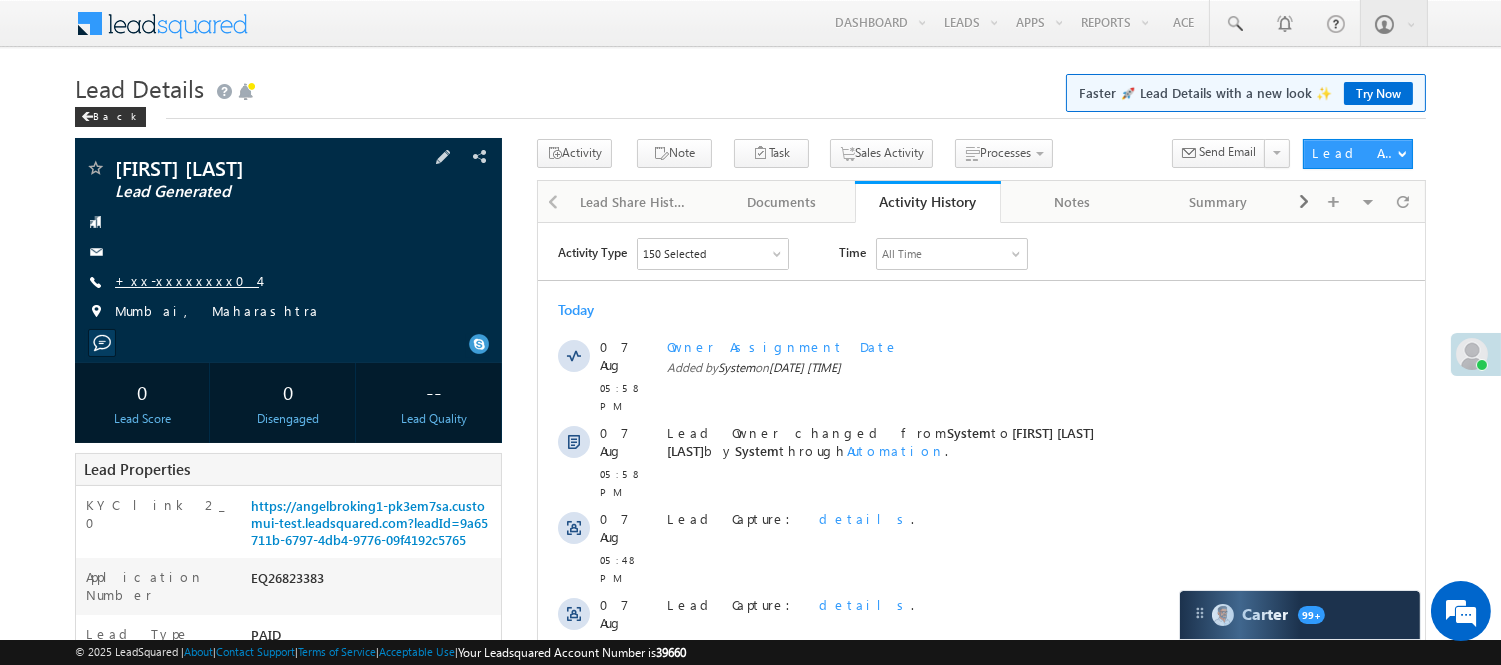 drag, startPoint x: 162, startPoint y: 292, endPoint x: 175, endPoint y: 285, distance: 14.764823 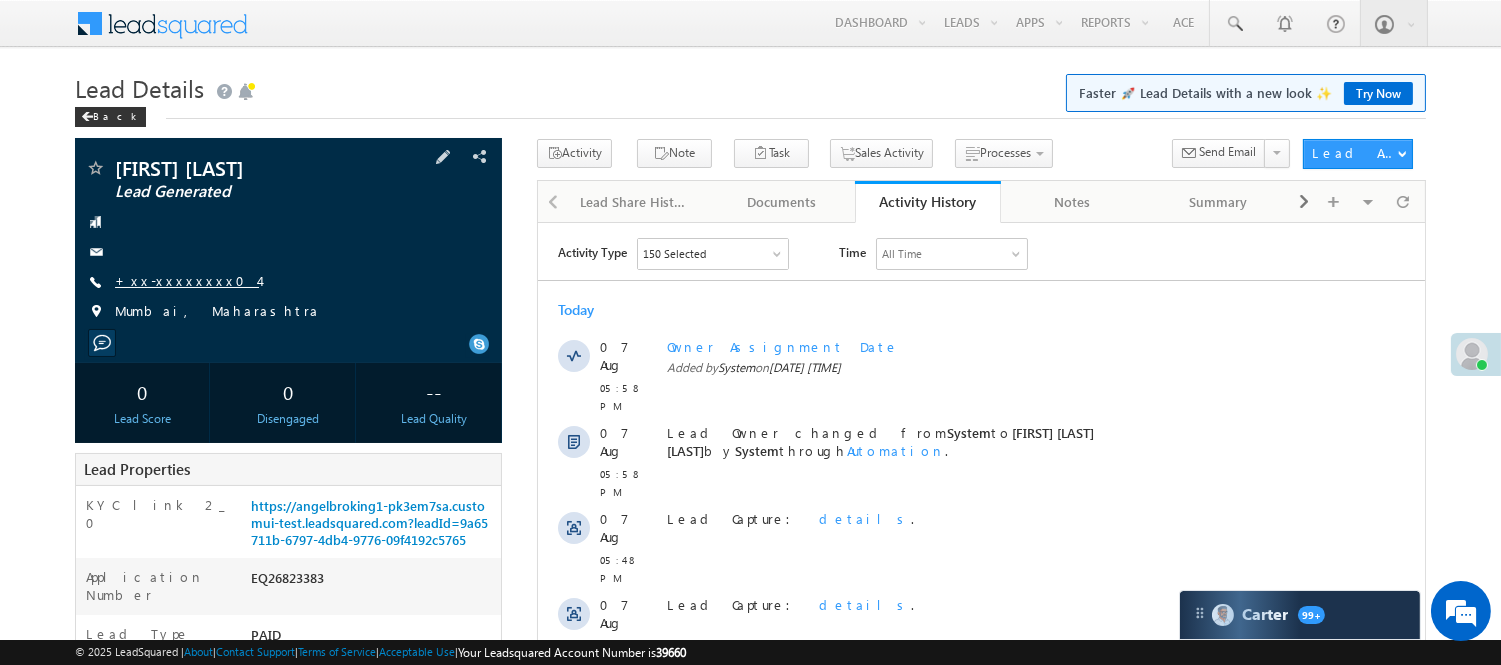 click on "+xx-xxxxxxxx04" at bounding box center (187, 280) 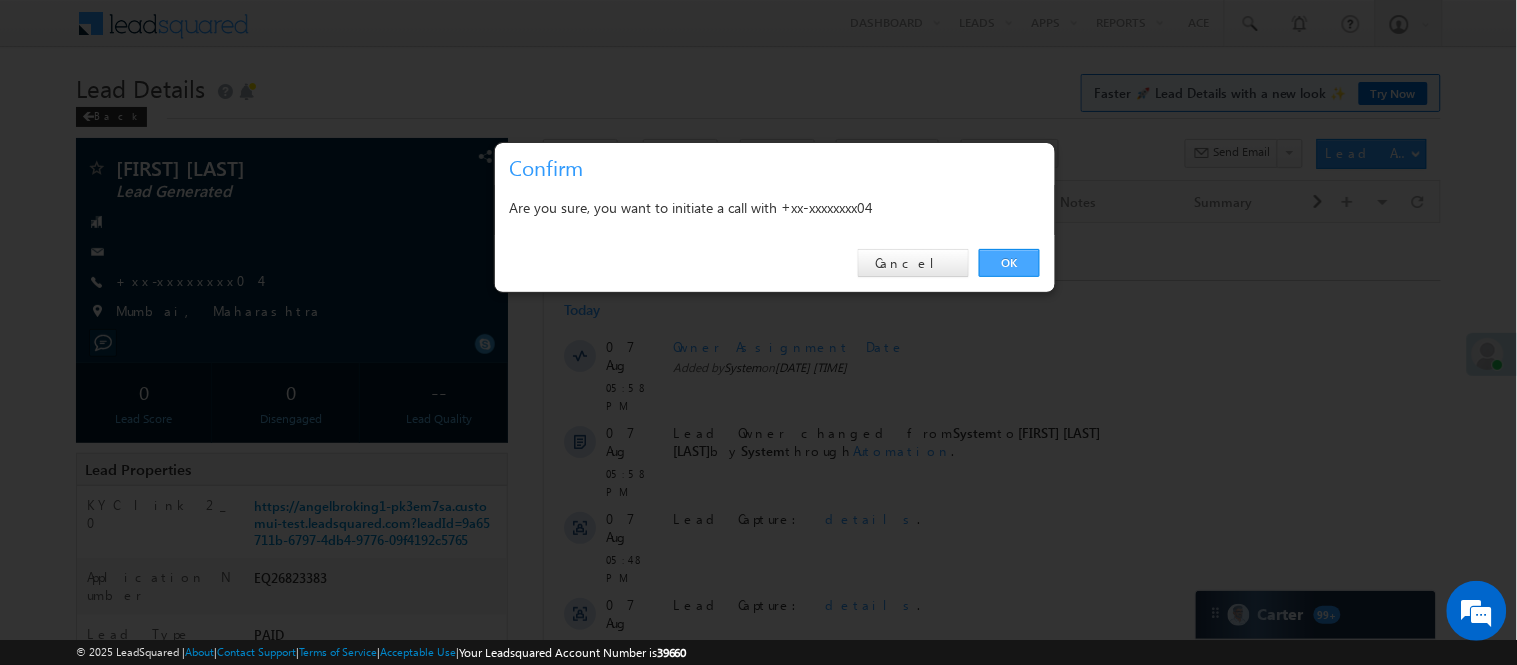 click on "OK" at bounding box center [1009, 263] 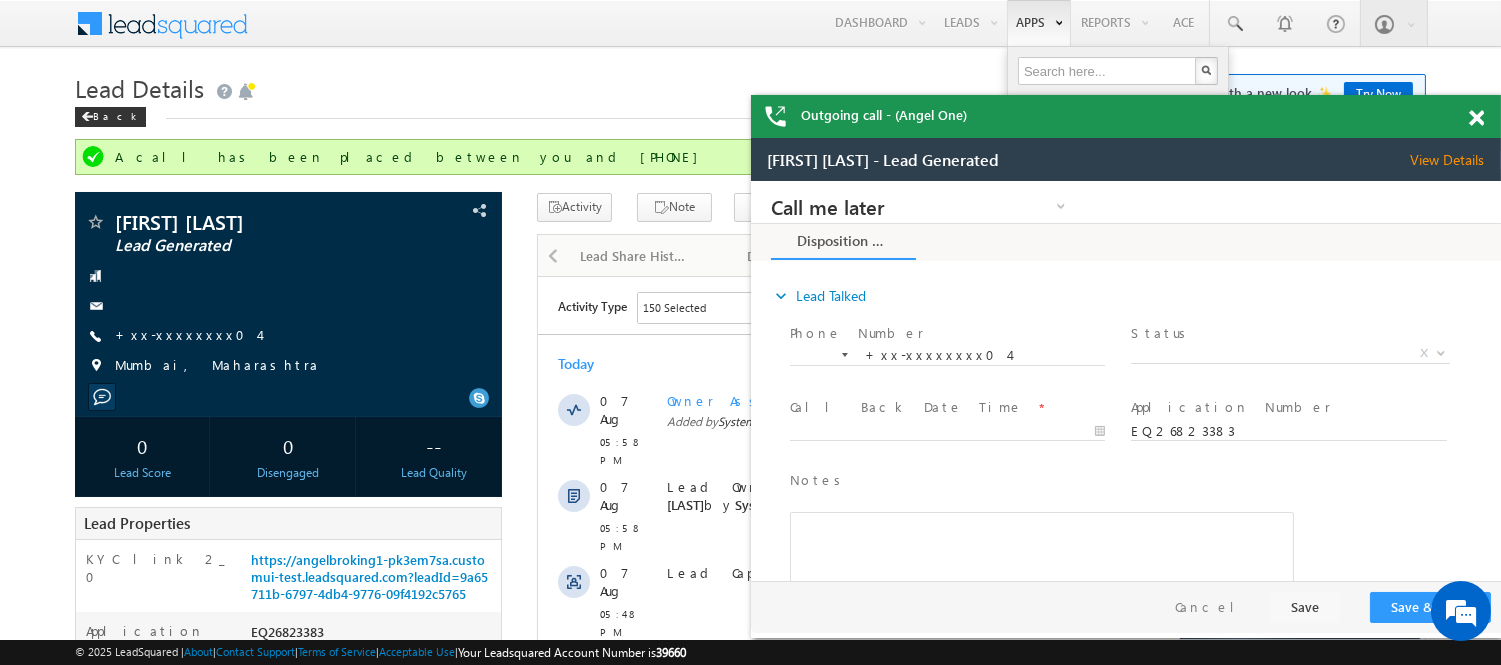 scroll, scrollTop: 0, scrollLeft: 0, axis: both 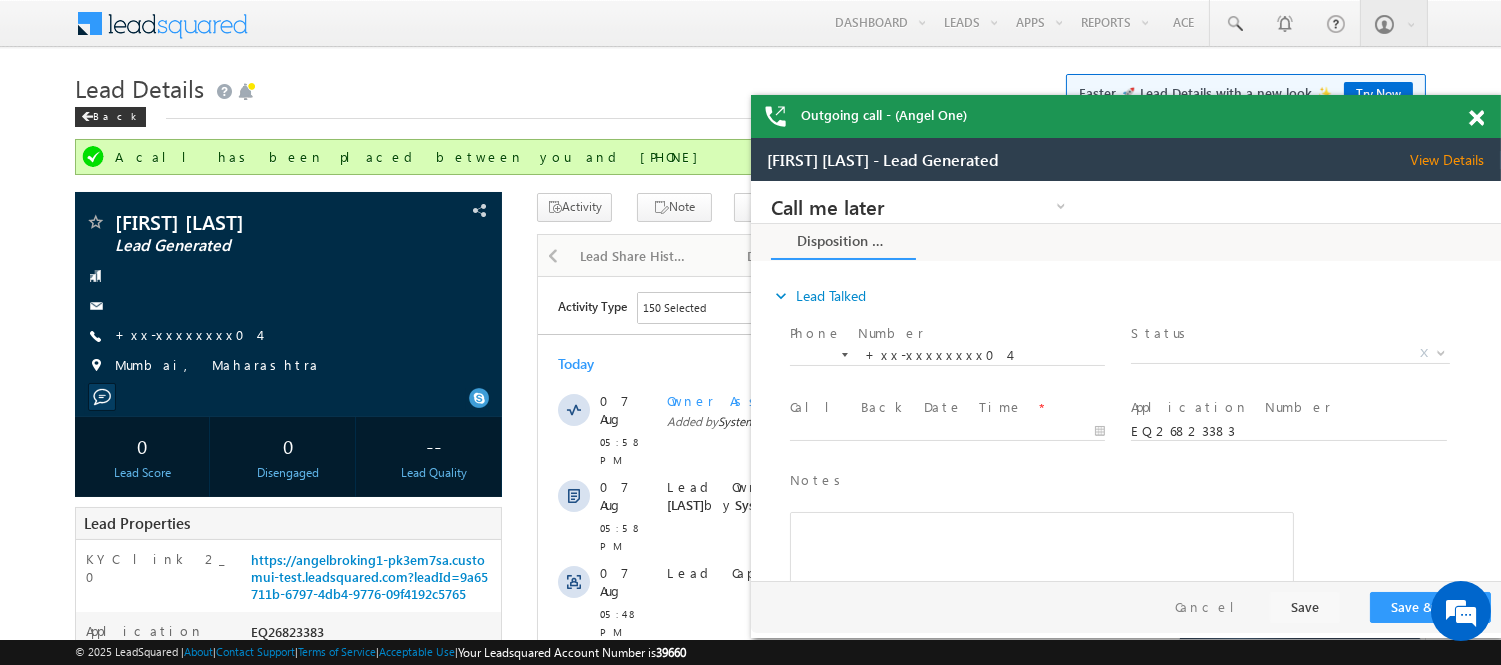click on "Outgoing call -  (Angel One)" at bounding box center (1126, 116) 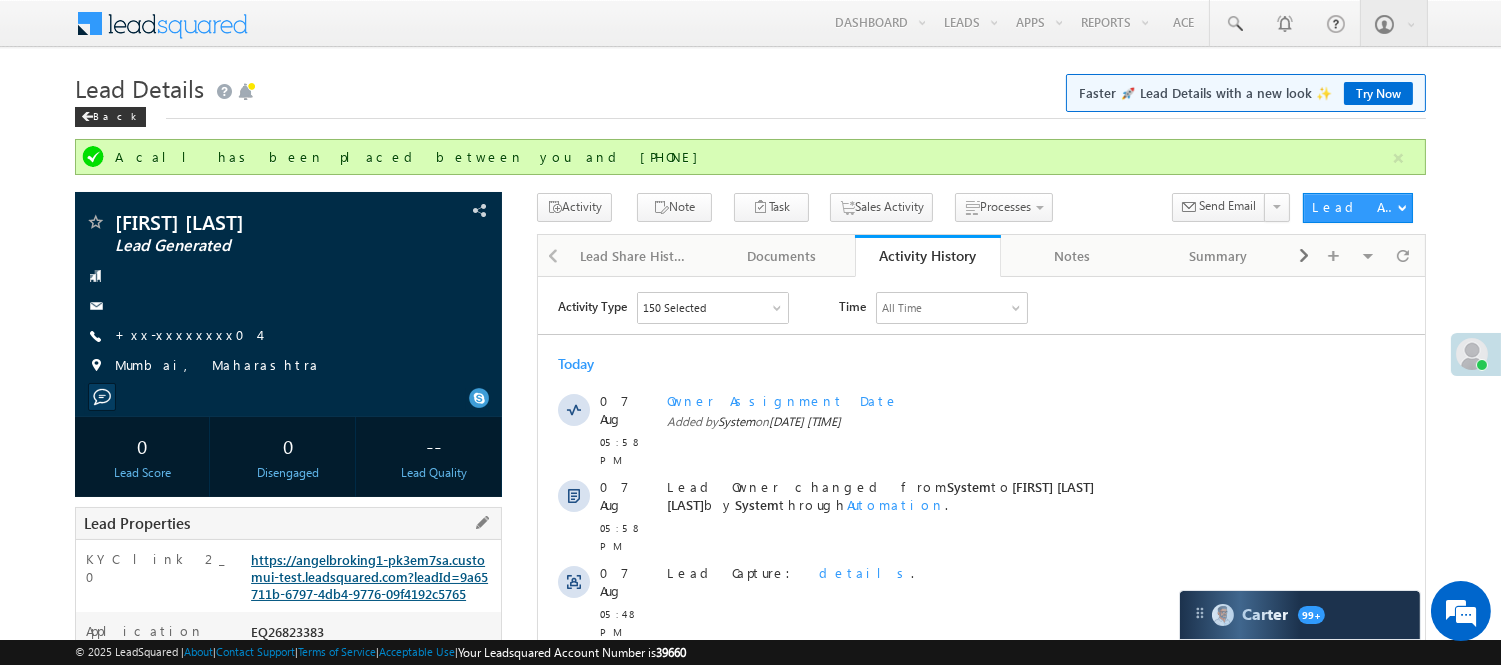 click on "https://angelbroking1-pk3em7sa.customui-test.leadsquared.com?leadId=9a65711b-6797-4db4-9776-09f4192c5765" at bounding box center (369, 576) 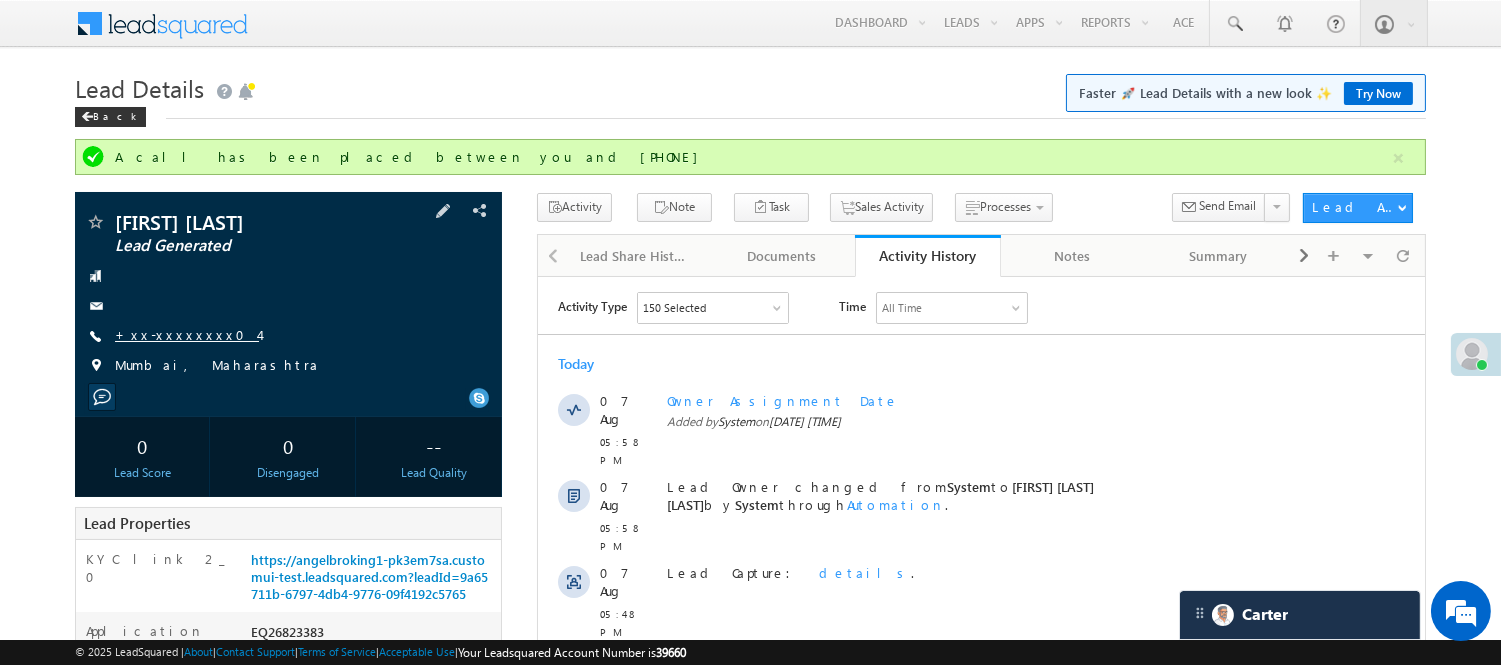 click on "+xx-xxxxxxxx04" at bounding box center [187, 334] 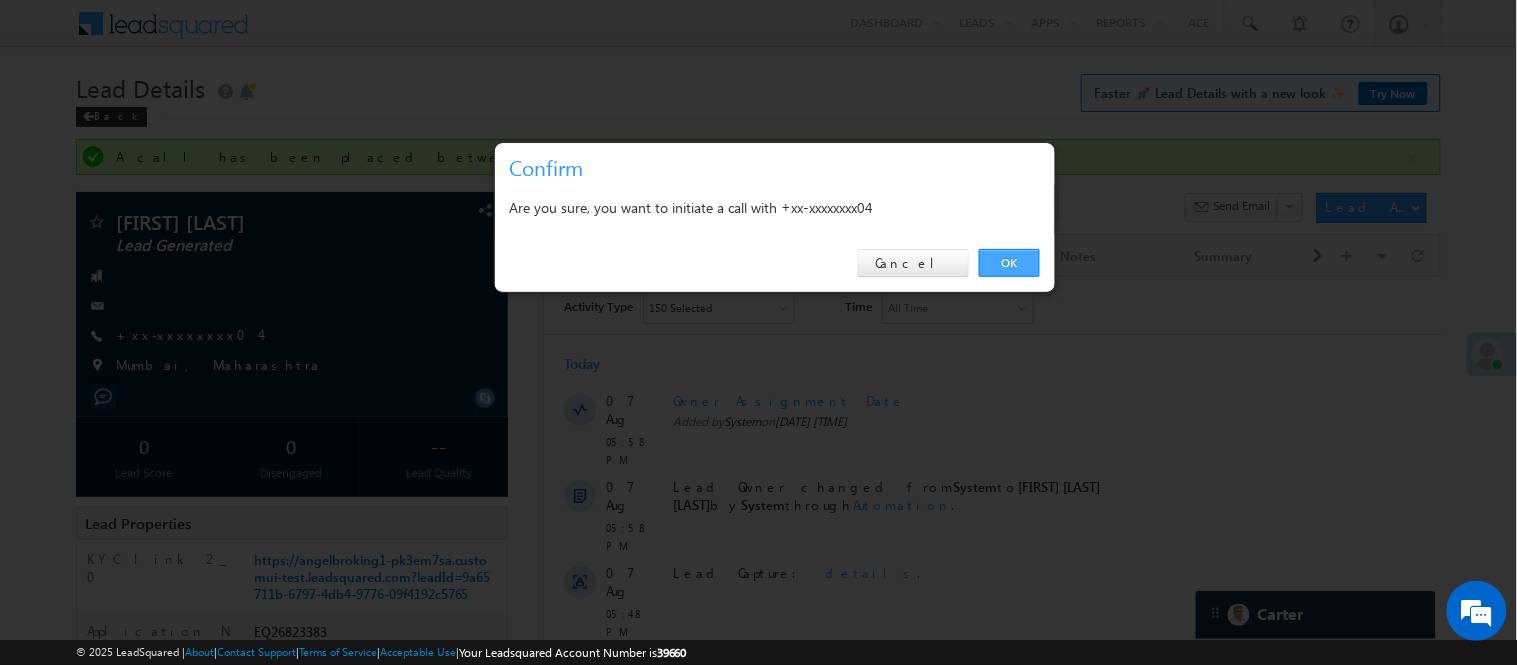 click on "OK" at bounding box center [1009, 263] 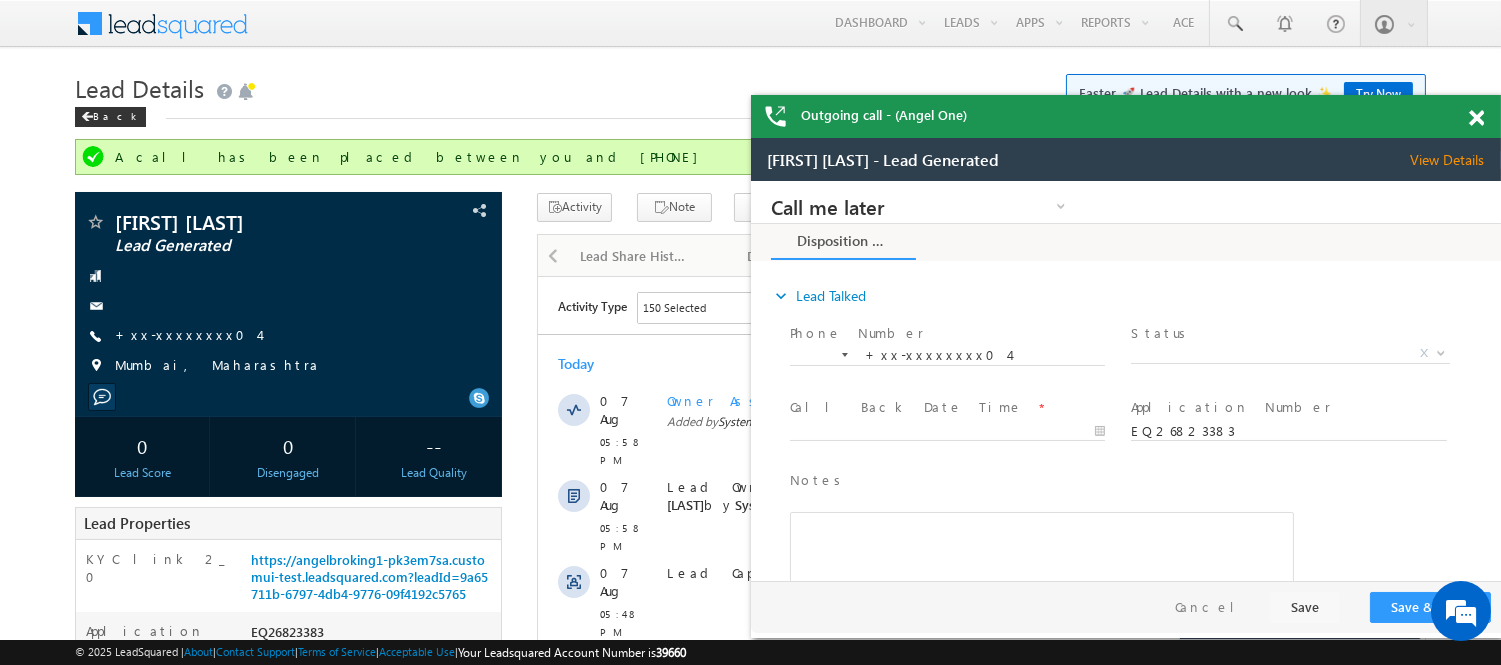 scroll, scrollTop: 0, scrollLeft: 0, axis: both 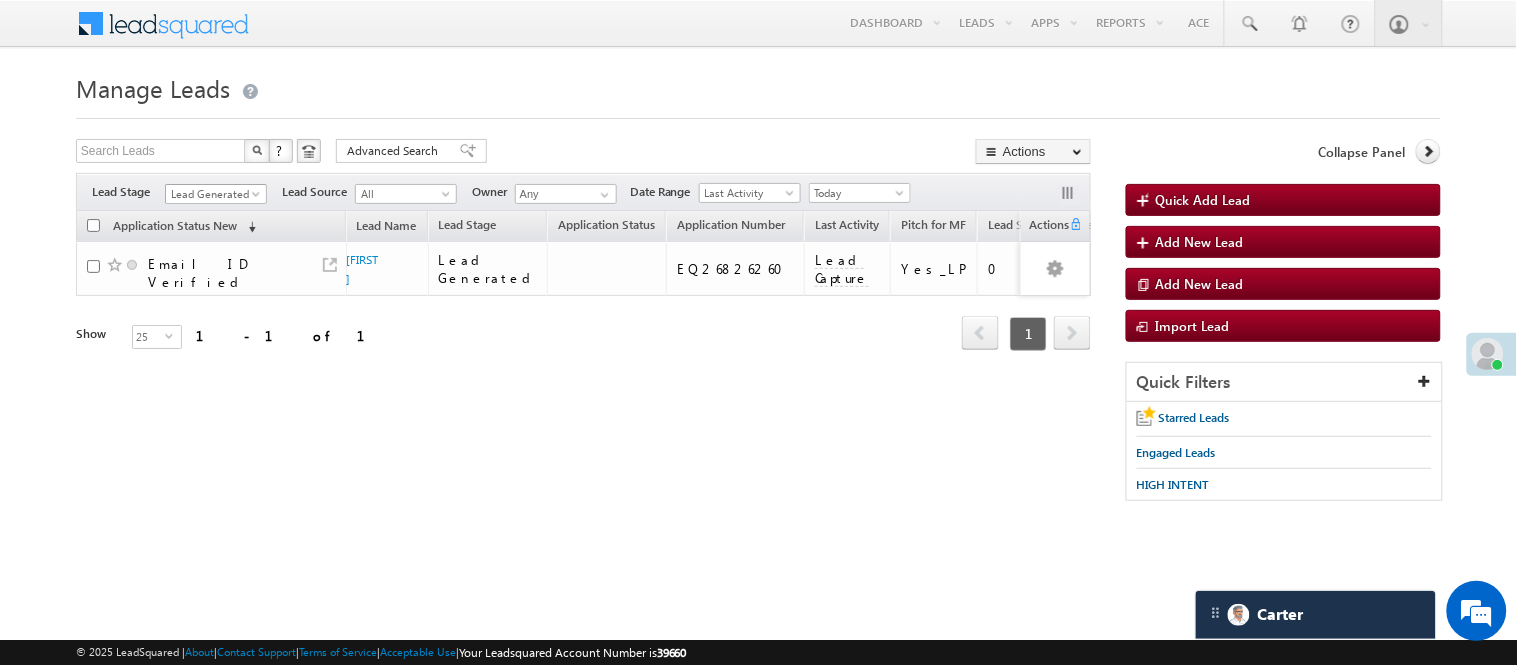 click on "Lead Generated" at bounding box center (213, 194) 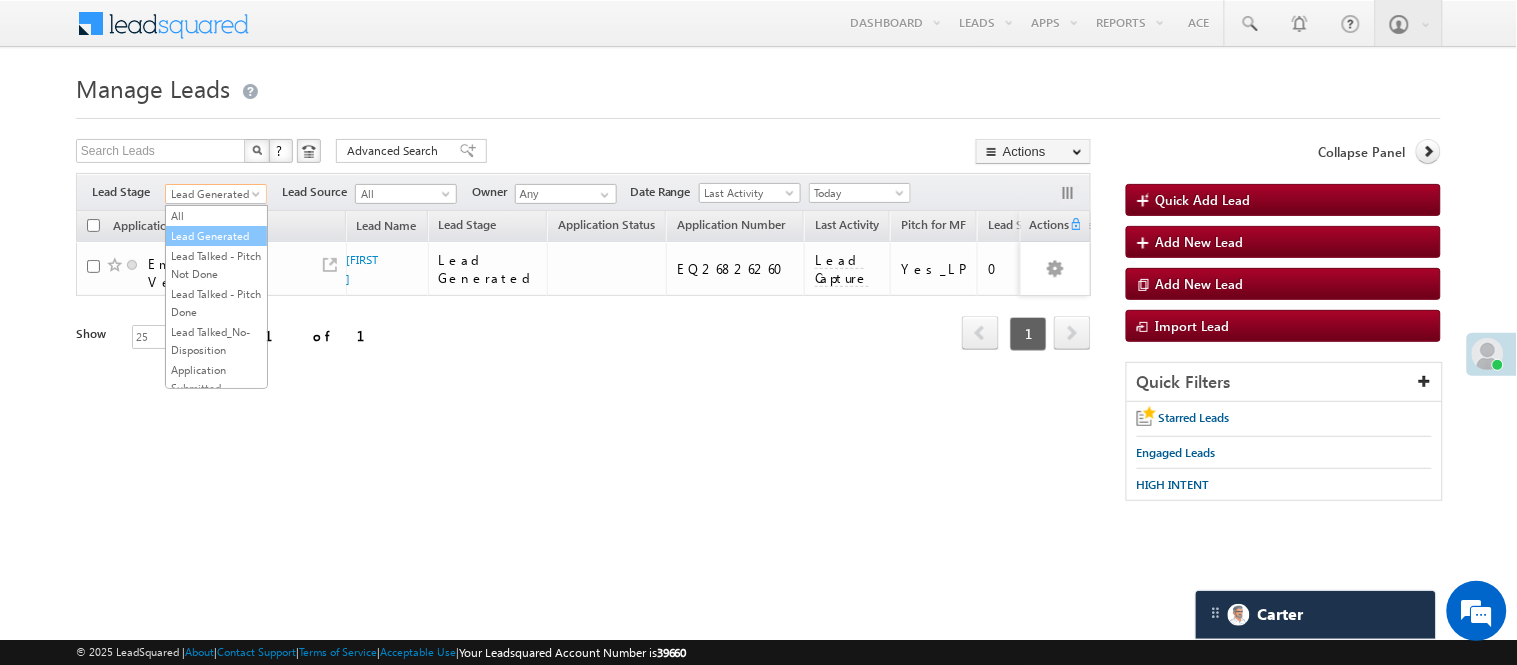 click on "Lead Generated" at bounding box center [216, 236] 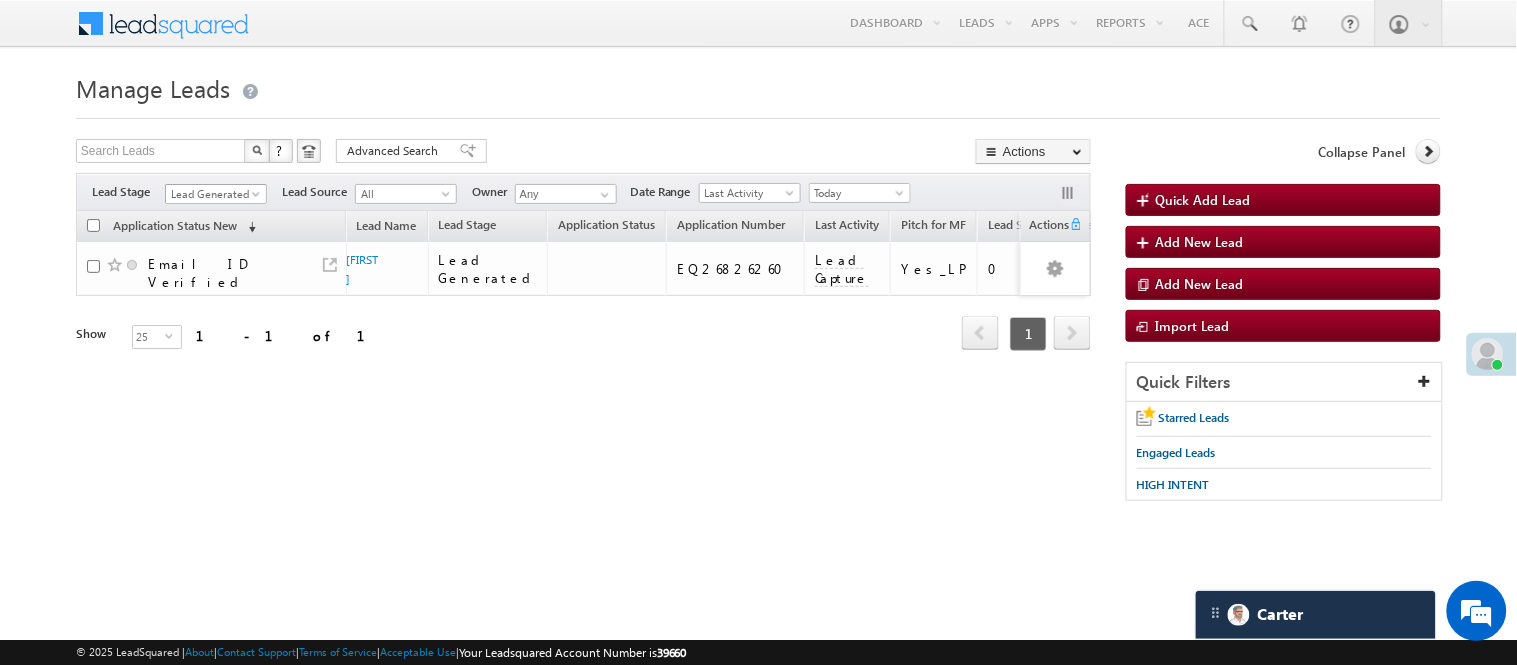 click on "Lead Generated" at bounding box center [213, 194] 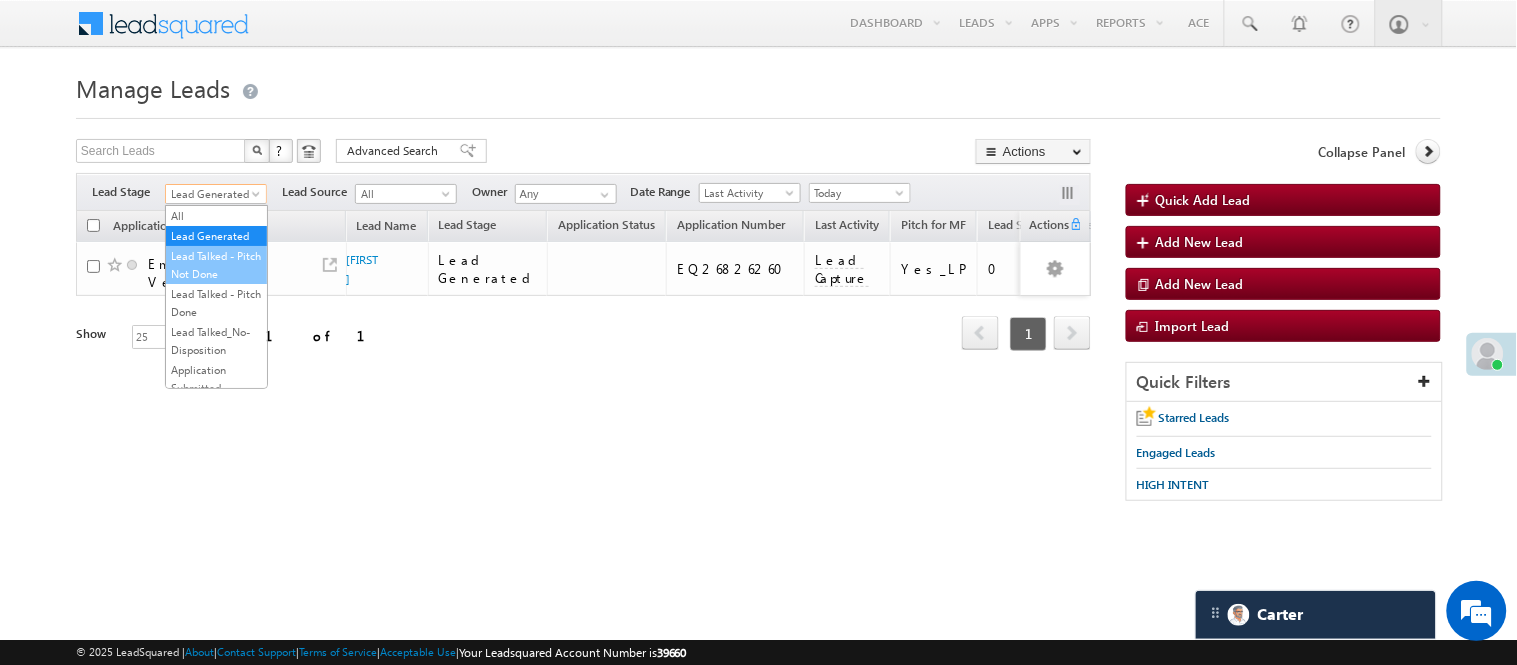 click on "Lead Talked - Pitch Not Done" at bounding box center [216, 265] 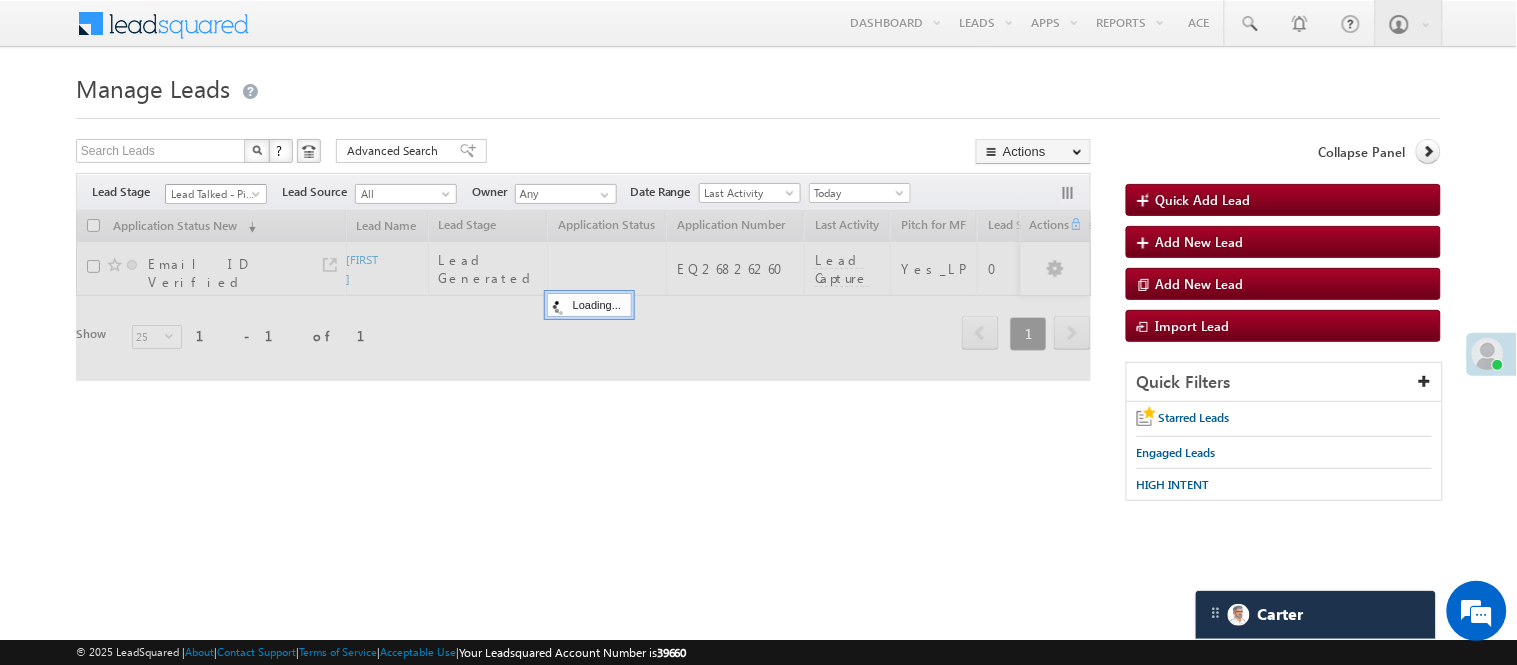 click on "Lead Talked - Pitch Not Done" at bounding box center (213, 194) 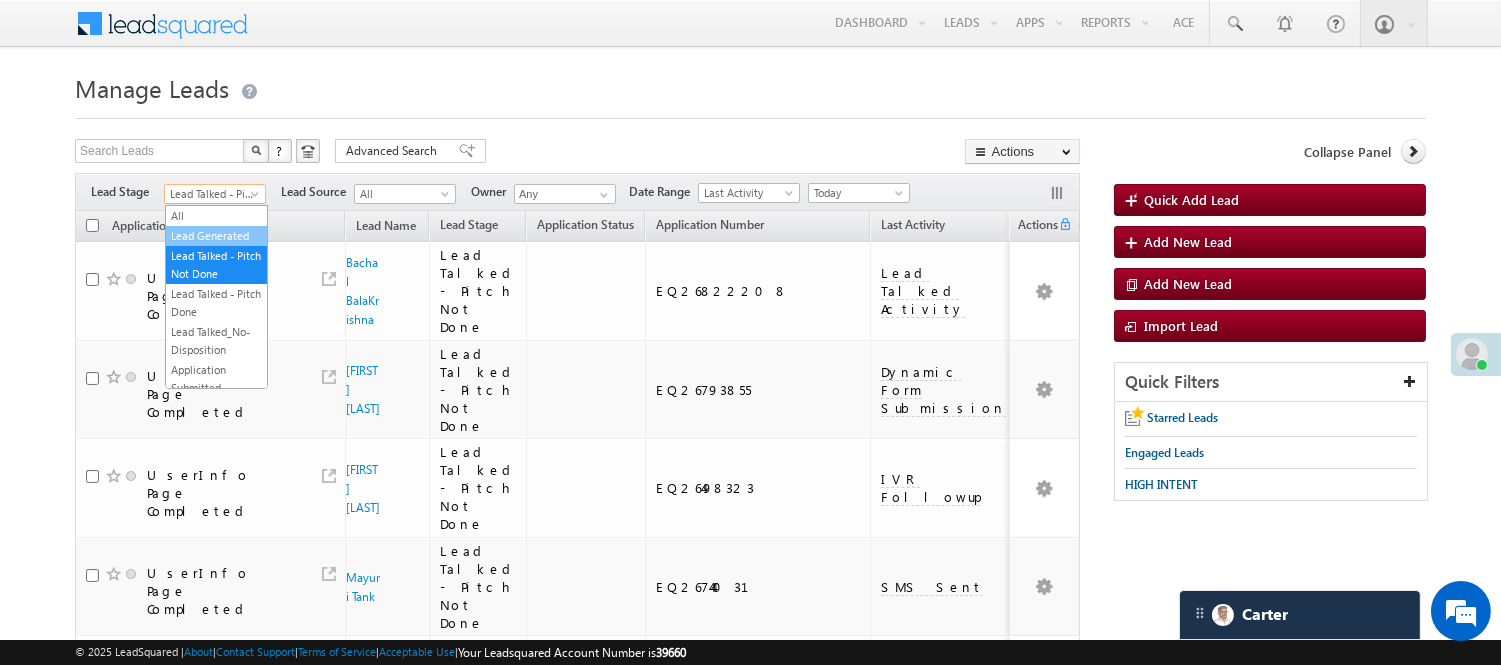 click on "Lead Generated" at bounding box center (216, 236) 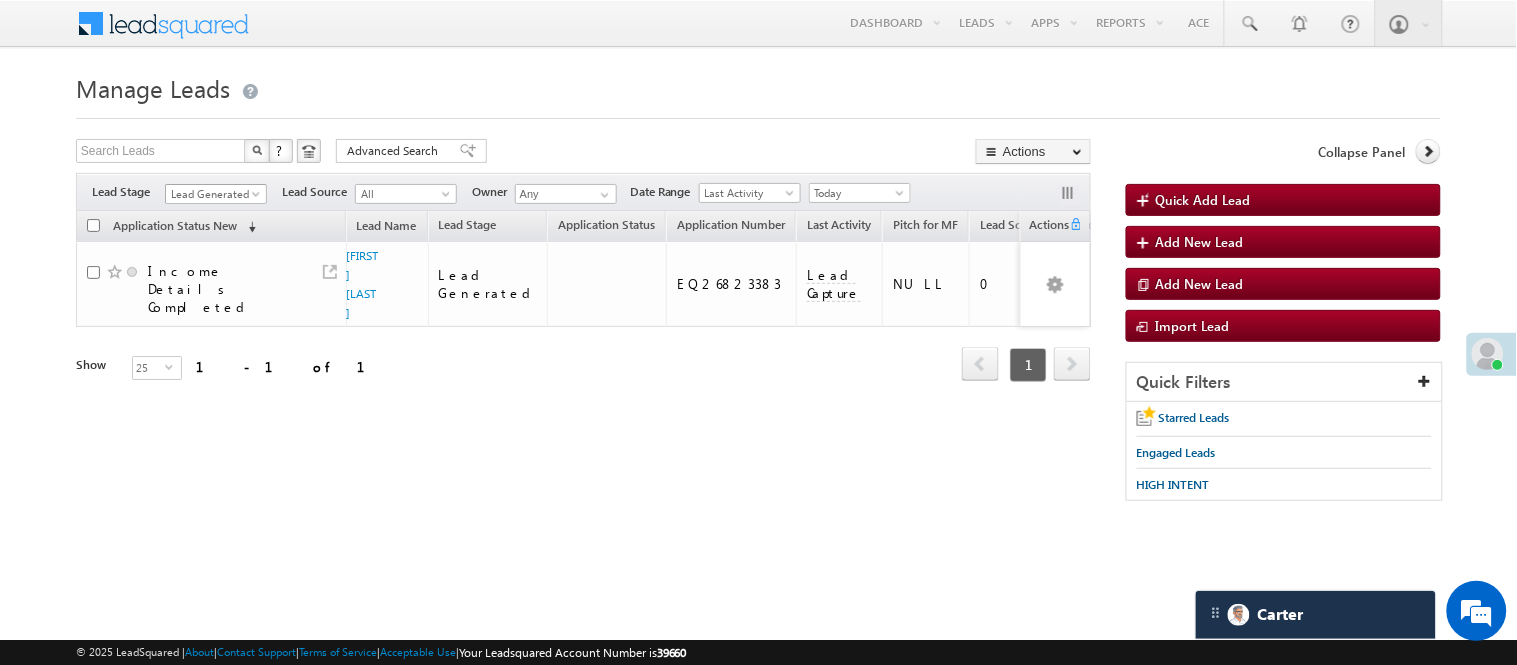 click on "Lead Generated" at bounding box center (213, 194) 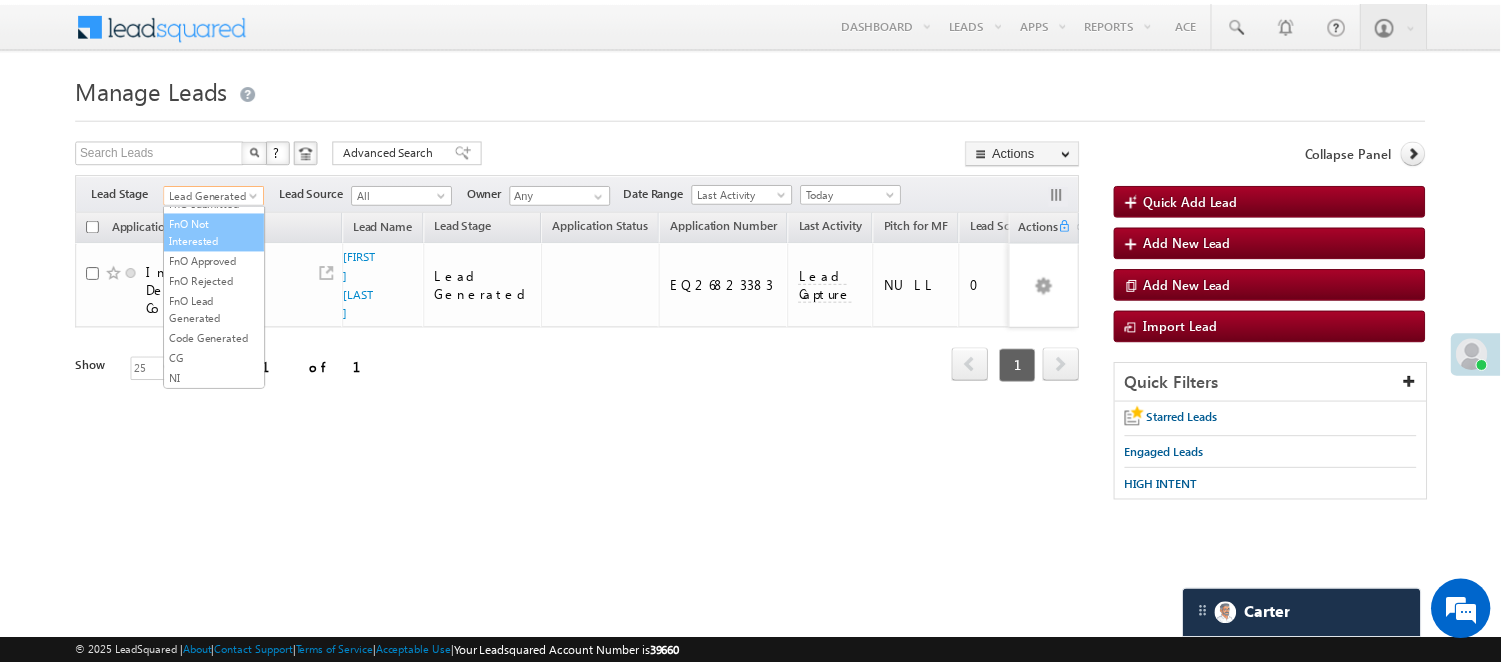 scroll, scrollTop: 496, scrollLeft: 0, axis: vertical 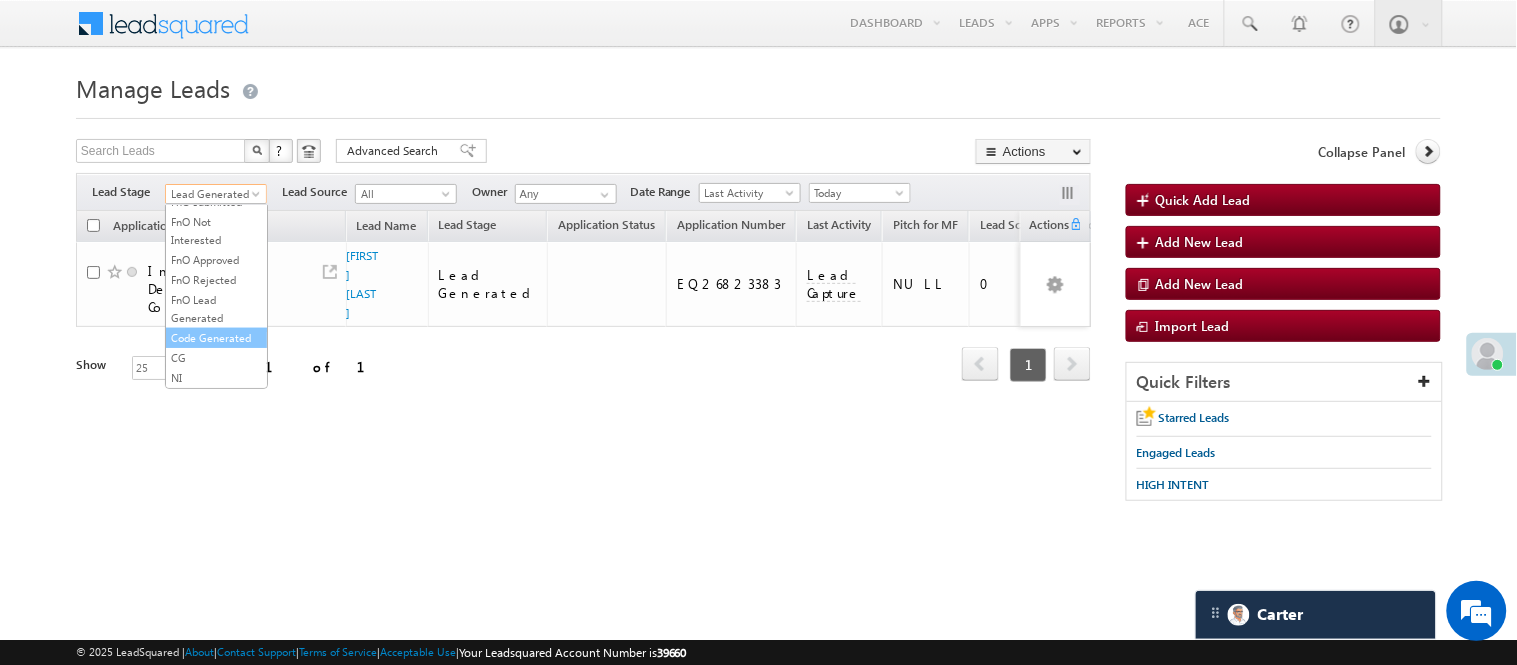 click on "Code Generated" at bounding box center (216, 338) 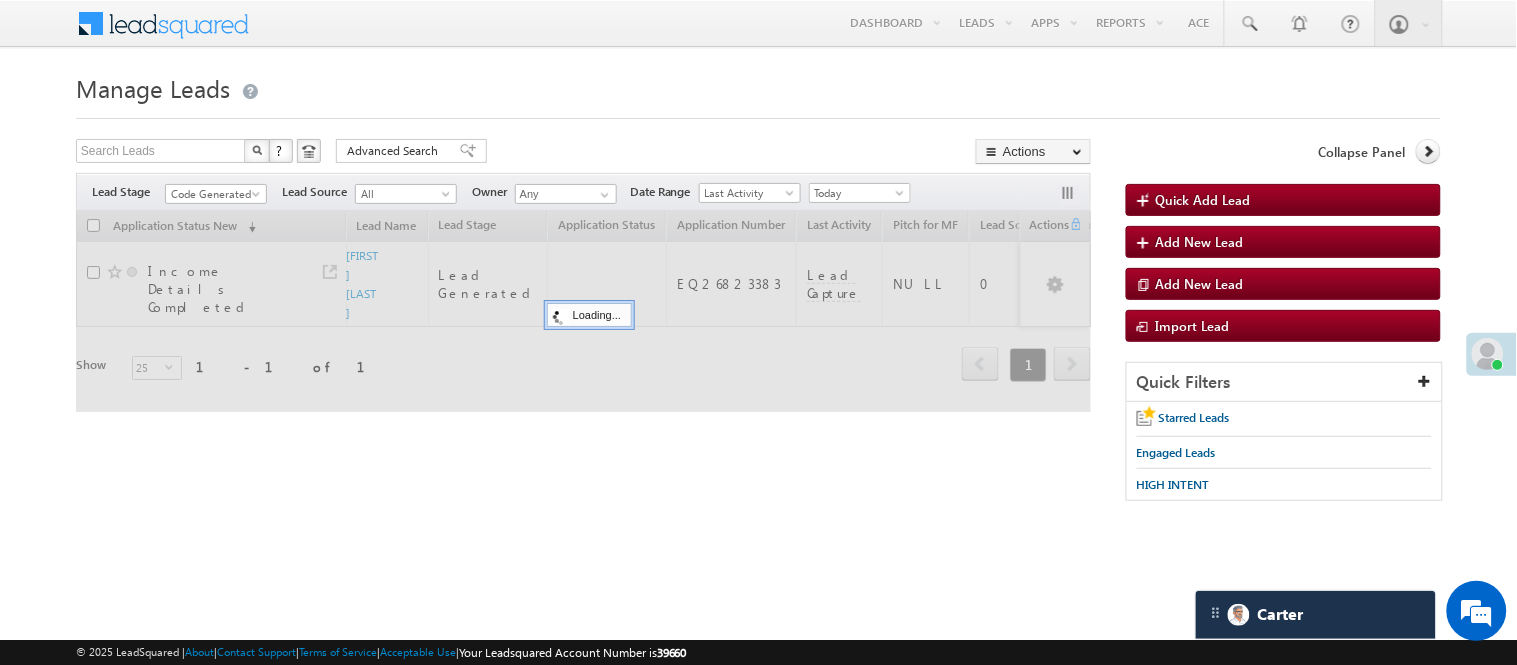 click on "Manage Leads
Quick Add Lead
Search Leads X ?   1 results found
Advanced Search
Advanced Search
Actions Actions" at bounding box center (758, 294) 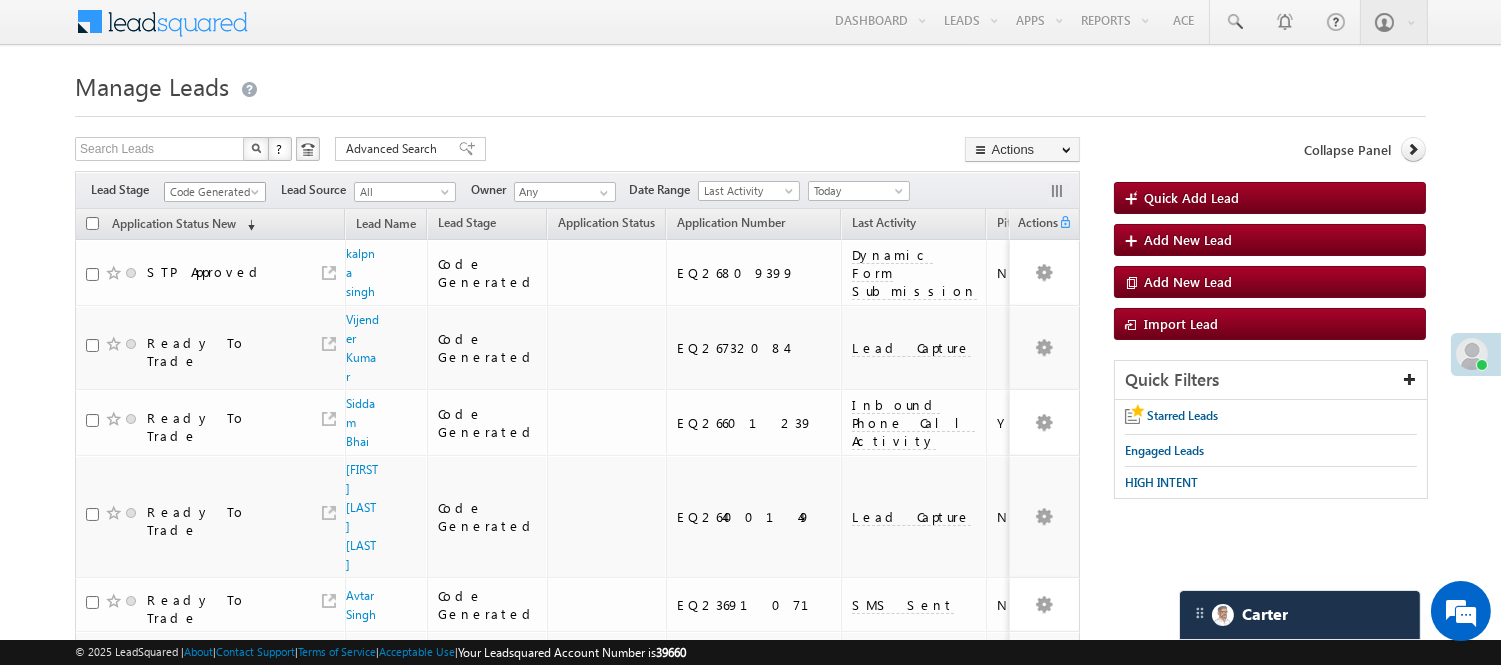 scroll, scrollTop: 0, scrollLeft: 0, axis: both 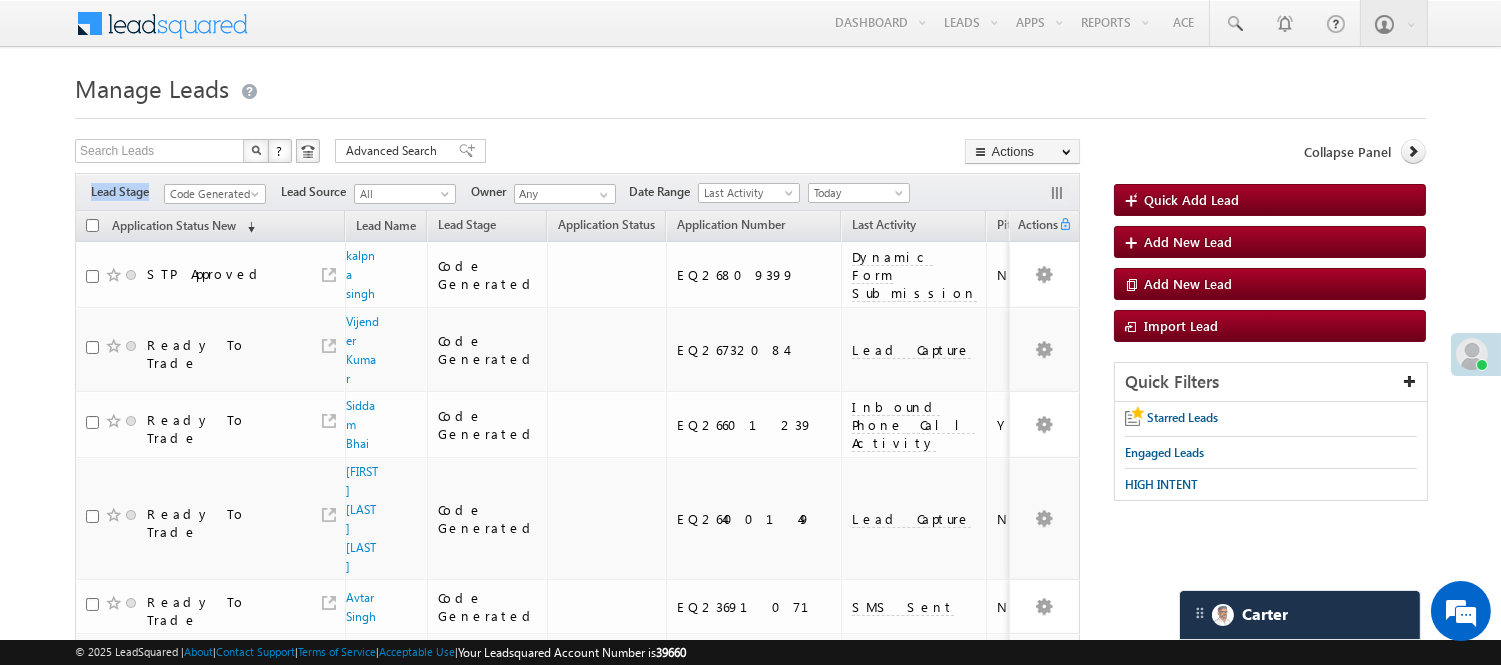 click on "Filters
Lead Stage
All Lead Generated Lead Talked - Pitch Not Done Lead Talked - Pitch Done Lead Talked_No-Disposition Application Submitted Payment Done Application Resubmitted Under Objection Lead Called Lead Talked Not Interested FnO Lead Called FnO Lead Talked FnO submitted FnO Not Interested FnO Approved FnO Rejected FnO Lead Generated Code Generated CG NI Code Generated
Lead Source
All All
Owner Any Any" at bounding box center [577, 192] 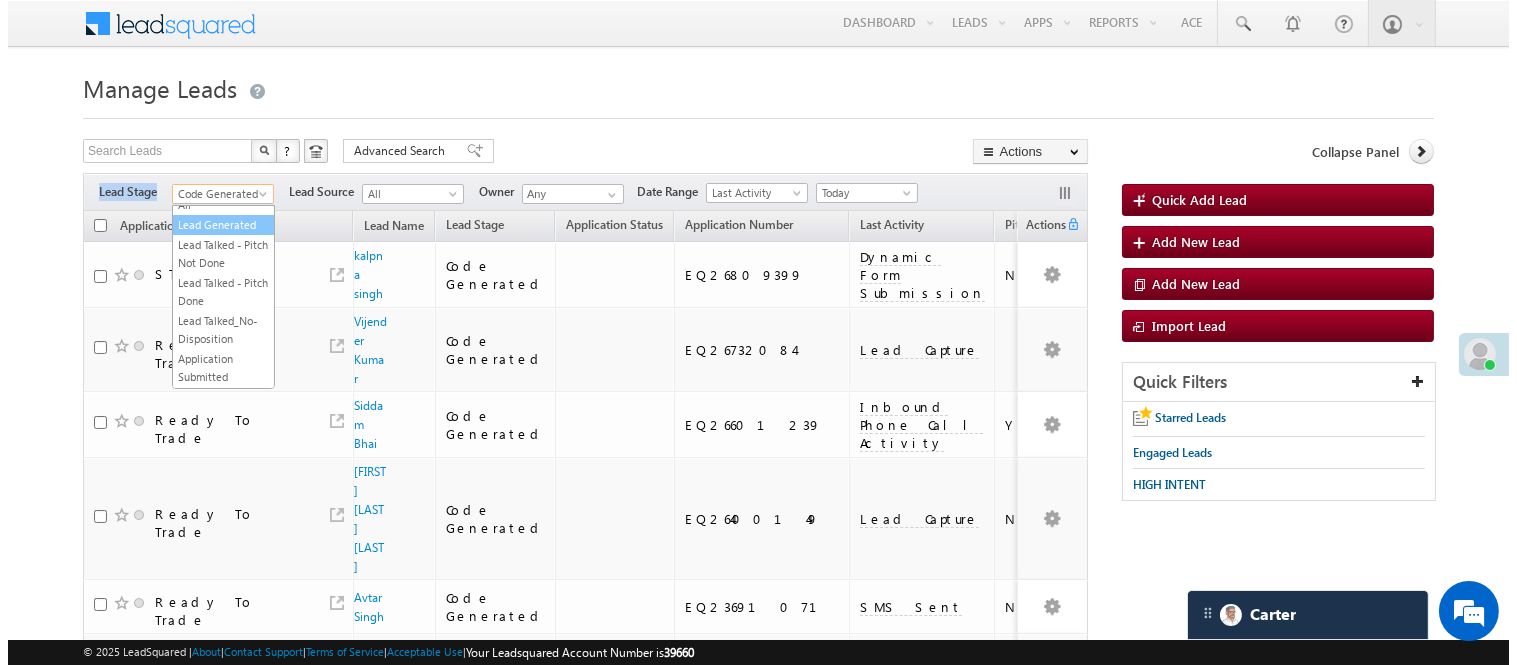 scroll, scrollTop: 0, scrollLeft: 0, axis: both 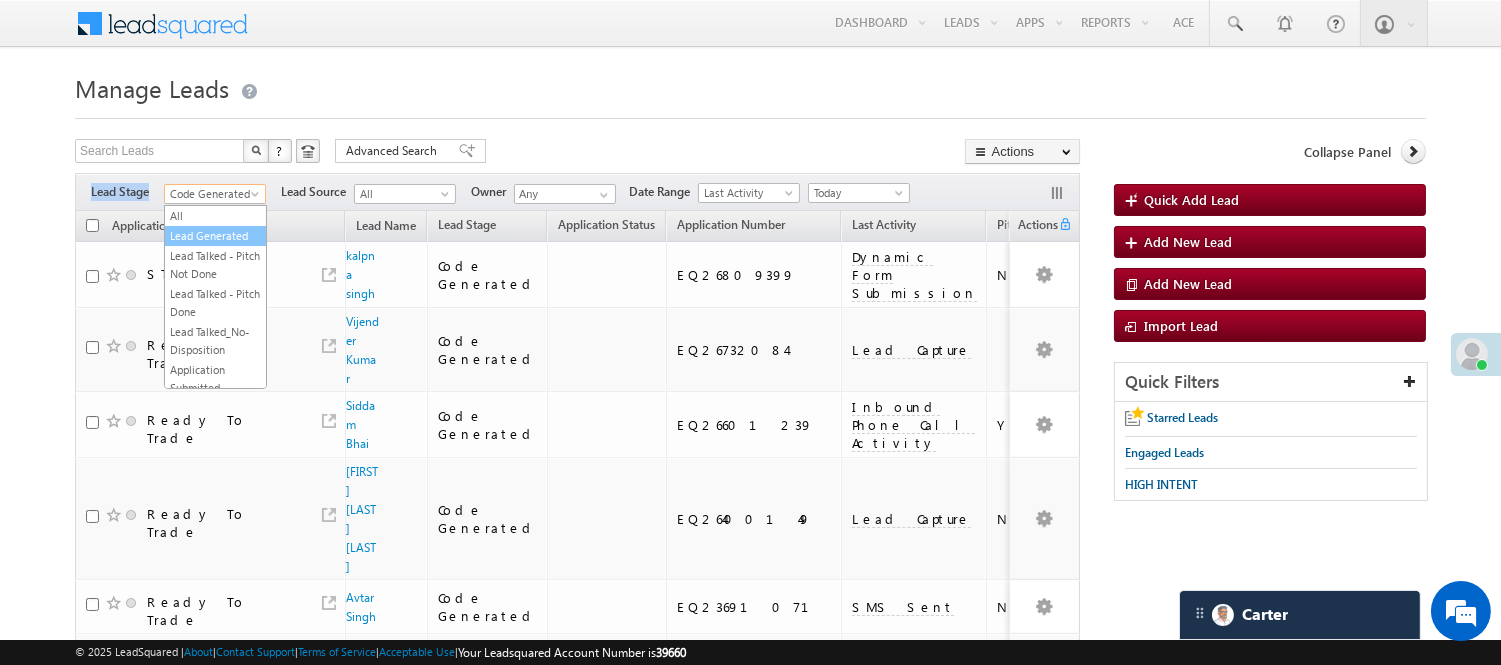 click on "Lead Generated" at bounding box center (215, 236) 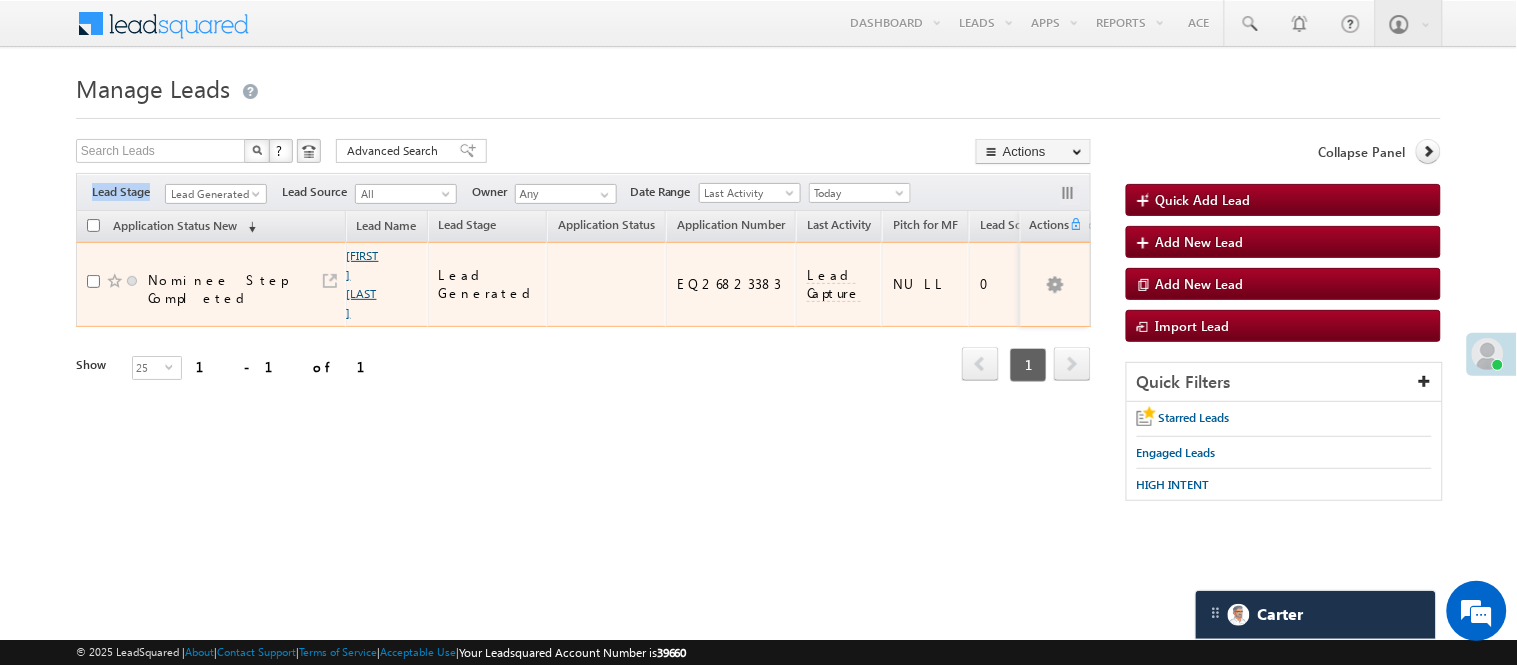 click on "[FIRST] [LAST]" at bounding box center [363, 284] 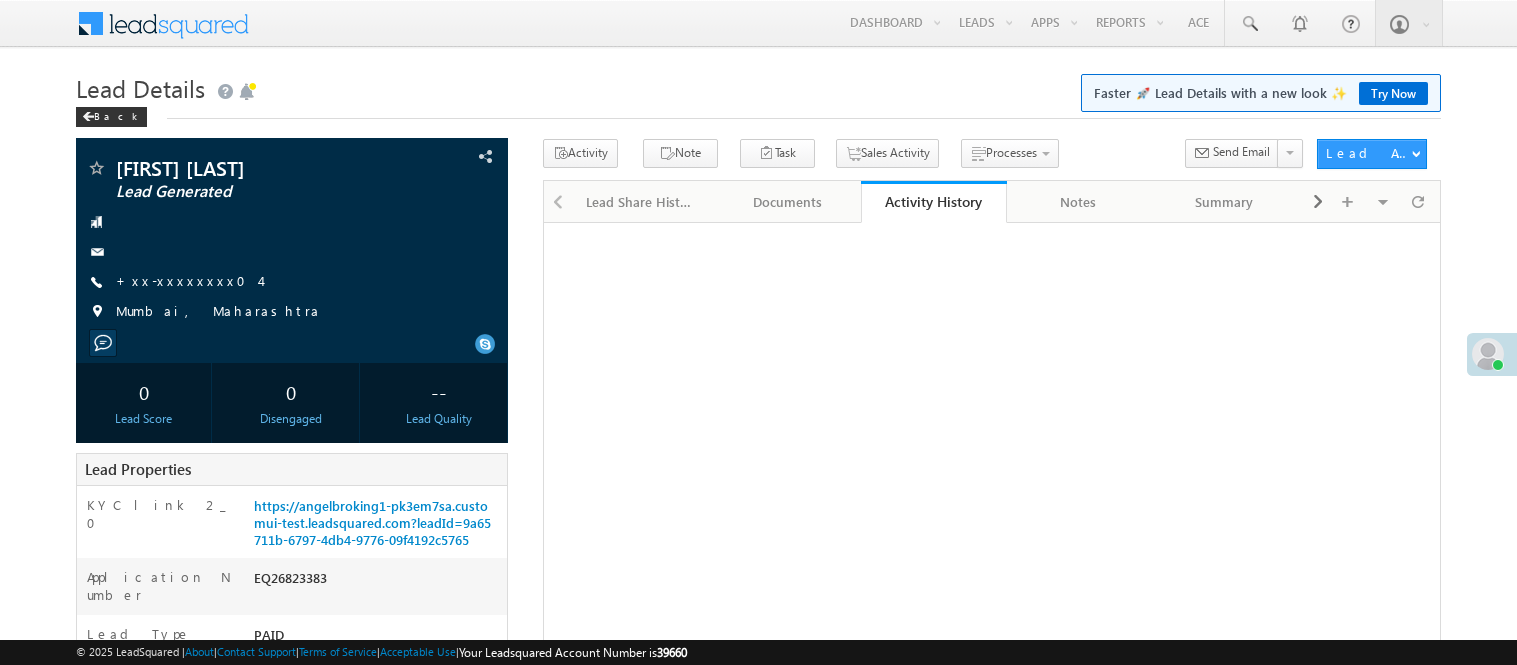 scroll, scrollTop: 0, scrollLeft: 0, axis: both 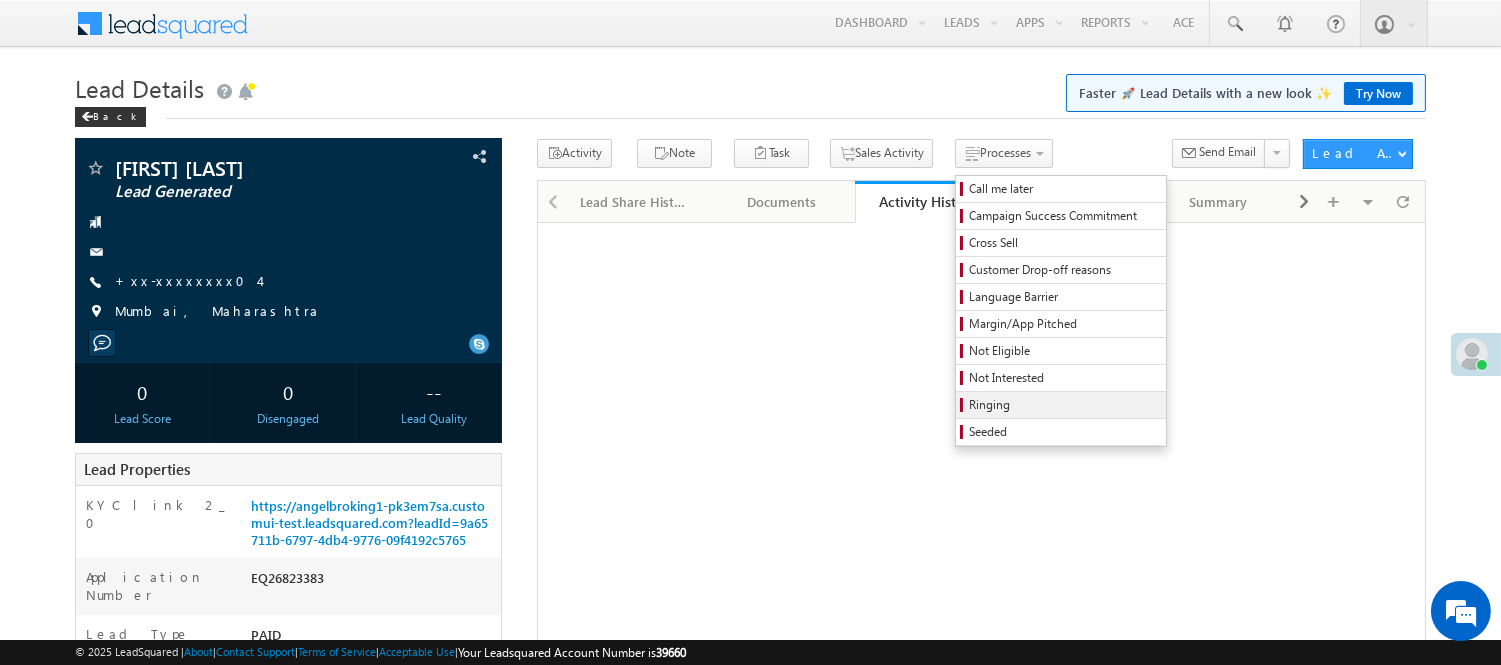 click on "Ringing" at bounding box center (1064, 405) 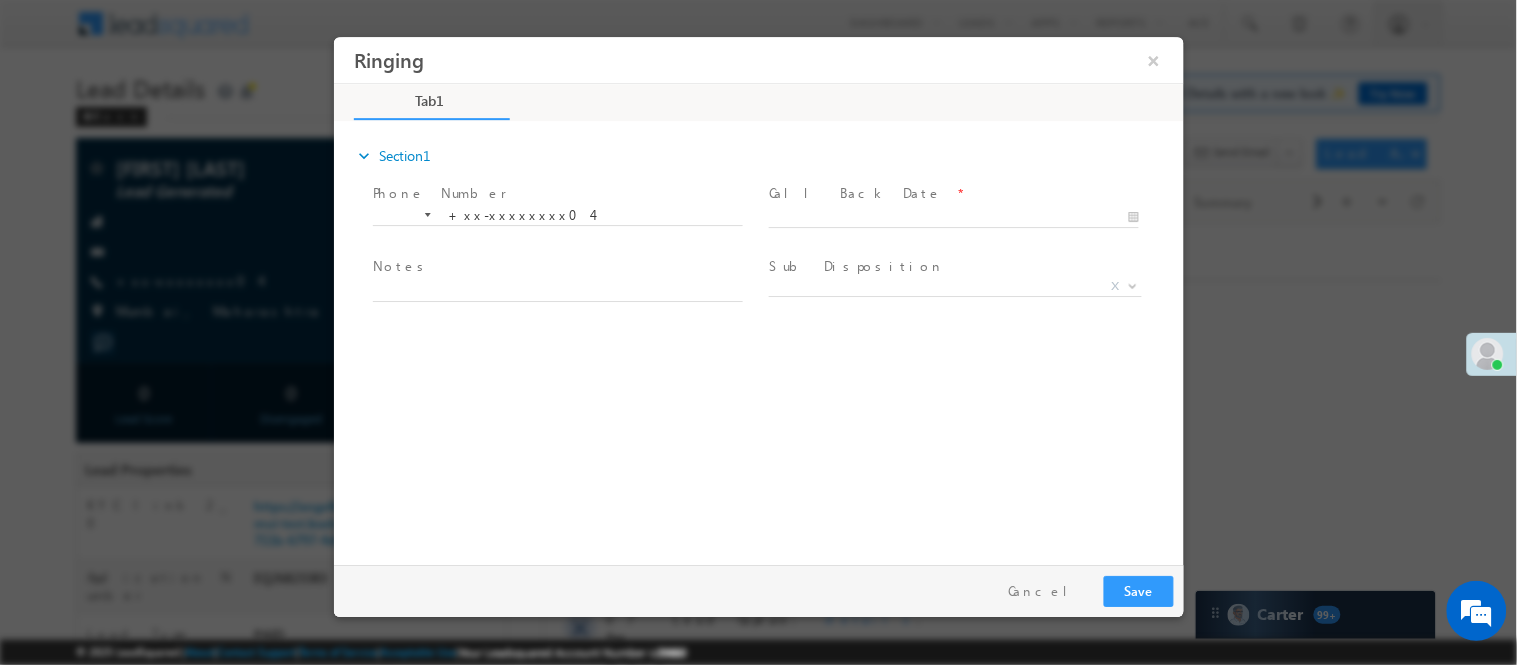 scroll, scrollTop: 0, scrollLeft: 0, axis: both 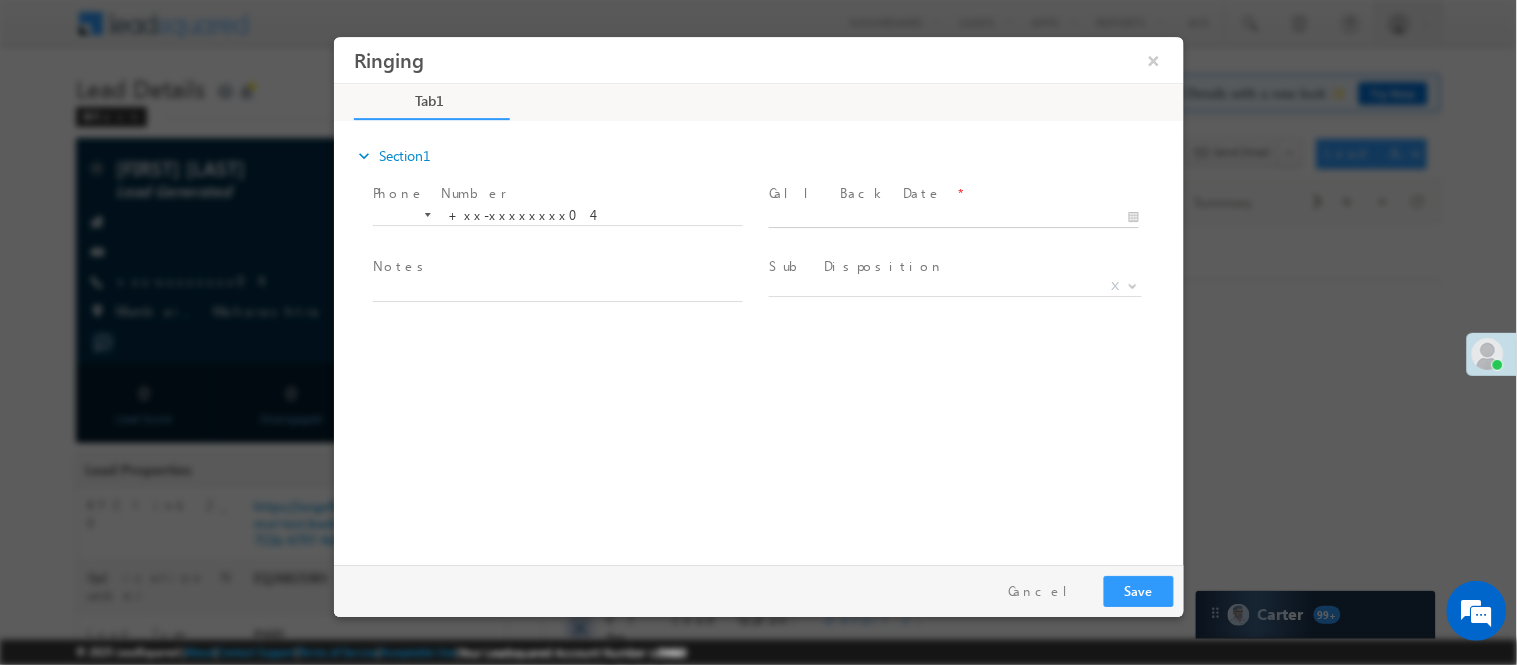 type on "[DATE] [TIME]" 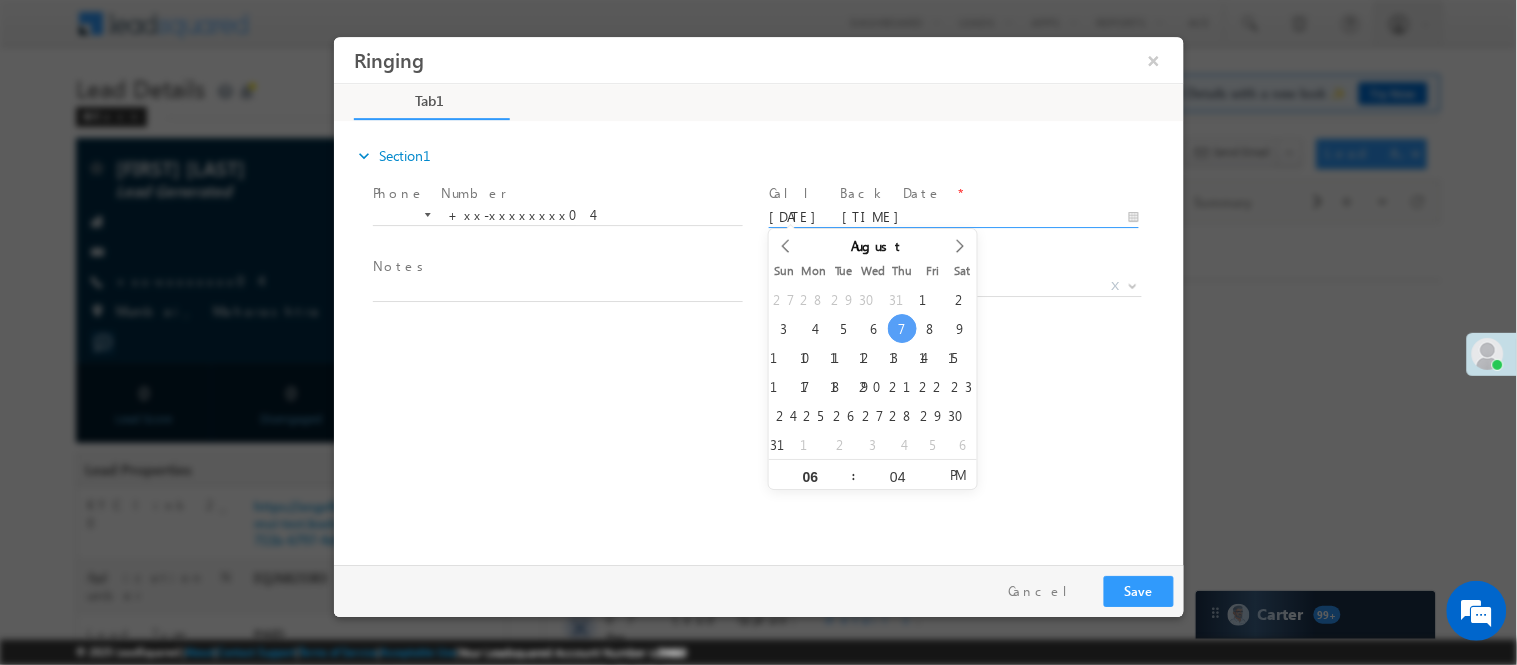 click on "[DATE] [TIME]" at bounding box center (953, 217) 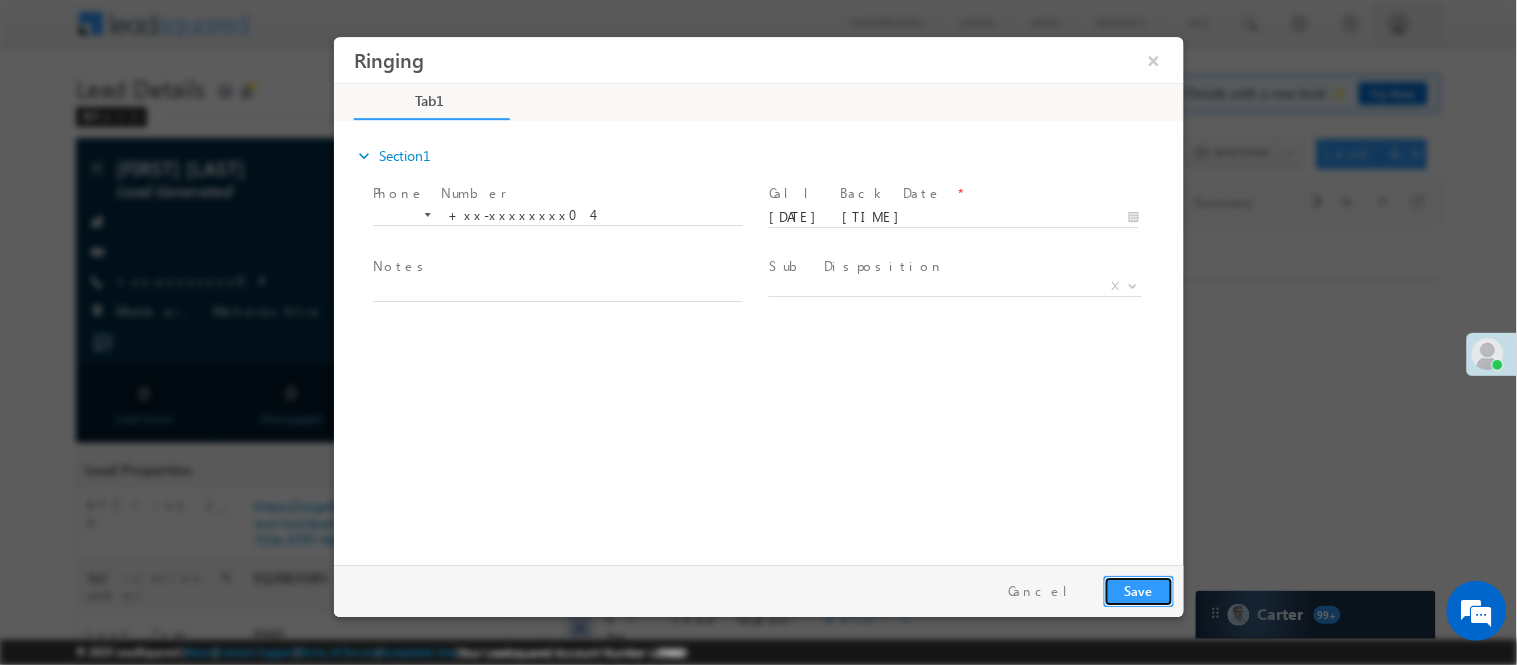 click on "Save" at bounding box center [1138, 590] 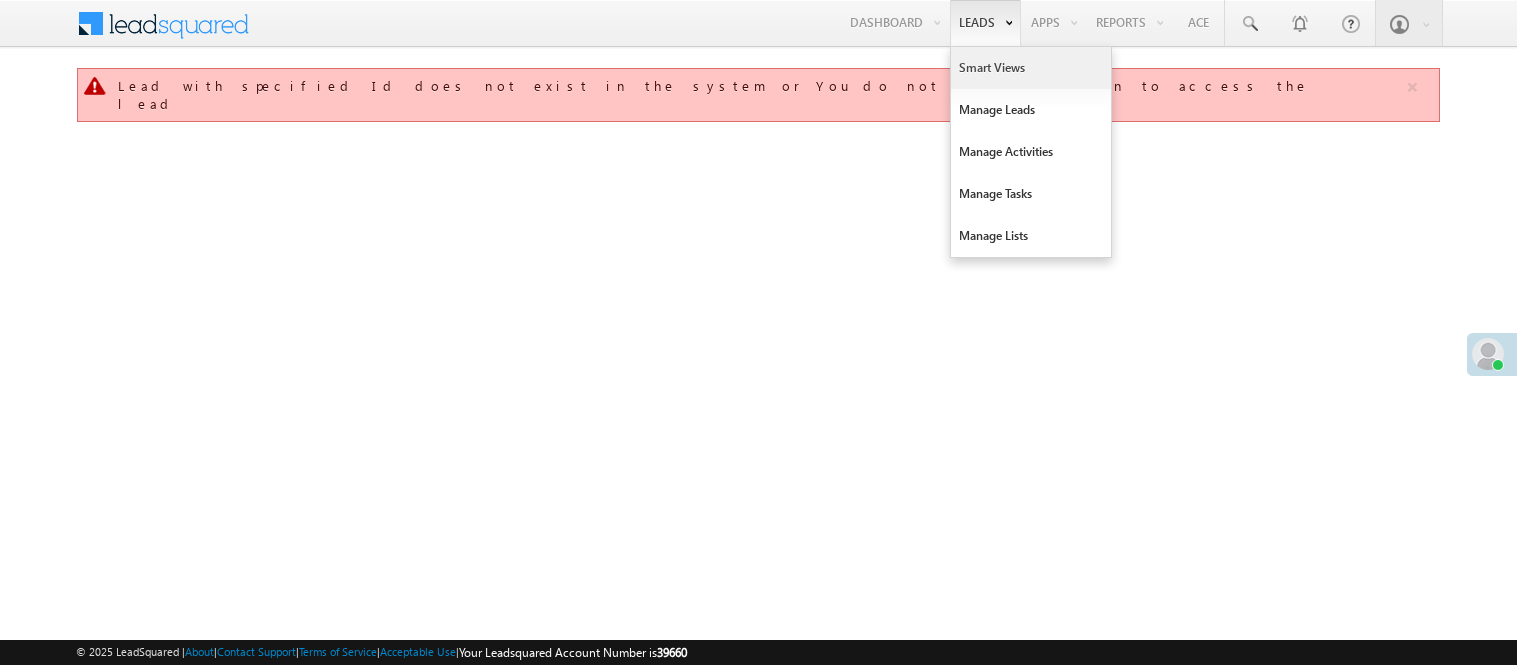 scroll, scrollTop: 0, scrollLeft: 0, axis: both 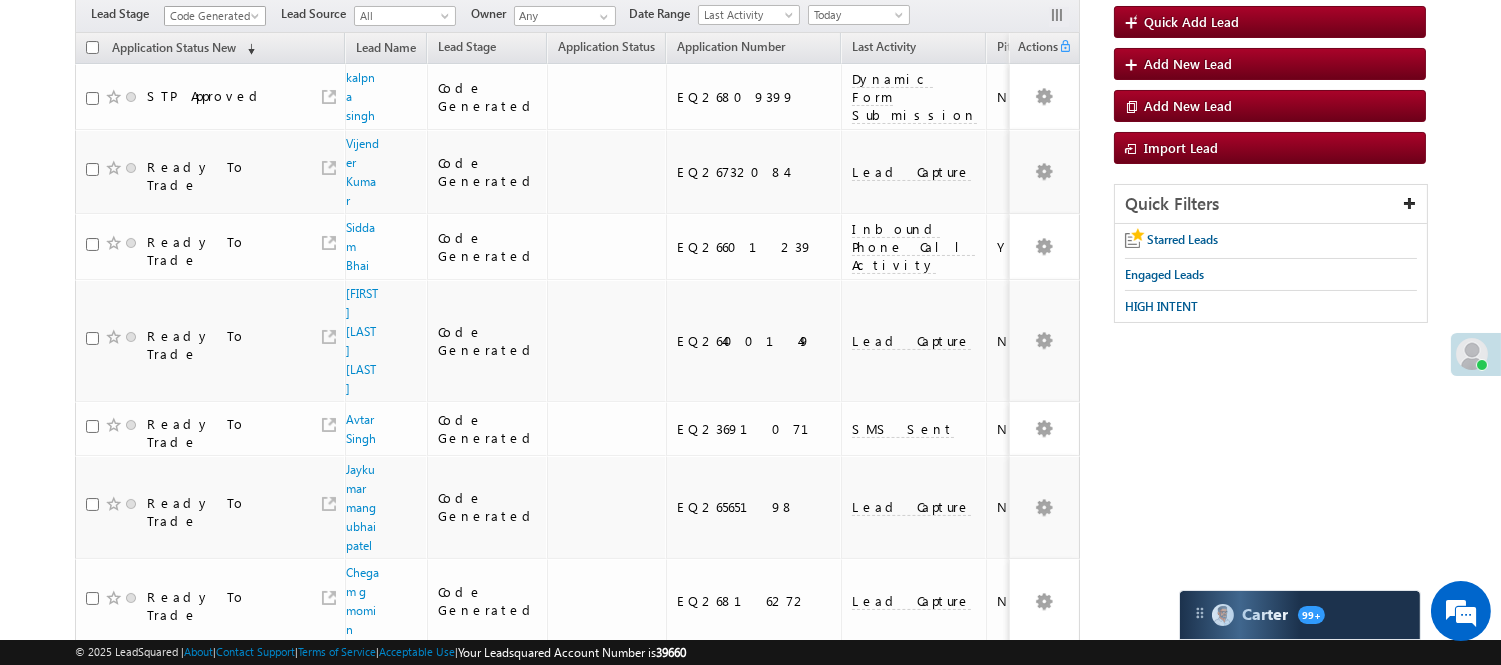 click on "Code Generated" at bounding box center (212, 16) 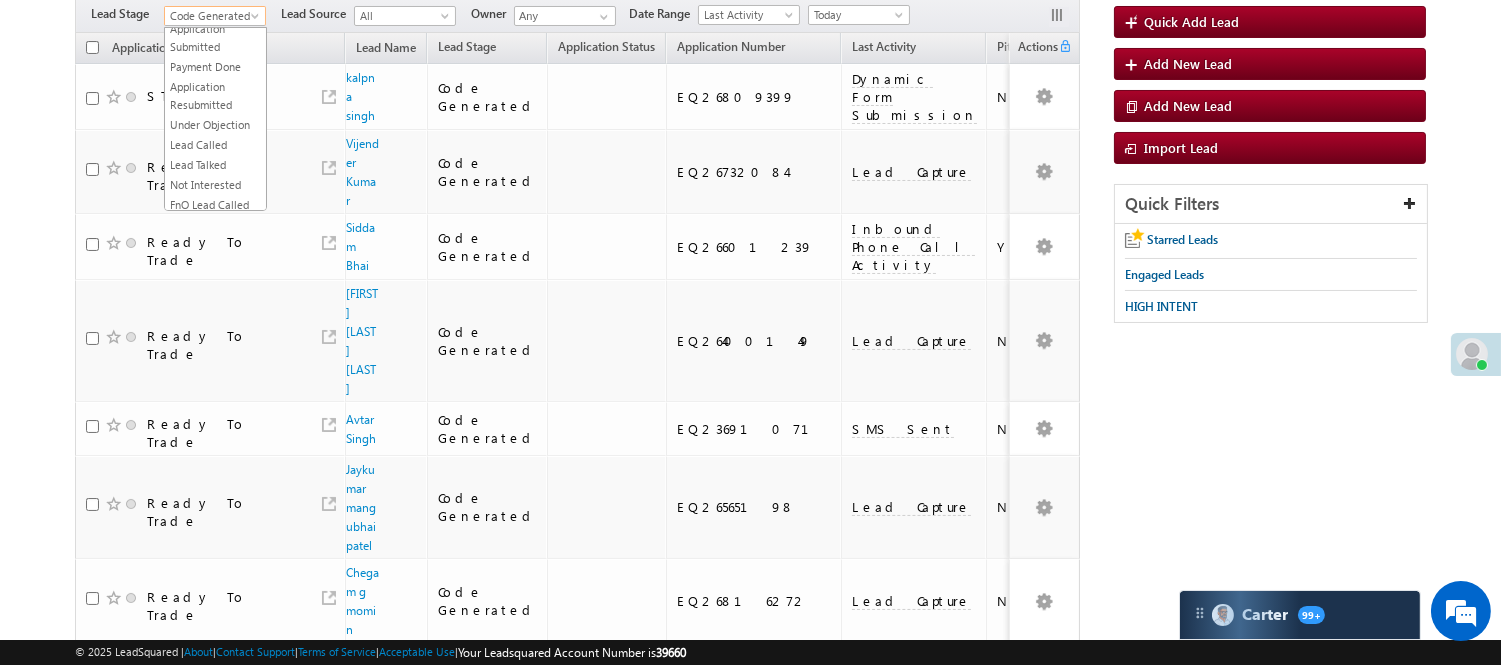 scroll, scrollTop: 0, scrollLeft: 0, axis: both 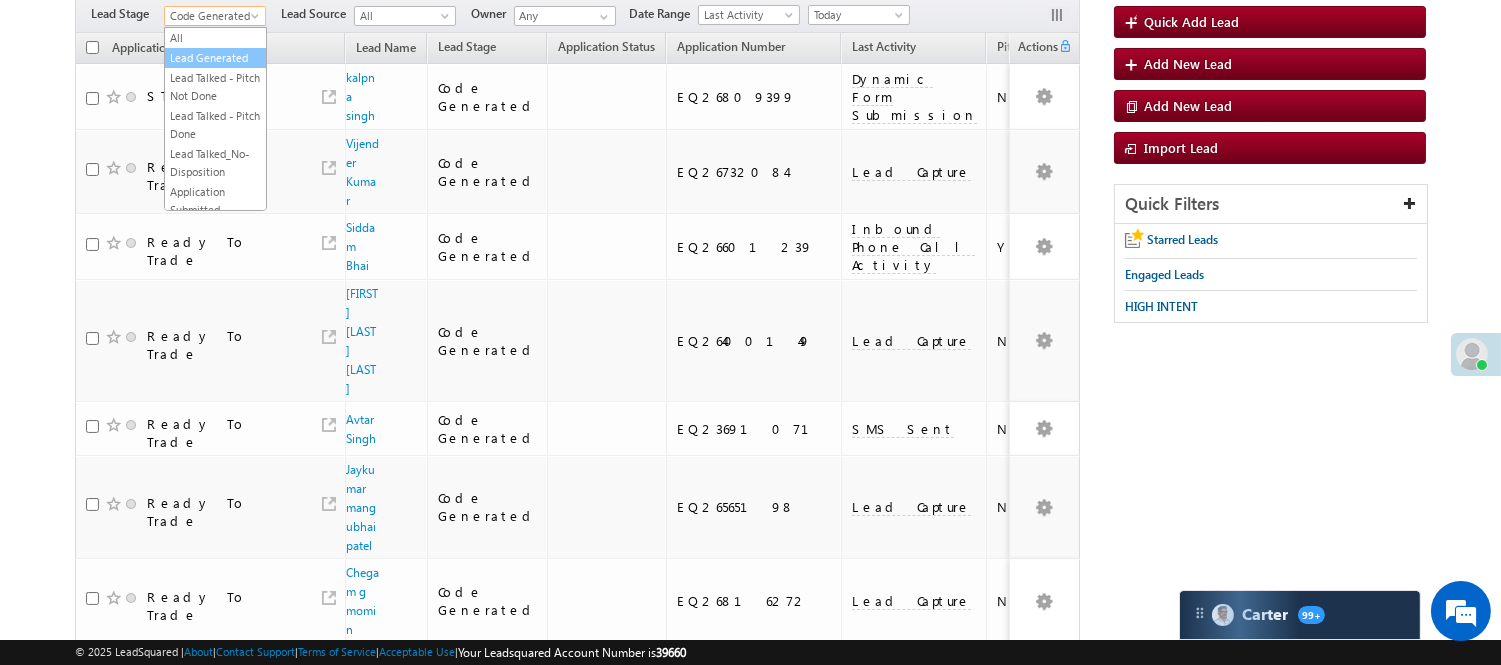 click on "Lead Generated" at bounding box center [215, 58] 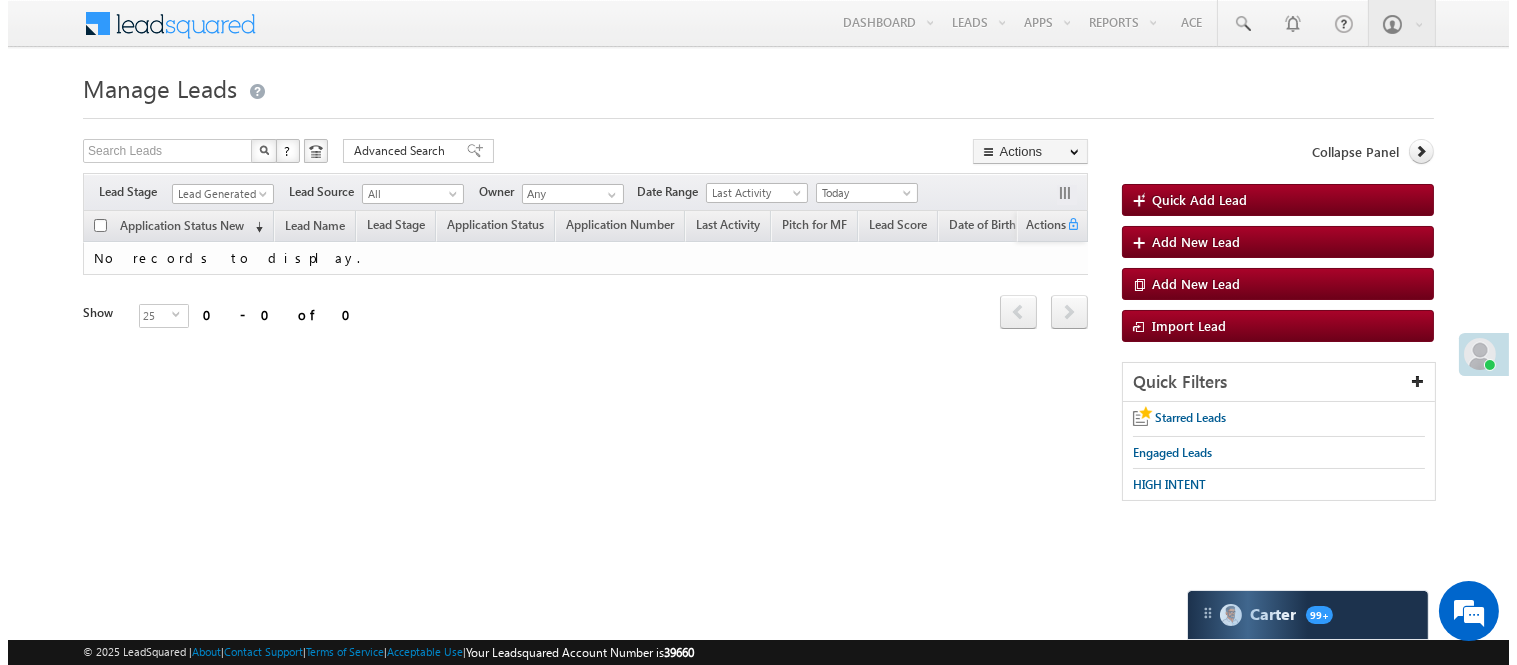 scroll, scrollTop: 0, scrollLeft: 0, axis: both 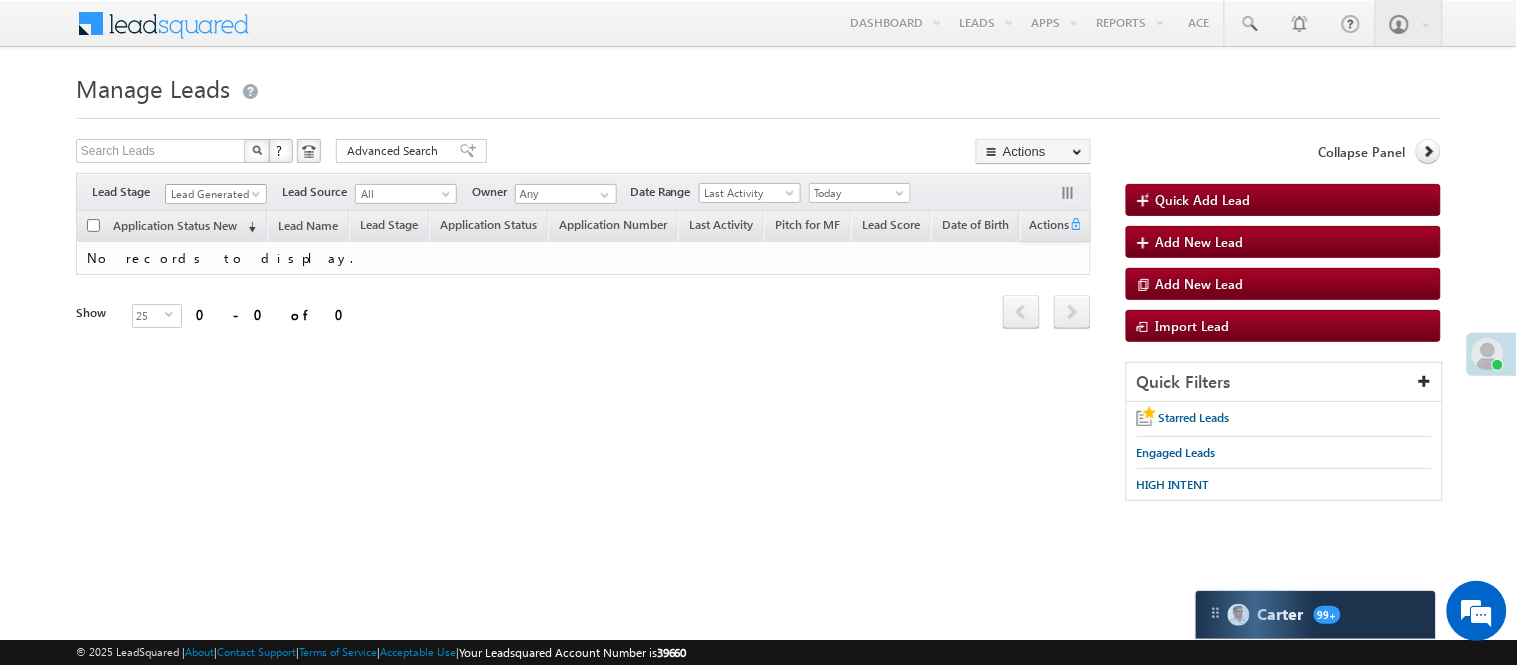click on "Lead Generated" at bounding box center (213, 194) 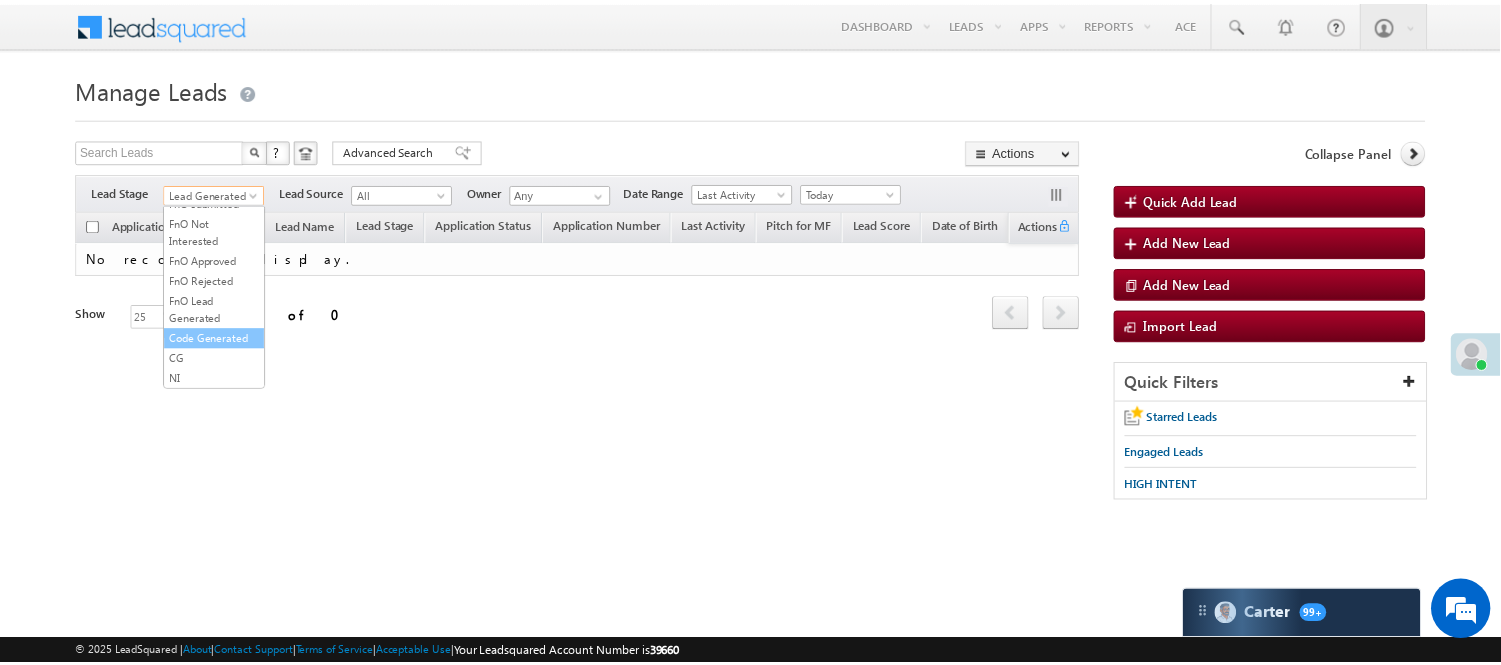 scroll, scrollTop: 496, scrollLeft: 0, axis: vertical 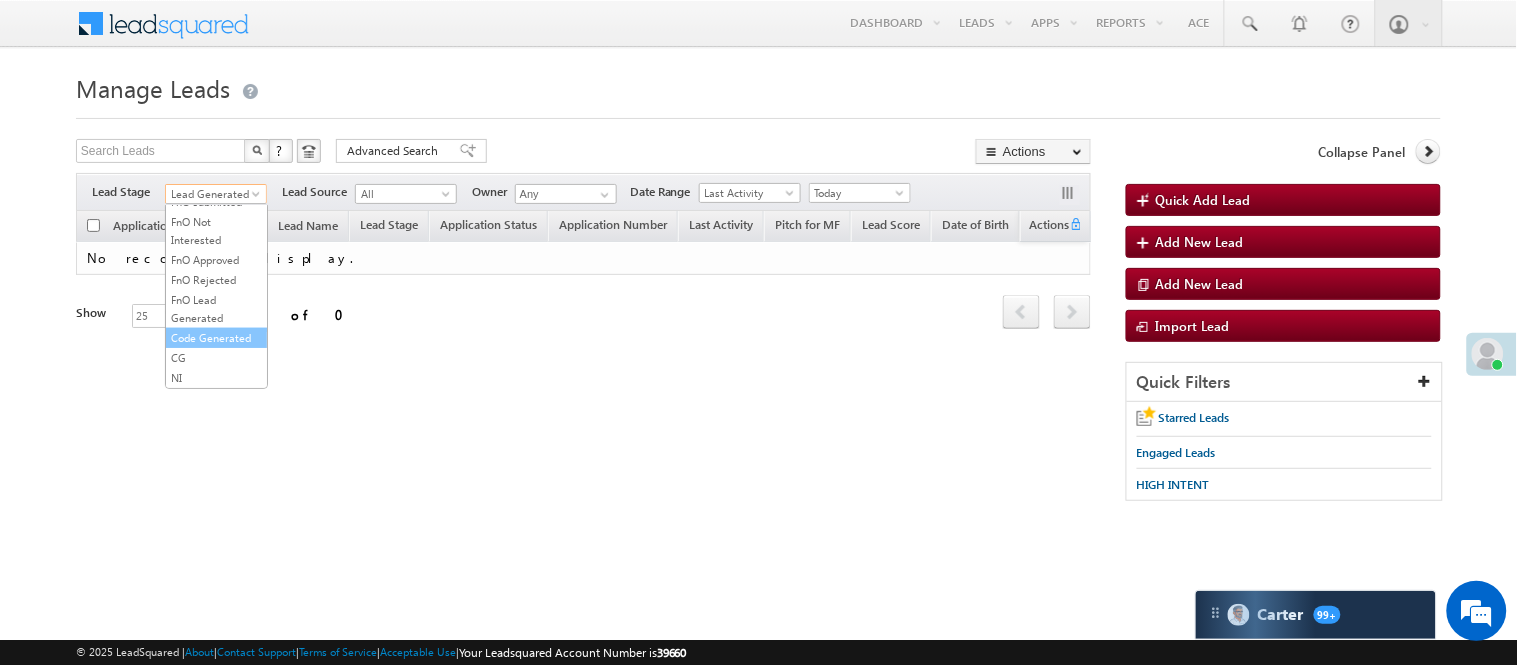 drag, startPoint x: 201, startPoint y: 321, endPoint x: 620, endPoint y: 107, distance: 470.48593 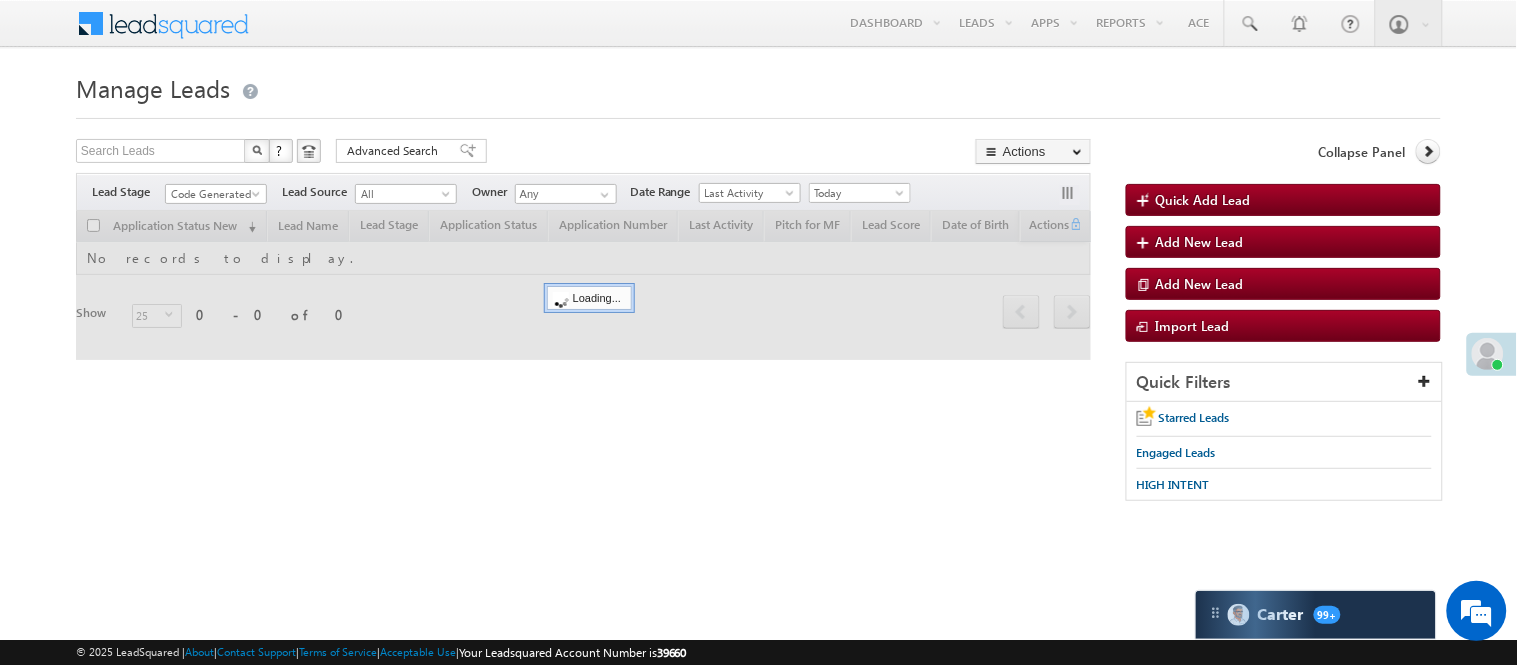 click on "Manage Leads" at bounding box center [758, 86] 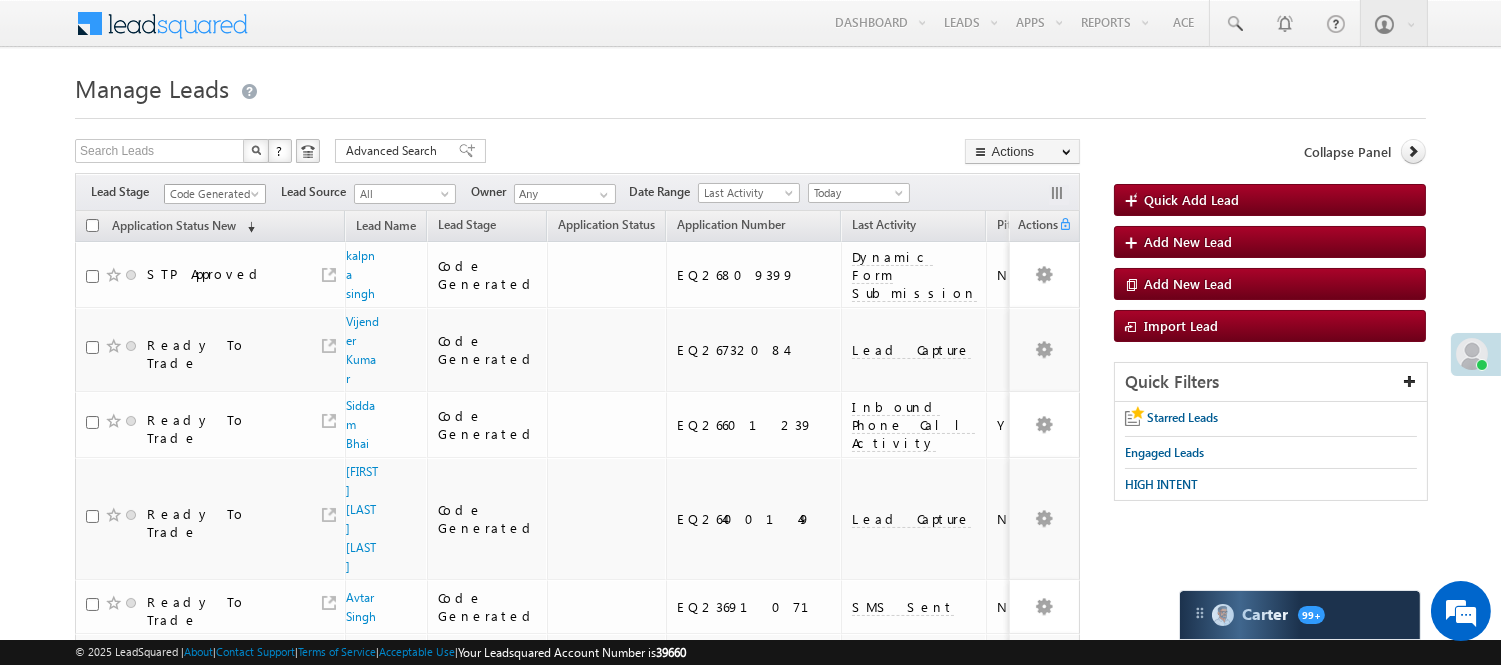 click on "Code Generated" at bounding box center [212, 194] 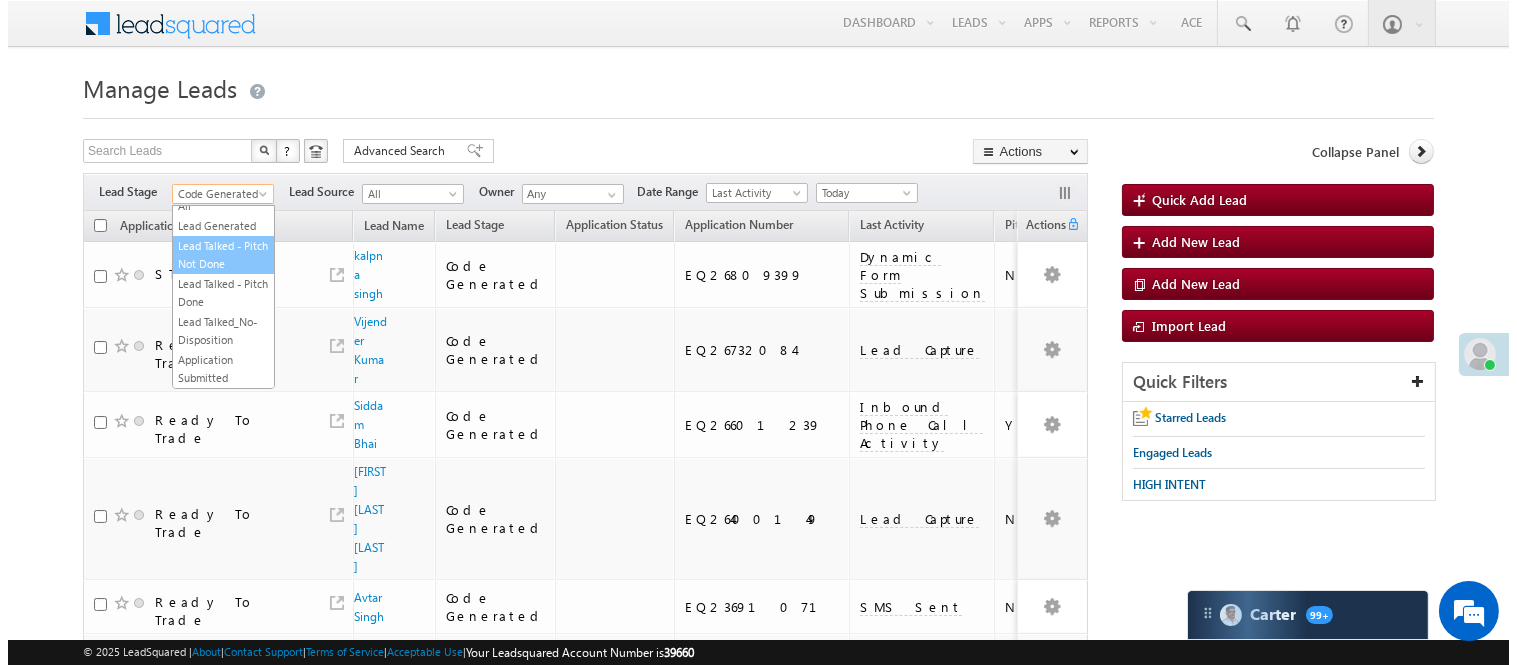 scroll, scrollTop: 0, scrollLeft: 0, axis: both 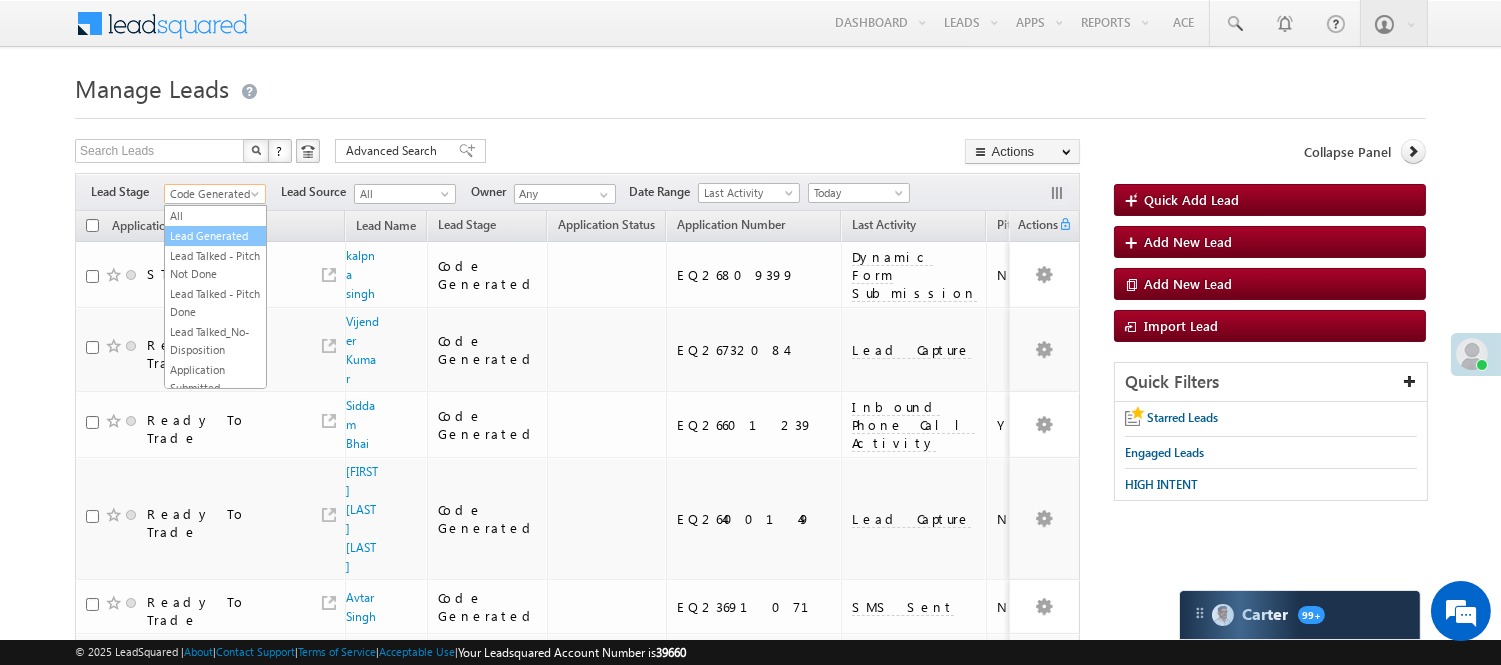 click on "Lead Generated" at bounding box center (215, 236) 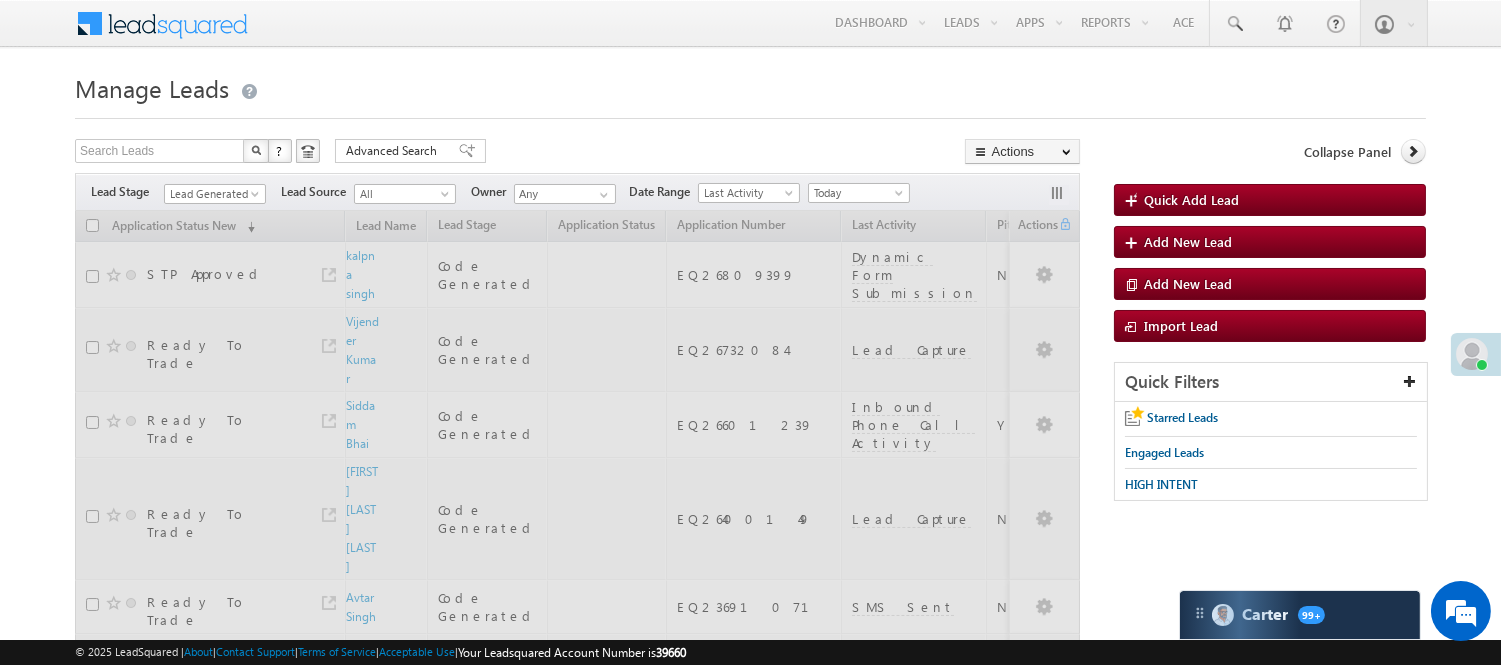click on "Manage Leads
Quick Add Lead
Search Leads X ?   19 results found
Advanced Search
Advanced Search
Actions Actions" at bounding box center (750, 1018) 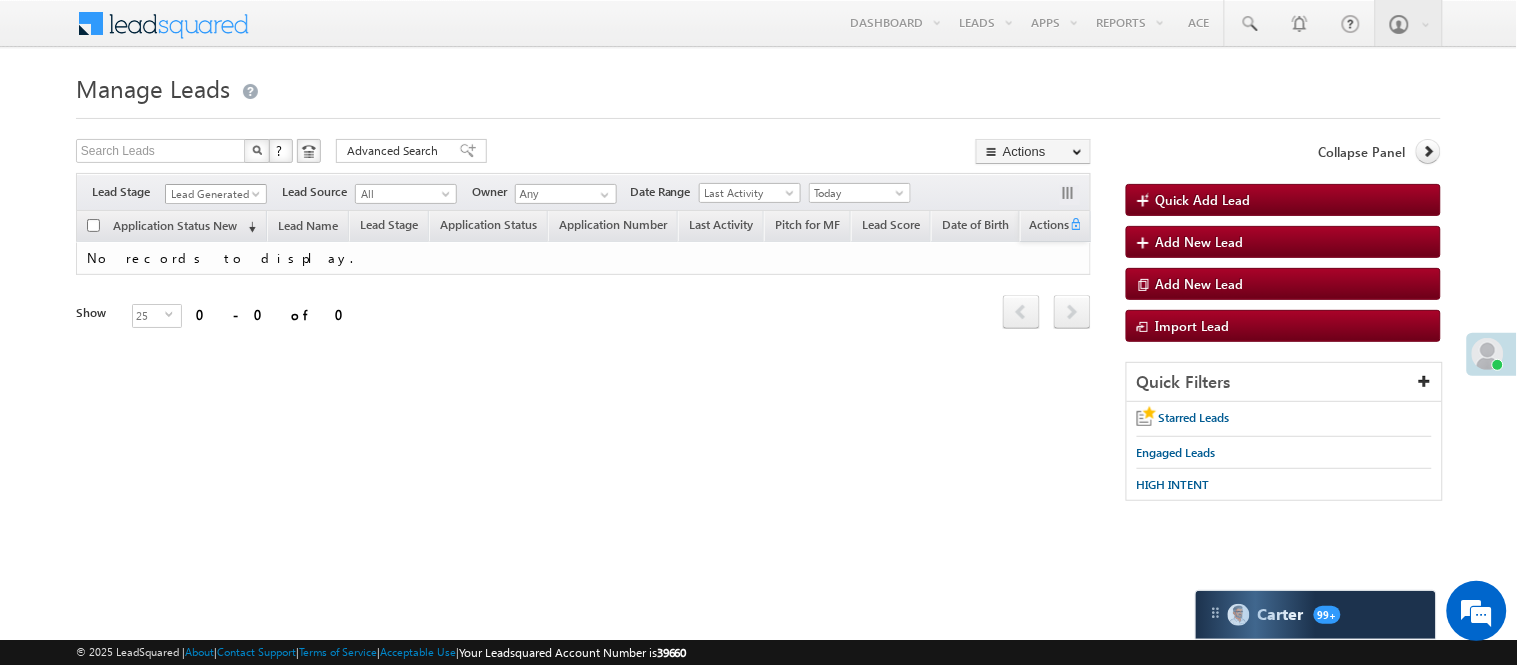 click on "Lead Generated" at bounding box center [213, 194] 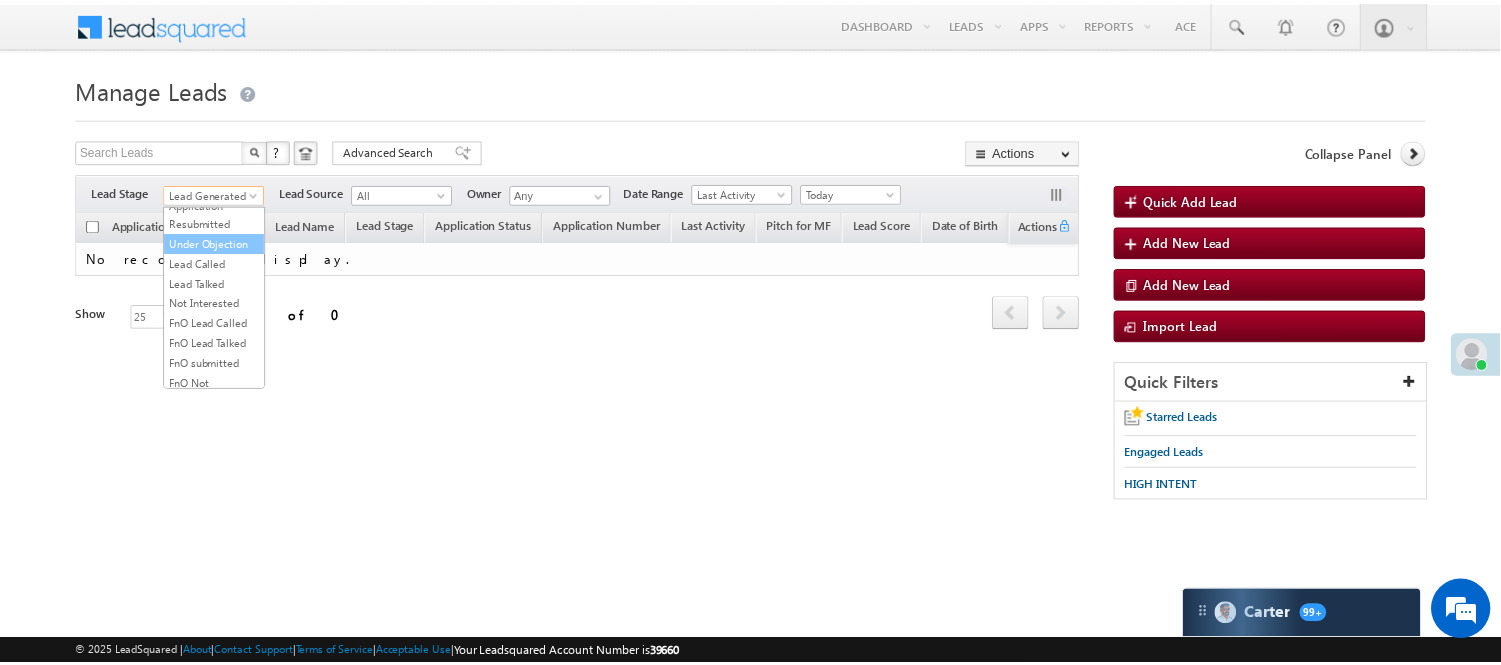 scroll, scrollTop: 222, scrollLeft: 0, axis: vertical 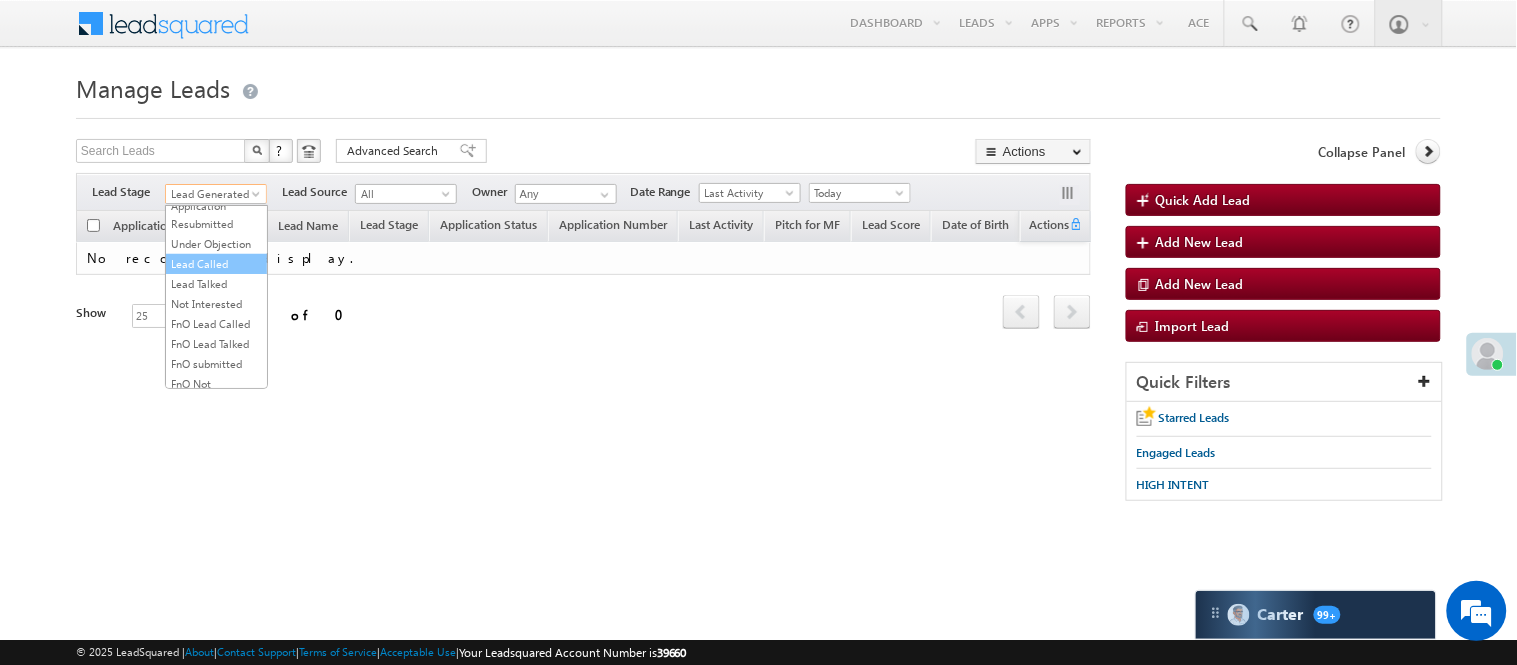 click on "Lead Called" at bounding box center [216, 264] 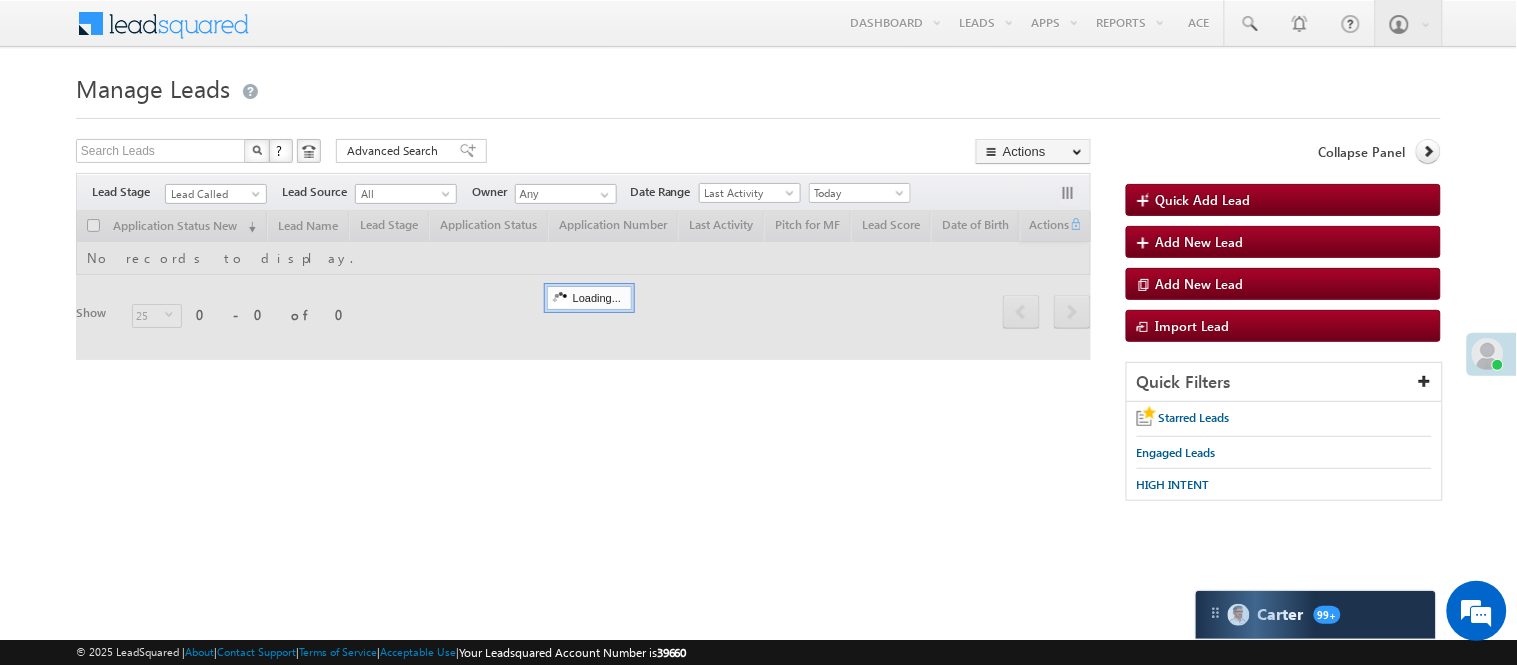 click on "Search Leads X ?   0 results found
Advanced Search
Advanced Search
Advanced search results
Actions Export Leads Reset all Filters
Actions Export Leads Bulk Update Send Email Add to List Add Activity Change Owner Change Stage Delete Merge Leads" at bounding box center (583, 153) 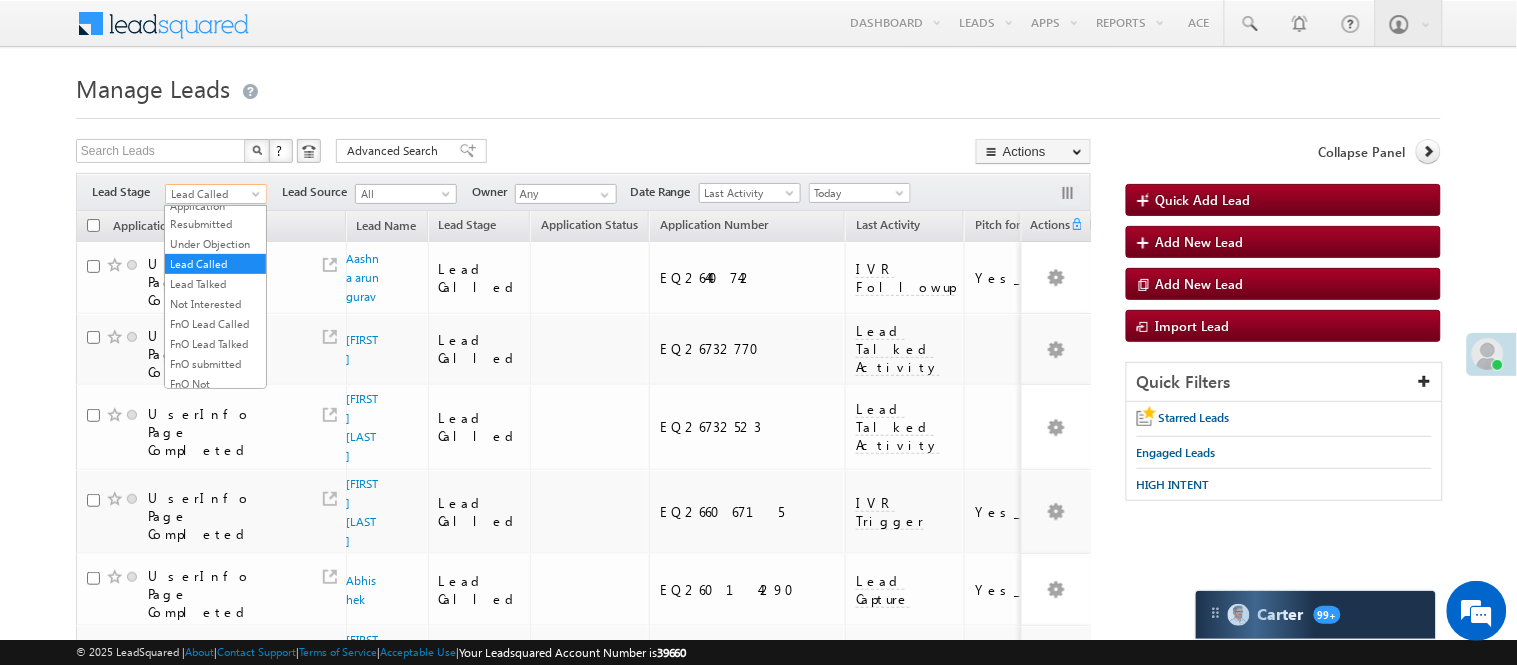 click on "Lead Called" at bounding box center (213, 194) 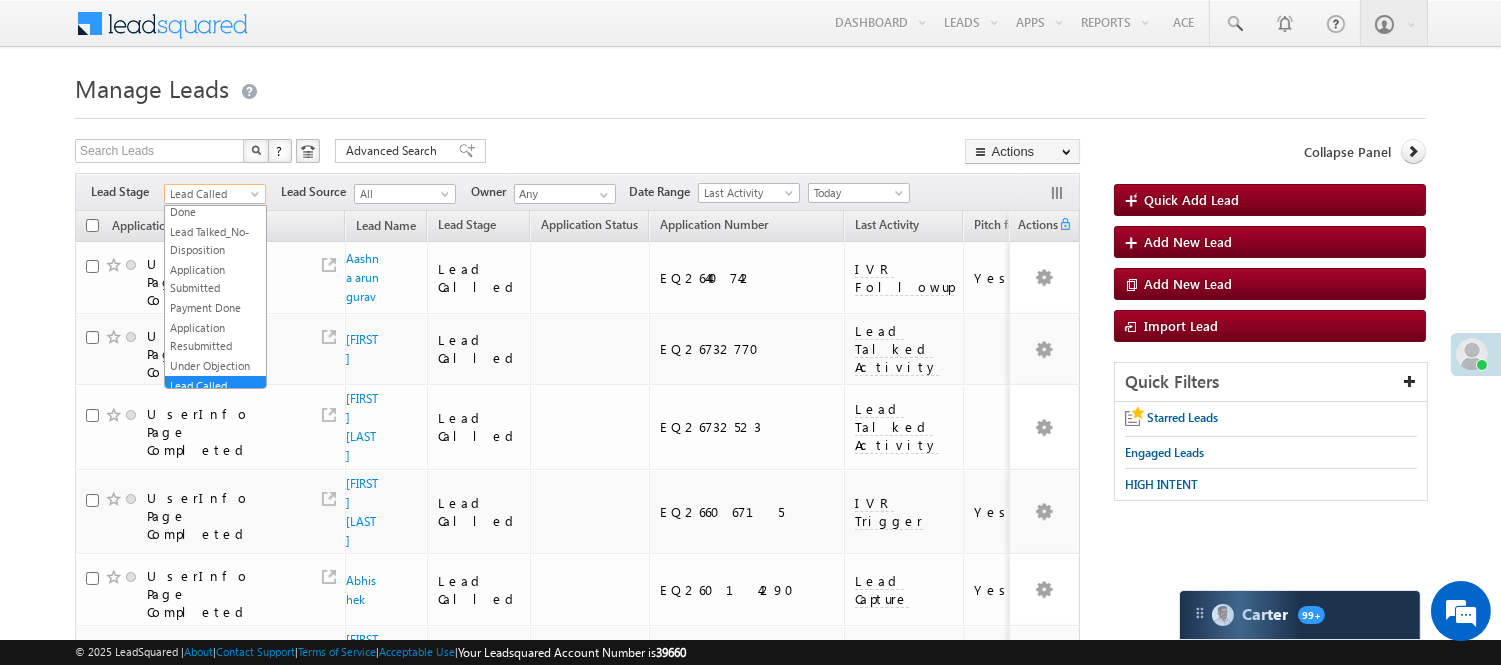 scroll, scrollTop: 0, scrollLeft: 0, axis: both 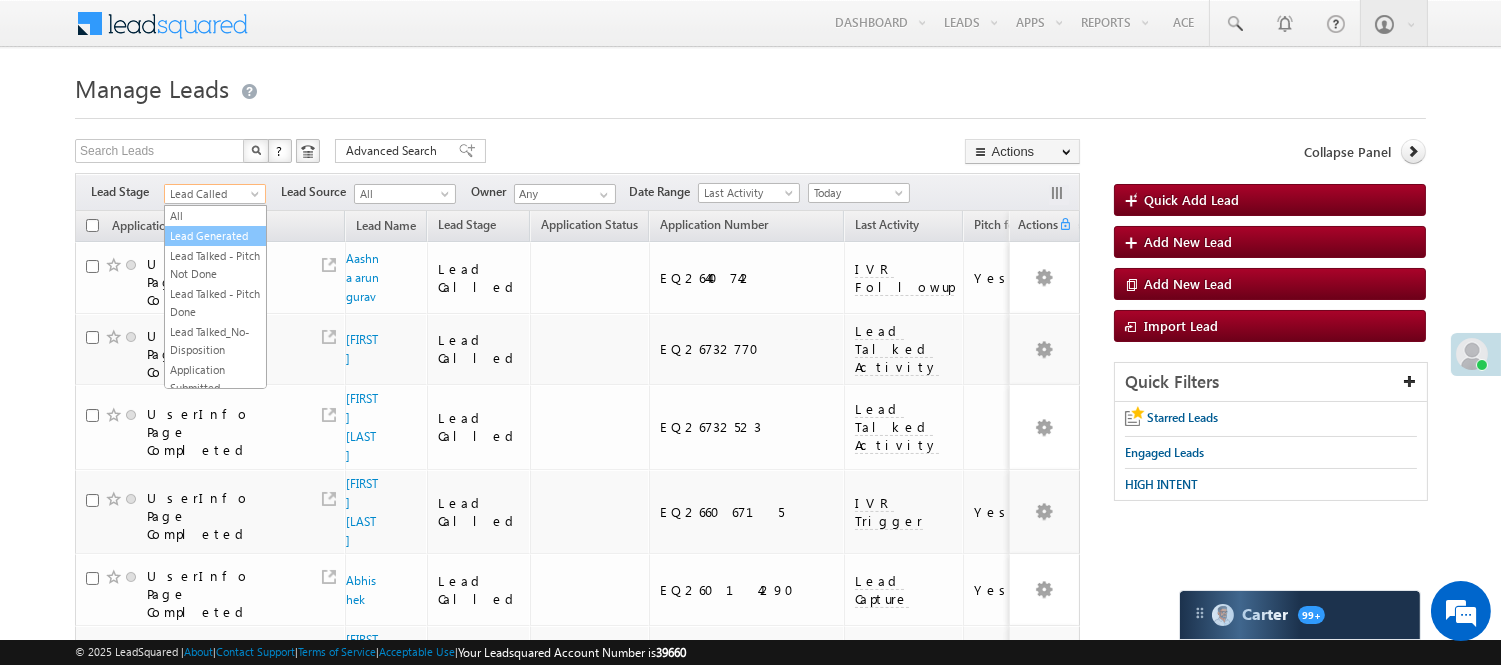 click on "Lead Generated" at bounding box center (215, 236) 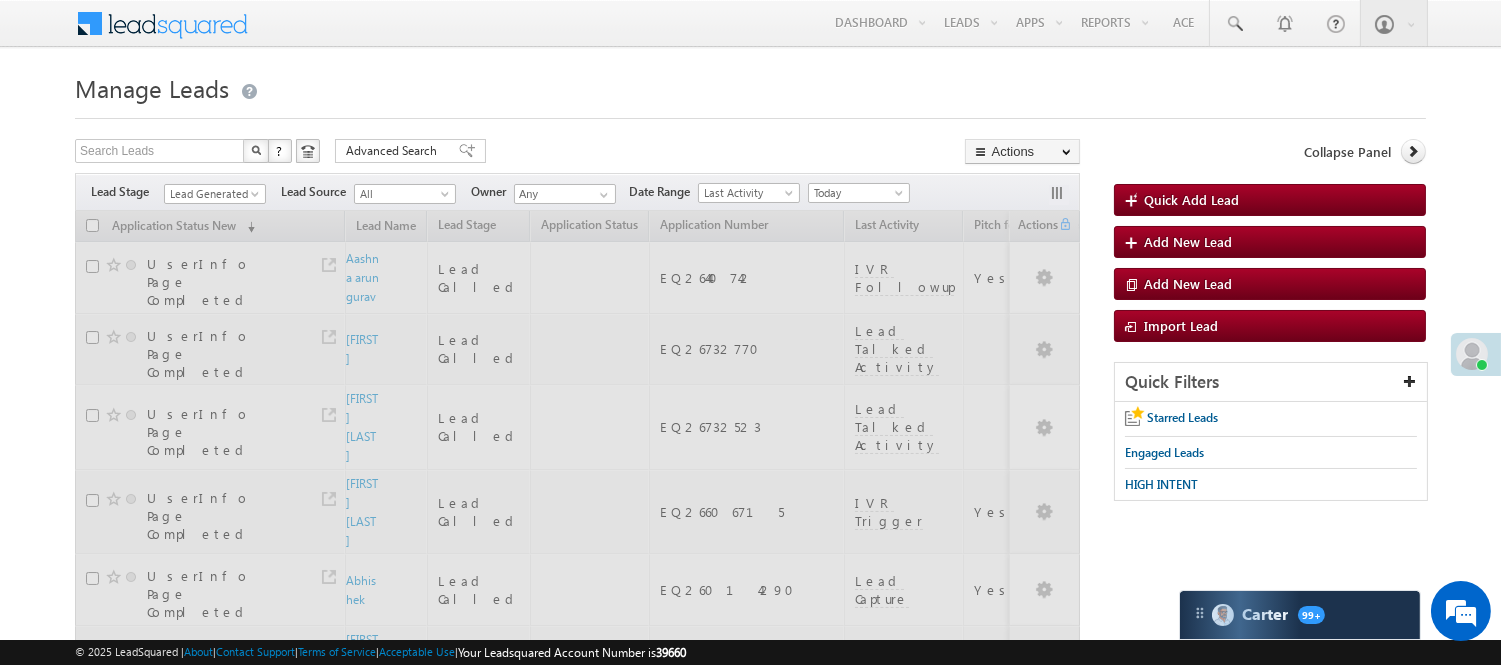 click on "Manage Leads
Quick Add Lead
Search Leads X ?   114 results found
Advanced Search
Advanced Search
Actions Actions" at bounding box center (750, 1219) 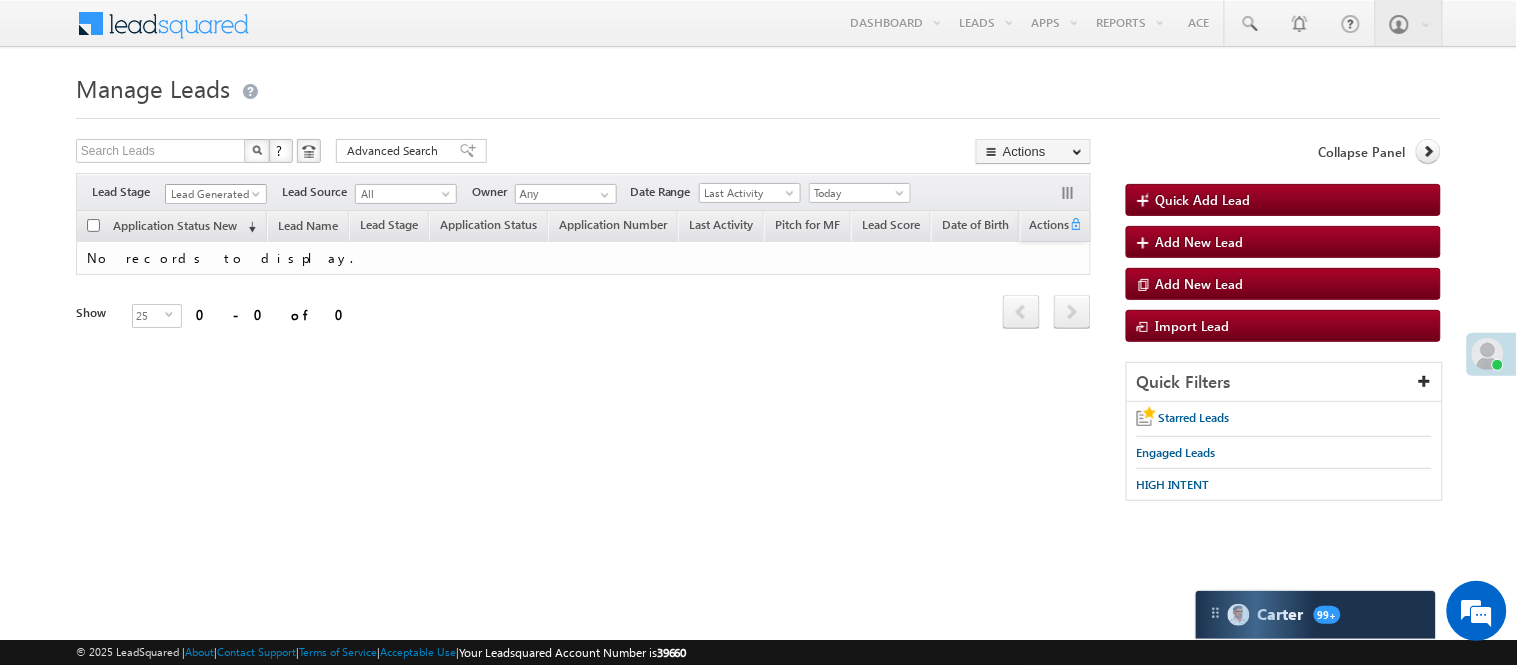 click on "Lead Generated" at bounding box center [213, 194] 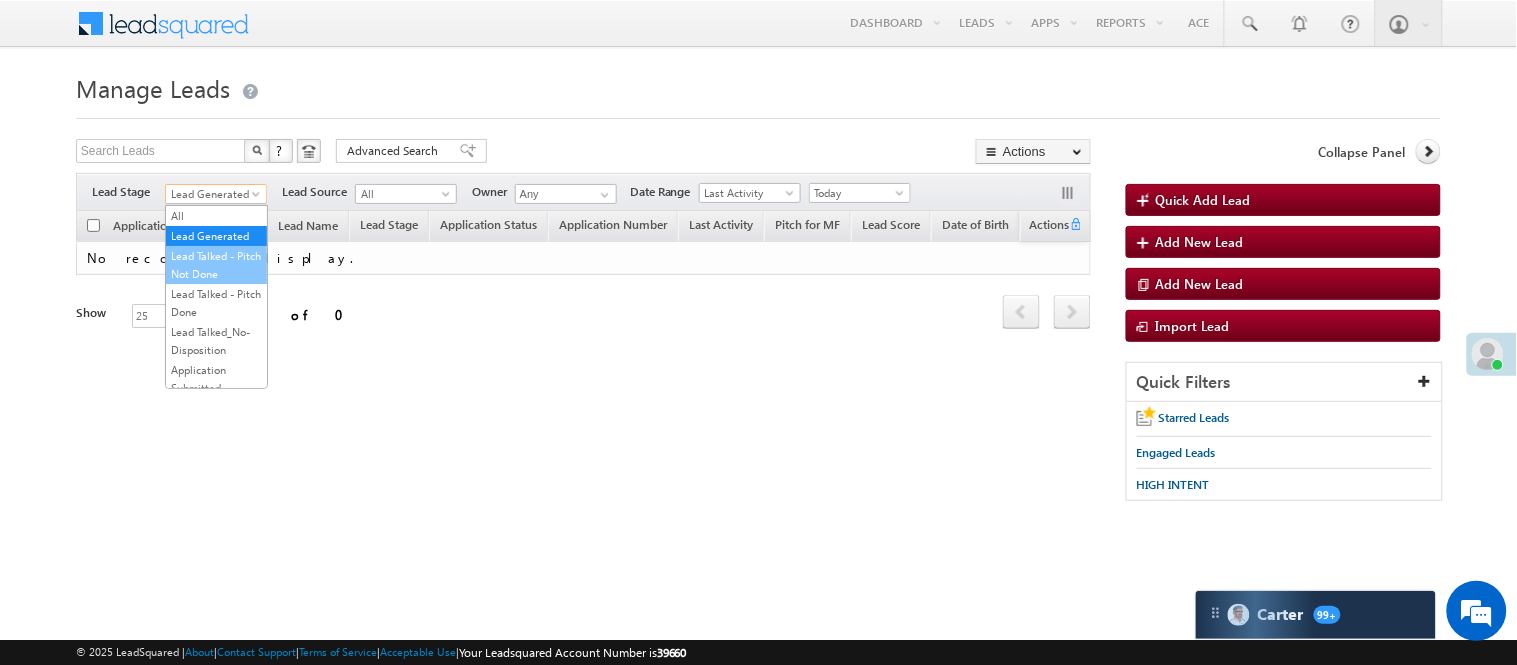 click on "Lead Talked - Pitch Not Done" at bounding box center [216, 265] 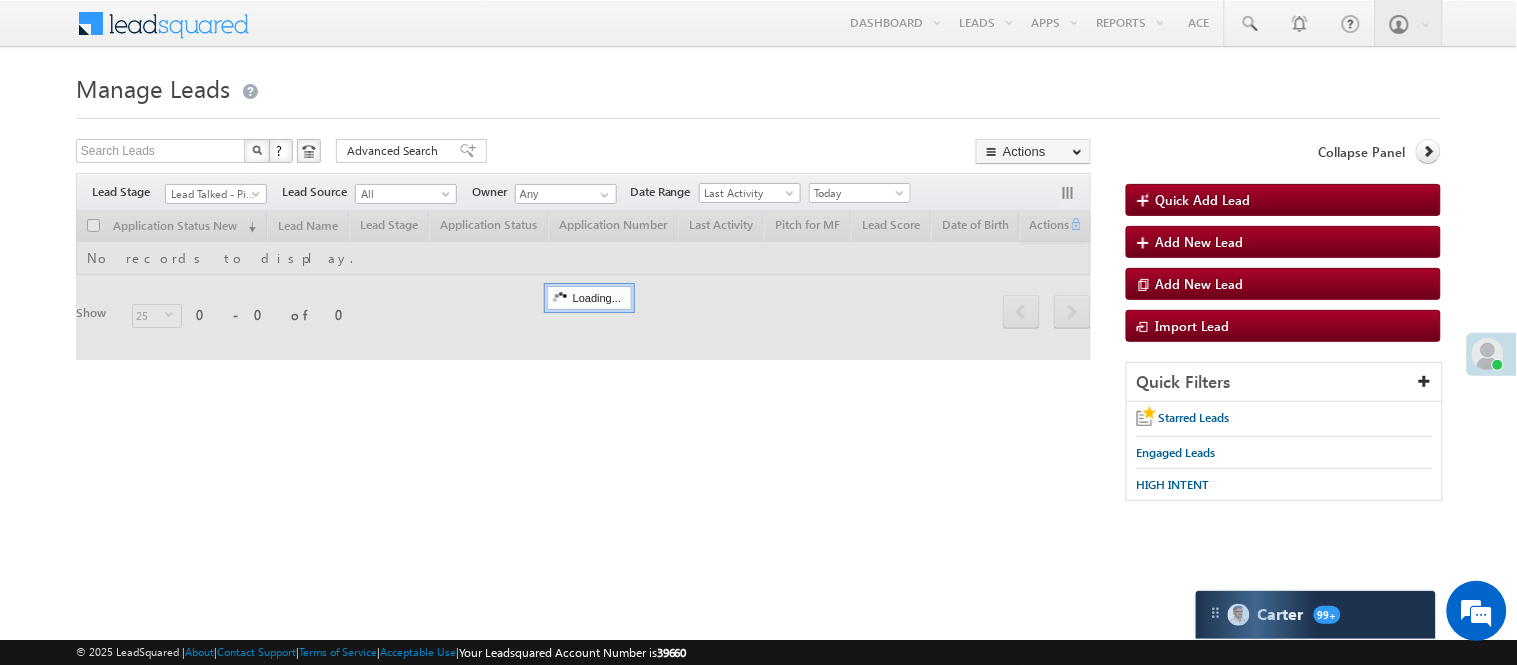 click on "Manage Leads" at bounding box center (758, 86) 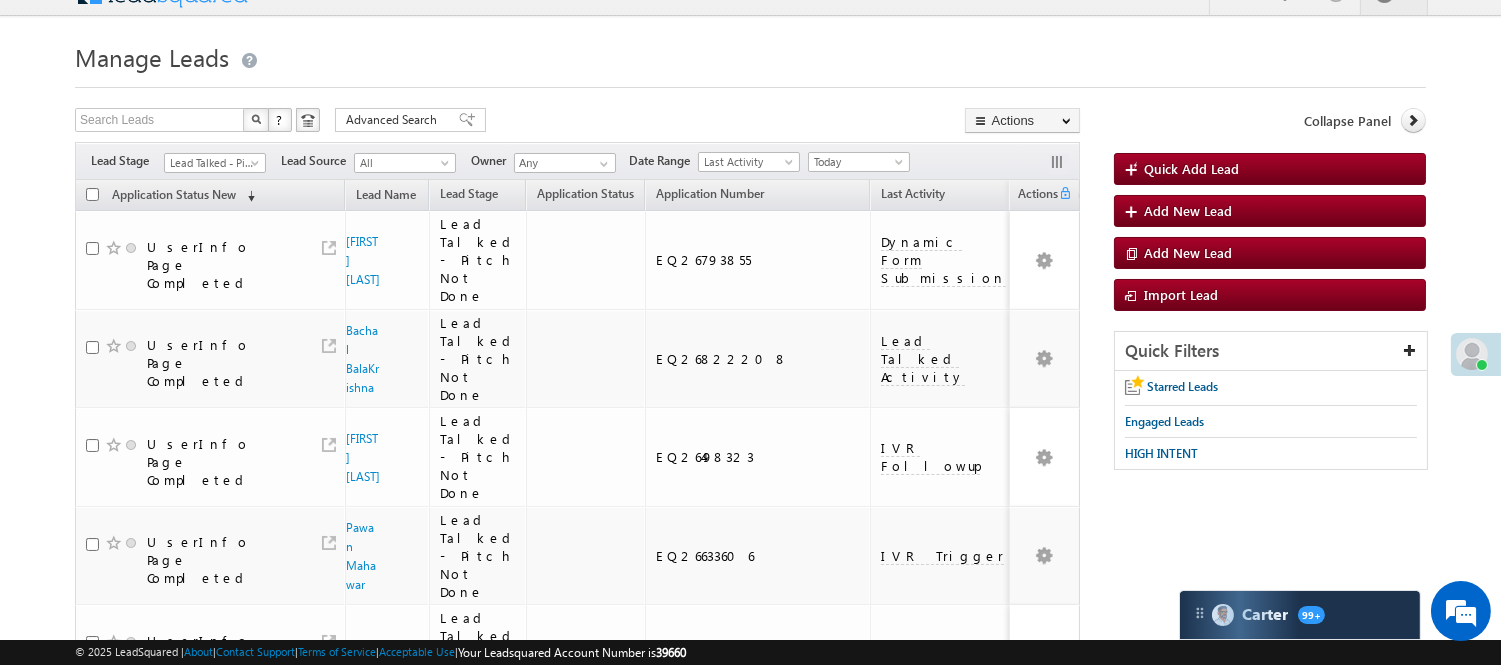 scroll, scrollTop: 0, scrollLeft: 0, axis: both 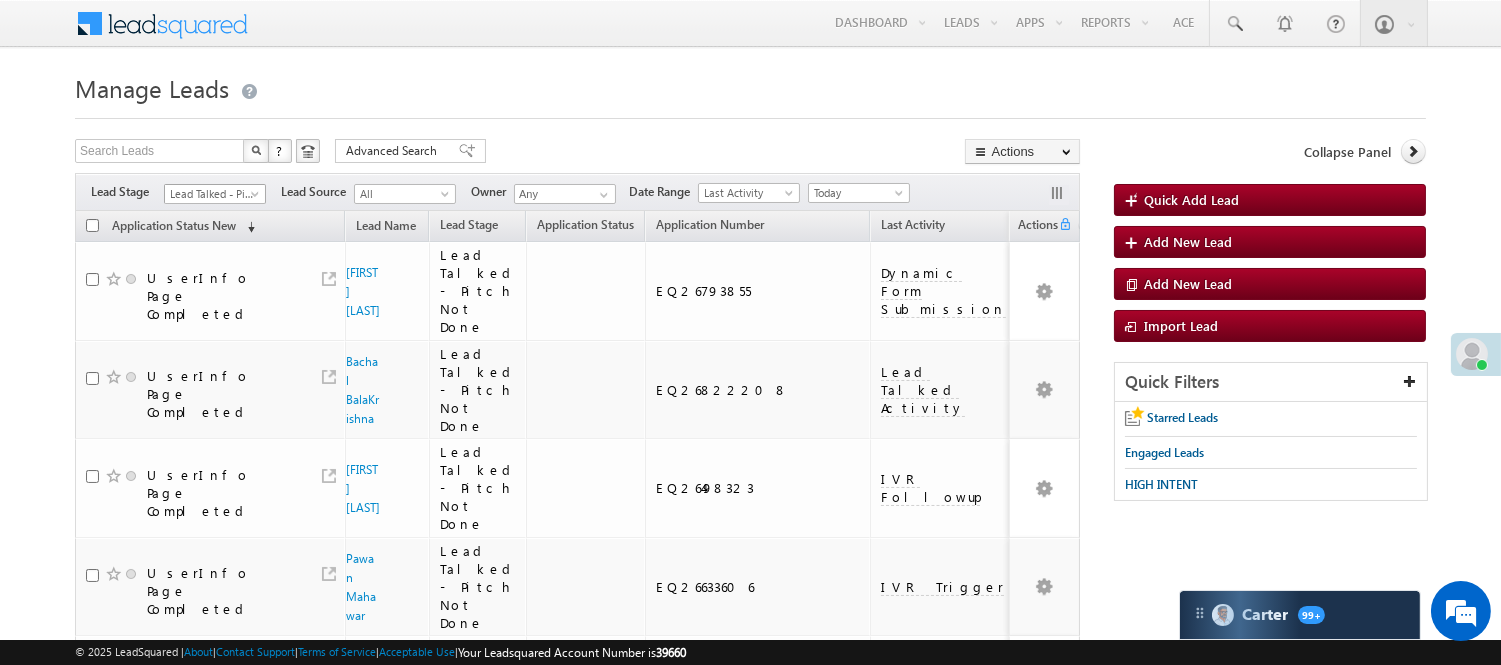 click on "Lead Talked - Pitch Not Done" at bounding box center [212, 194] 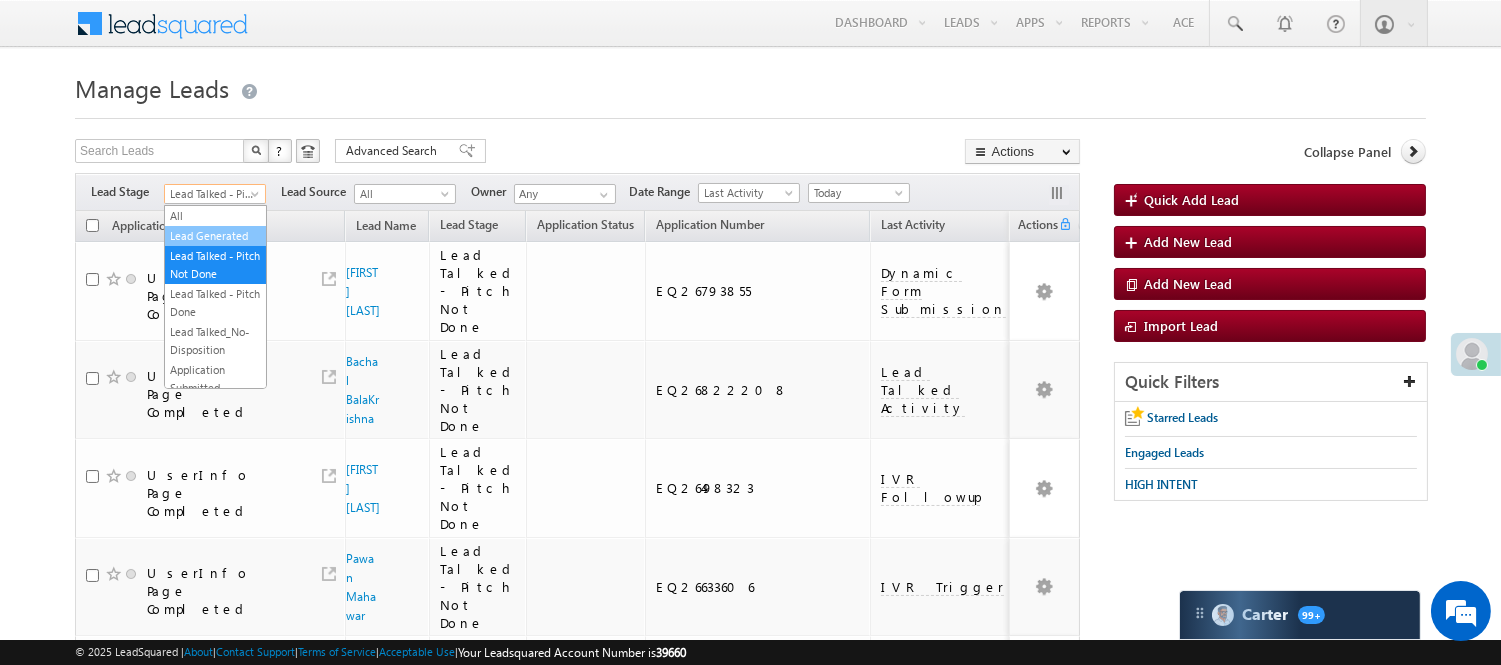 click on "Lead Generated" at bounding box center (215, 236) 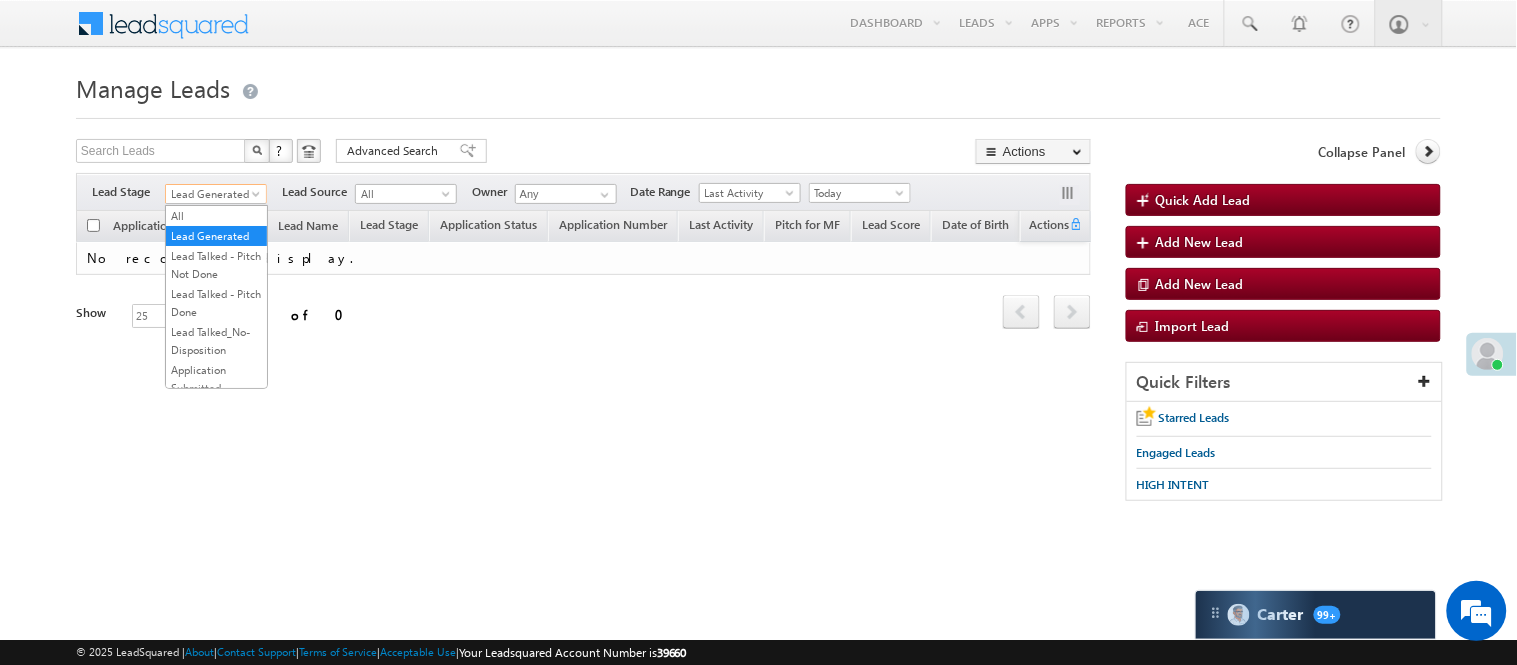 click on "Lead Generated" at bounding box center [213, 194] 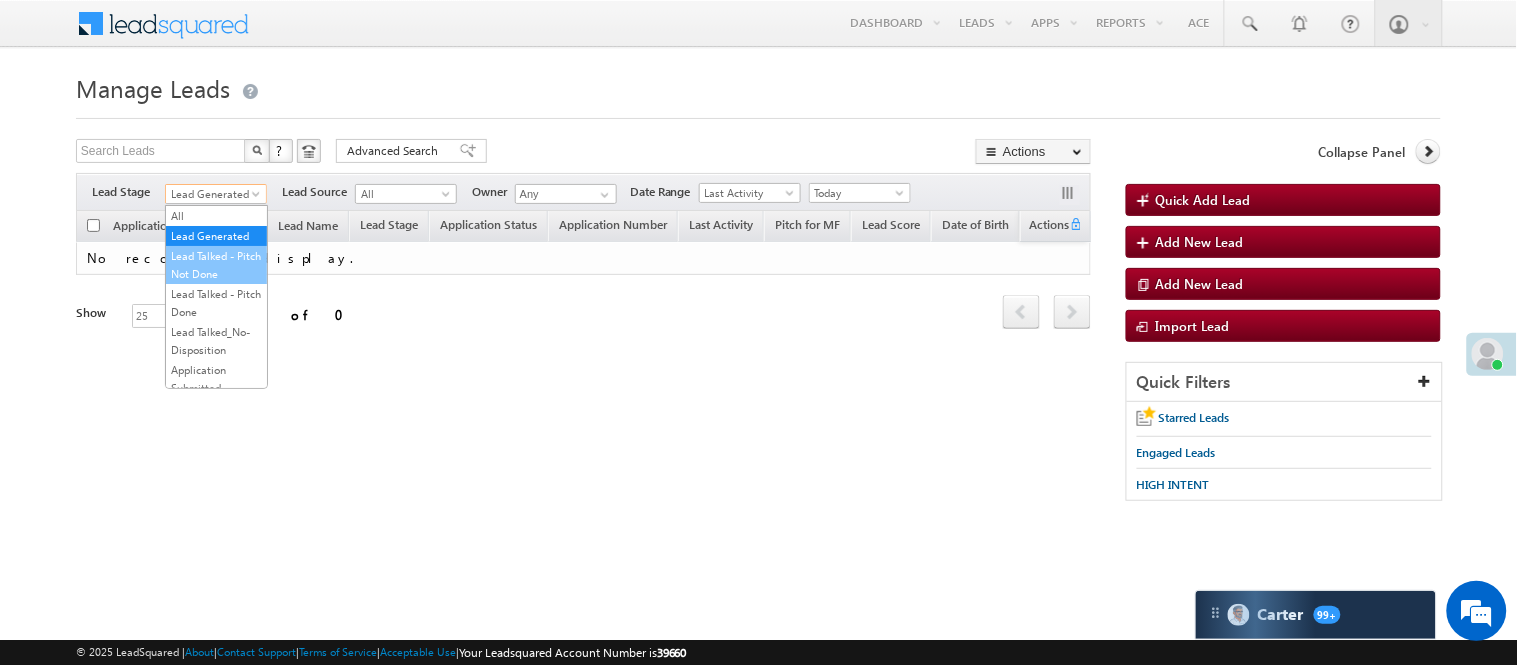 click on "Lead Talked - Pitch Not Done" at bounding box center (216, 265) 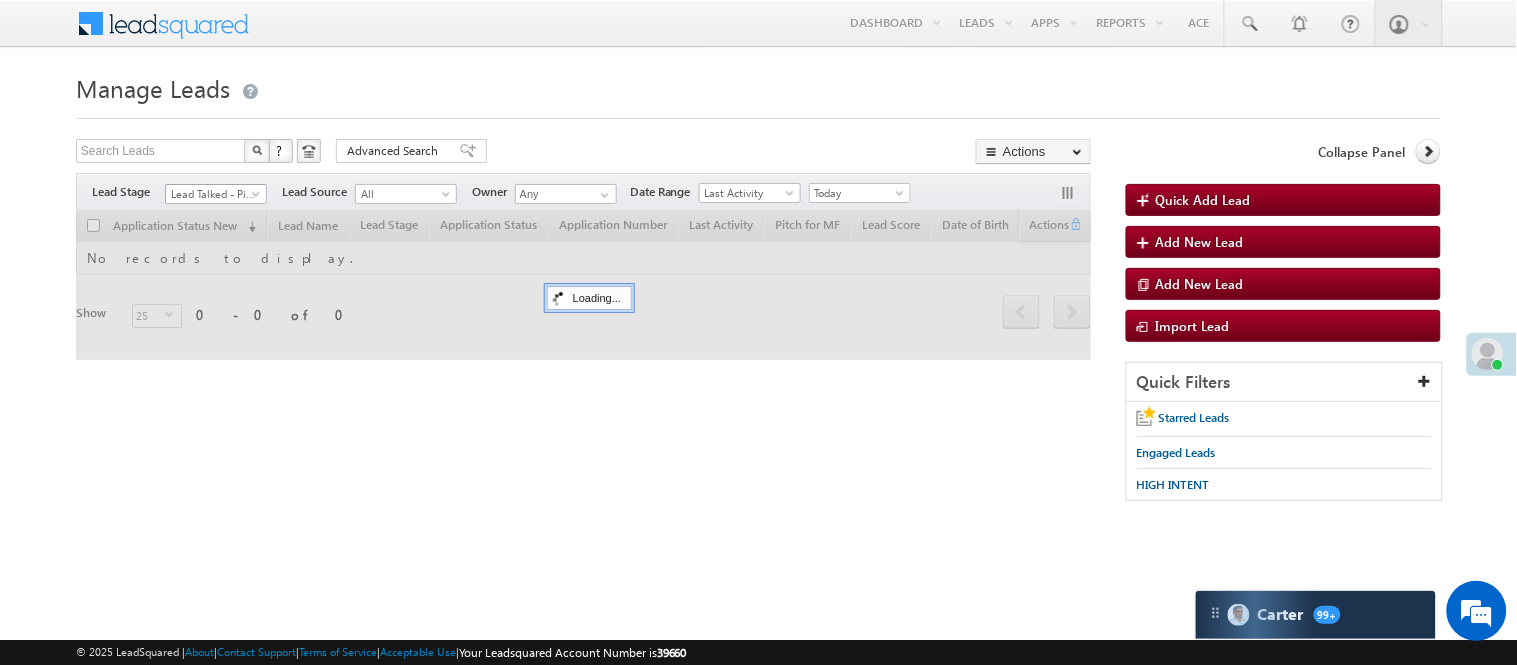 click on "Lead Talked - Pitch Not Done" at bounding box center [213, 194] 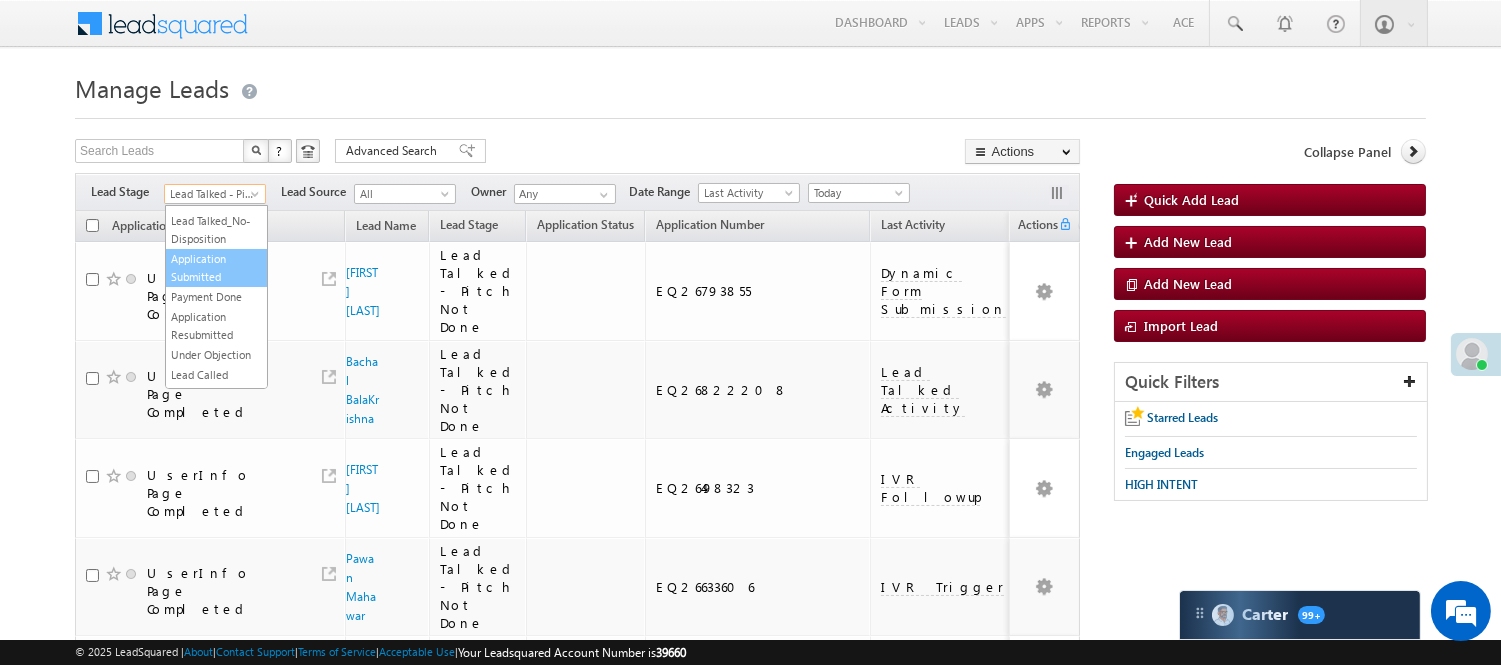 scroll, scrollTop: 496, scrollLeft: 0, axis: vertical 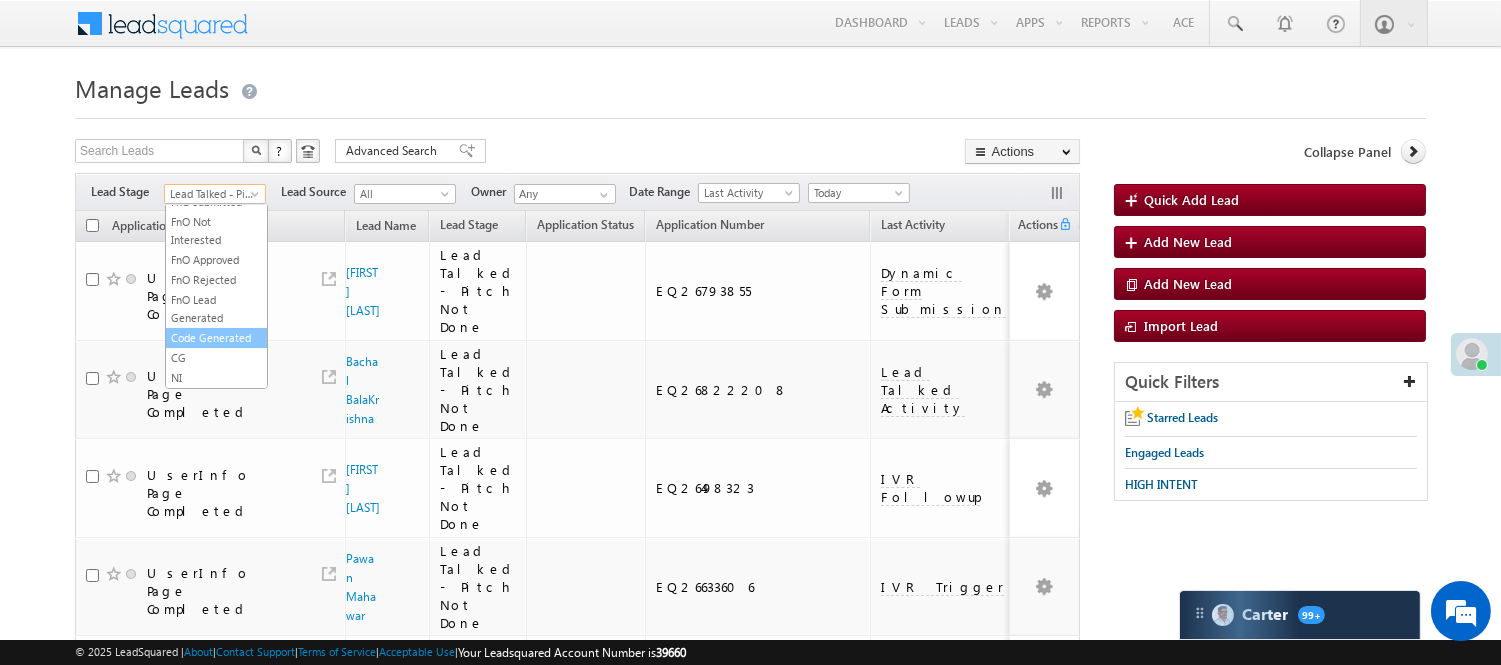 click on "Code Generated" at bounding box center (216, 338) 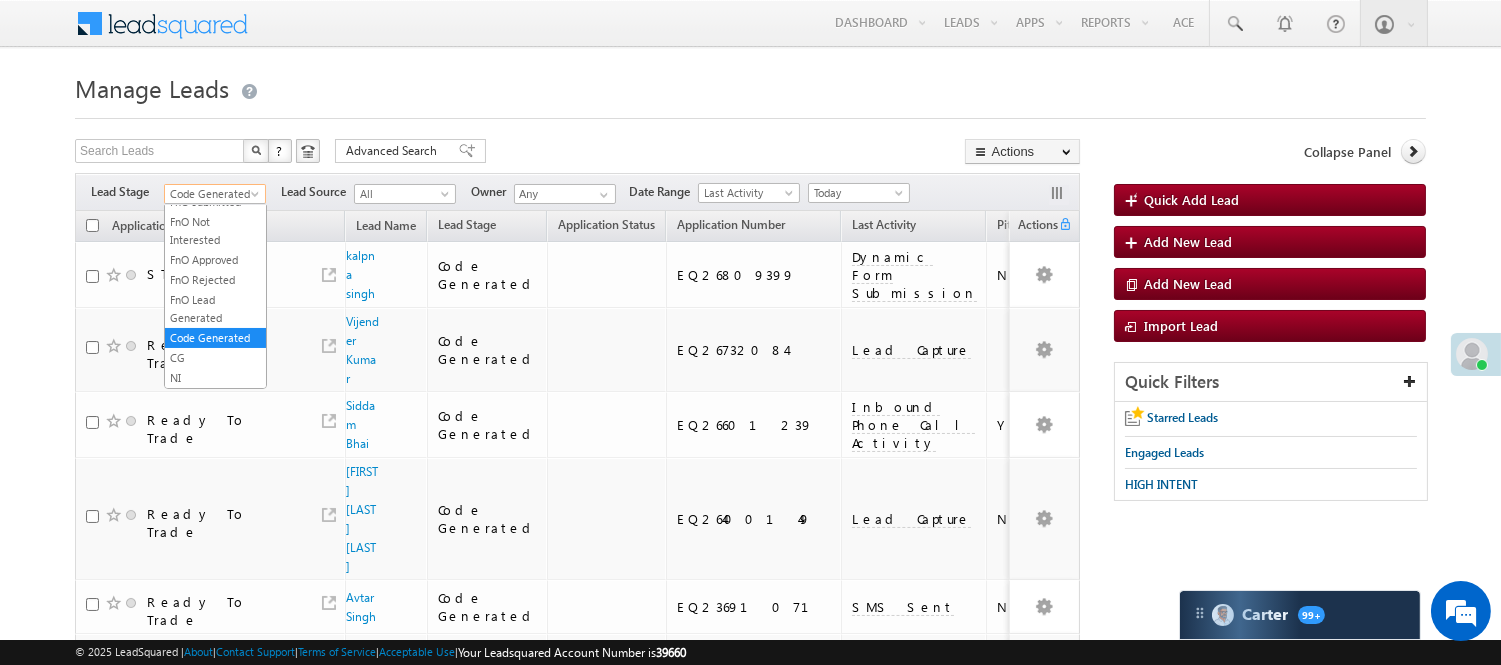 click on "Code Generated" at bounding box center [212, 194] 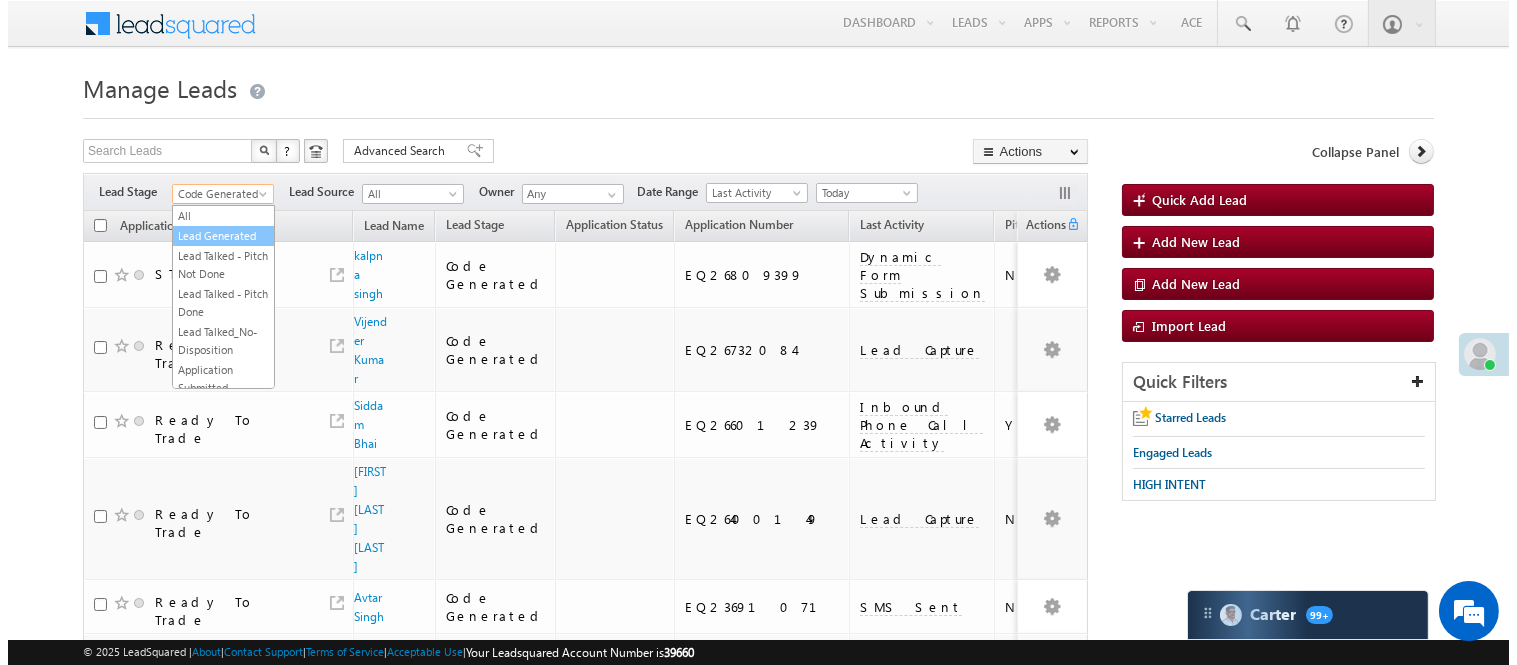 scroll, scrollTop: 0, scrollLeft: 0, axis: both 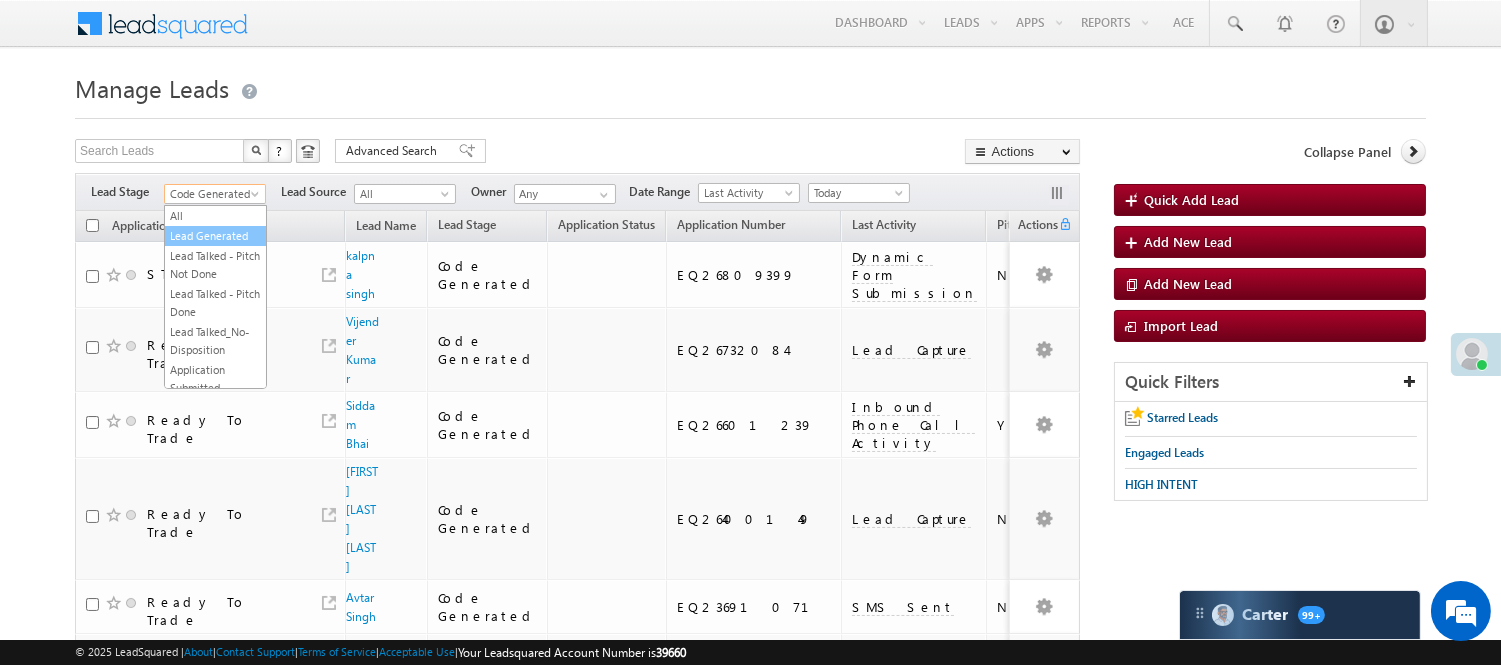 click on "Lead Generated" at bounding box center [215, 236] 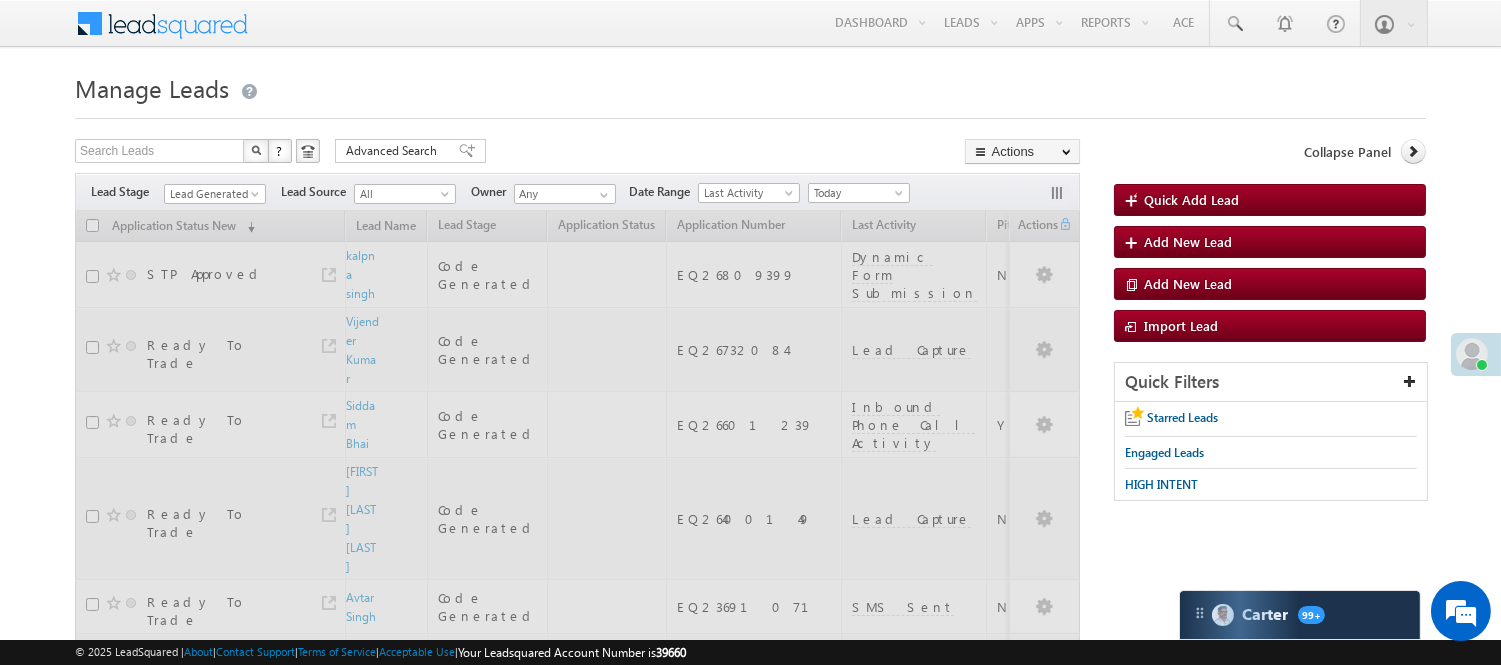 click on "Manage Leads
Quick Add Lead
Search Leads X ?   19 results found
Advanced Search
Advanced Search
Actions Actions" at bounding box center [750, 1018] 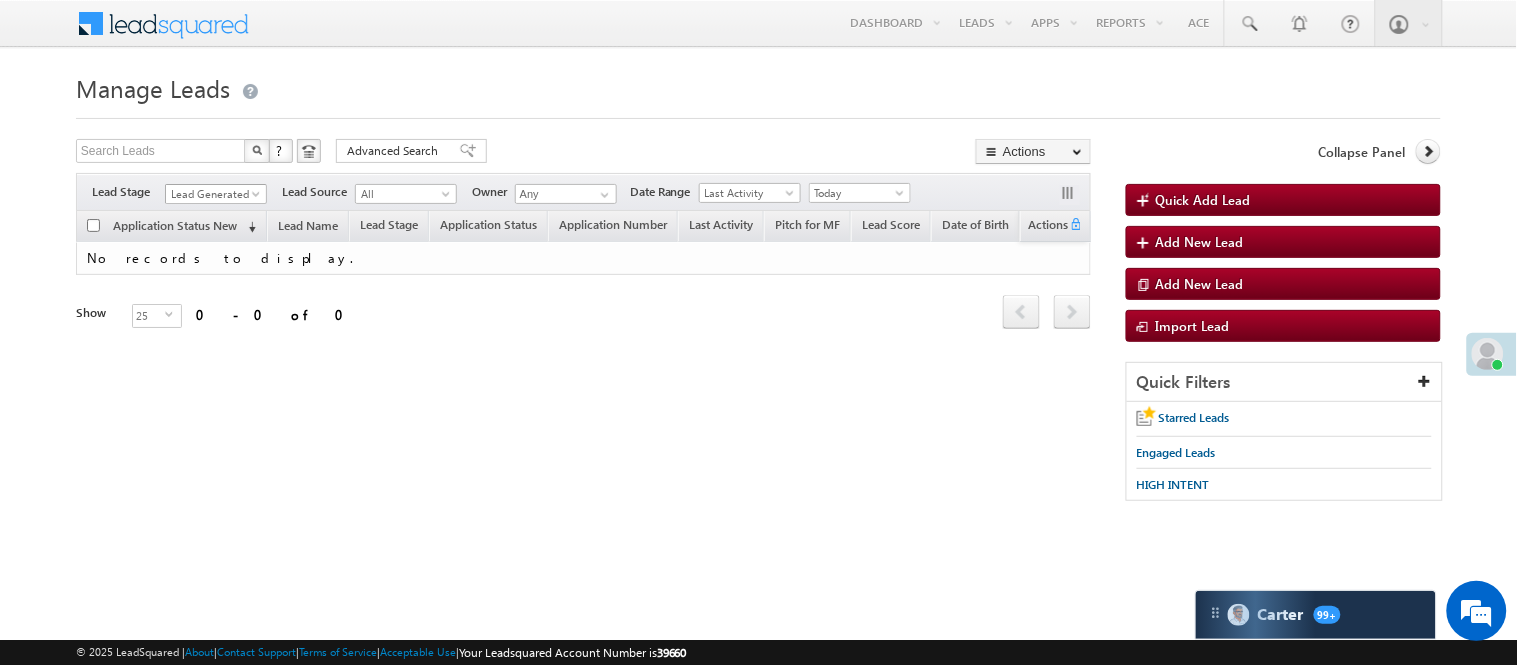 click on "Lead Generated" at bounding box center [213, 194] 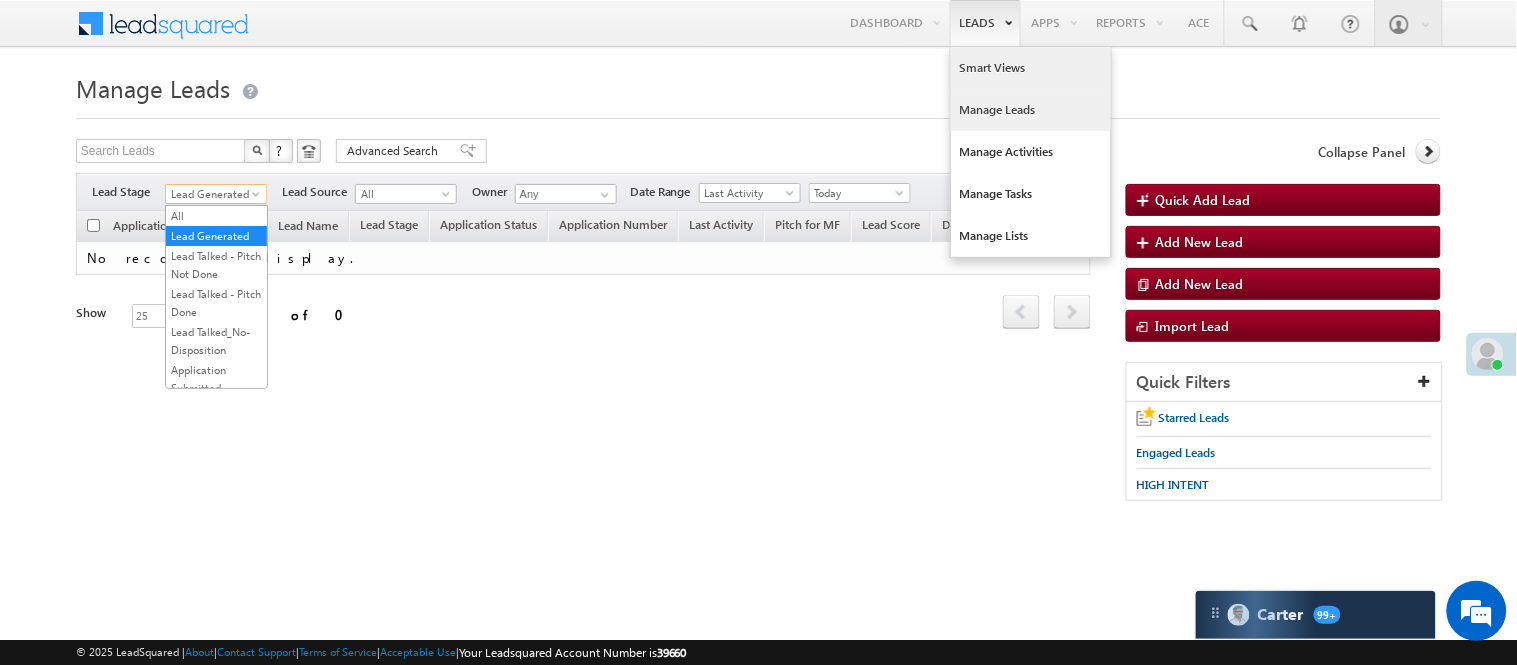 click on "Smart Views" at bounding box center (1031, 68) 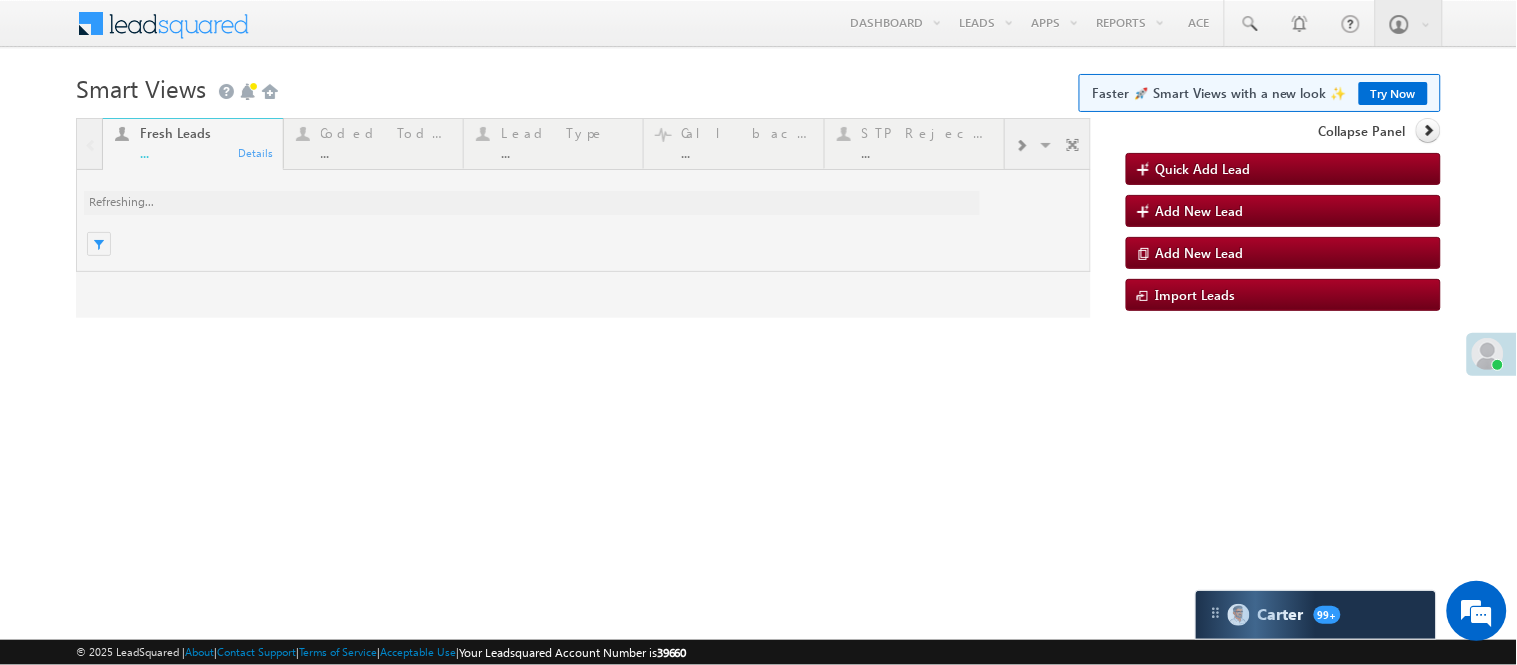 scroll, scrollTop: 0, scrollLeft: 0, axis: both 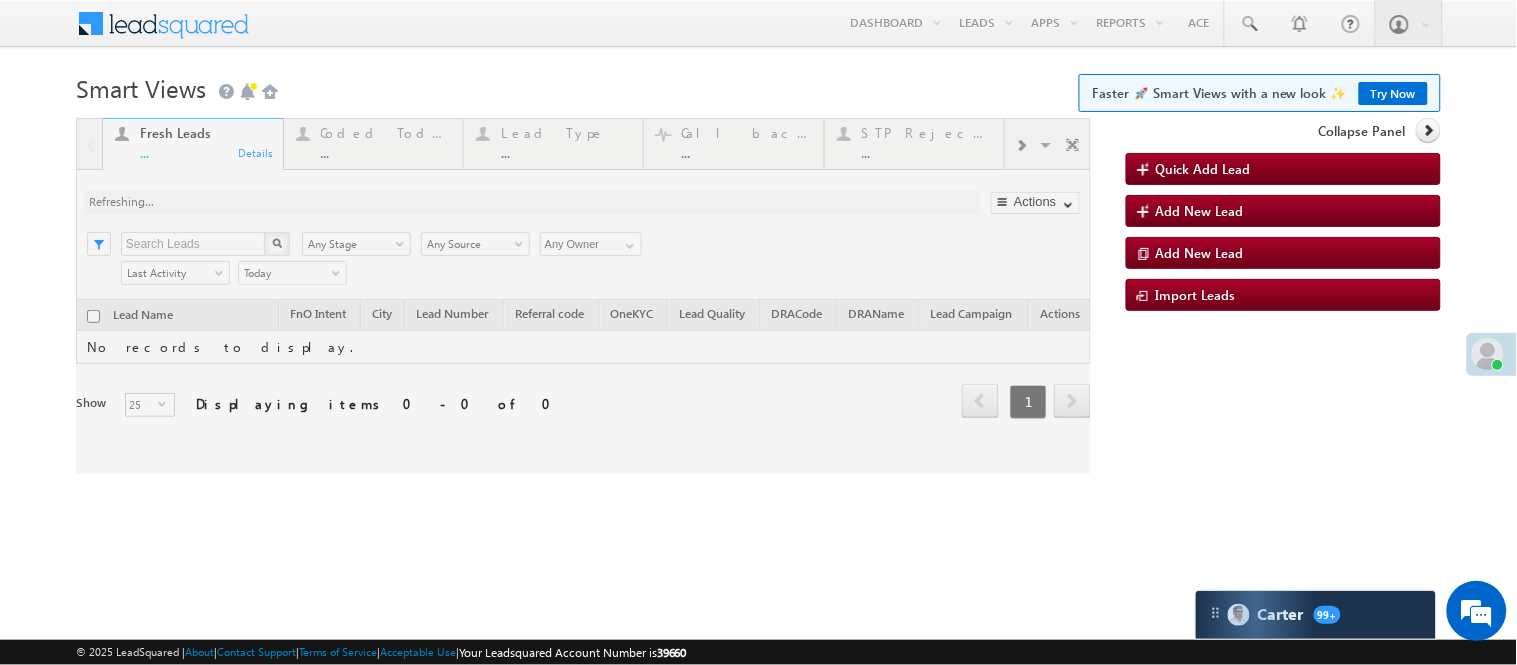click at bounding box center [583, 296] 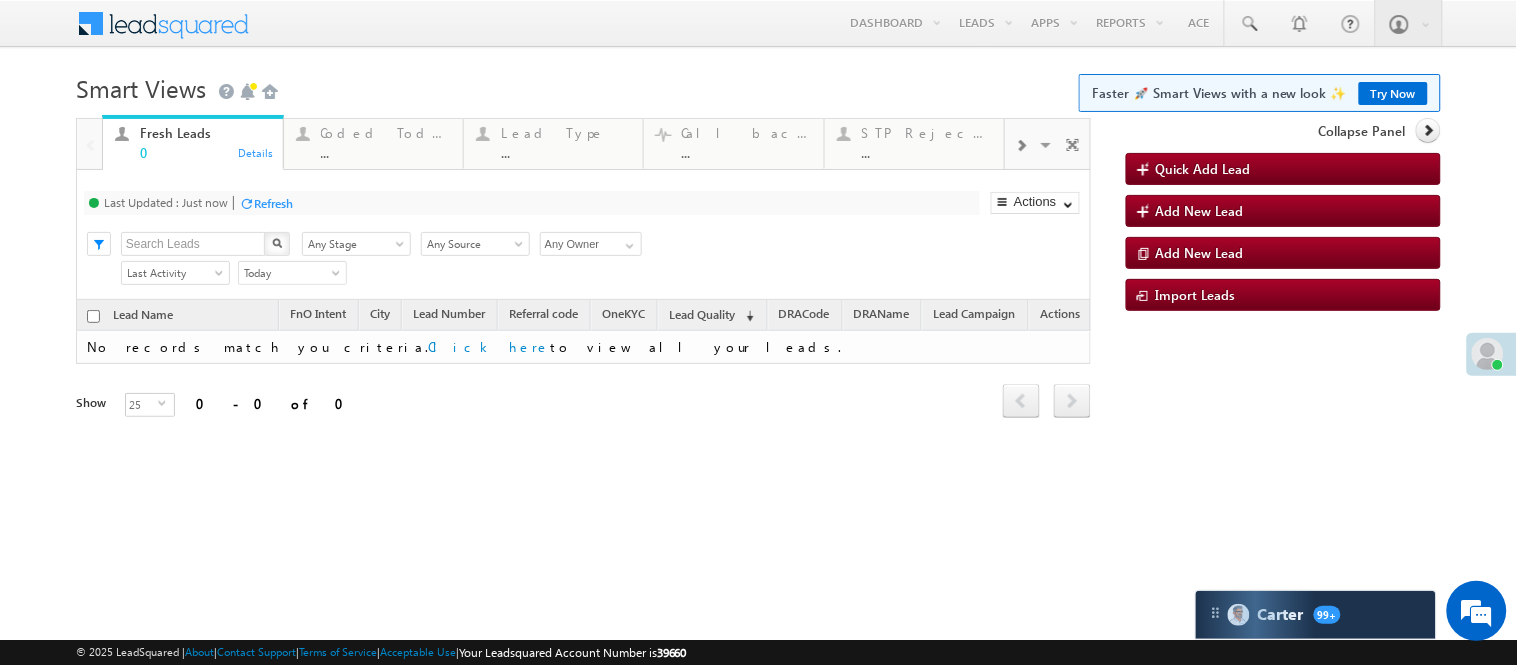 scroll, scrollTop: 0, scrollLeft: 0, axis: both 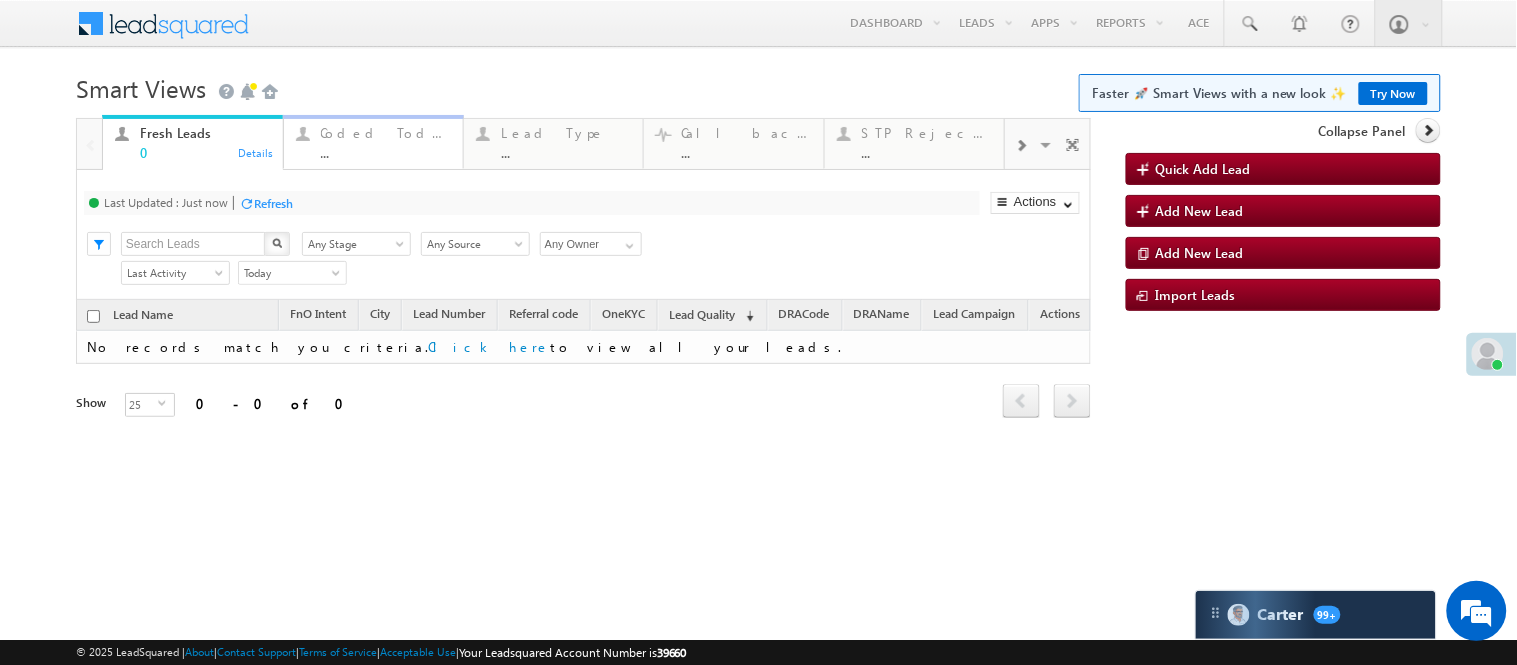 click on "..." at bounding box center (386, 152) 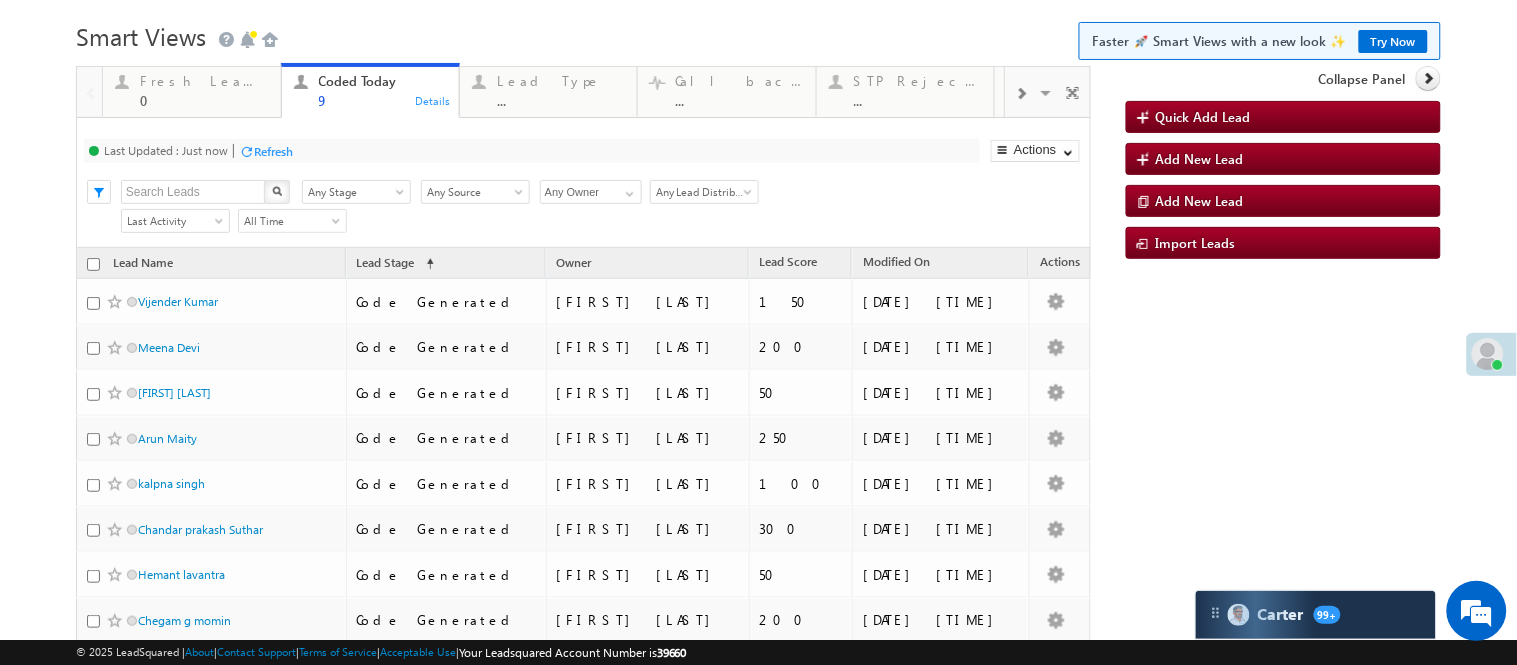 scroll, scrollTop: 0, scrollLeft: 0, axis: both 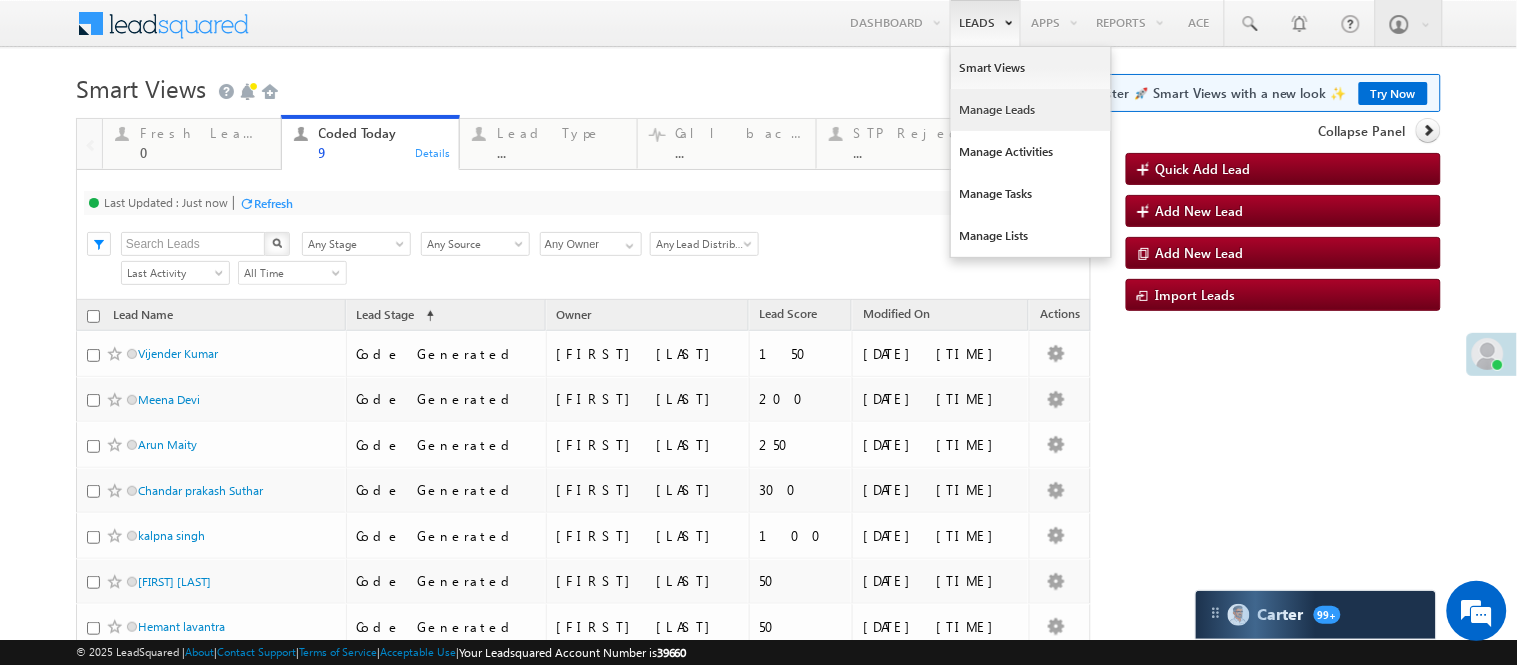 click on "Manage Leads" at bounding box center [1031, 110] 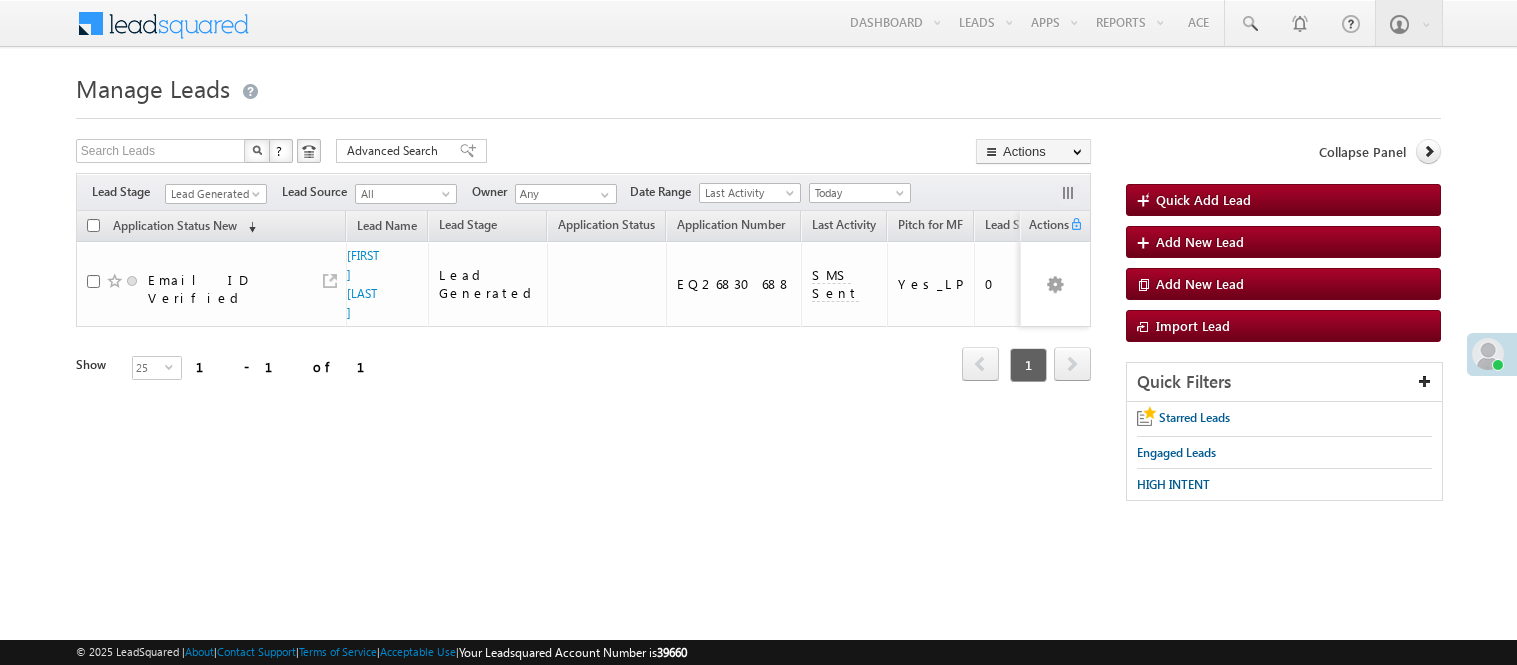 scroll, scrollTop: 0, scrollLeft: 0, axis: both 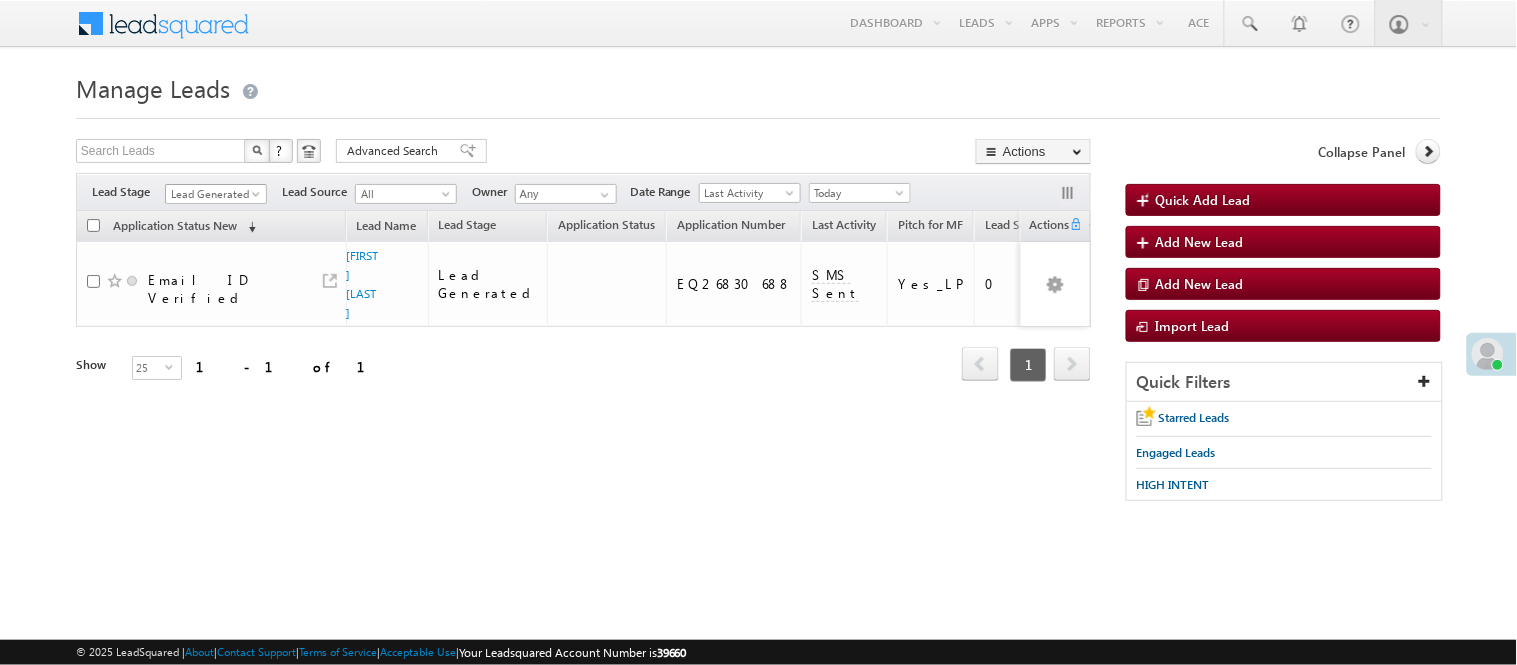 click on "Lead Generated" at bounding box center [213, 194] 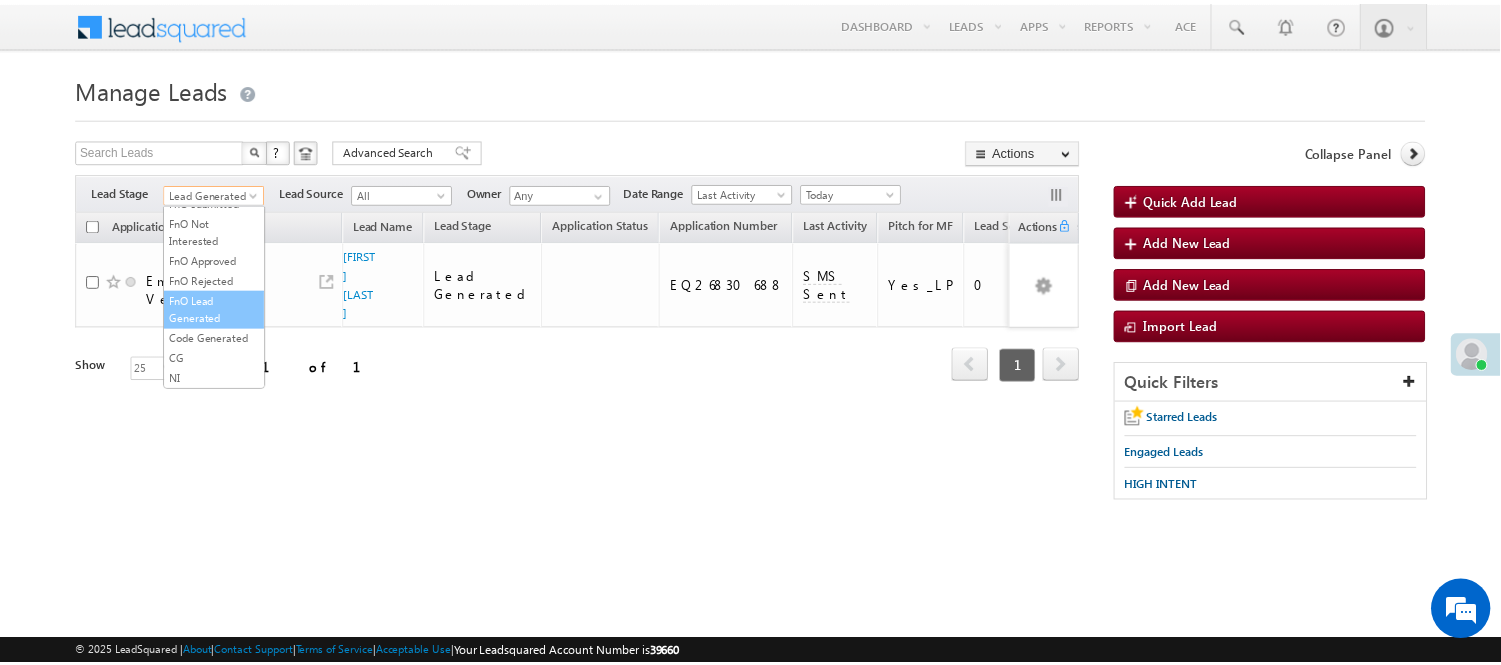 scroll, scrollTop: 496, scrollLeft: 0, axis: vertical 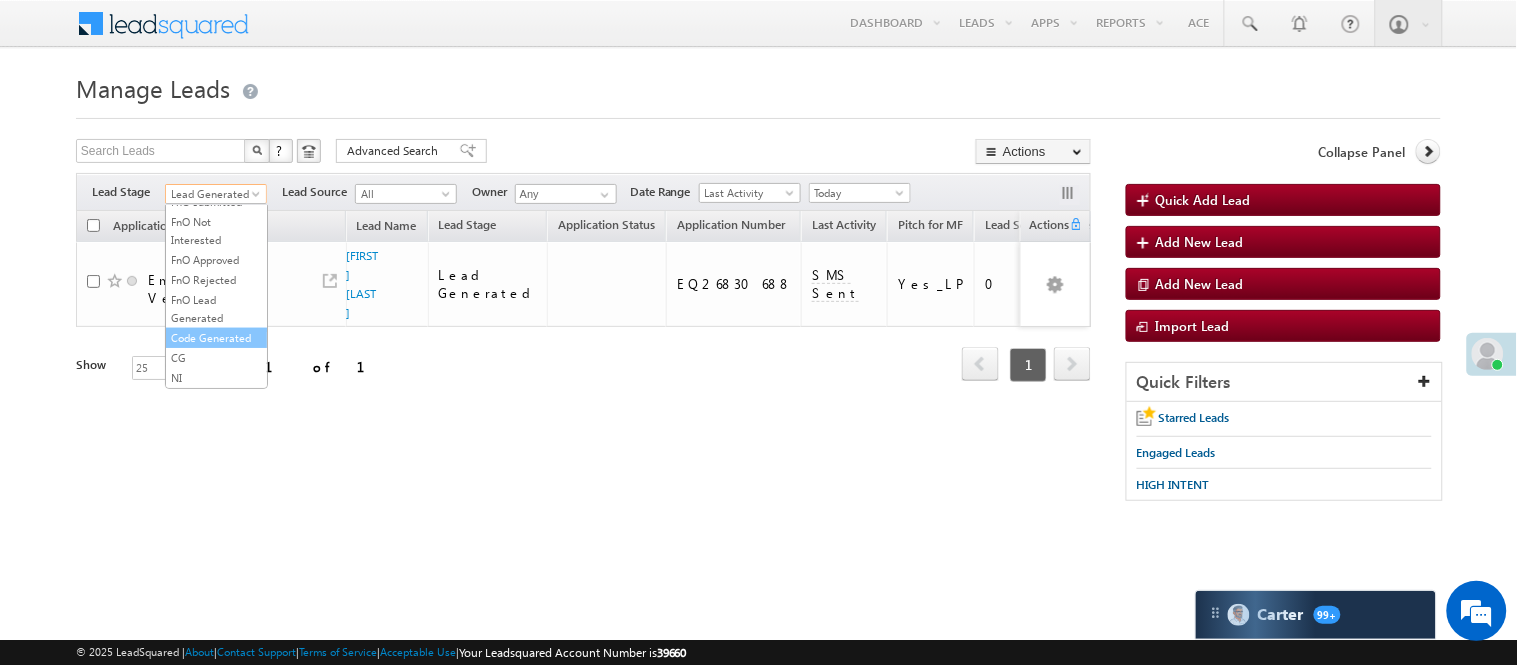 click on "Code Generated" at bounding box center [216, 338] 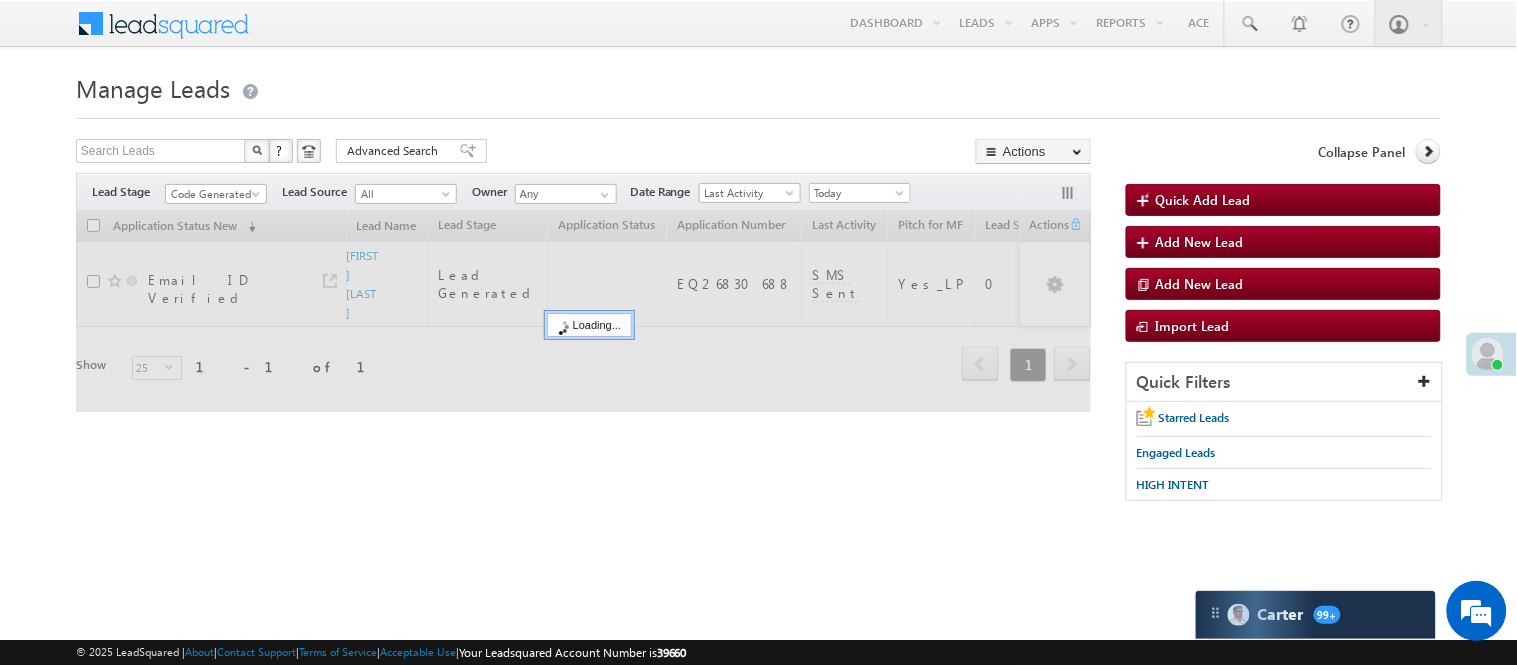 click on "Menu
[FIRST] [MIDDLE] [LAST]
[FIRST] .[LAST]@[DOMAIN]" at bounding box center (758, 283) 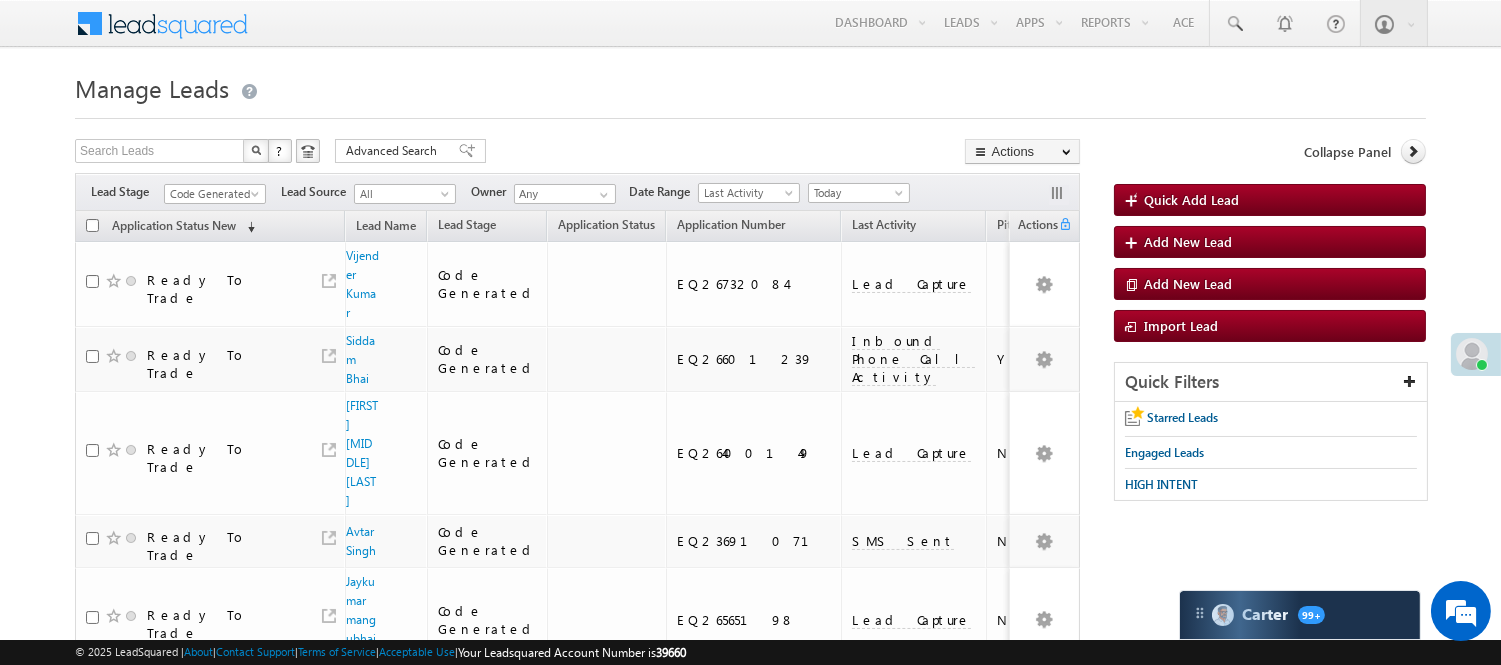 scroll, scrollTop: 0, scrollLeft: 0, axis: both 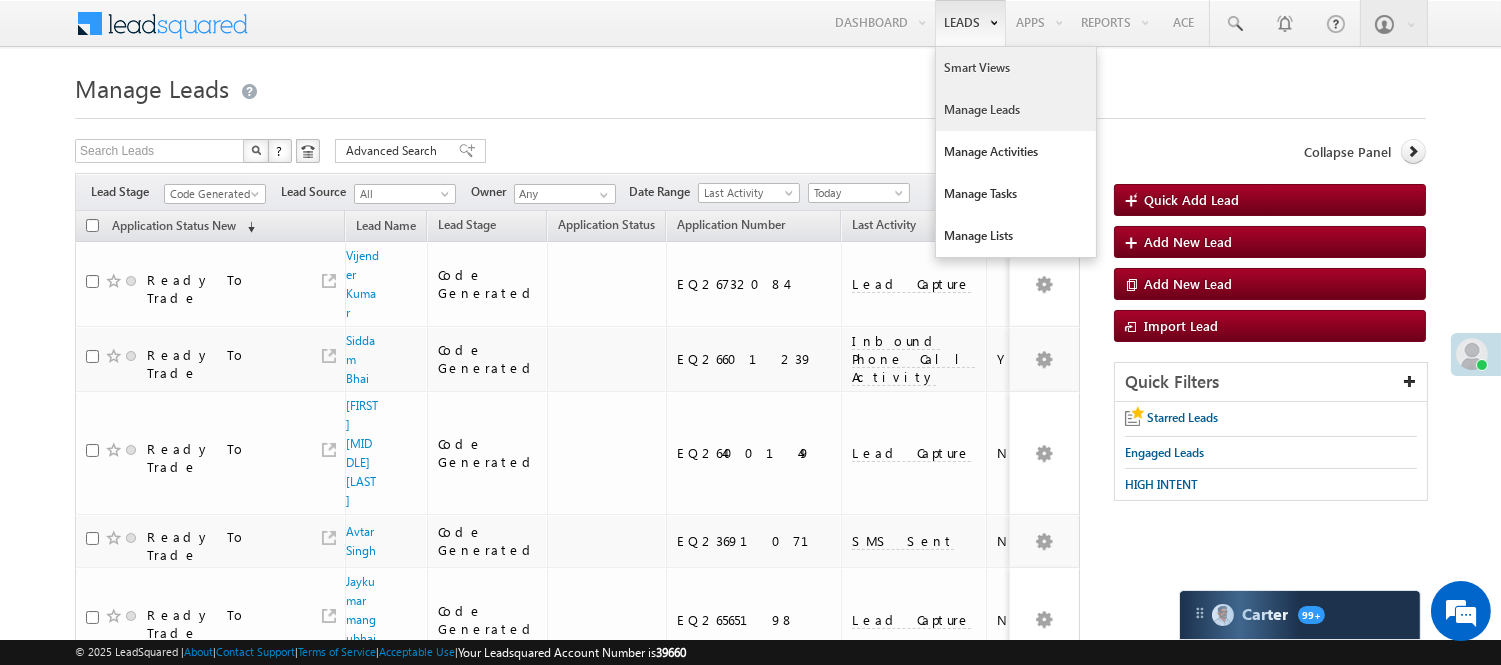 click on "Smart Views" at bounding box center [1016, 68] 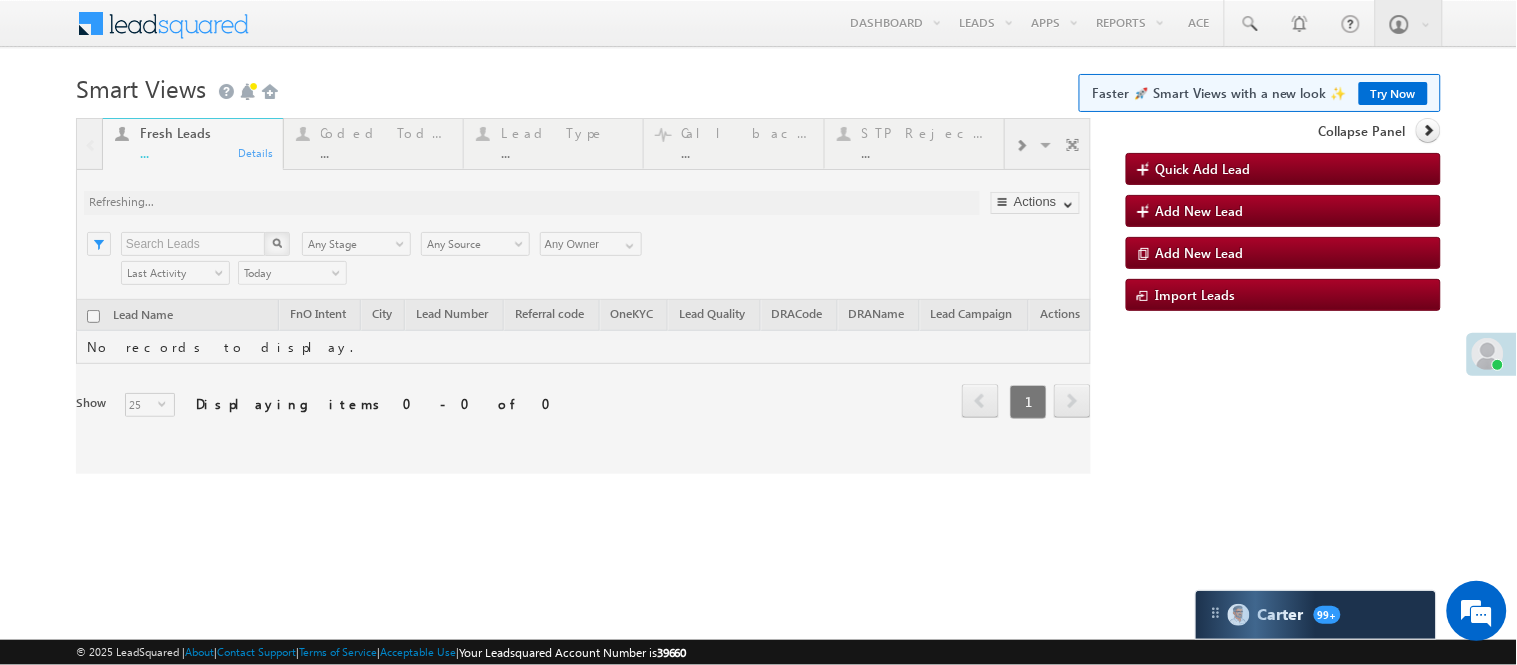 scroll, scrollTop: 0, scrollLeft: 0, axis: both 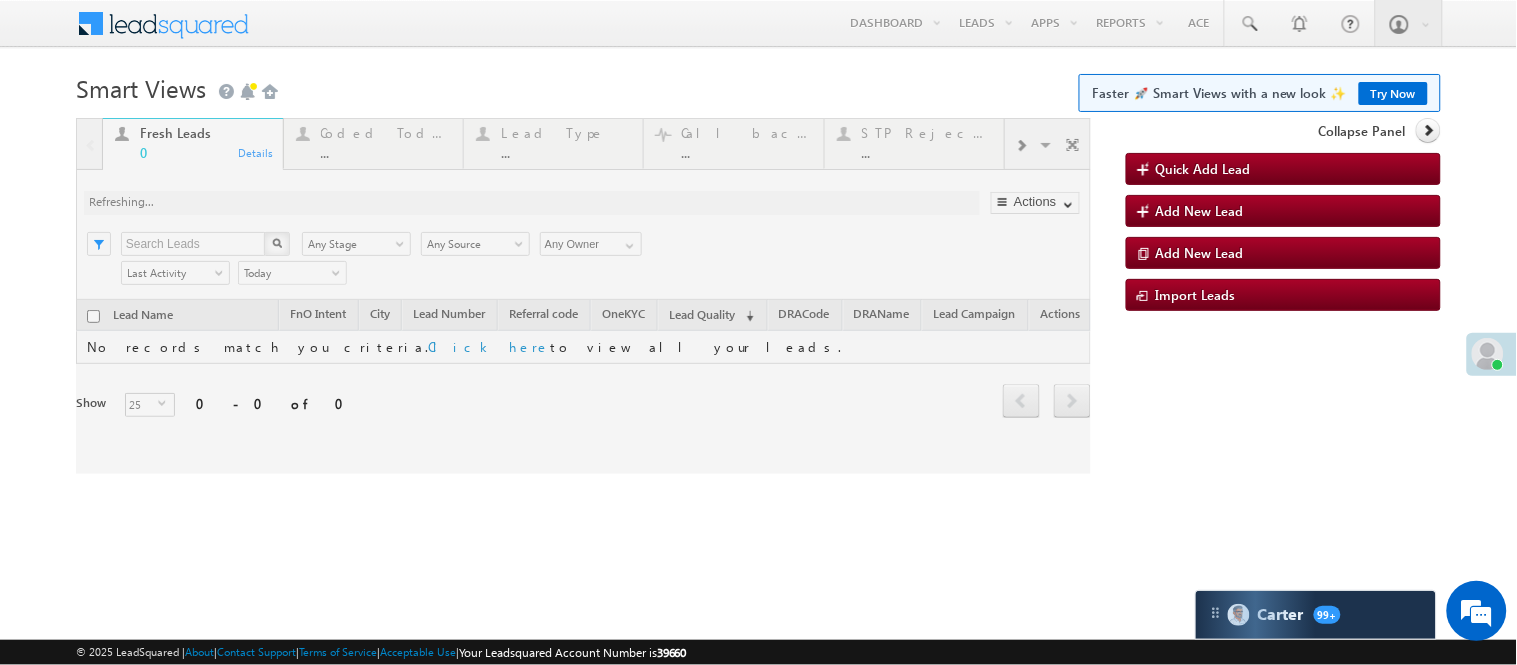click at bounding box center (583, 296) 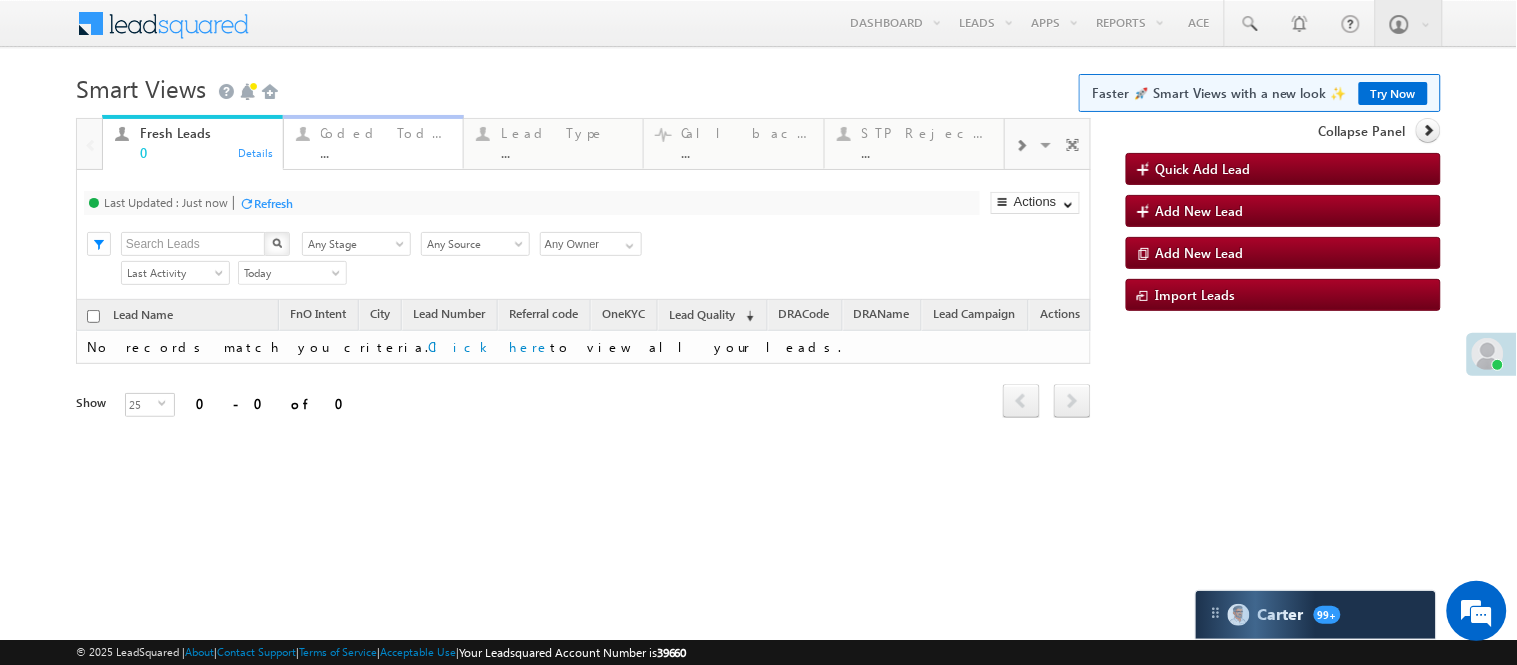 click on "..." at bounding box center (386, 152) 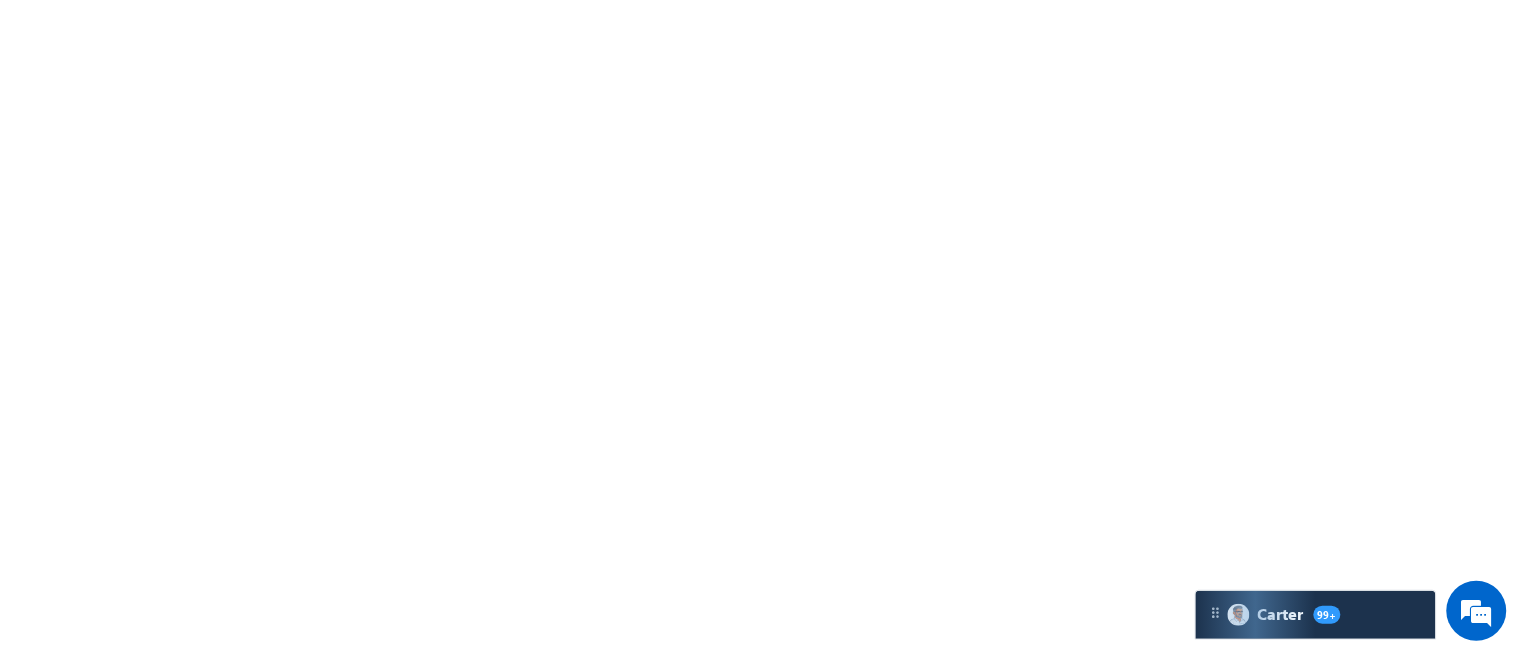 scroll, scrollTop: 0, scrollLeft: 0, axis: both 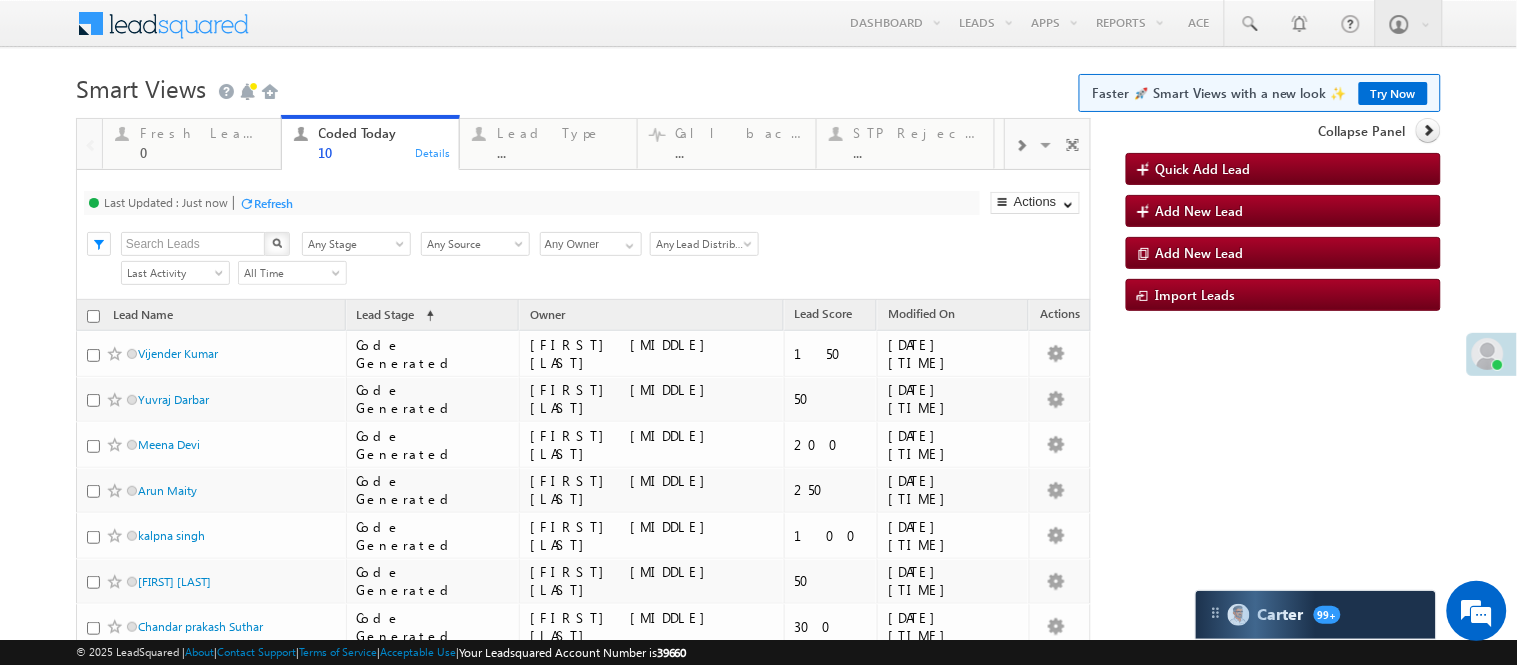 click at bounding box center (758, 112) 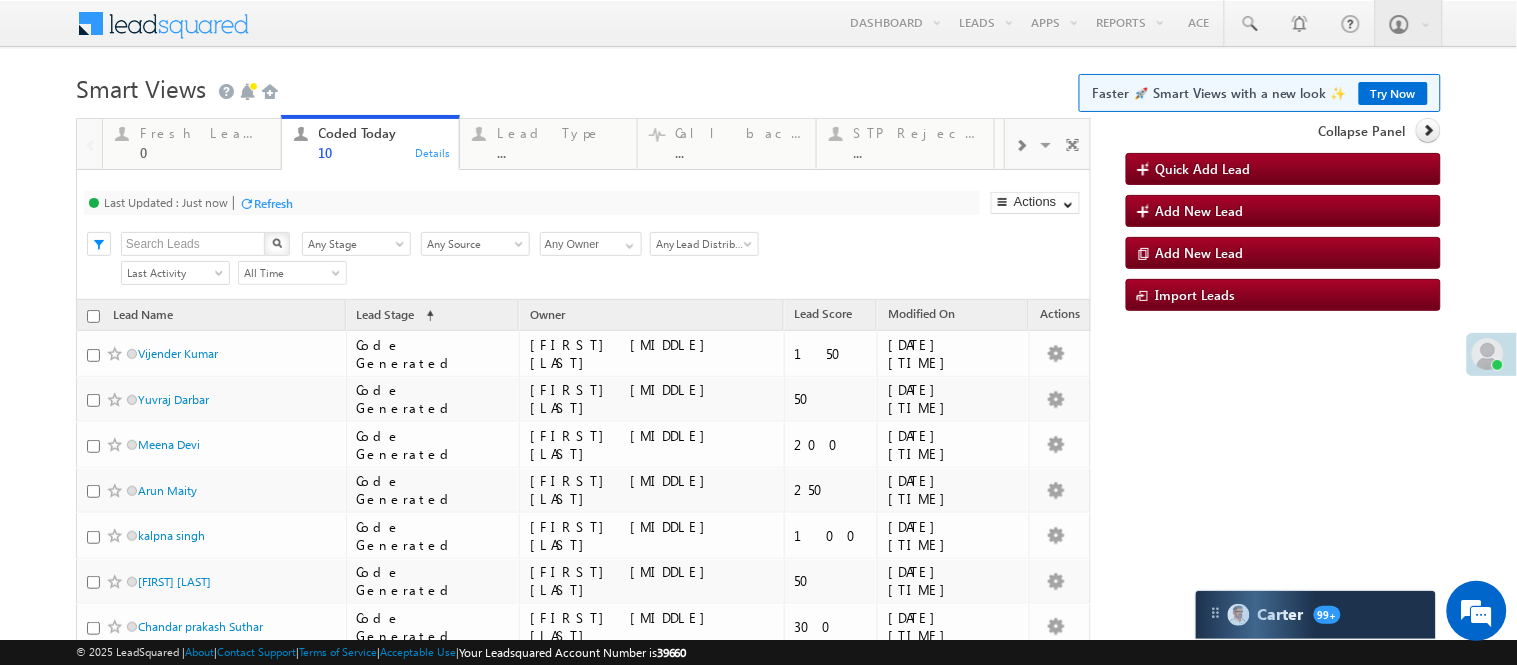 click on "Smart Views Getting Started Faster 🚀 Smart Views with a new look ✨ Try Now" at bounding box center [758, 86] 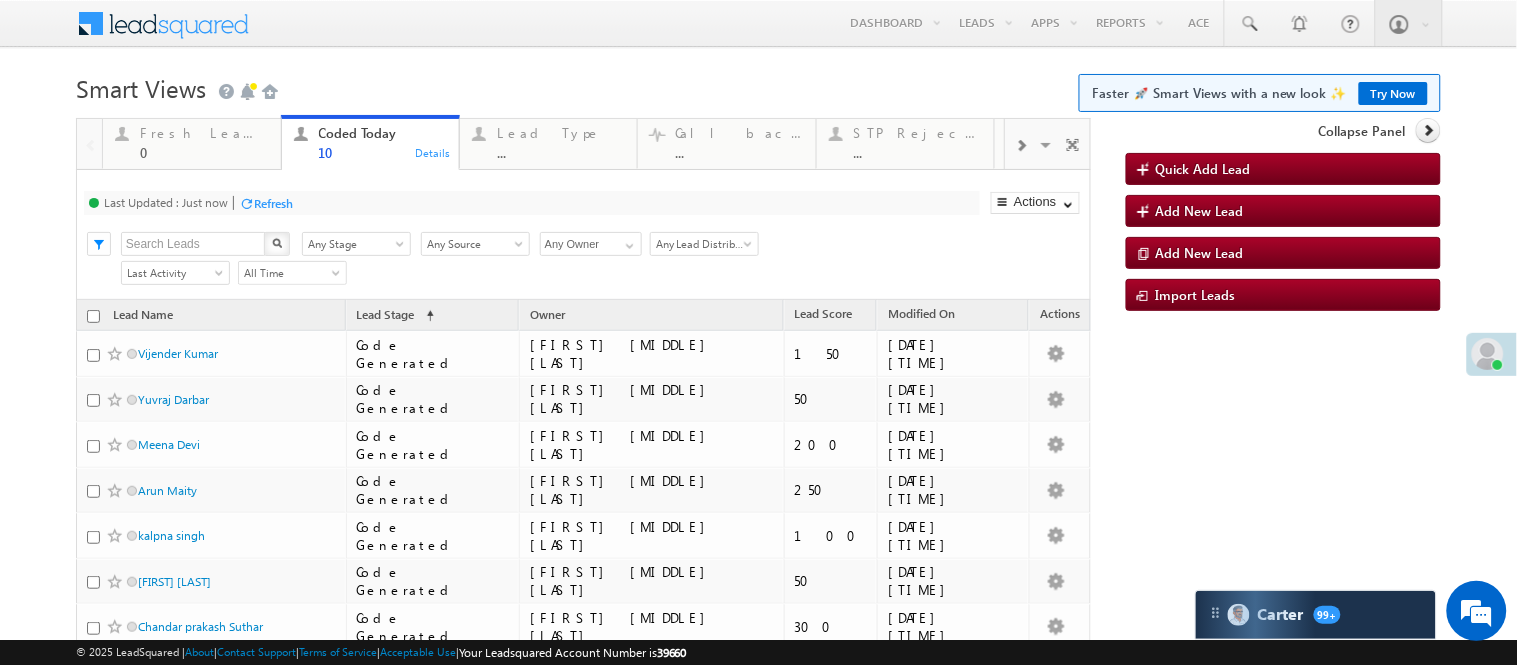 click on "Smart Views Getting Started Faster 🚀 Smart Views with a new look ✨ Try Now" at bounding box center (758, 86) 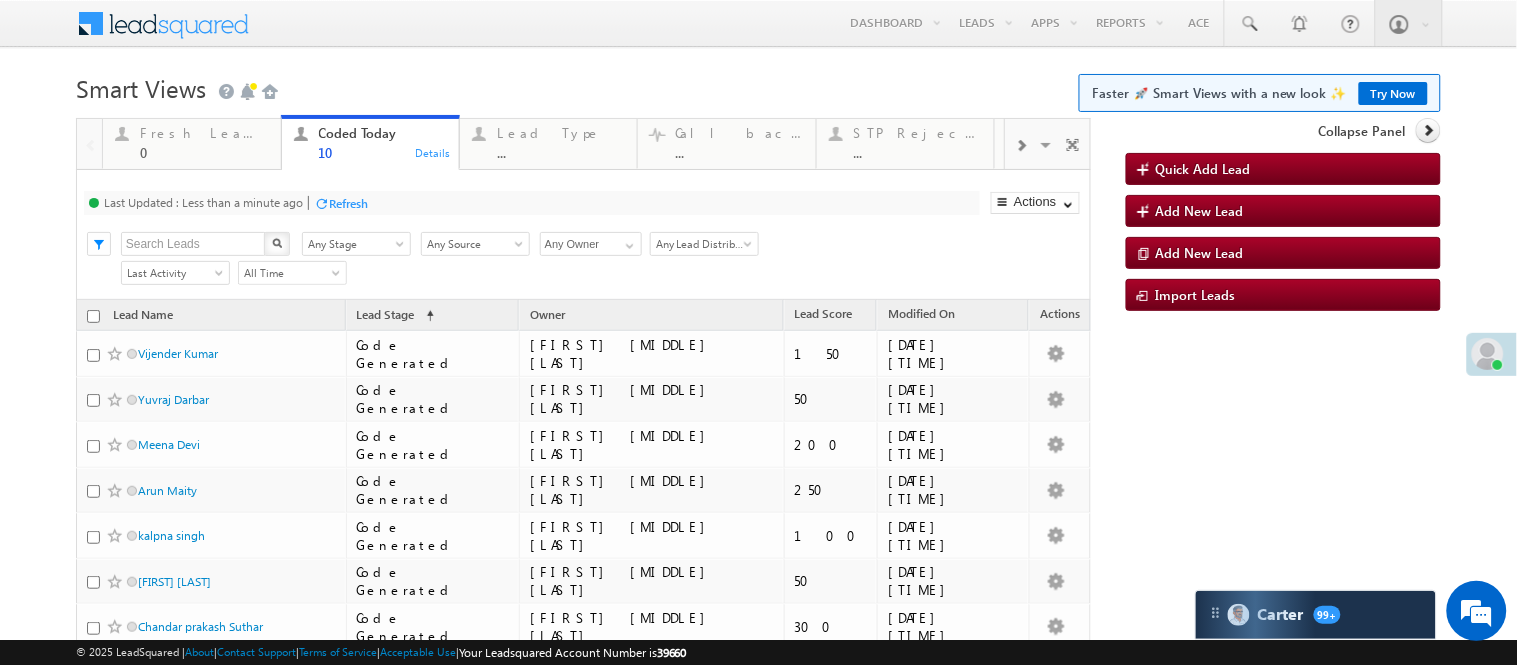 click on "Smart Views Getting Started Faster 🚀 Smart Views with a new look ✨ Try Now" at bounding box center (758, 86) 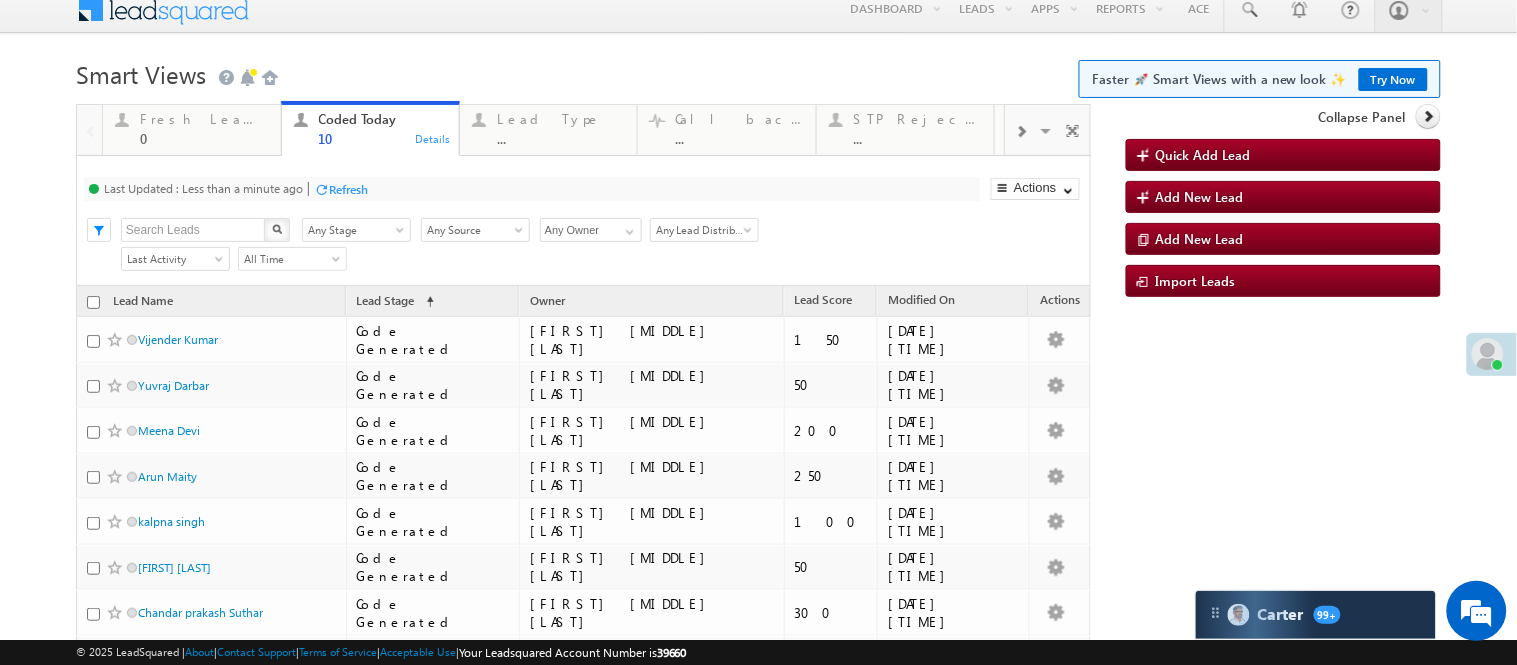 scroll, scrollTop: 0, scrollLeft: 0, axis: both 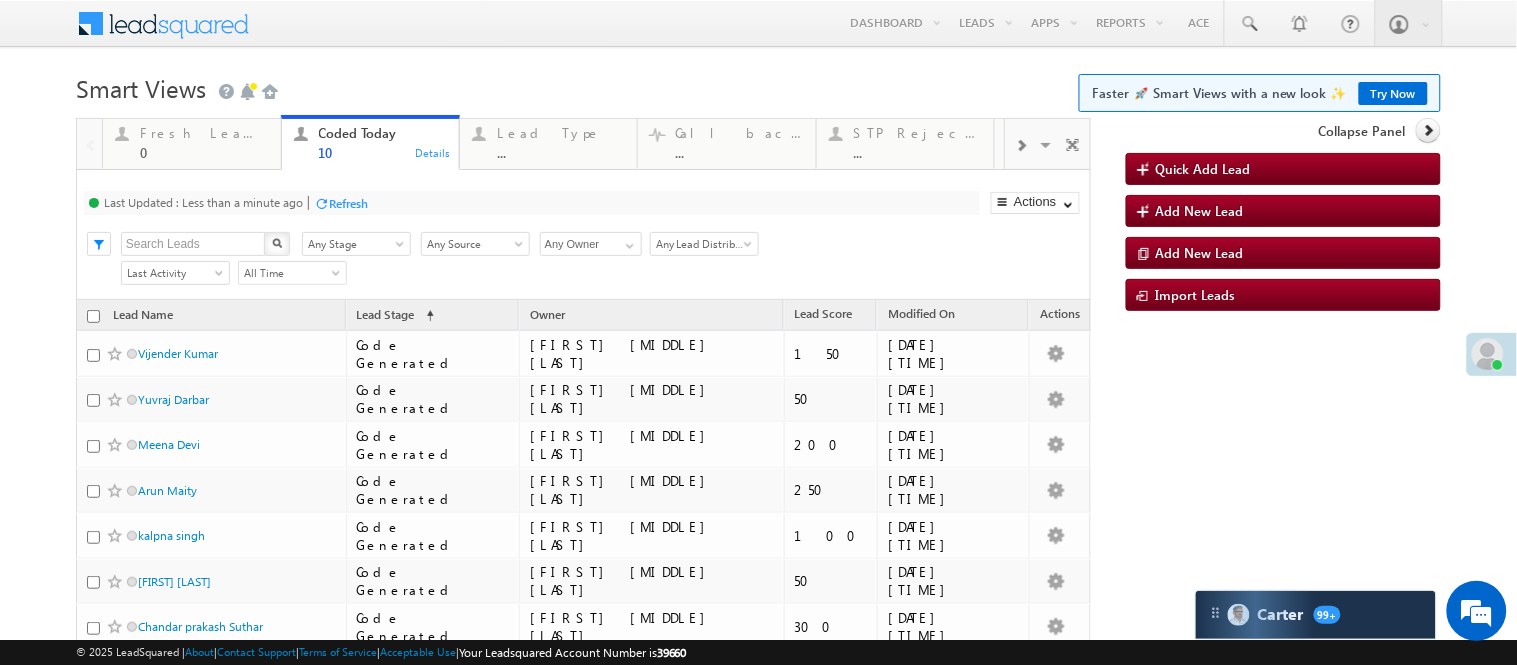 drag, startPoint x: 40, startPoint y: 717, endPoint x: 747, endPoint y: 62, distance: 963.78107 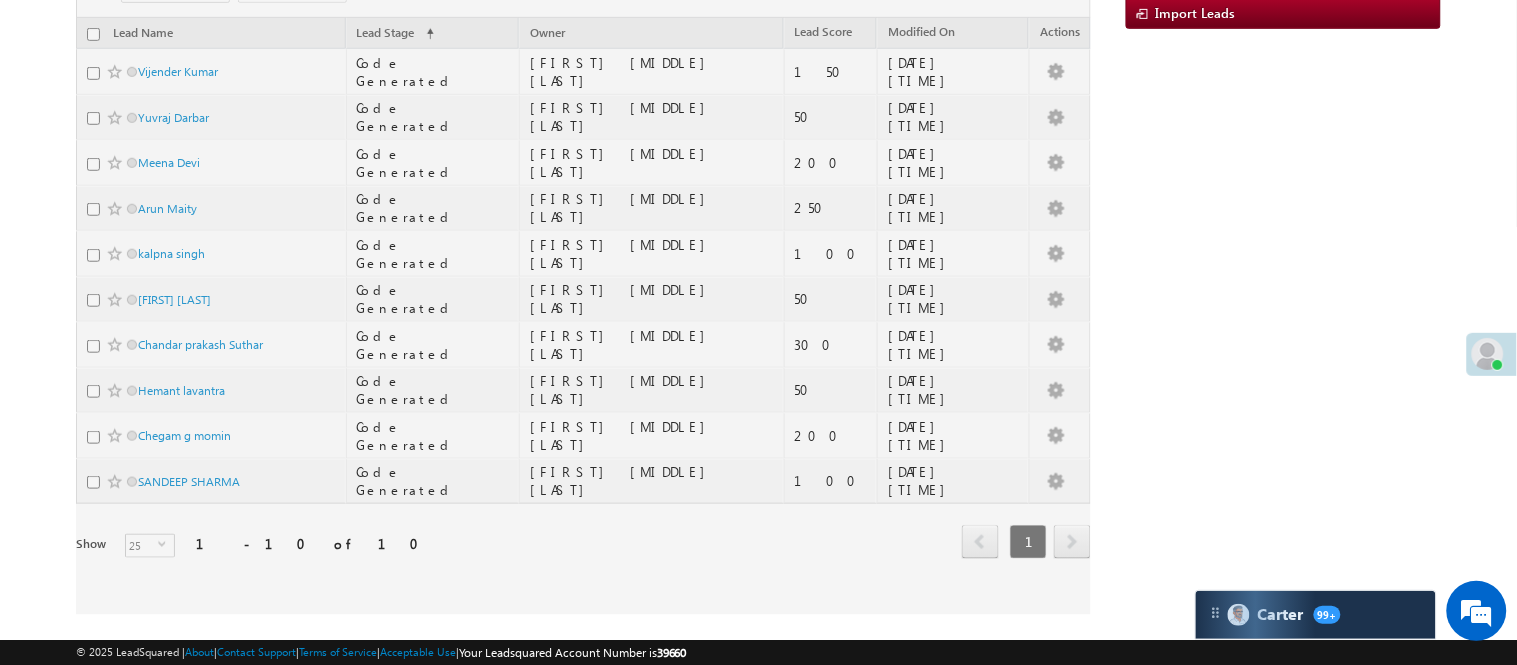 scroll, scrollTop: 0, scrollLeft: 0, axis: both 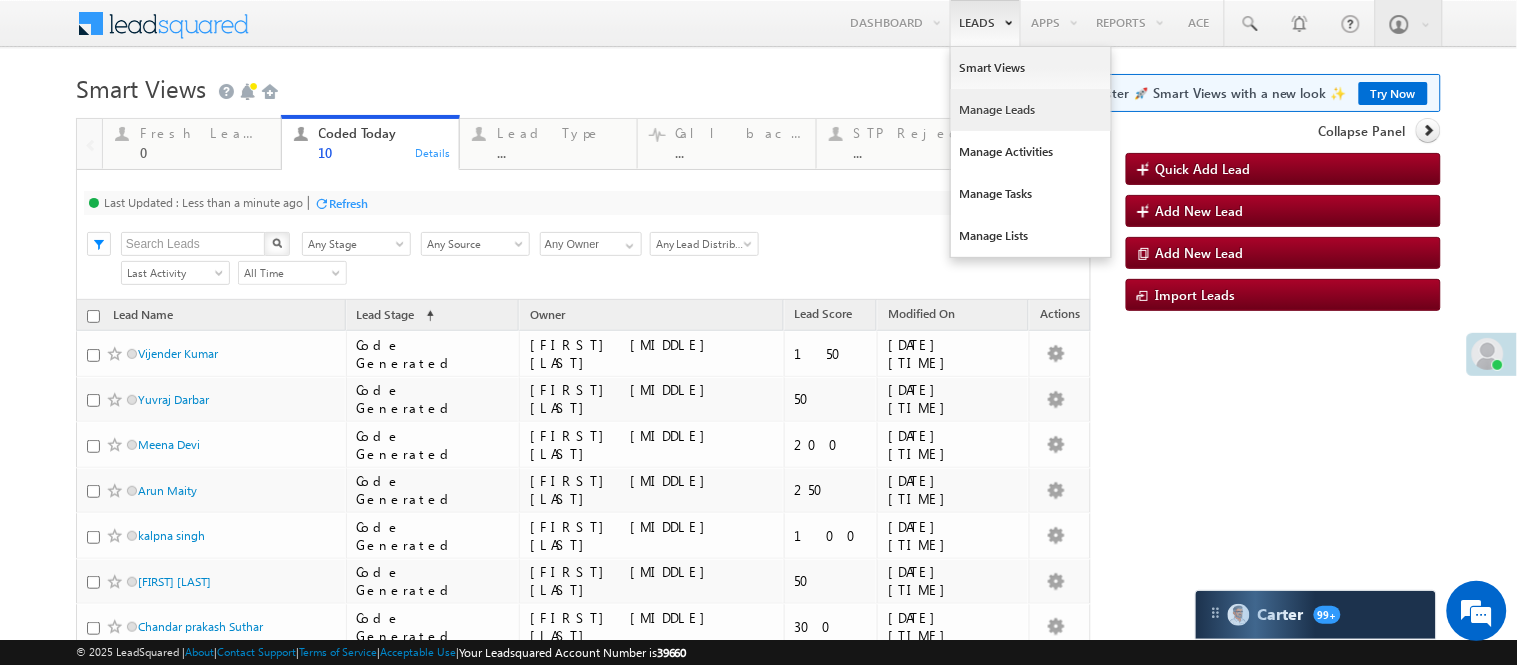 click on "Manage Leads" at bounding box center (1031, 110) 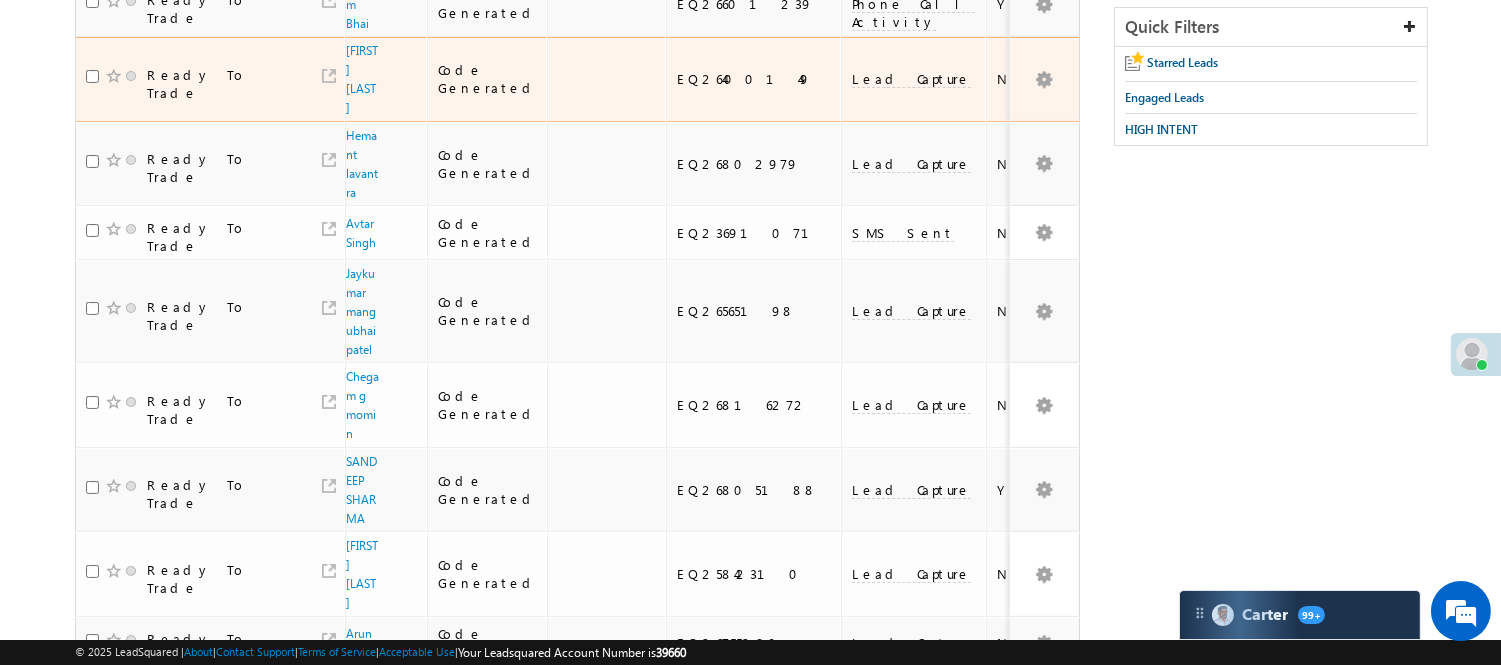scroll, scrollTop: 22, scrollLeft: 0, axis: vertical 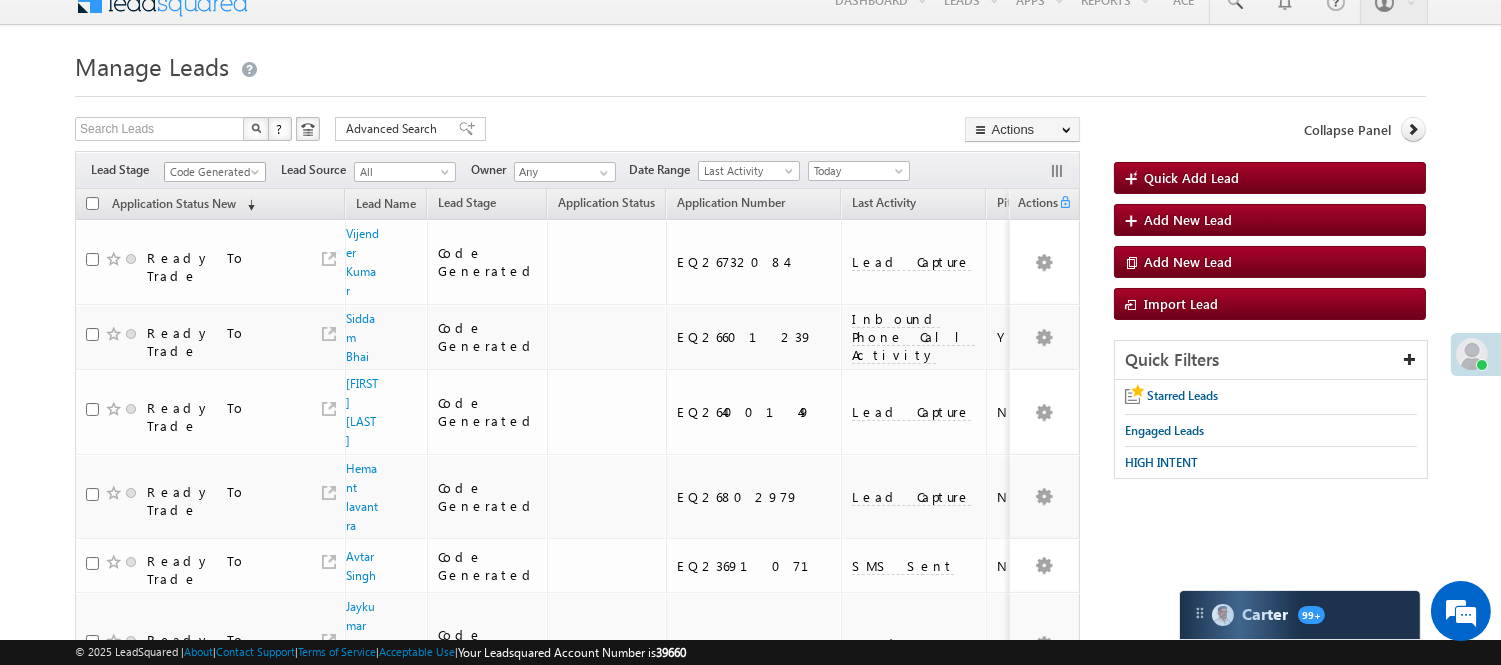 click on "Code Generated" at bounding box center (212, 172) 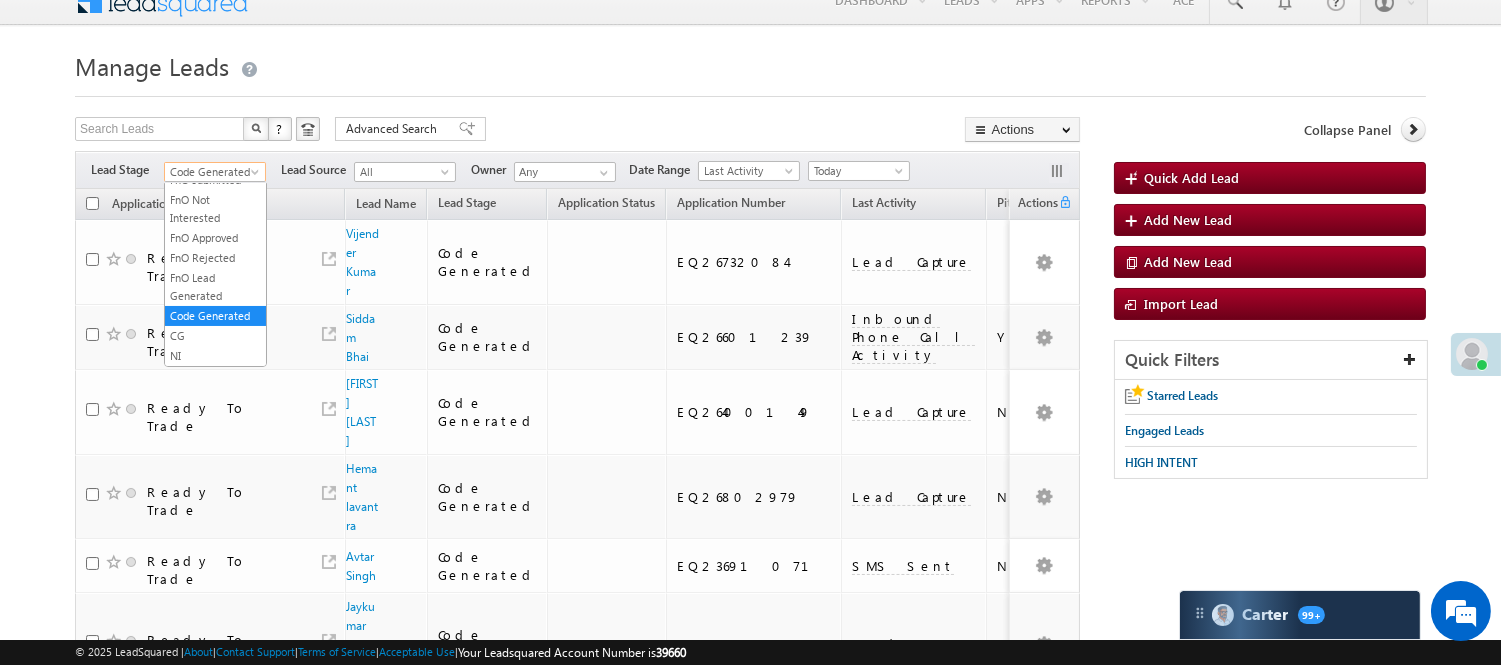 scroll, scrollTop: 0, scrollLeft: 0, axis: both 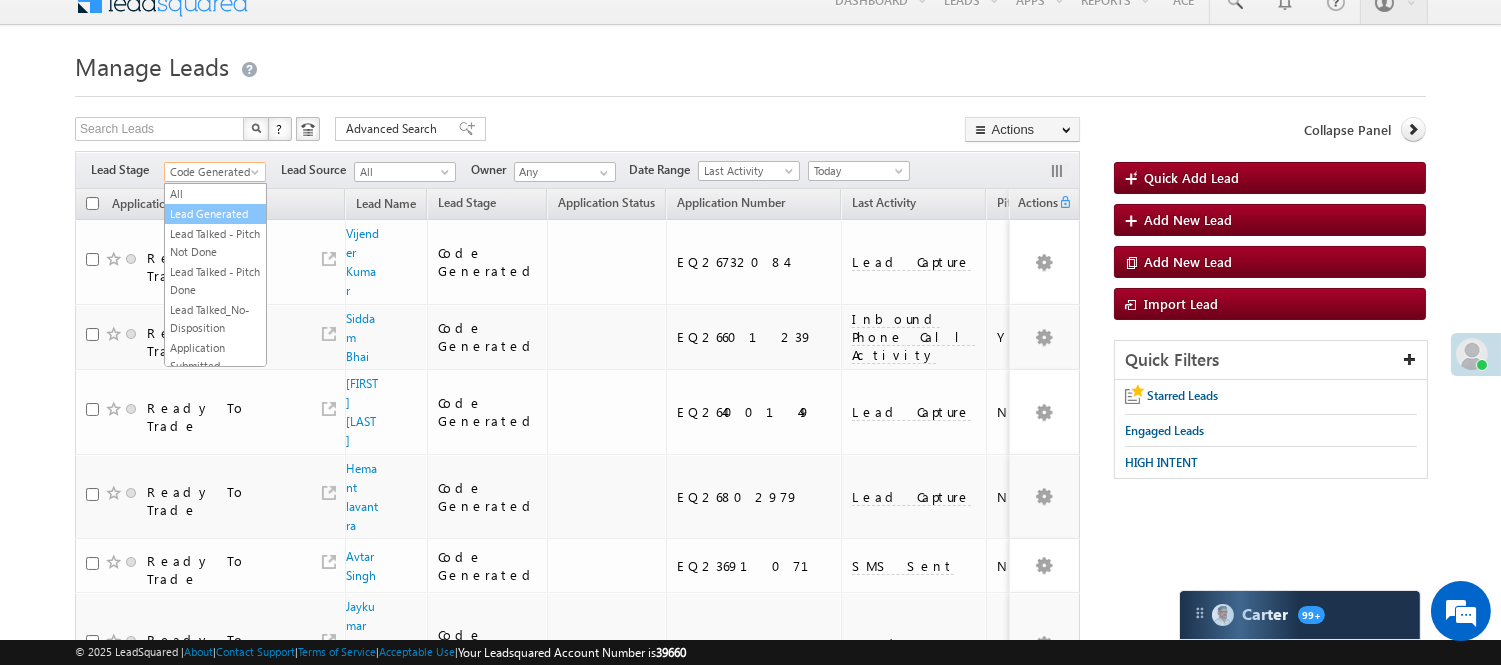click on "Lead Generated" at bounding box center (215, 214) 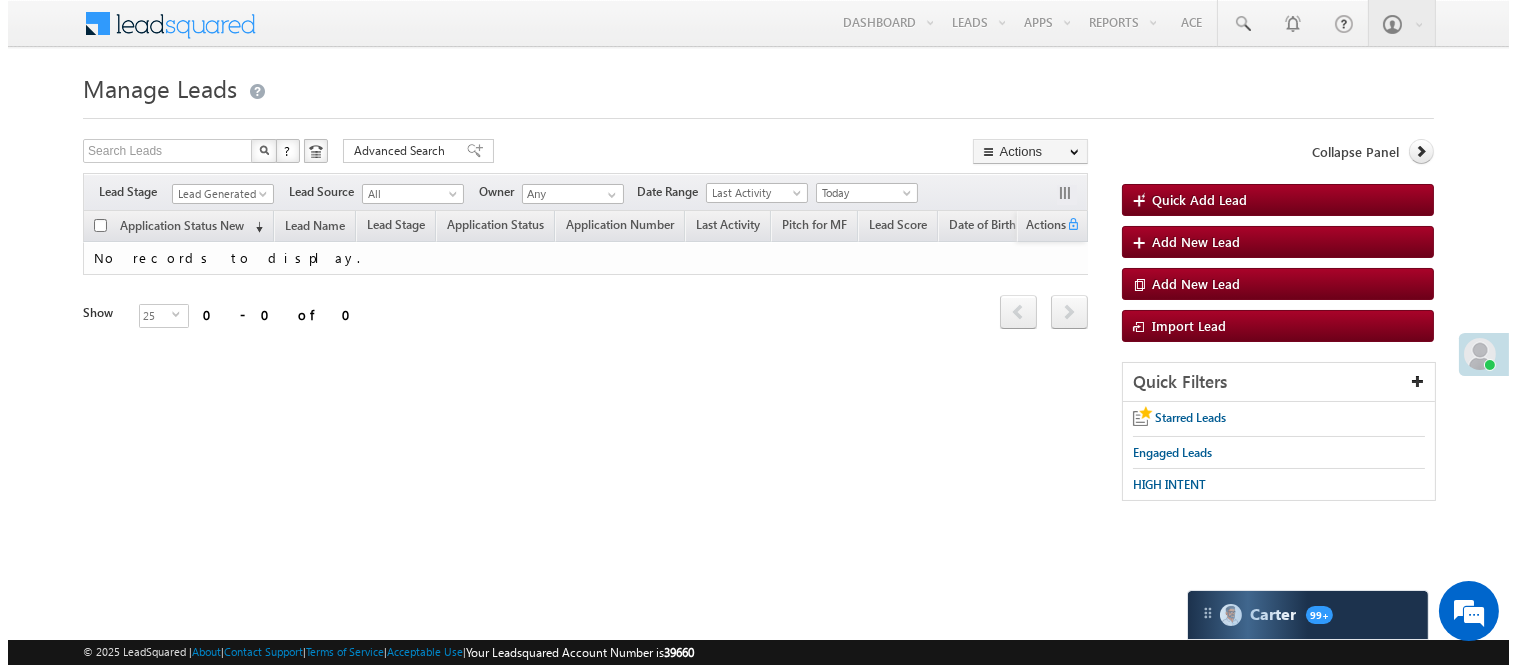 scroll, scrollTop: 0, scrollLeft: 0, axis: both 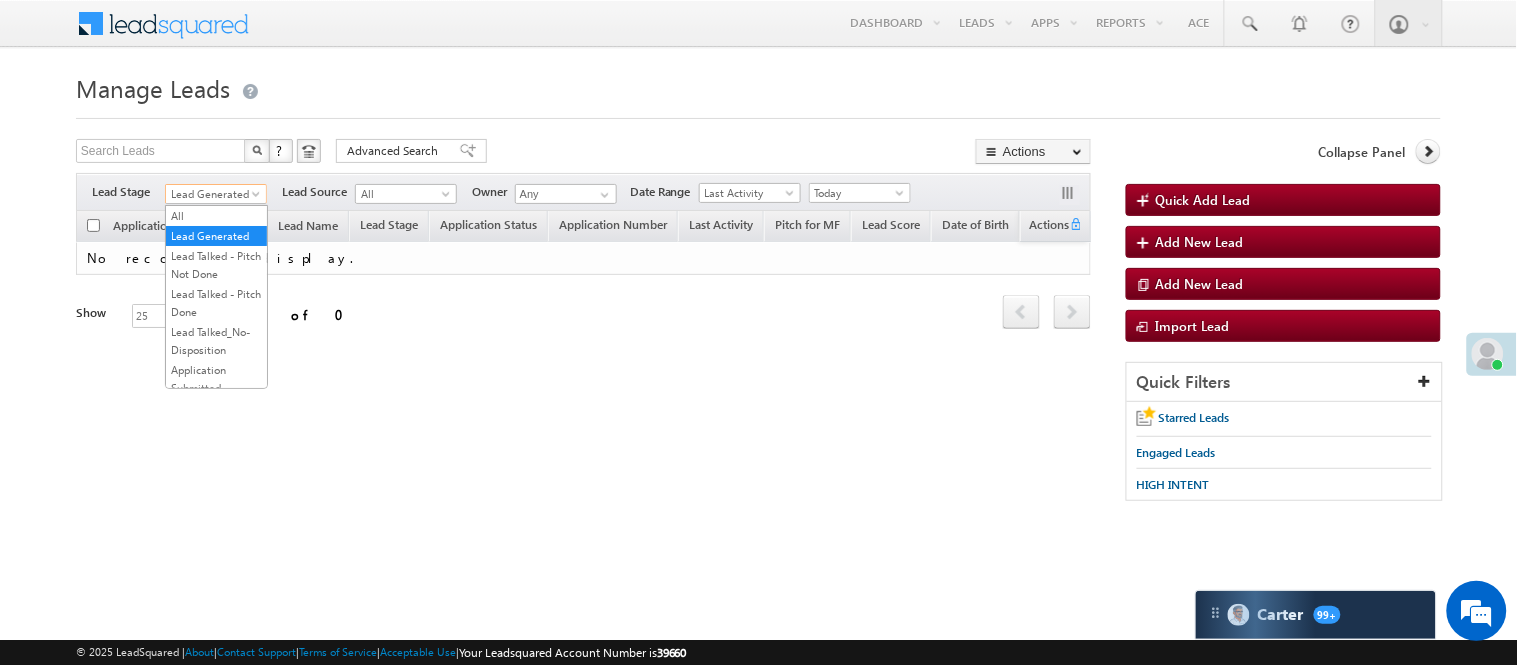 click on "Lead Generated" at bounding box center [213, 194] 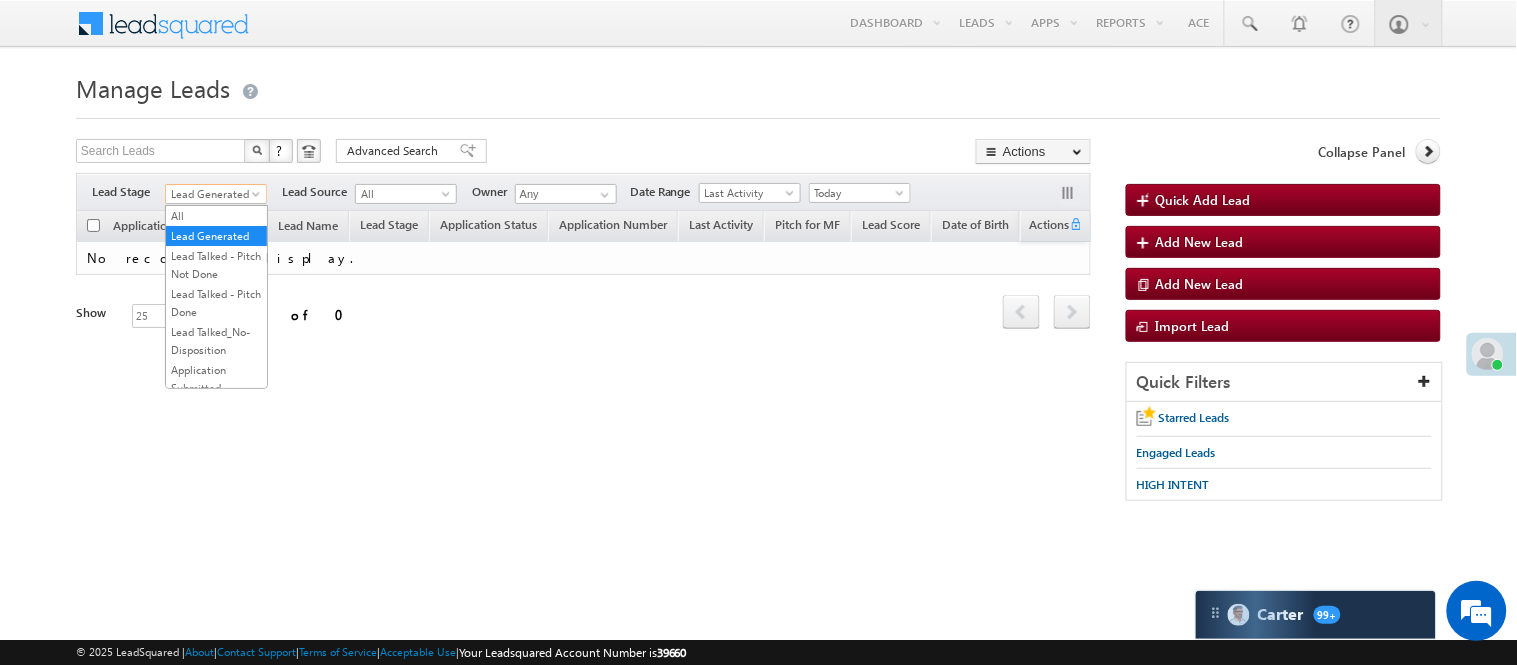 click on "Code Generated" at bounding box center (216, 722) 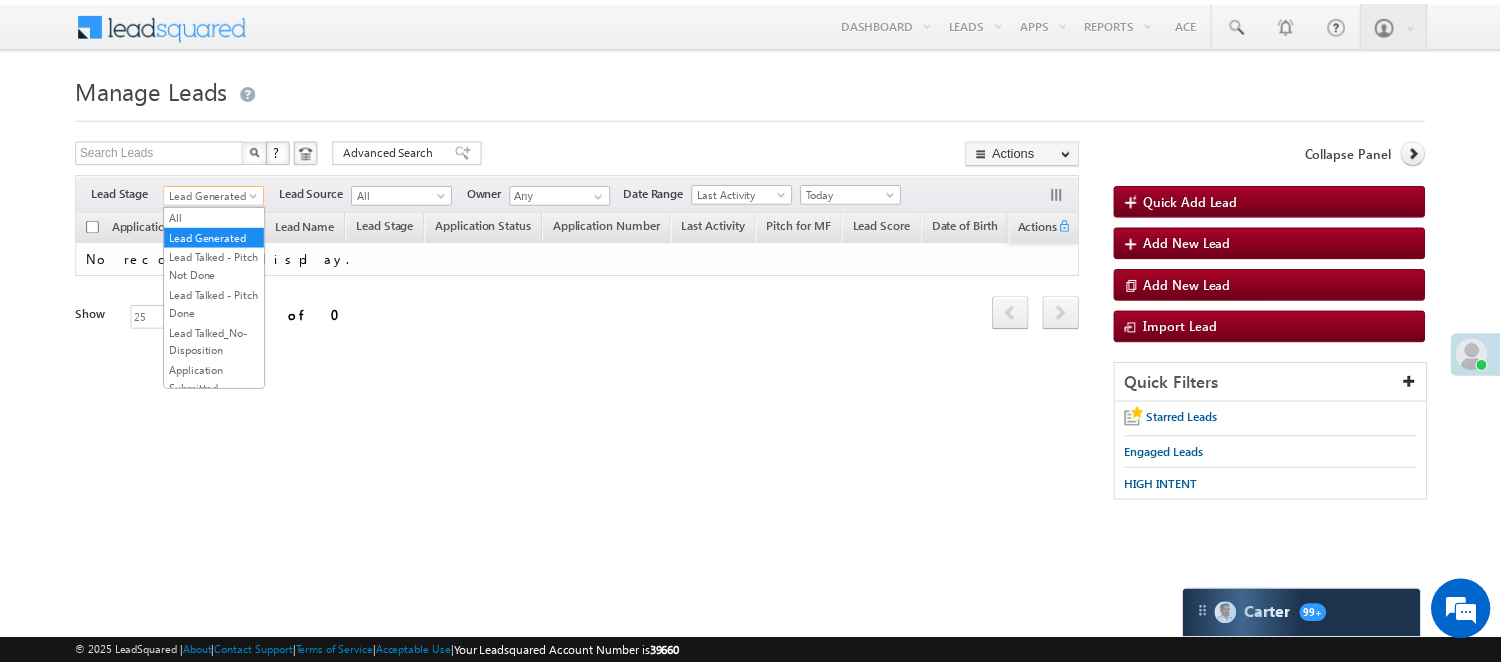 scroll, scrollTop: 0, scrollLeft: 0, axis: both 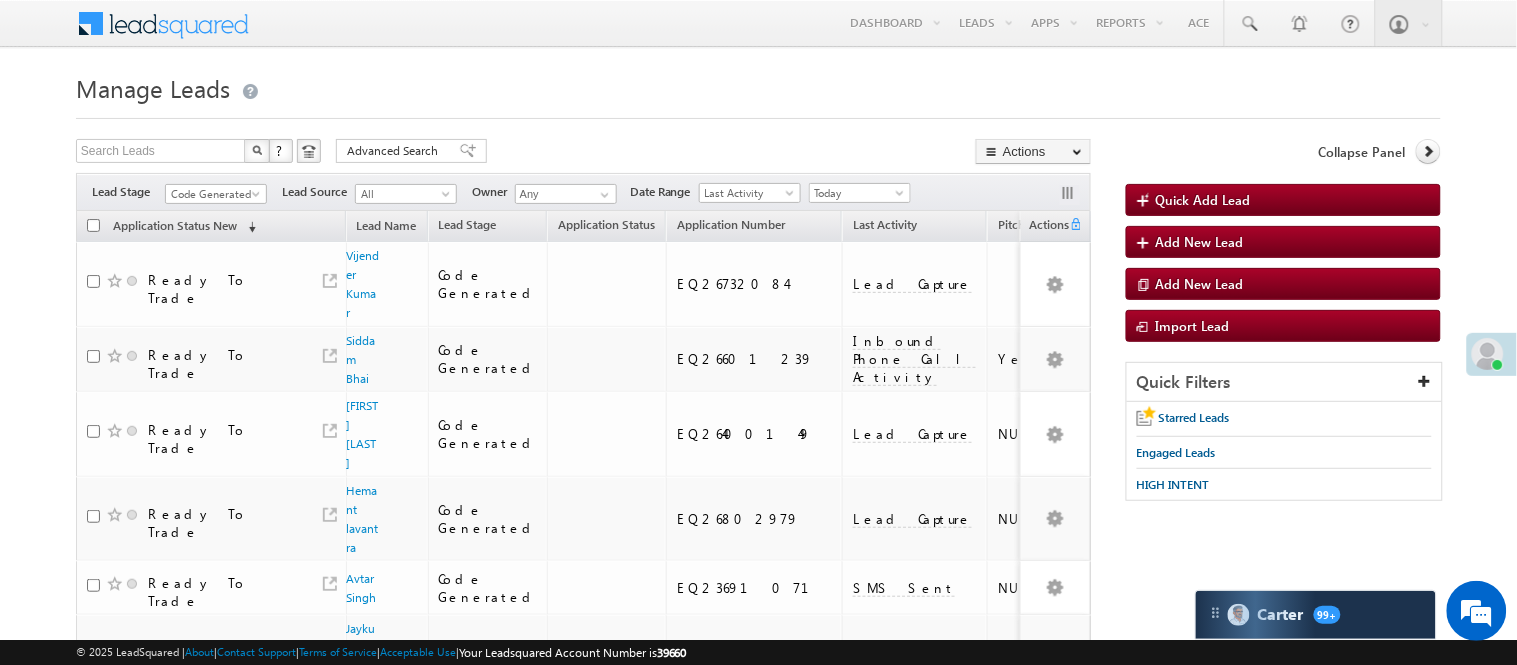 click on "Menu
[FIRST] [LAST] [LAST]
[FIRST] .[LAST] @example. com" at bounding box center (758, 979) 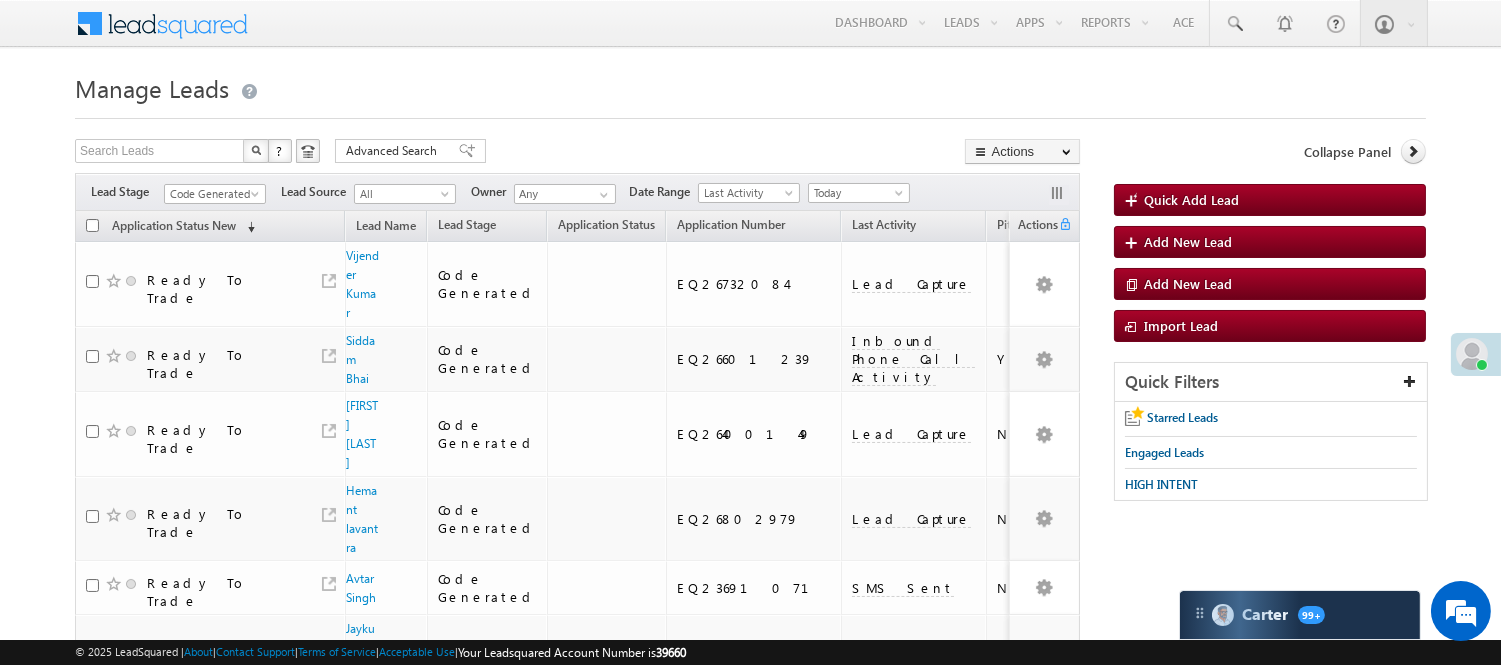 scroll, scrollTop: 0, scrollLeft: 0, axis: both 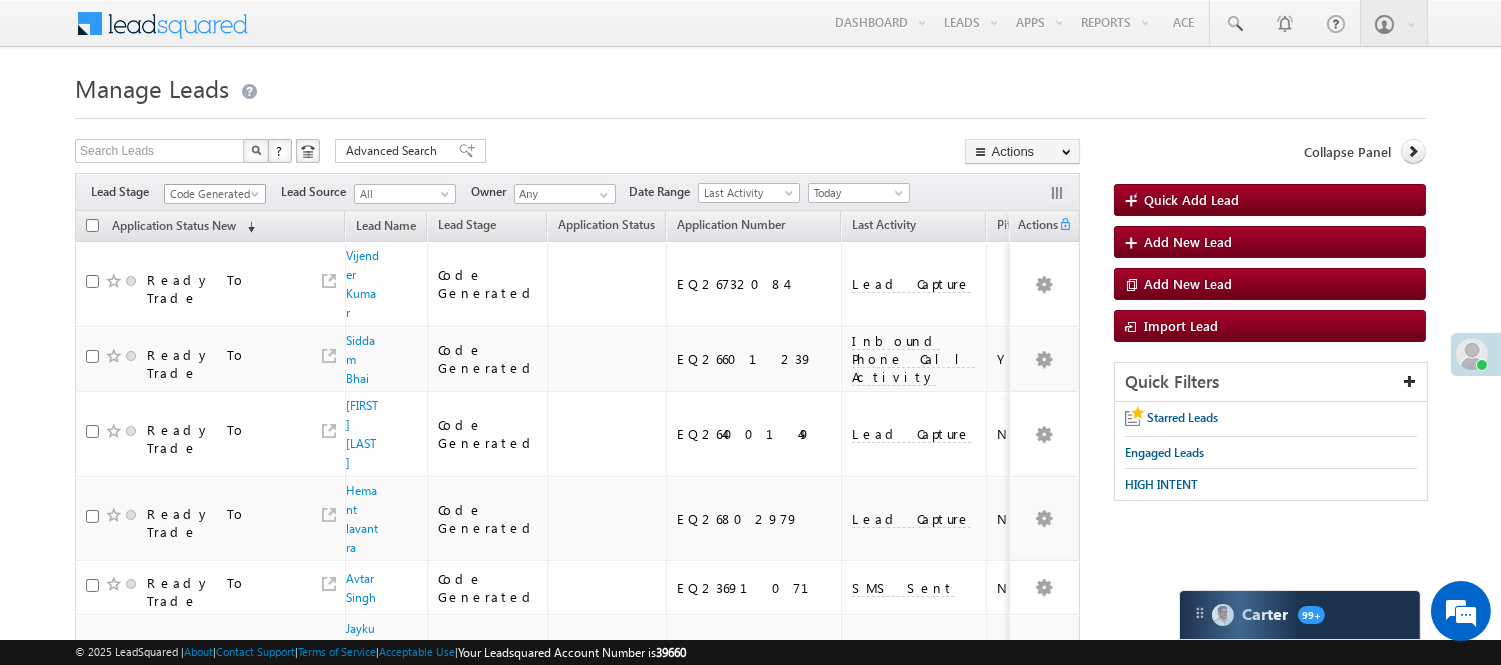 click on "Code Generated" at bounding box center [212, 194] 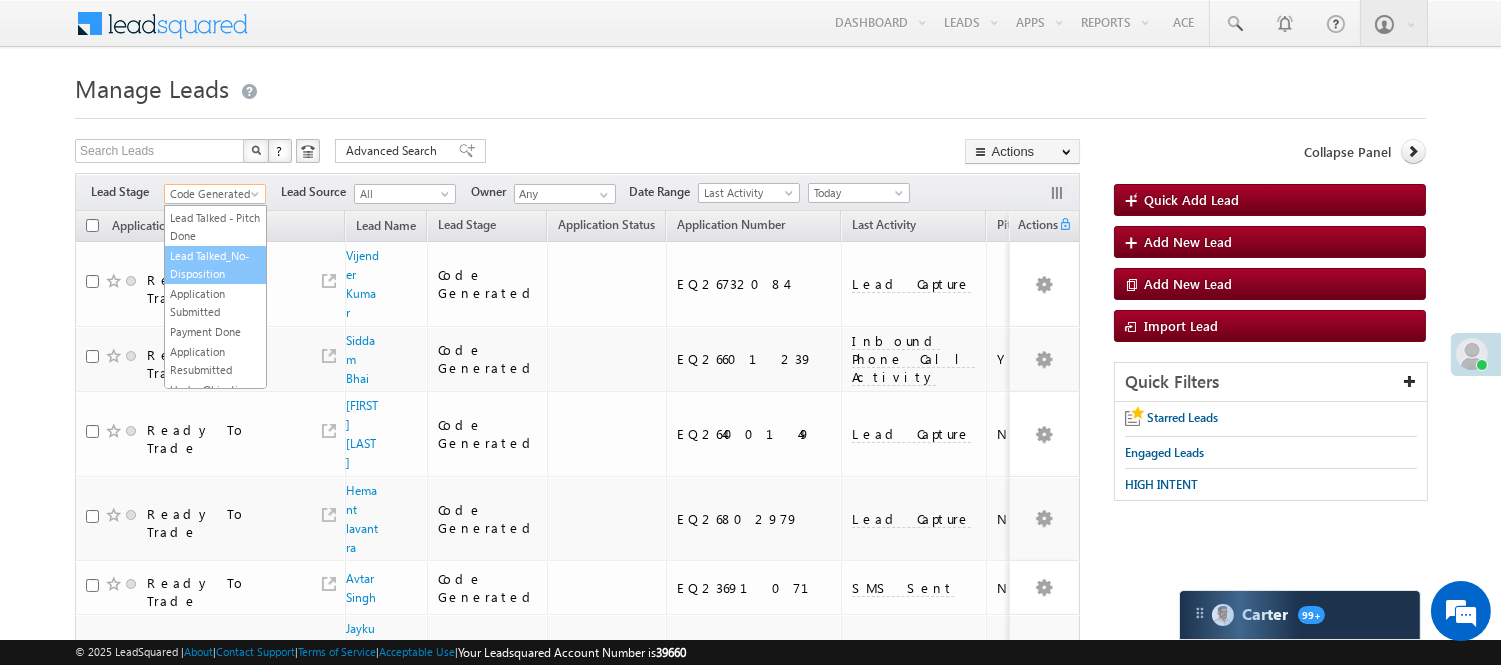 scroll, scrollTop: 0, scrollLeft: 0, axis: both 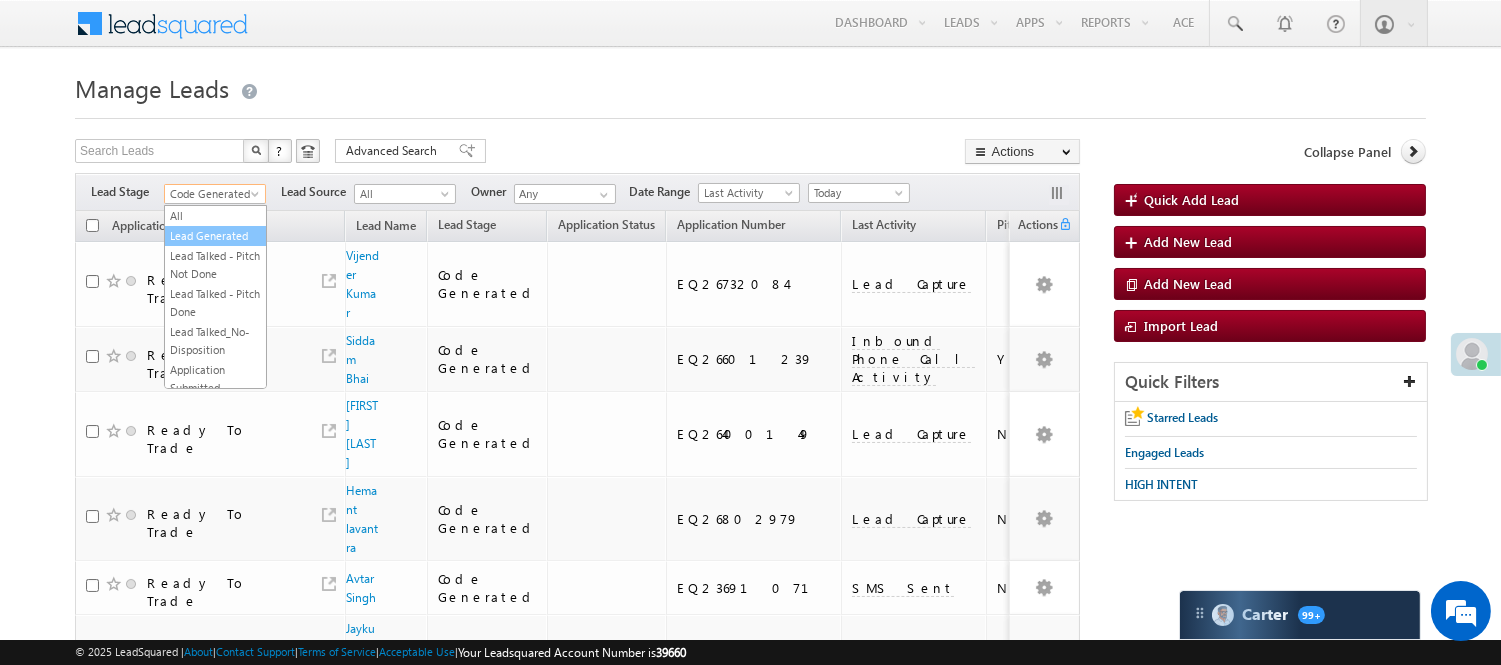 click on "Lead Generated" at bounding box center [215, 236] 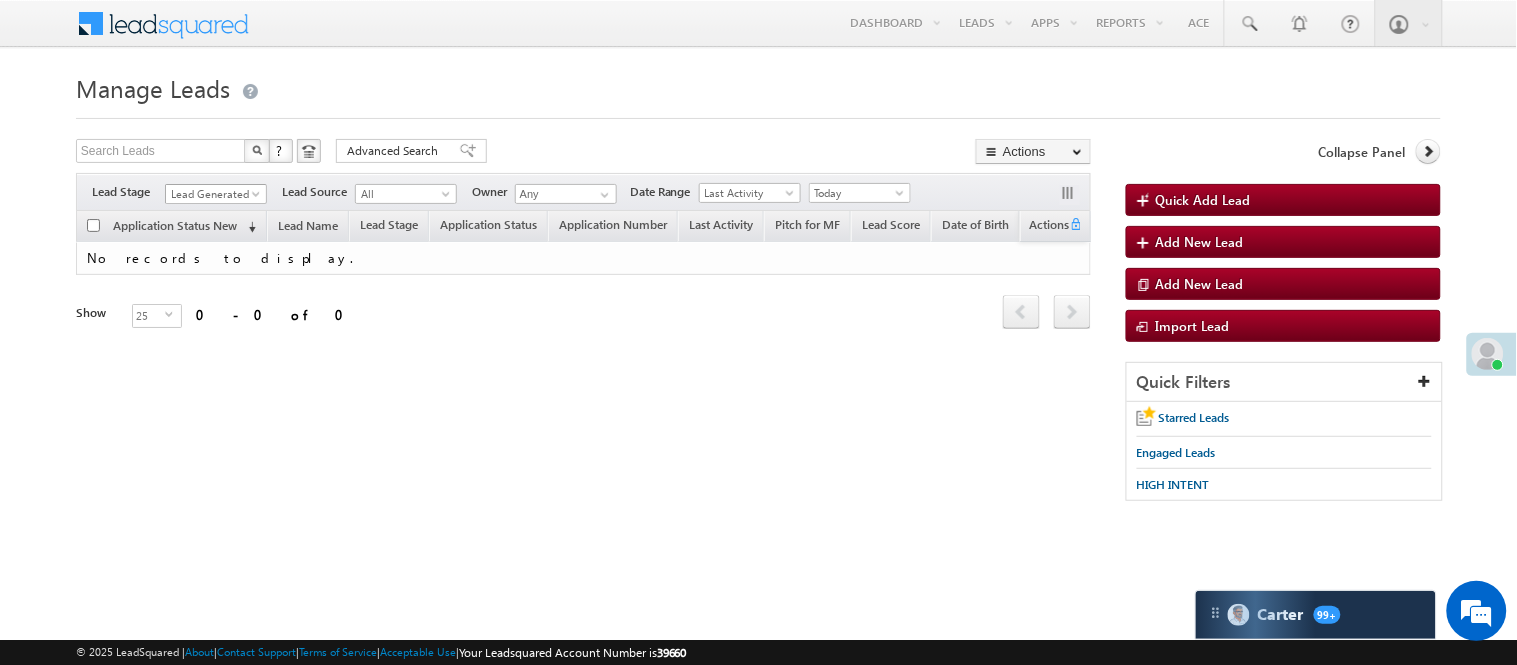 click on "Lead Generated" at bounding box center [213, 194] 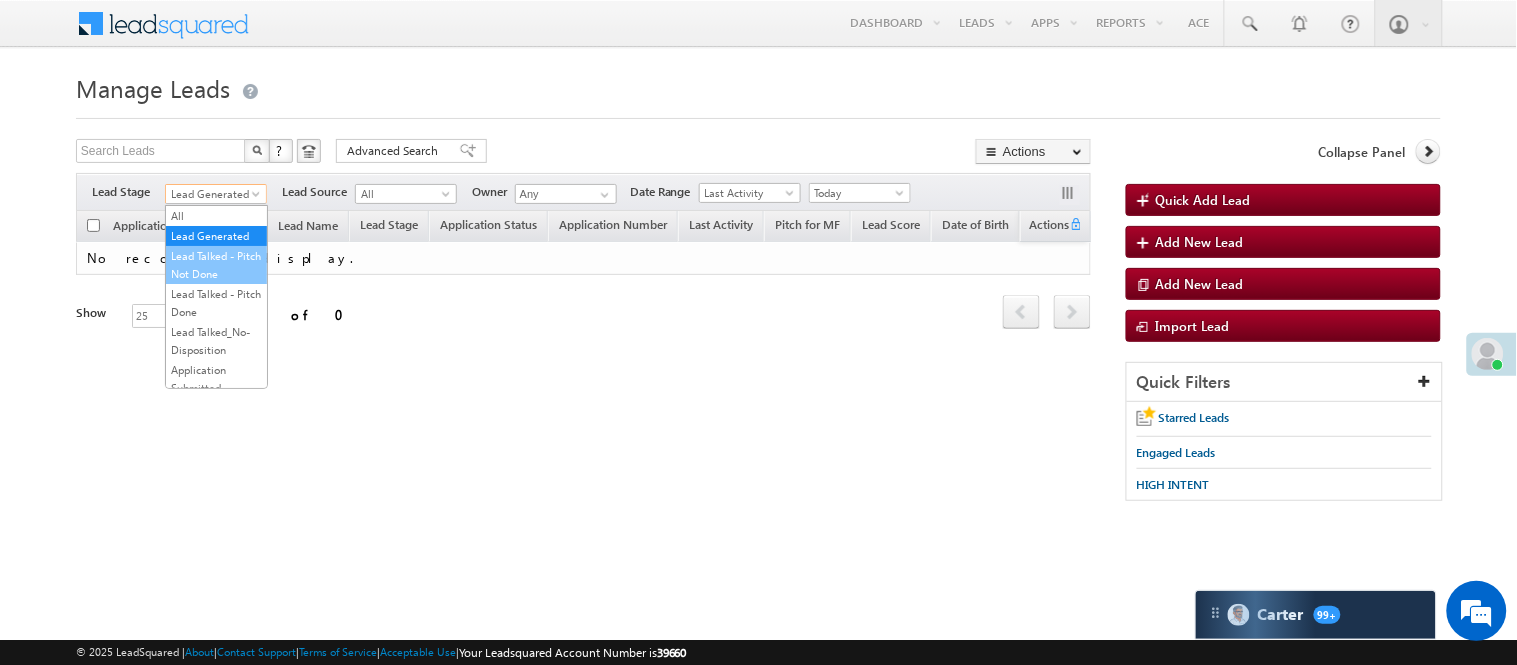 click on "Lead Talked - Pitch Not Done" at bounding box center [216, 265] 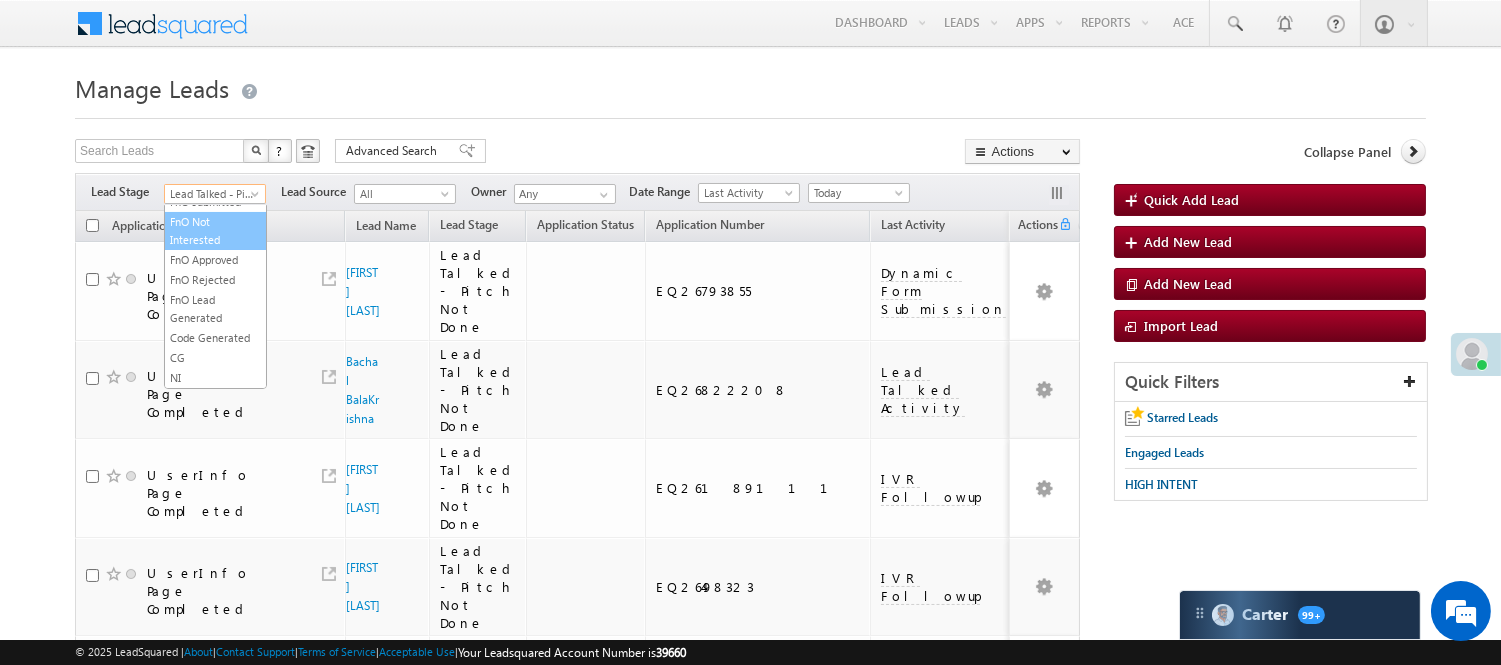 scroll, scrollTop: 496, scrollLeft: 0, axis: vertical 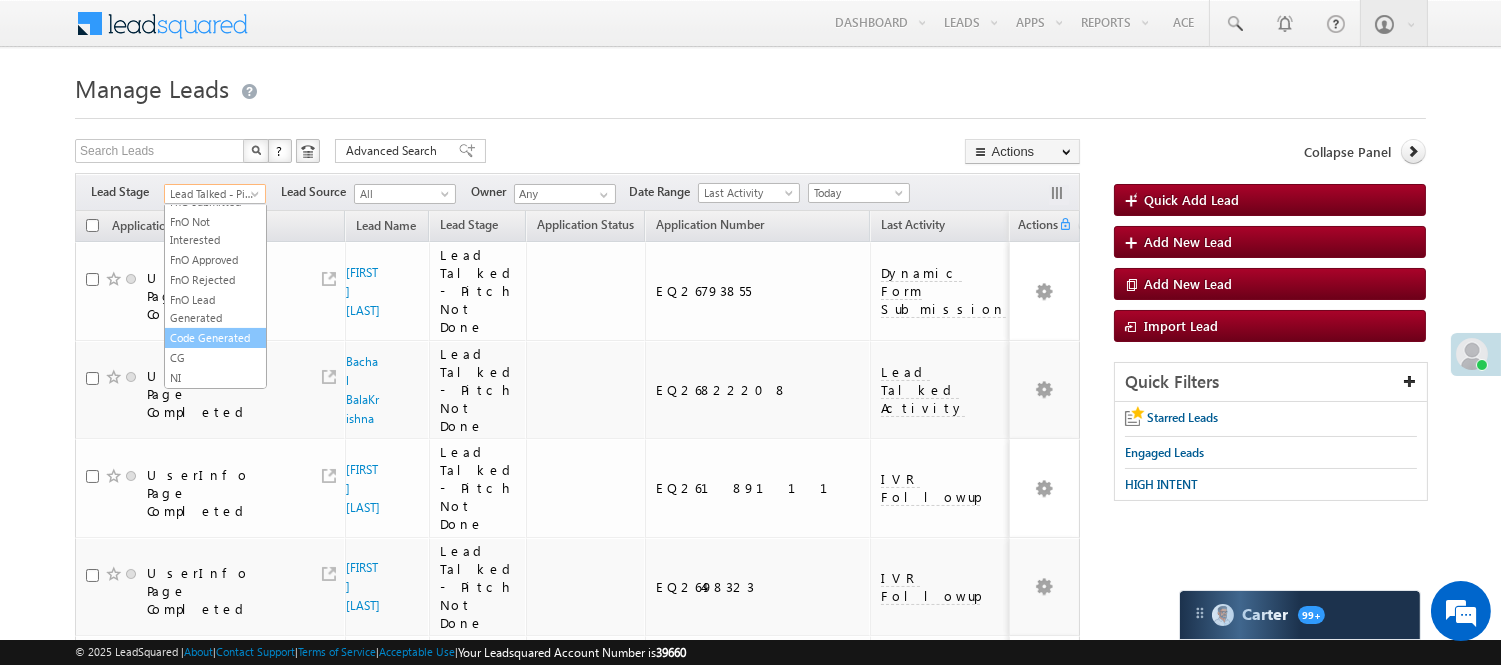 click on "Code Generated" at bounding box center [215, 338] 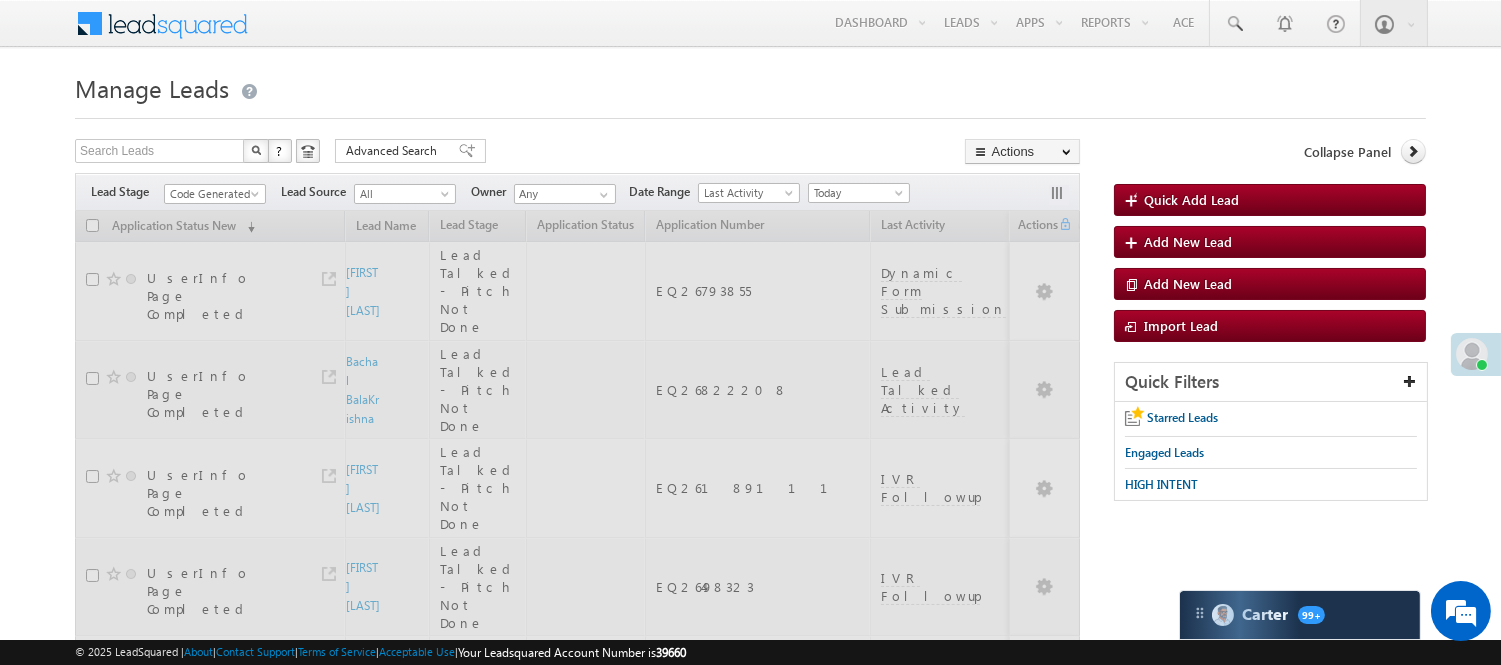 click on "Manage Leads" at bounding box center (750, 86) 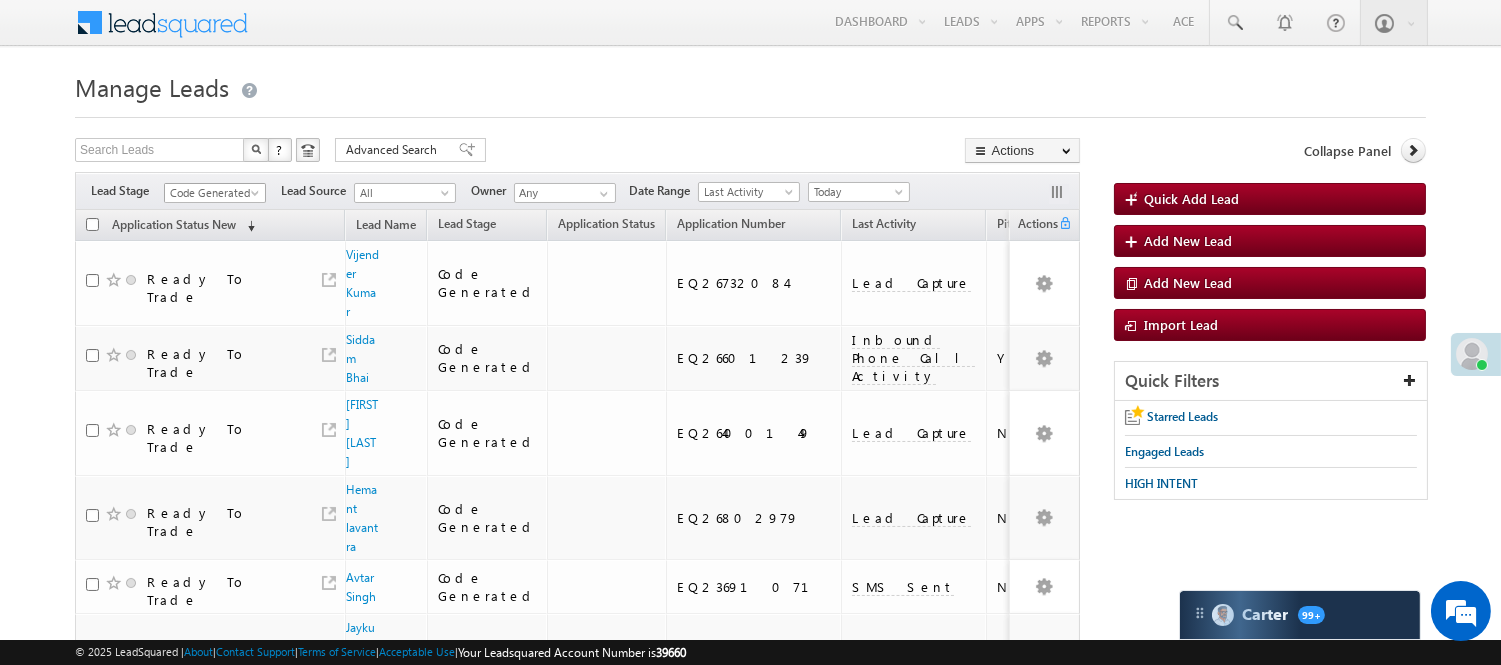 scroll, scrollTop: 0, scrollLeft: 0, axis: both 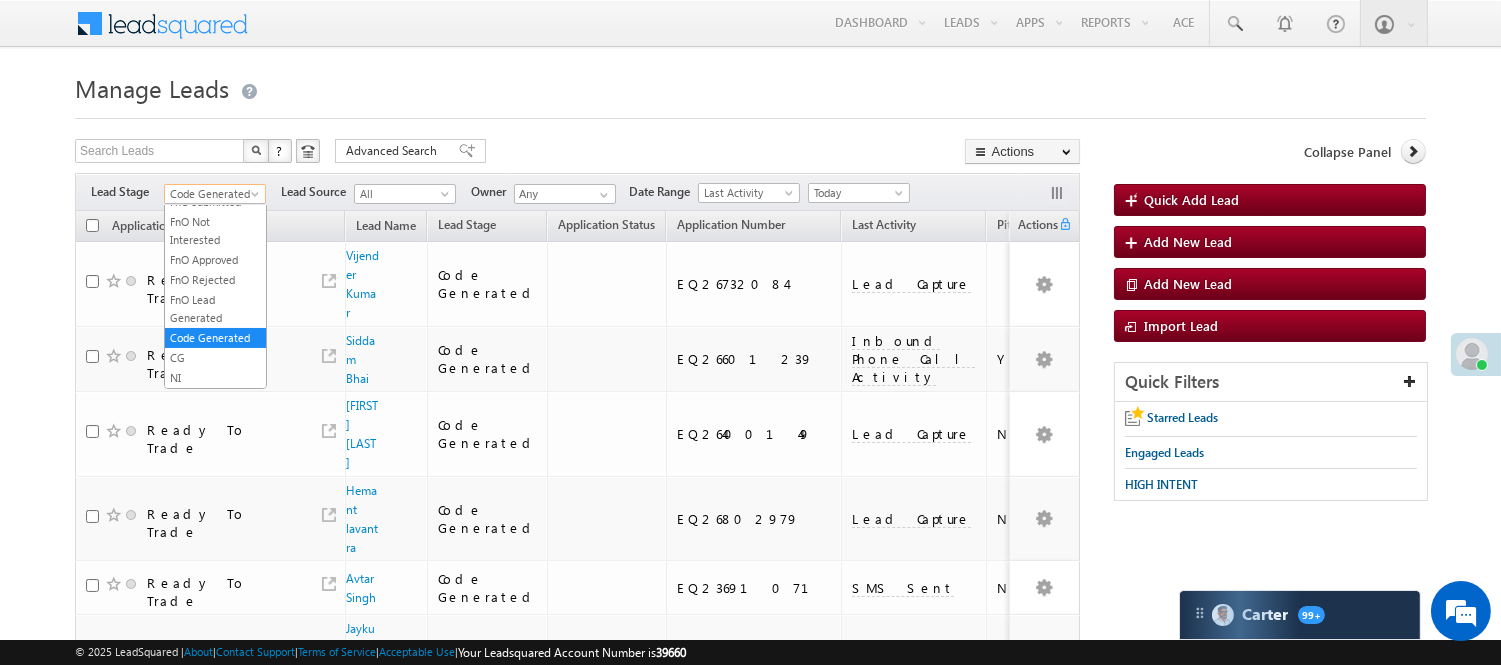 click on "Code Generated" at bounding box center [212, 194] 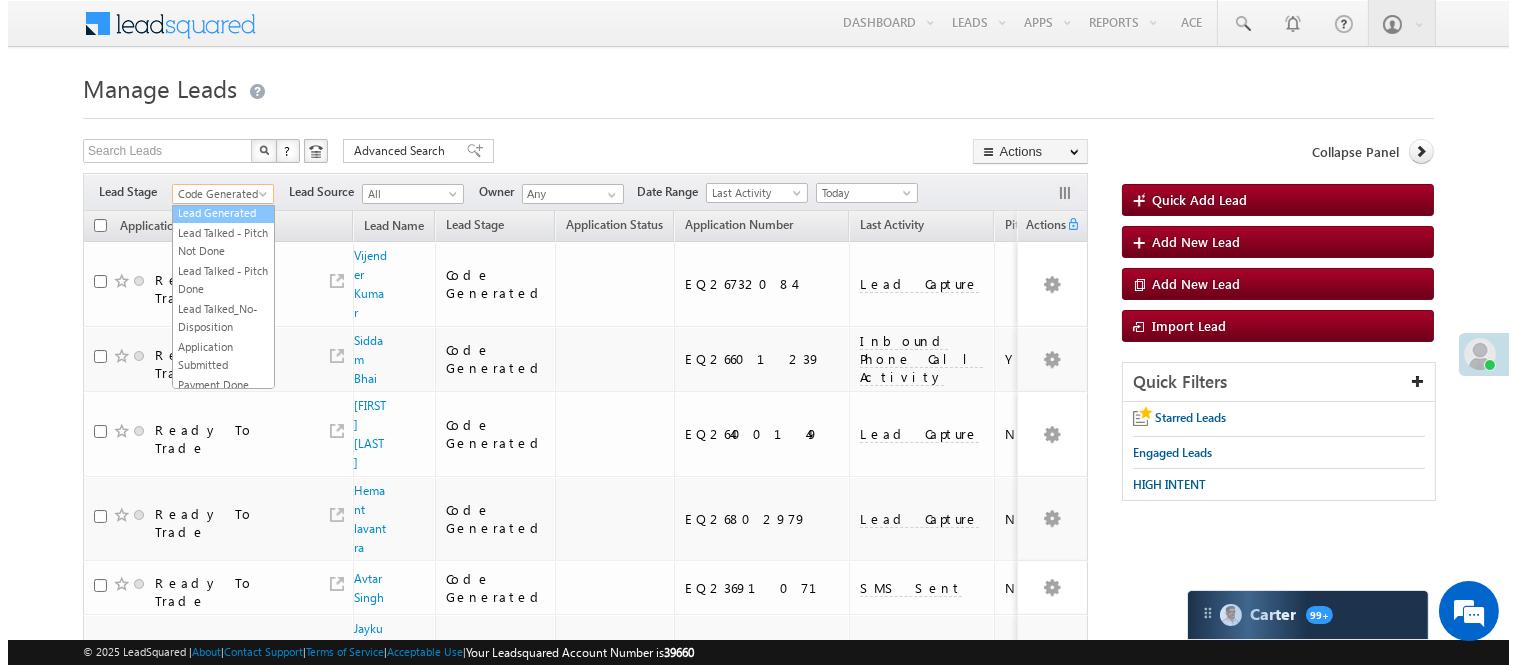 scroll, scrollTop: 0, scrollLeft: 0, axis: both 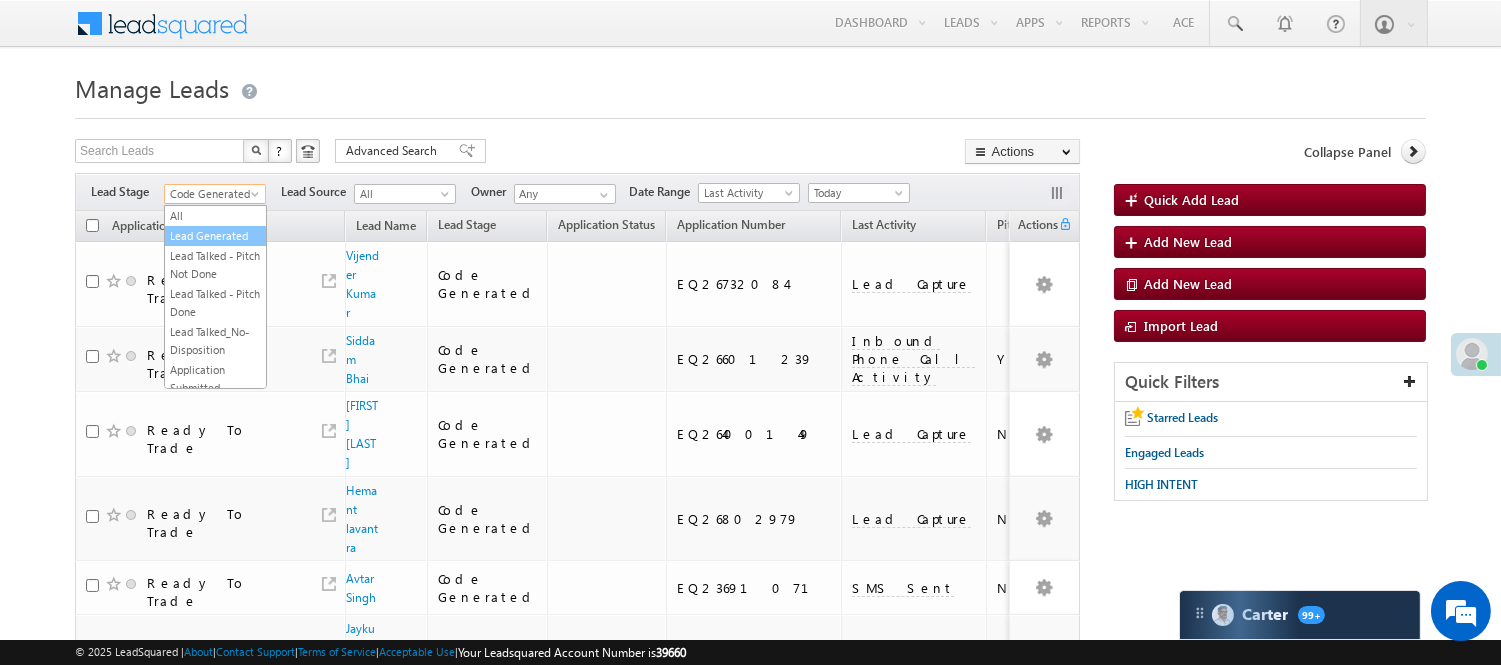 click on "Lead Generated" at bounding box center [215, 236] 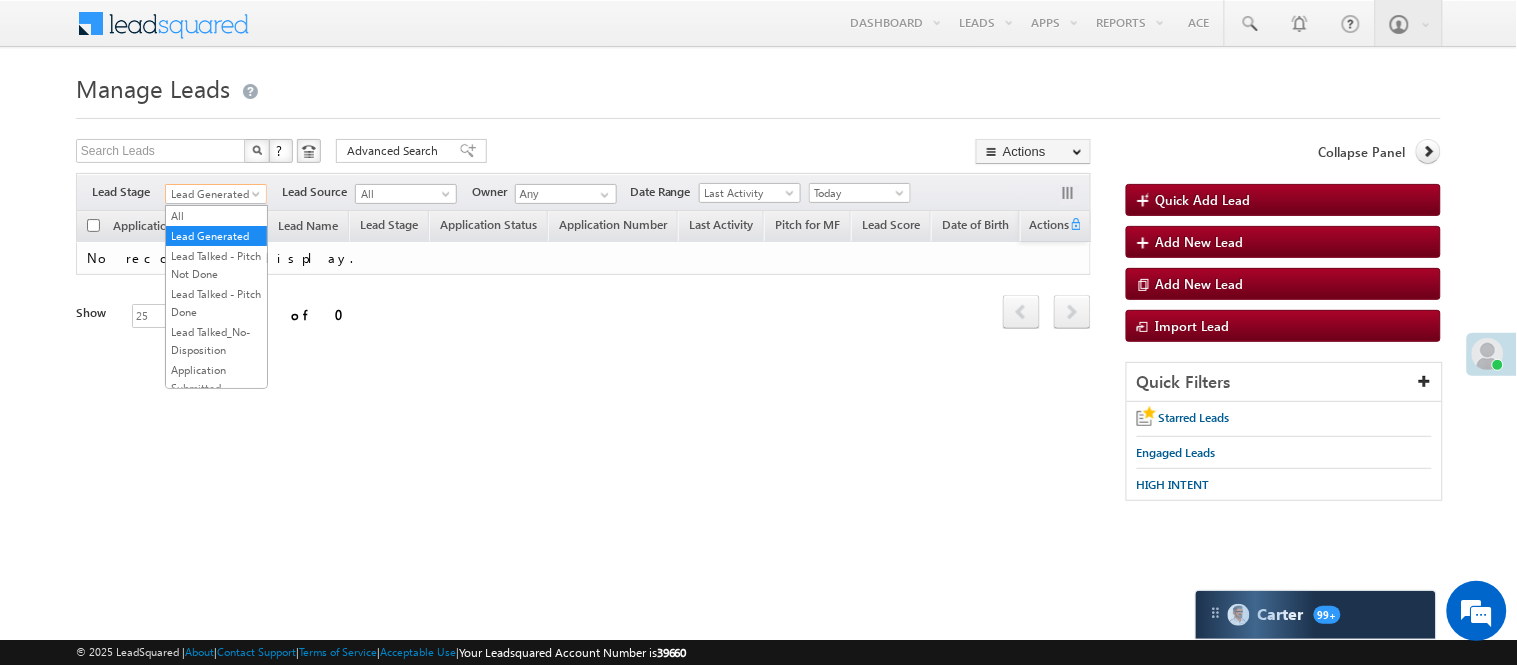 click on "Lead Generated" at bounding box center [213, 194] 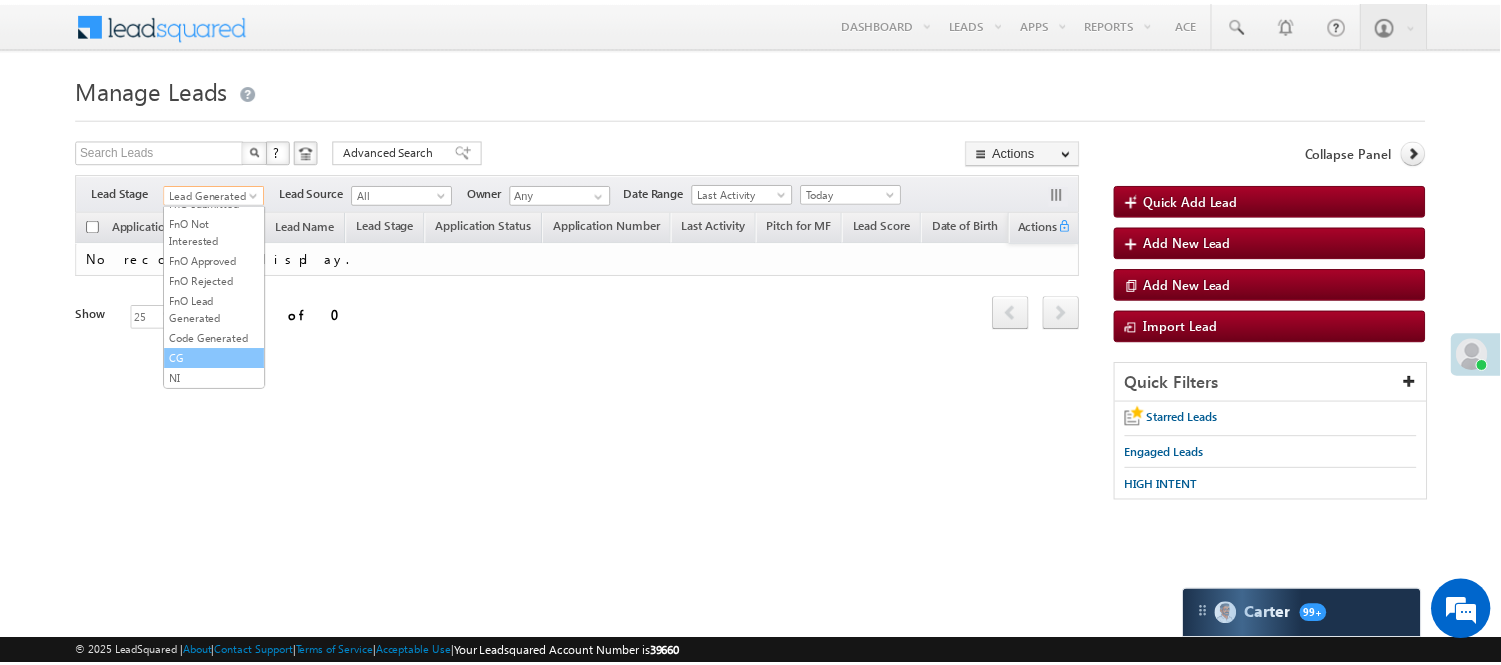 scroll, scrollTop: 496, scrollLeft: 0, axis: vertical 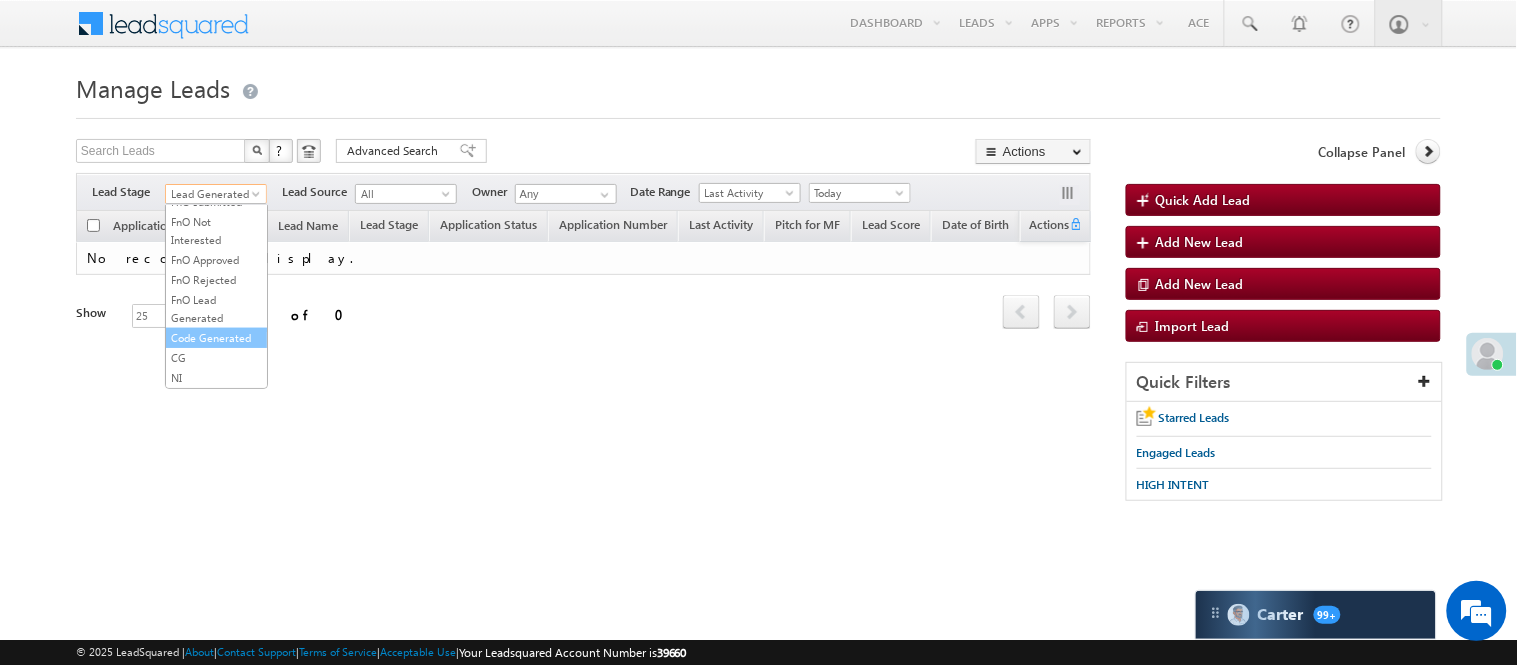 click on "Code Generated" at bounding box center (216, 338) 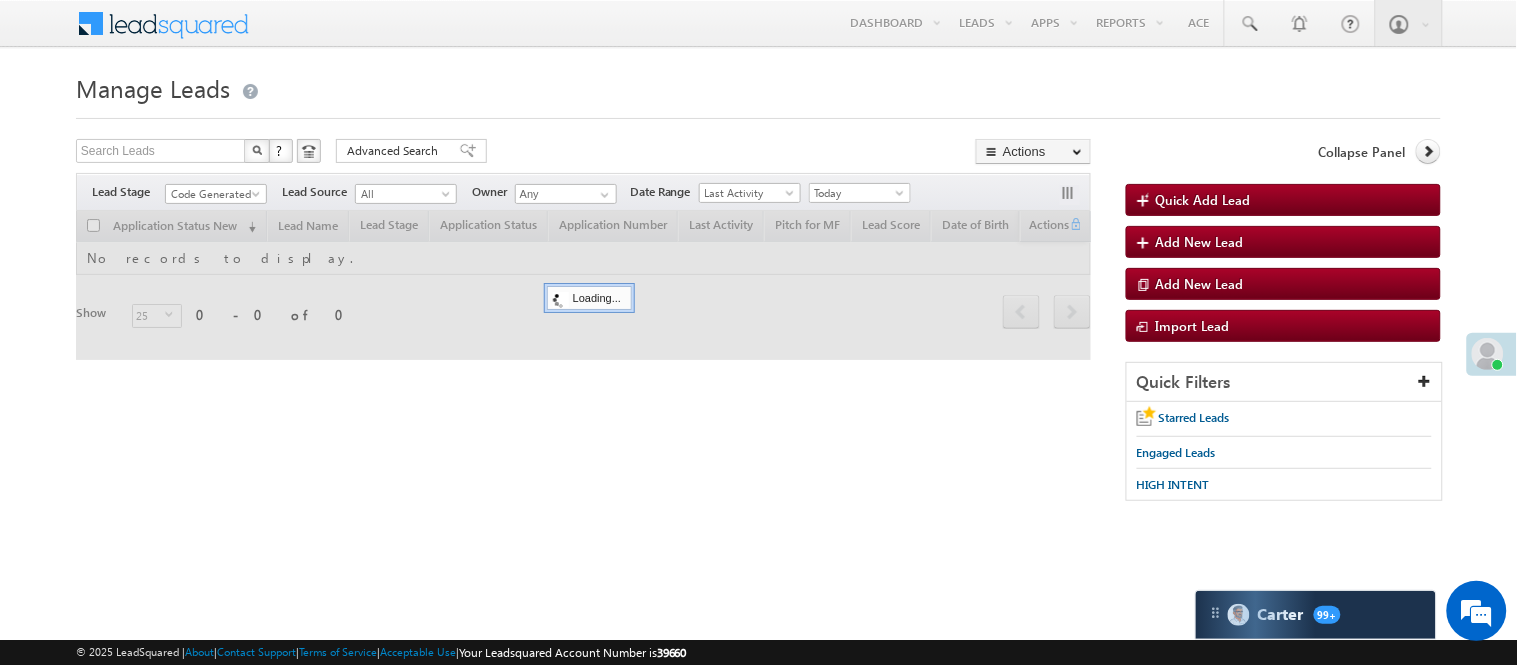 click at bounding box center (758, 112) 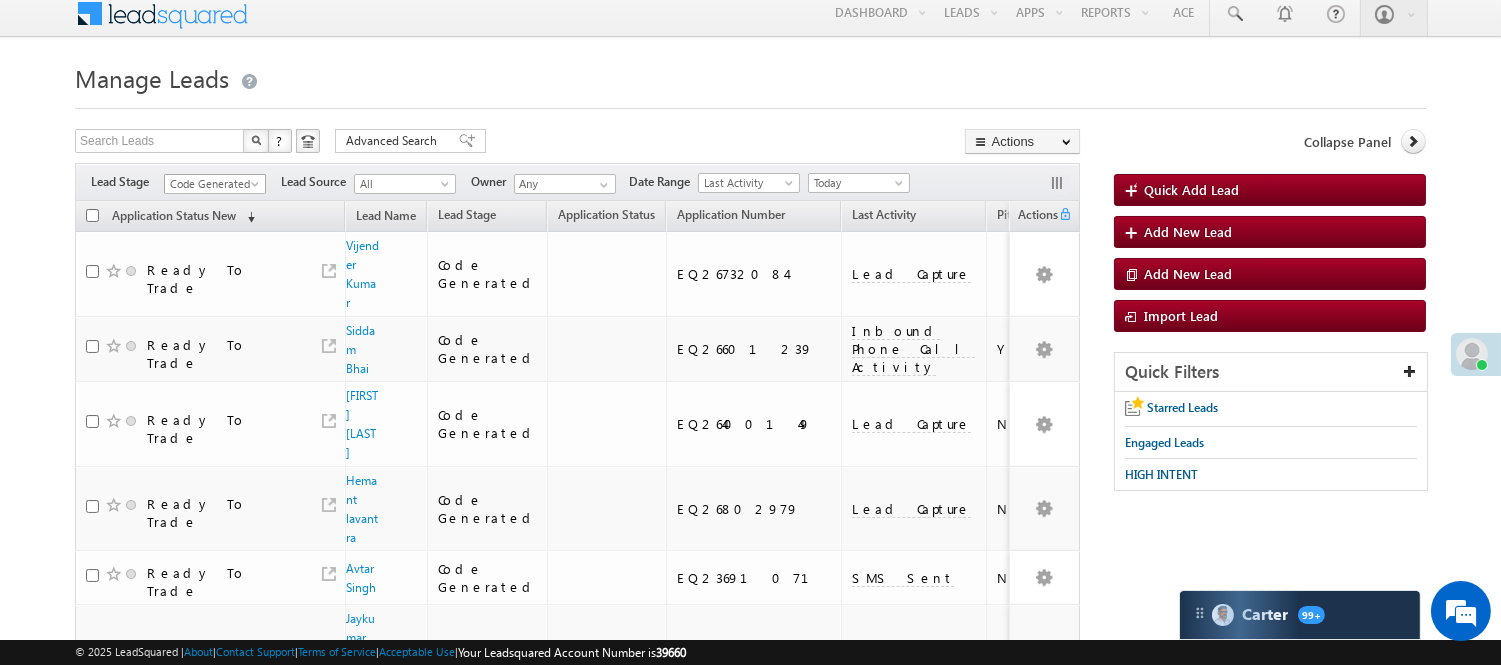 scroll, scrollTop: 0, scrollLeft: 0, axis: both 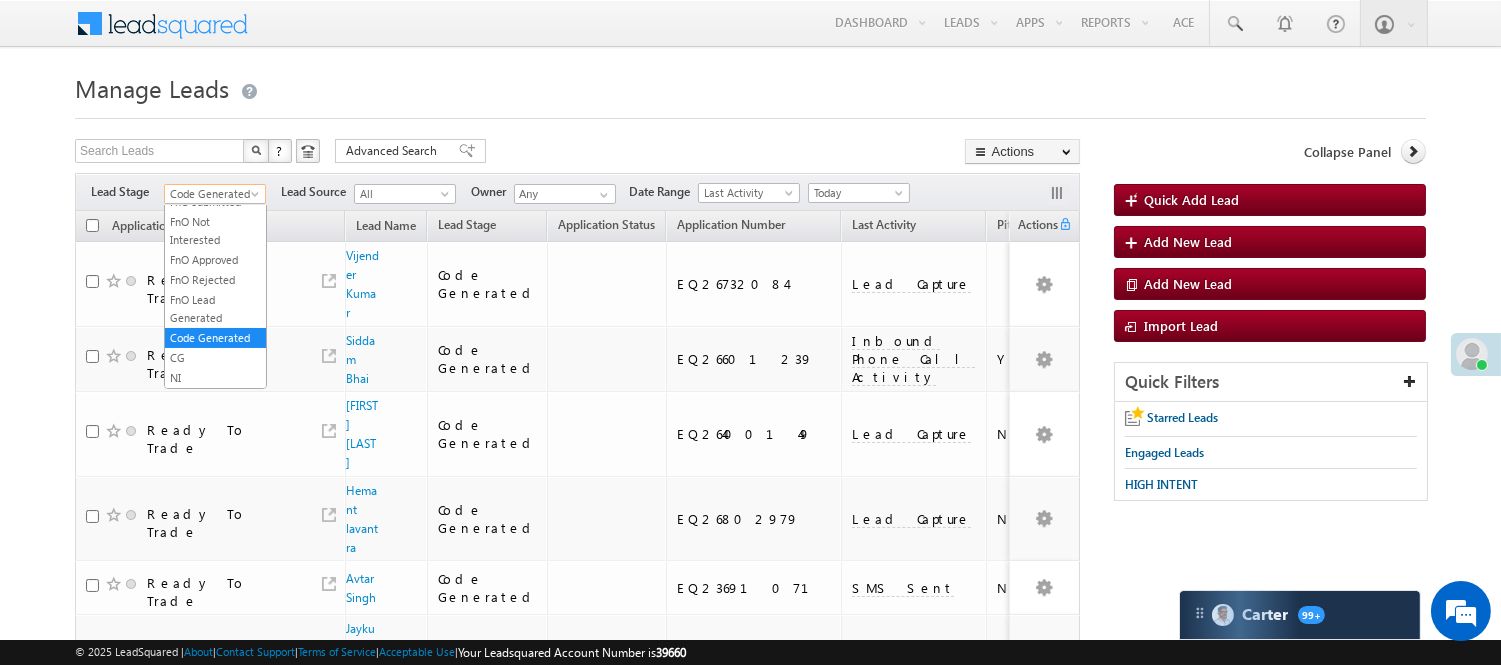 click on "Code Generated" at bounding box center (212, 194) 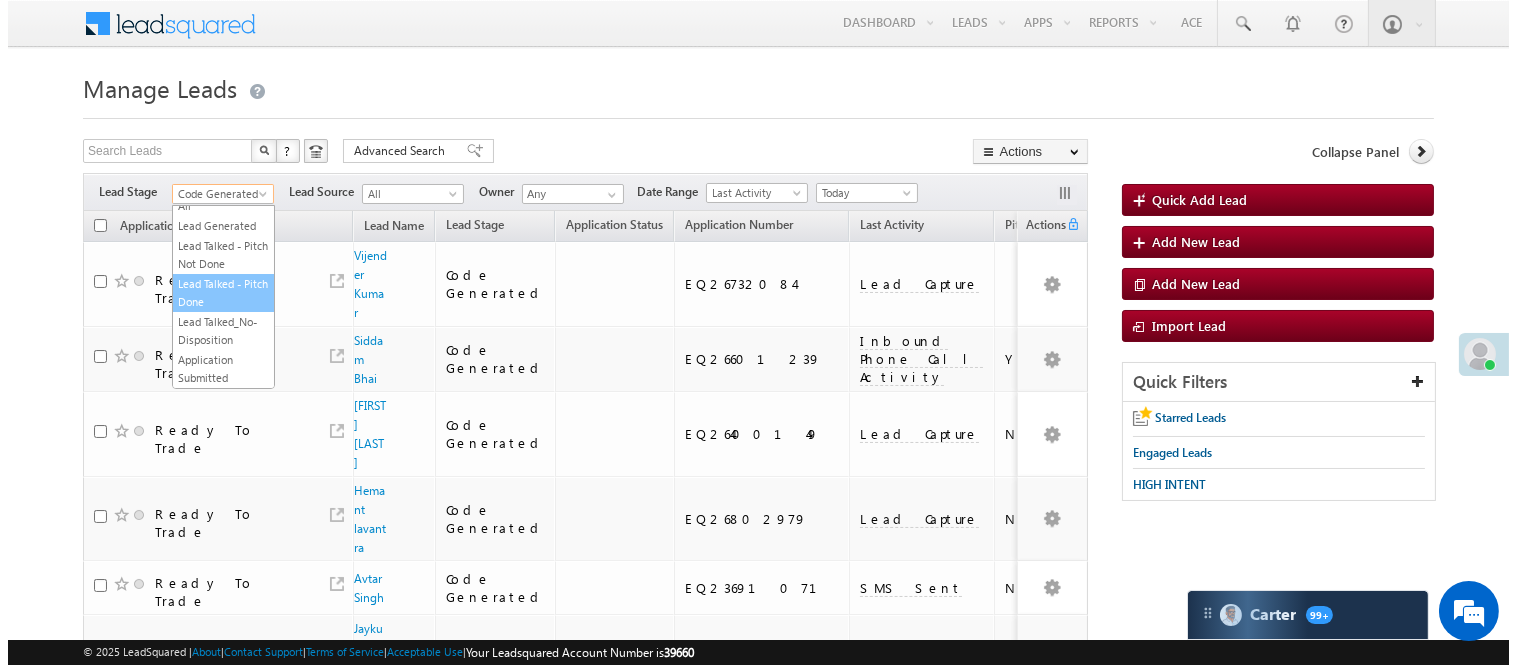 scroll, scrollTop: 0, scrollLeft: 0, axis: both 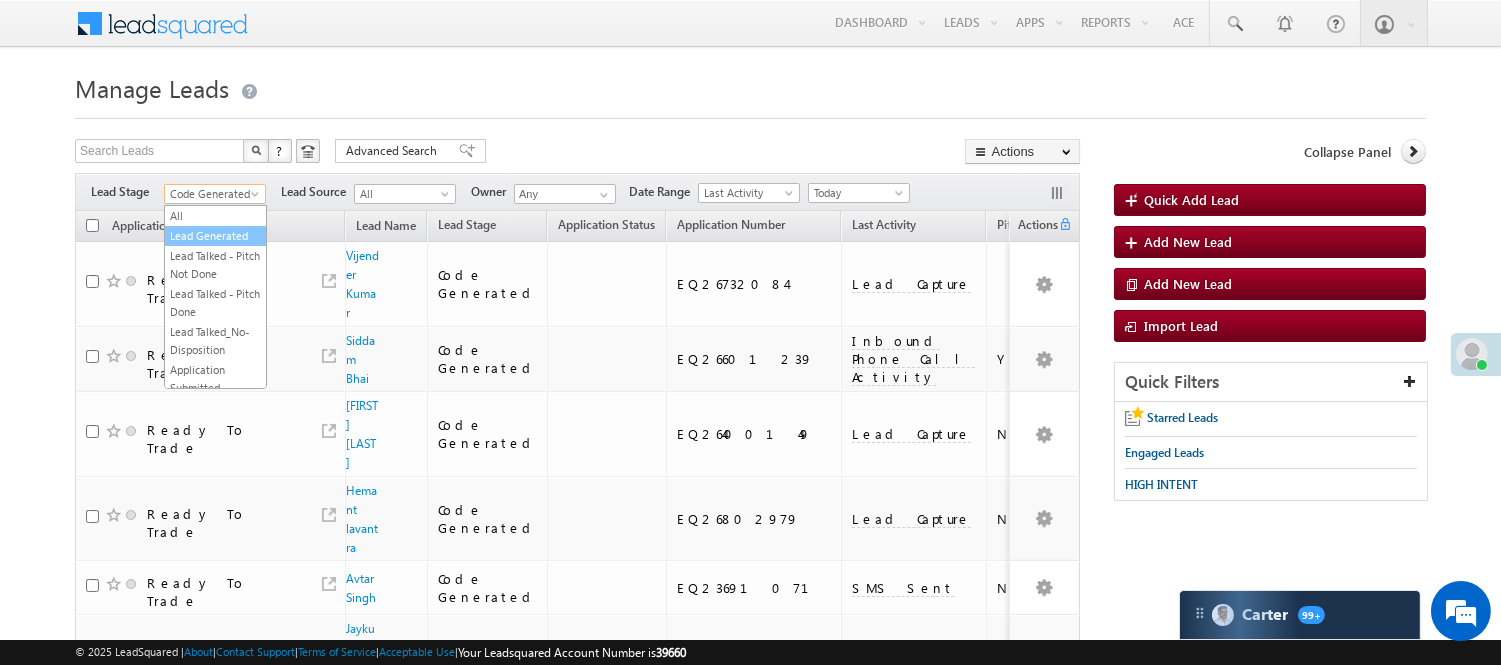 click on "Lead Generated" at bounding box center (215, 236) 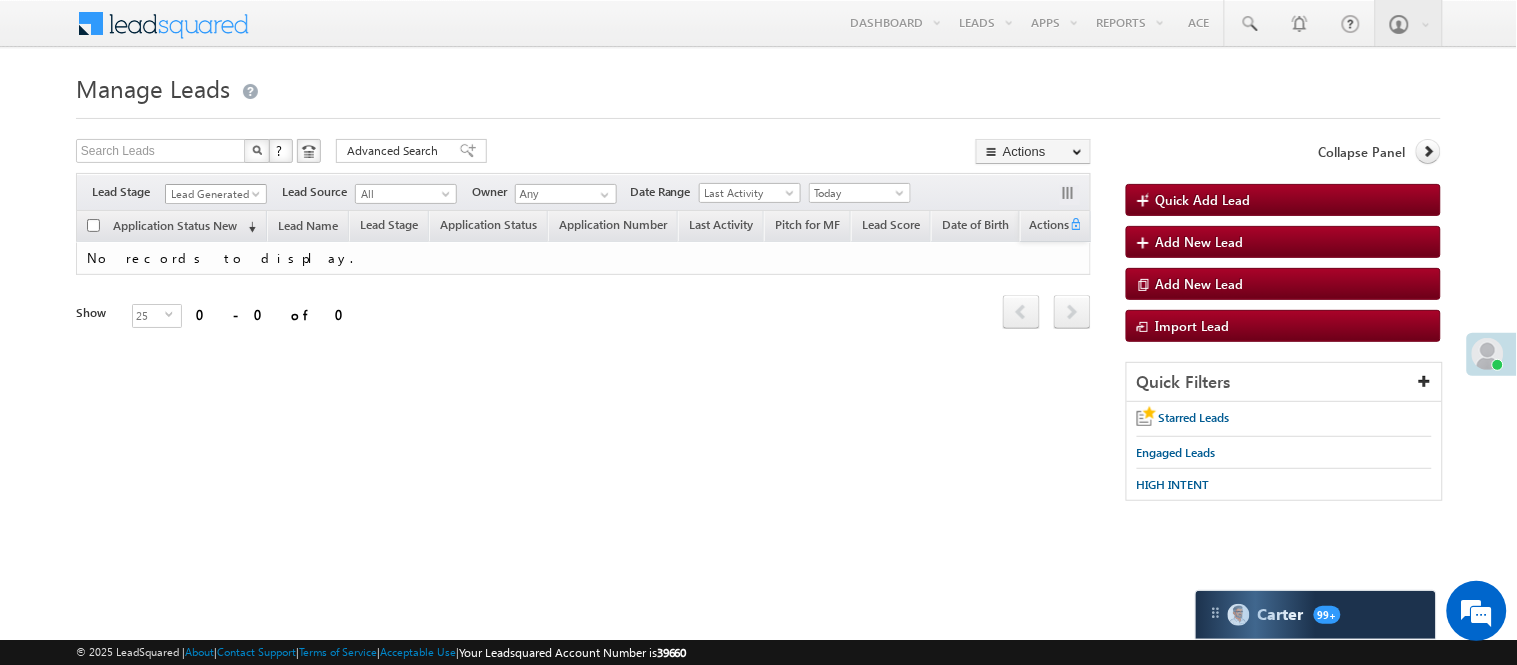 click on "Lead Generated" at bounding box center [213, 194] 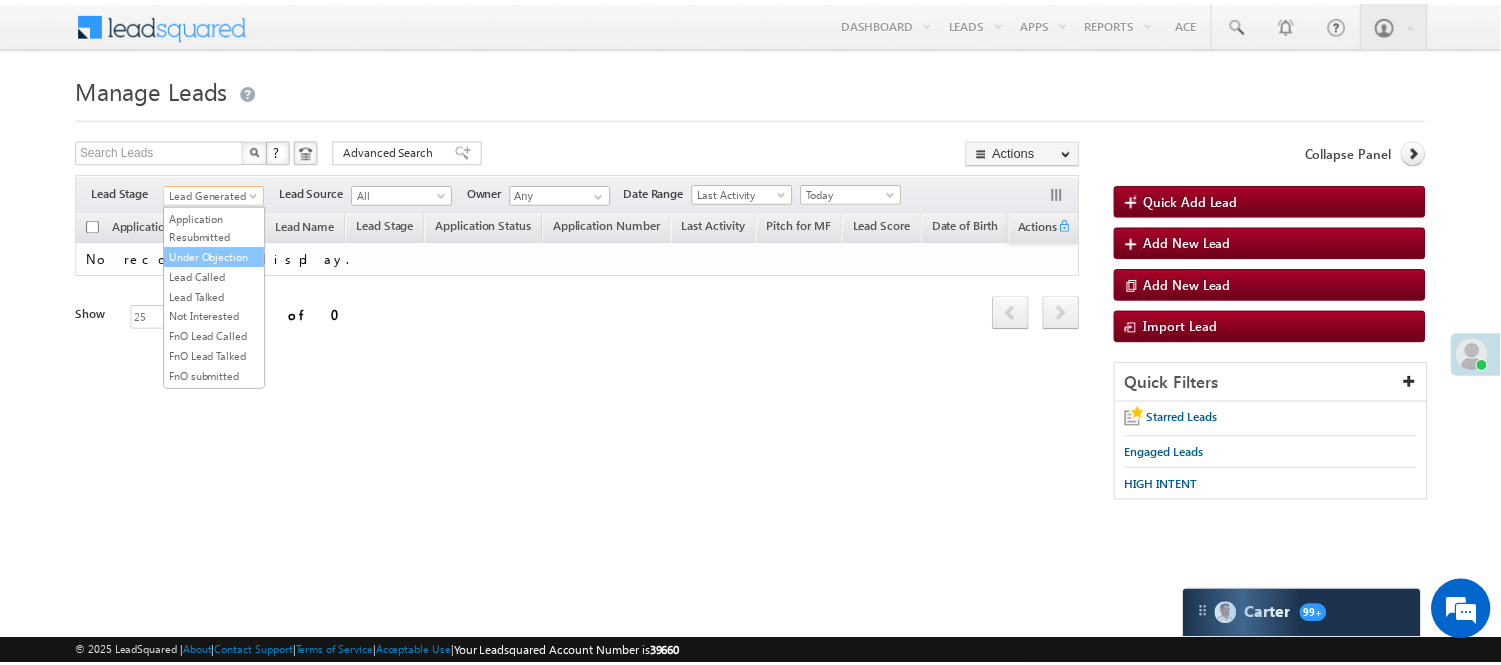 scroll, scrollTop: 222, scrollLeft: 0, axis: vertical 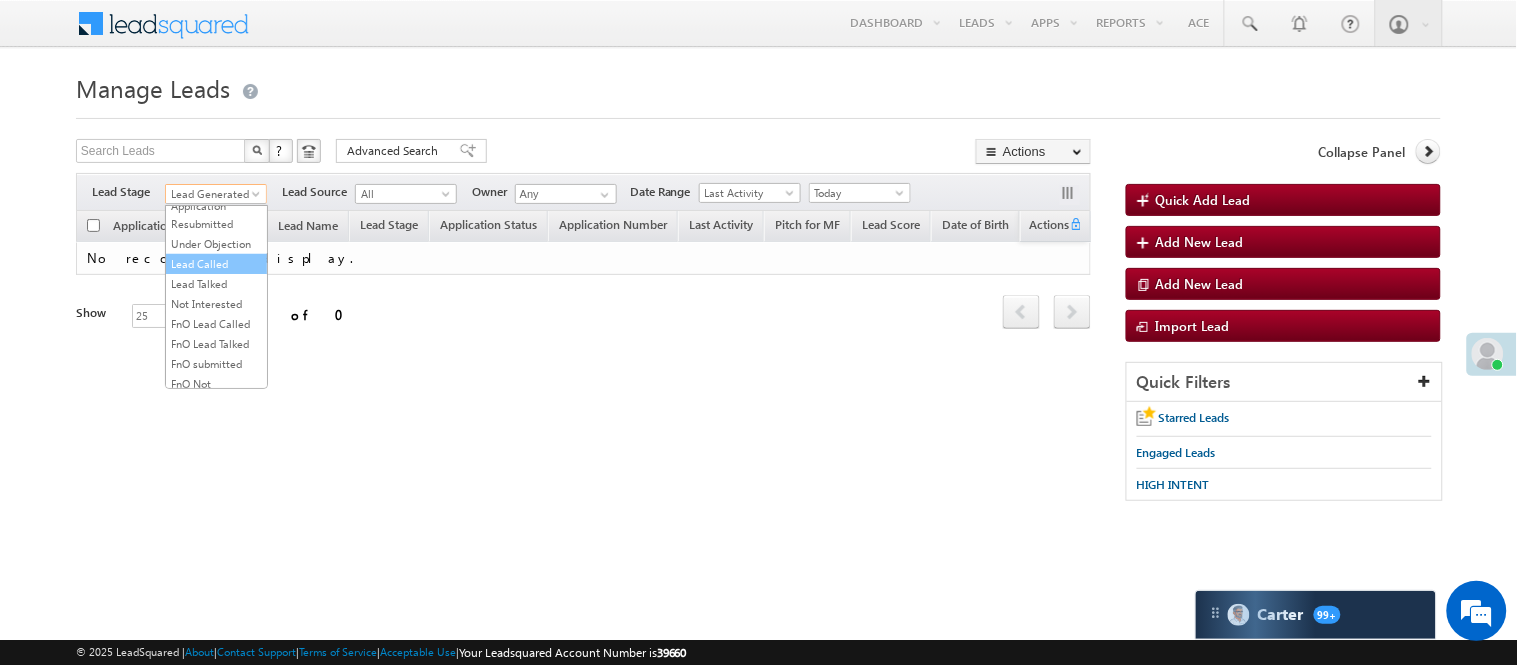 click on "Lead Called" at bounding box center [216, 264] 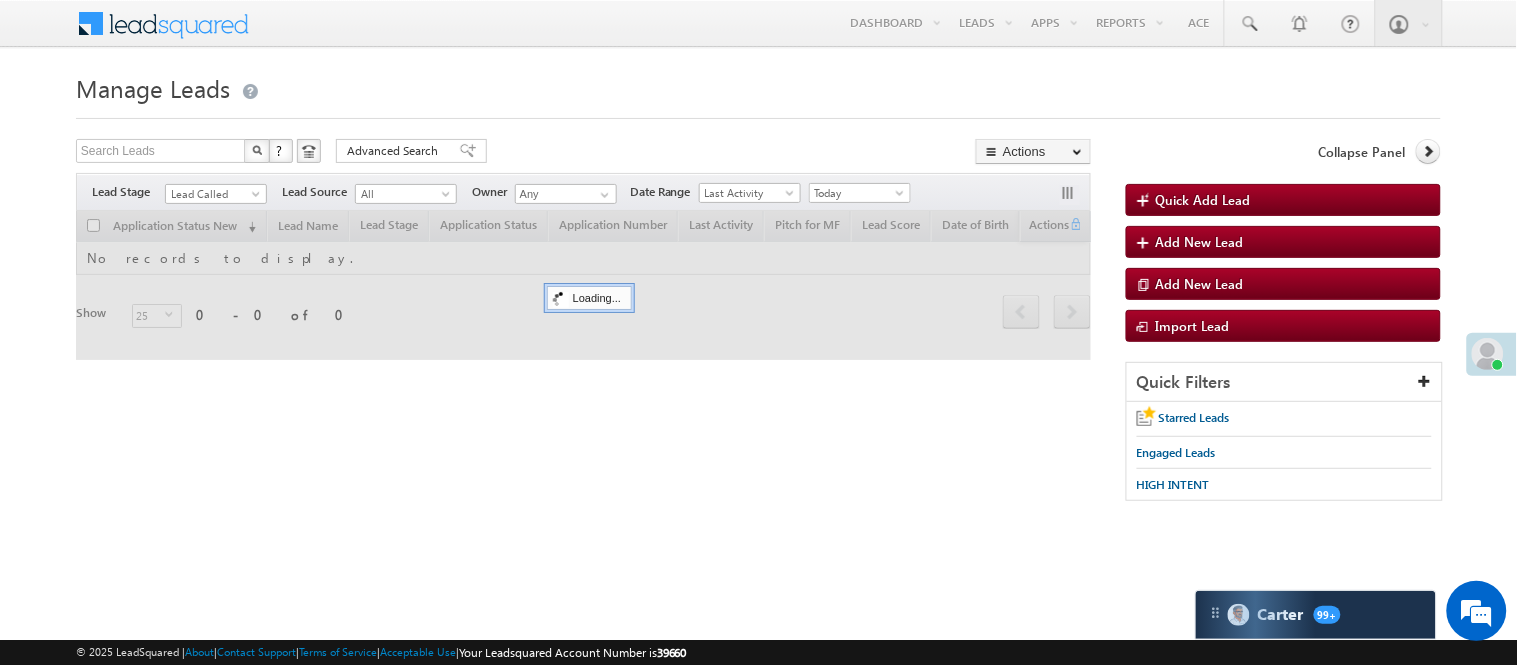 click on "Manage Leads" at bounding box center [758, 86] 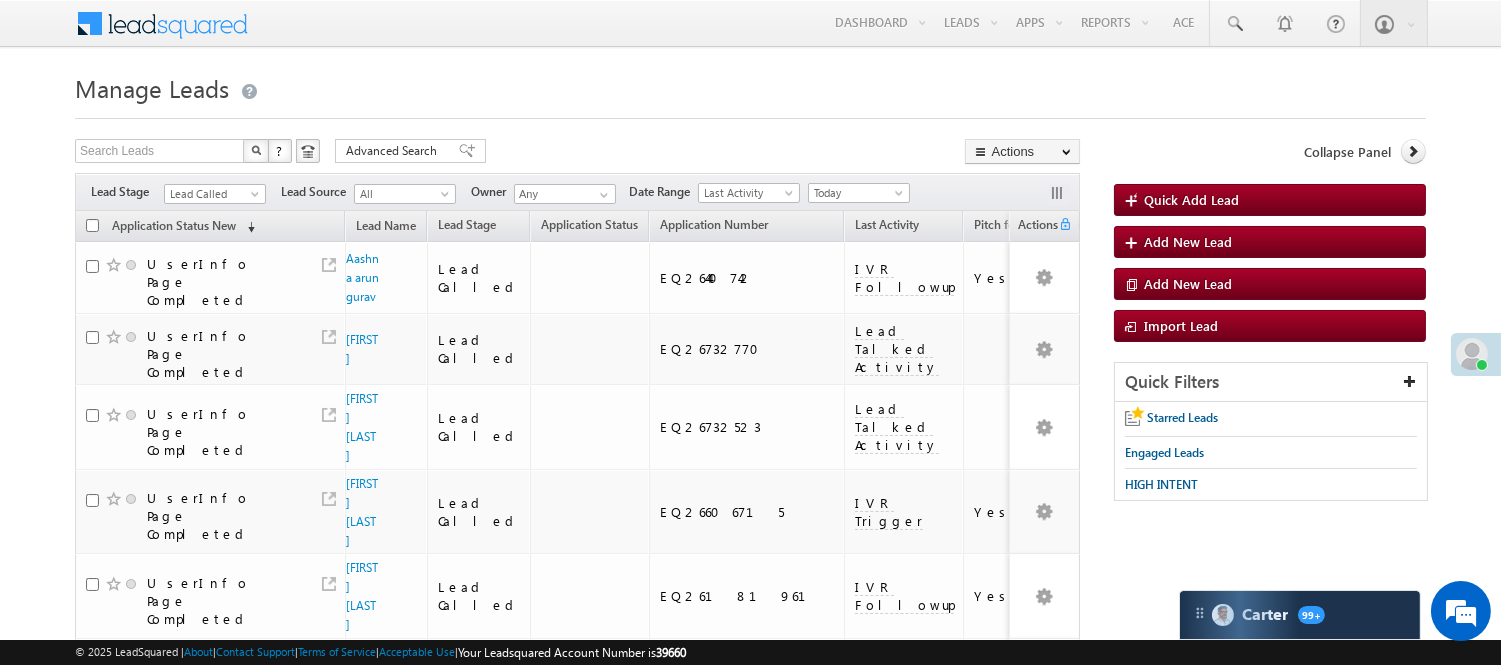 click on "Filters
Lead Stage
All Lead Generated Lead Talked - Pitch Not Done Lead Talked - Pitch Done Lead Talked_No-Disposition Application Submitted Payment Done Application Resubmitted Under Objection Lead Called Lead Talked Not Interested FnO Lead Called FnO Lead Talked FnO submitted FnO Not Interested FnO Approved FnO Rejected FnO Lead Generated Code Generated CG NI Lead Called
Lead Source
All All
Owner Any Any Go" at bounding box center (577, 192) 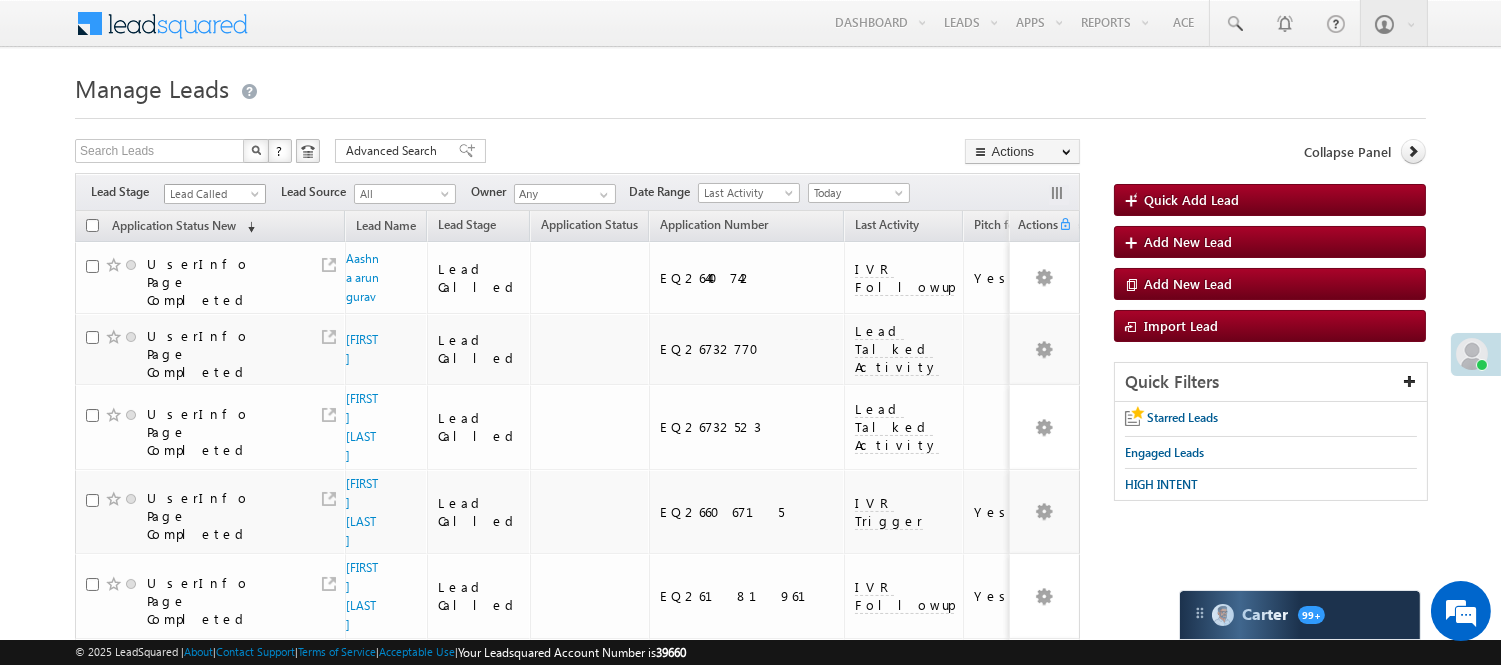 click on "Lead Called" at bounding box center [212, 194] 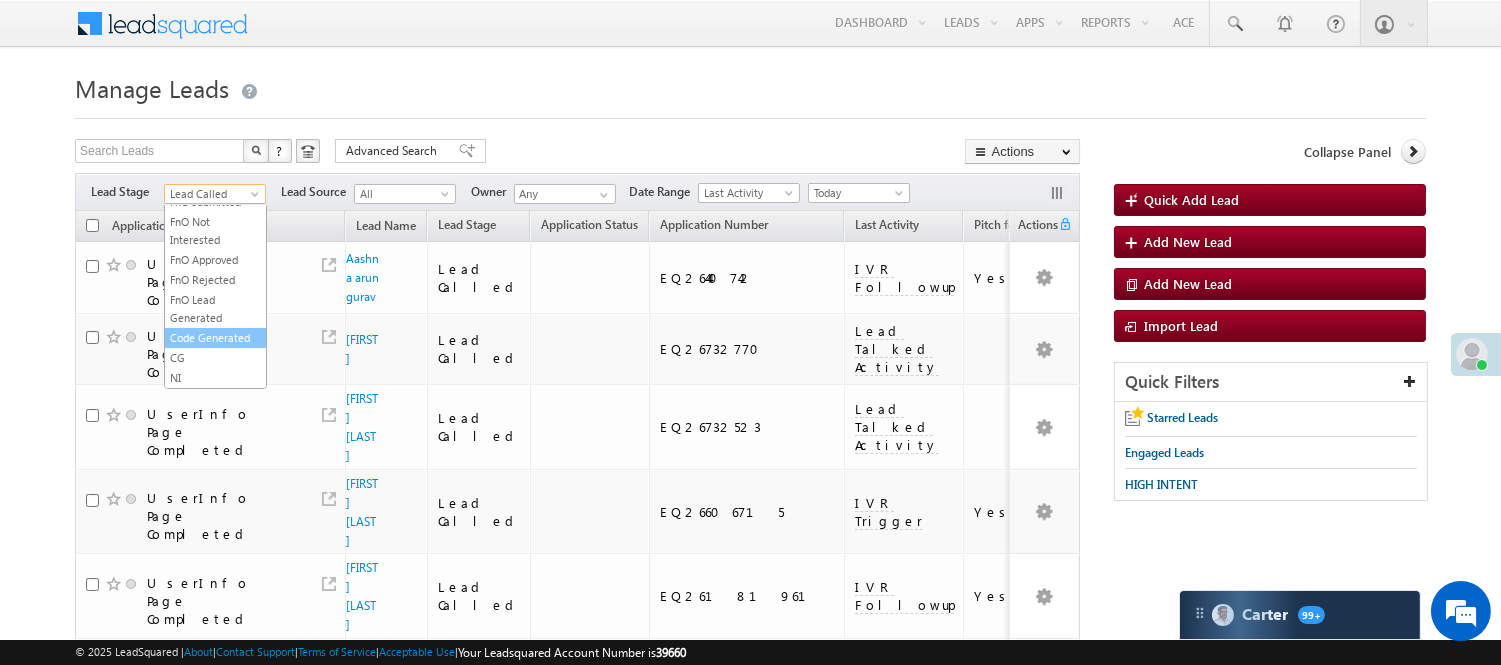 scroll, scrollTop: 496, scrollLeft: 0, axis: vertical 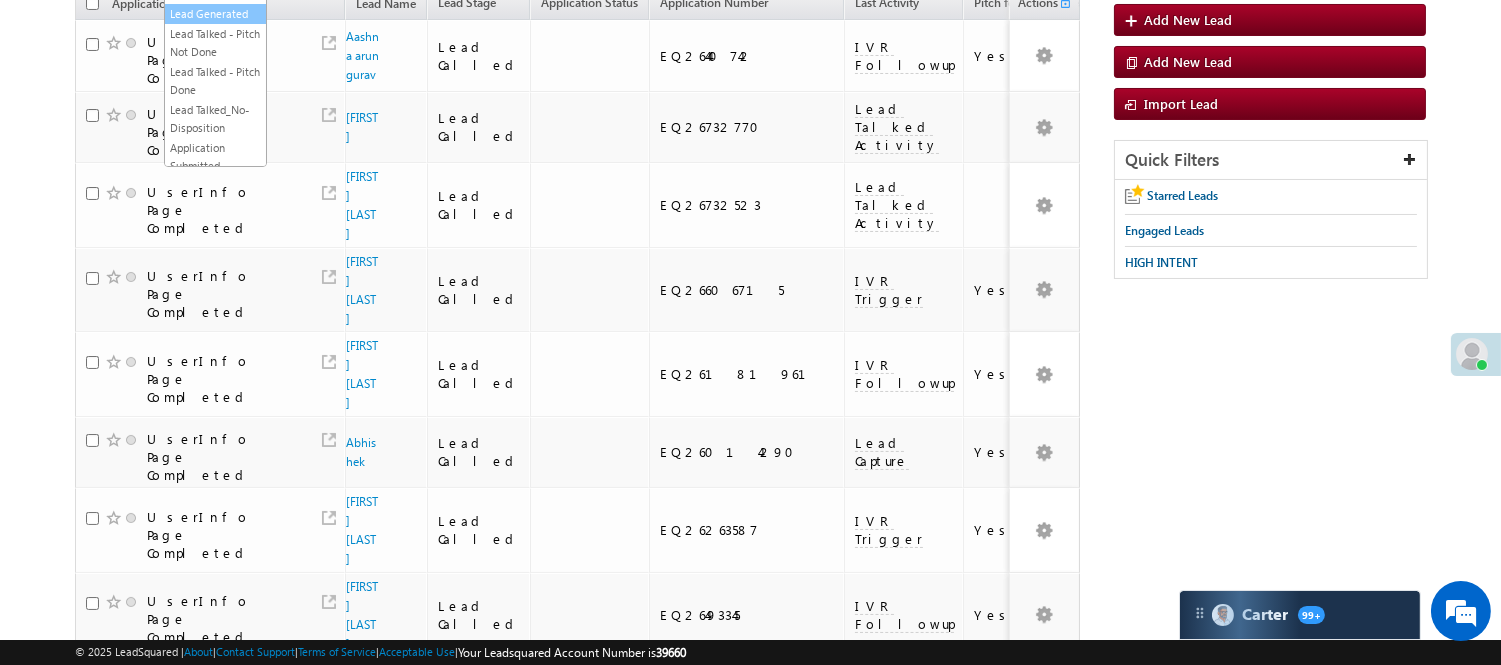 click on "Lead Generated" at bounding box center [215, 14] 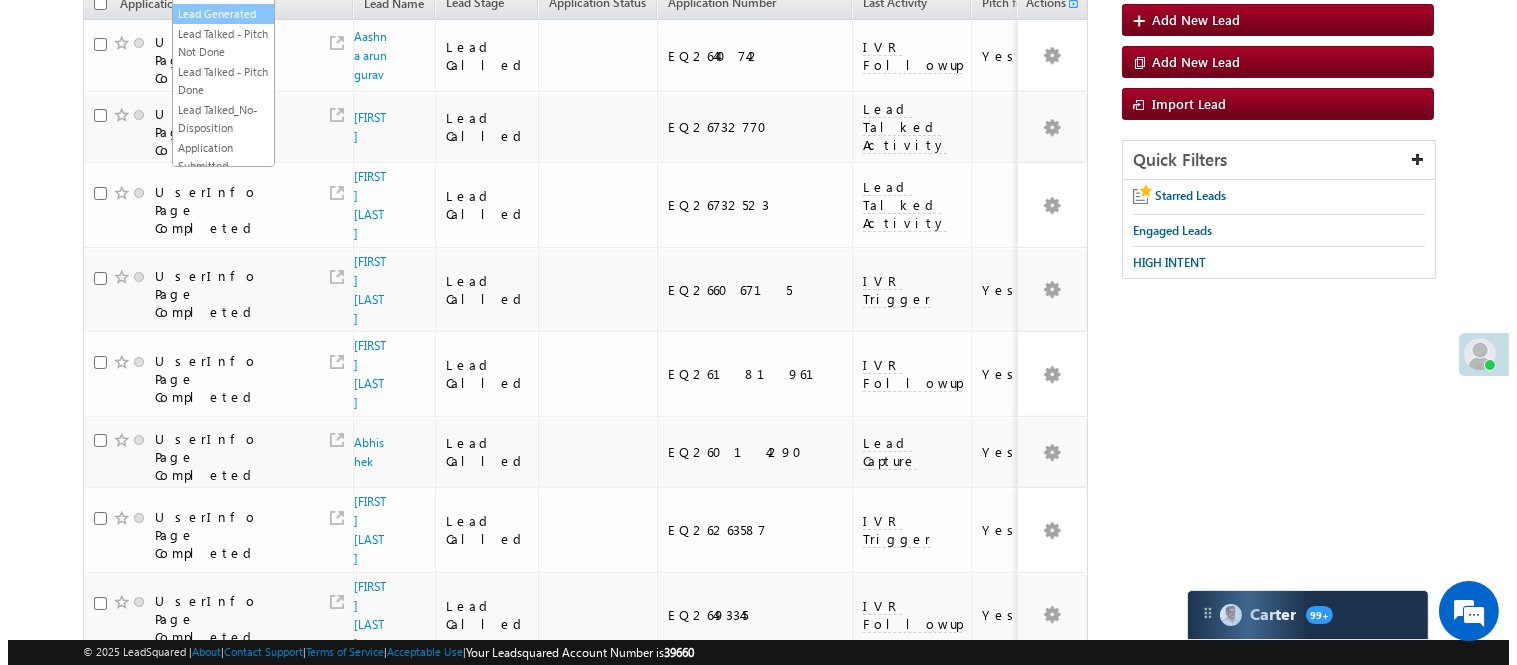 scroll, scrollTop: 0, scrollLeft: 0, axis: both 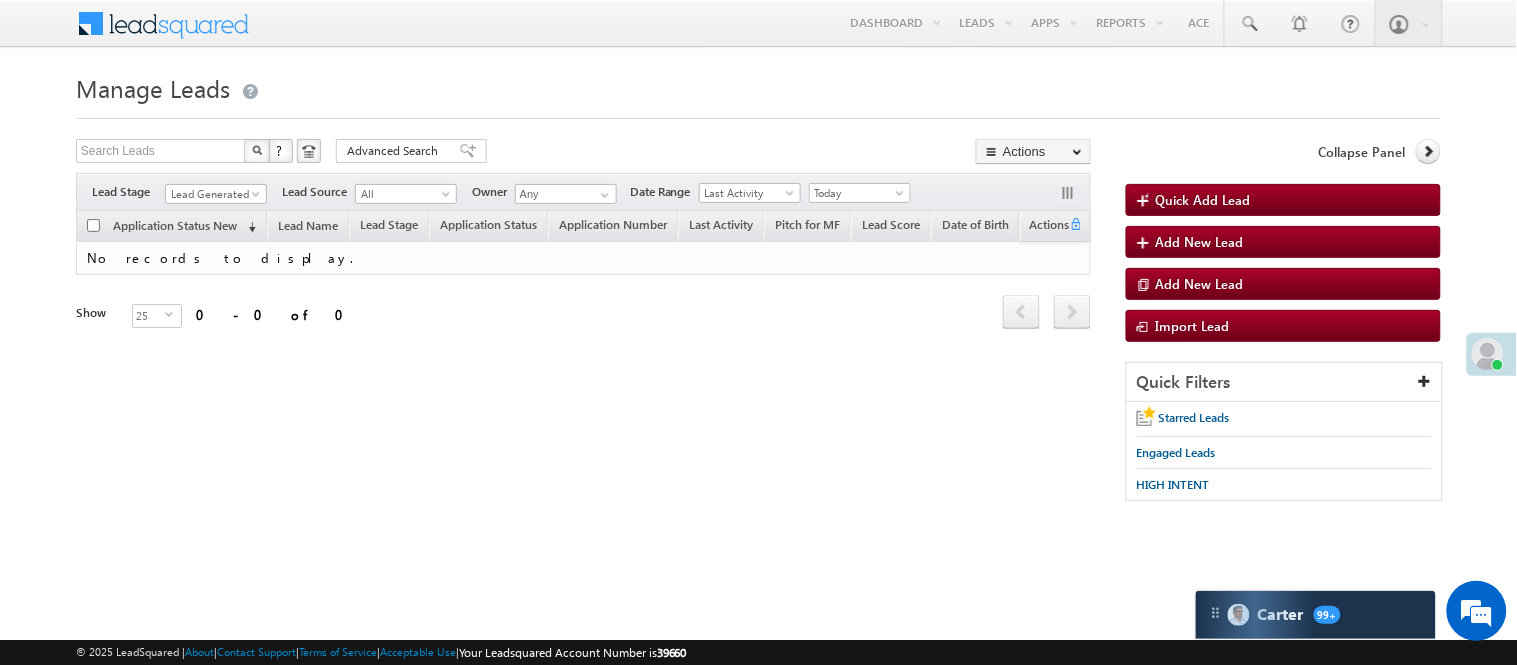 click on "Lead Generated" at bounding box center [216, 191] 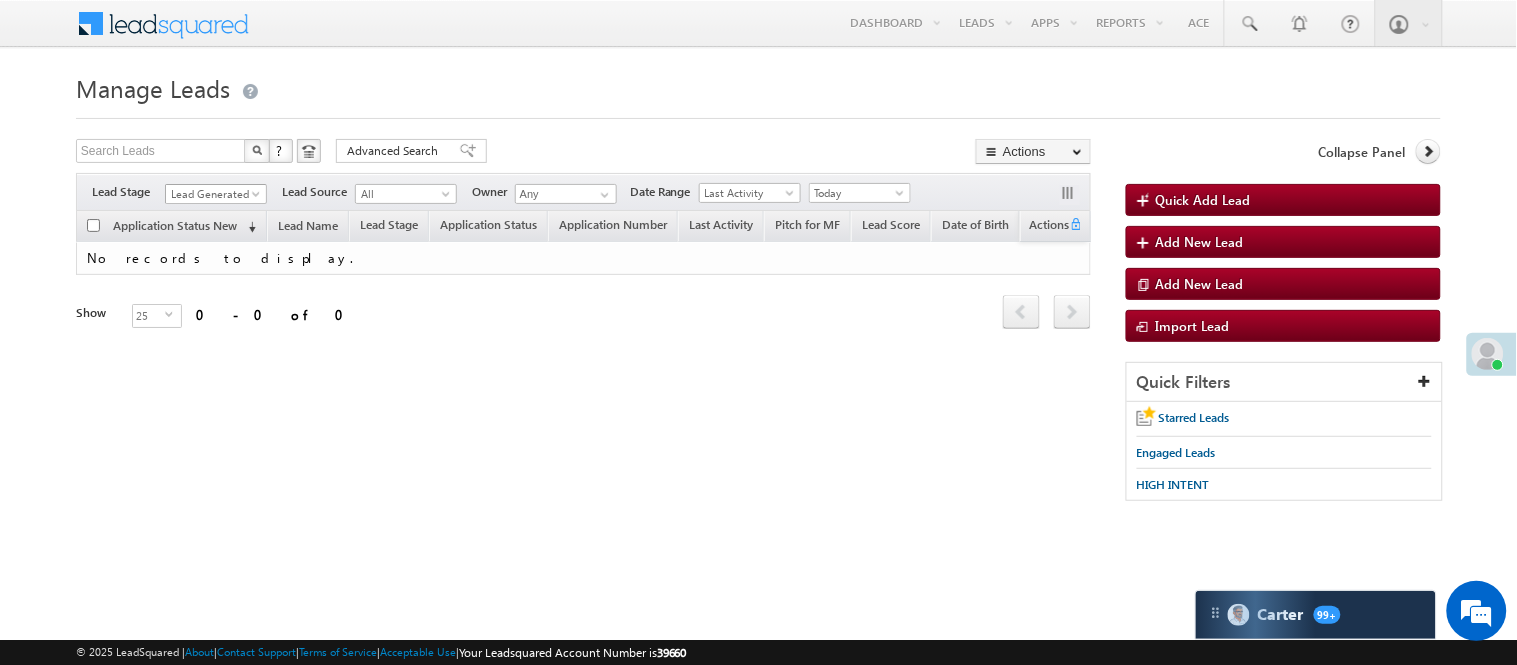 click on "Lead Generated" at bounding box center [213, 194] 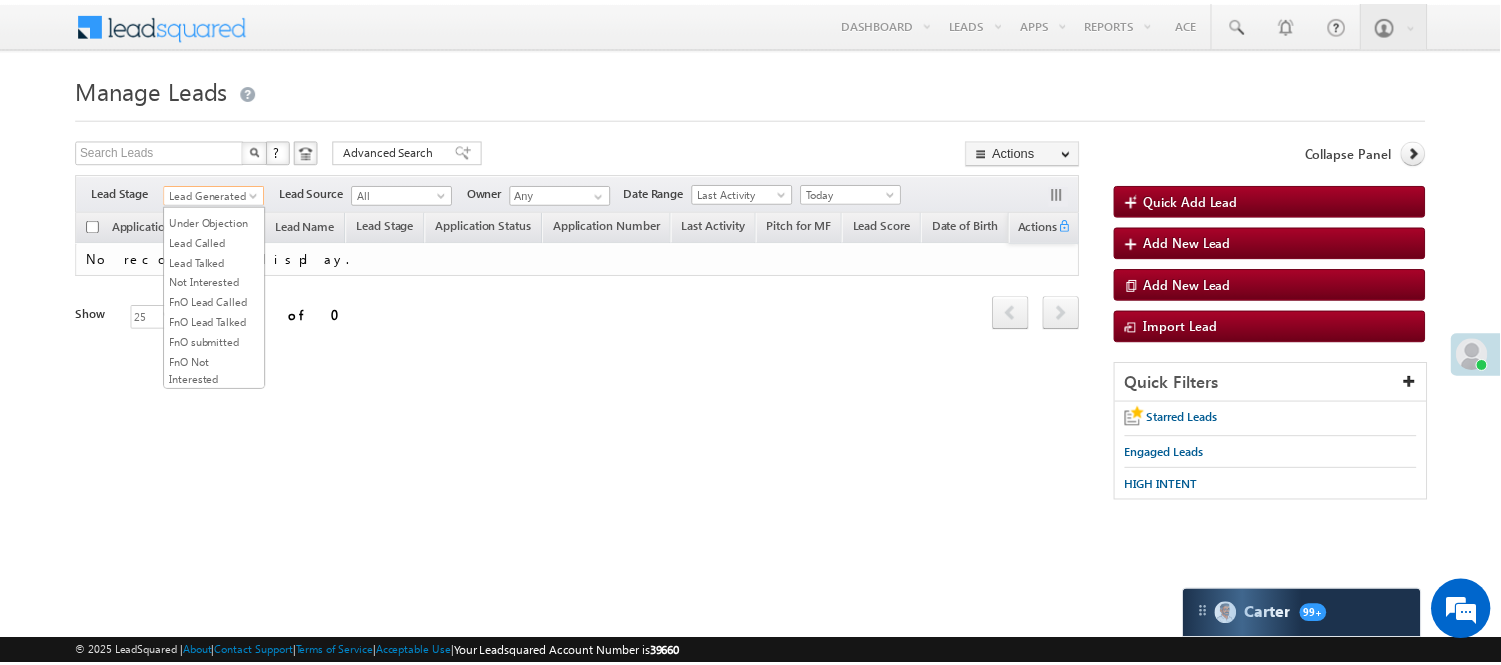 scroll, scrollTop: 496, scrollLeft: 0, axis: vertical 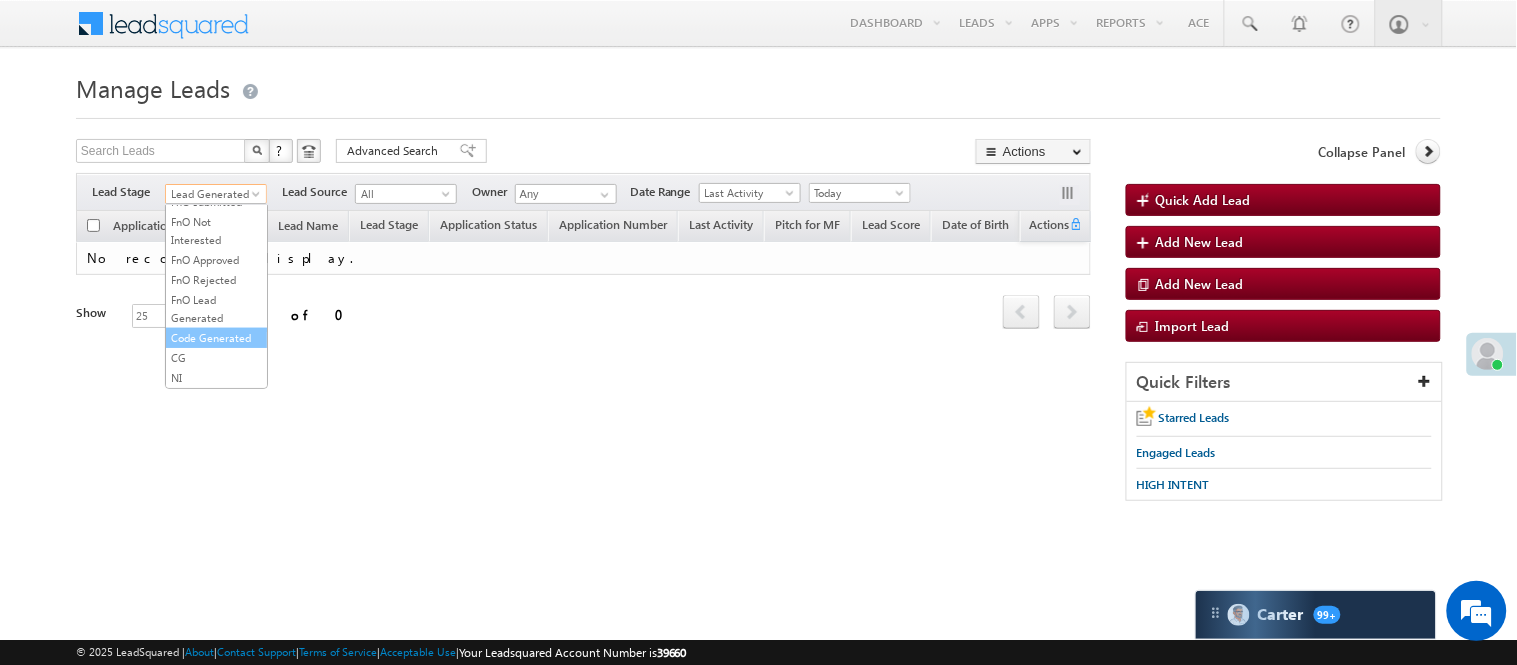 click on "Code Generated" at bounding box center (216, 338) 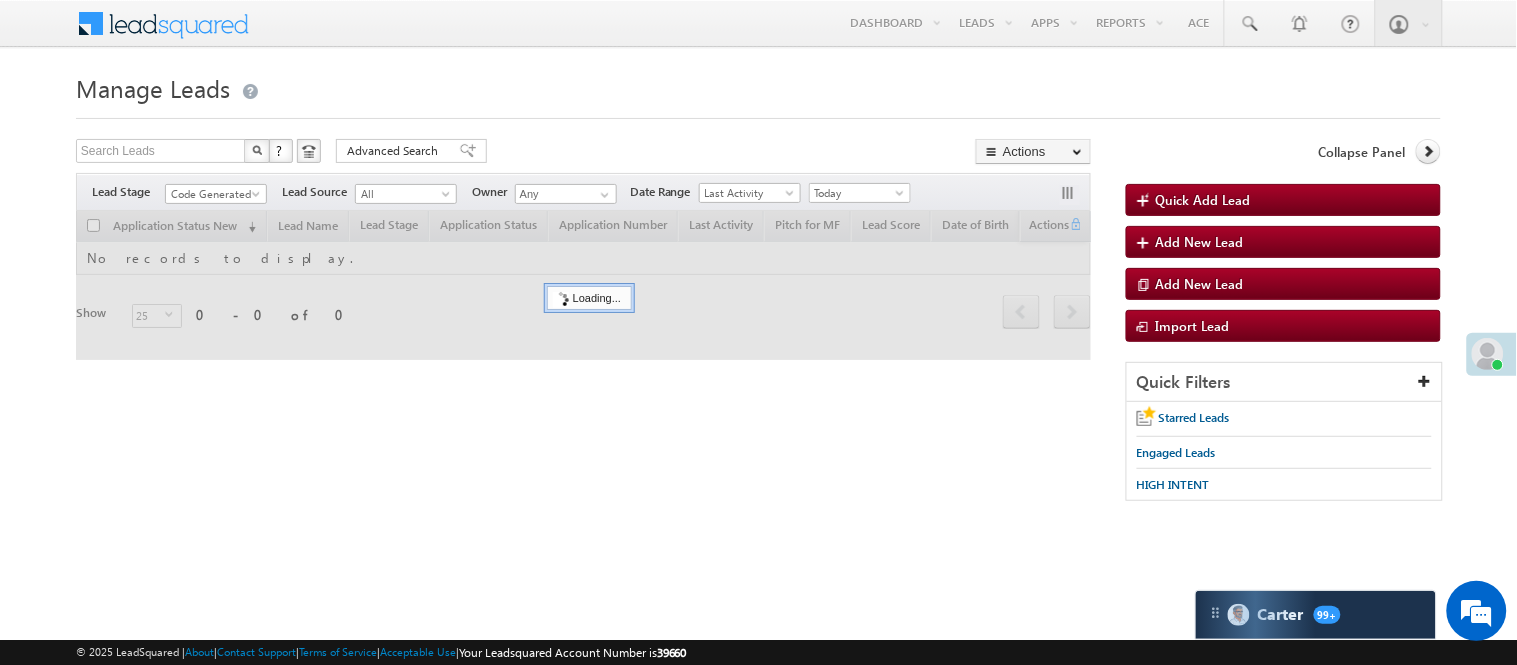 click on "Manage Leads" at bounding box center [758, 86] 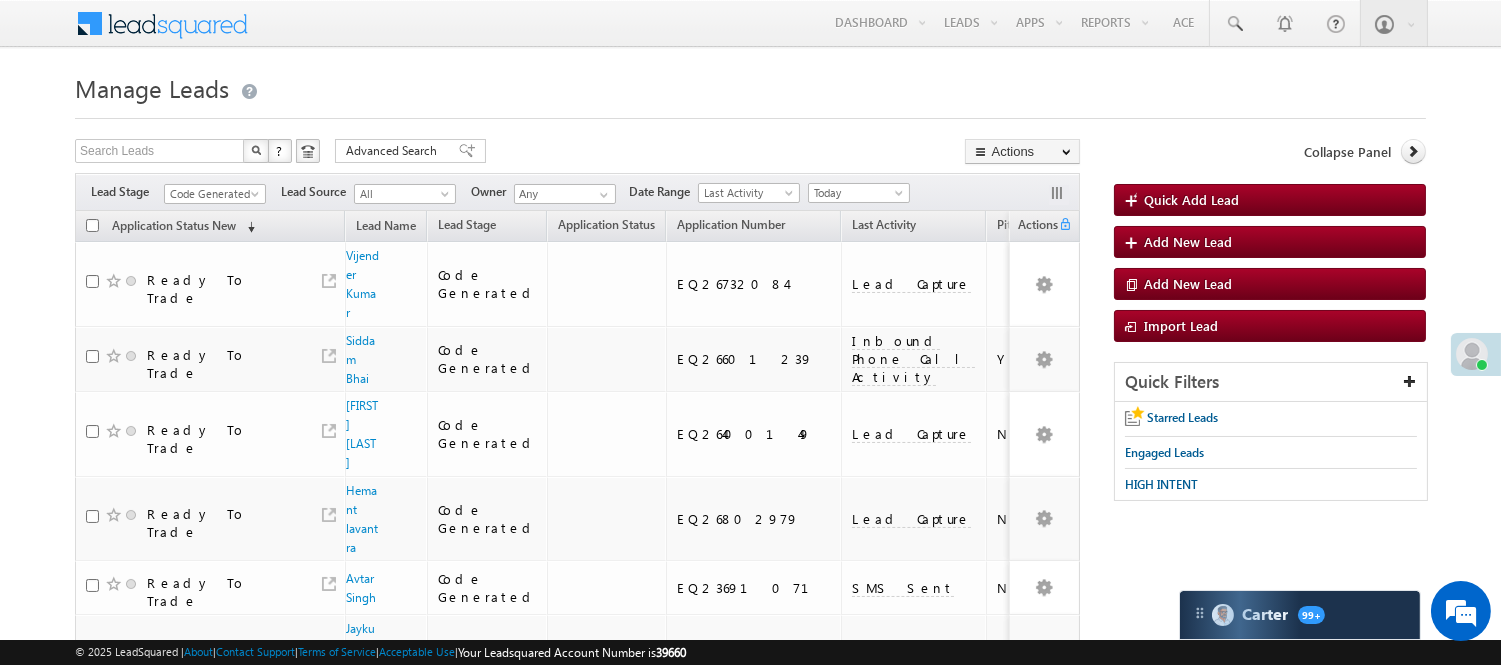 click on "Filters
Lead Stage
All Lead Generated Lead Talked - Pitch Not Done Lead Talked - Pitch Done Lead Talked_No-Disposition Application Submitted Payment Done Application Resubmitted Under Objection Lead Called Lead Talked Not Interested FnO Lead Called FnO Lead Talked FnO submitted FnO Not Interested FnO Approved FnO Rejected FnO Lead Generated Code Generated CG NI Code Generated
Lead Source
All All
Owner Any Any" at bounding box center [577, 192] 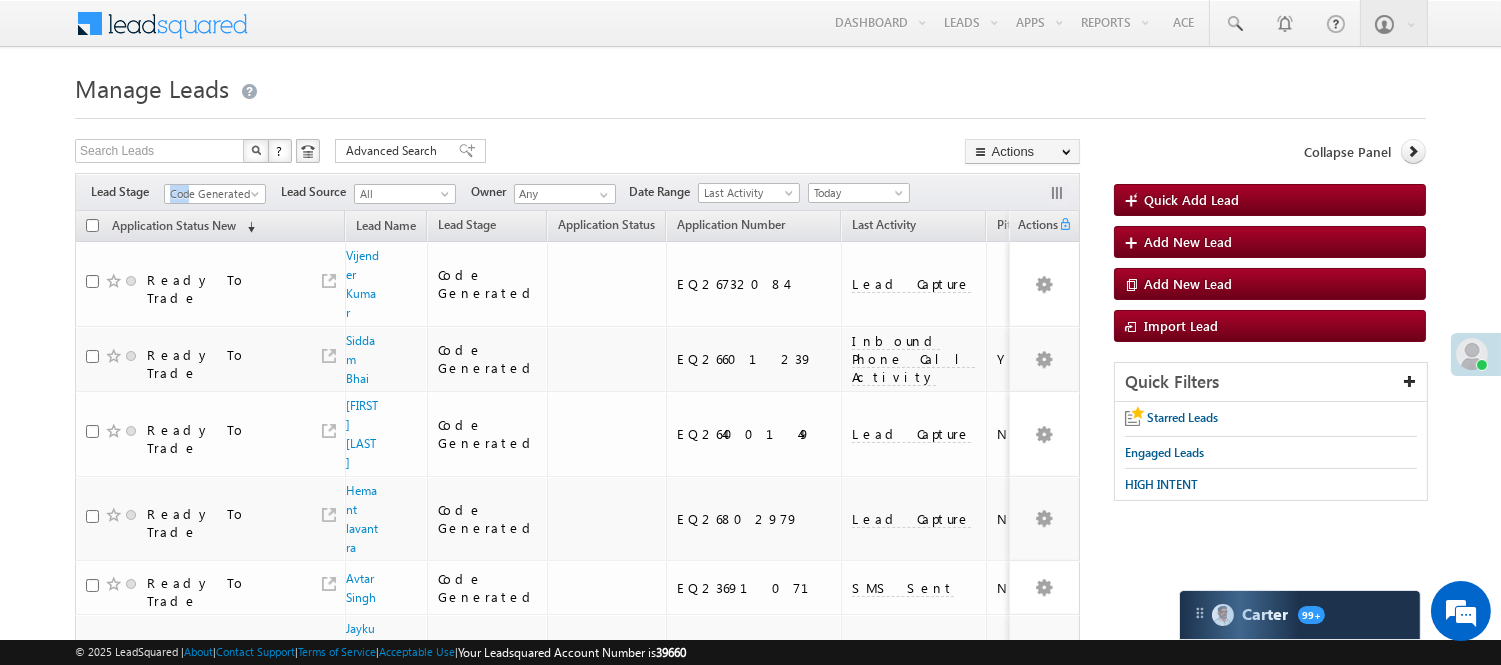 click on "Code Generated" at bounding box center [215, 191] 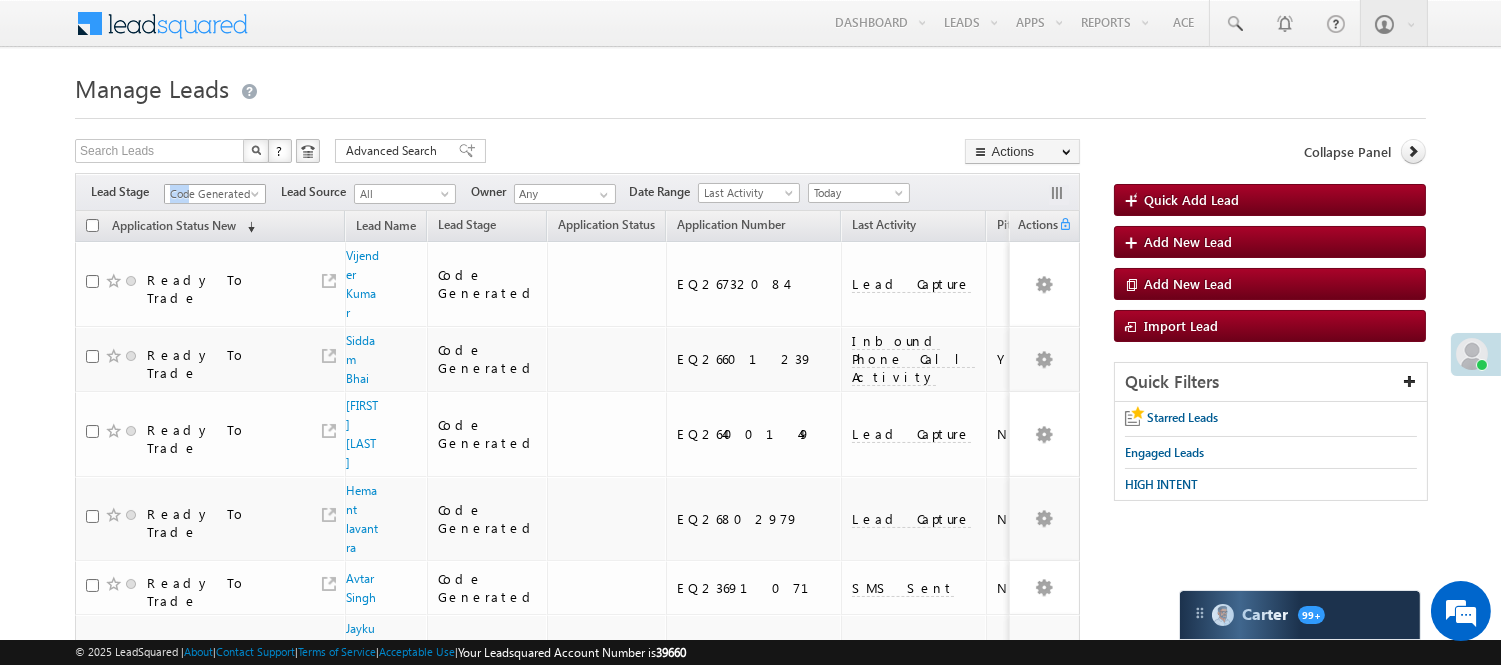 click on "Code Generated" at bounding box center [212, 194] 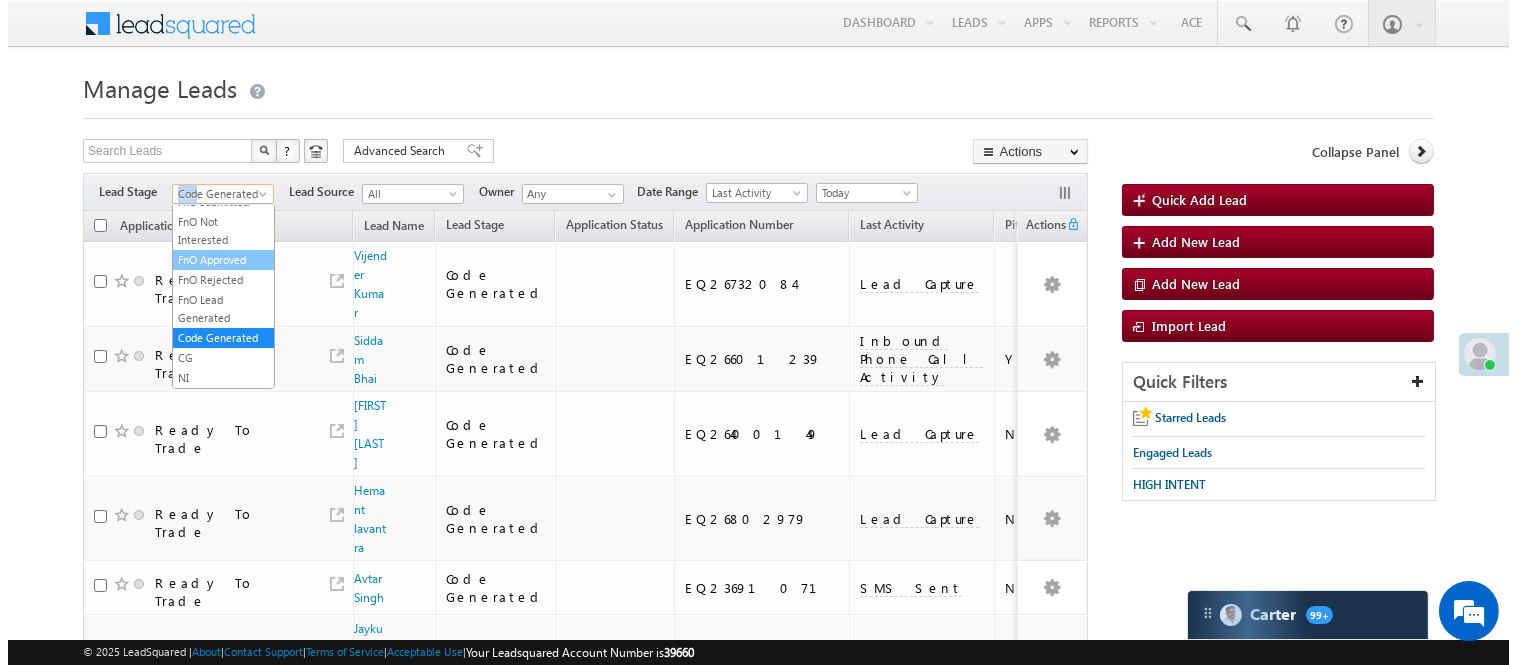 scroll, scrollTop: 0, scrollLeft: 0, axis: both 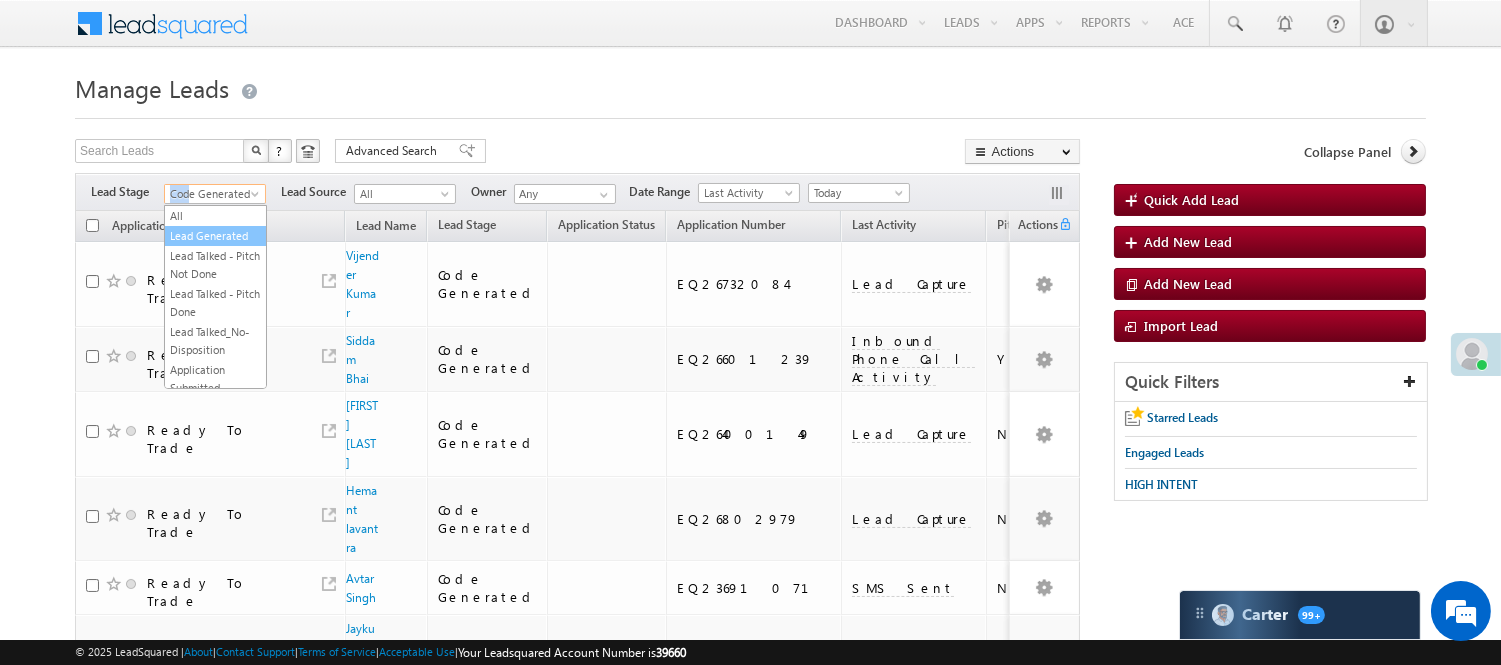 click on "Lead Generated" at bounding box center (215, 236) 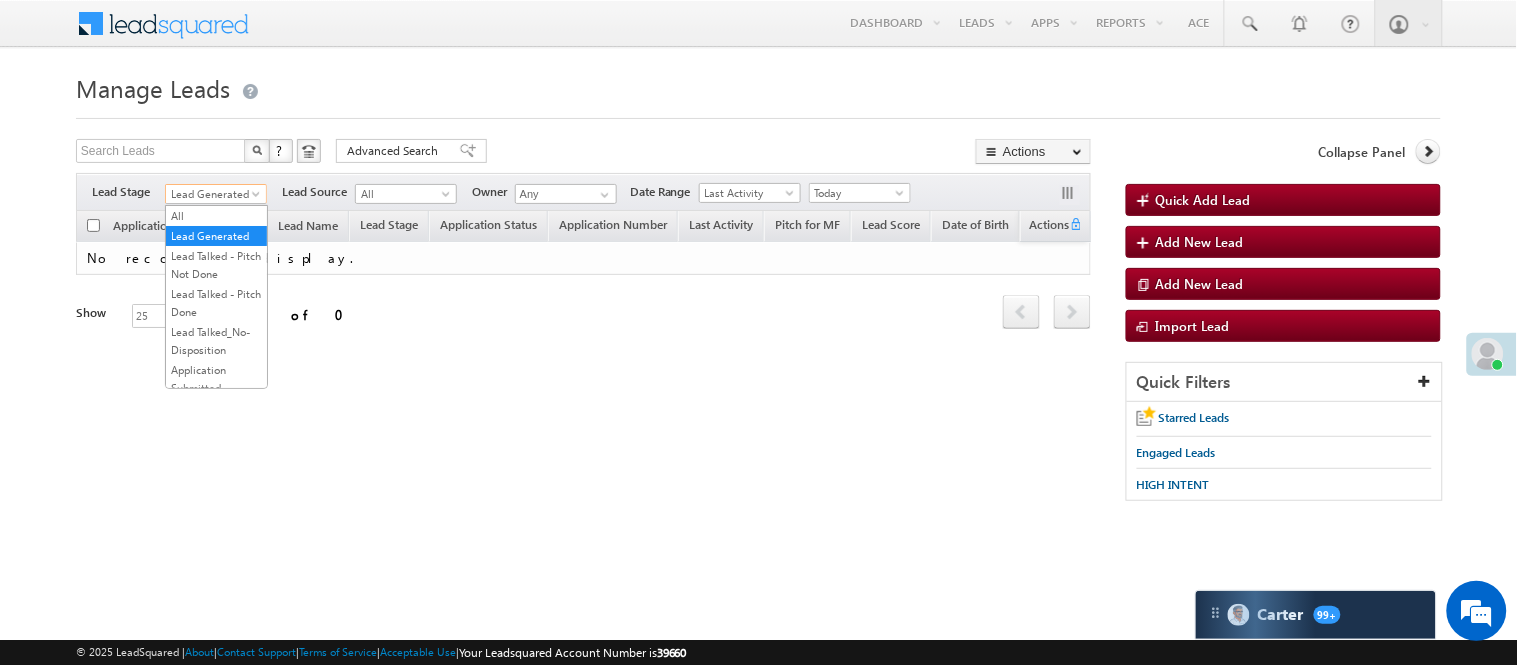 click on "Lead Generated" at bounding box center [213, 194] 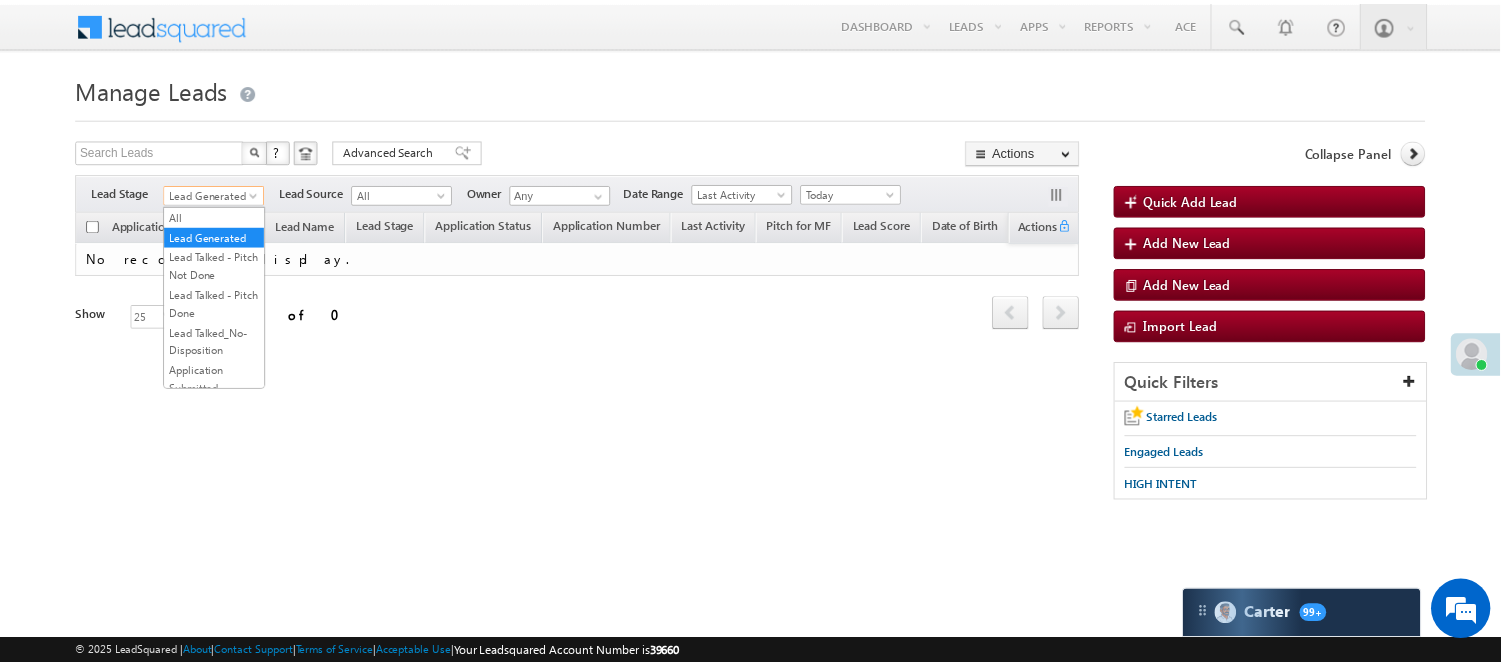 scroll, scrollTop: 496, scrollLeft: 0, axis: vertical 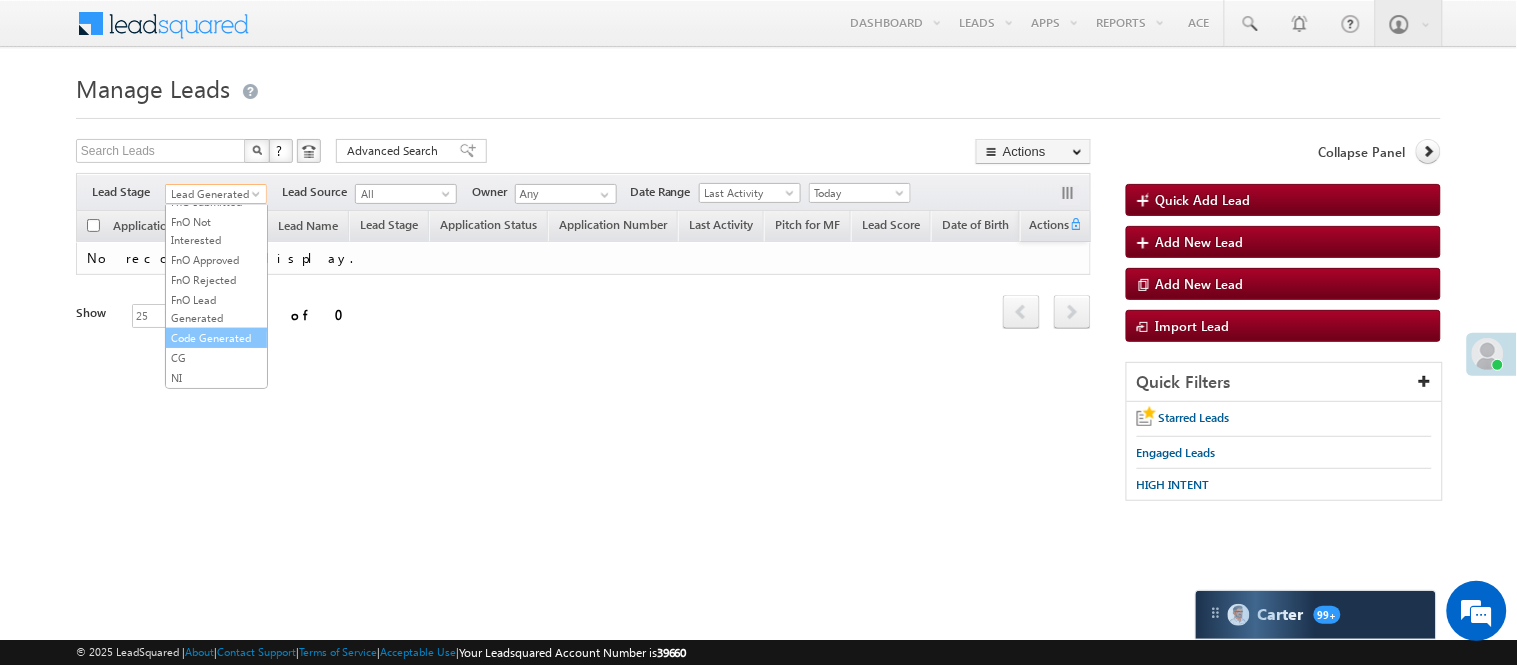 click on "Code Generated" at bounding box center [216, 338] 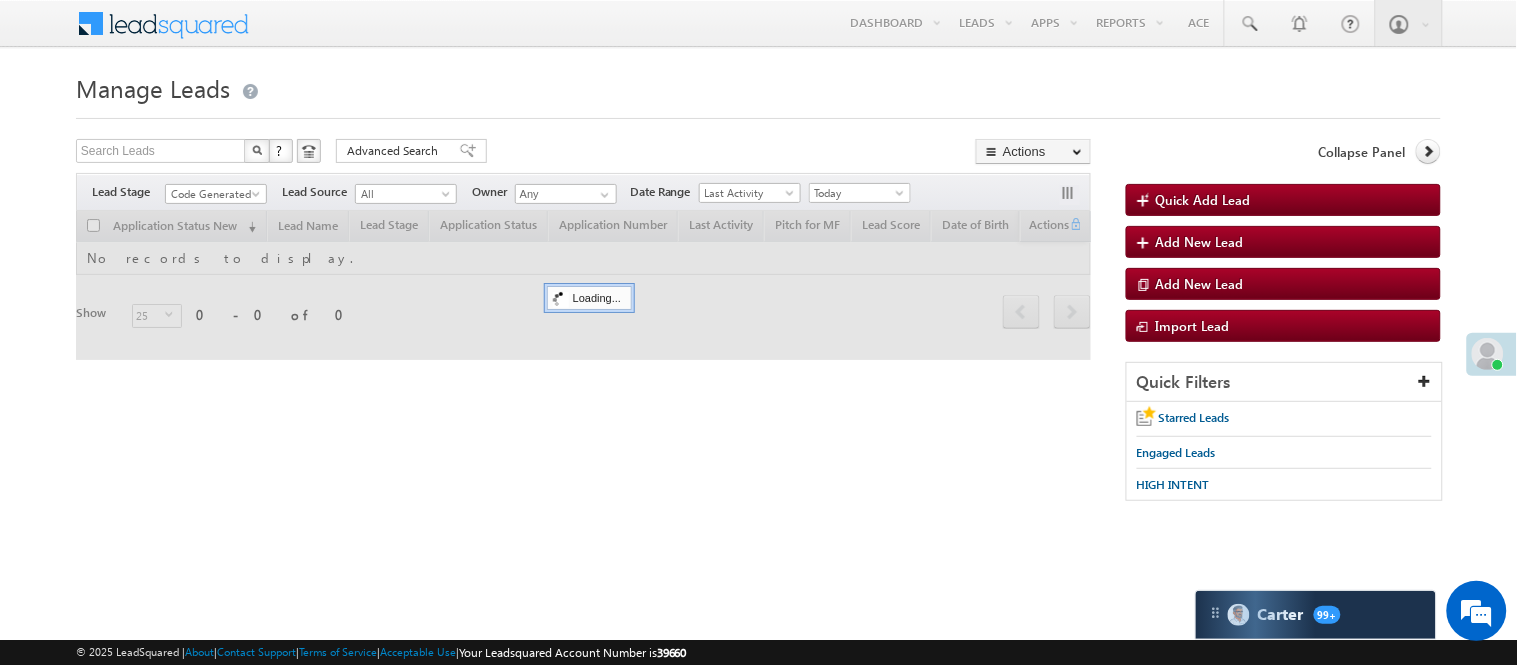 click on "Menu
Nisha Anand Yadav
Nisha .Yada v@ang elbro king. com" at bounding box center (758, 283) 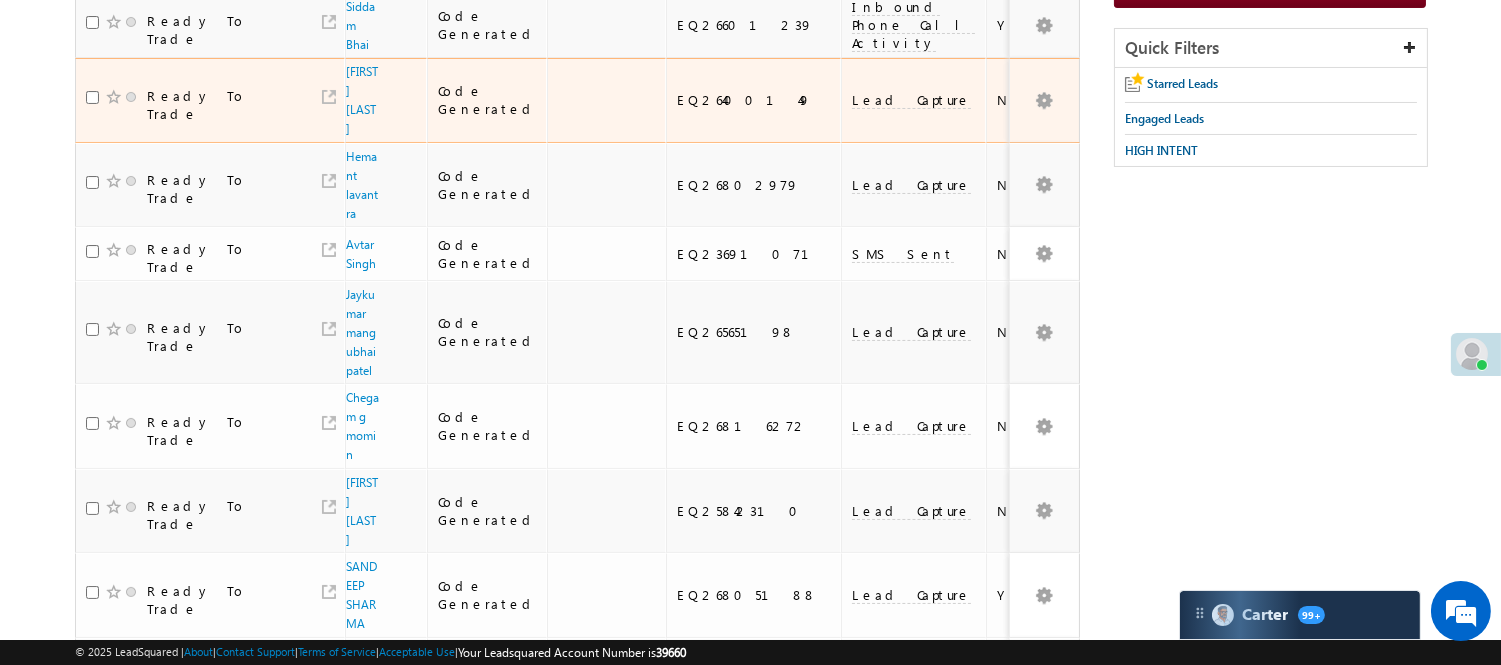 scroll, scrollTop: 0, scrollLeft: 0, axis: both 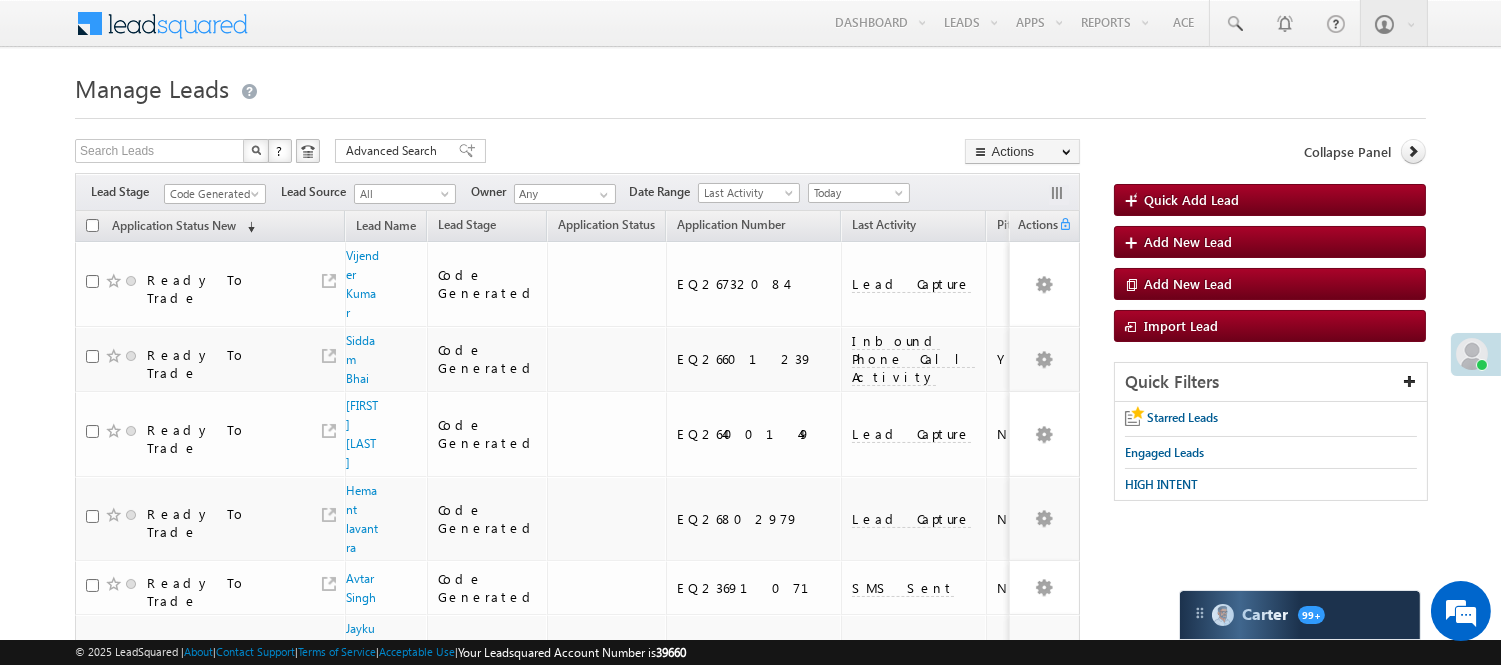 click on "Filters
Lead Stage
All Lead Generated Lead Talked - Pitch Not Done Lead Talked - Pitch Done Lead Talked_No-Disposition Application Submitted Payment Done Application Resubmitted Under Objection Lead Called Lead Talked Not Interested FnO Lead Called FnO Lead Talked FnO submitted FnO Not Interested FnO Approved FnO Rejected FnO Lead Generated Code Generated CG NI Code Generated
Lead Source
All All
Owner Any Any" at bounding box center (577, 192) 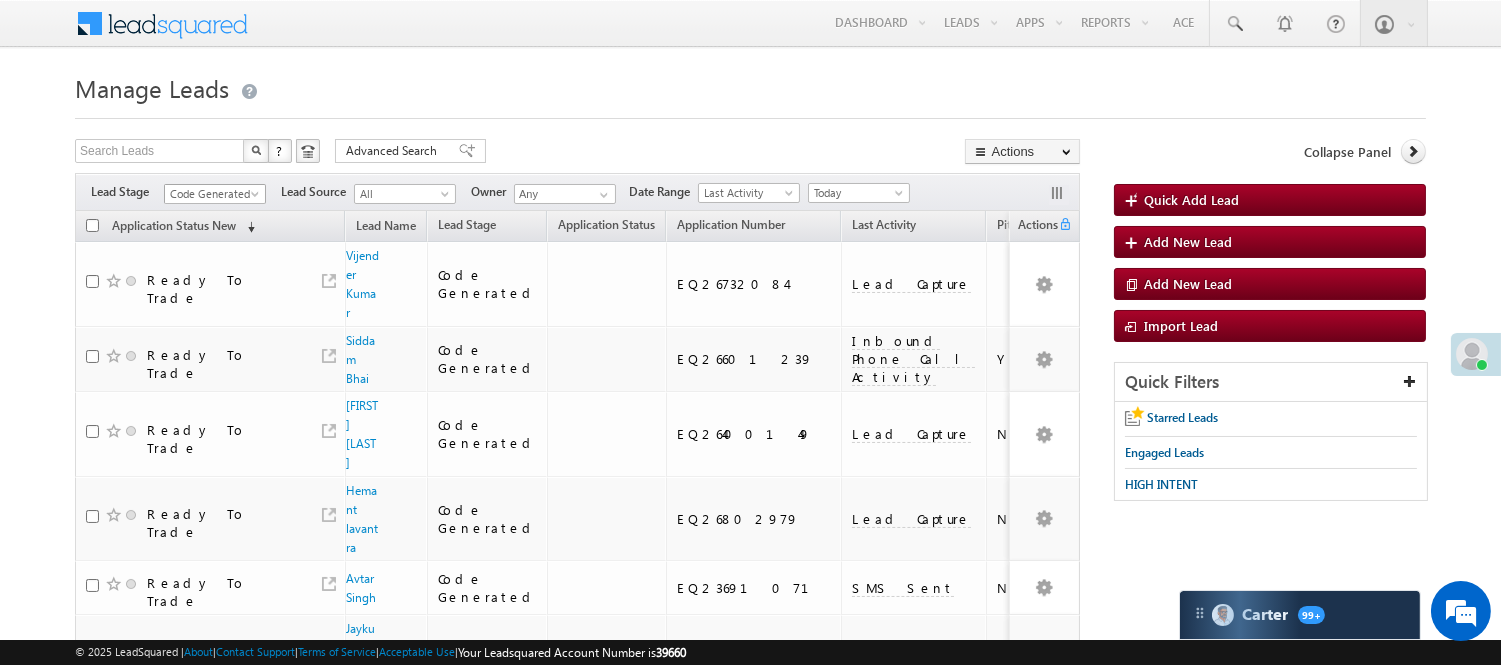 click on "Code Generated" at bounding box center [212, 194] 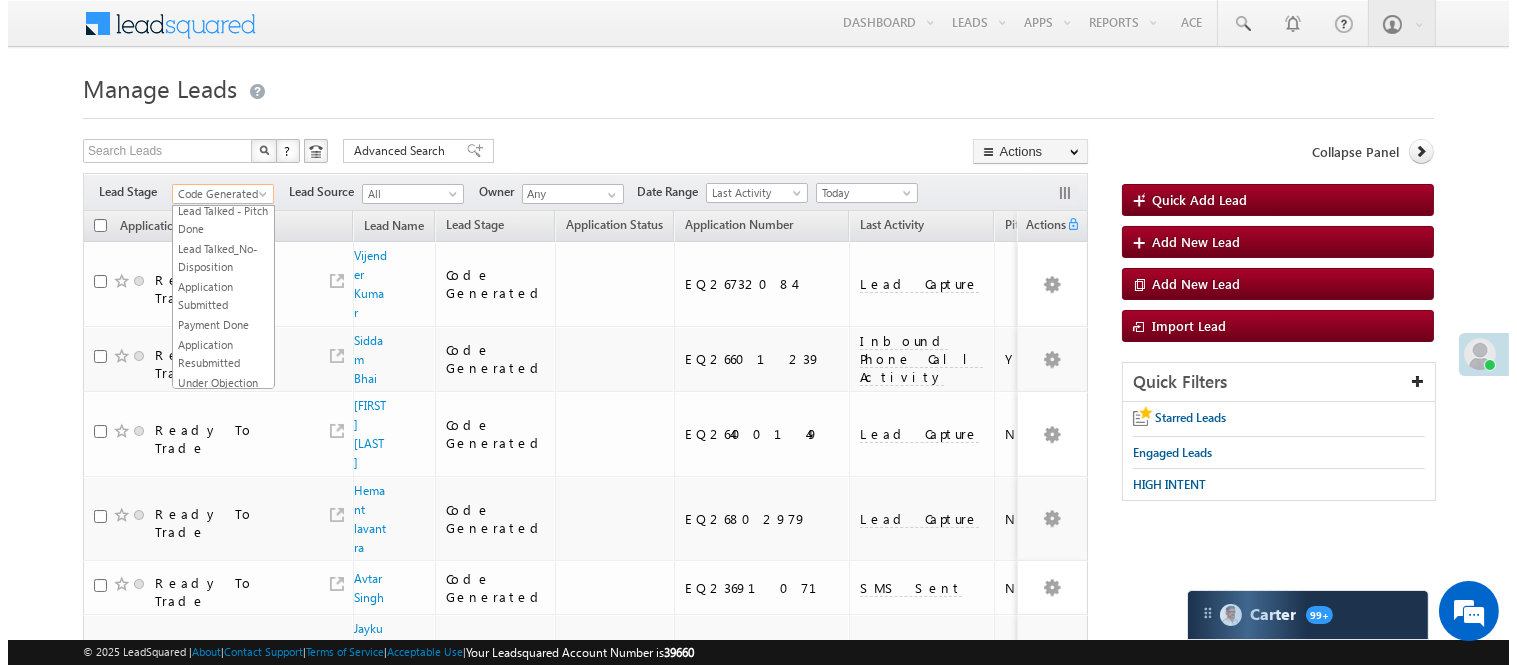scroll, scrollTop: 0, scrollLeft: 0, axis: both 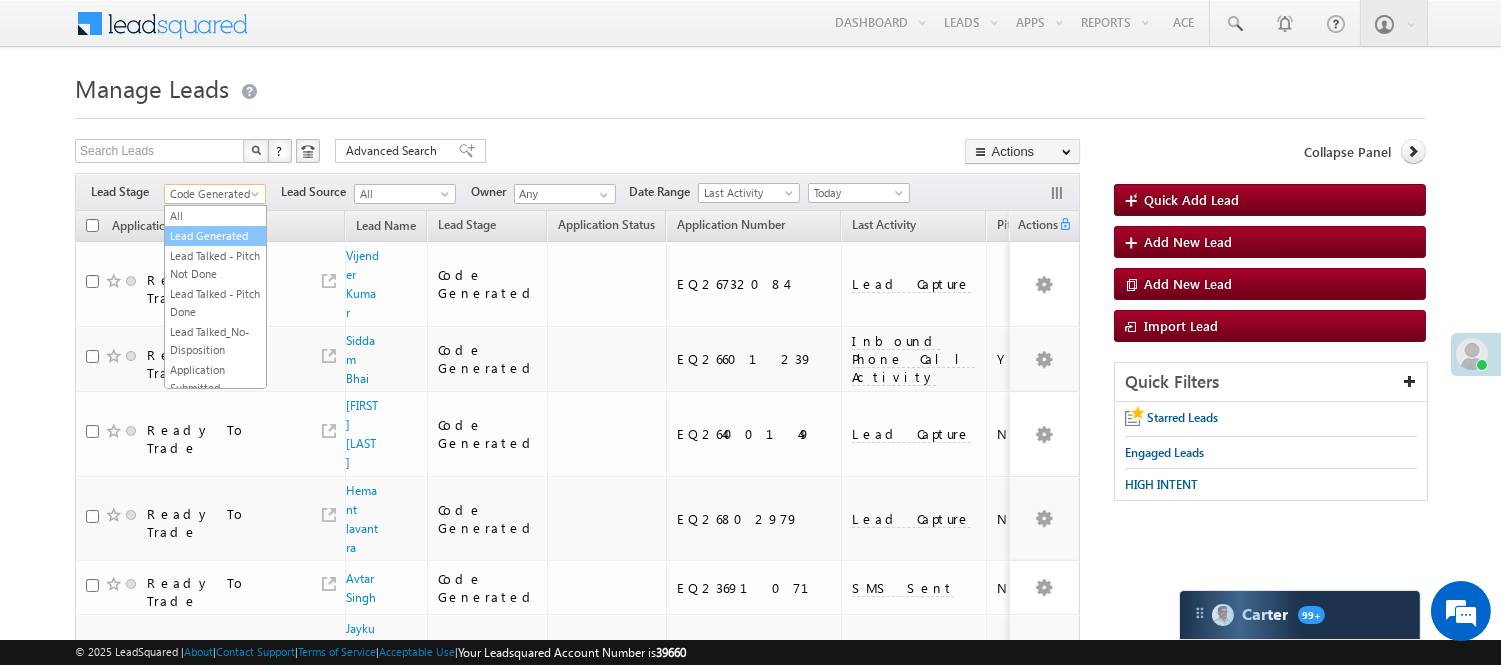 click on "Lead Generated" at bounding box center (215, 236) 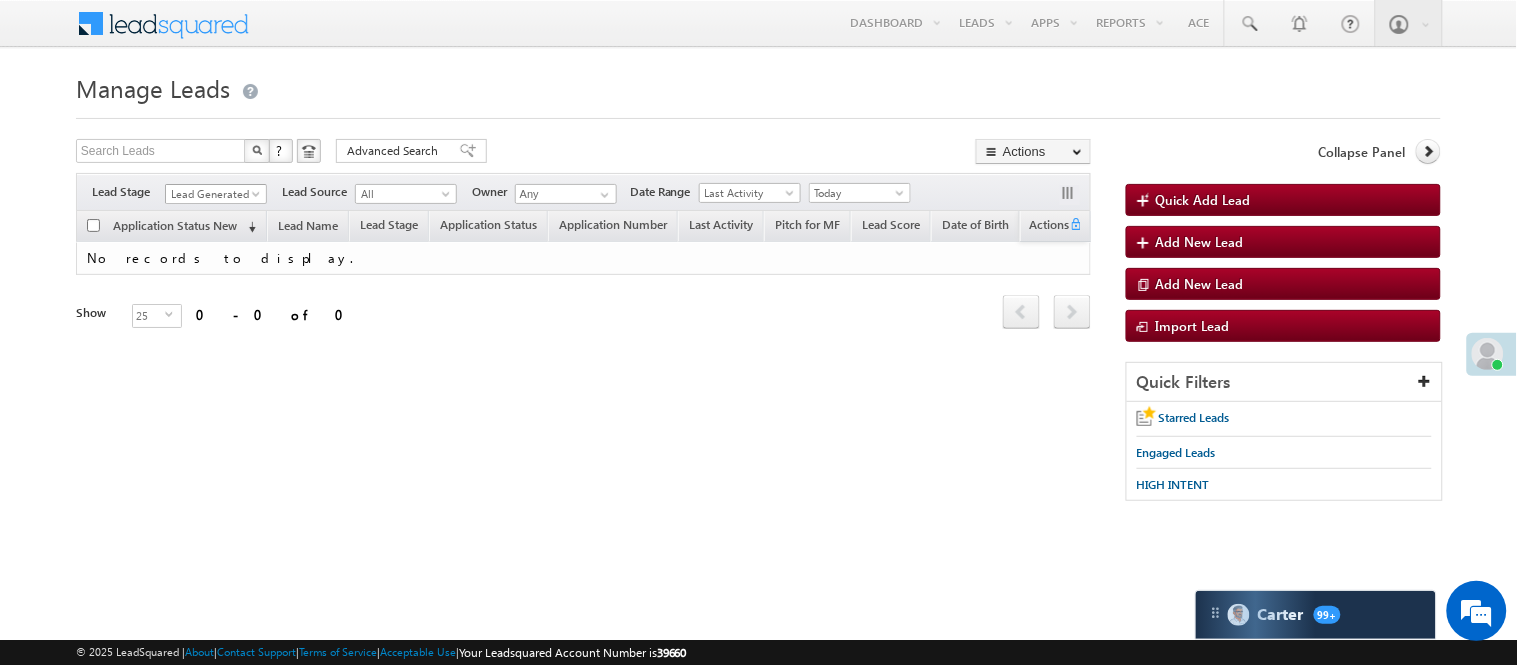 click on "Lead Generated" at bounding box center [213, 194] 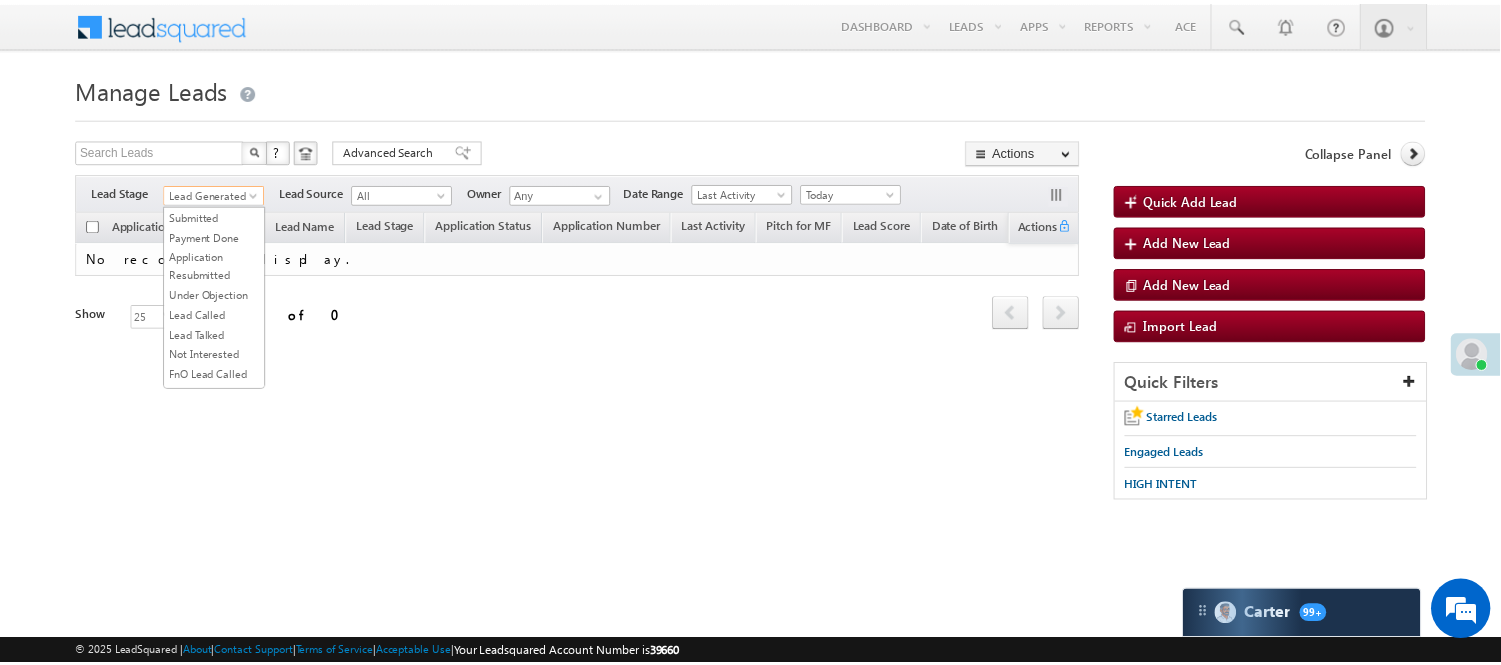 scroll, scrollTop: 496, scrollLeft: 0, axis: vertical 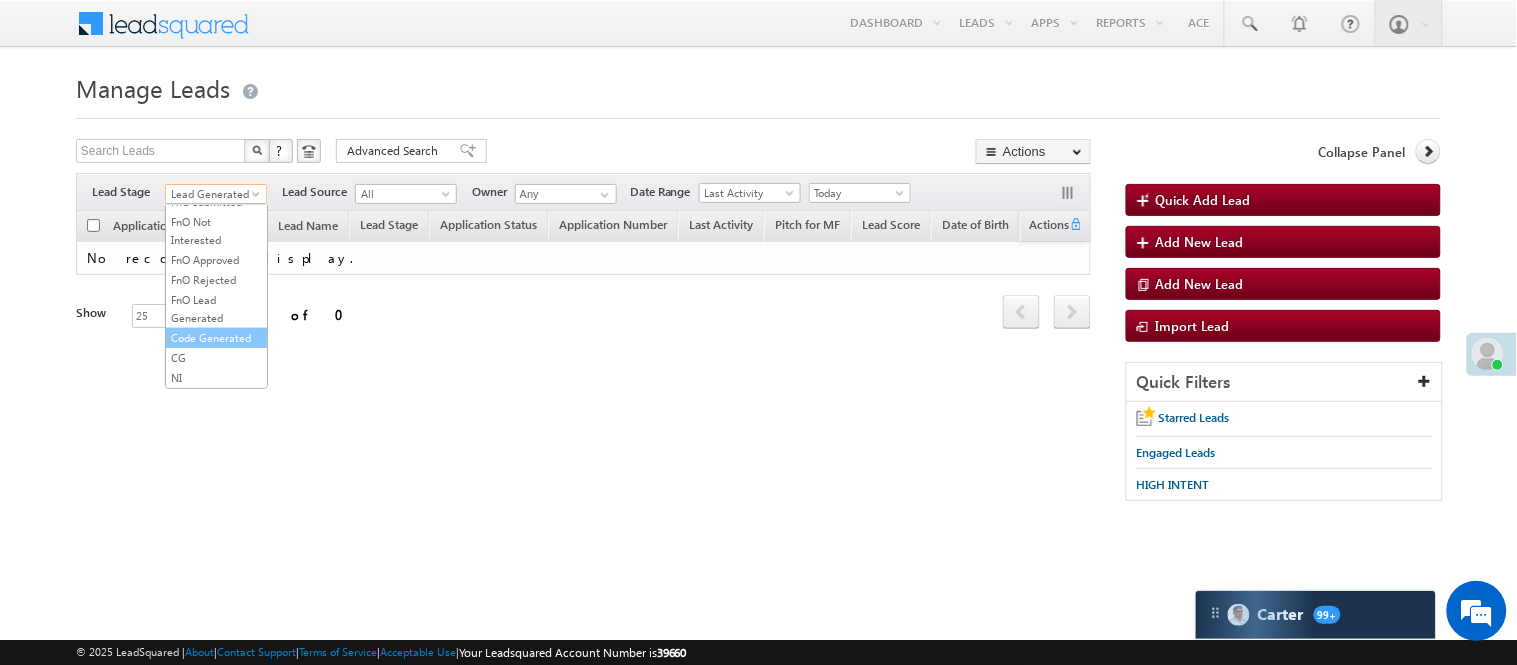 click on "Code Generated" at bounding box center (216, 338) 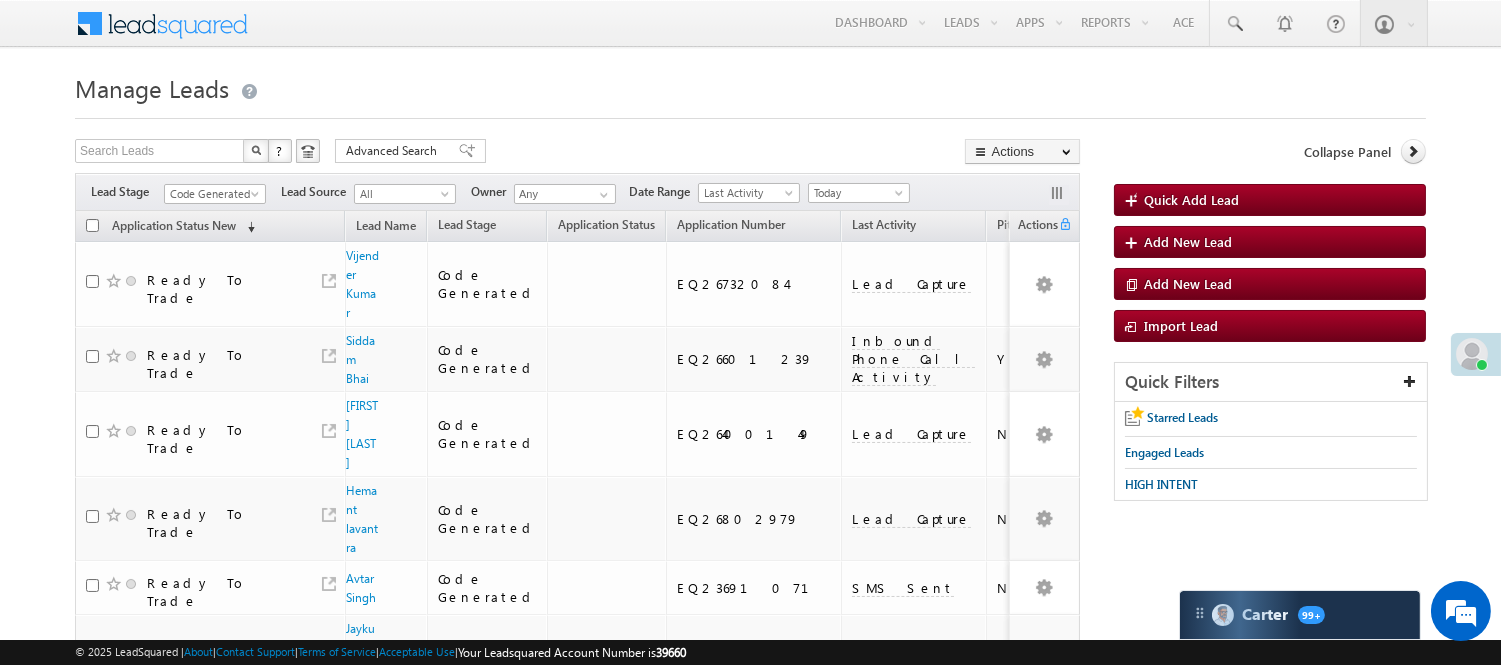 scroll, scrollTop: 582, scrollLeft: 0, axis: vertical 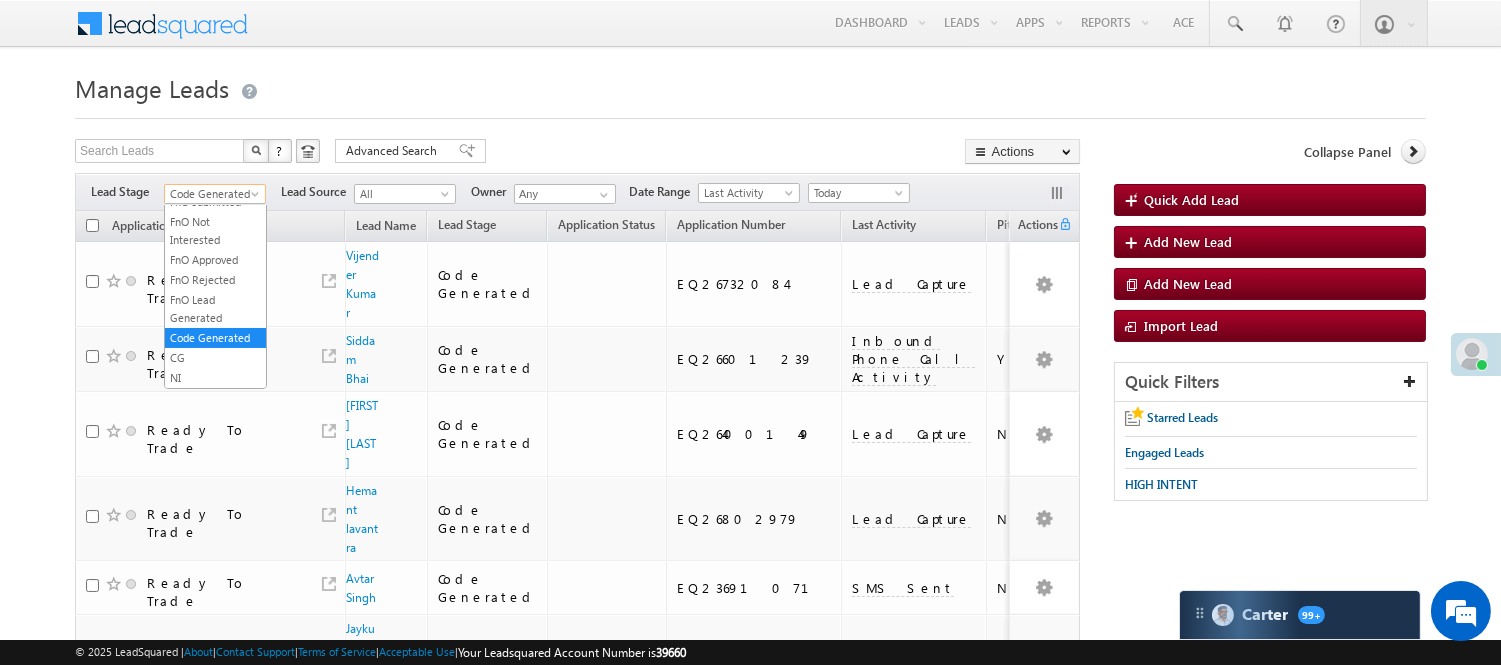 click on "Code Generated" at bounding box center (212, 194) 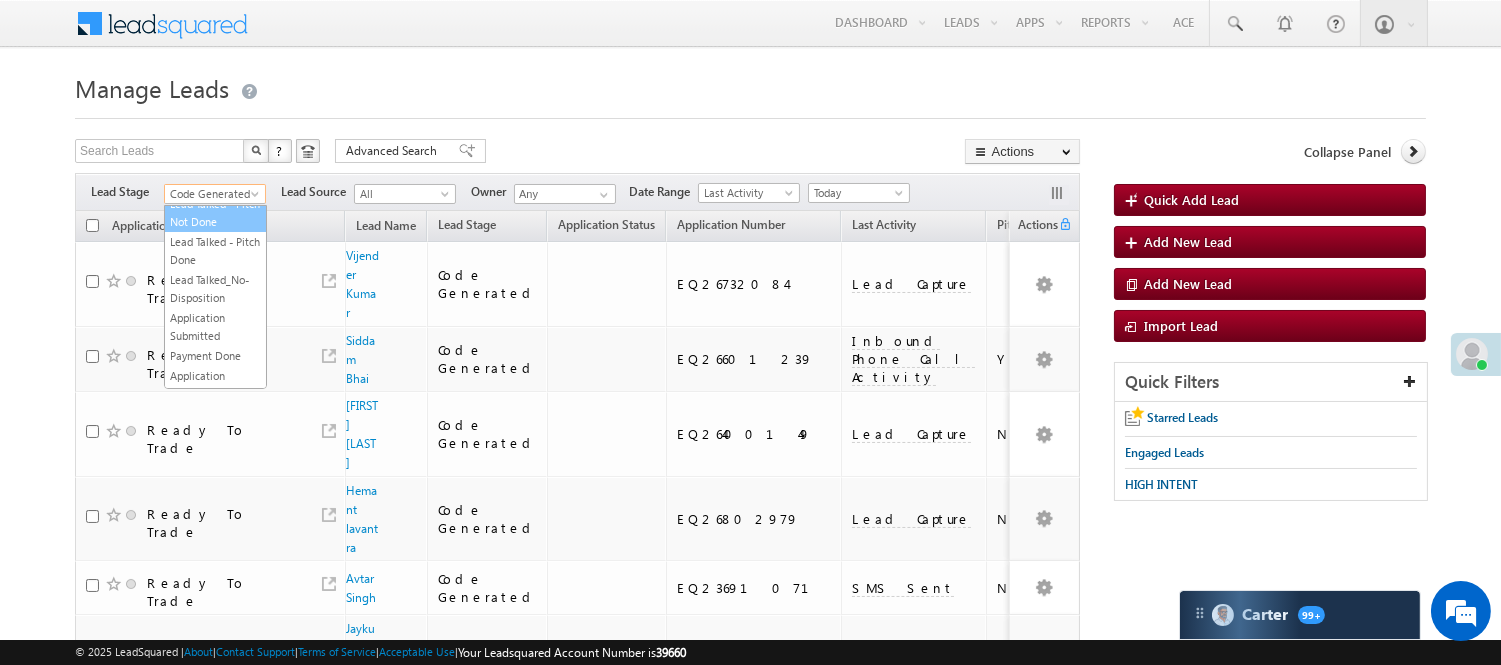 scroll, scrollTop: 0, scrollLeft: 0, axis: both 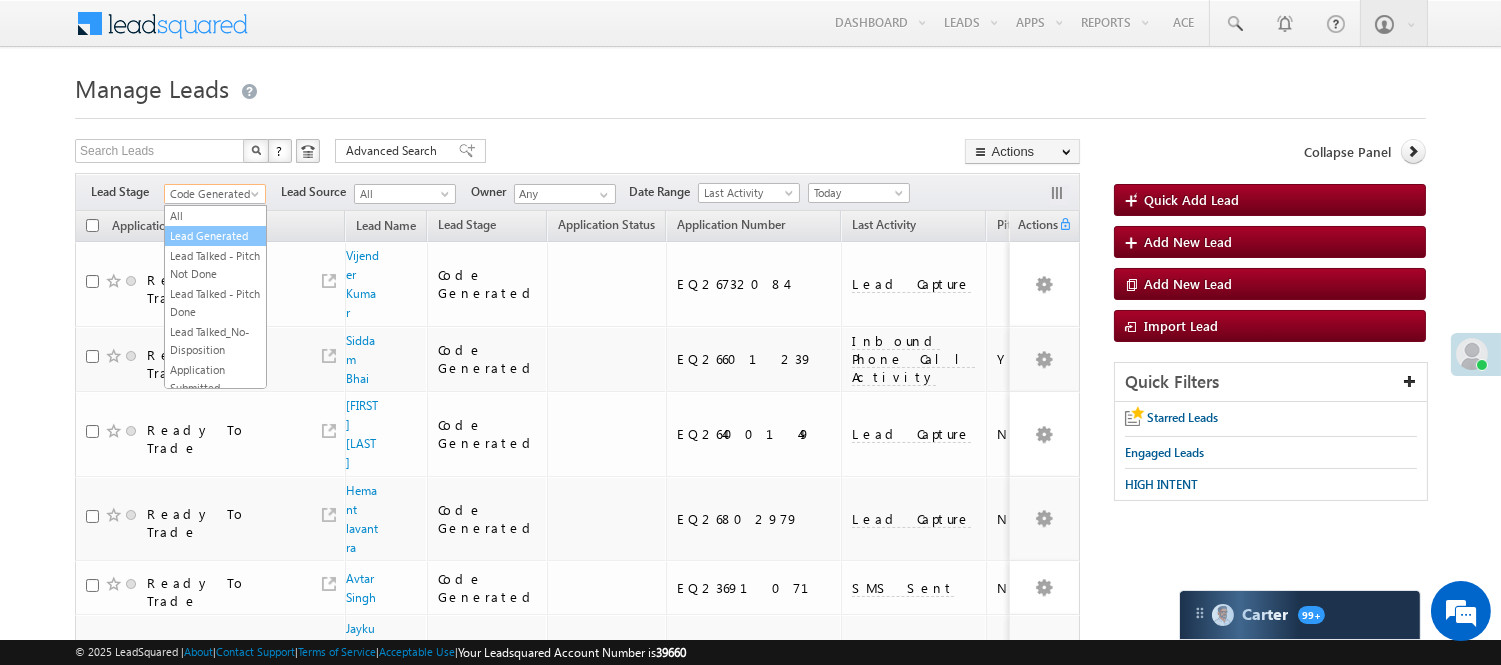 click on "Lead Generated" at bounding box center [215, 236] 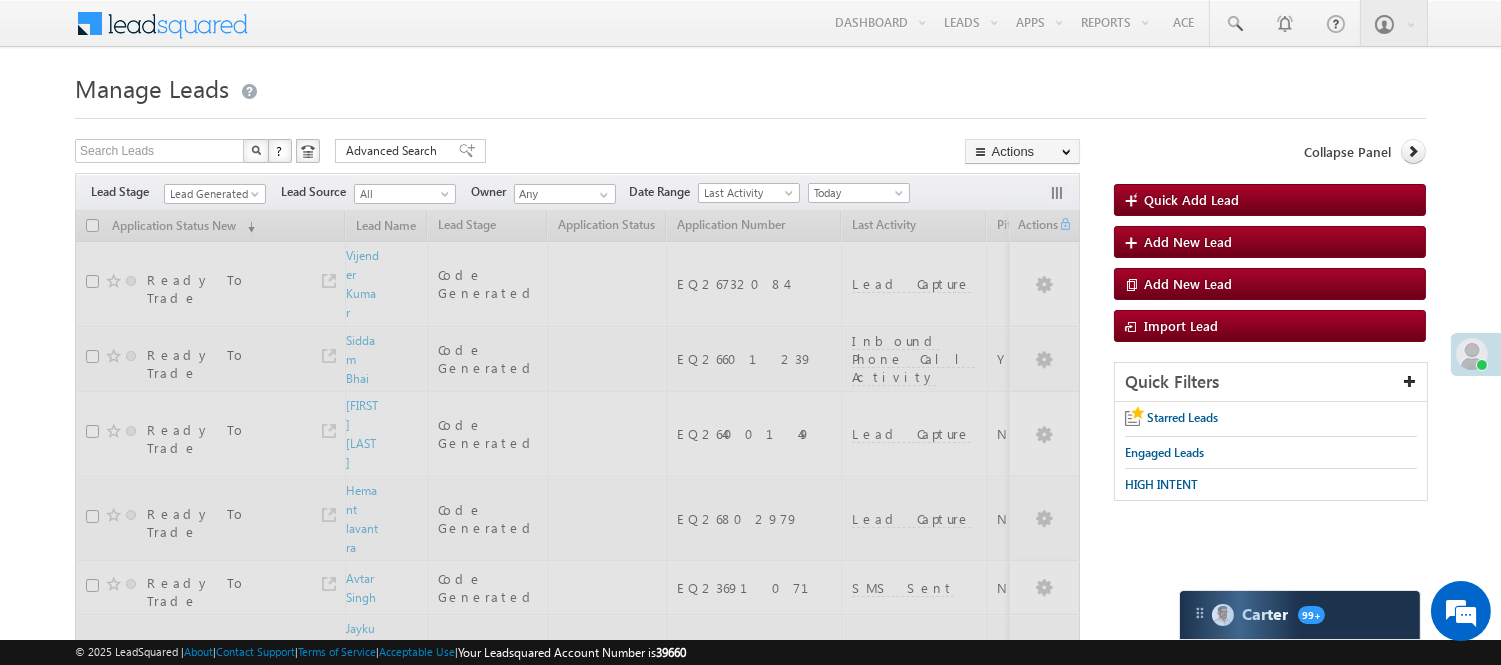 click on "Filters
Lead Stage
All Lead Generated Lead Talked - Pitch Not Done Lead Talked - Pitch Done Lead Talked_No-Disposition Application Submitted Payment Done Application Resubmitted Under Objection Lead Called Lead Talked Not Interested FnO Lead Called FnO Lead Talked FnO submitted FnO Not Interested FnO Approved FnO Rejected FnO Lead Generated Code Generated CG NI Lead Generated
Lead Source
All All
Owner Any Any" at bounding box center (577, 192) 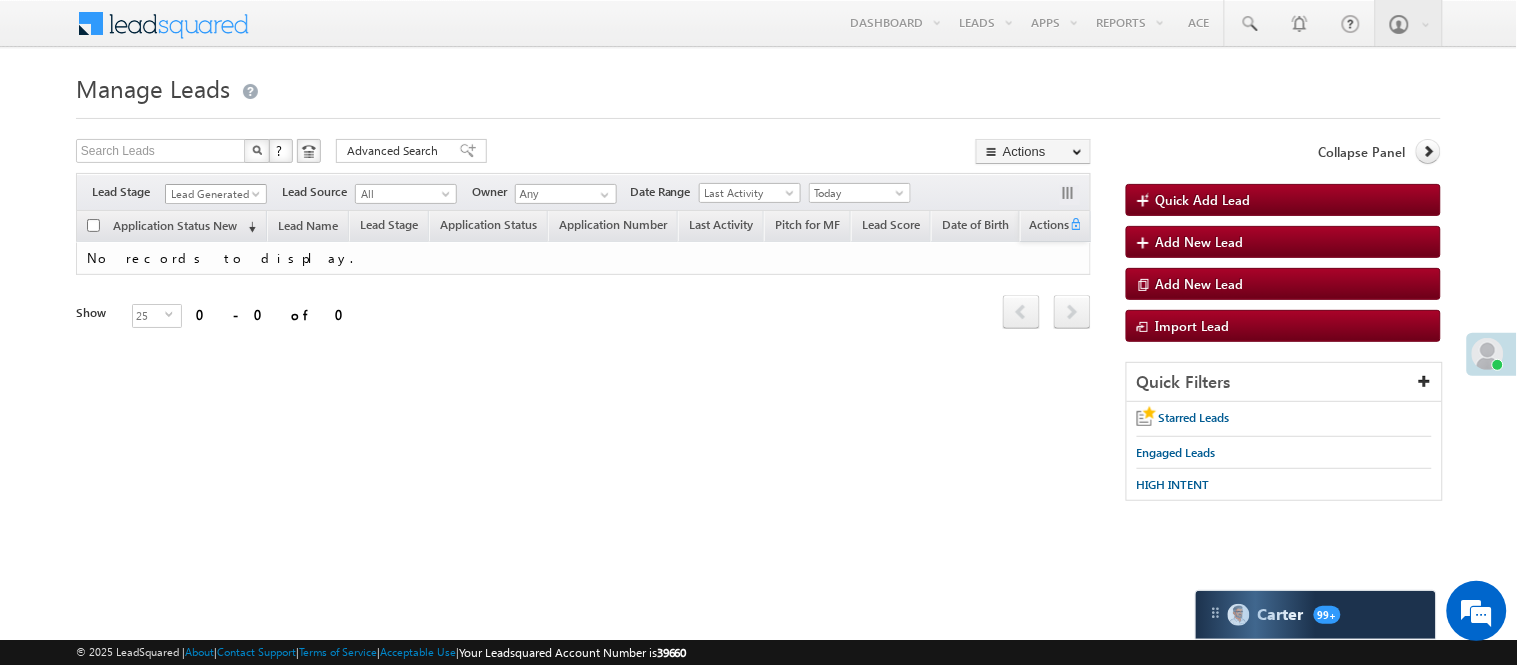 click on "Lead Generated" at bounding box center (213, 194) 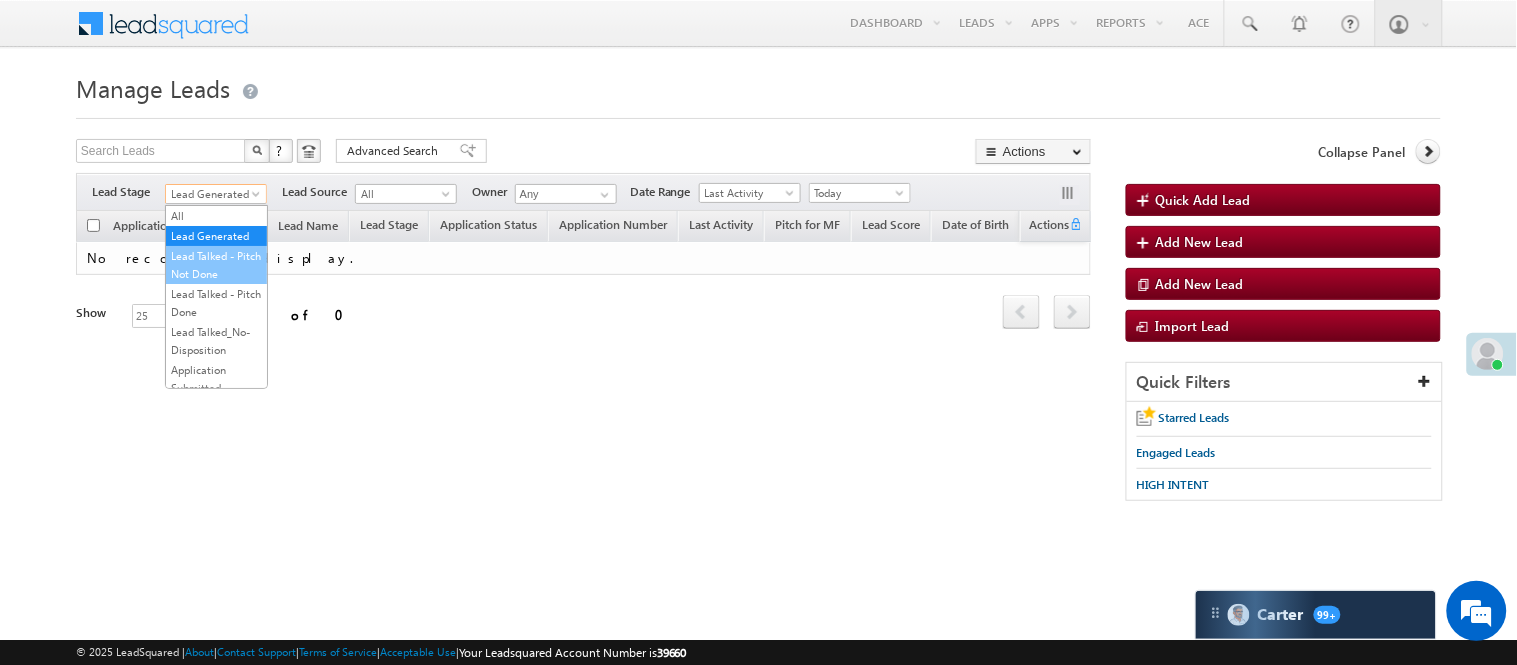 click on "Lead Talked - Pitch Not Done" at bounding box center [216, 265] 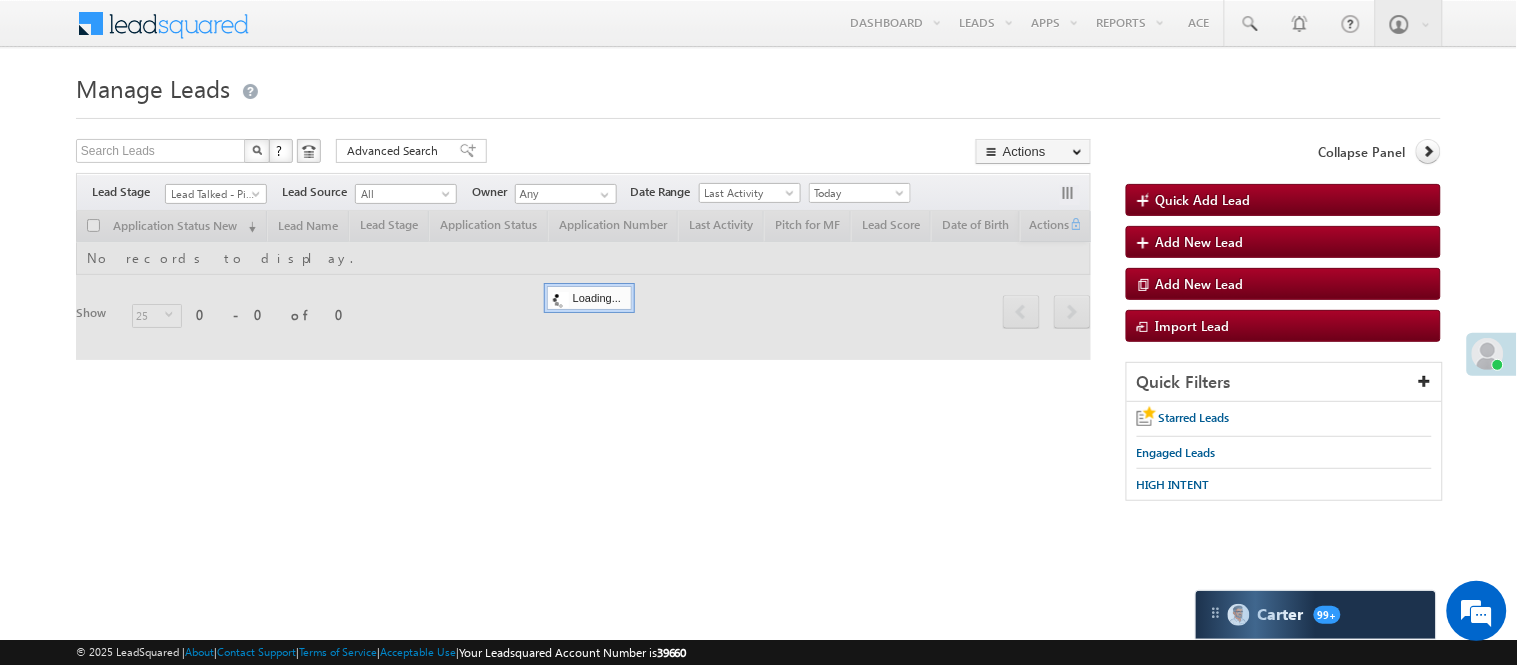 click at bounding box center (758, 112) 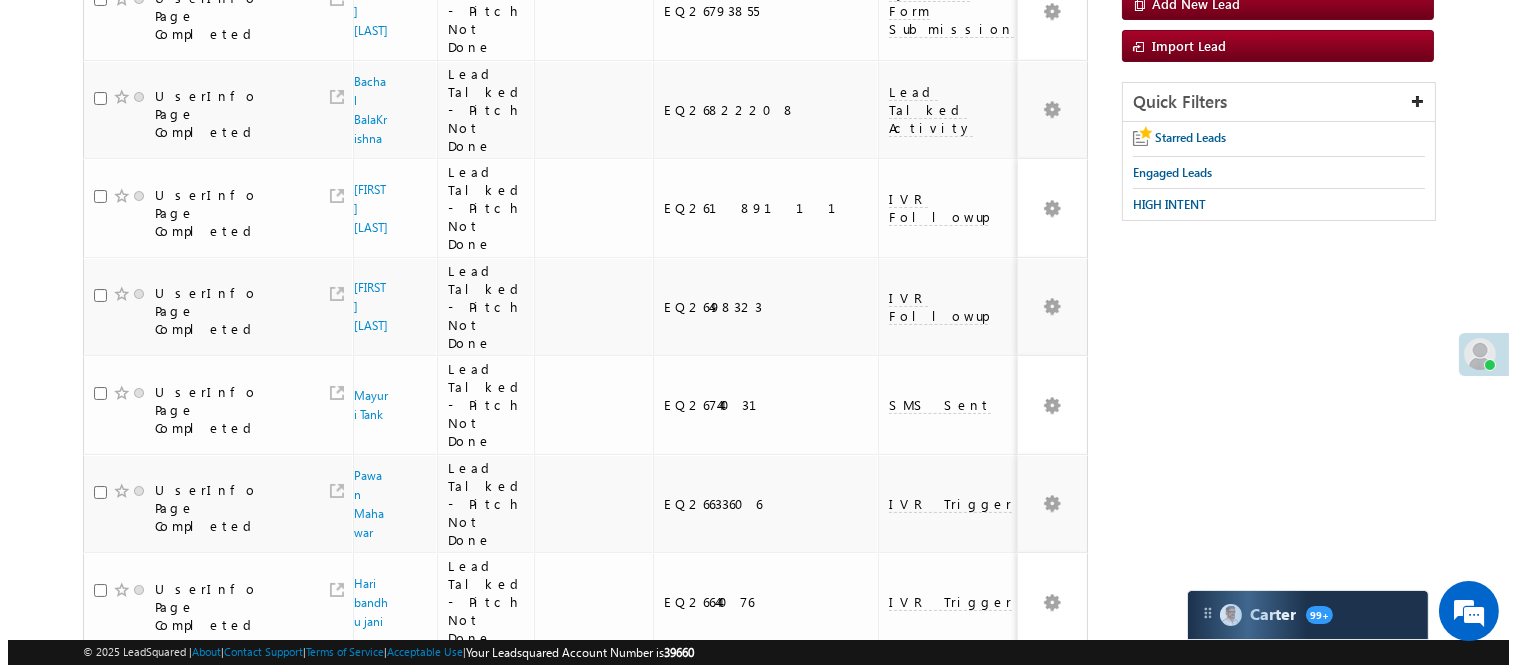 scroll, scrollTop: 0, scrollLeft: 0, axis: both 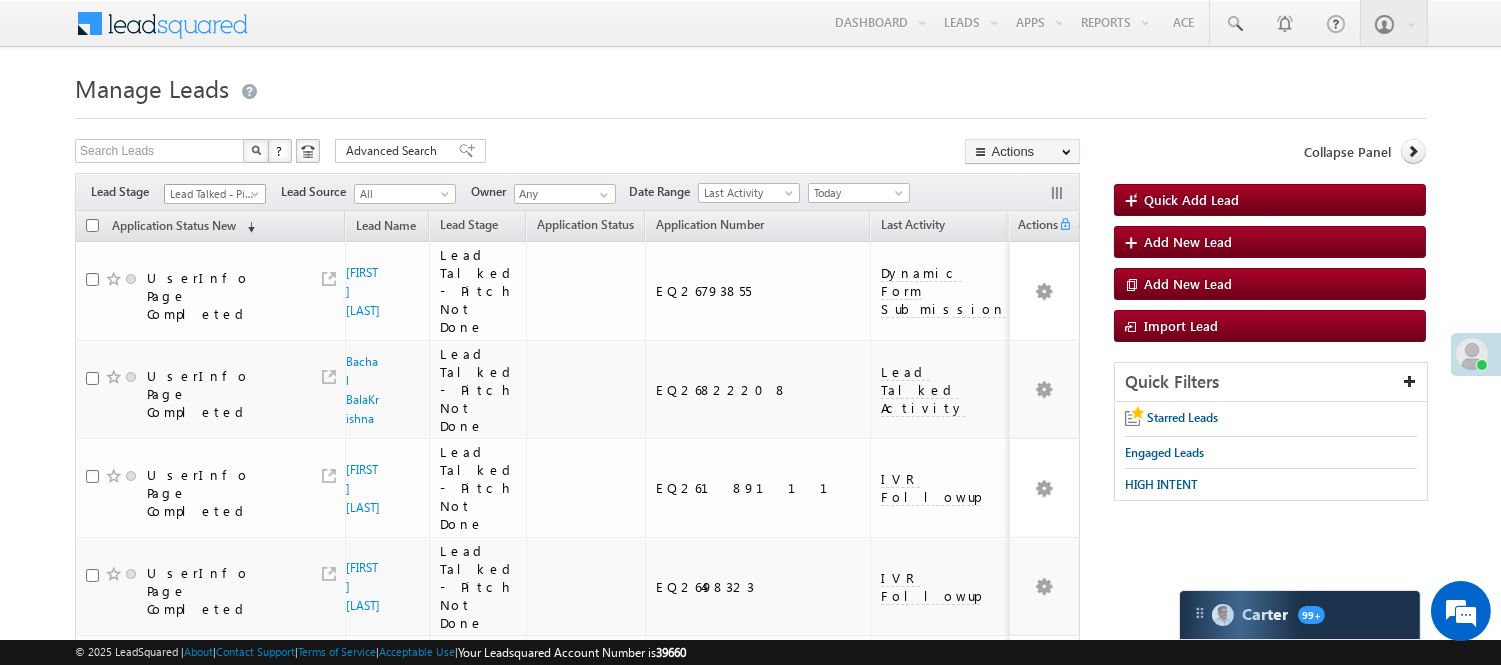 click on "Lead Talked - Pitch Not Done" at bounding box center [212, 194] 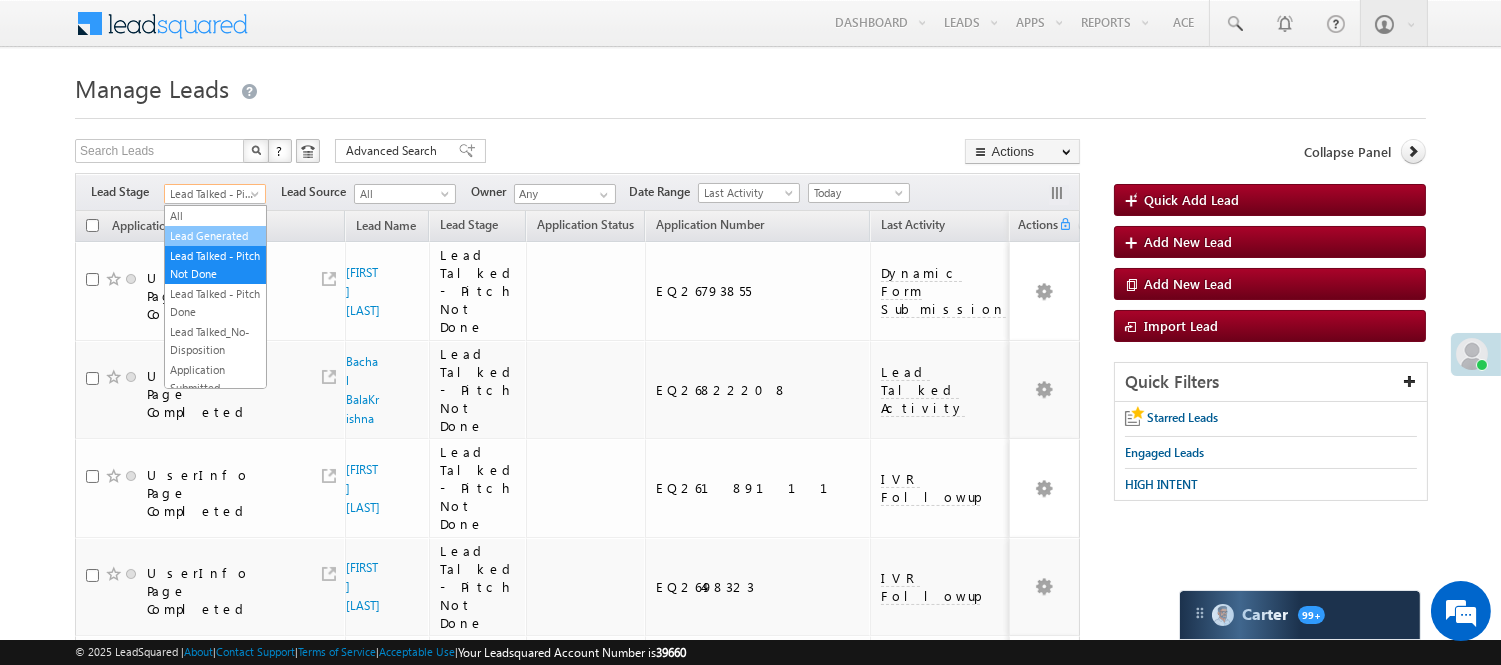 click on "Lead Generated" at bounding box center (215, 236) 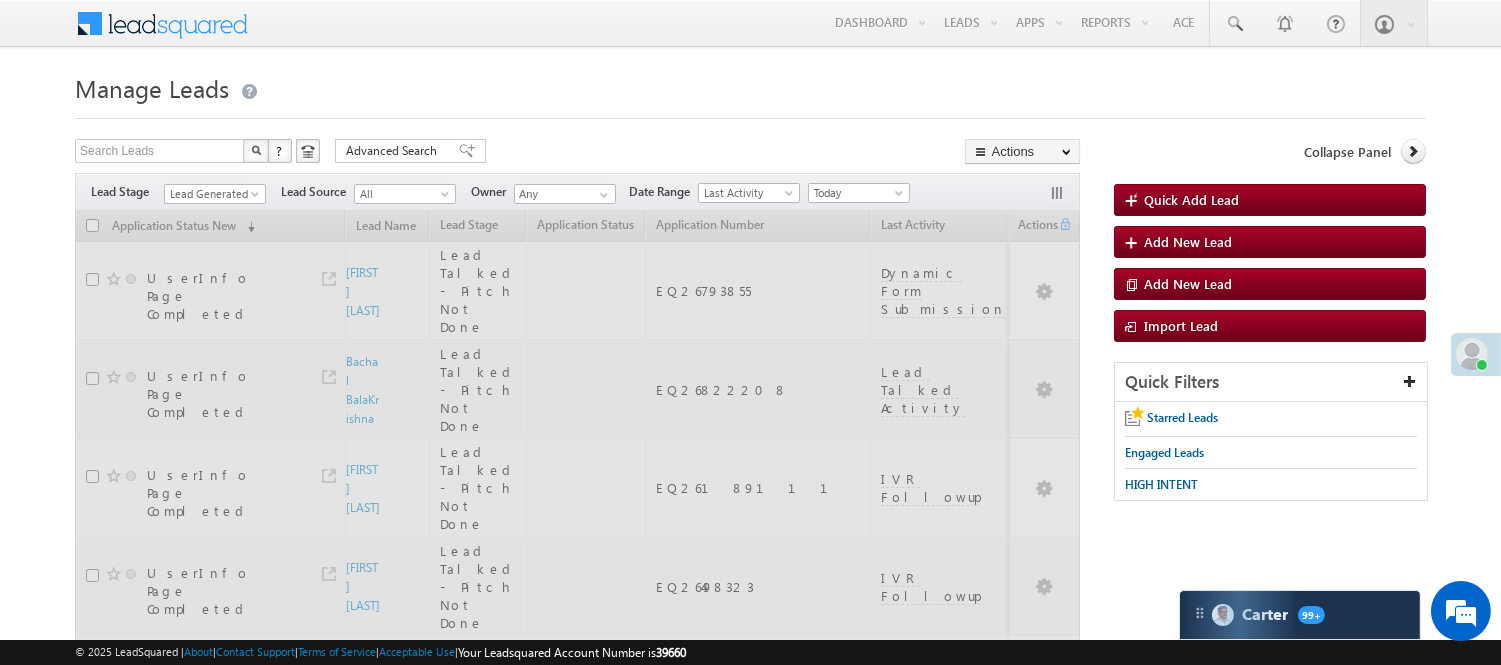 click on "Manage Leads" at bounding box center [750, 86] 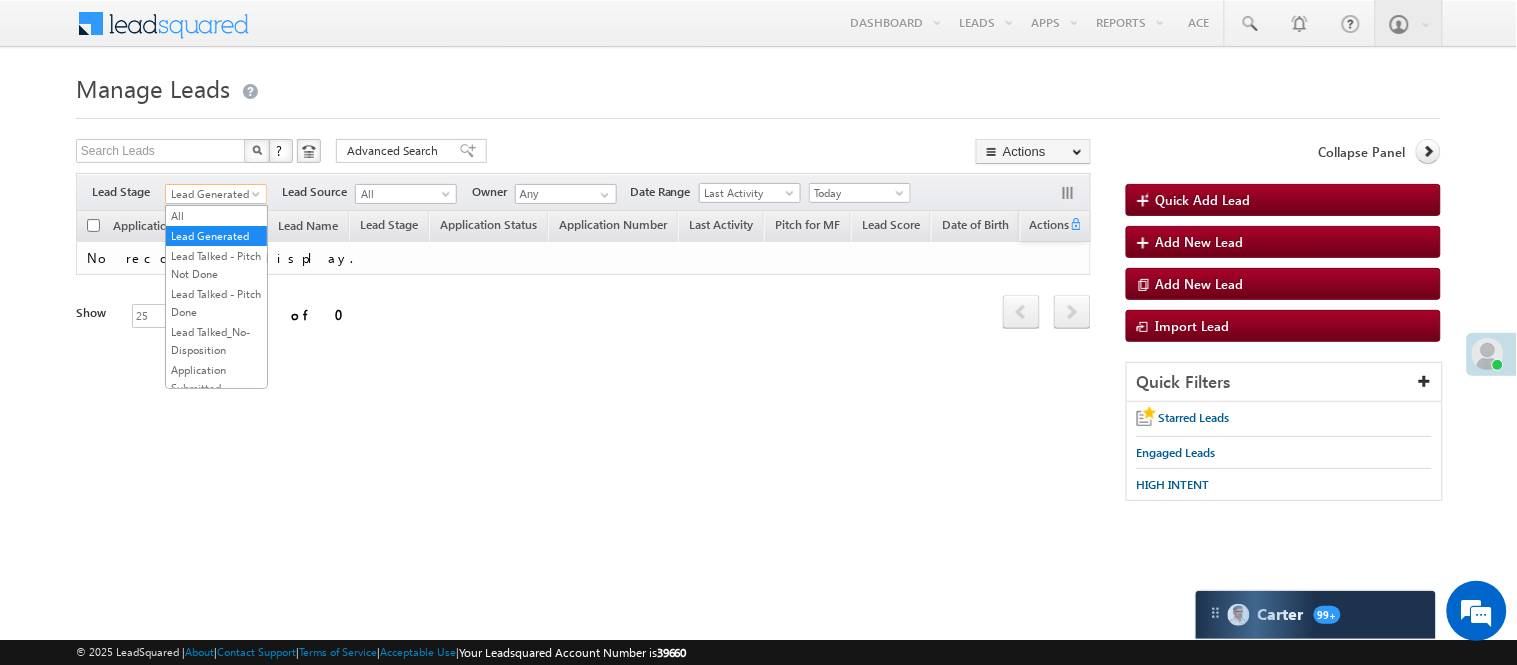 click on "Lead Generated" at bounding box center [213, 194] 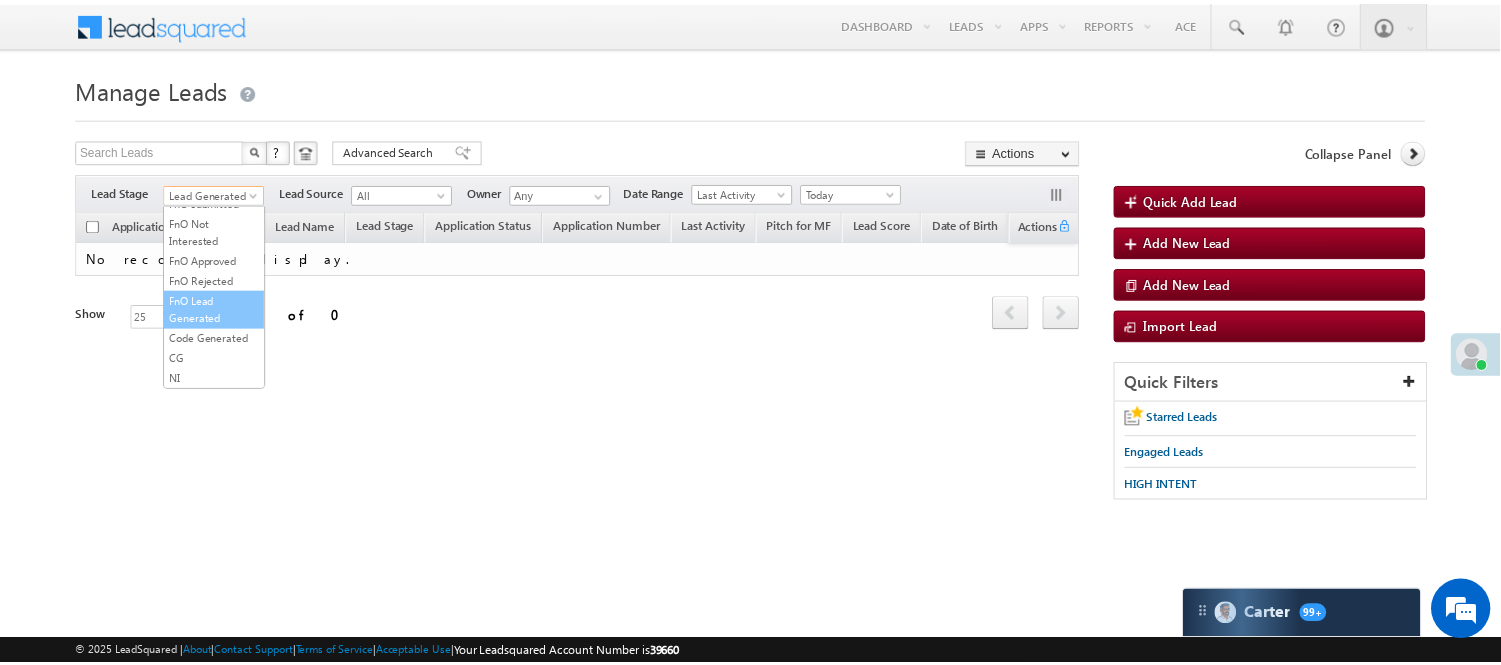 scroll, scrollTop: 496, scrollLeft: 0, axis: vertical 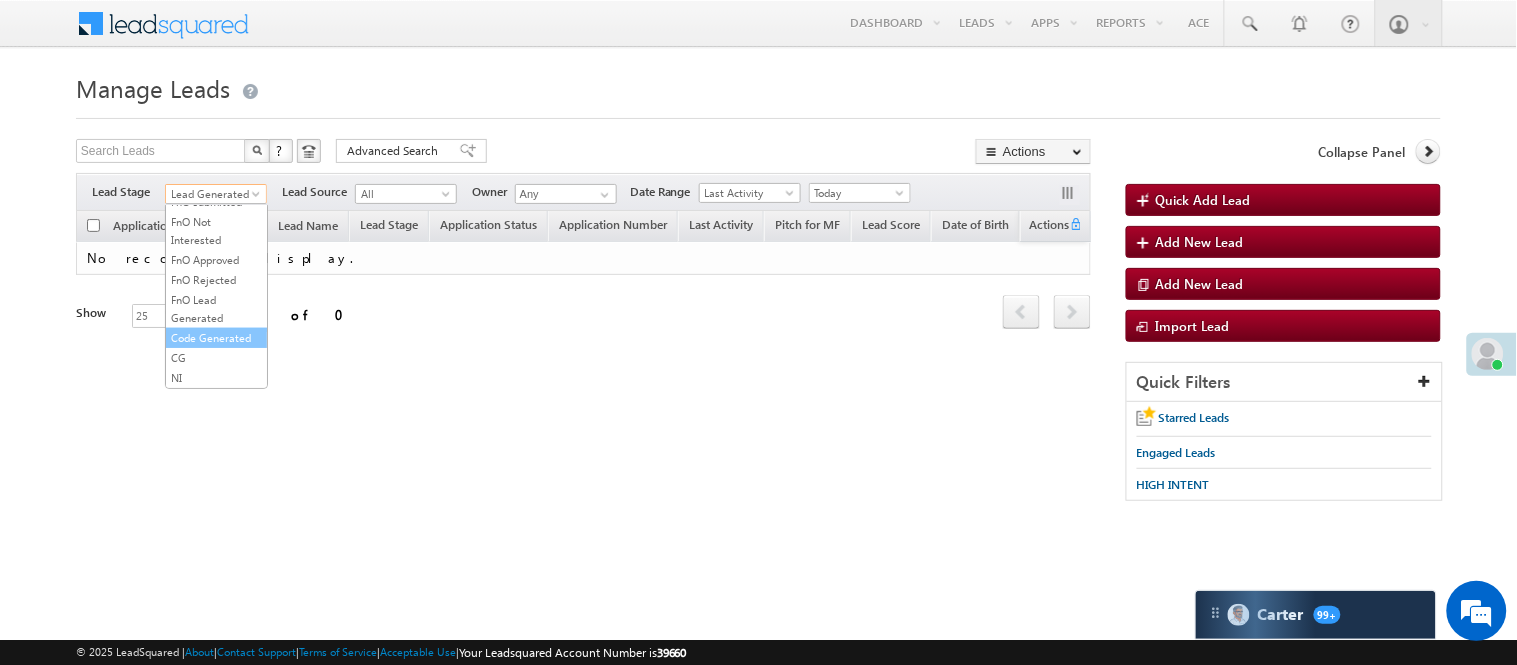 click on "Code Generated" at bounding box center (216, 338) 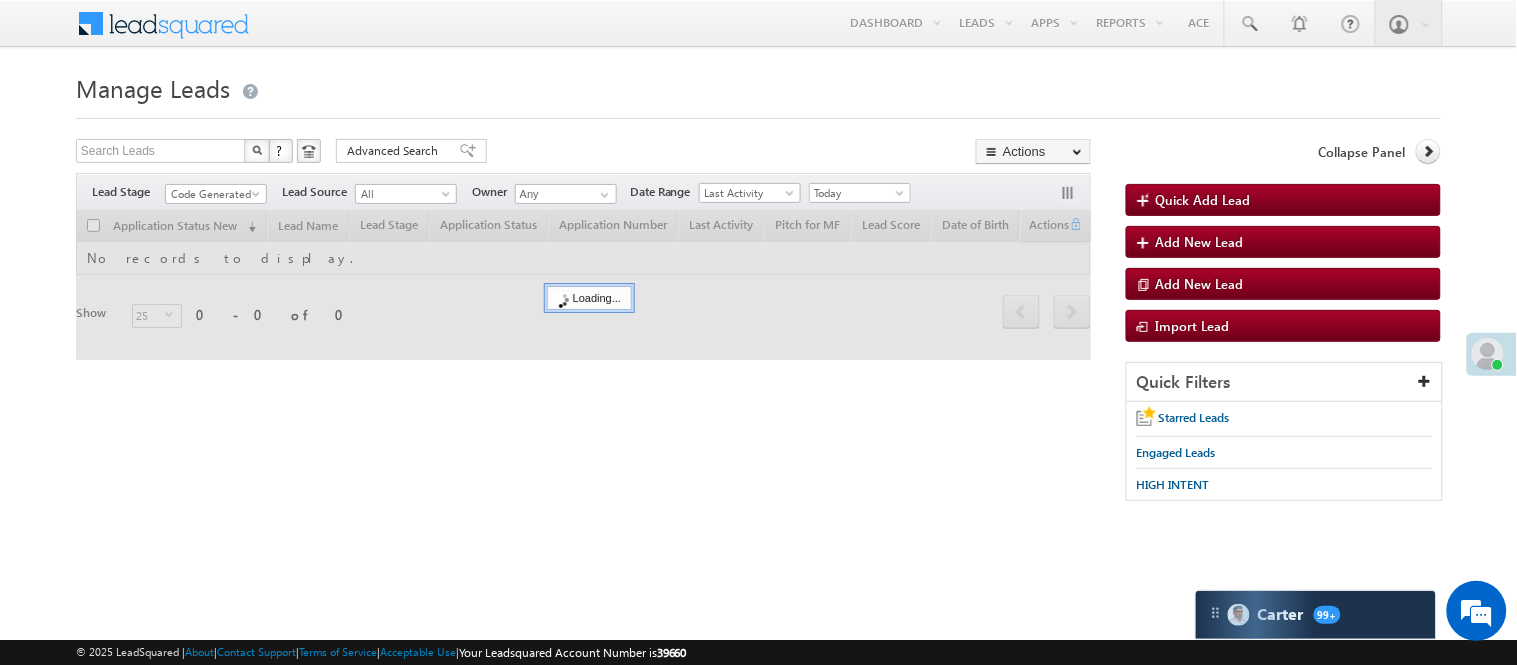 click on "Manage Leads
Quick Add Lead
Search Leads X ?   0 results found
Advanced Search
Advanced Search
Actions Actions" at bounding box center [758, 294] 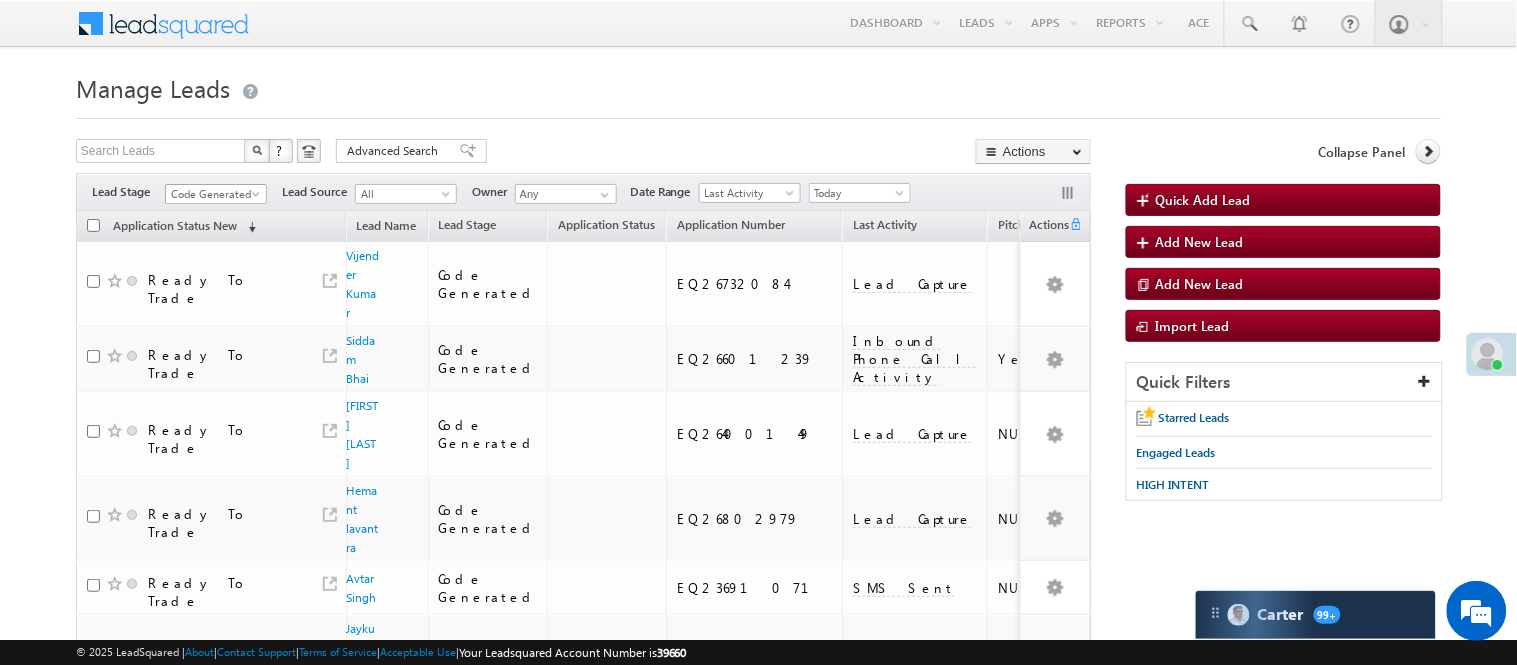 click on "Code Generated" at bounding box center (213, 194) 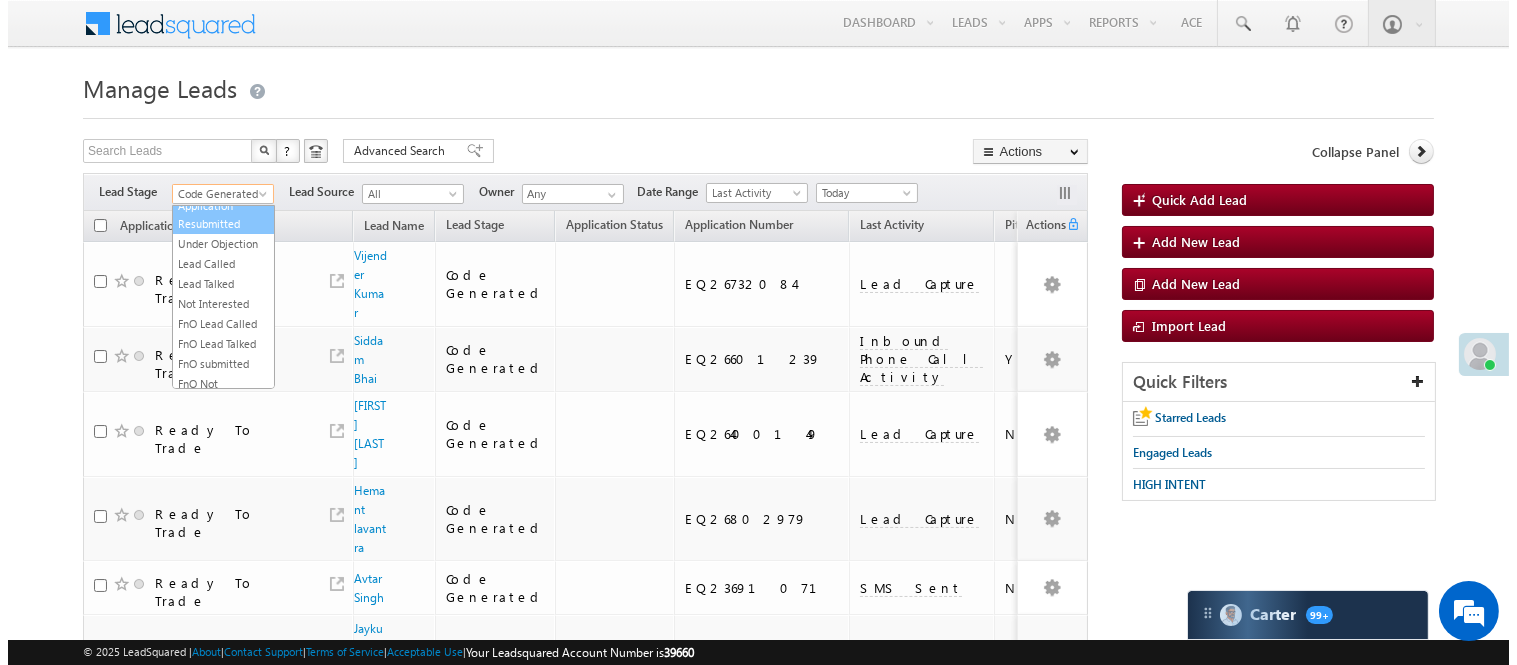 scroll, scrollTop: 0, scrollLeft: 0, axis: both 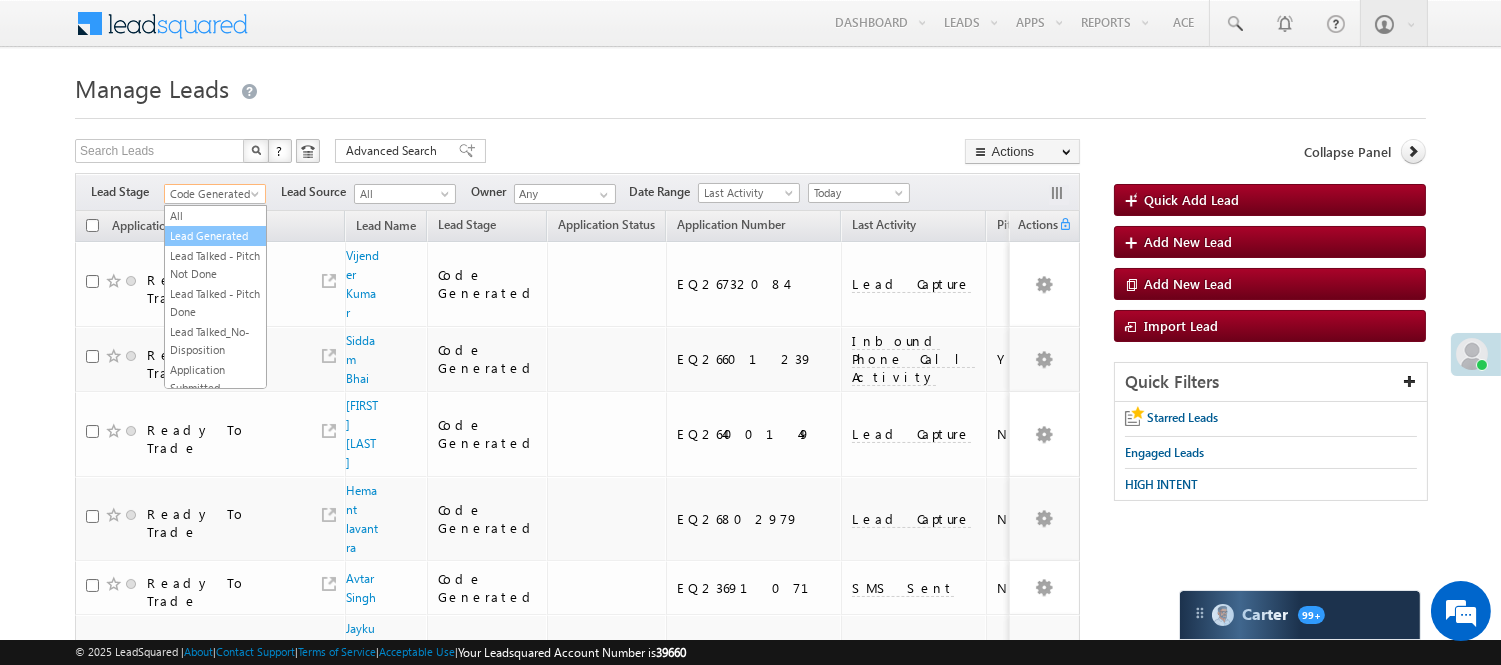 click on "Lead Generated" at bounding box center (215, 236) 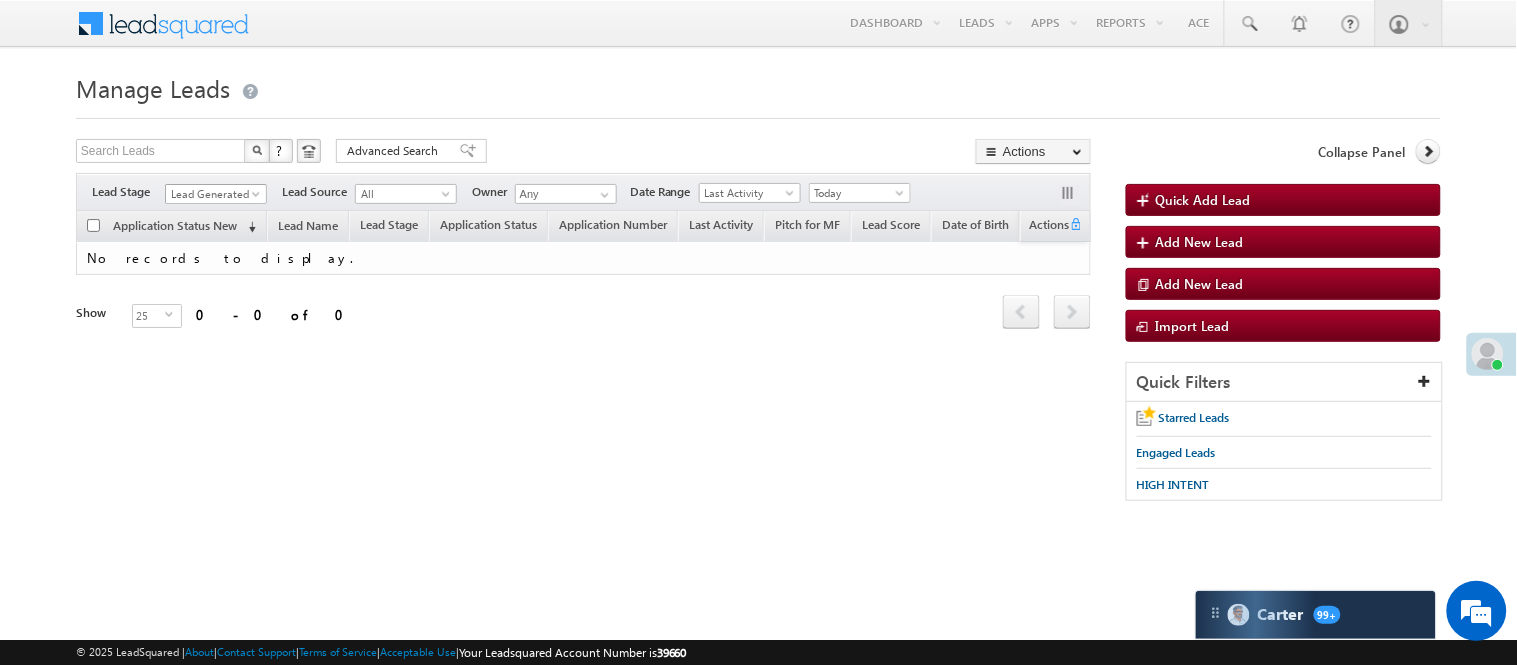 click on "Lead Generated" at bounding box center (213, 194) 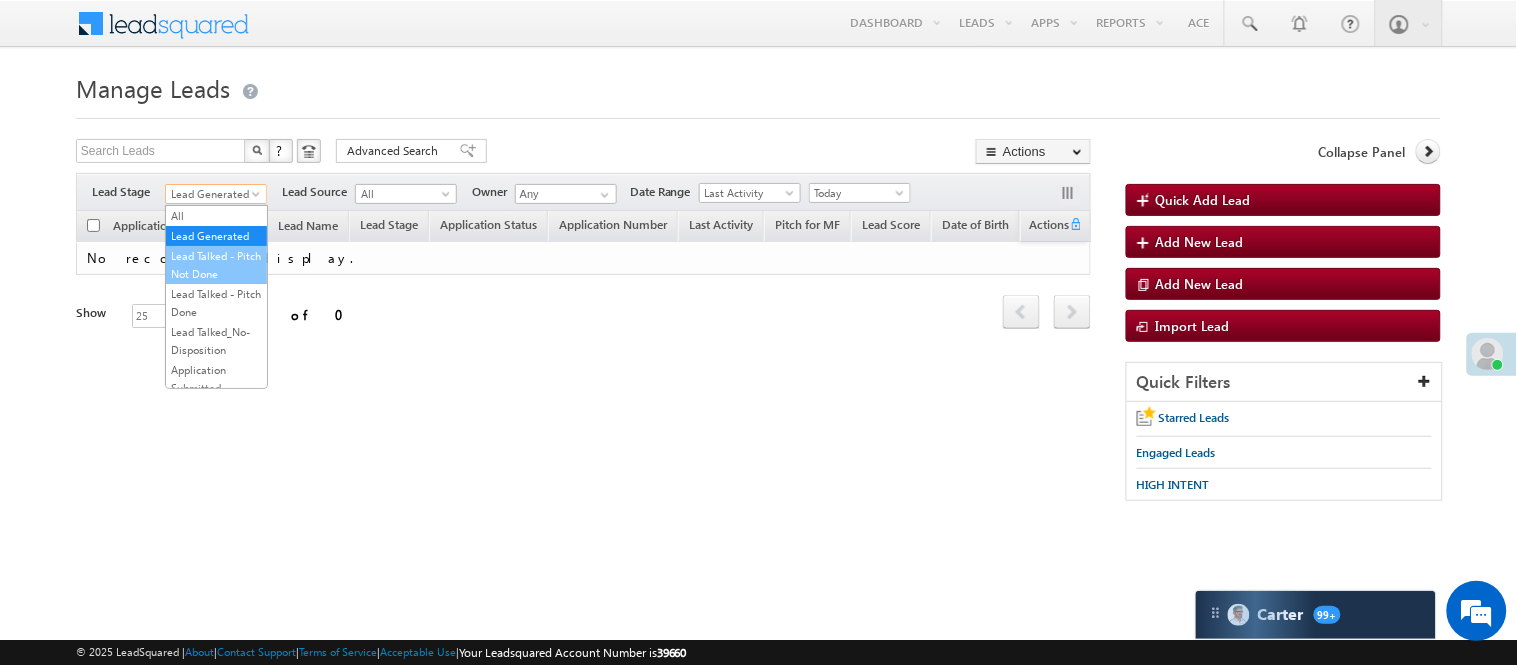 click on "Lead Talked - Pitch Not Done" at bounding box center (216, 265) 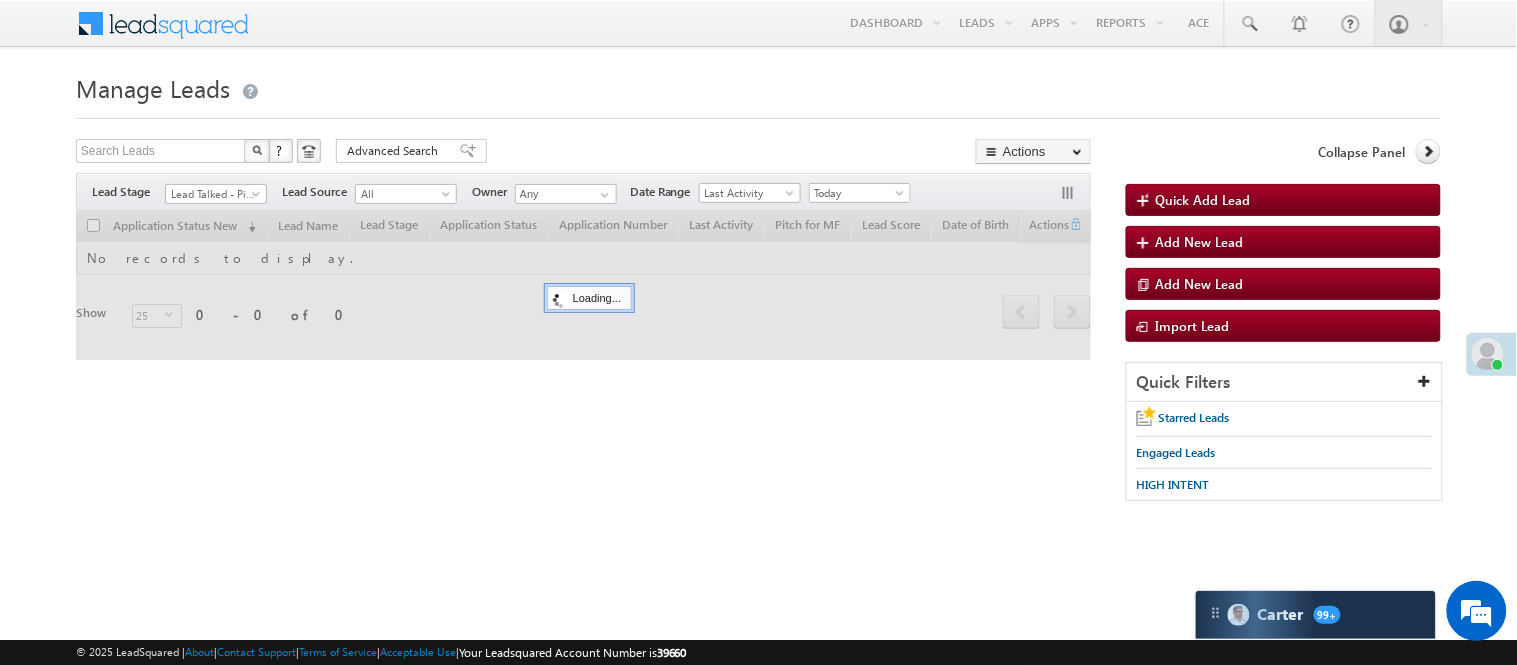 click on "Manage Leads" at bounding box center (758, 86) 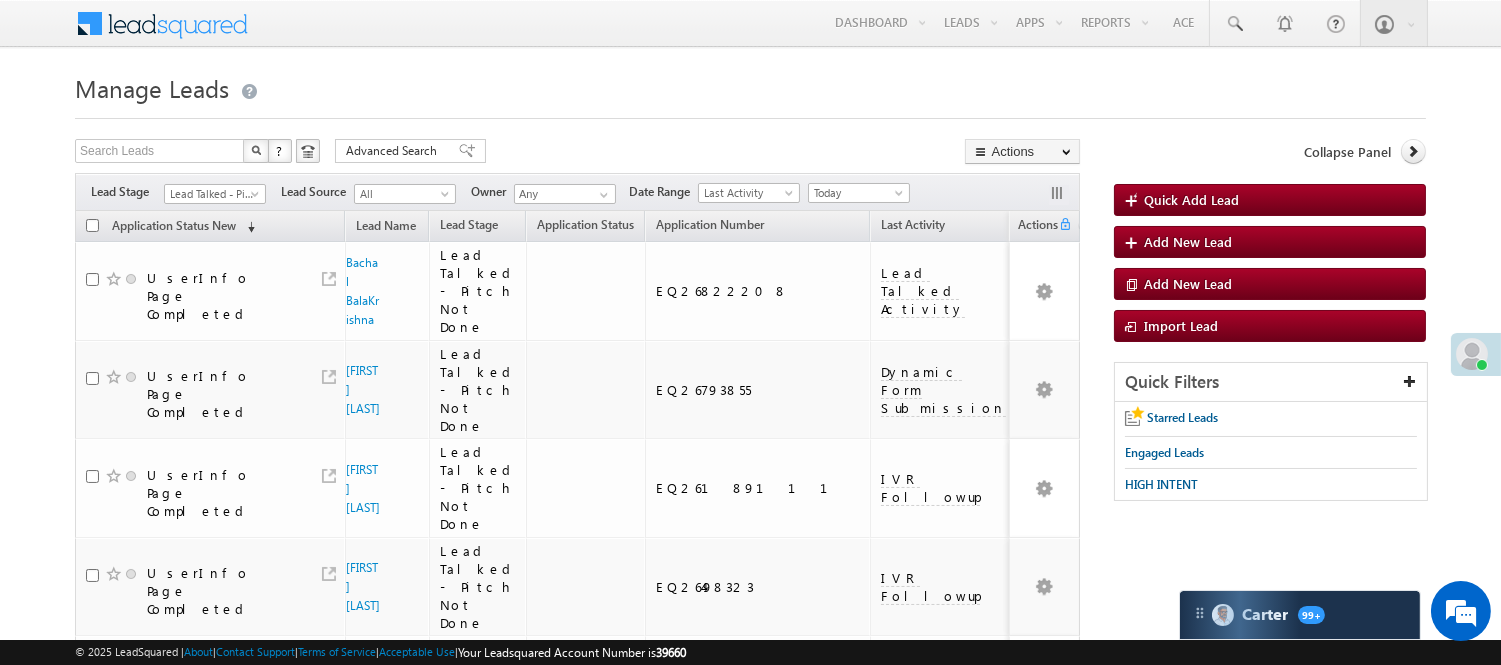 click on "Lead Talked - Pitch Not Done" at bounding box center (212, 194) 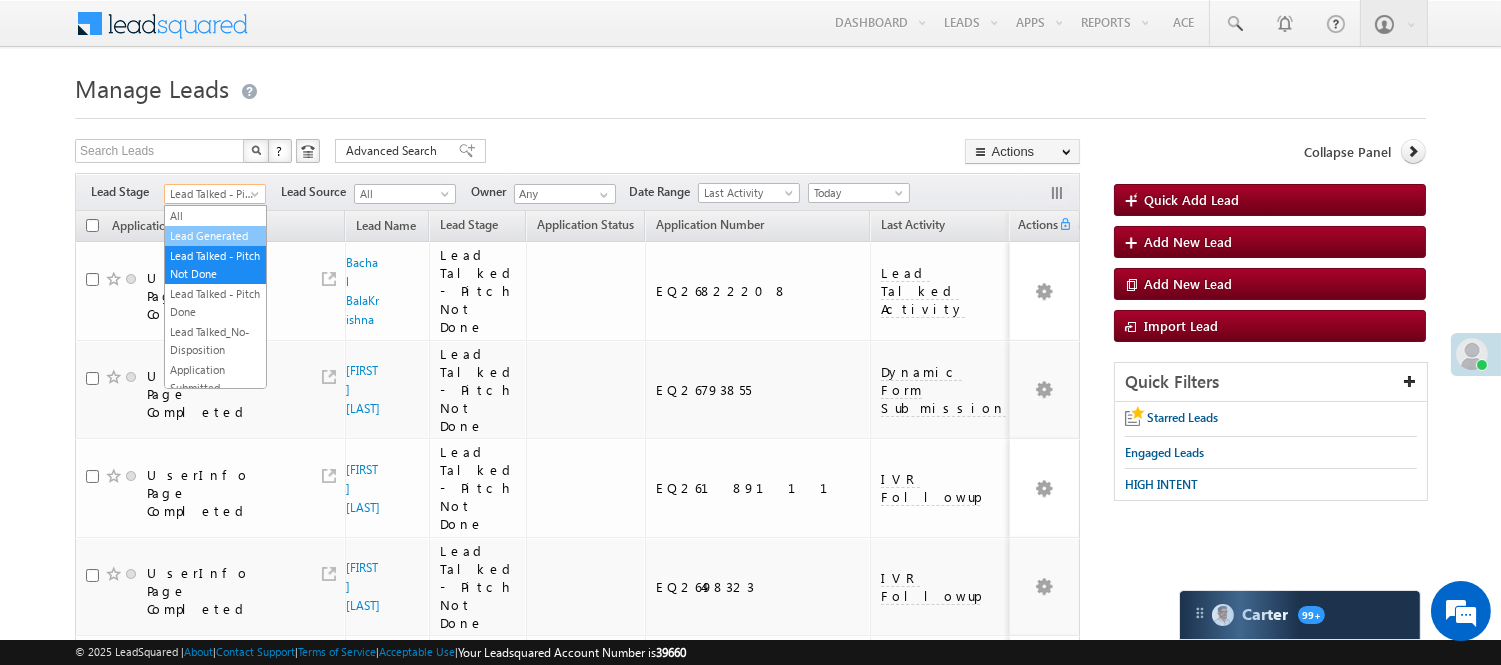 click on "Lead Generated" at bounding box center (215, 236) 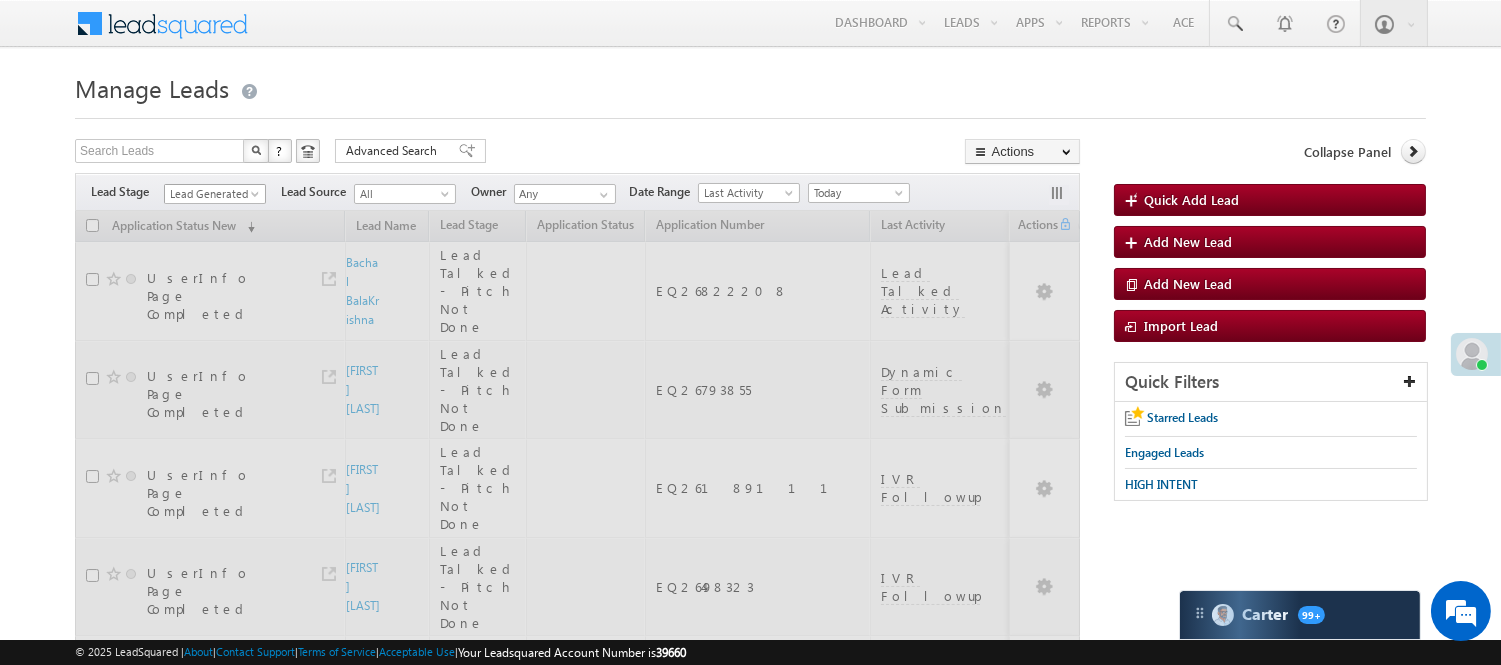 click on "Lead Generated" at bounding box center (212, 194) 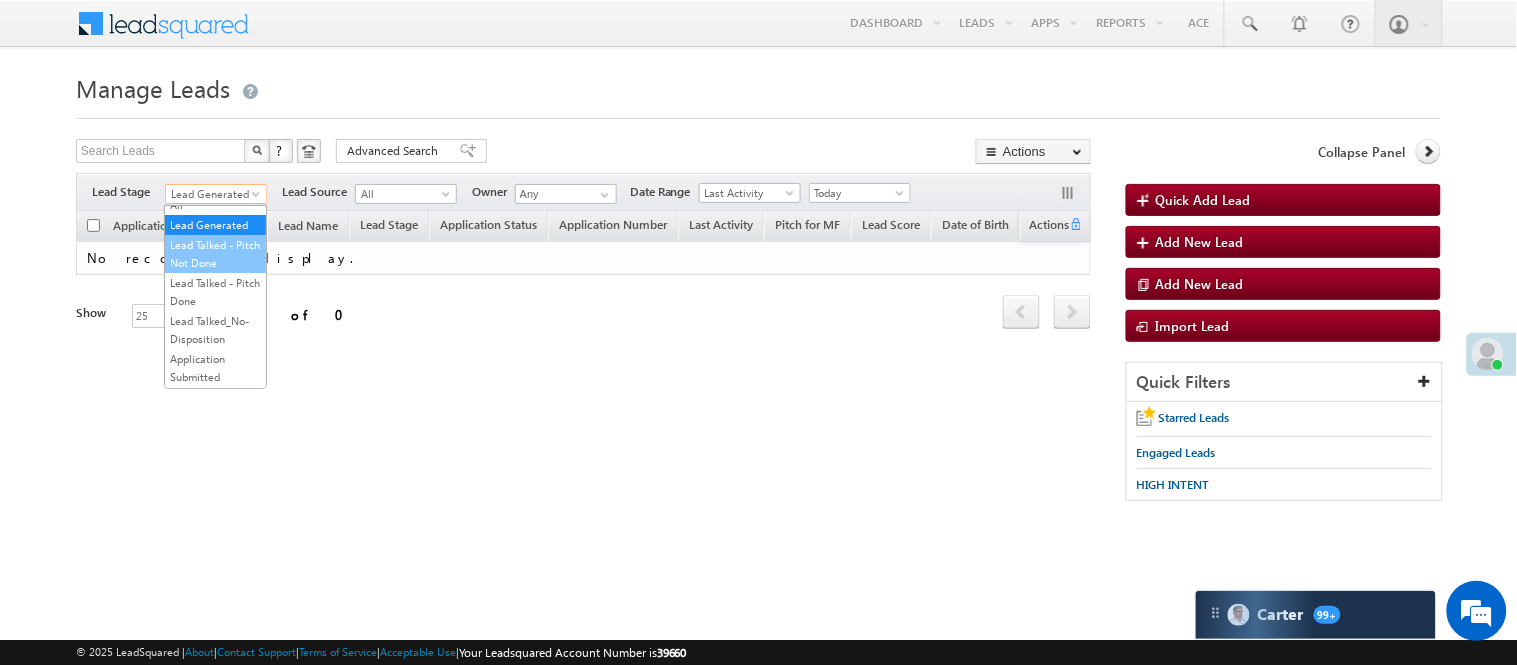scroll, scrollTop: 0, scrollLeft: 0, axis: both 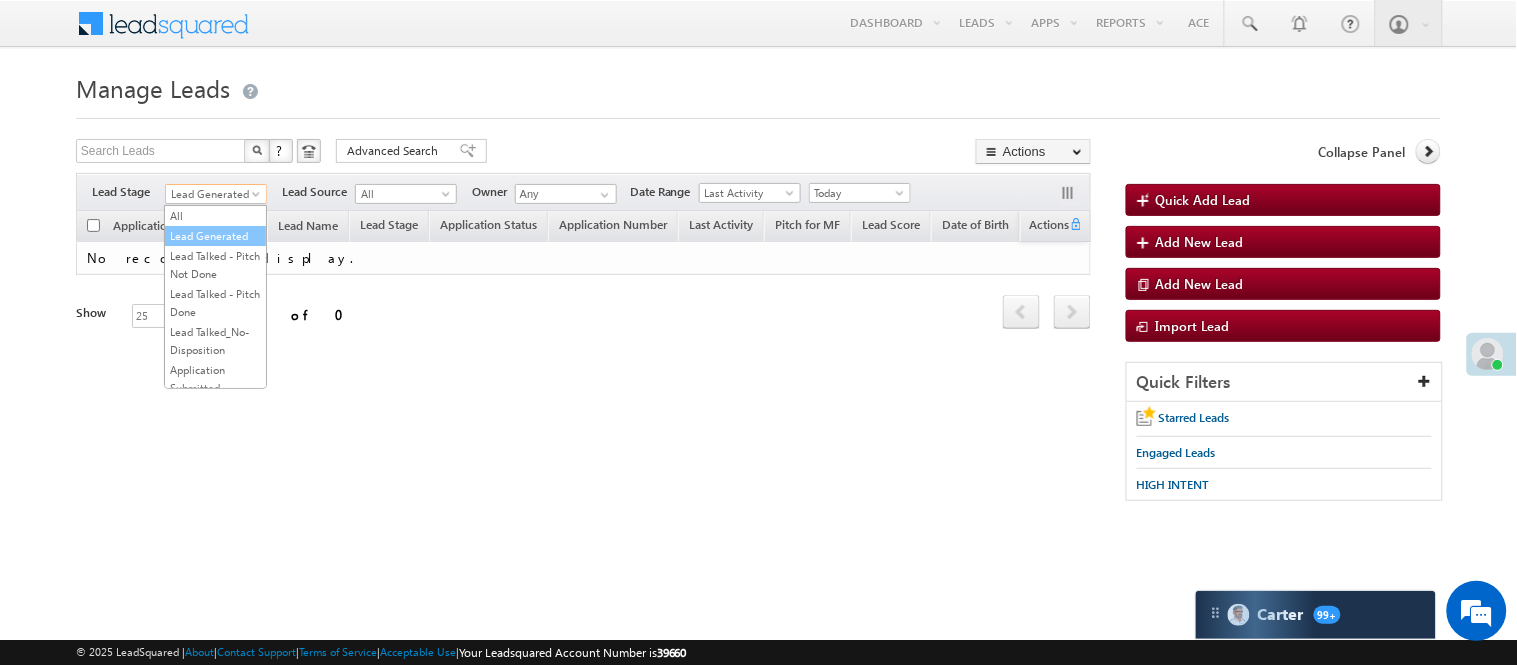 click on "Lead Generated" at bounding box center [215, 236] 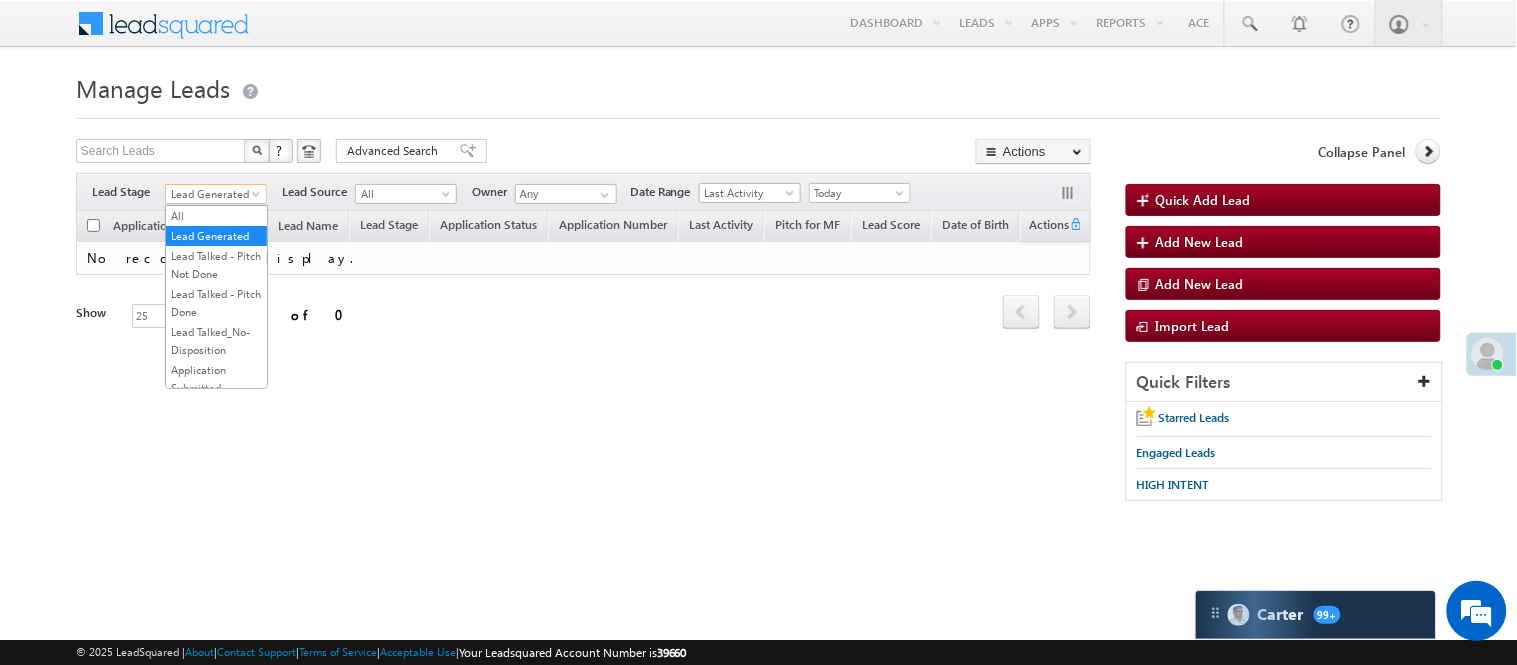 click on "Lead Generated" at bounding box center [213, 194] 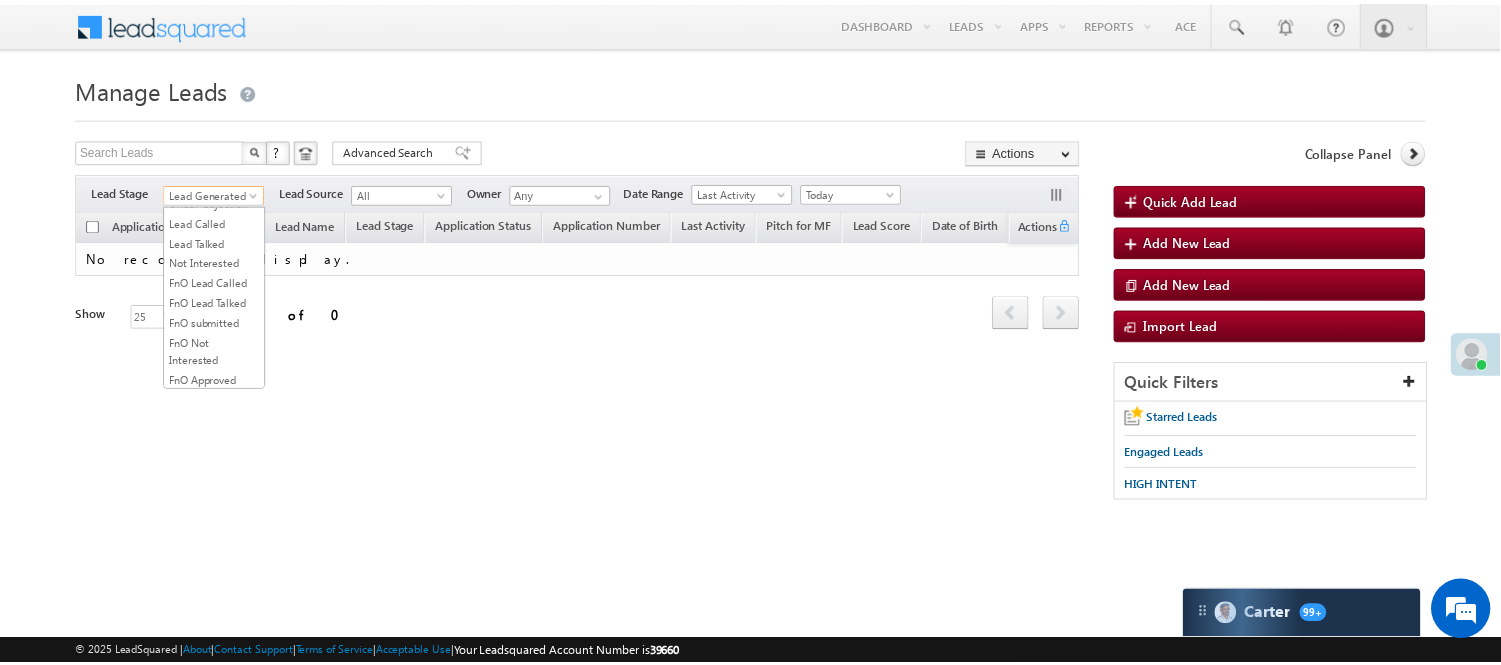 scroll, scrollTop: 163, scrollLeft: 0, axis: vertical 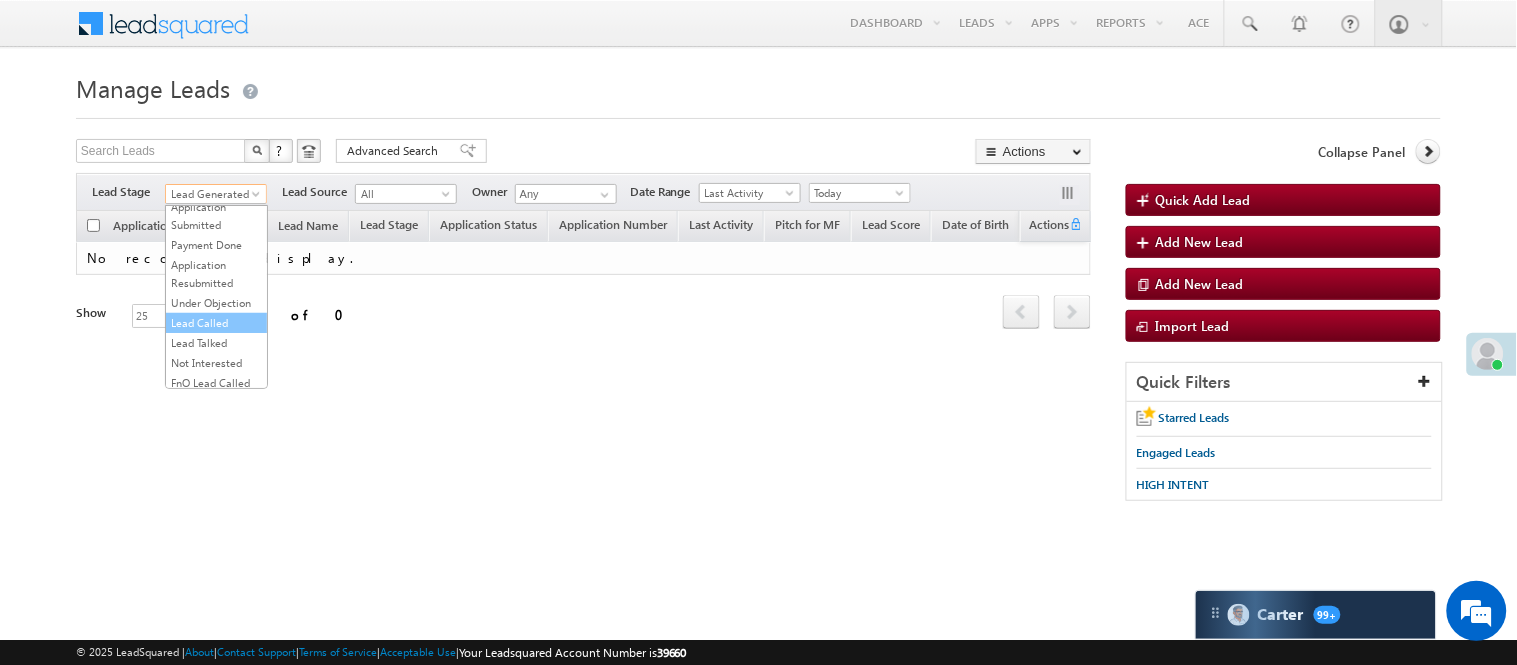 click on "Lead Called" at bounding box center (216, 323) 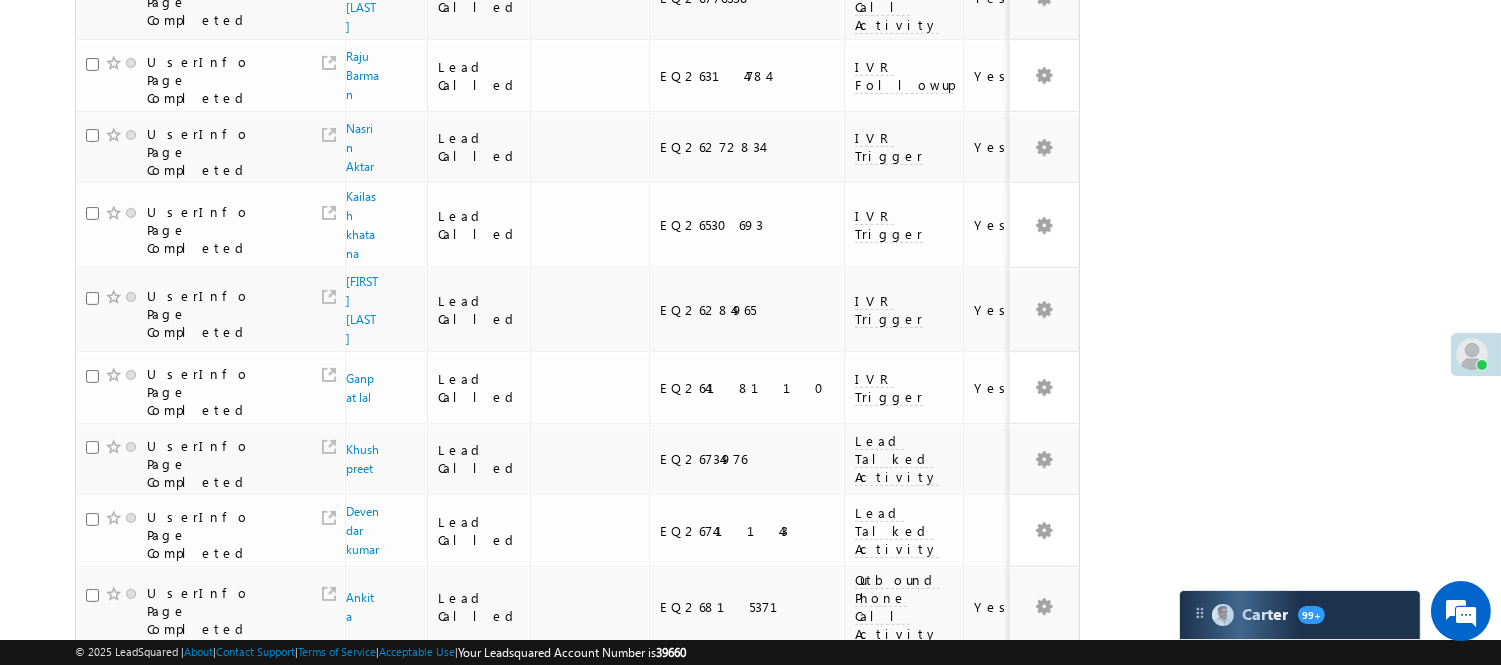scroll, scrollTop: 1322, scrollLeft: 0, axis: vertical 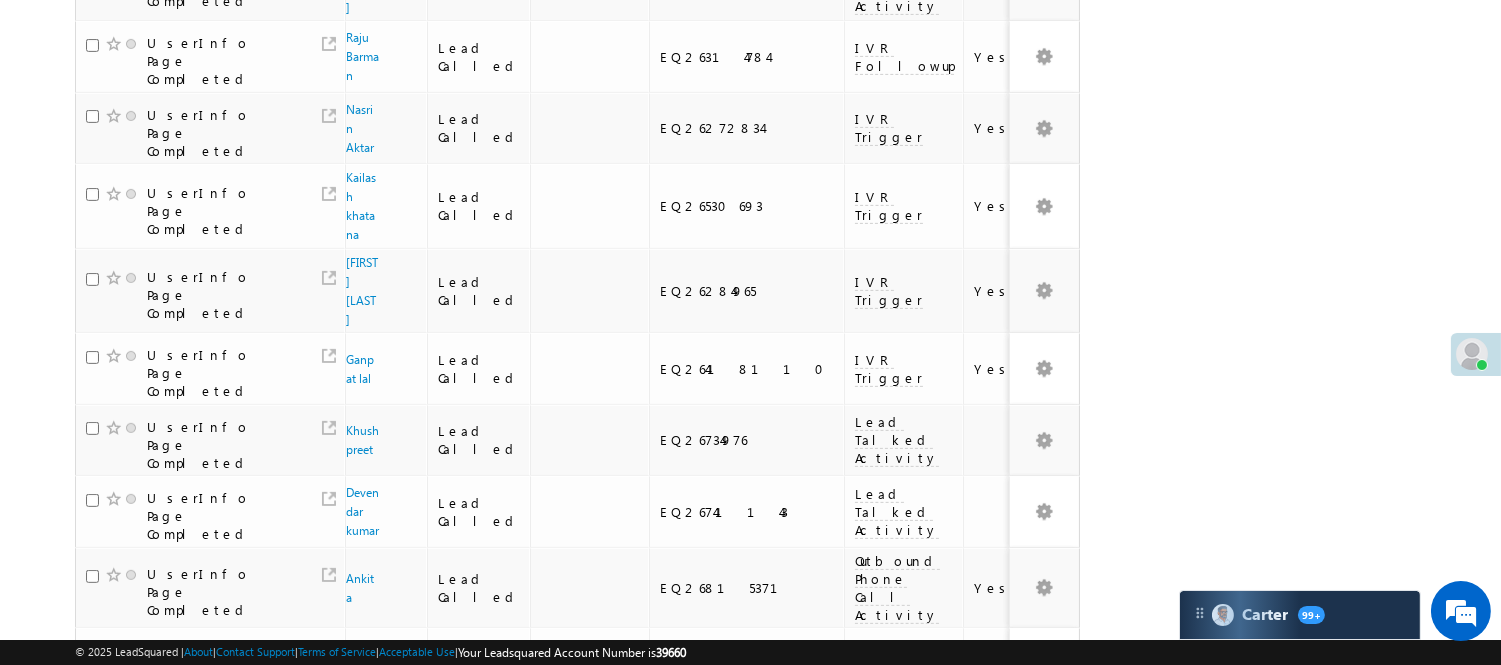 click on "3" at bounding box center [898, 926] 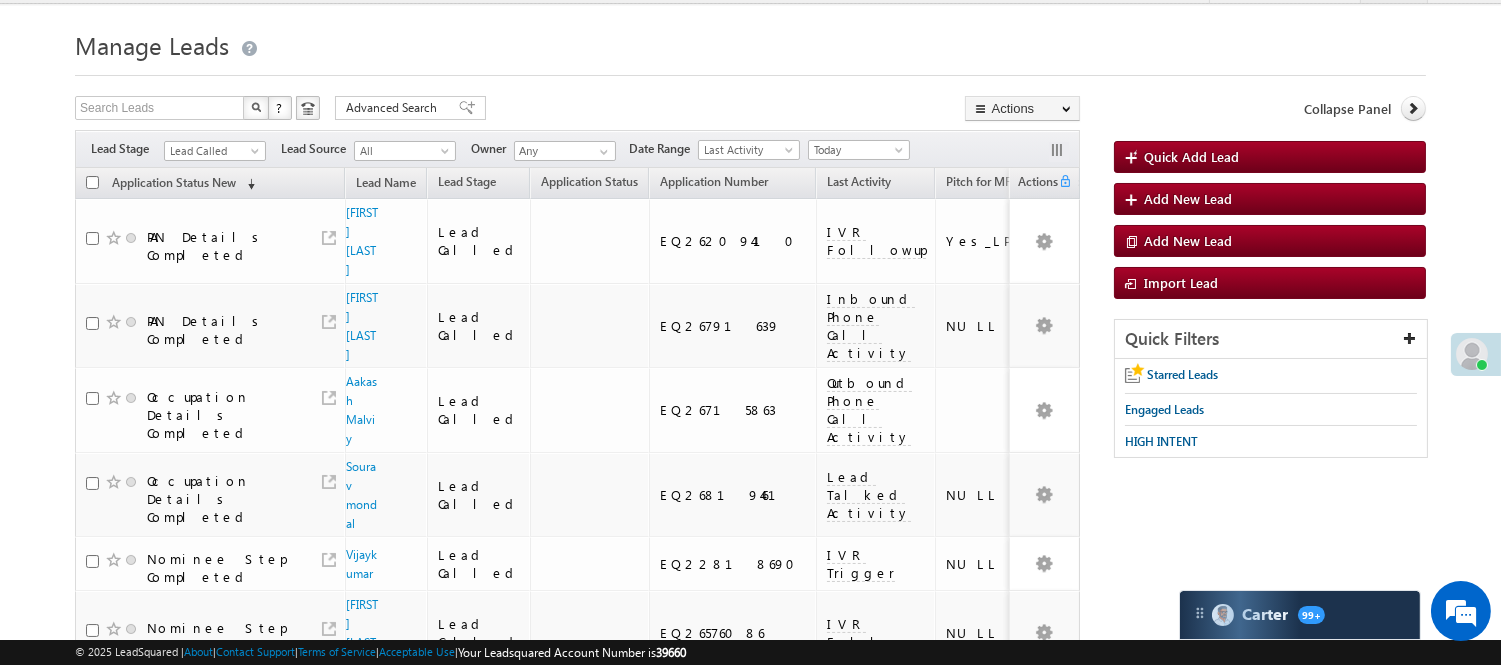 scroll, scrollTop: 0, scrollLeft: 0, axis: both 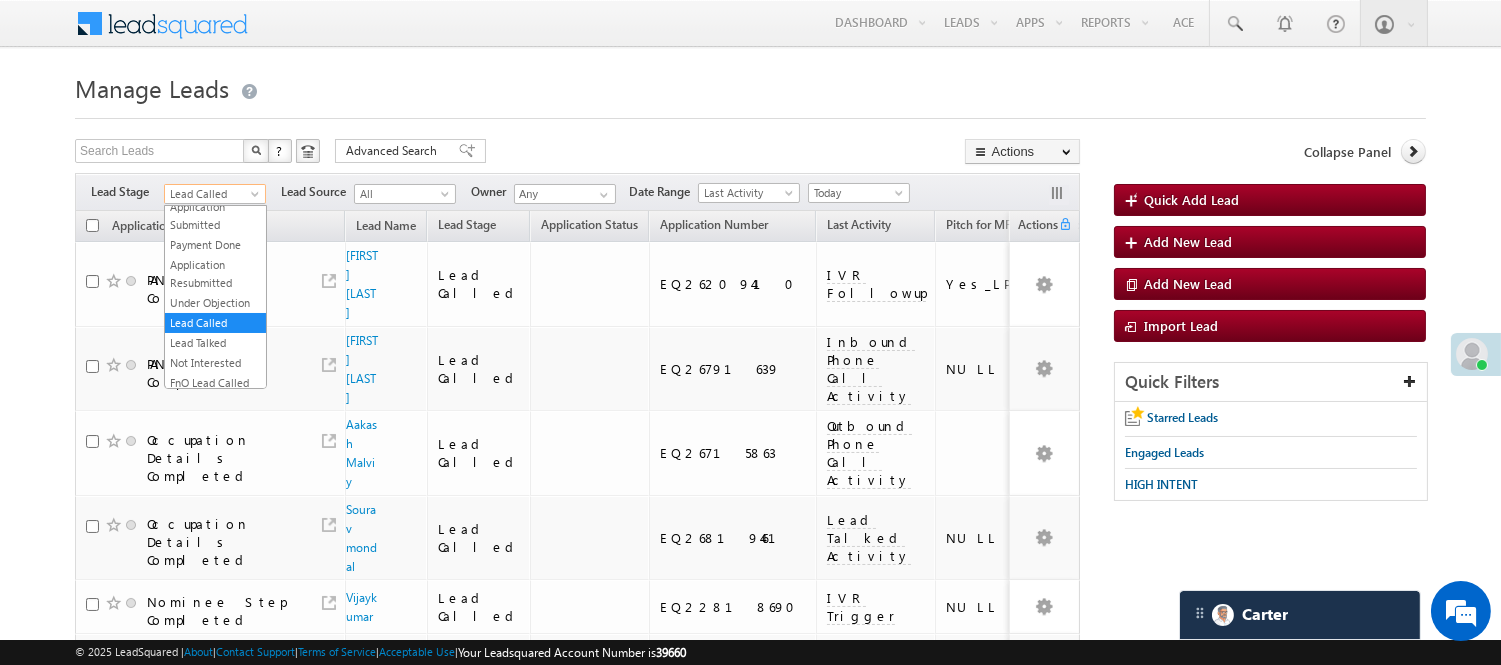 click on "Lead Called" at bounding box center (212, 194) 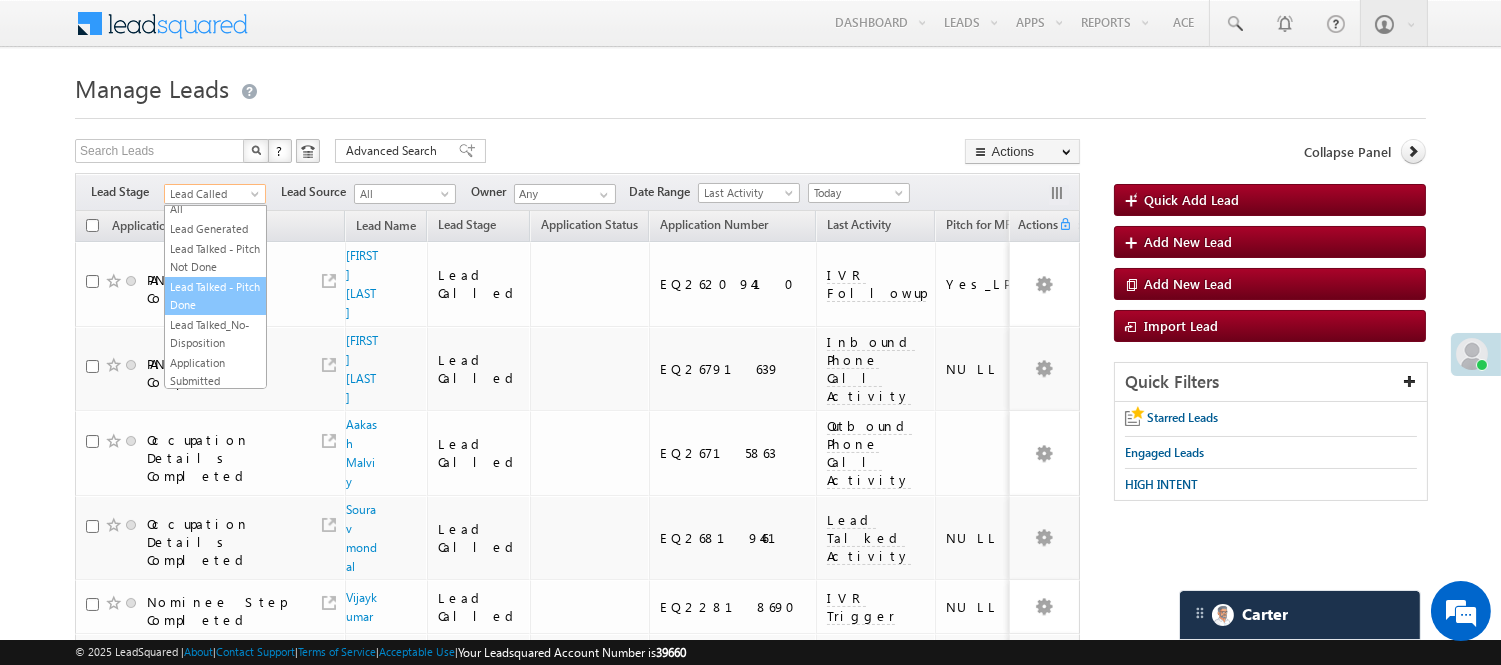 scroll, scrollTop: 0, scrollLeft: 0, axis: both 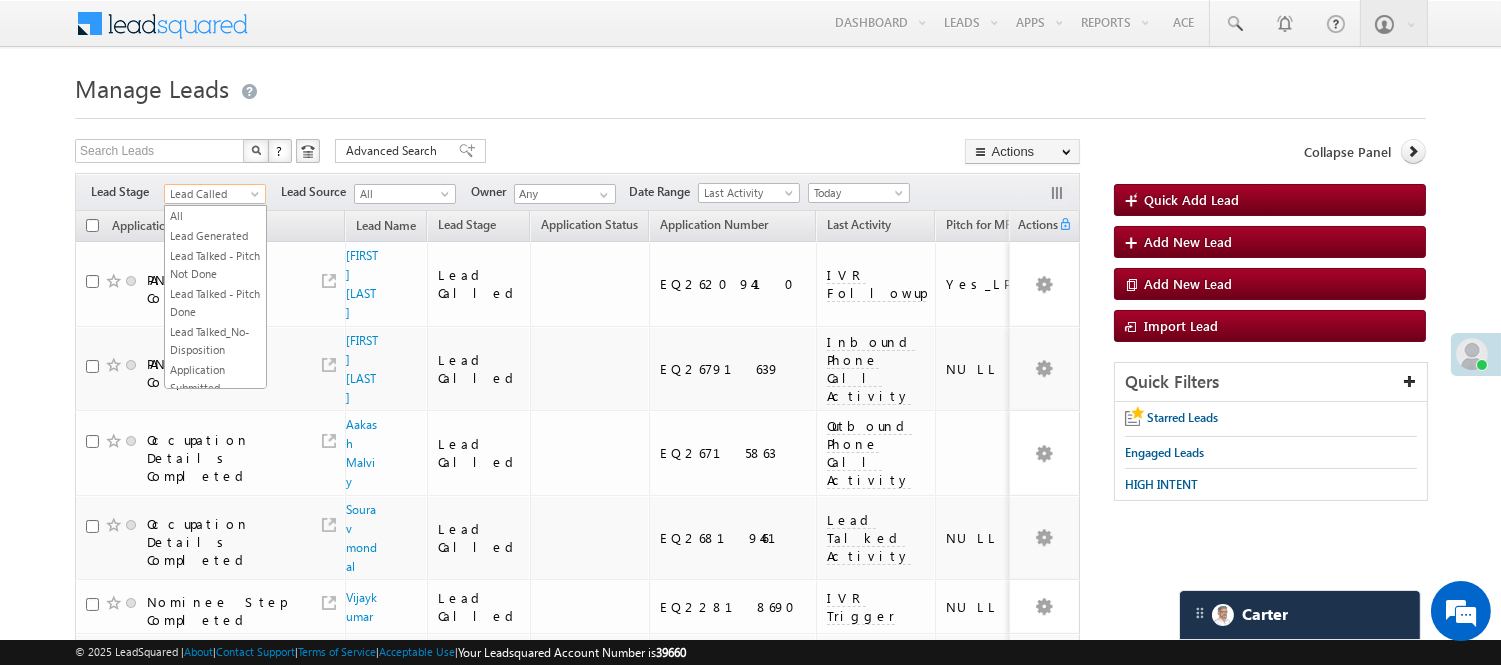 click on "Manage Leads" at bounding box center (750, 86) 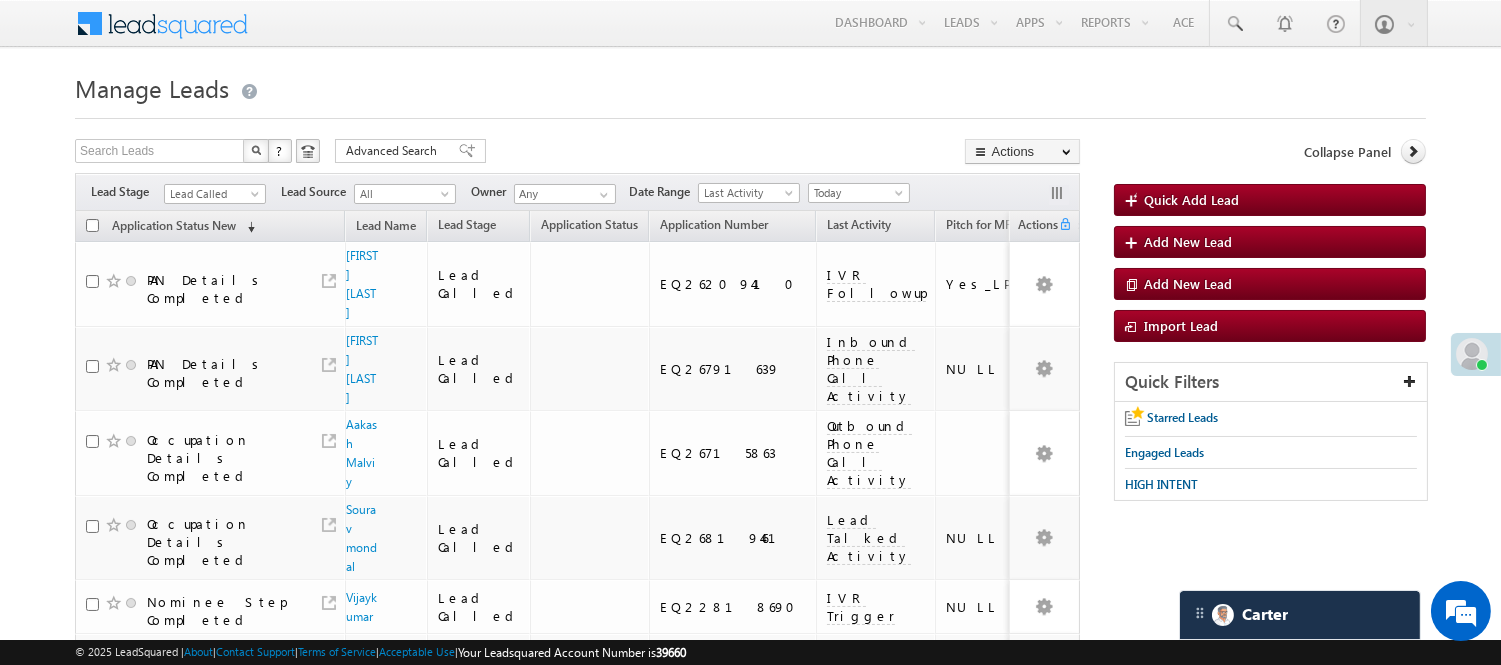click on "Manage Leads
Quick Add Lead
Search Leads X ?   129 results found
Advanced Search
Advanced Search
Actions Actions" at bounding box center (750, 1213) 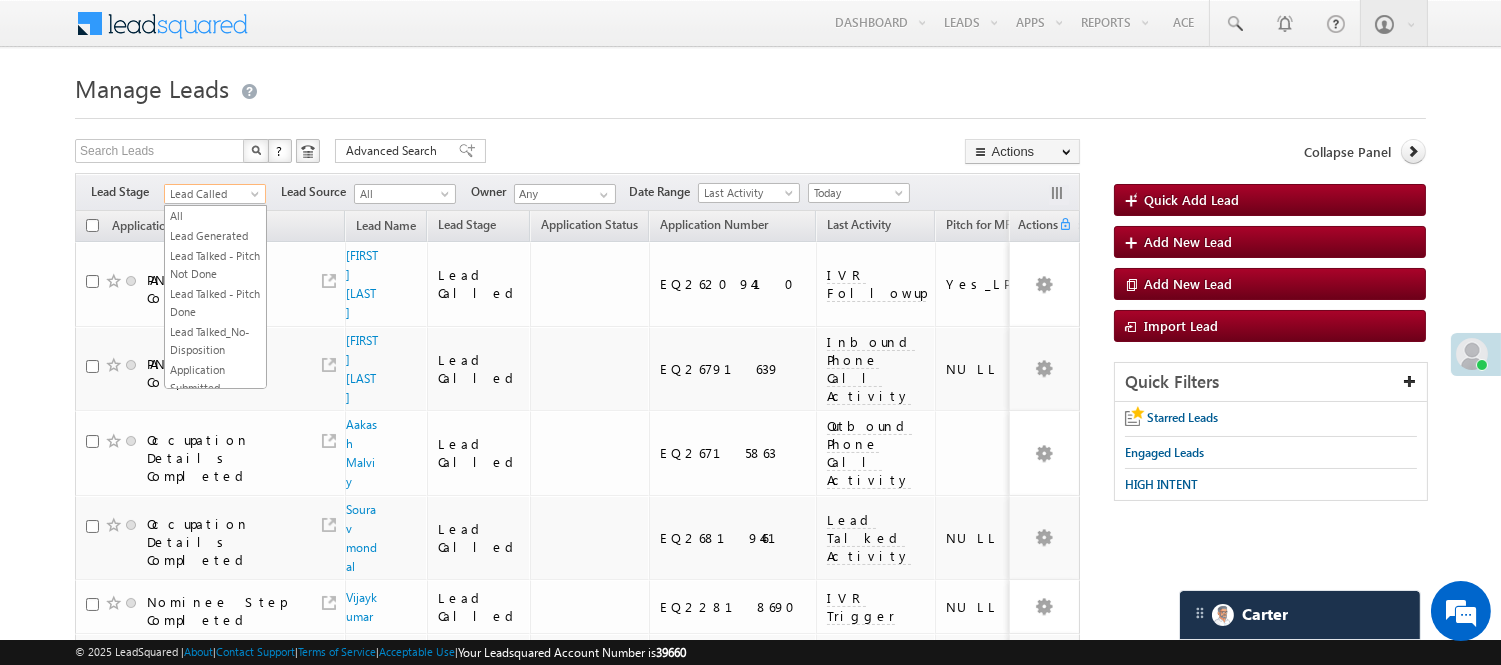 scroll, scrollTop: 245, scrollLeft: 0, axis: vertical 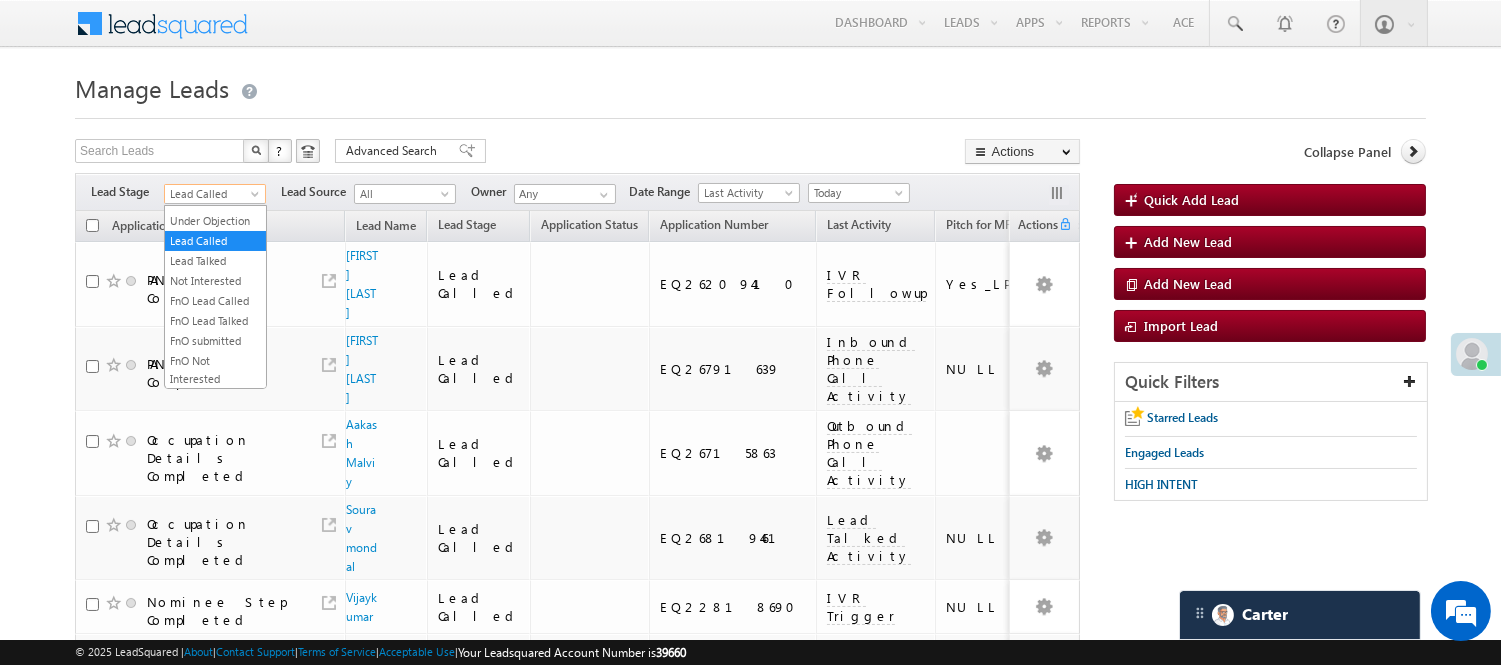 click on "Lead Called" at bounding box center [212, 194] 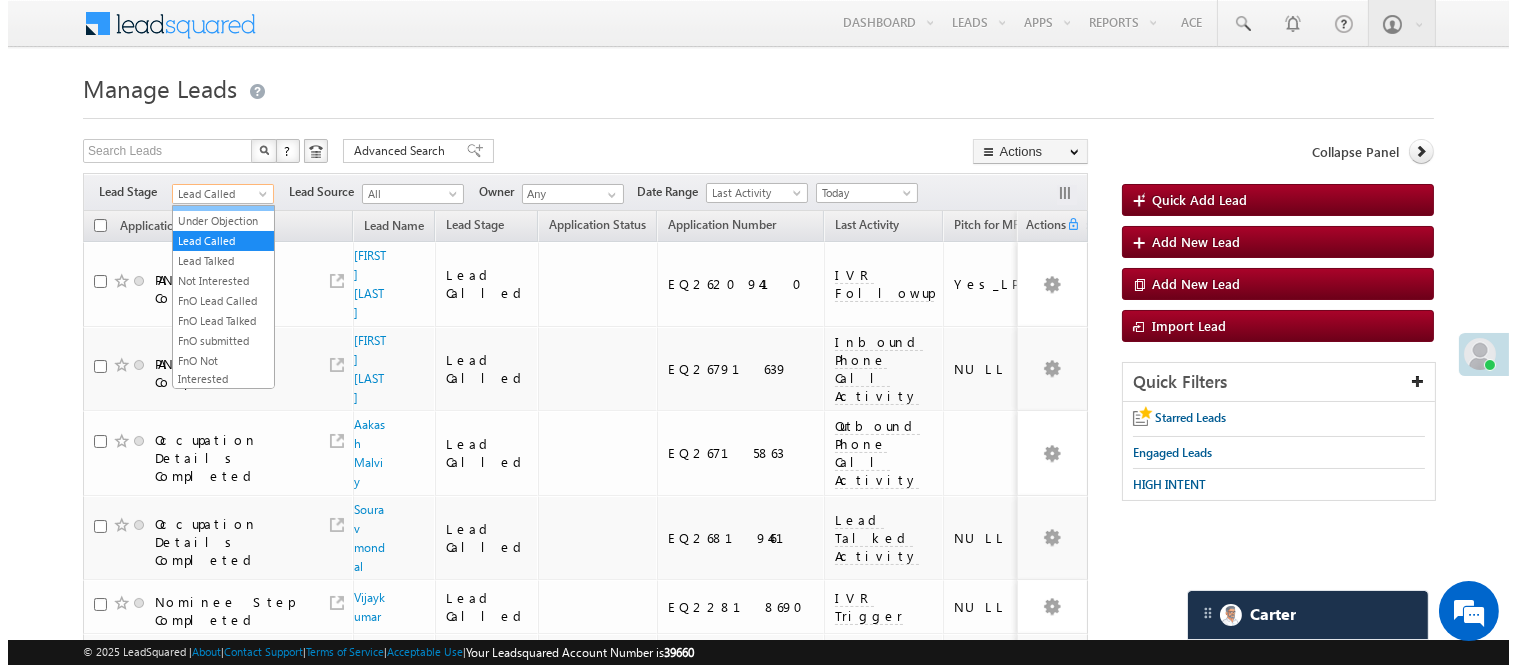 scroll, scrollTop: 0, scrollLeft: 0, axis: both 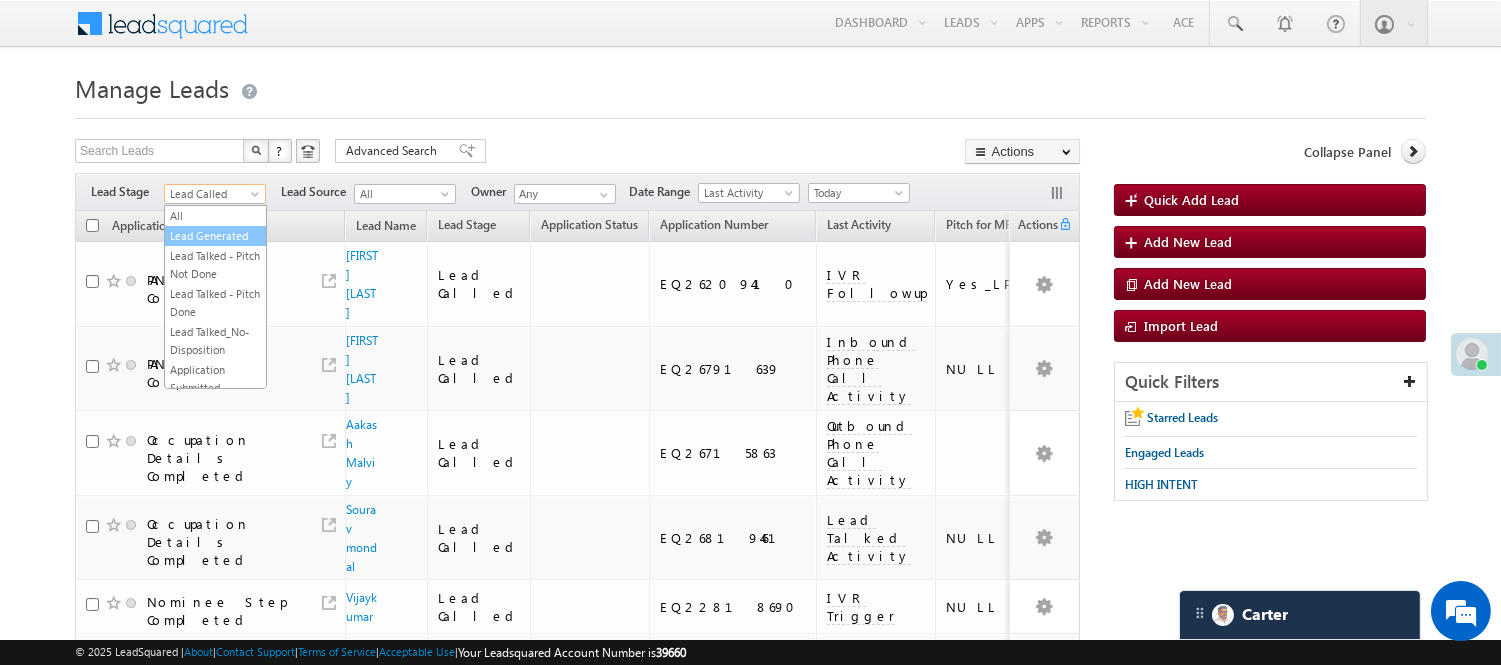 click on "Lead Generated" at bounding box center (215, 236) 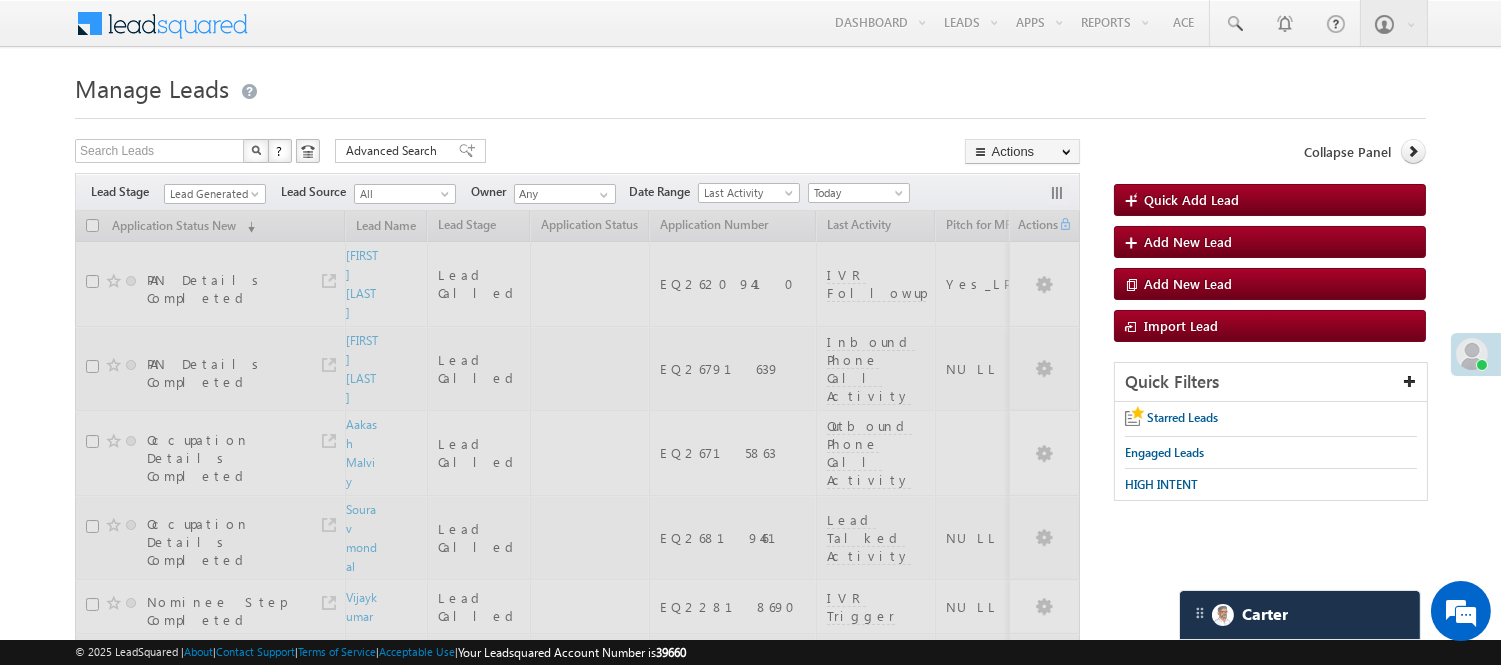 click on "Manage Leads" at bounding box center [750, 86] 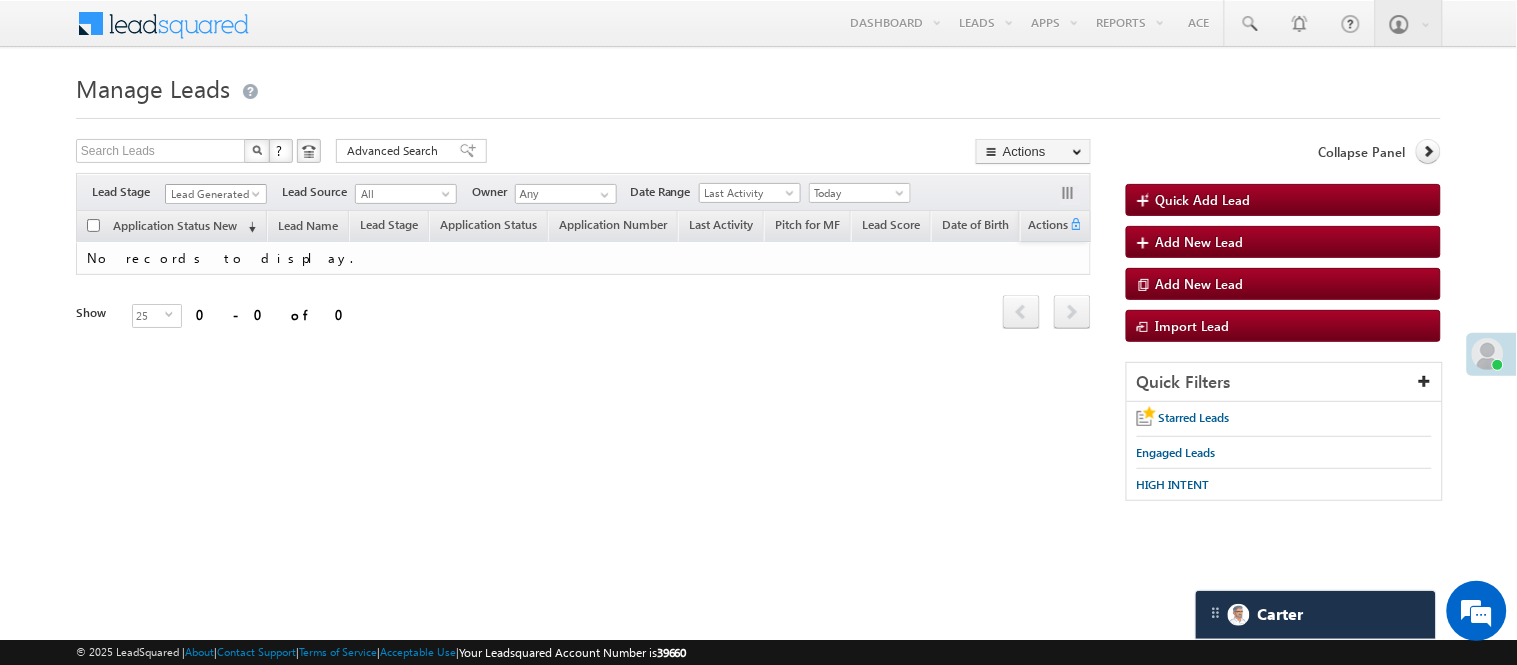 click on "Lead Generated" at bounding box center (213, 194) 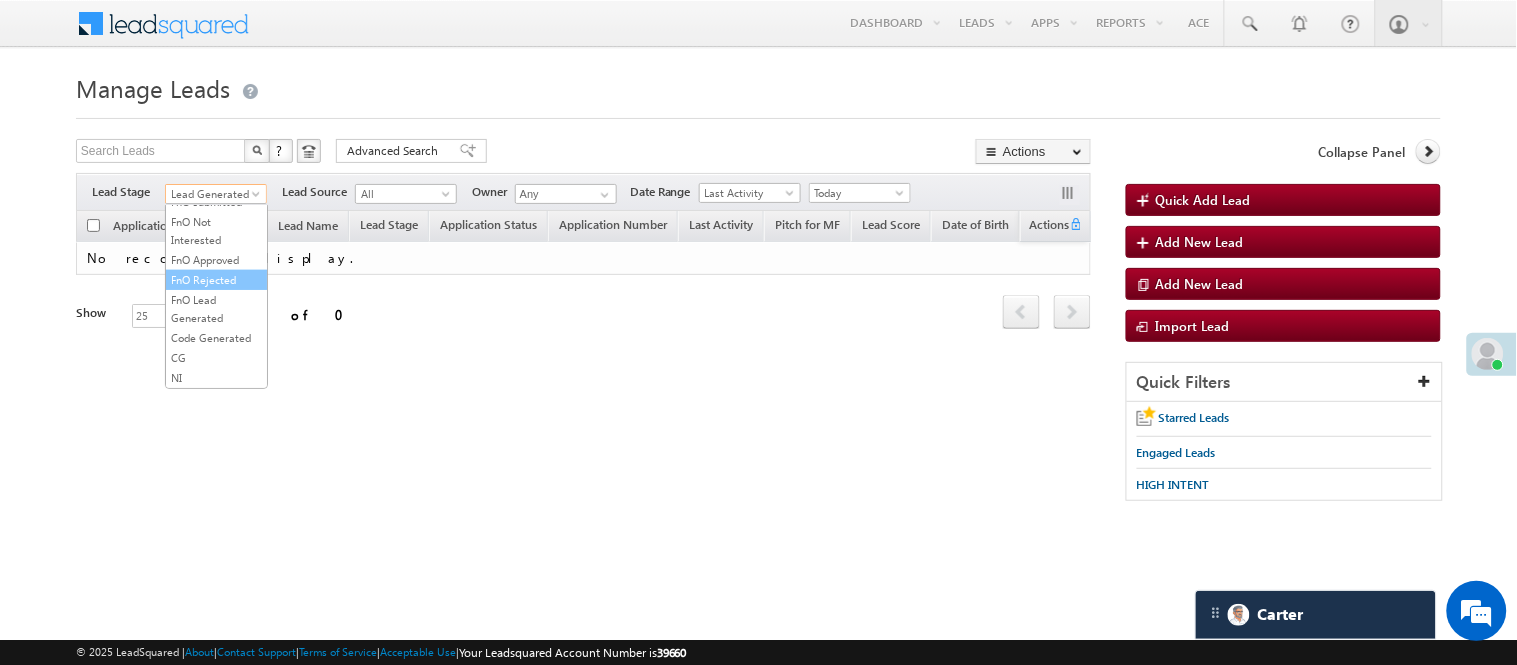 scroll, scrollTop: 496, scrollLeft: 0, axis: vertical 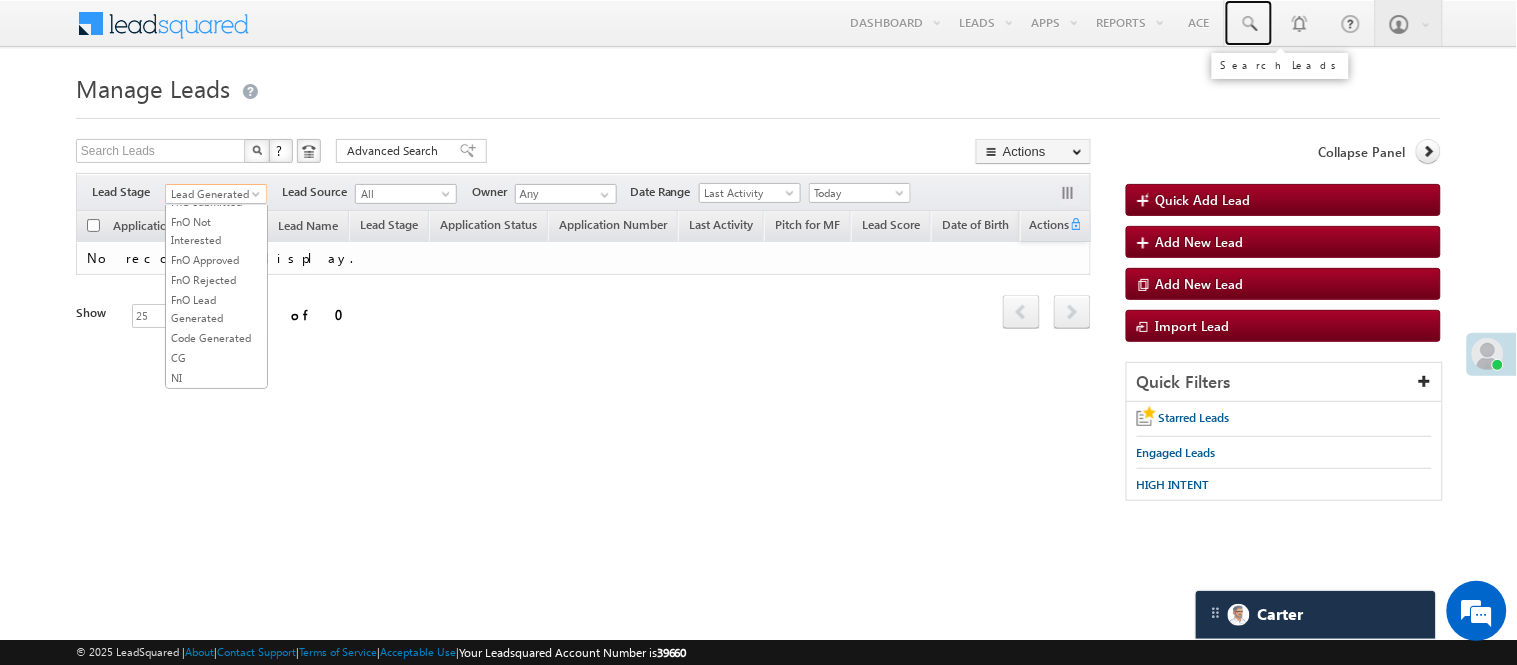 drag, startPoint x: 1235, startPoint y: 23, endPoint x: 1267, endPoint y: 51, distance: 42.520584 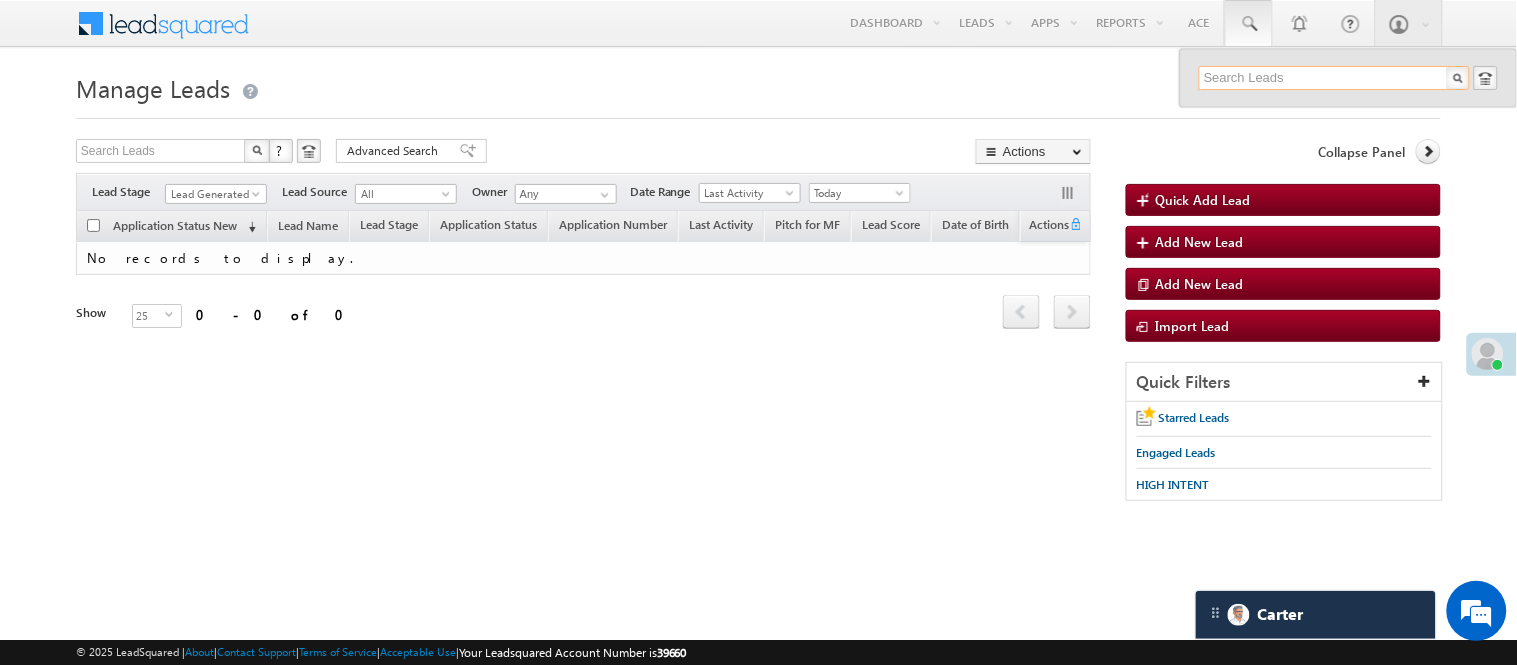 click at bounding box center [1334, 78] 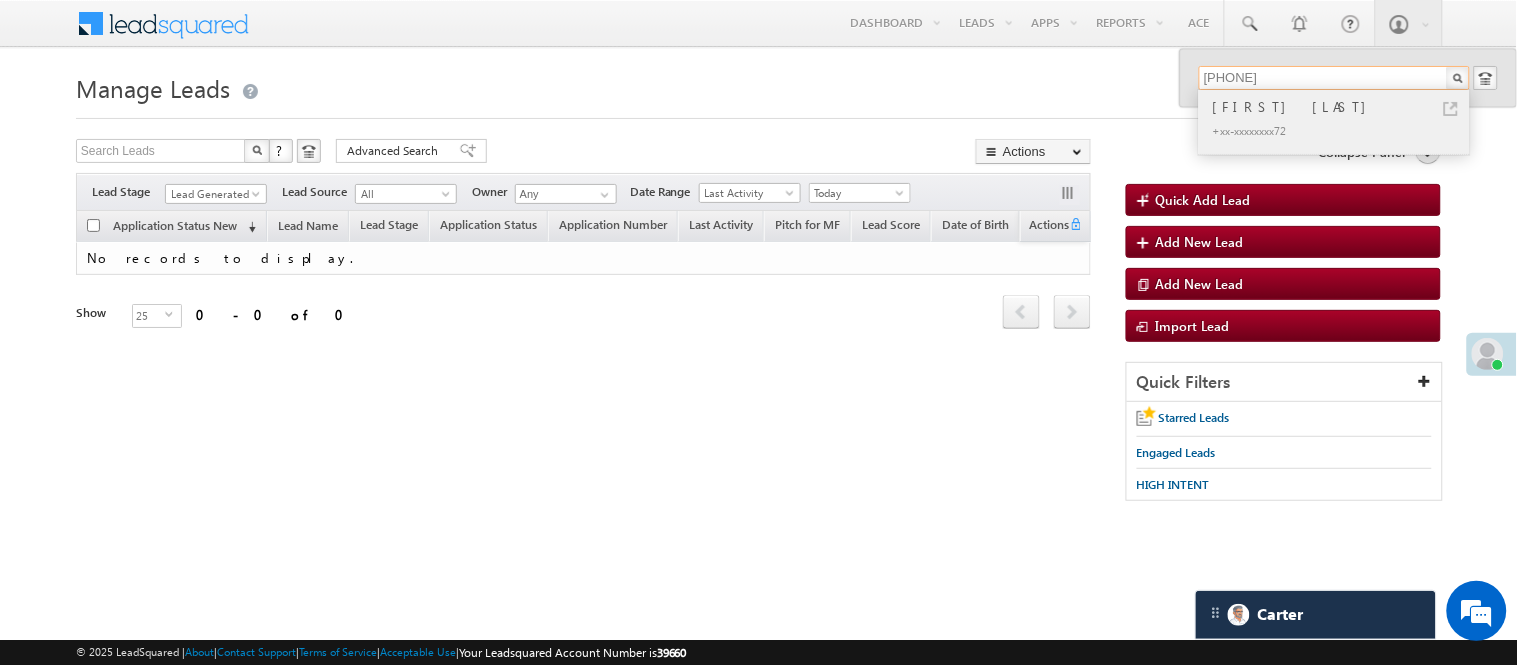 type on "9414987272" 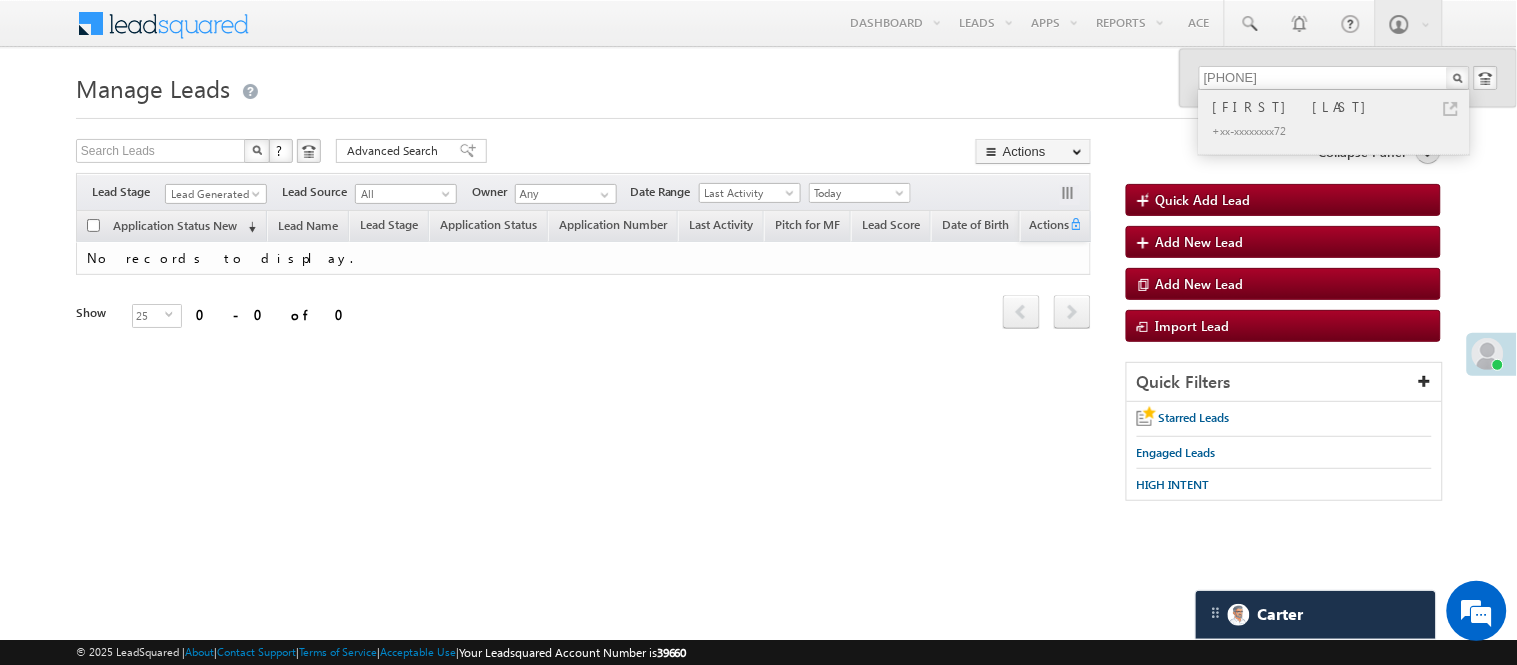 click on "+xx-xxxxxxxx72" at bounding box center [1343, 130] 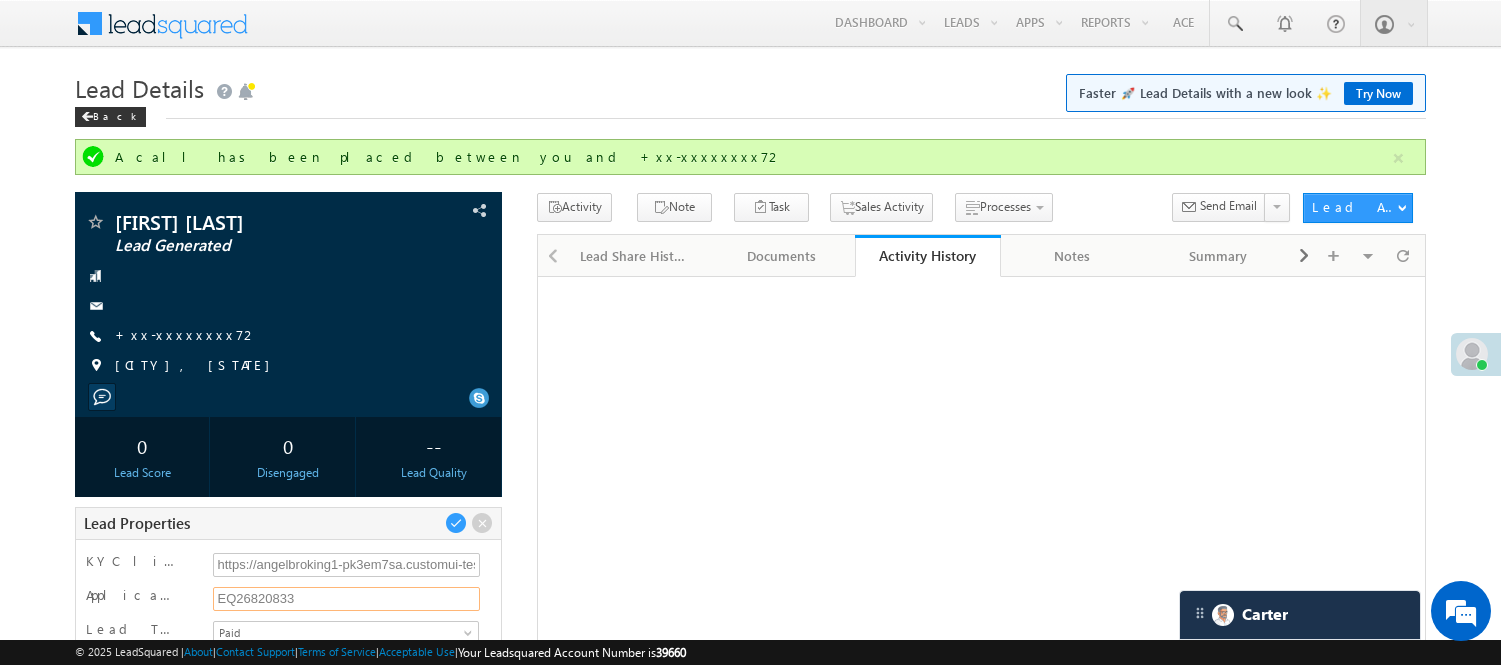 scroll, scrollTop: 111, scrollLeft: 0, axis: vertical 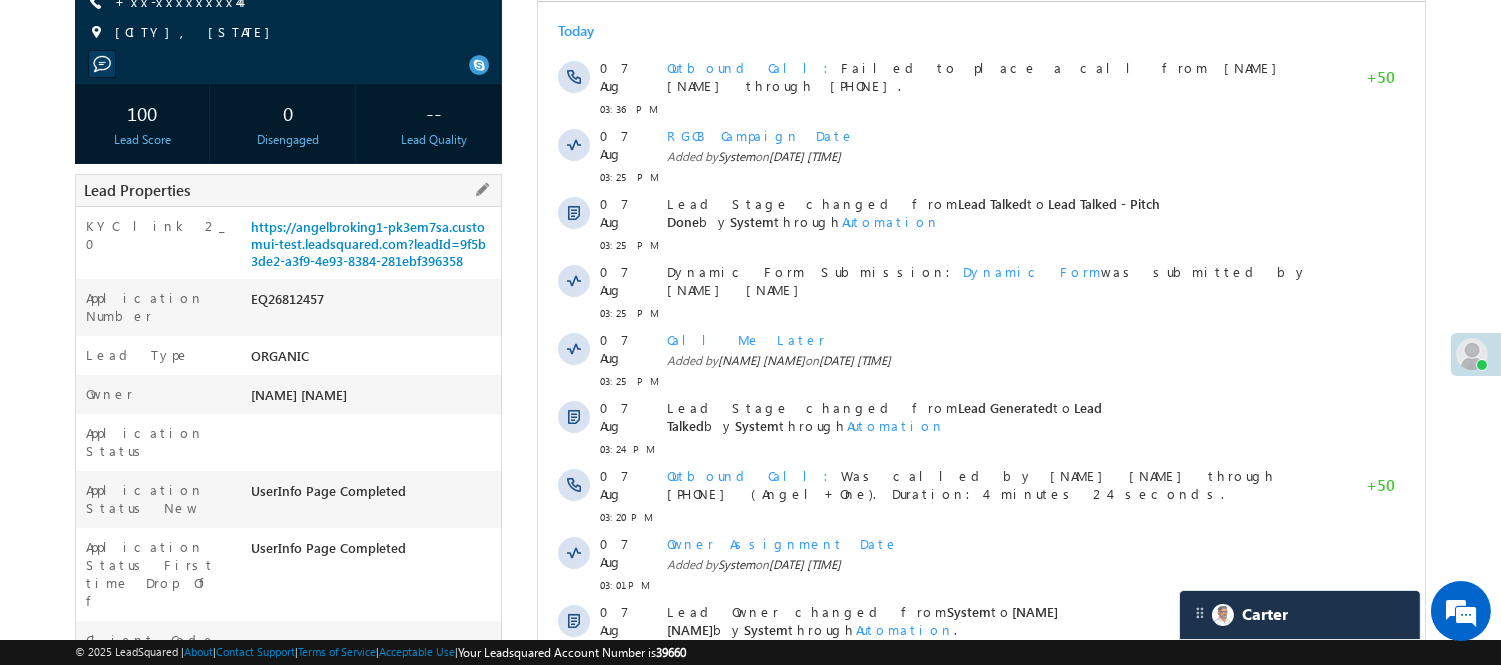 click on "EQ26812457" at bounding box center [373, 303] 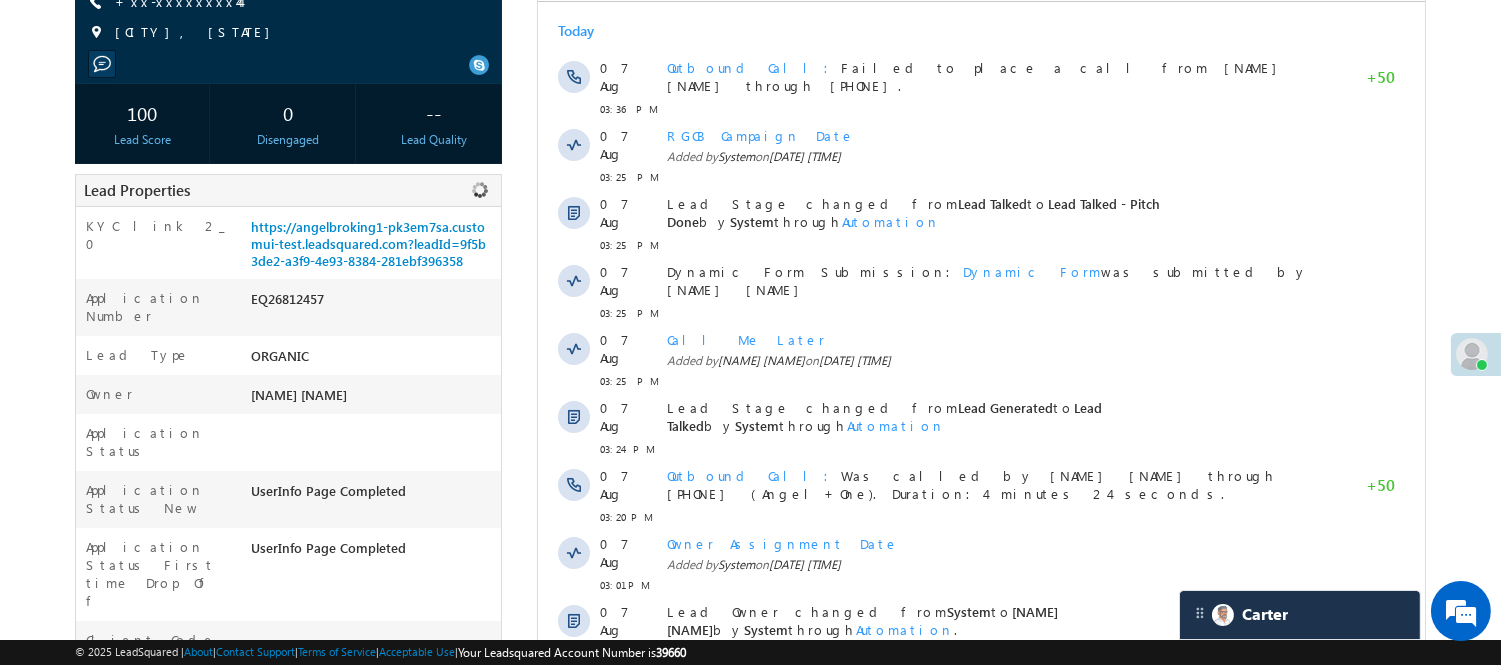copy on "EQ26812457" 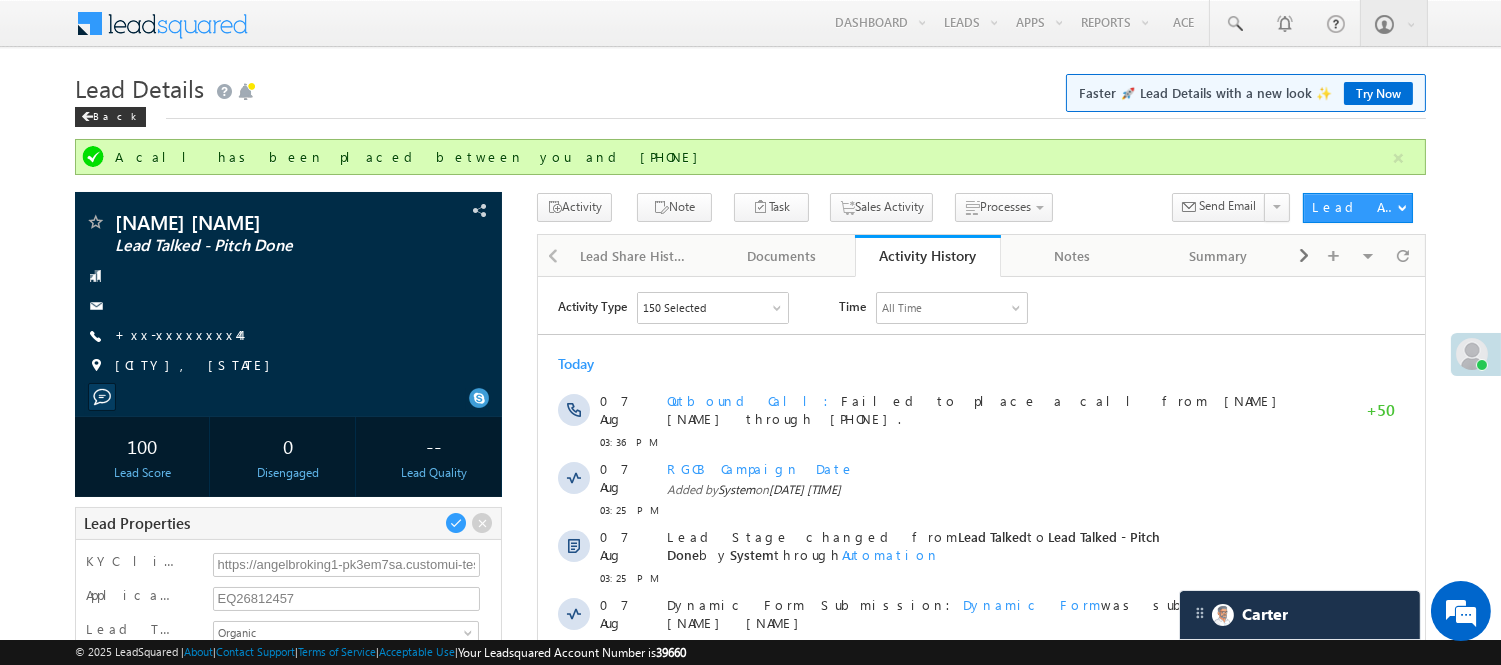 scroll, scrollTop: 333, scrollLeft: 0, axis: vertical 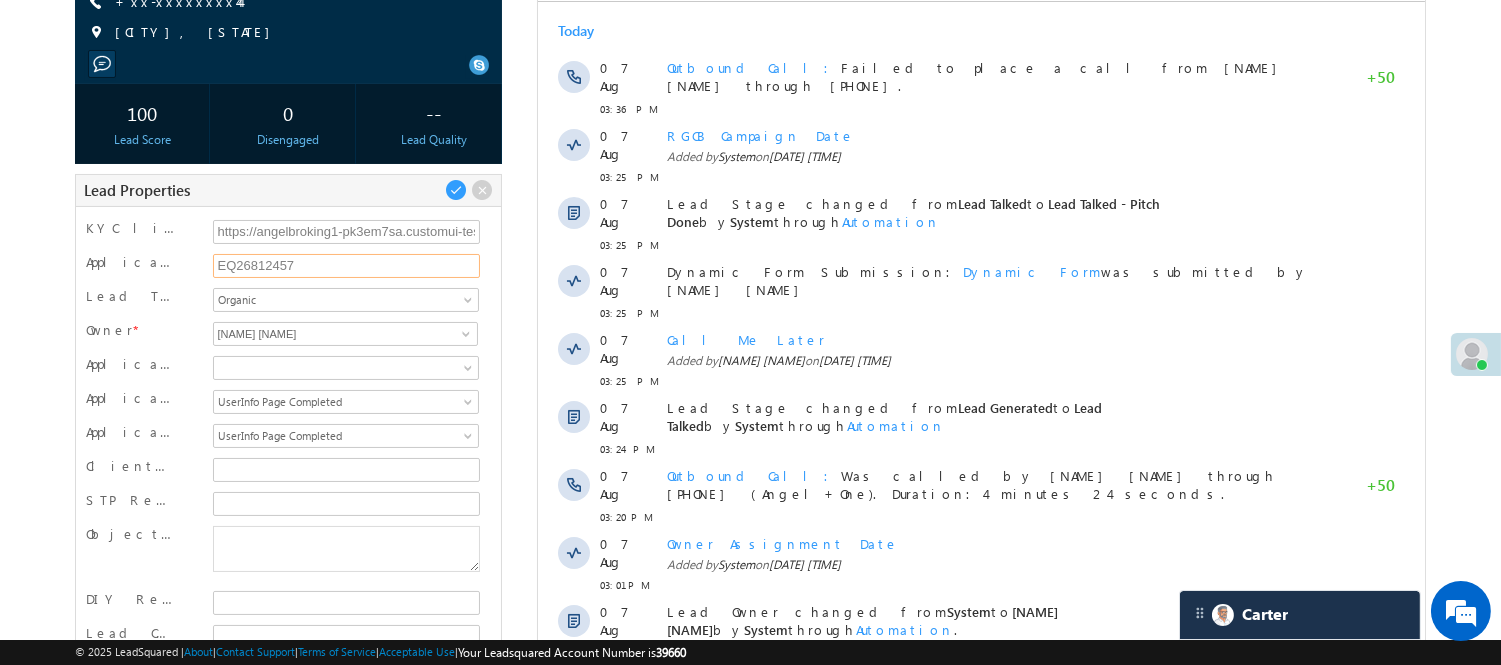 click on "EQ26812457" at bounding box center (347, 266) 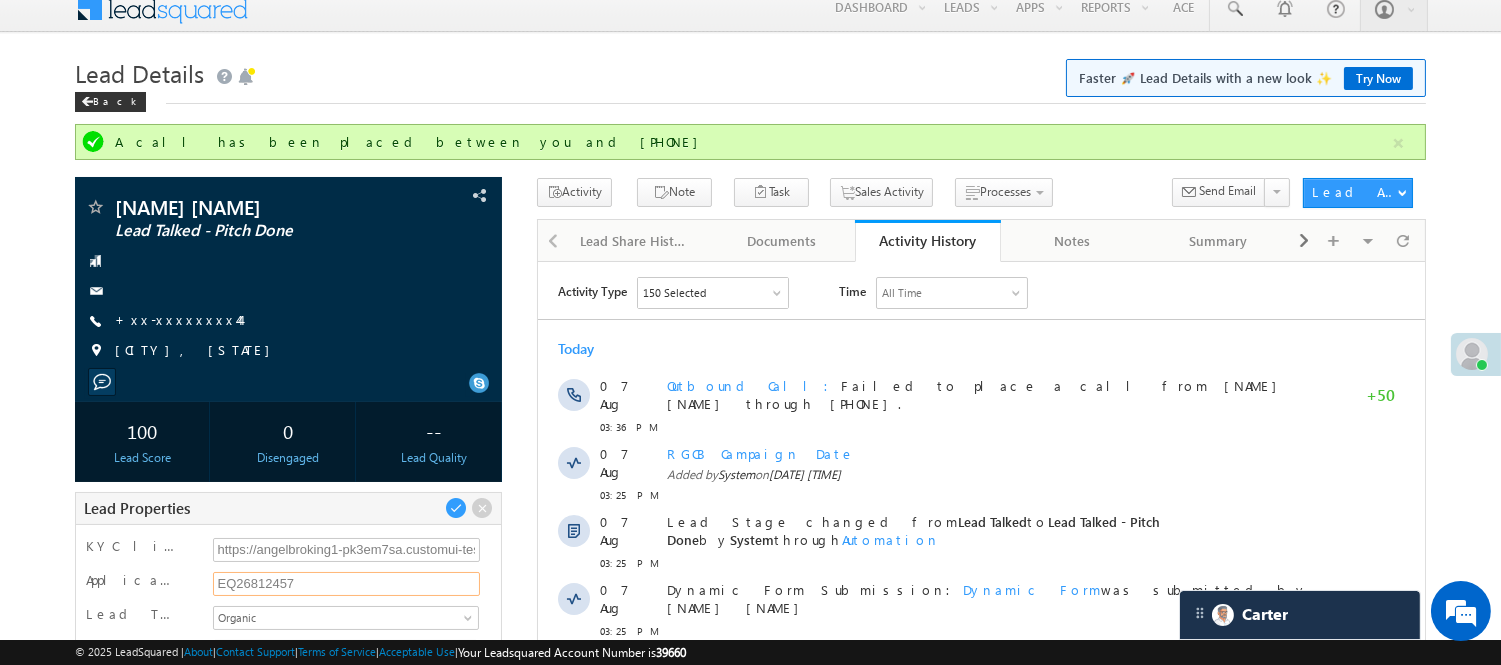 scroll, scrollTop: 0, scrollLeft: 0, axis: both 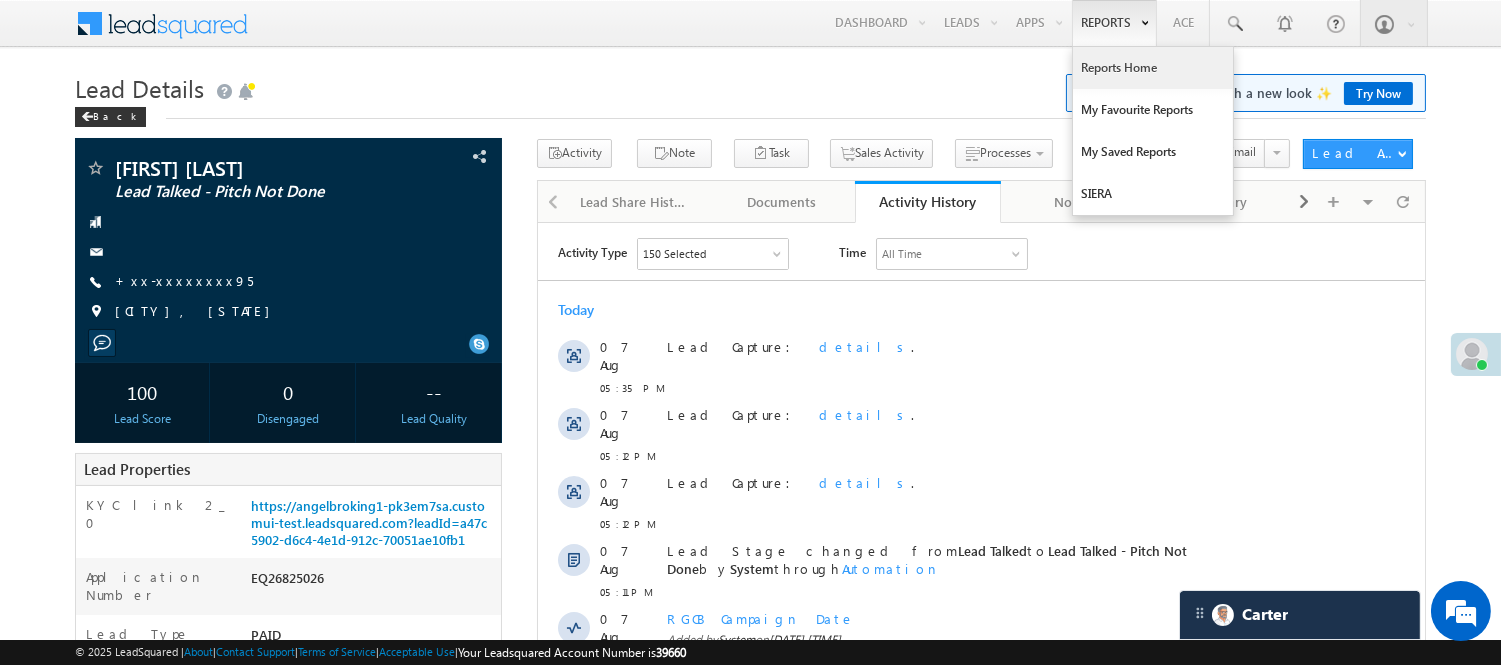 click on "Reports Home" at bounding box center (1153, 68) 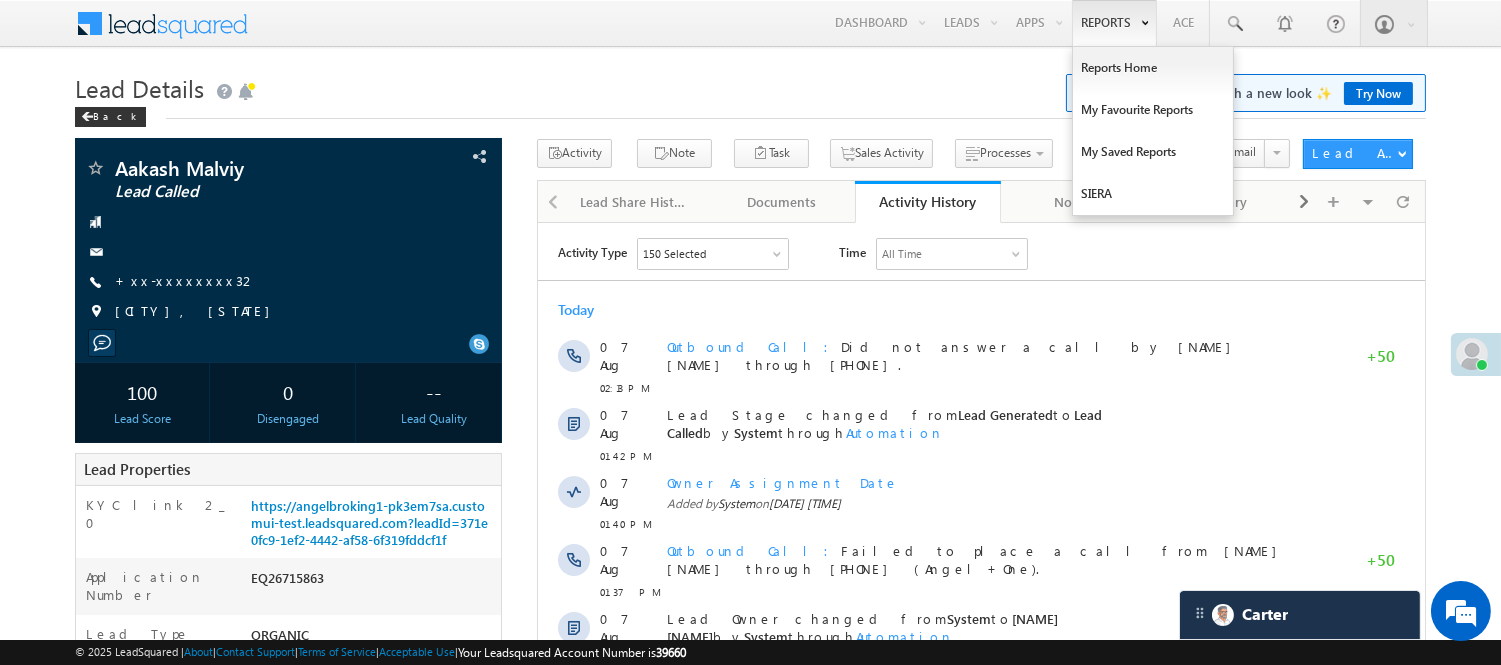 scroll, scrollTop: 0, scrollLeft: 0, axis: both 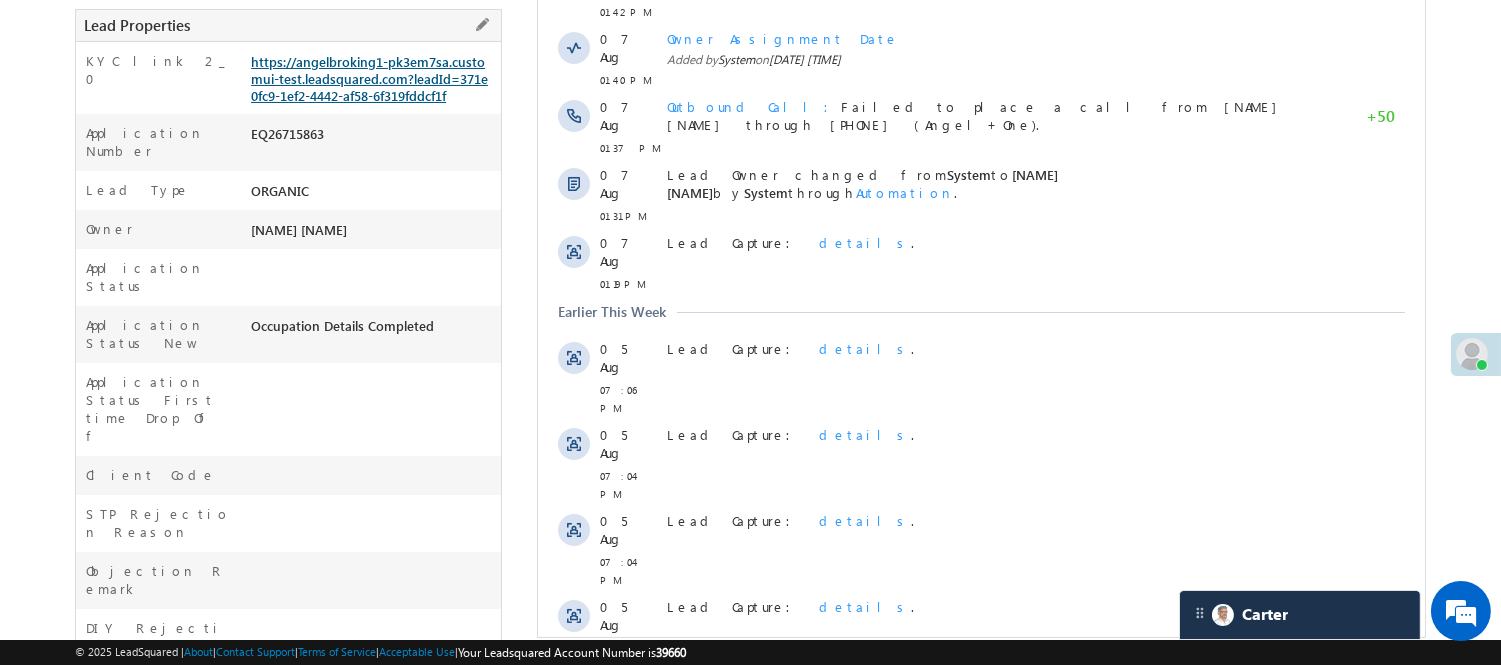 click on "https://angelbroking1-pk3em7sa.customui-test.leadsquared.com?leadId=371e0fc9-1ef2-4442-af58-6f319fddcf1f" at bounding box center (369, 78) 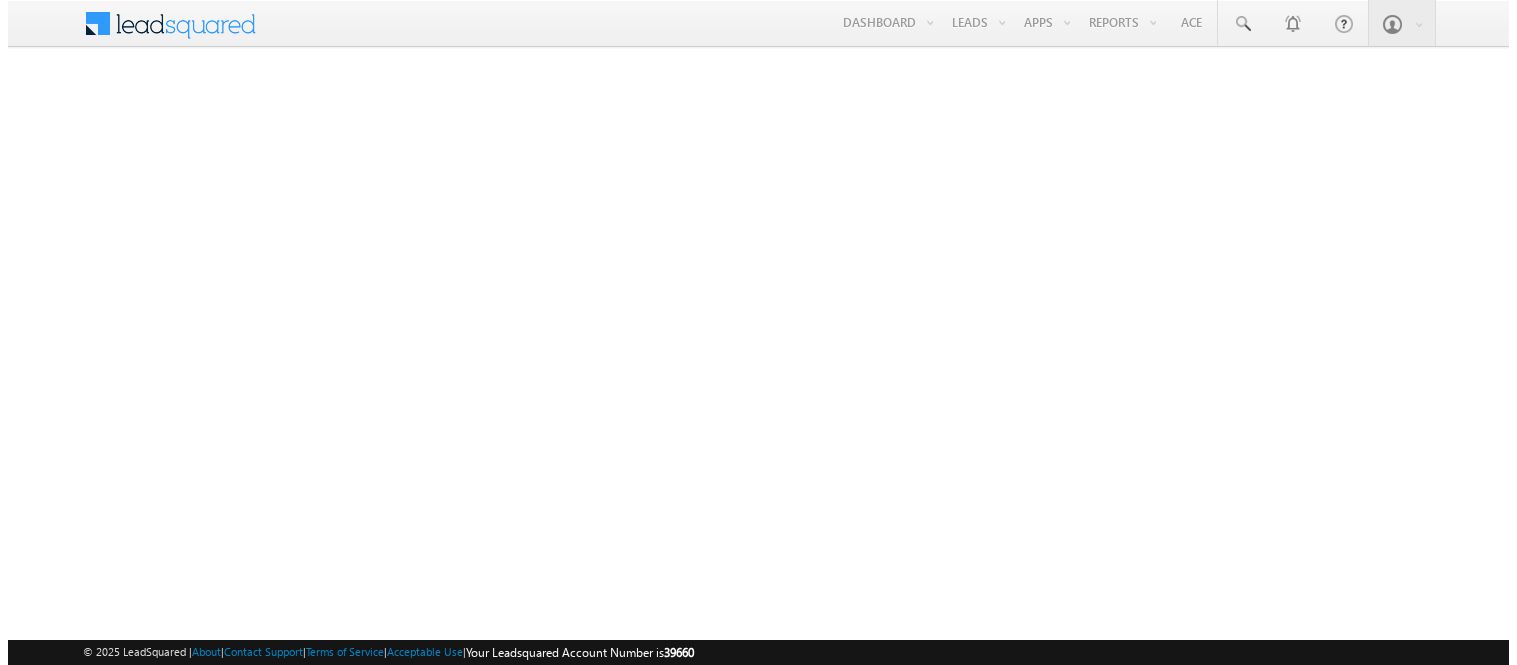scroll, scrollTop: 0, scrollLeft: 0, axis: both 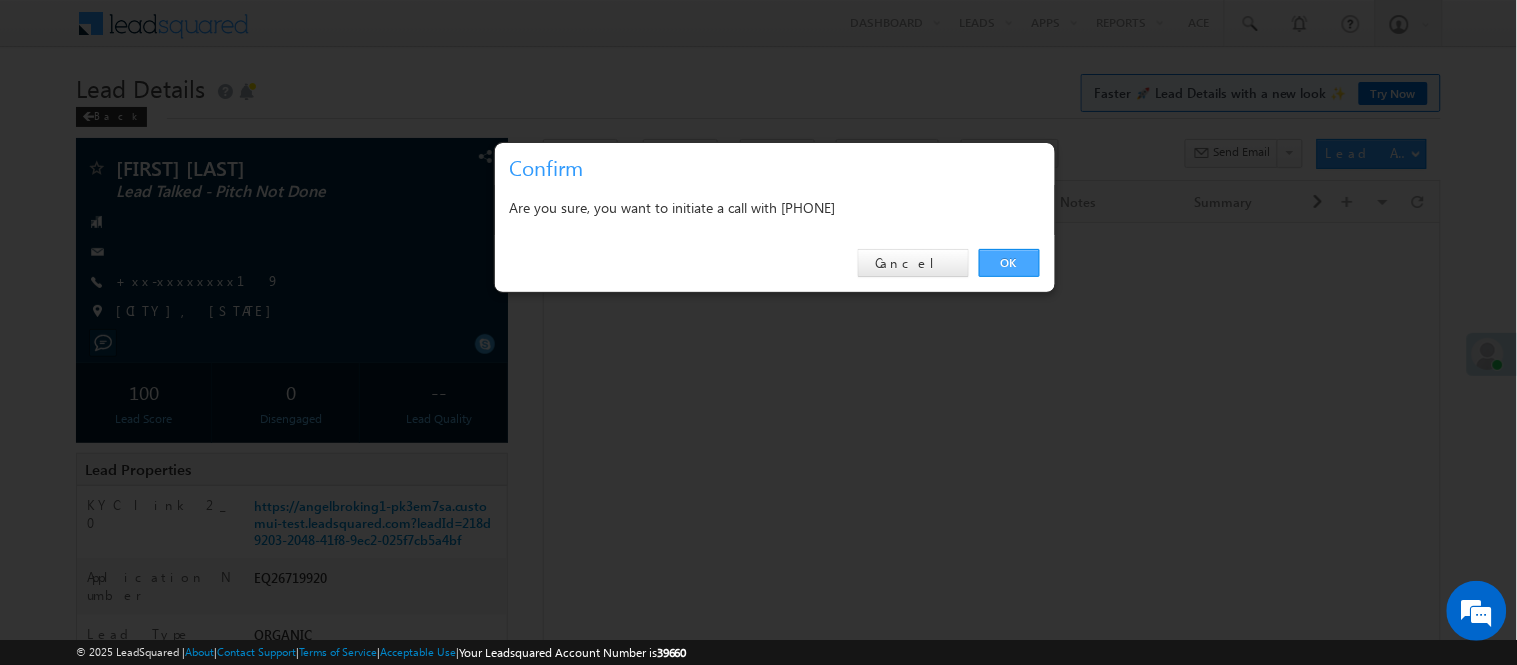 click on "OK" at bounding box center (1009, 263) 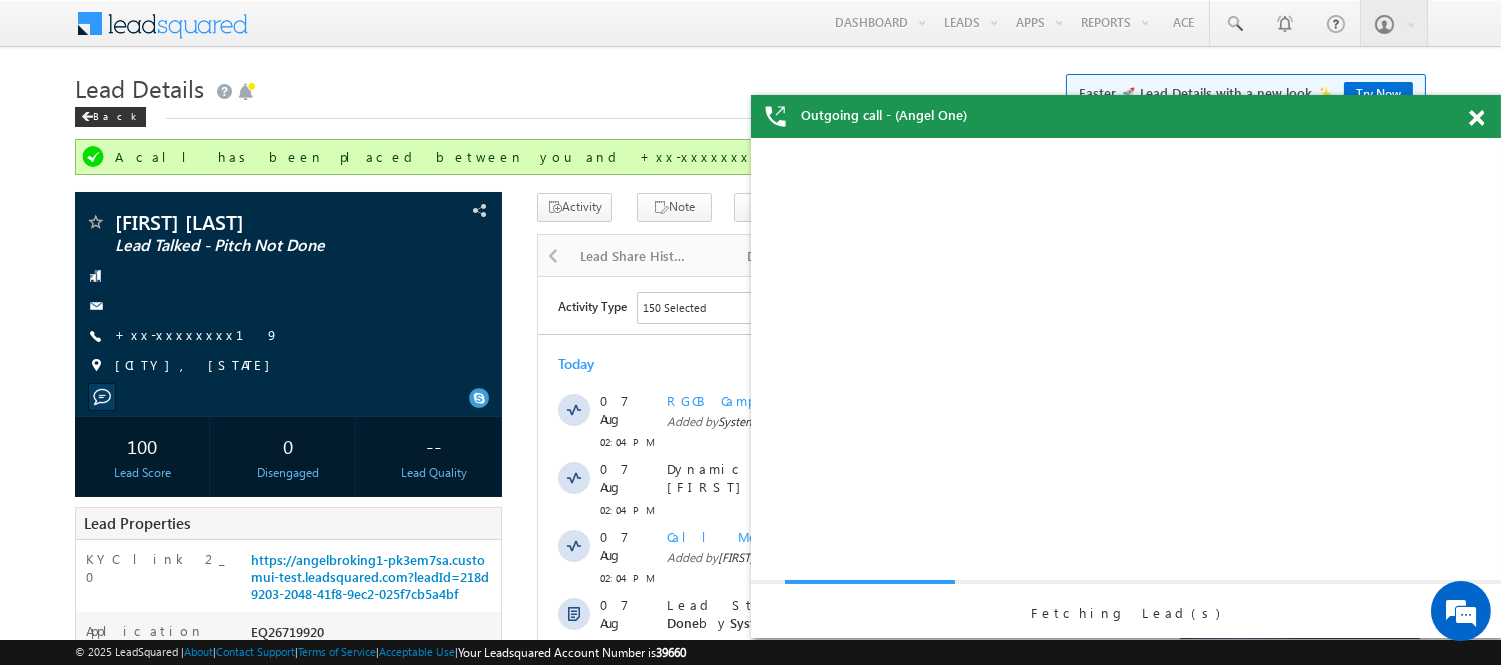 scroll, scrollTop: 0, scrollLeft: 0, axis: both 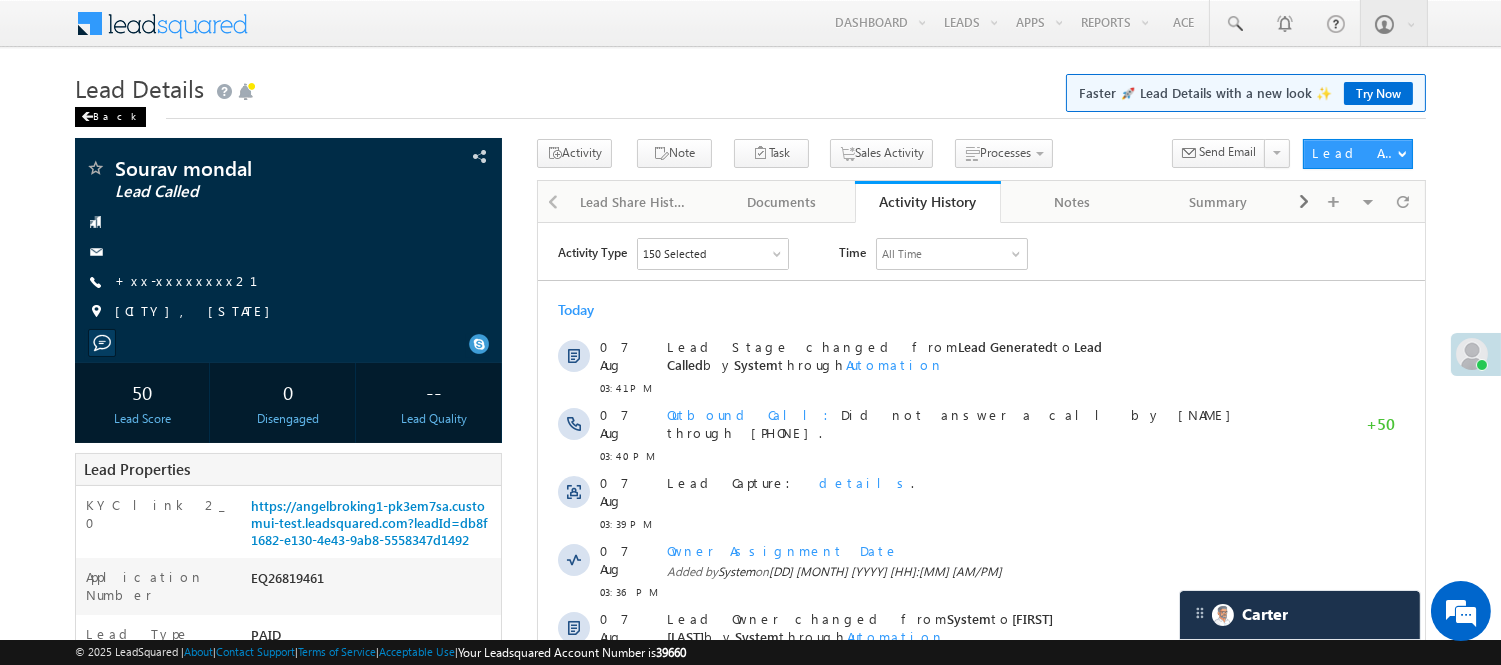 click on "Back" at bounding box center (110, 117) 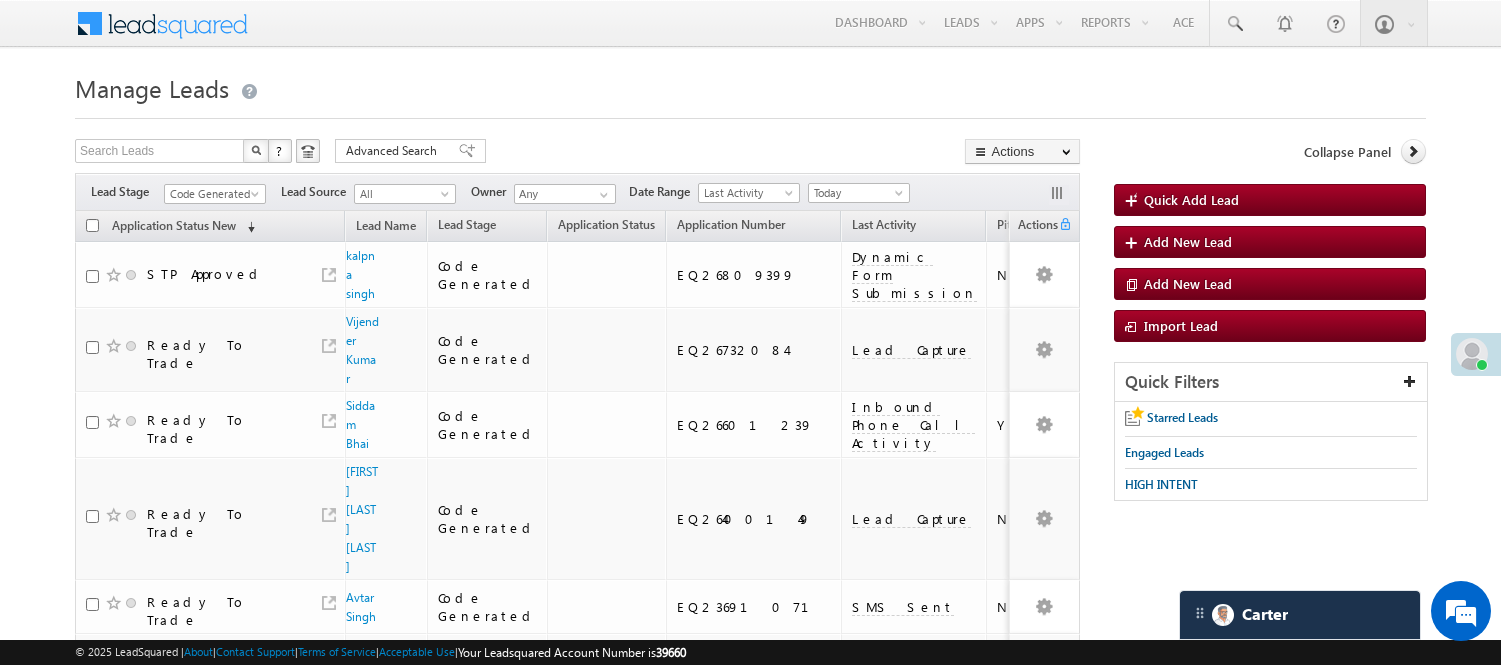 click on "Code Generated" at bounding box center [212, 194] 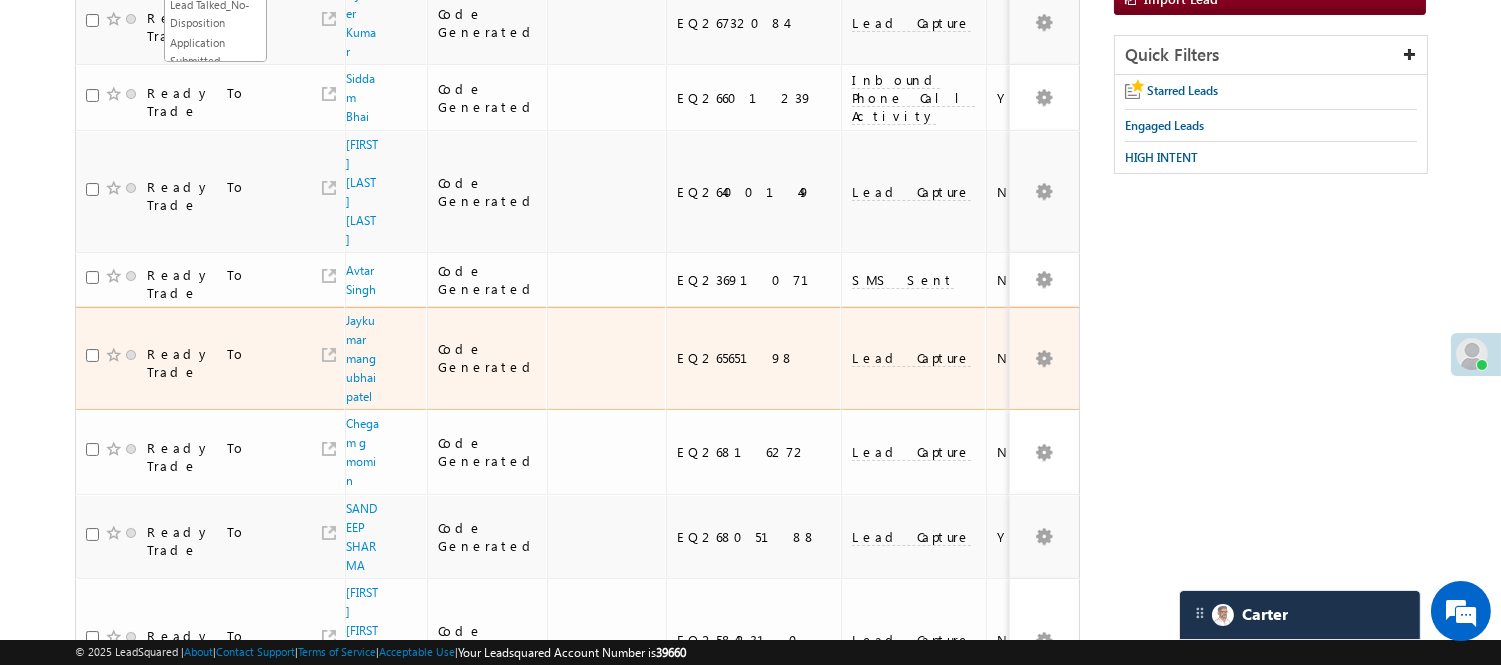 scroll, scrollTop: 0, scrollLeft: 0, axis: both 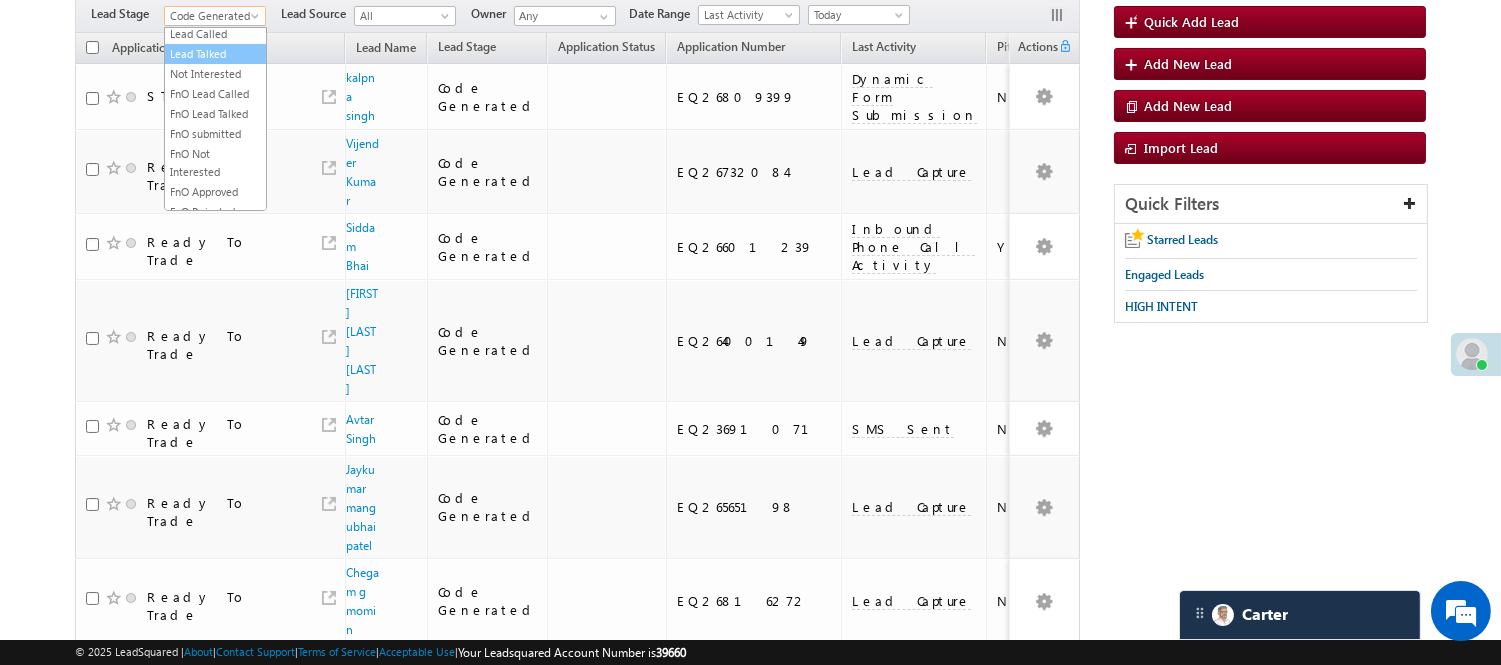 click on "Lead Talked" at bounding box center (215, 54) 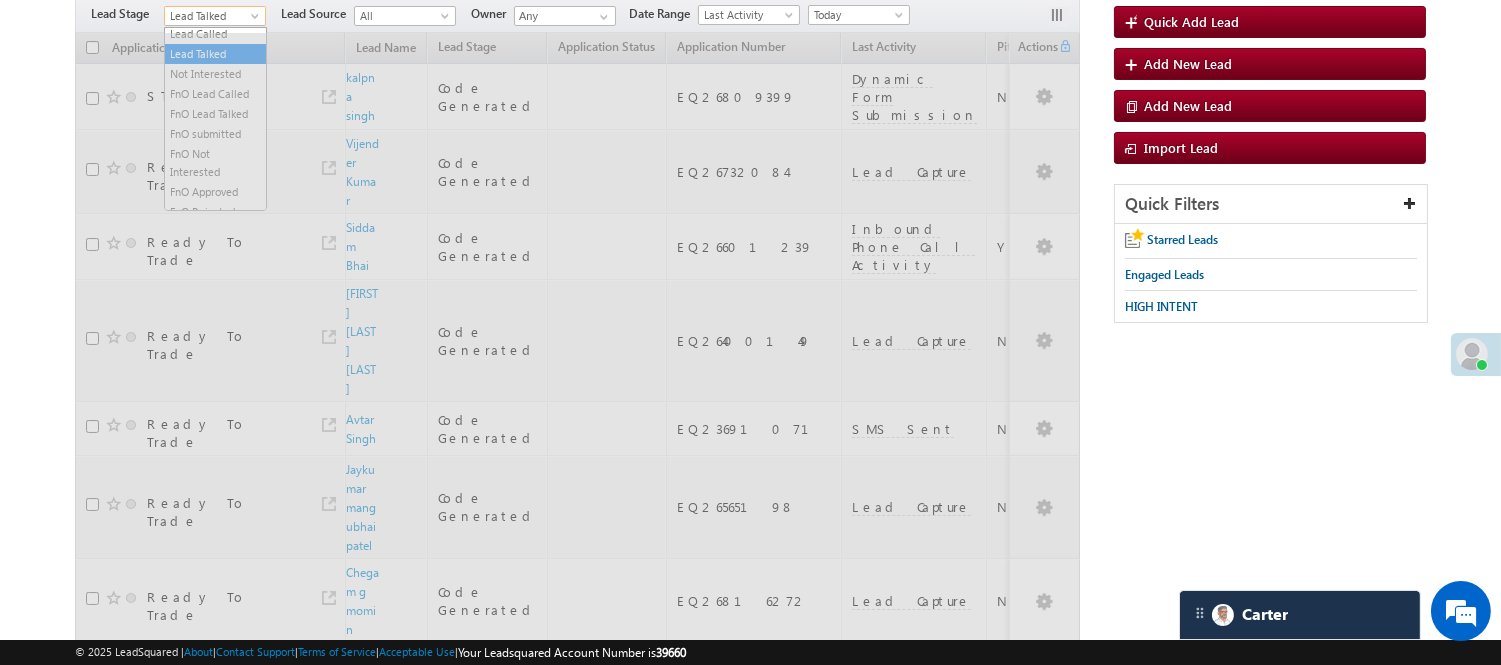 click on "Lead Talked" at bounding box center (212, 16) 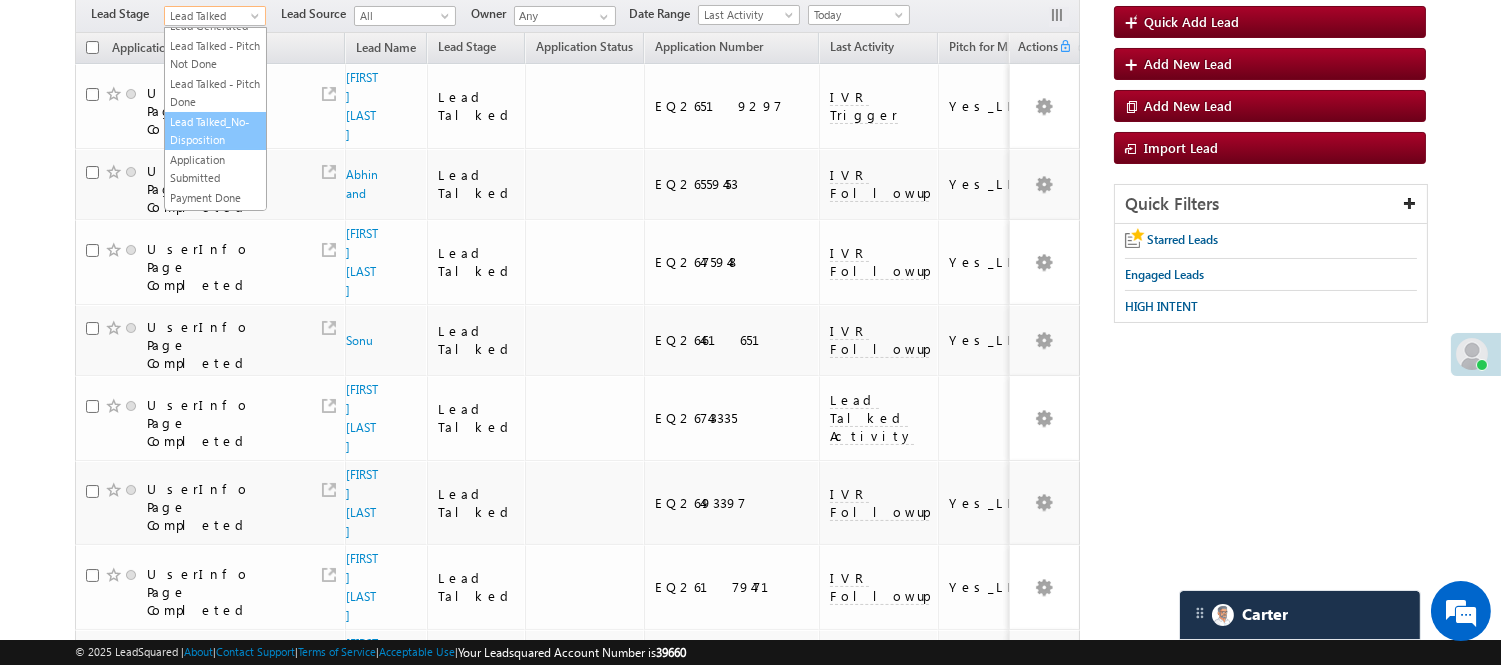 scroll, scrollTop: 0, scrollLeft: 0, axis: both 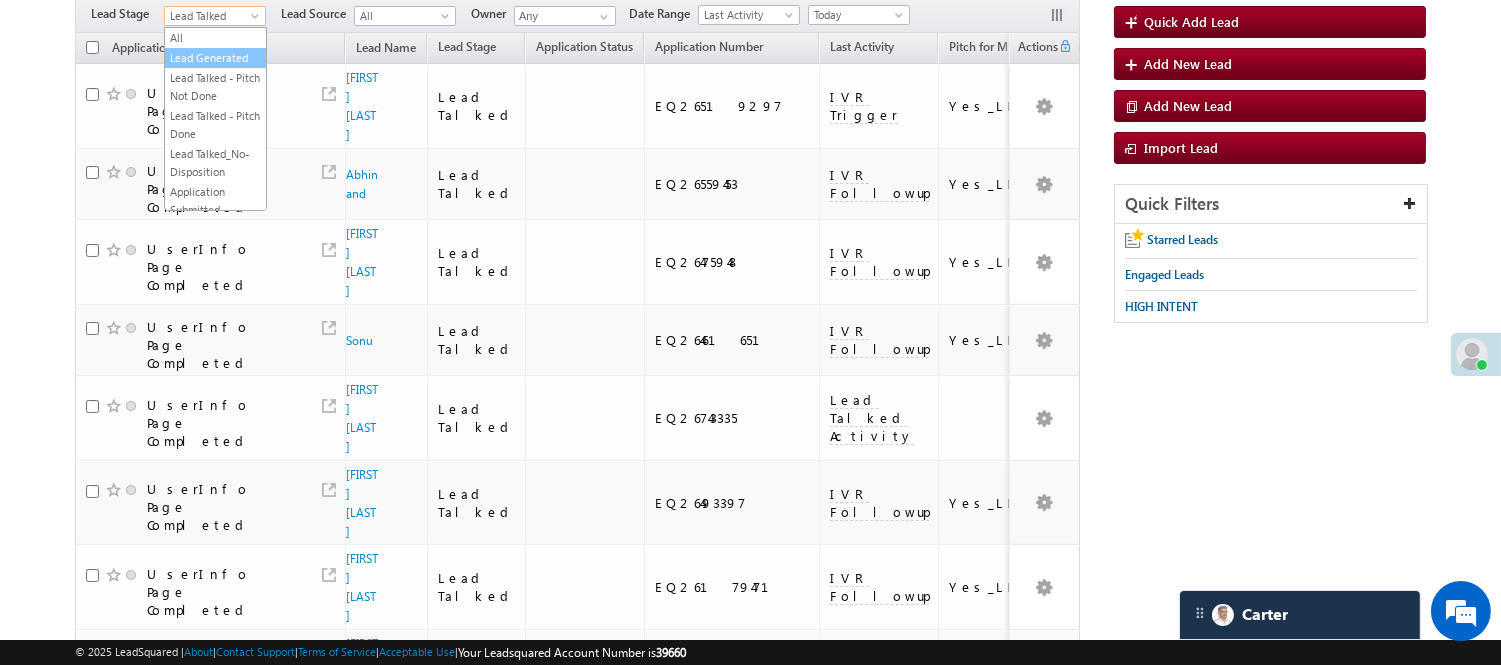 click on "Lead Generated" at bounding box center [215, 58] 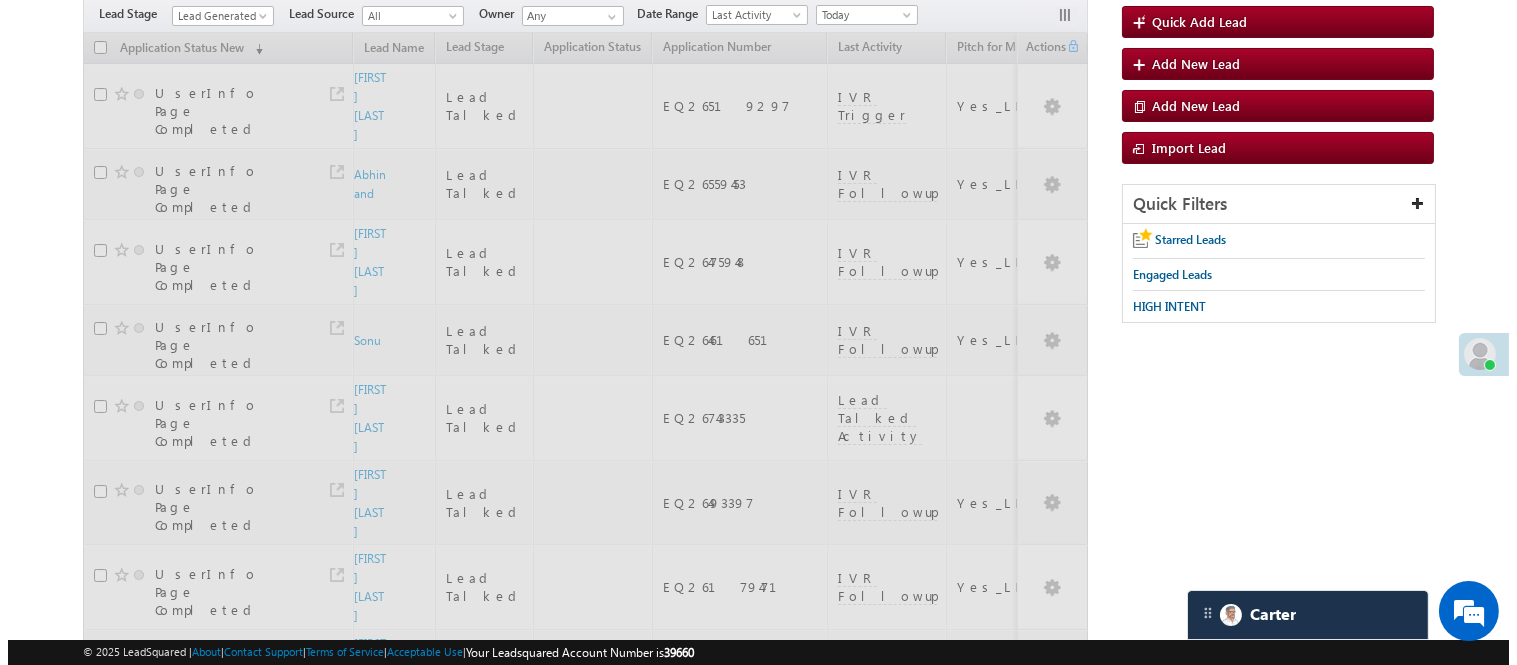 scroll, scrollTop: 0, scrollLeft: 0, axis: both 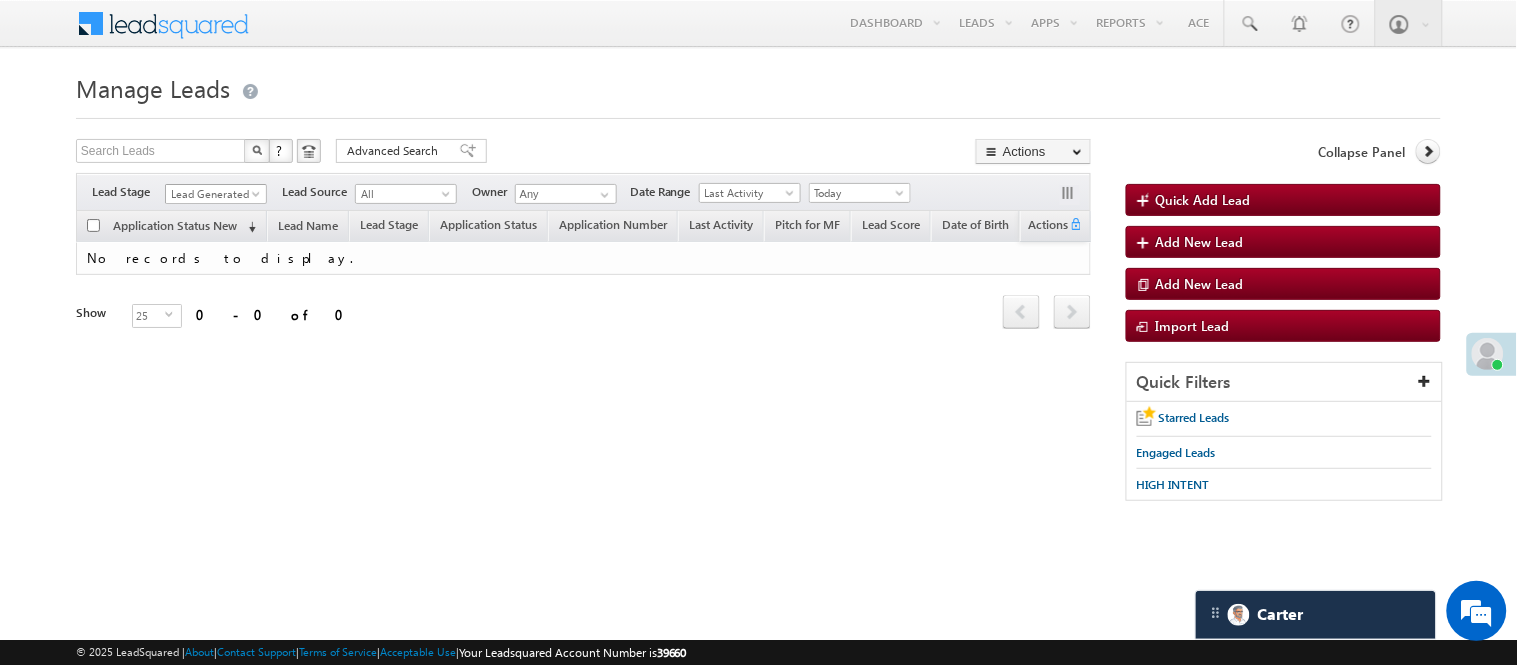 click at bounding box center (258, 198) 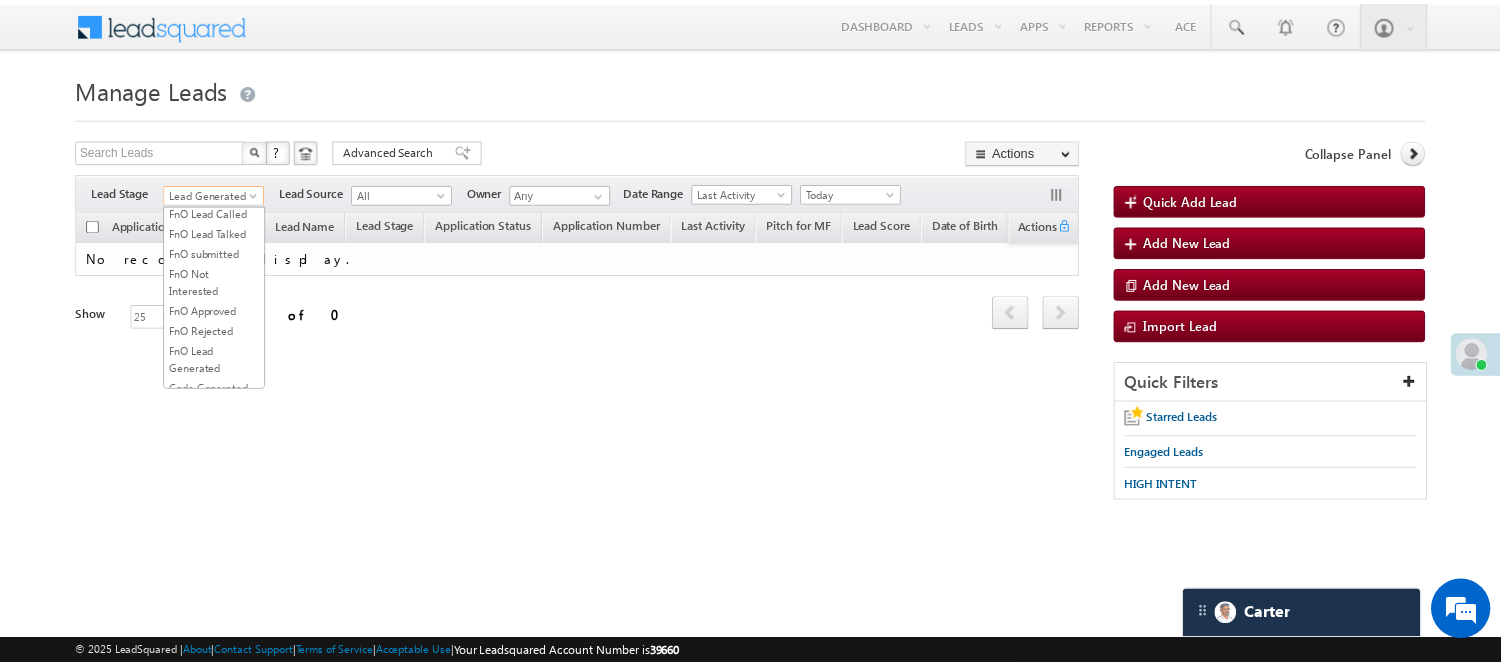 scroll, scrollTop: 496, scrollLeft: 0, axis: vertical 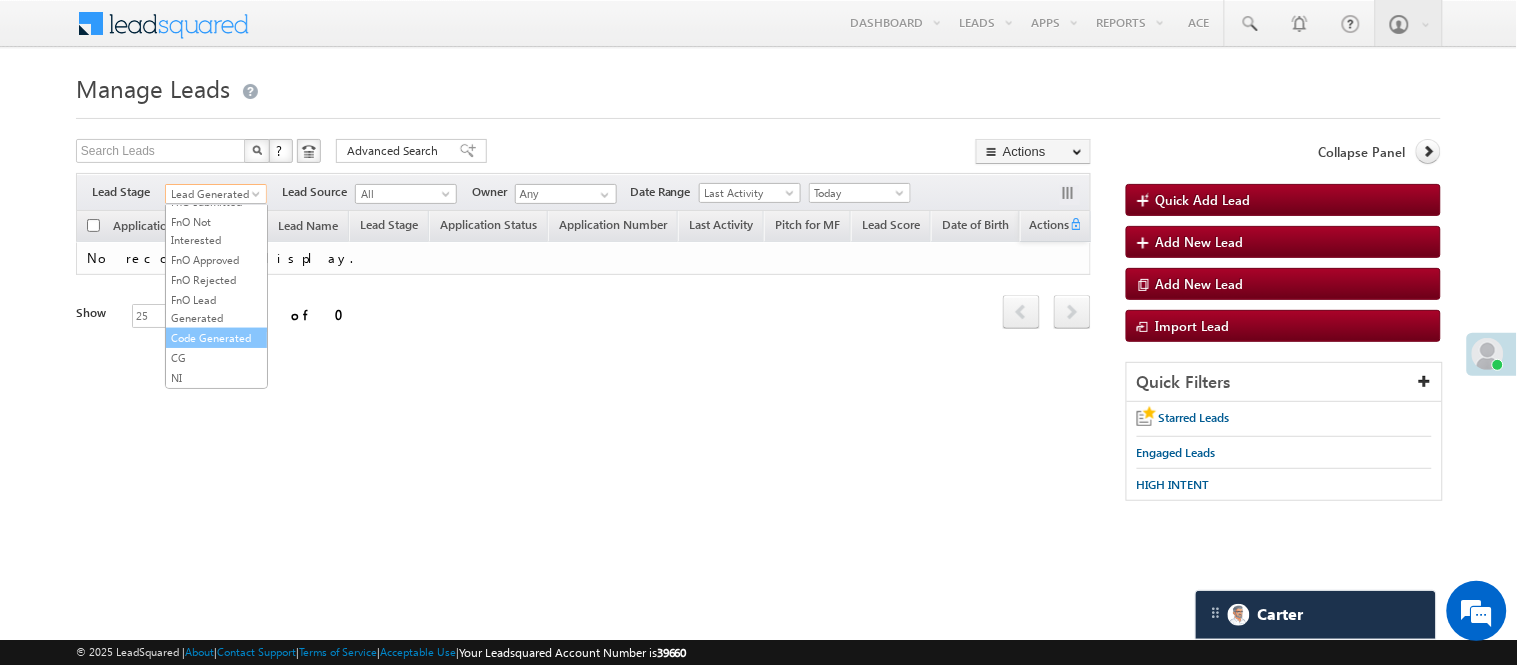click on "Code Generated" at bounding box center (216, 338) 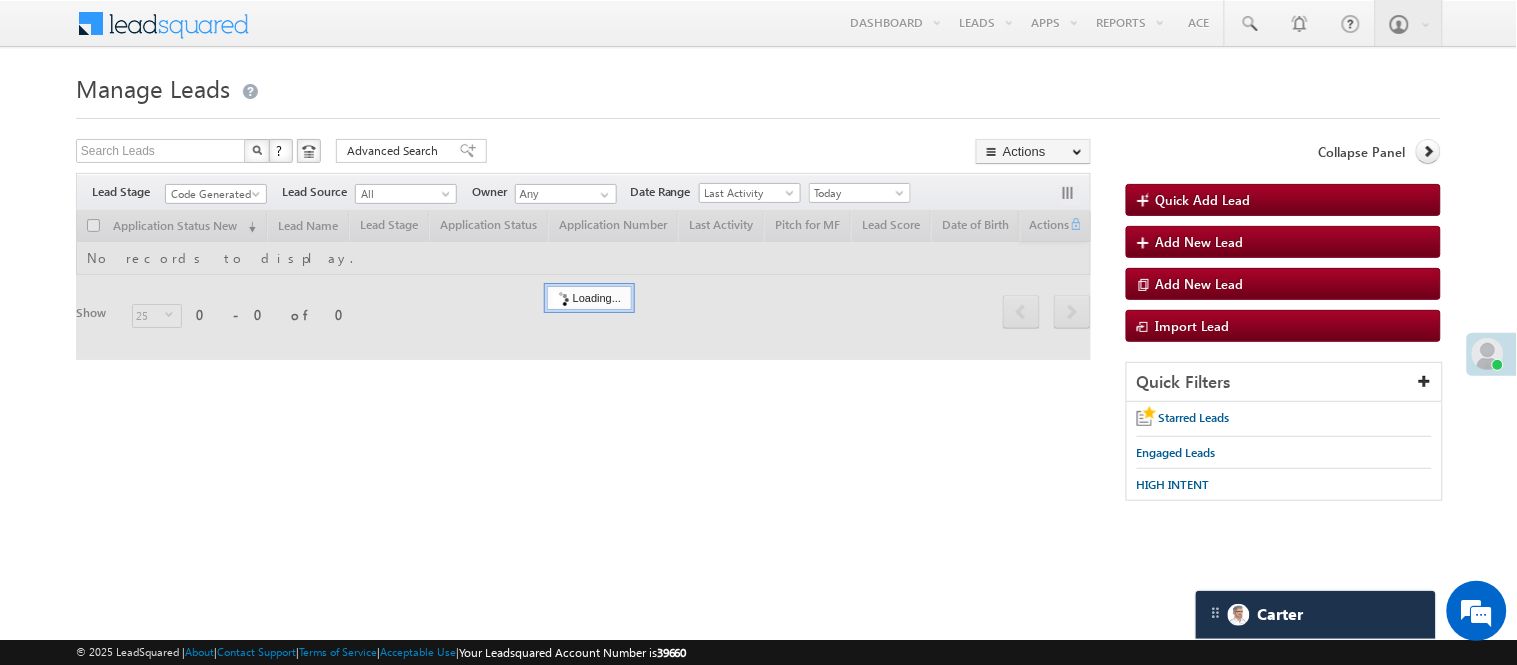 click on "Manage Leads" at bounding box center [758, 86] 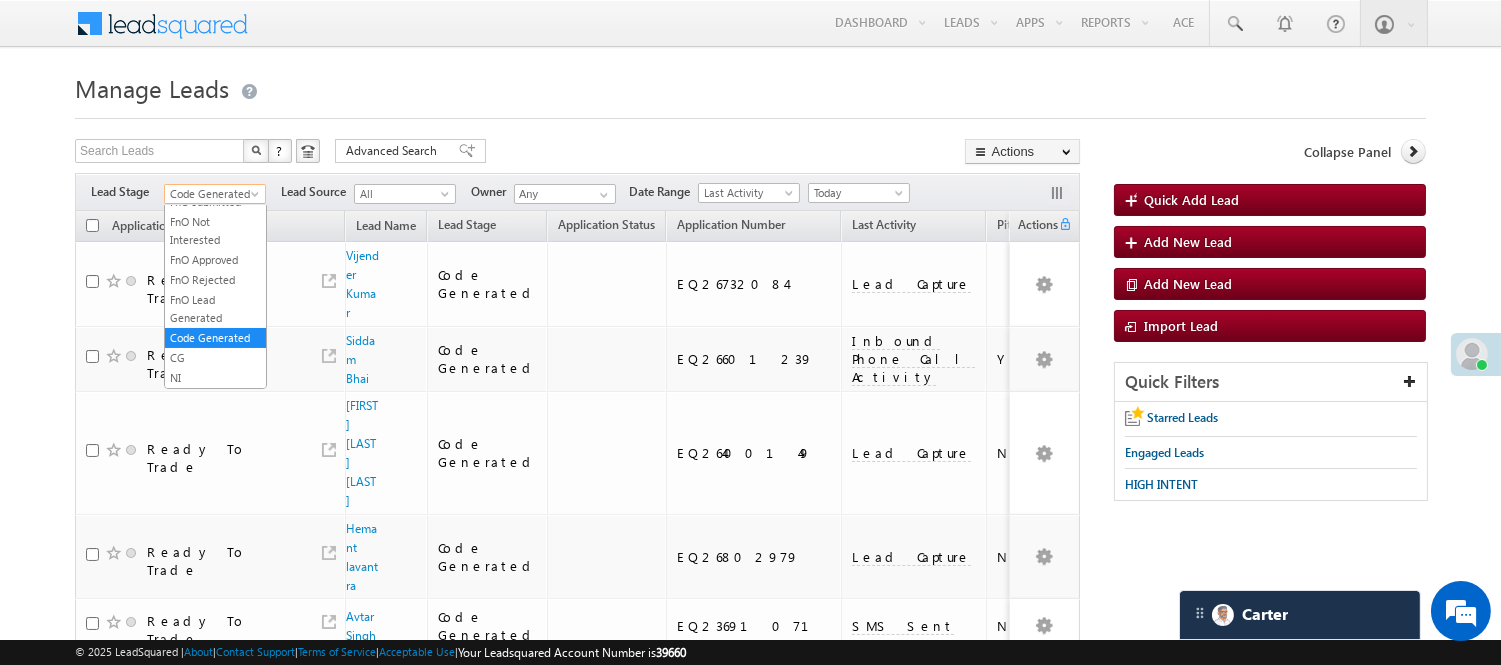 click on "Code Generated" at bounding box center (212, 194) 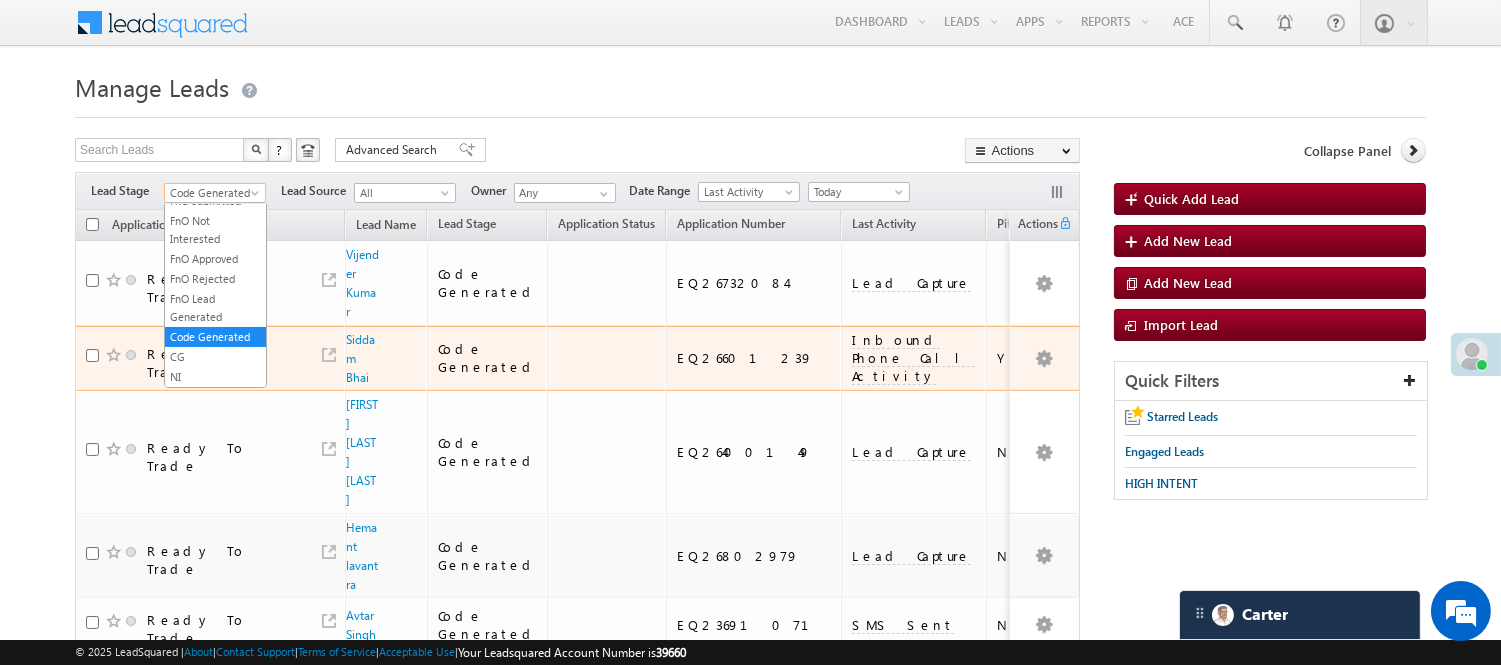 scroll, scrollTop: 0, scrollLeft: 0, axis: both 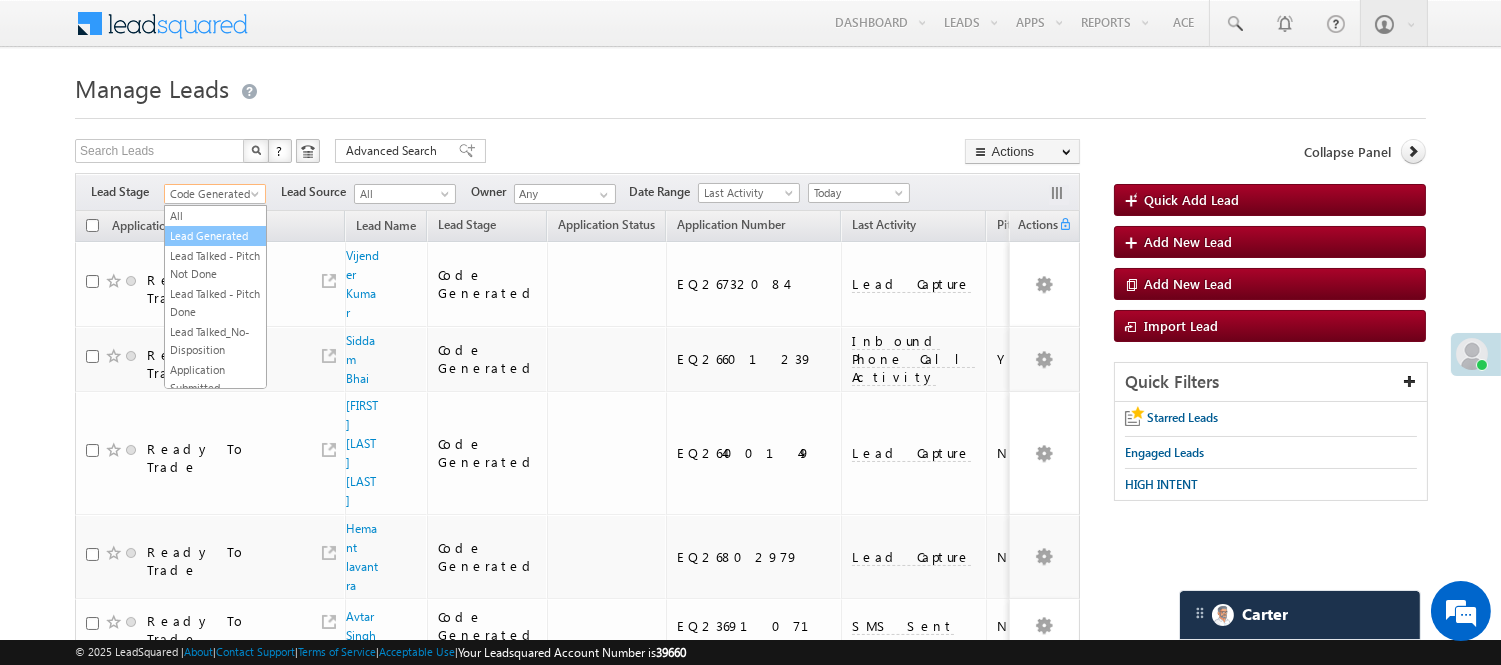 click on "Lead Generated" at bounding box center [215, 236] 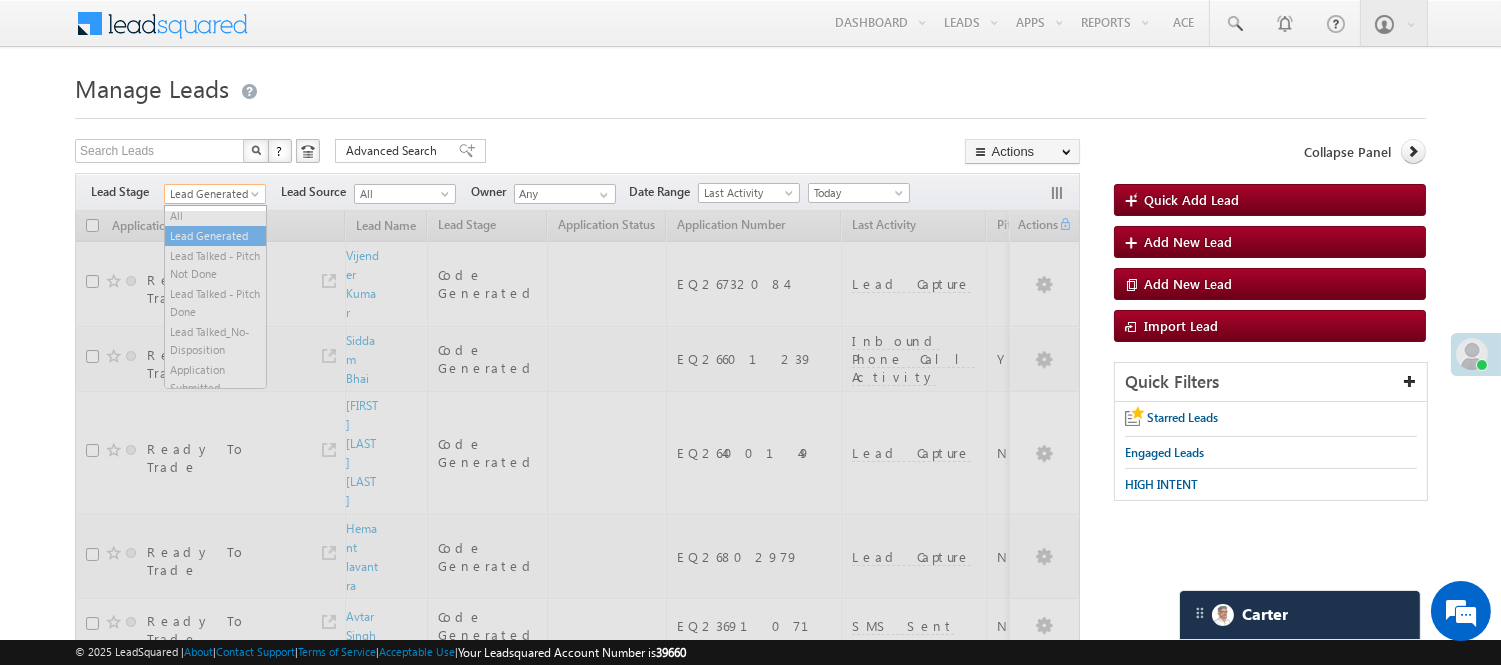click on "Lead Generated" at bounding box center [212, 194] 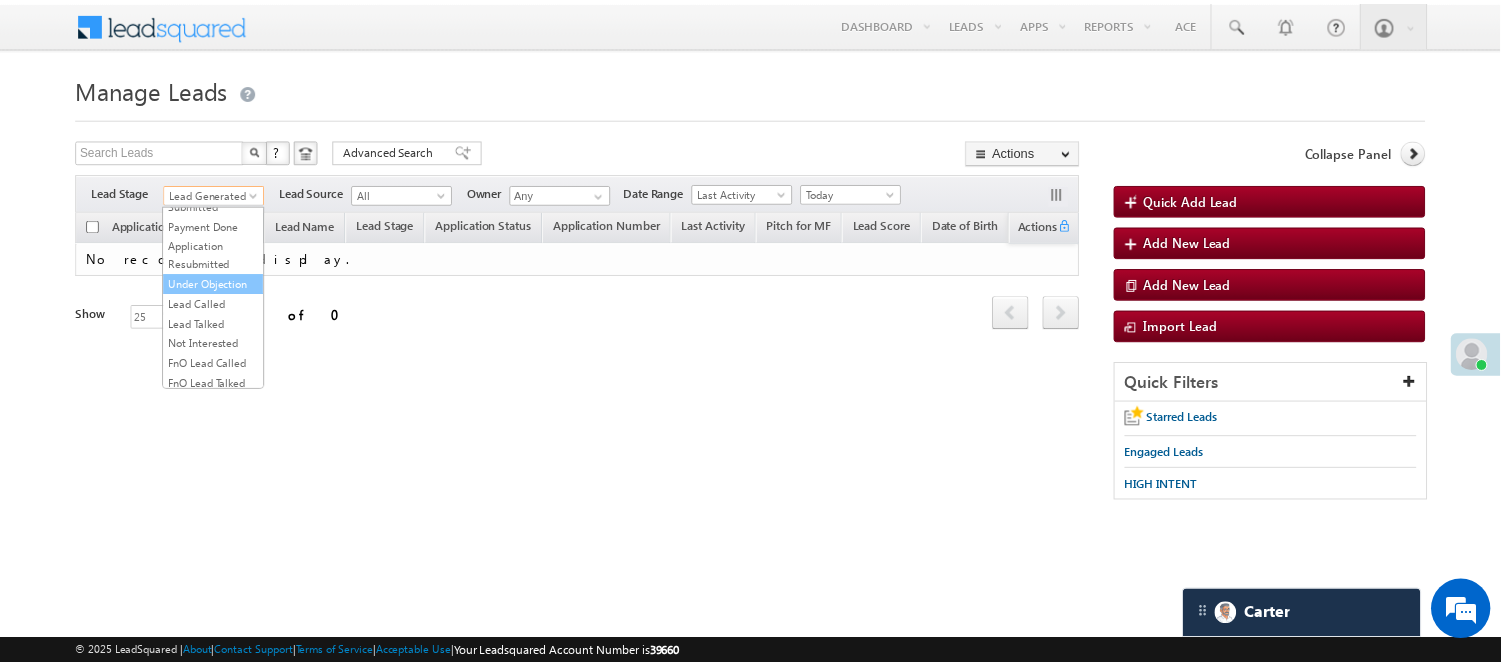 scroll, scrollTop: 222, scrollLeft: 0, axis: vertical 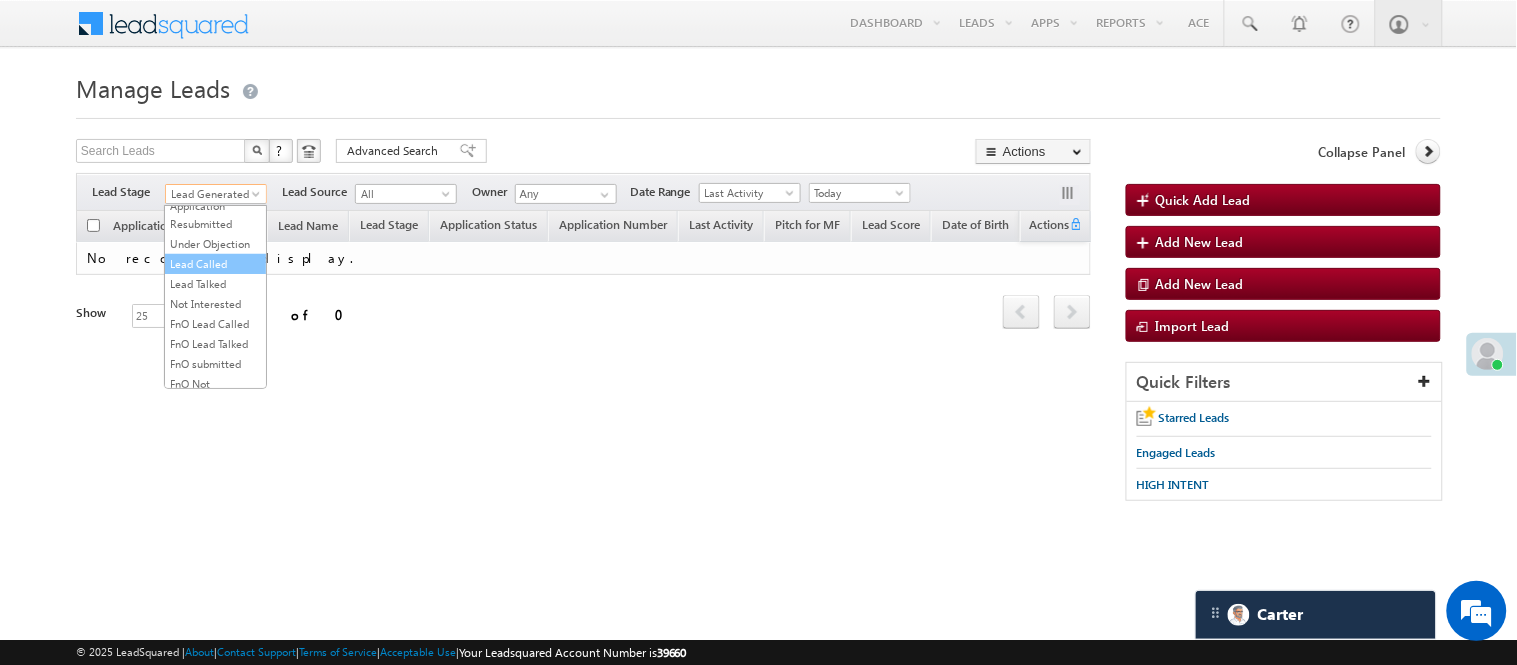 drag, startPoint x: 222, startPoint y: 330, endPoint x: 224, endPoint y: 316, distance: 14.142136 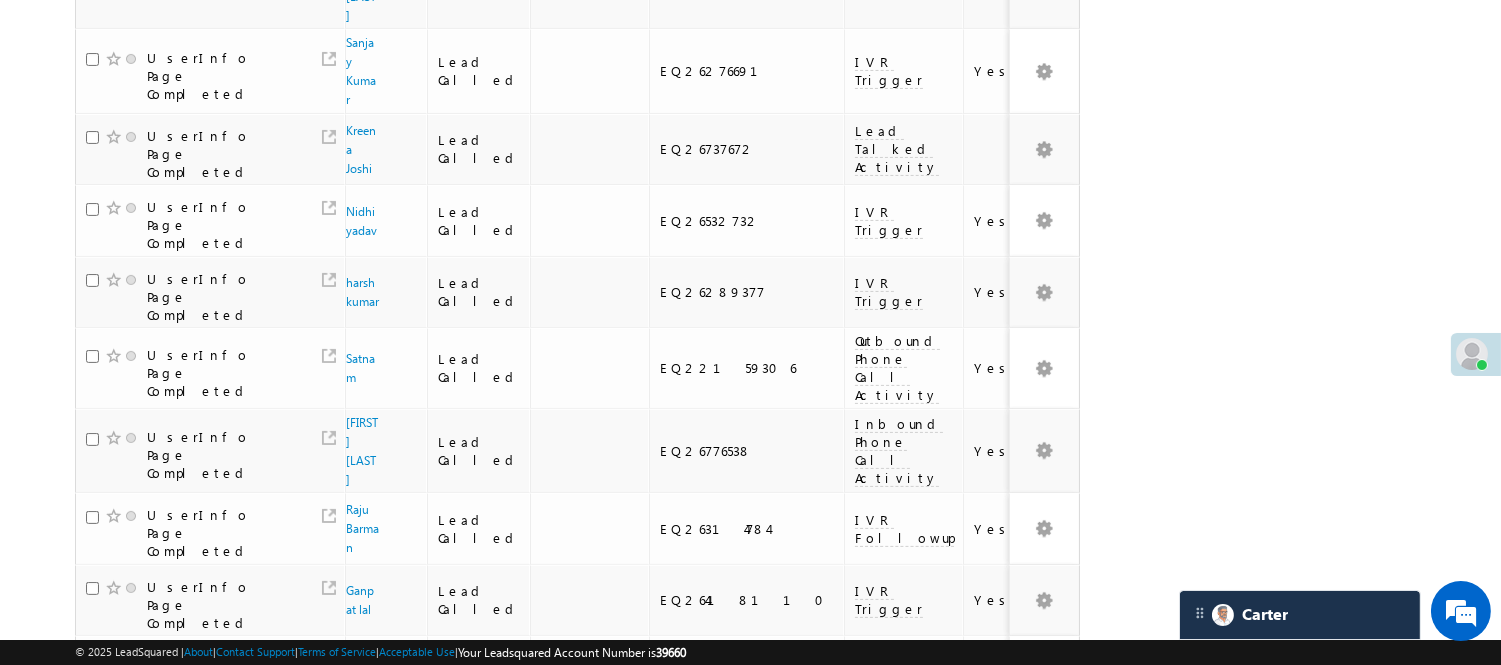 scroll, scrollTop: 1283, scrollLeft: 0, axis: vertical 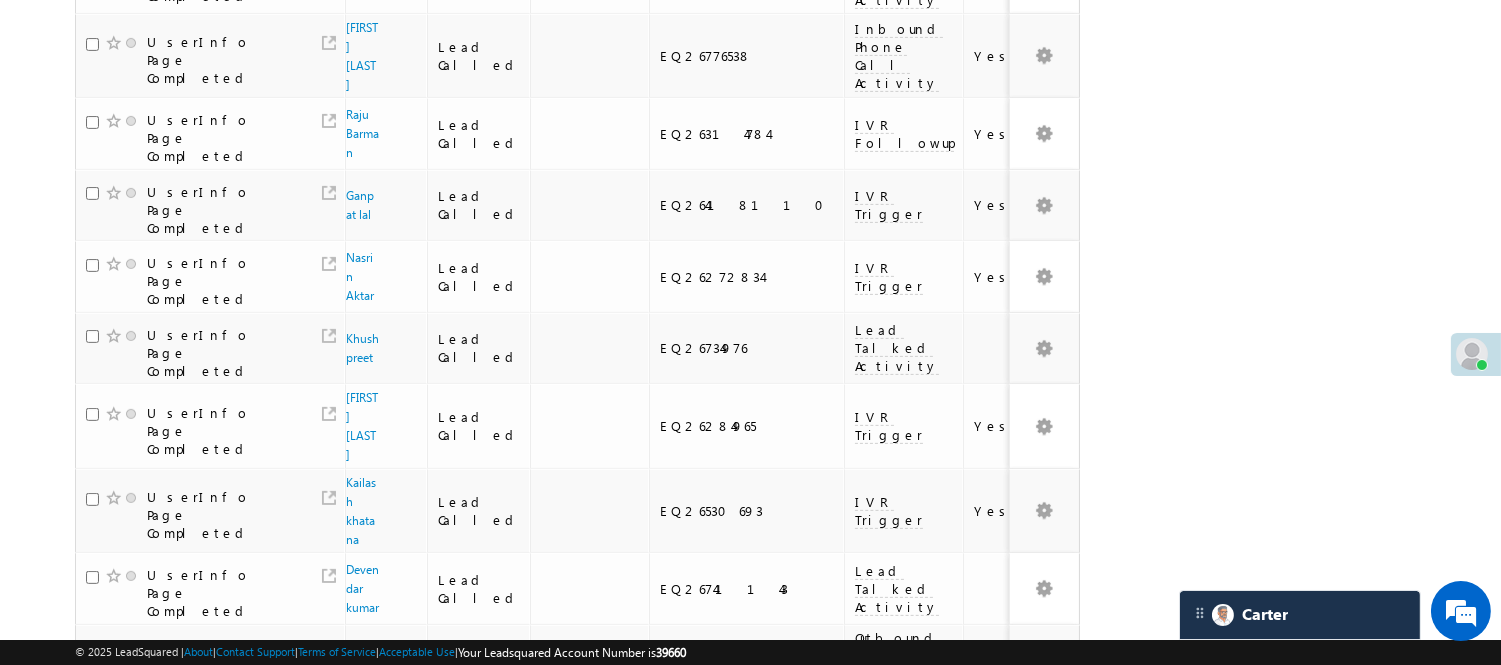 click on "3" at bounding box center (898, 971) 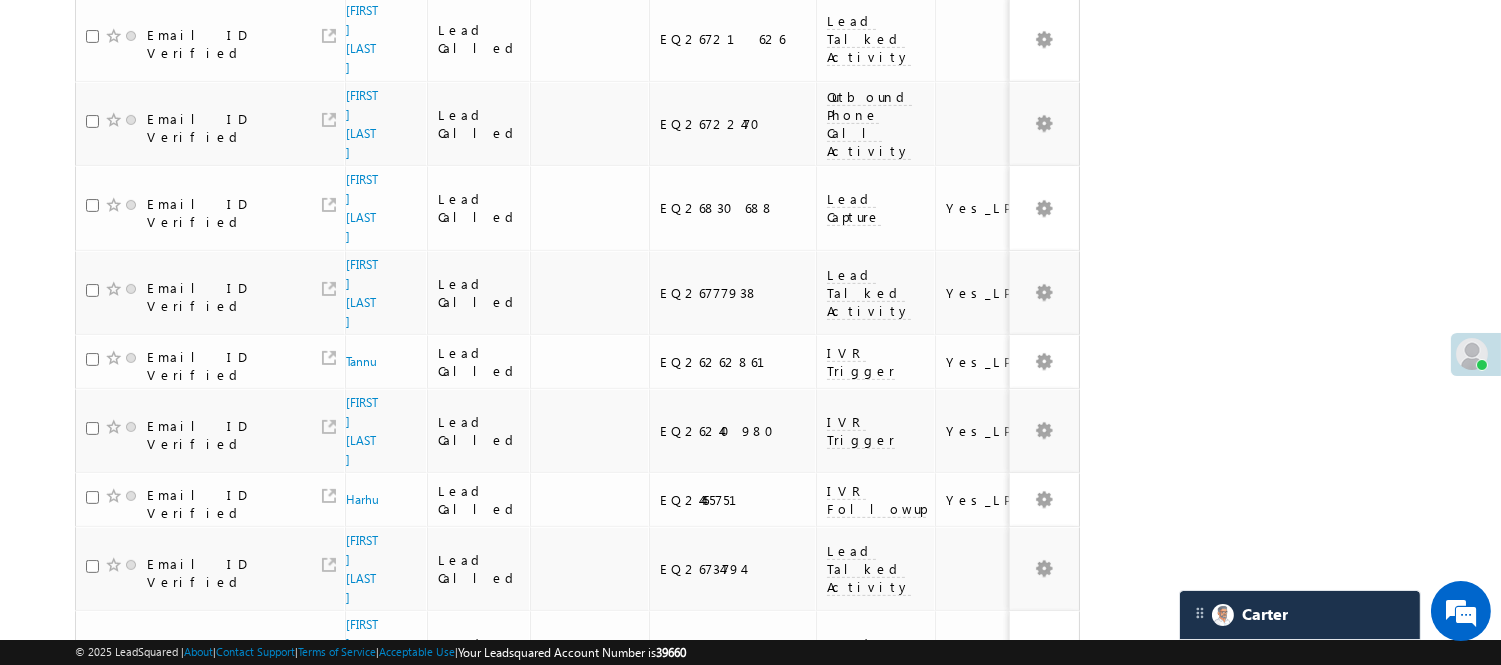 scroll, scrollTop: 1188, scrollLeft: 0, axis: vertical 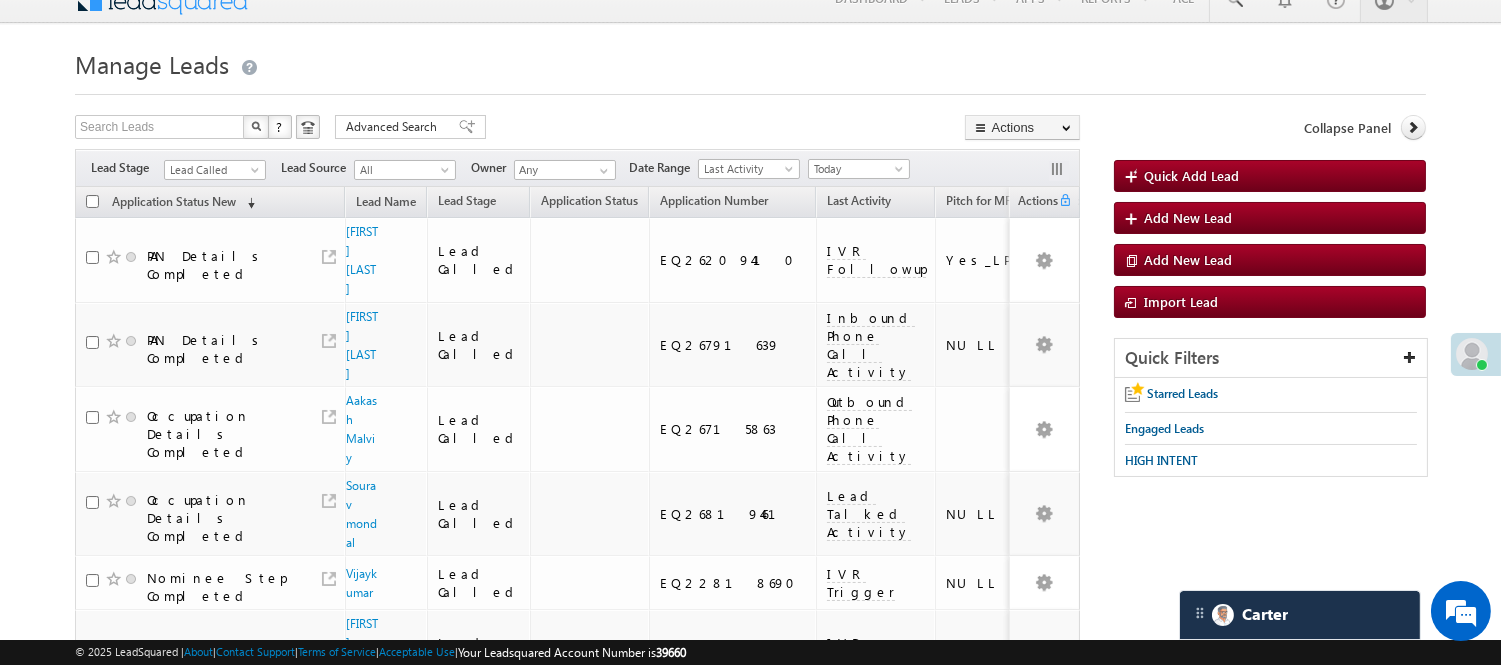 click on "Filters
Lead Stage
All Lead Generated Lead Talked - Pitch Not Done Lead Talked - Pitch Done Lead Talked_No-Disposition Application Submitted Payment Done Application Resubmitted Under Objection Lead Called Lead Talked Not Interested FnO Lead Called FnO Lead Talked FnO submitted FnO Not Interested FnO Approved FnO Rejected FnO Lead Generated Code Generated CG NI Lead Called
Lead Source
All All
Owner Any Any Go" at bounding box center (577, 168) 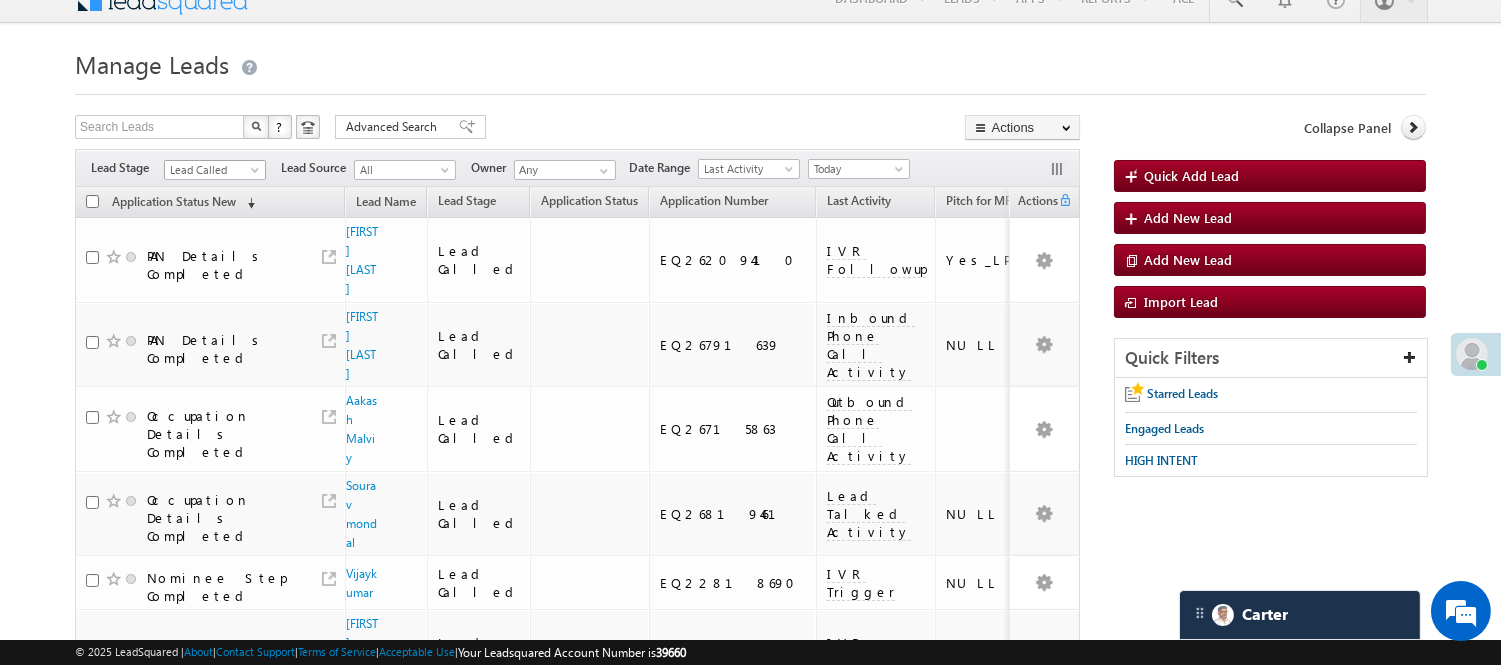 click on "Lead Called" at bounding box center [212, 170] 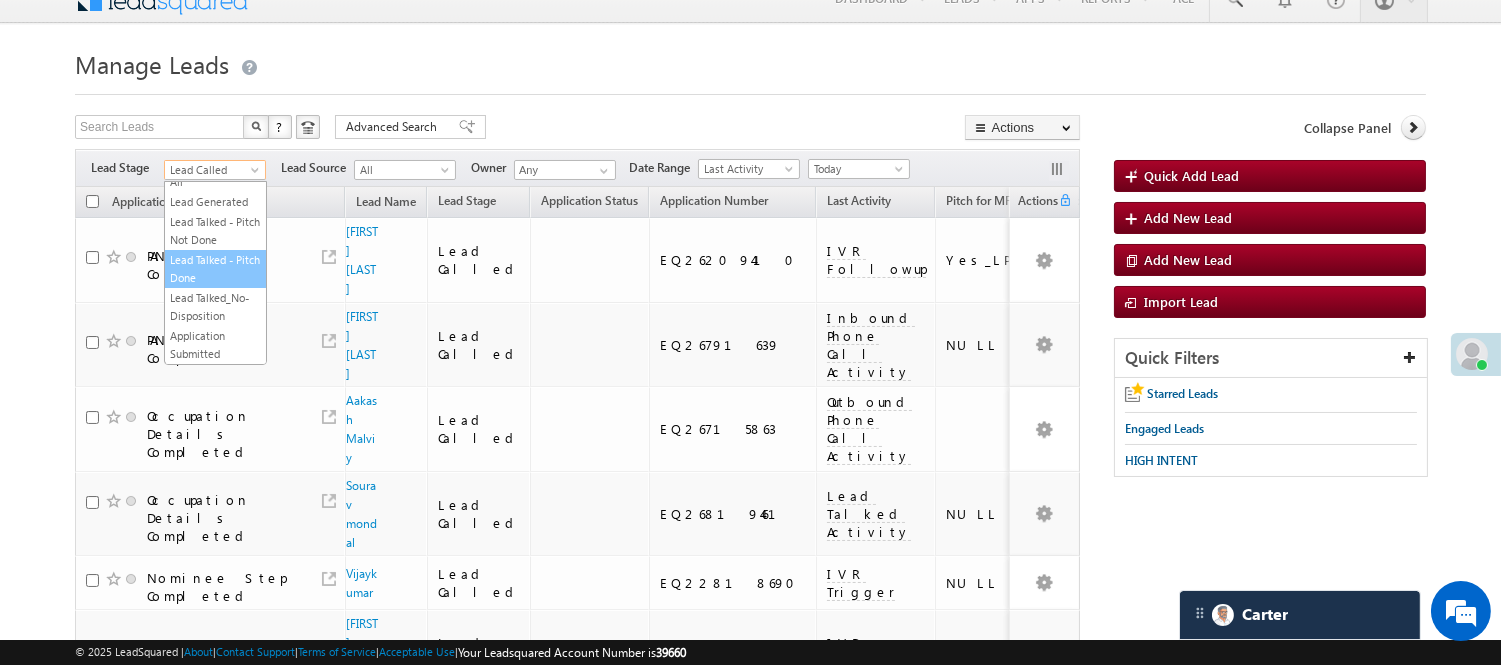 scroll, scrollTop: 0, scrollLeft: 0, axis: both 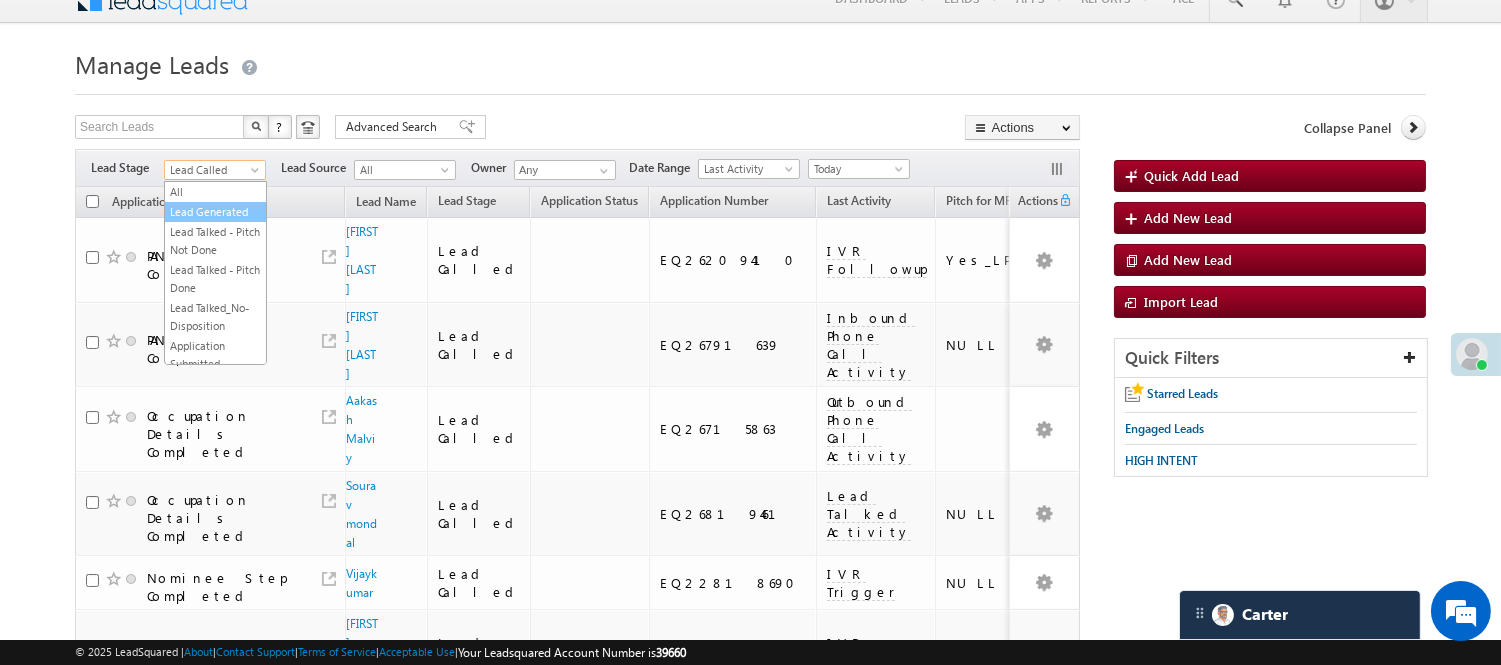 click on "Lead Generated" at bounding box center (215, 212) 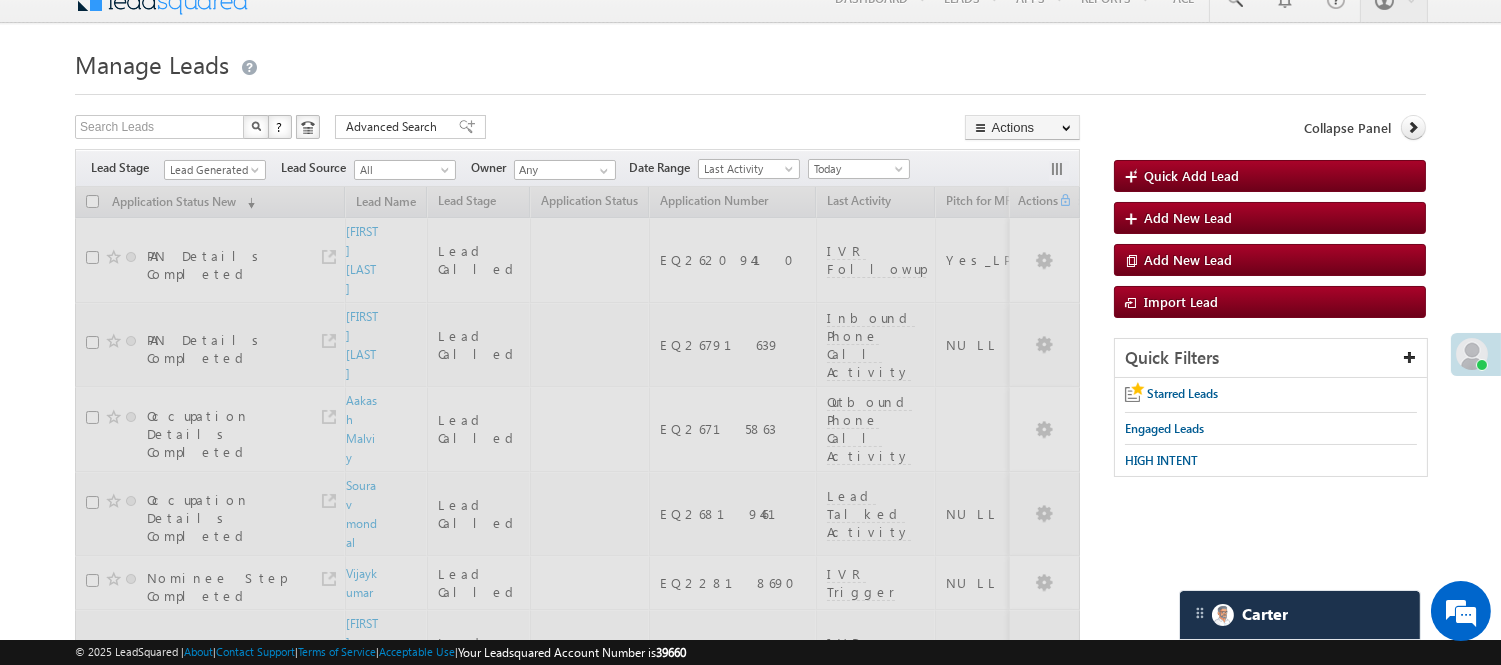 click on "Manage Leads" at bounding box center [750, 62] 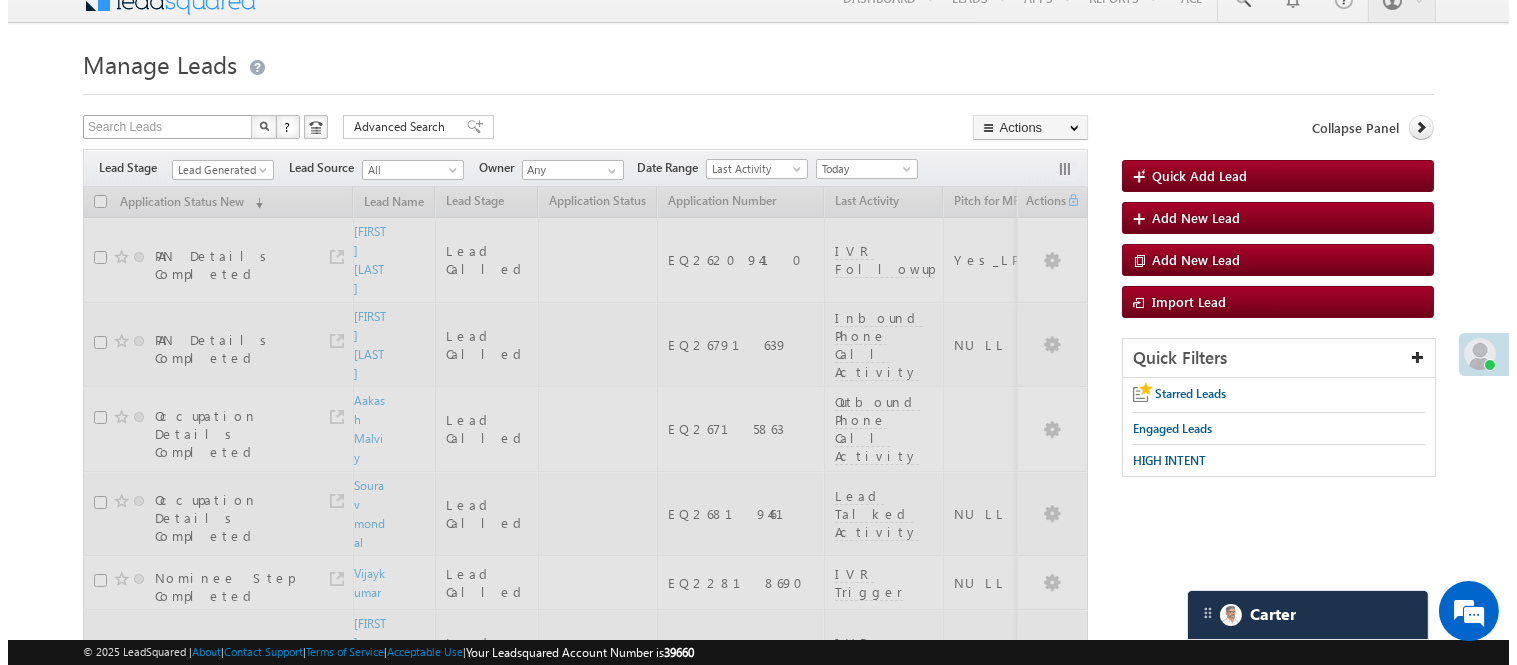 scroll, scrollTop: 0, scrollLeft: 0, axis: both 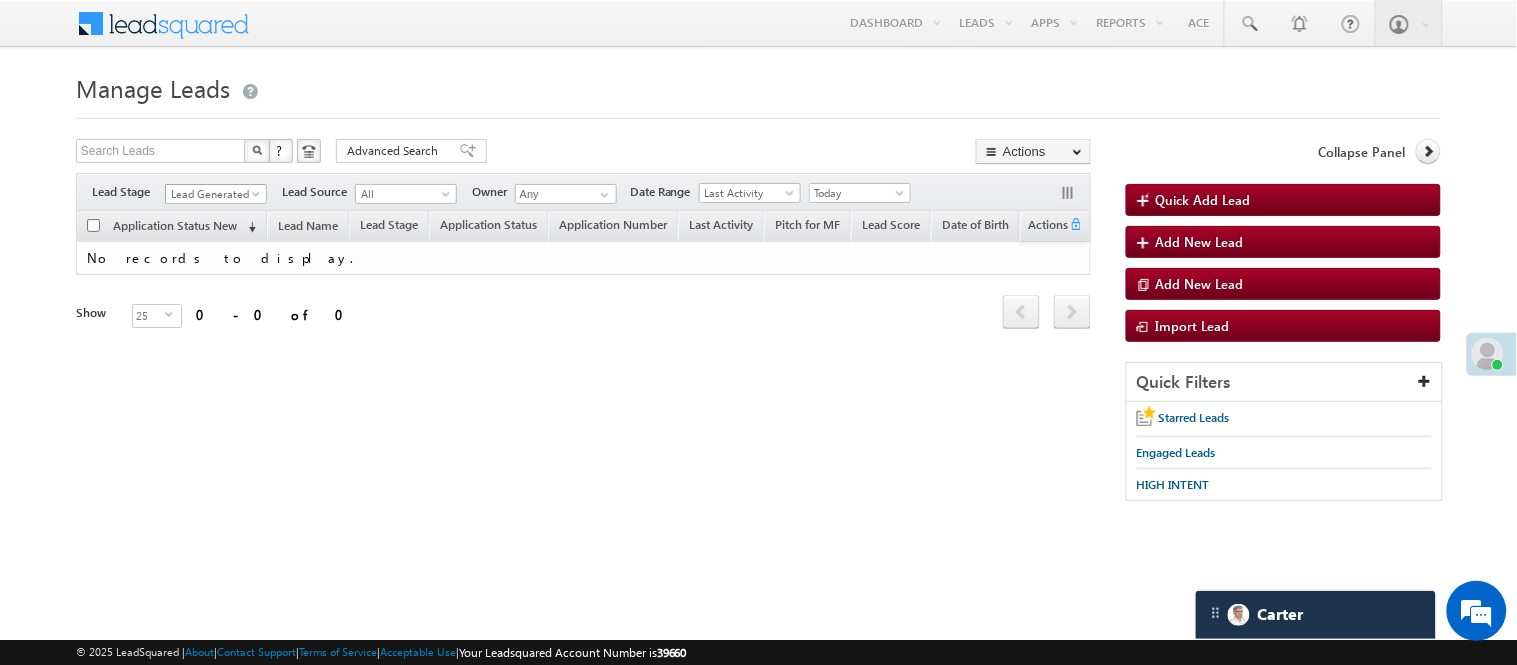 click on "Lead Generated" at bounding box center [213, 194] 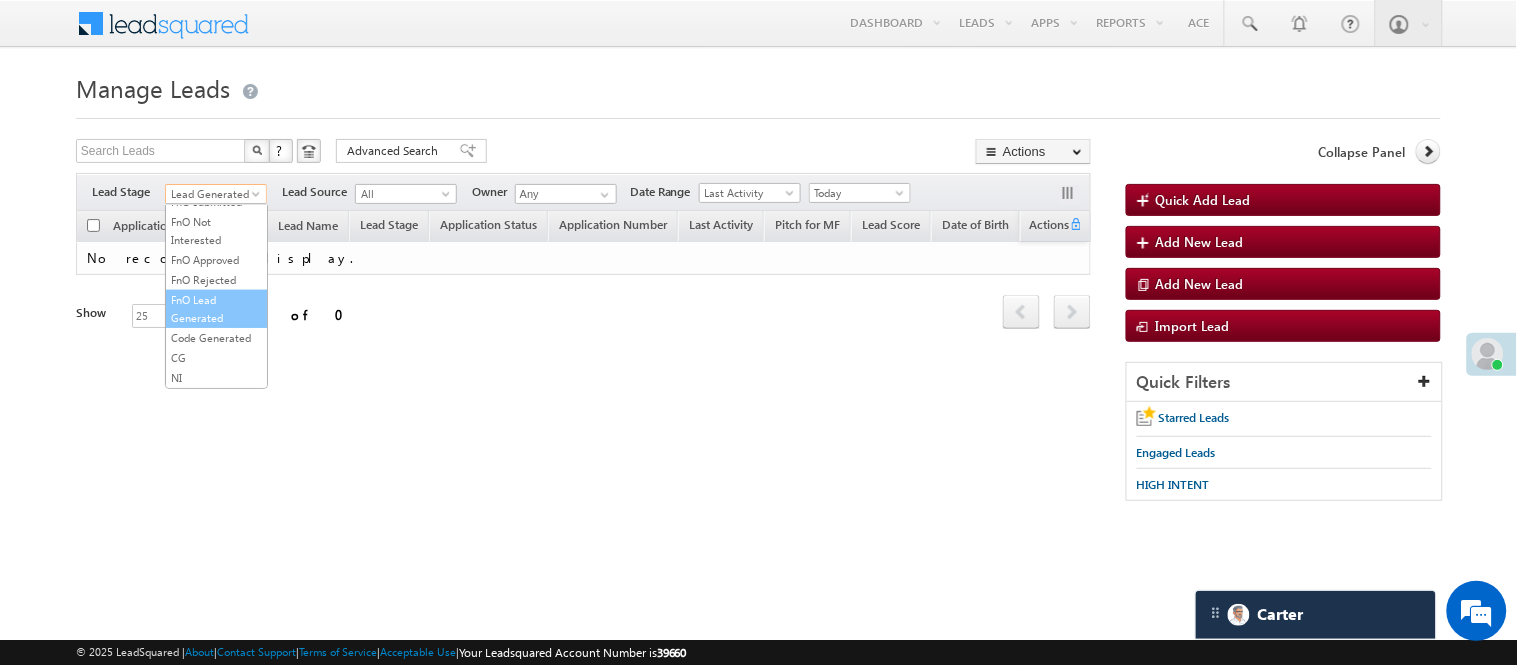 scroll, scrollTop: 496, scrollLeft: 0, axis: vertical 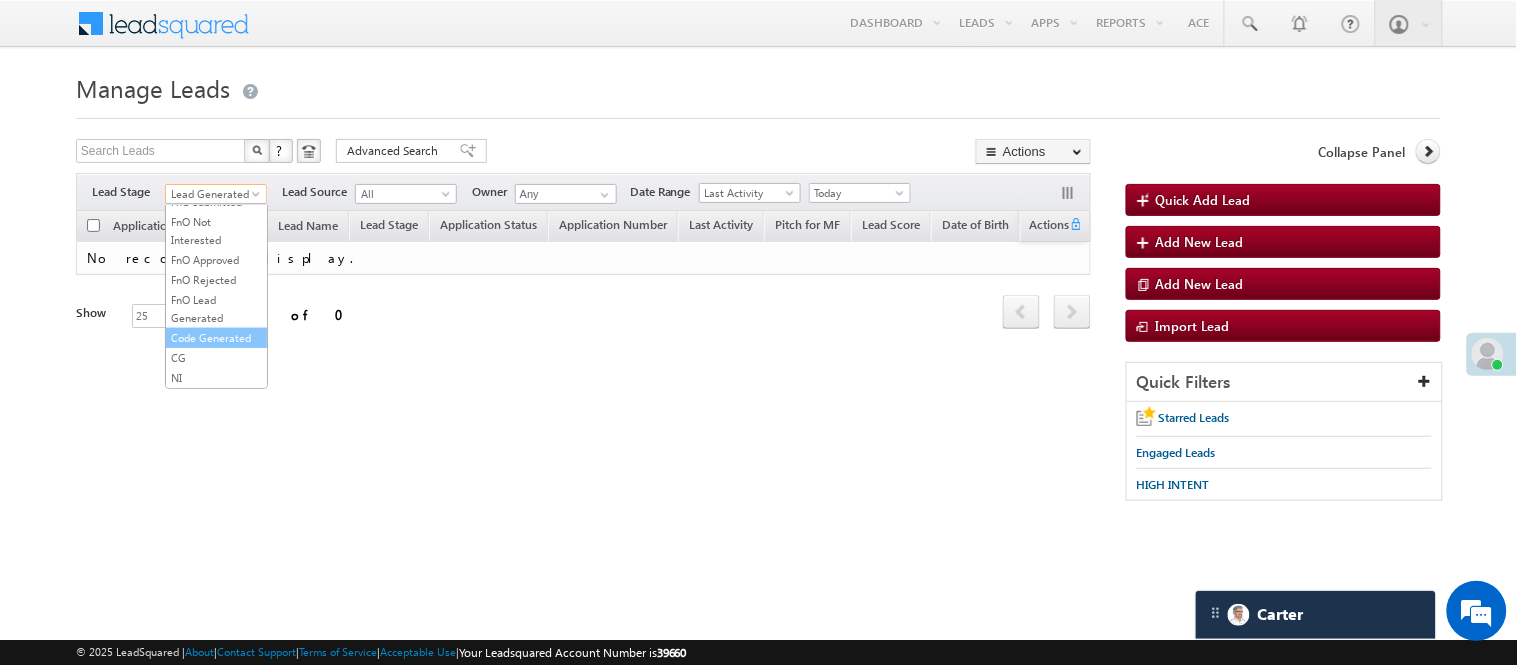 click on "Code Generated" at bounding box center [216, 338] 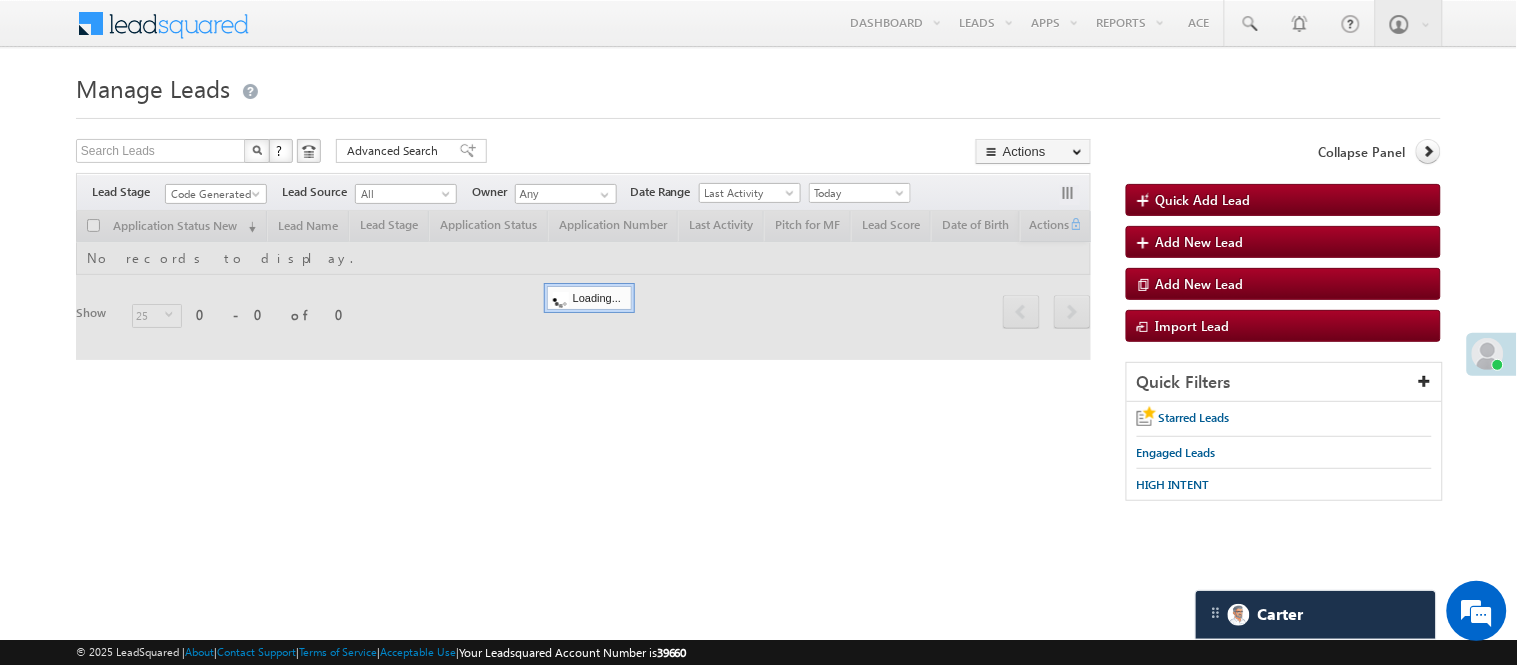 click on "Menu
Nisha Anand Yadav
Nisha .Yada v@ang elbro king. com" at bounding box center [758, 283] 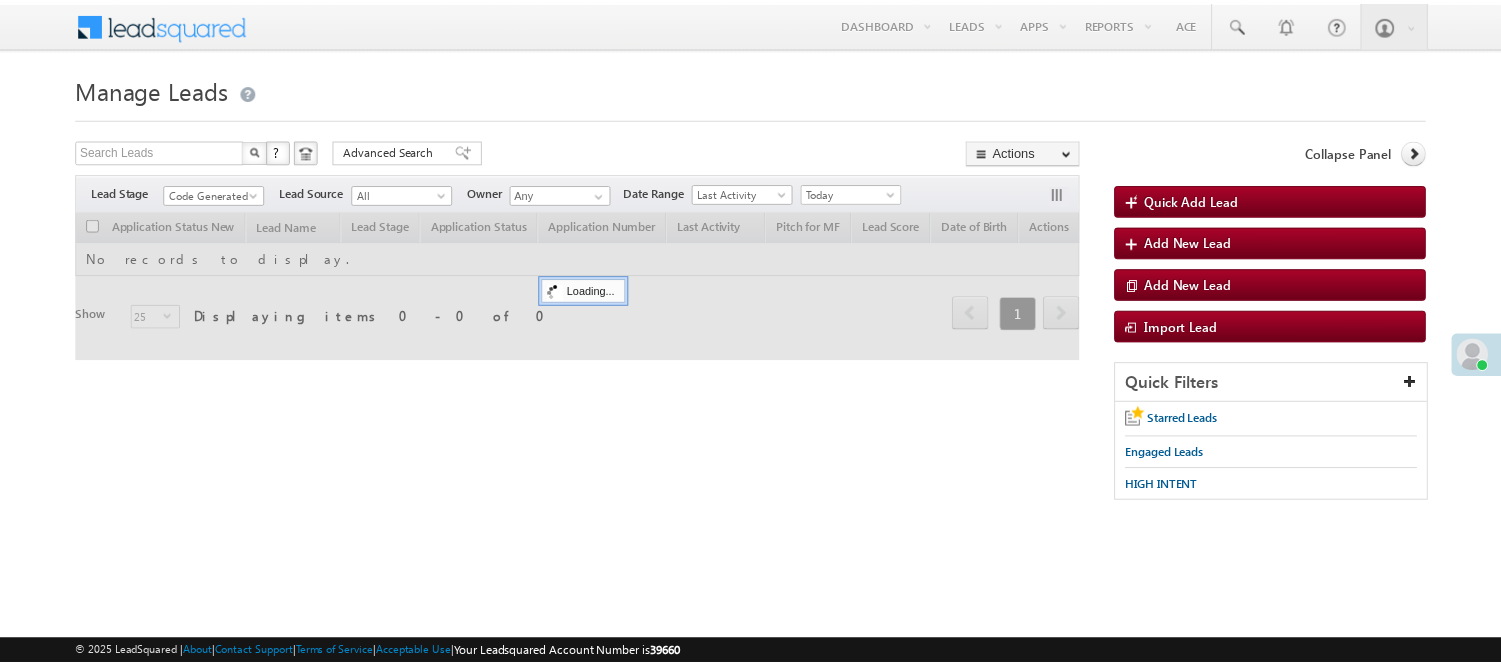 scroll, scrollTop: 0, scrollLeft: 0, axis: both 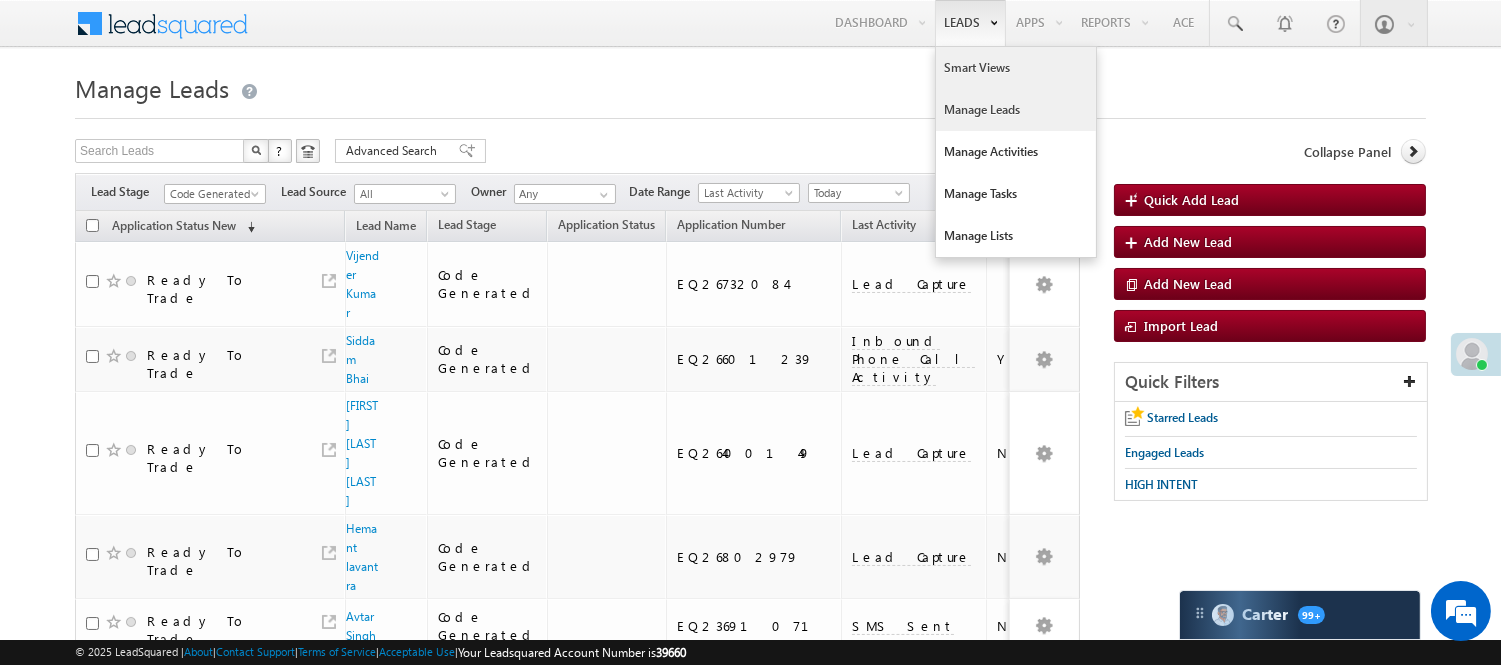drag, startPoint x: 977, startPoint y: 54, endPoint x: 984, endPoint y: 65, distance: 13.038404 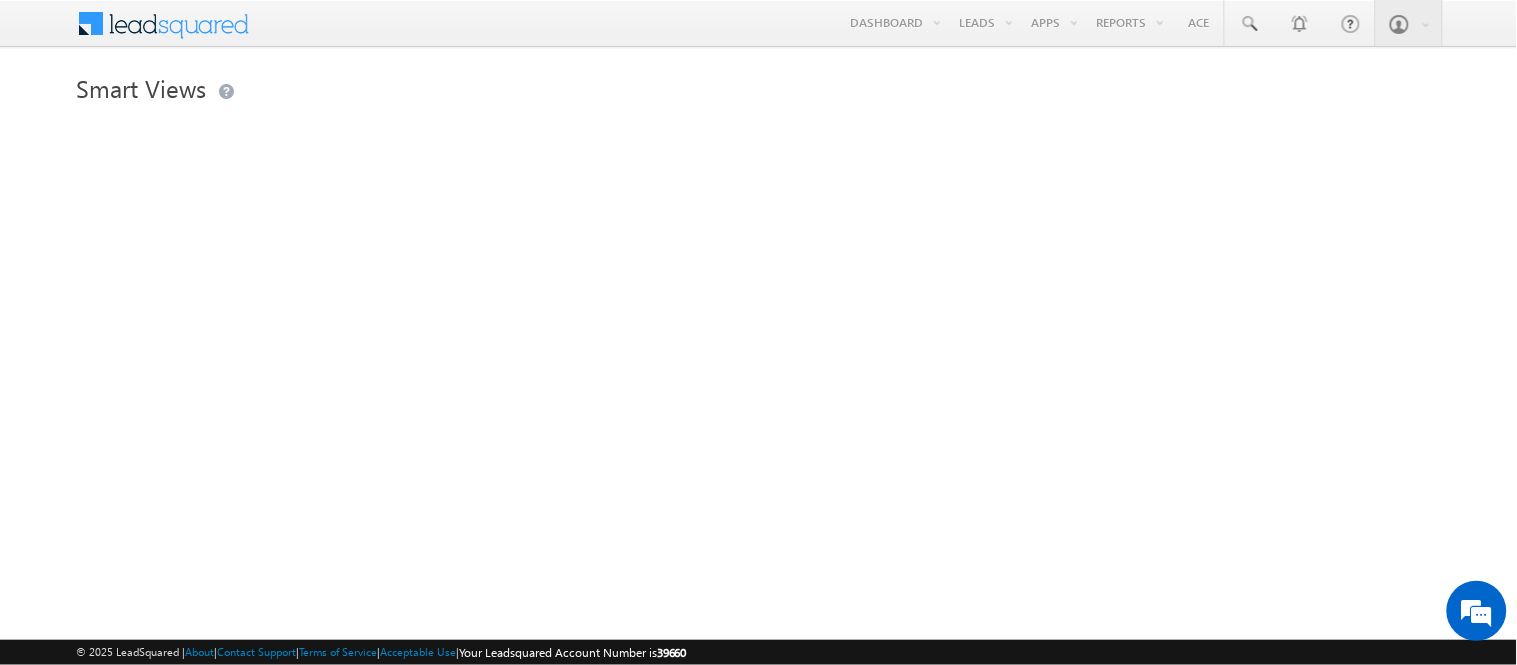 scroll, scrollTop: 0, scrollLeft: 0, axis: both 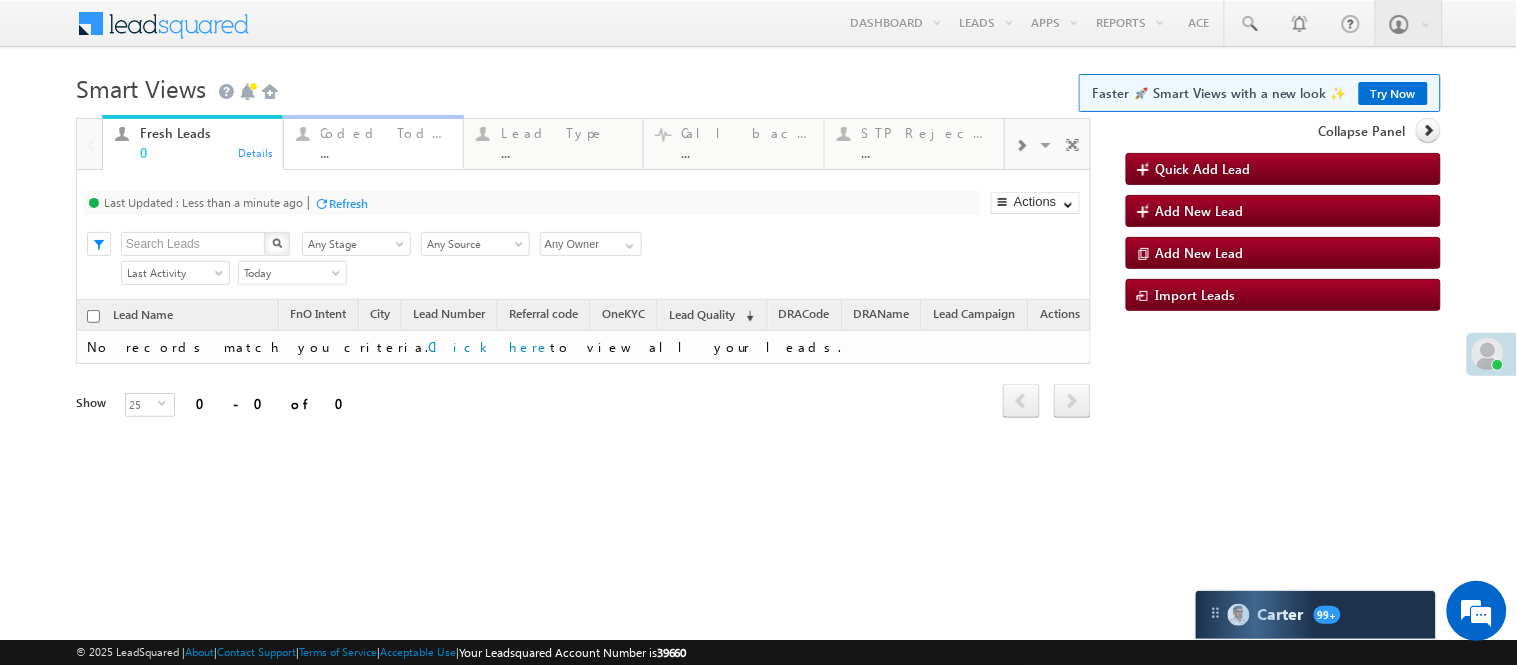 click on "Coded Today" at bounding box center (386, 133) 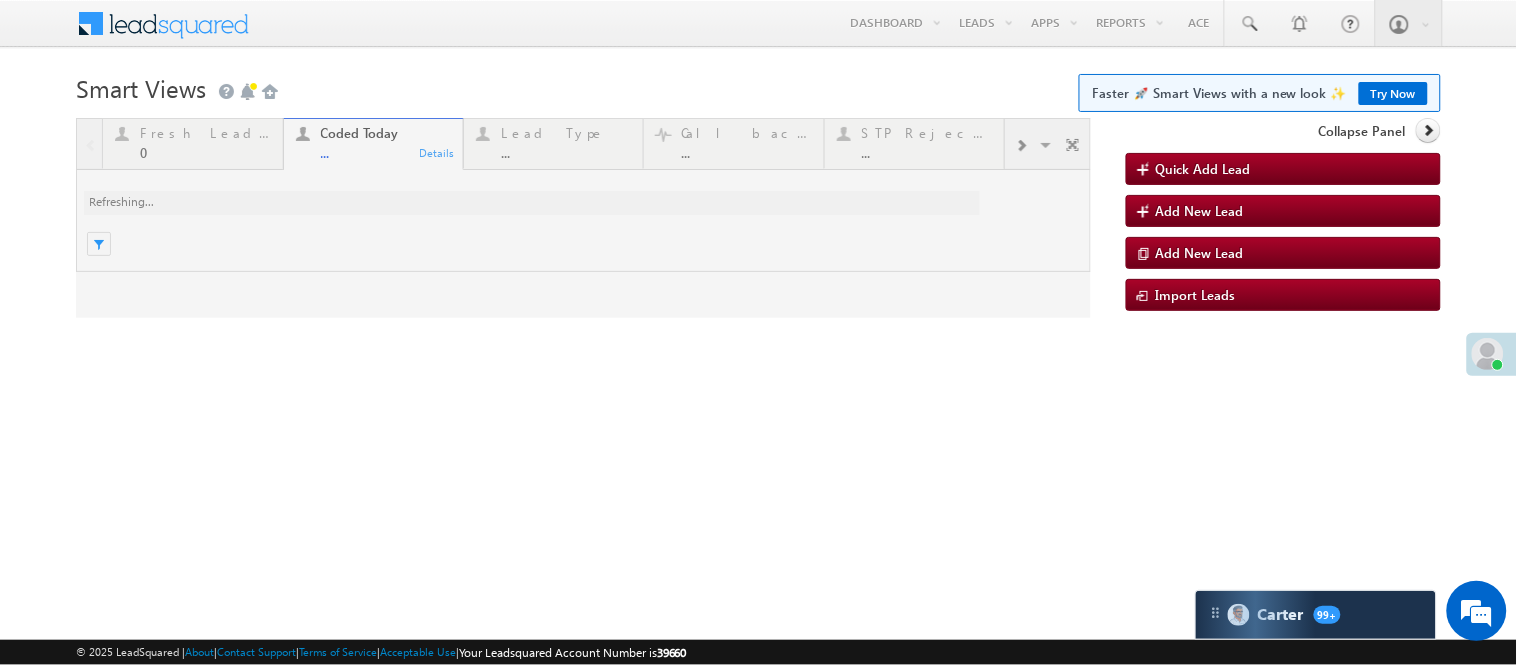 scroll, scrollTop: 0, scrollLeft: 0, axis: both 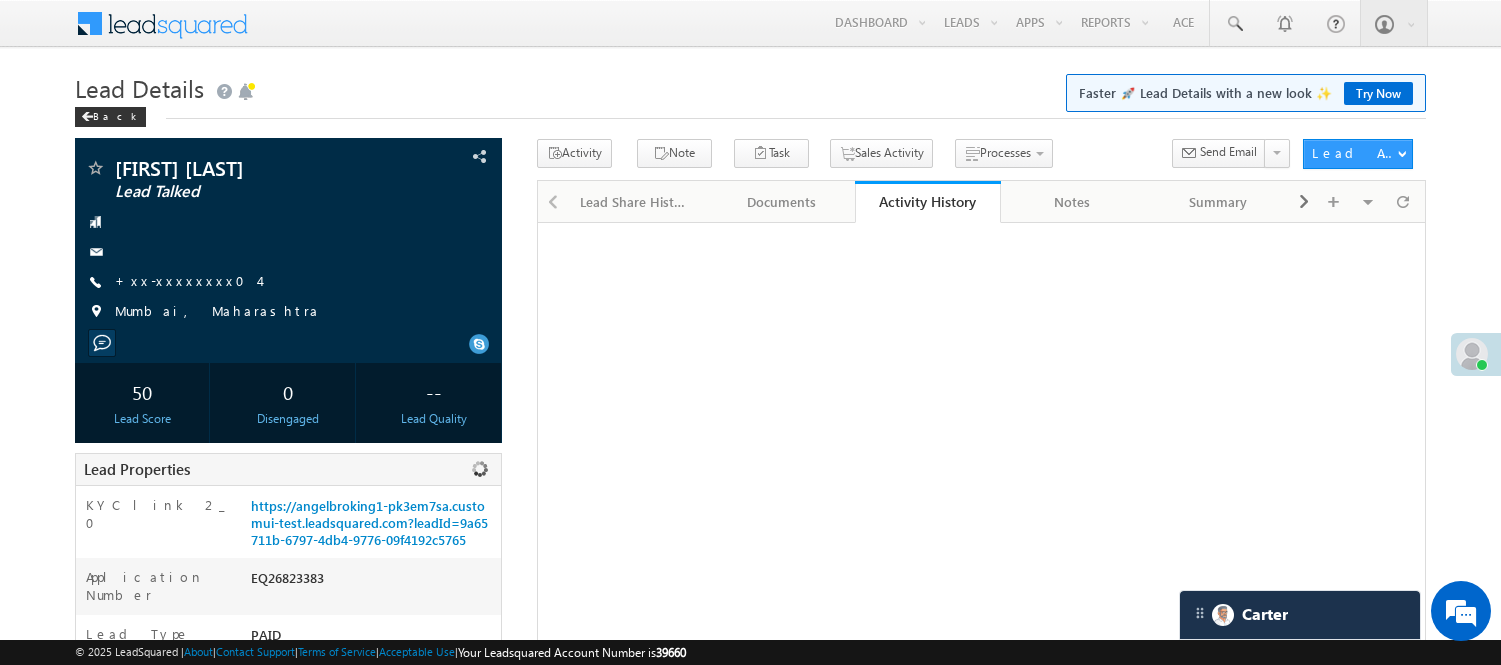 click on "EQ26823383" at bounding box center [373, 582] 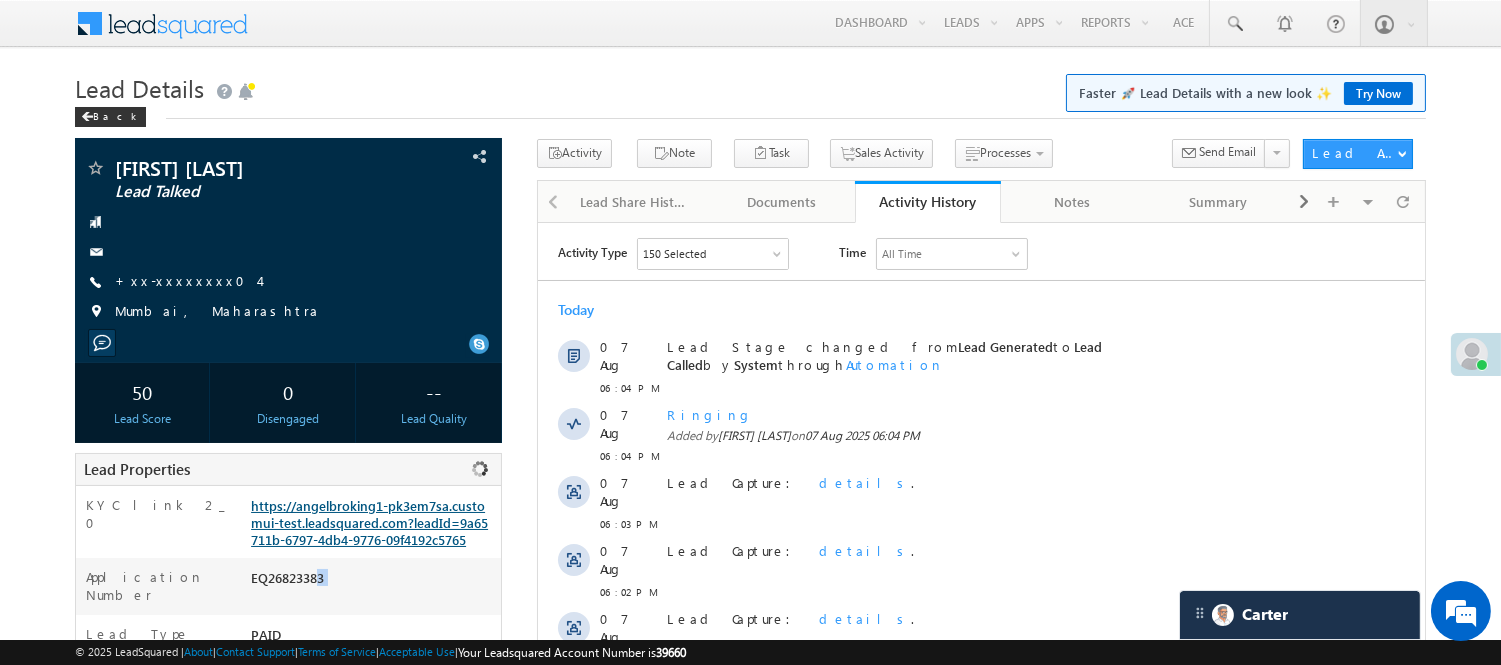 scroll, scrollTop: 0, scrollLeft: 0, axis: both 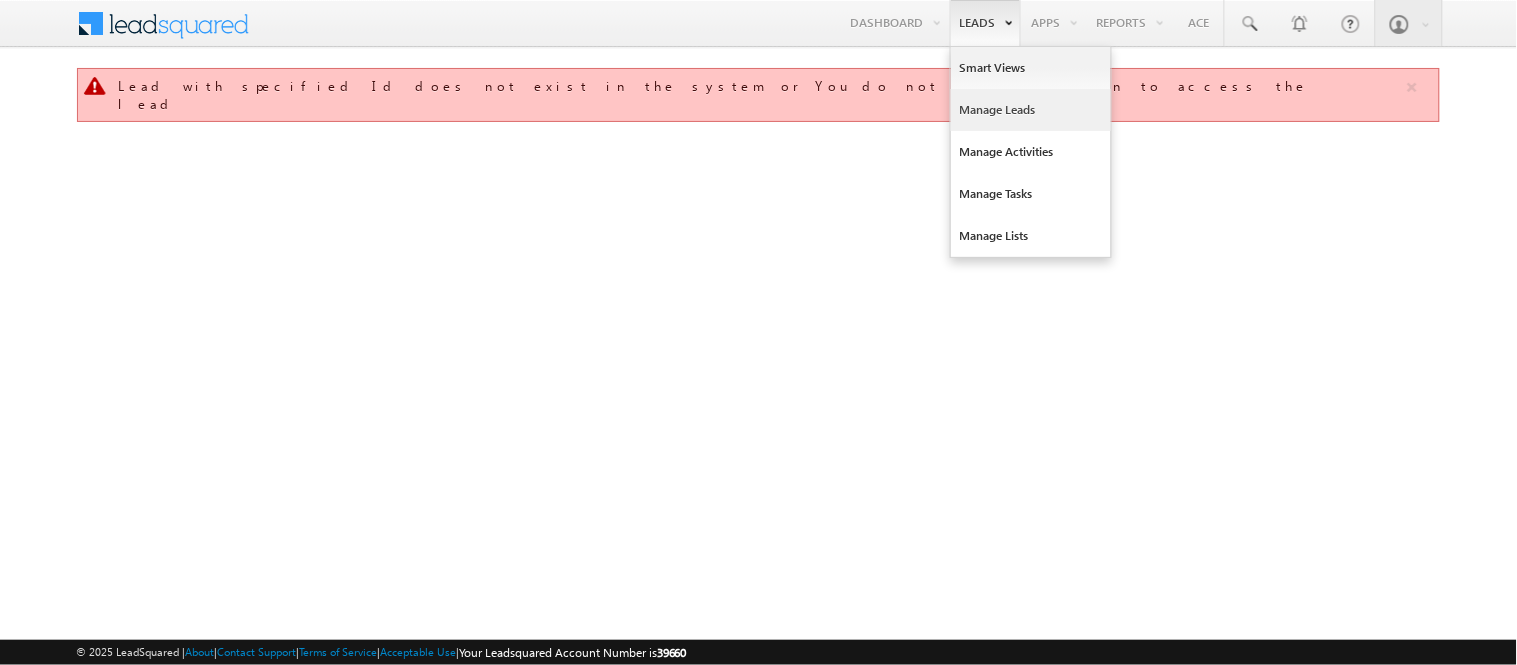 click on "Manage Leads" at bounding box center [1031, 110] 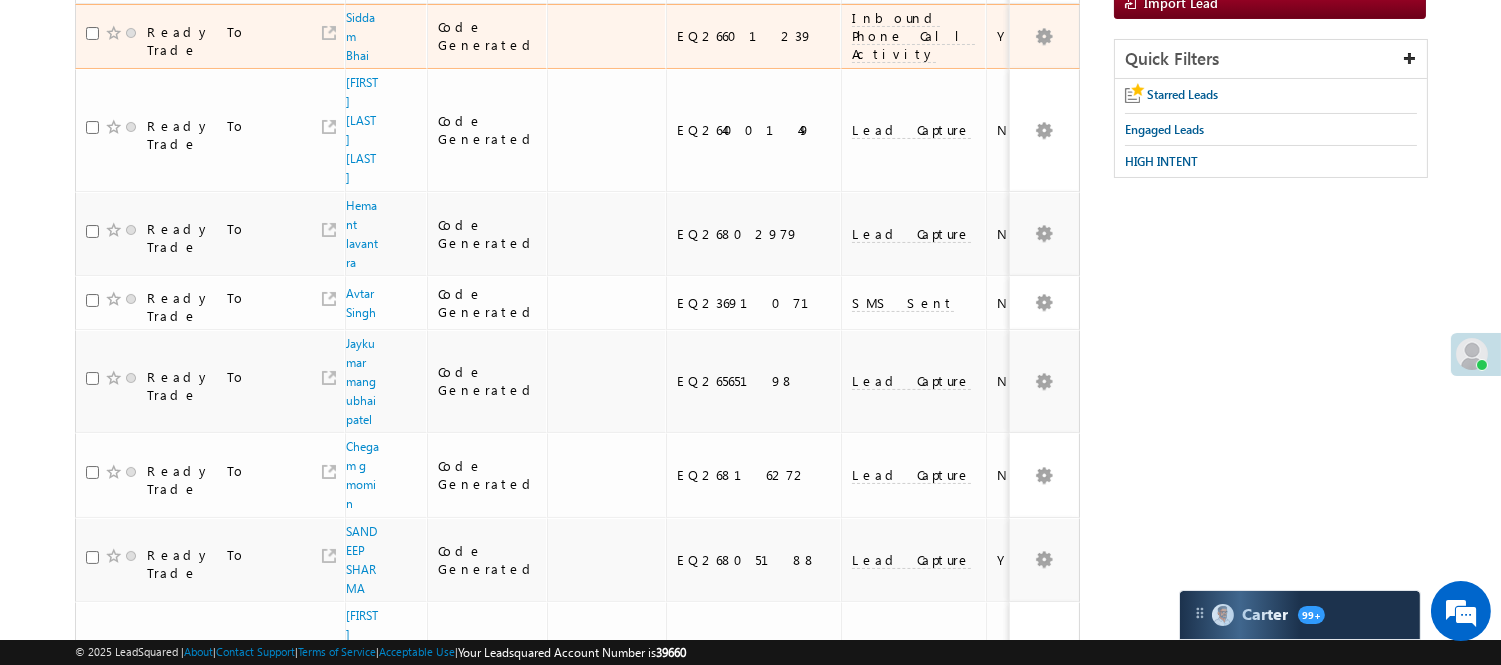 scroll, scrollTop: 0, scrollLeft: 0, axis: both 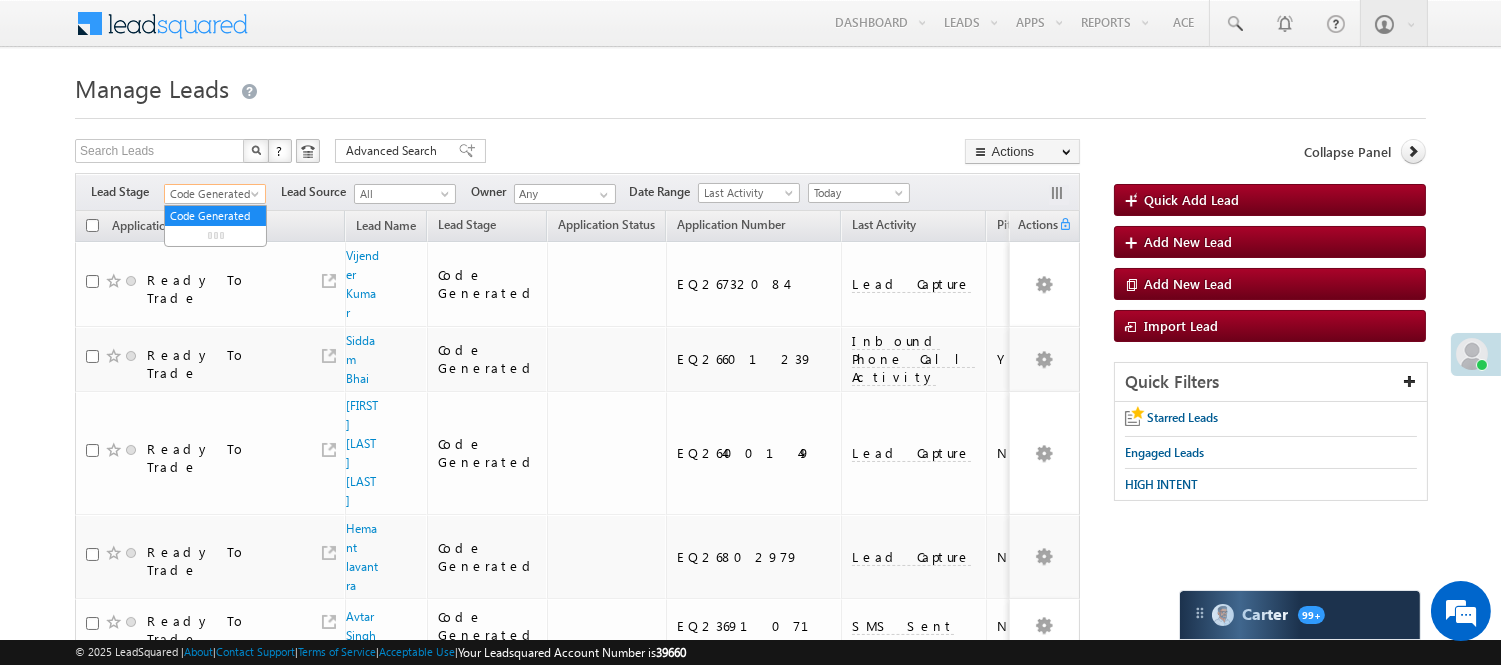 click on "Code Generated" at bounding box center [212, 194] 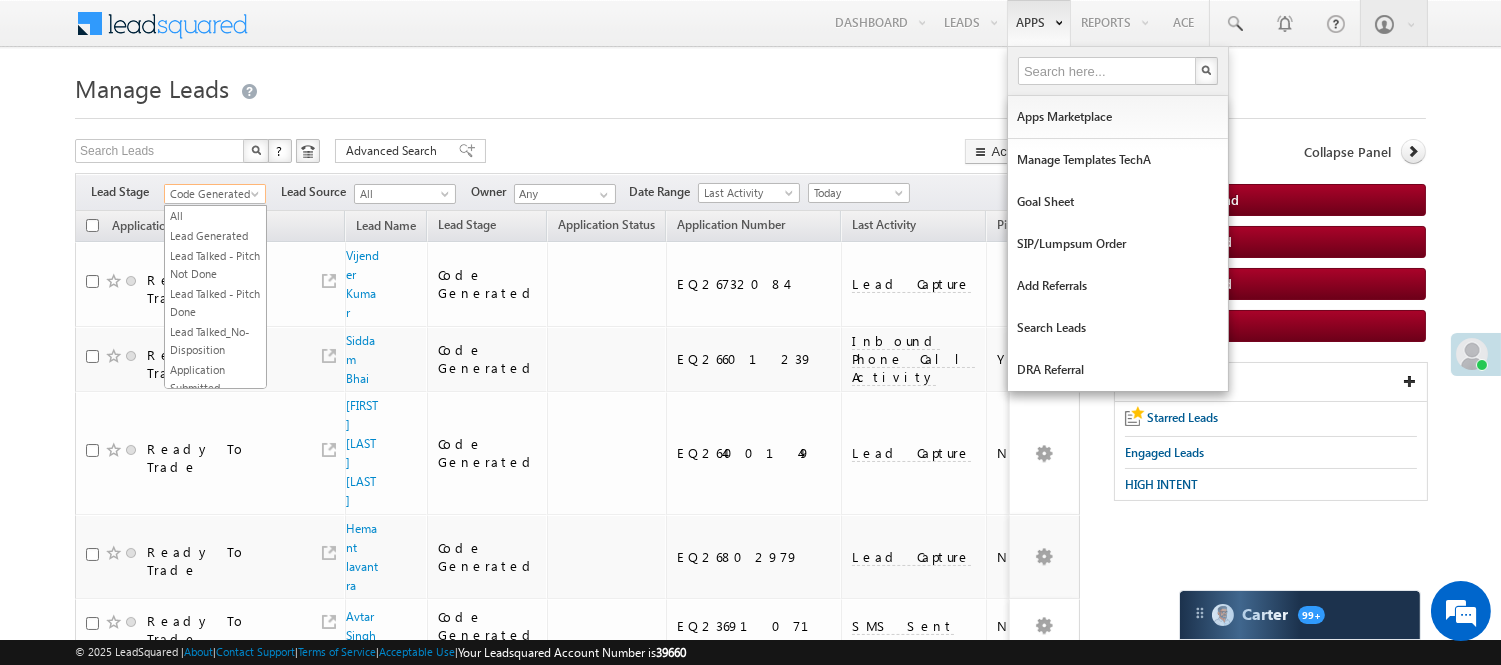 scroll, scrollTop: 496, scrollLeft: 0, axis: vertical 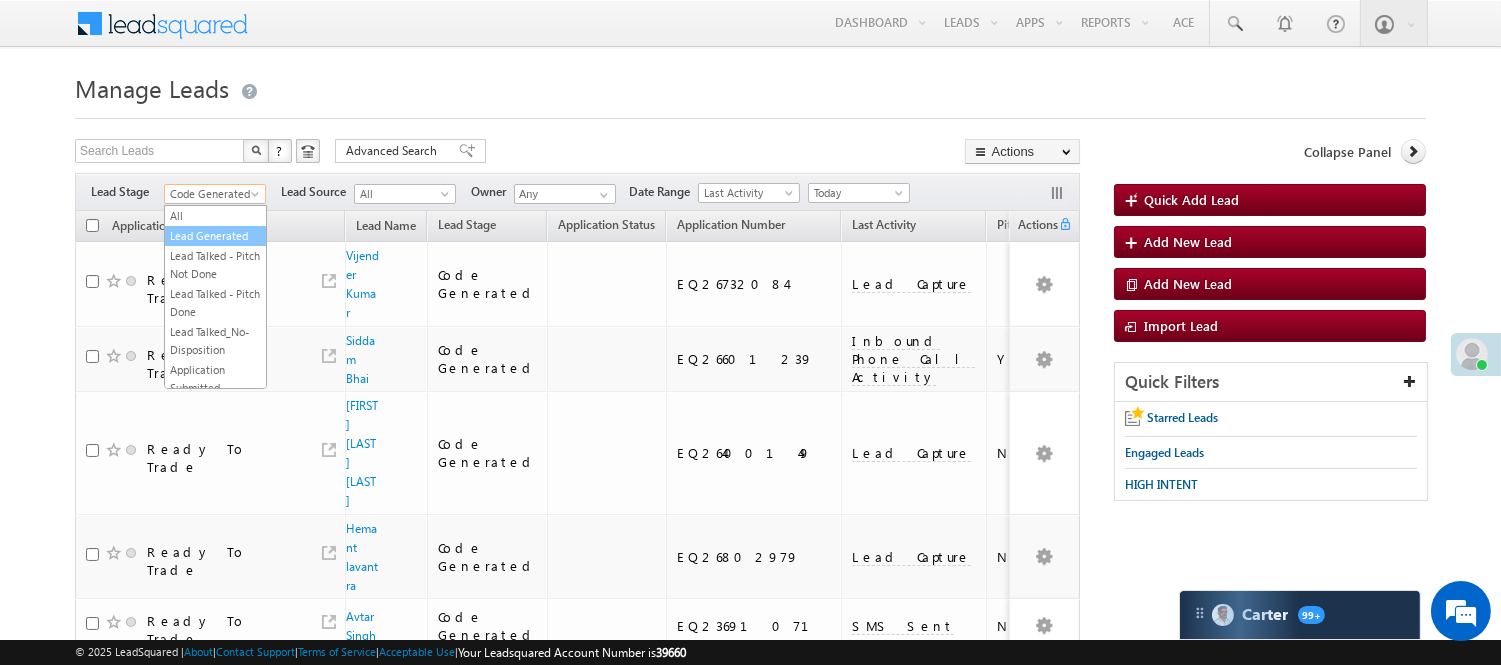 click on "Lead Generated" at bounding box center [215, 236] 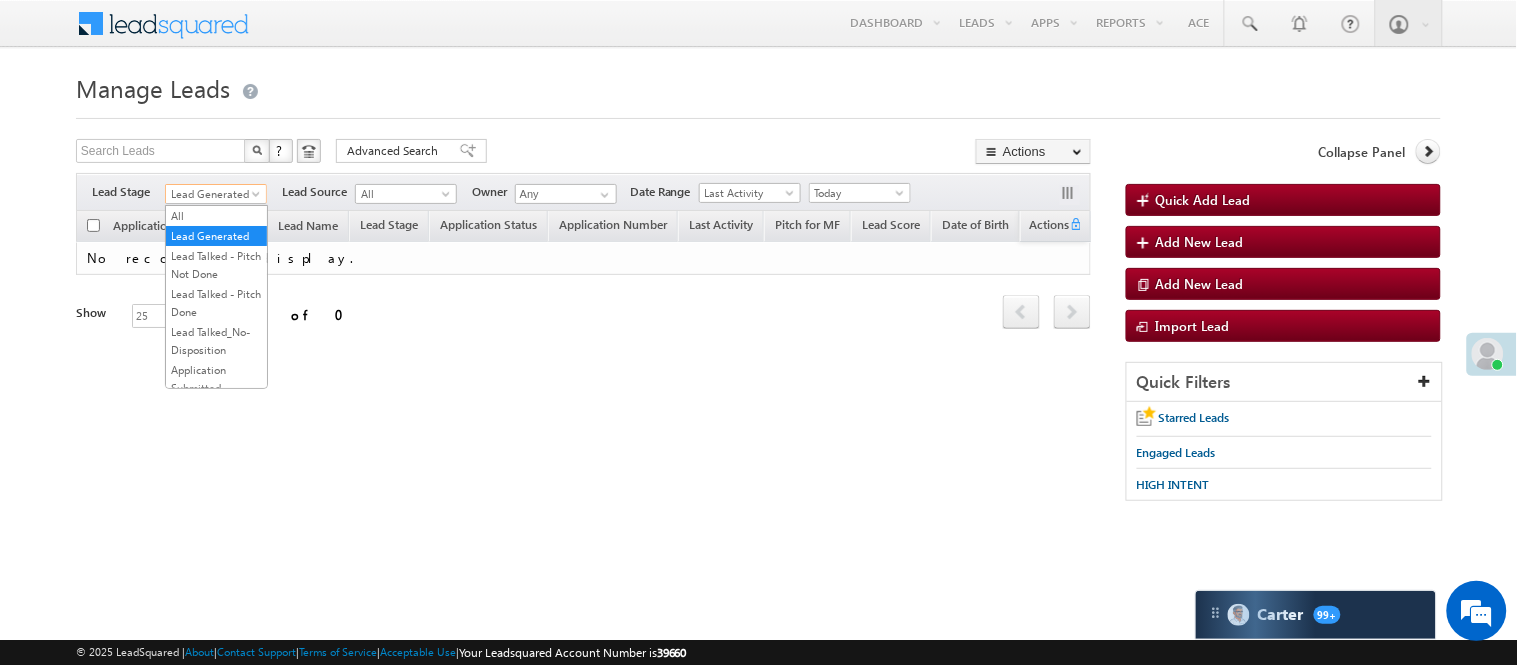 click on "Lead Generated" at bounding box center (213, 194) 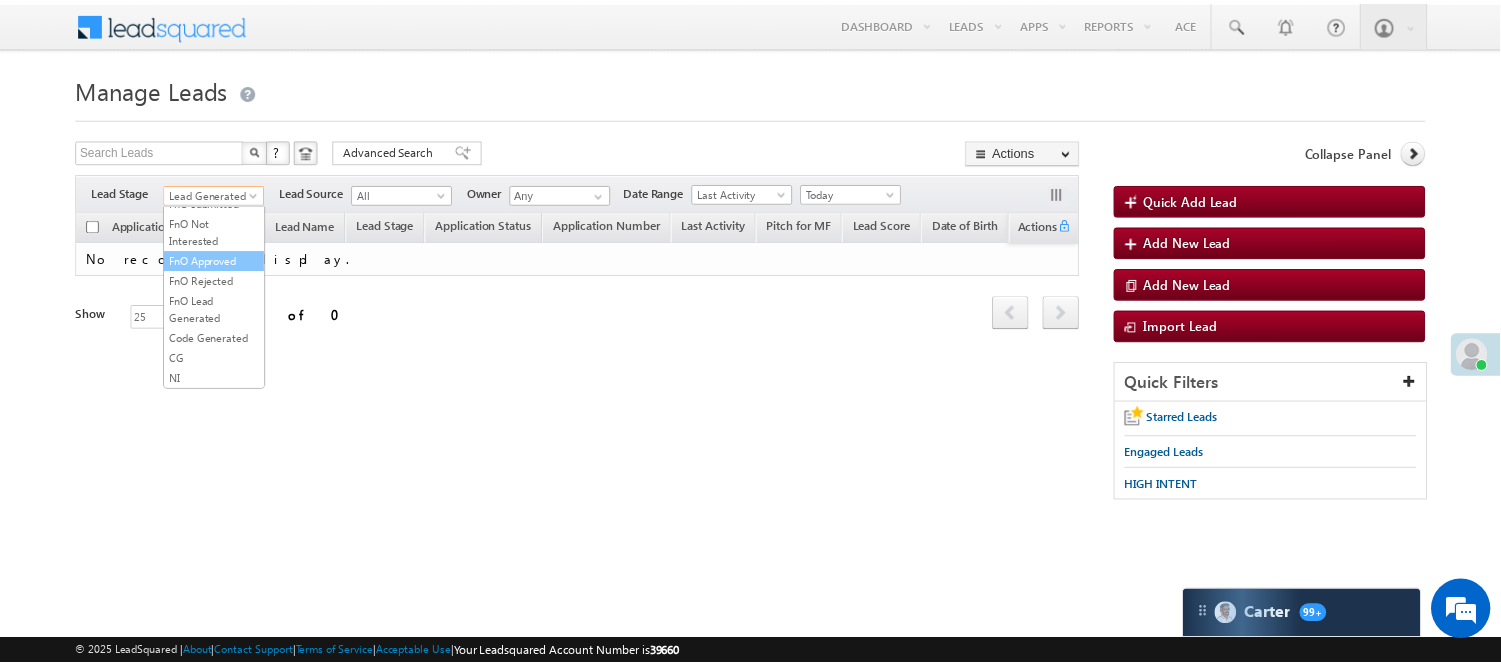 scroll, scrollTop: 496, scrollLeft: 0, axis: vertical 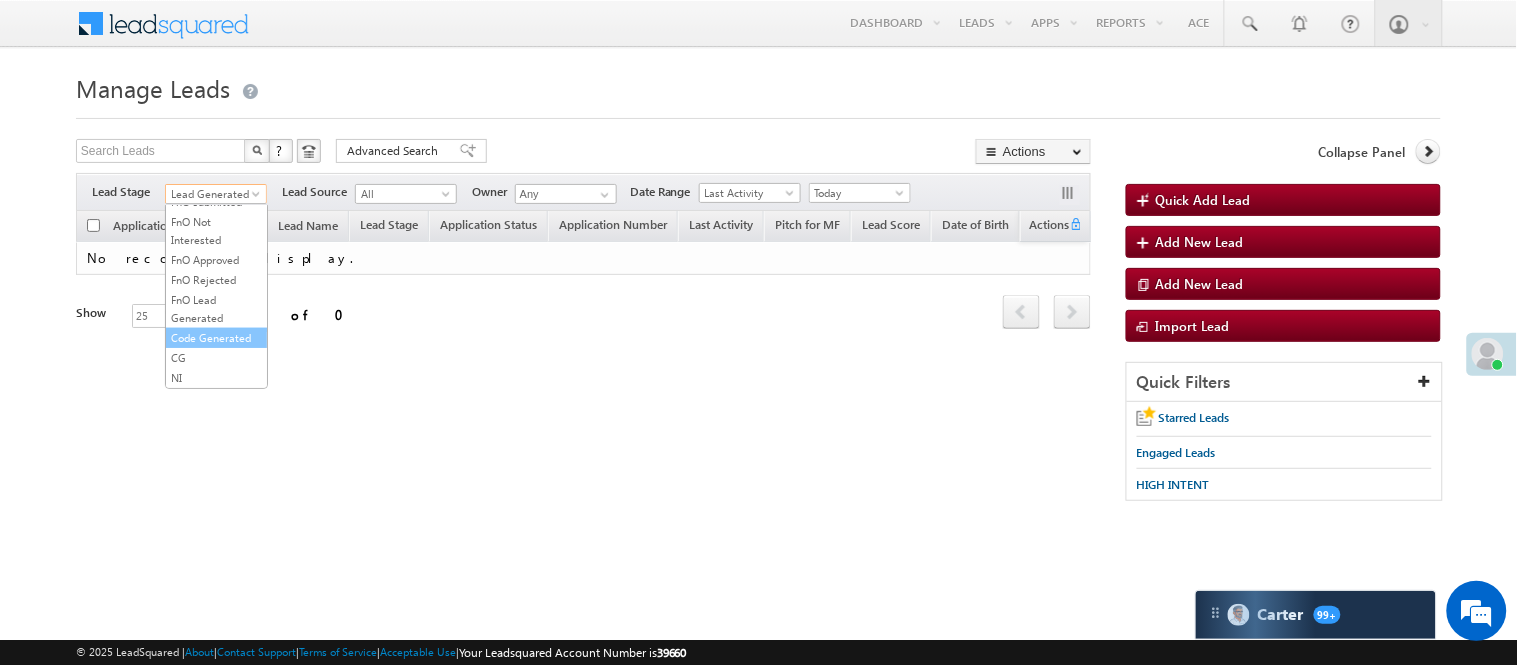 click on "Code Generated" at bounding box center (216, 338) 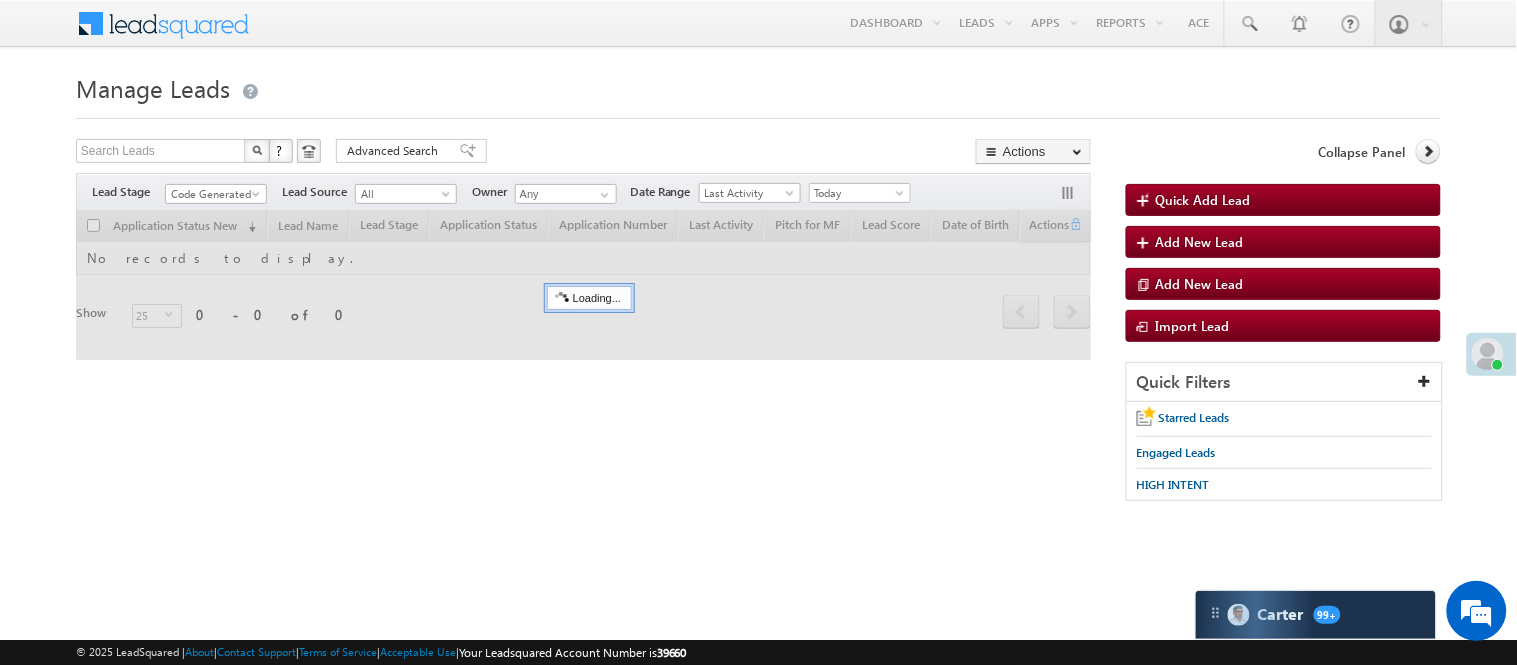 click on "Manage Leads
Quick Add Lead
Search Leads X ?   0 results found
Advanced Search
Advanced Search
Actions Actions" at bounding box center (758, 294) 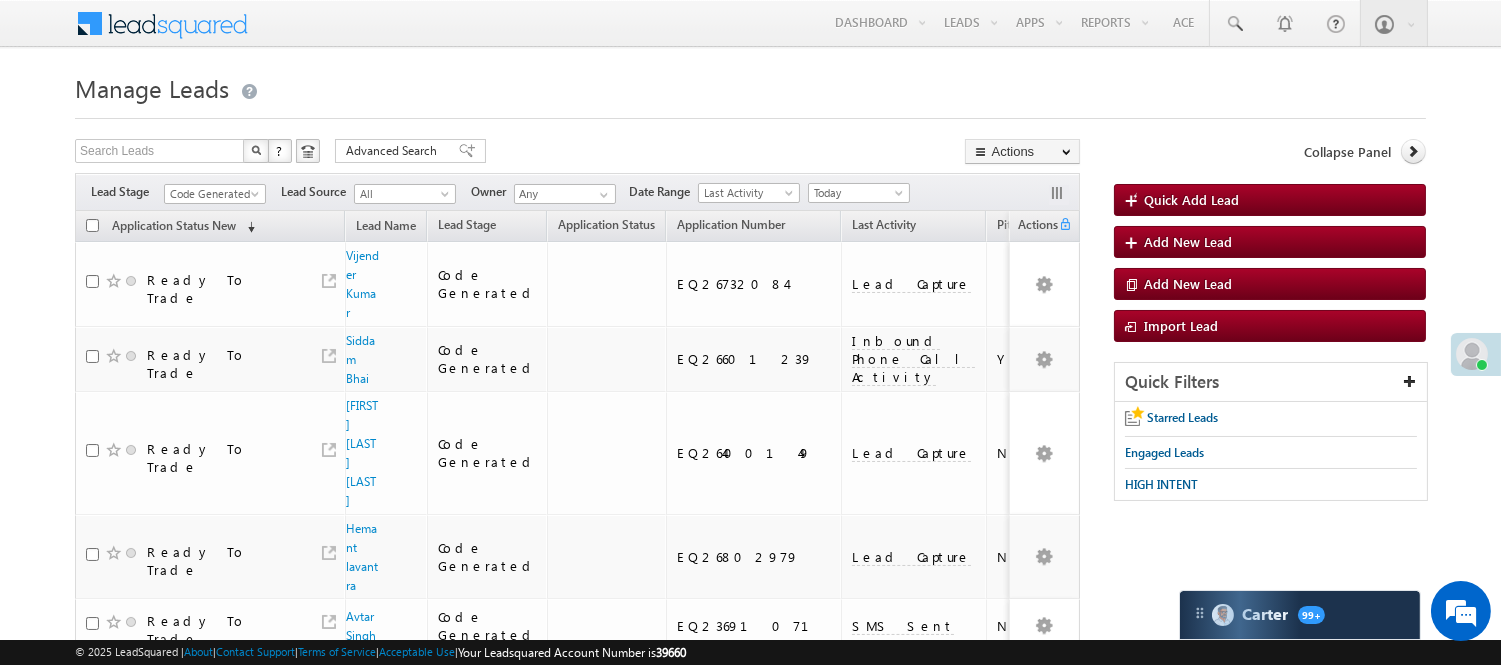 click at bounding box center [750, 112] 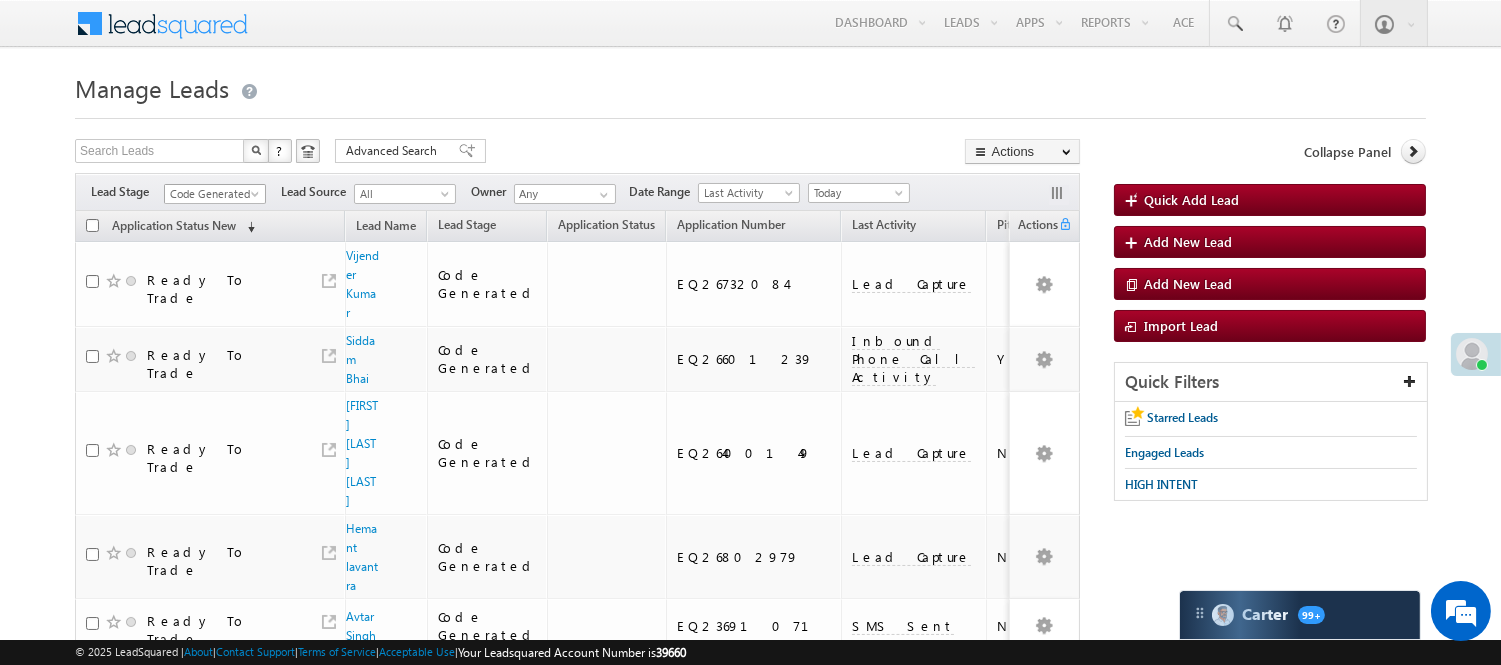 click on "Code Generated" at bounding box center [212, 194] 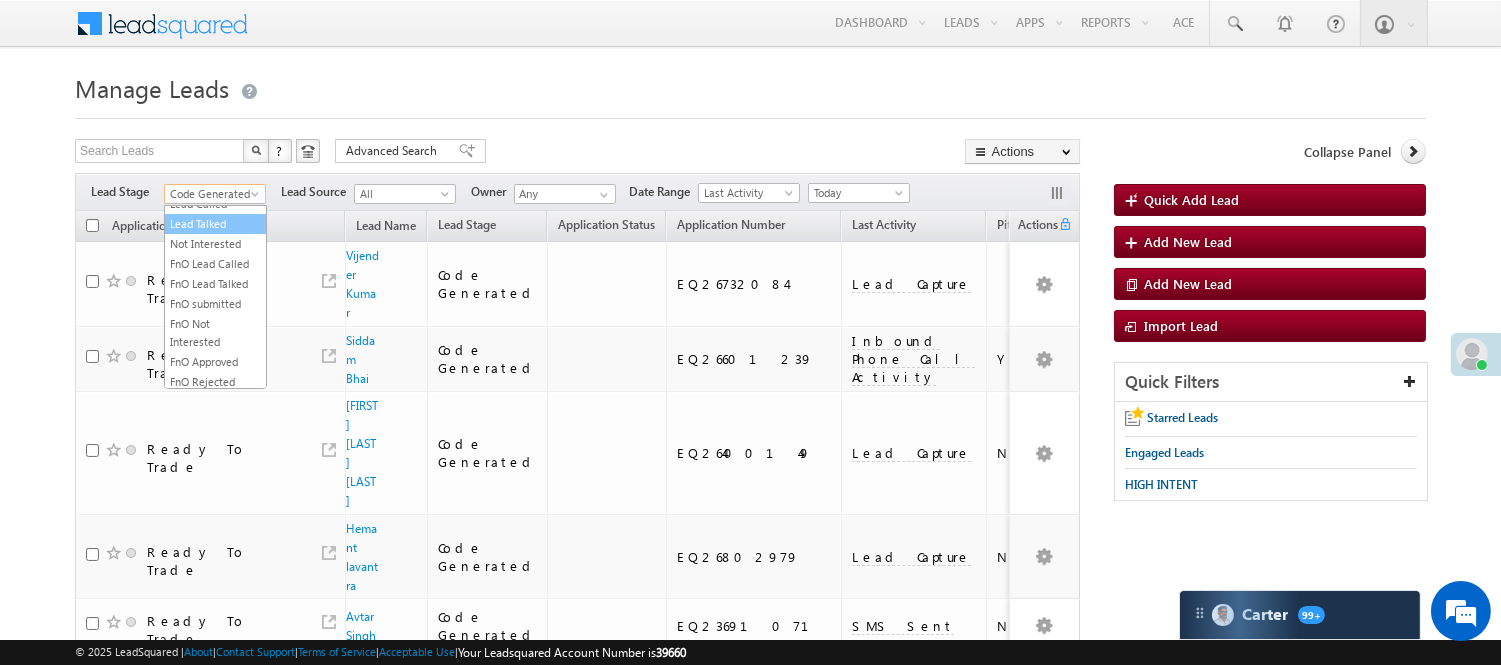 scroll, scrollTop: 274, scrollLeft: 0, axis: vertical 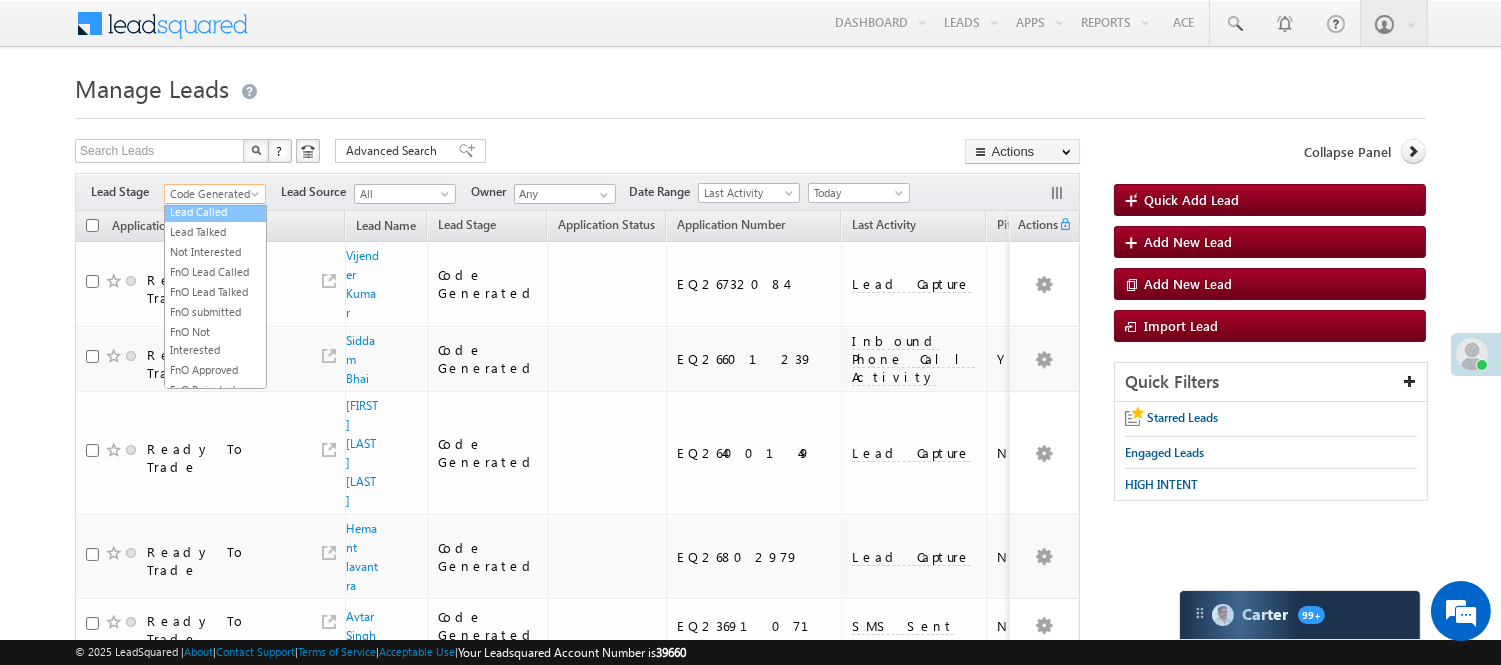 click on "Lead Called" at bounding box center (215, 212) 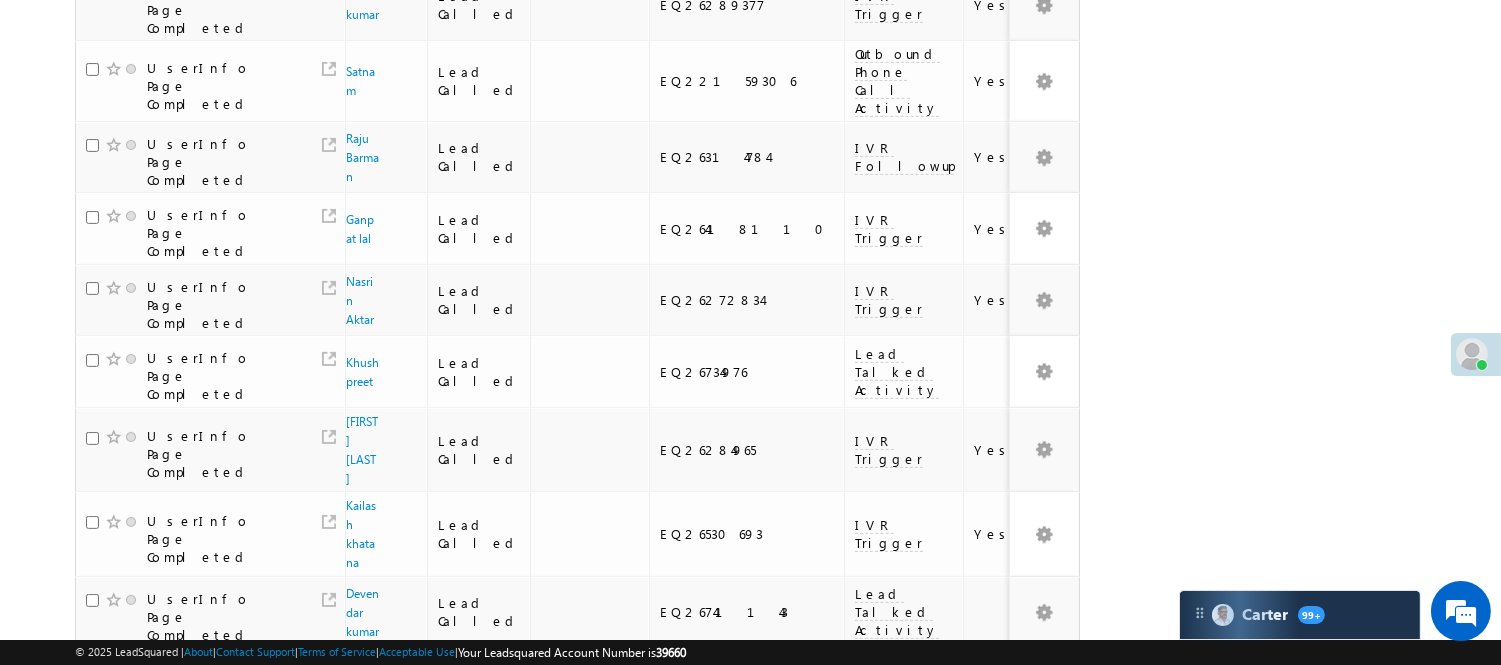 scroll, scrollTop: 1302, scrollLeft: 0, axis: vertical 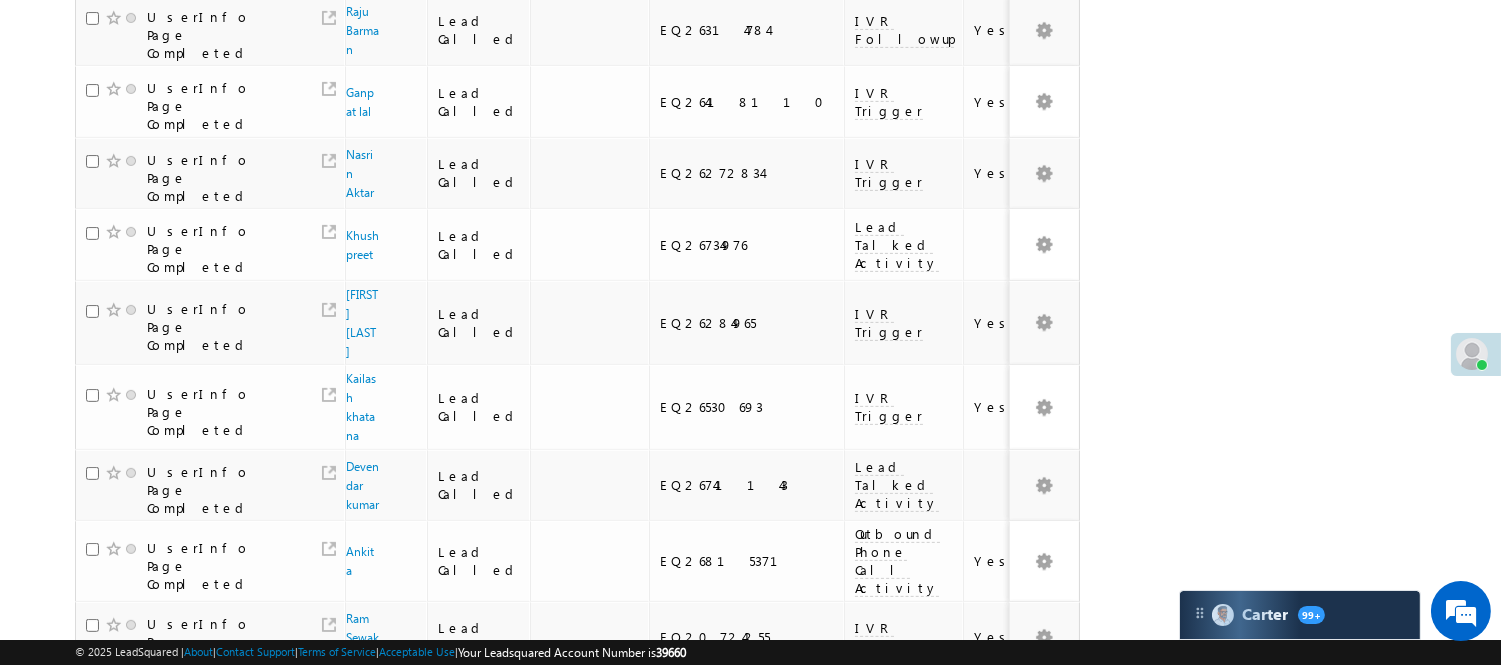 click on "3" at bounding box center [898, 971] 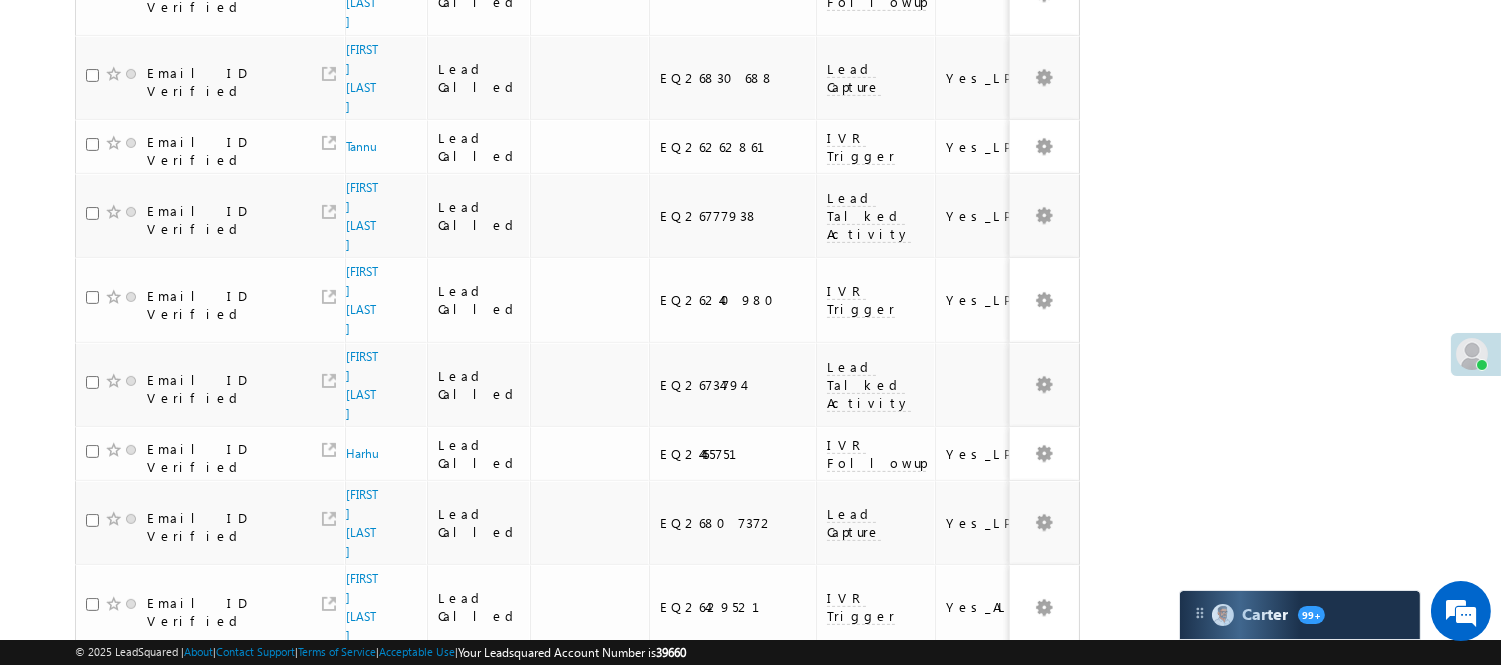 scroll, scrollTop: 1318, scrollLeft: 0, axis: vertical 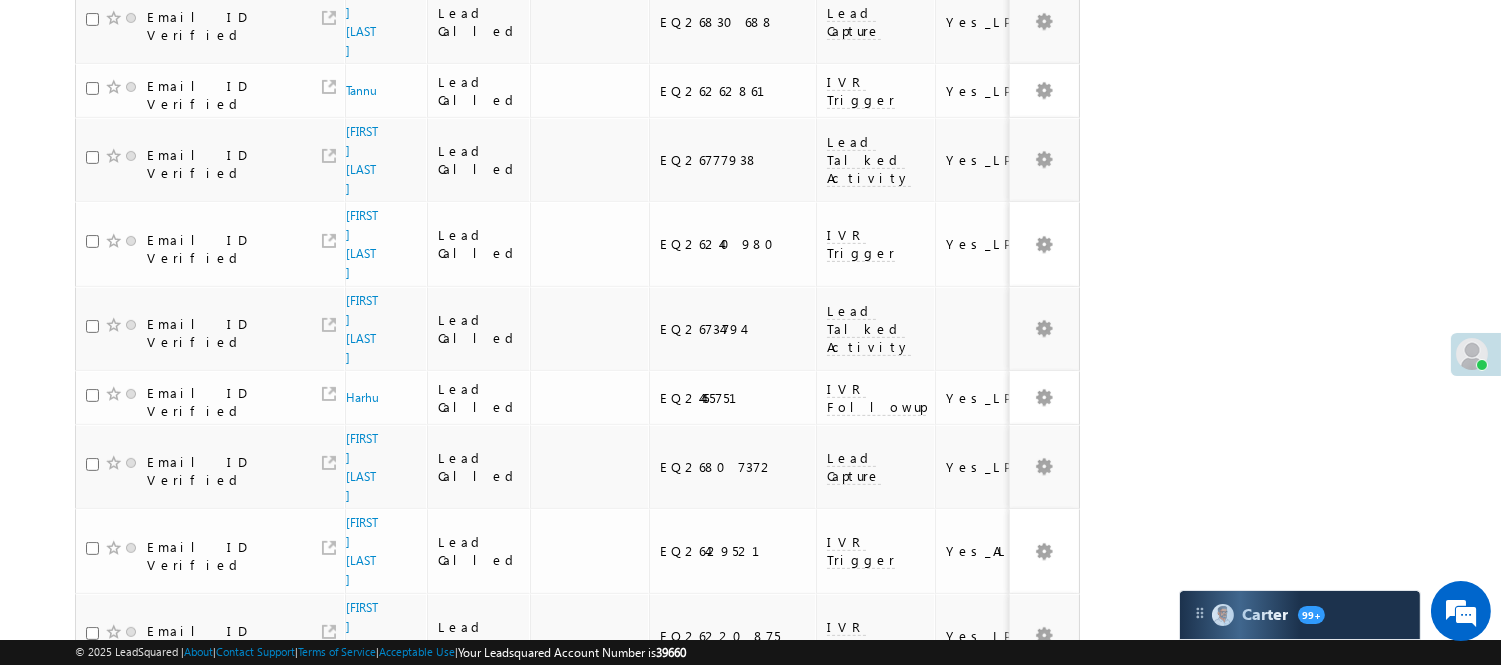 click on "4" at bounding box center (938, 970) 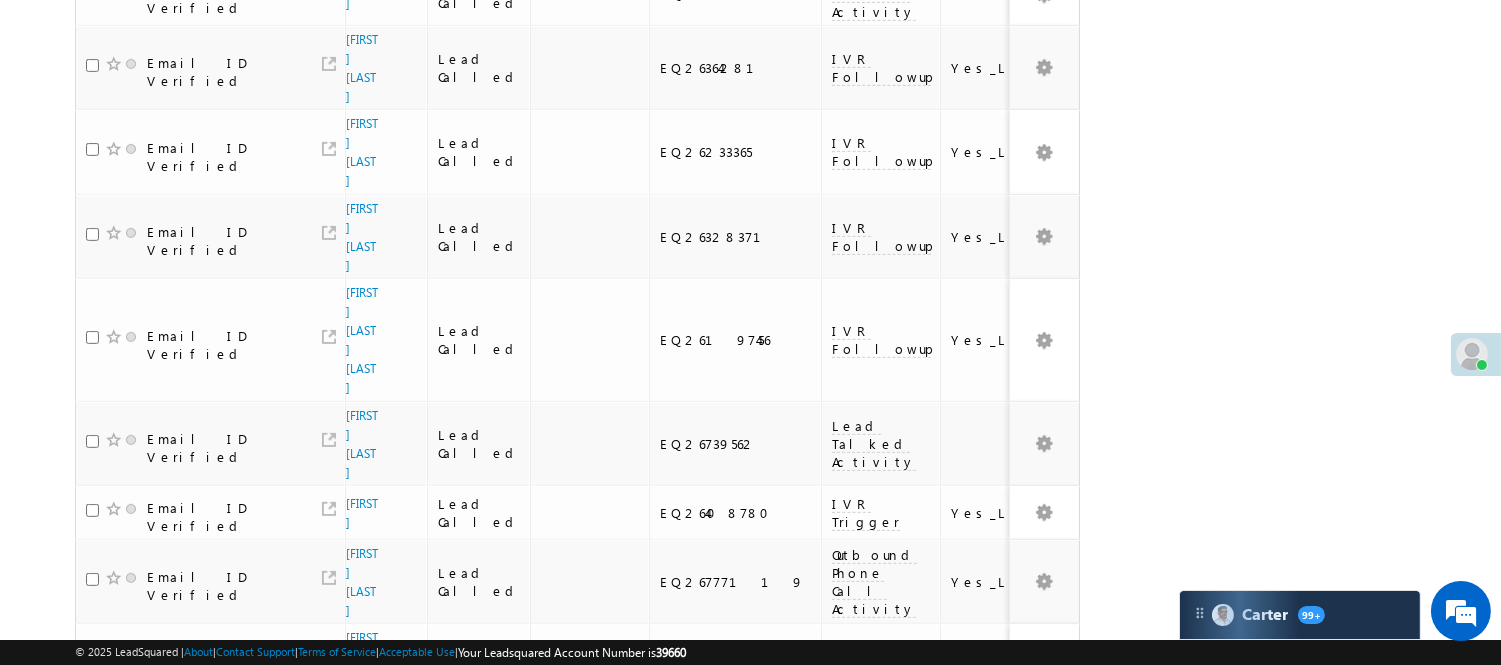 scroll, scrollTop: 1516, scrollLeft: 0, axis: vertical 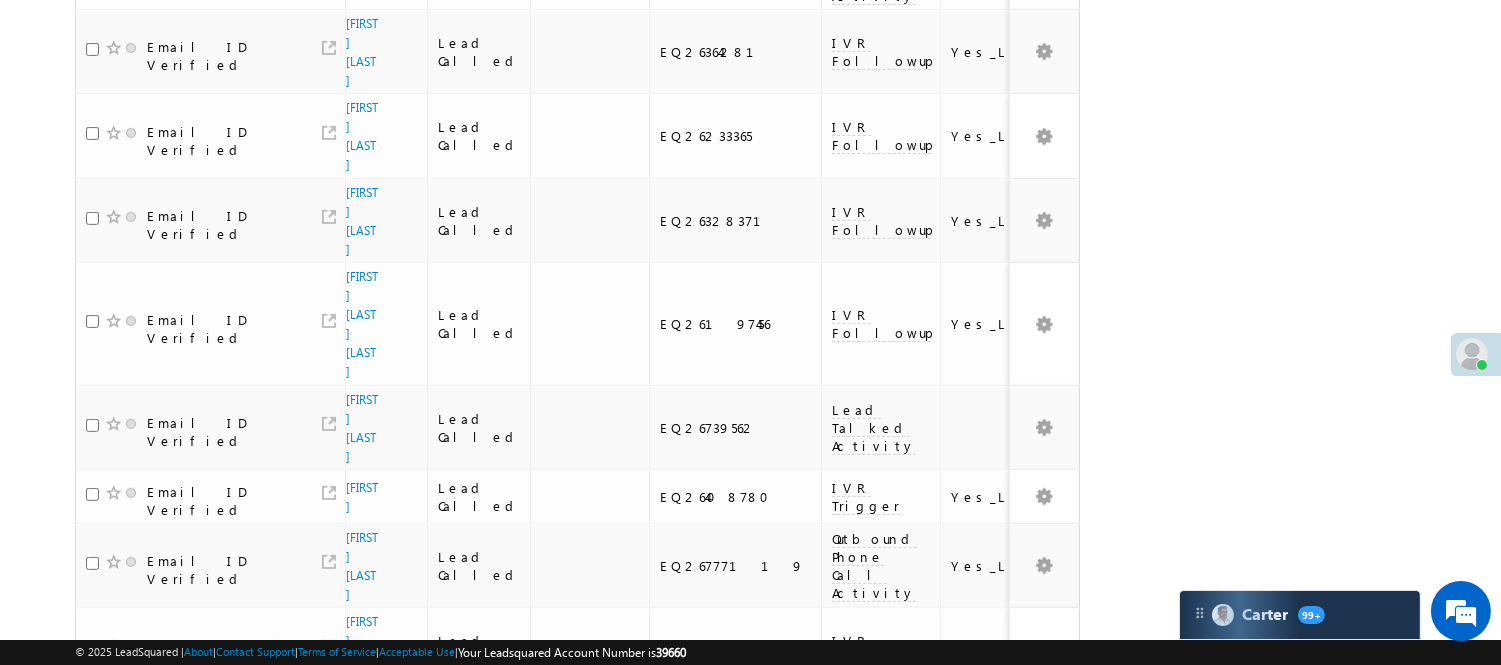 click on "5" at bounding box center (978, 900) 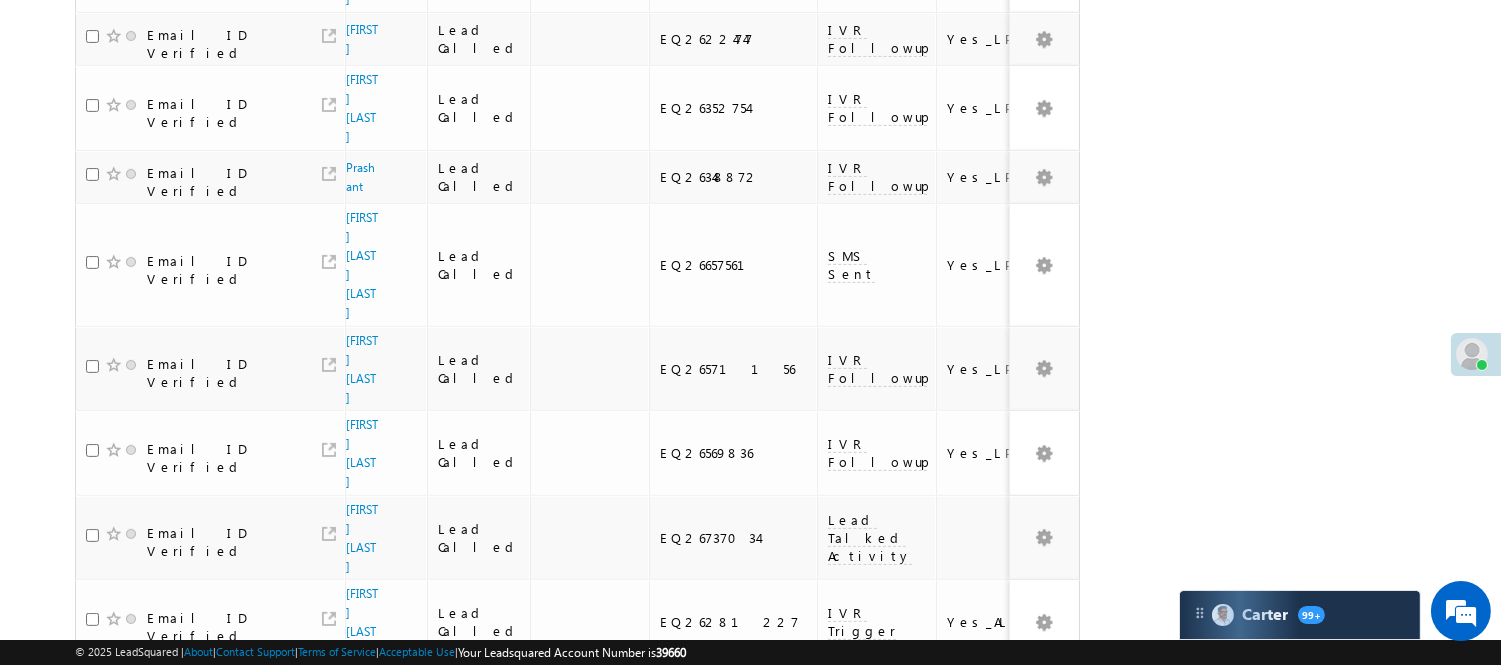scroll, scrollTop: 1287, scrollLeft: 0, axis: vertical 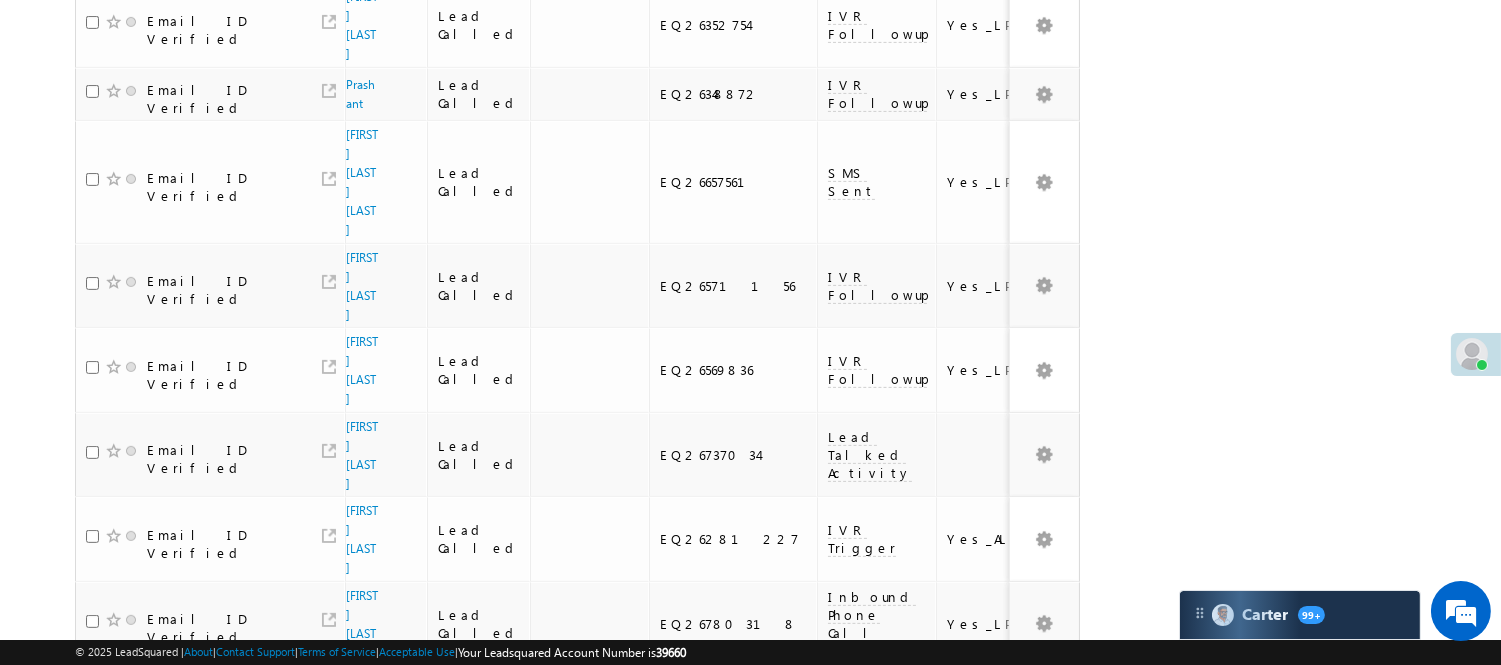 click on "6" at bounding box center (1018, 927) 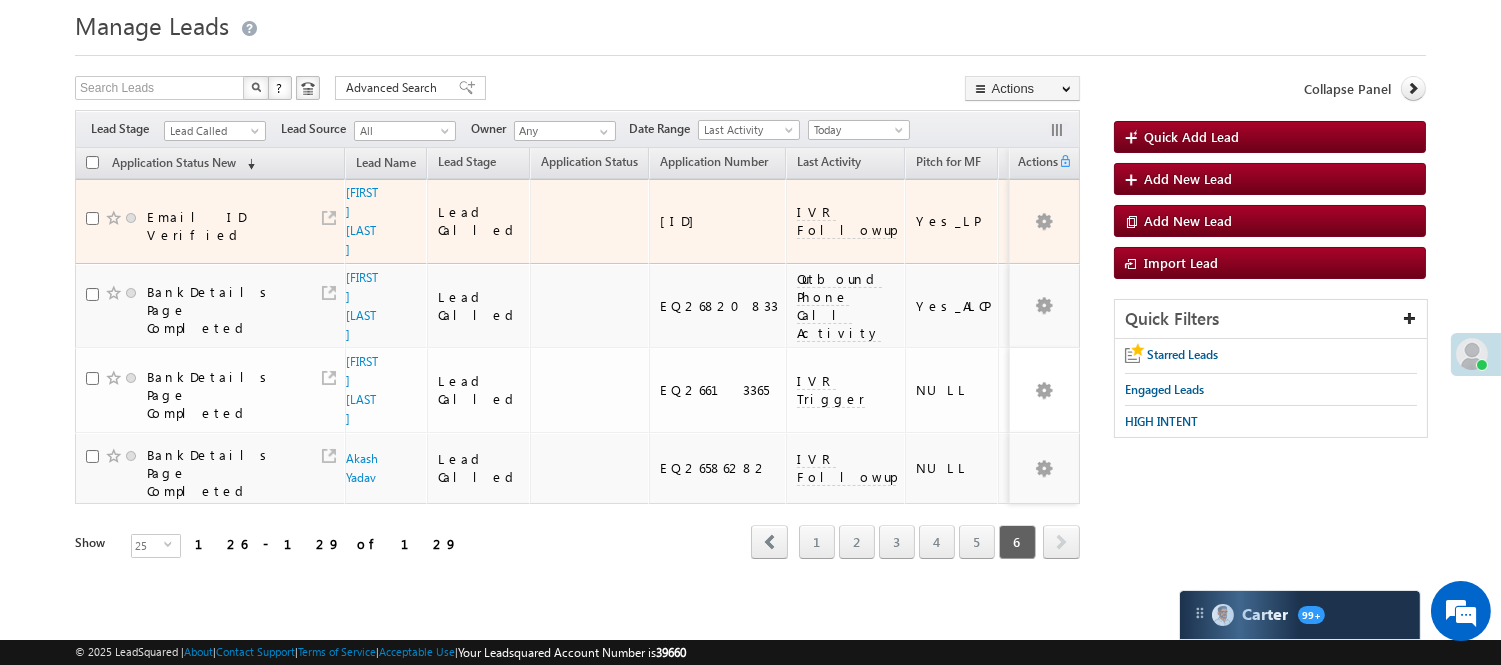 scroll, scrollTop: 6, scrollLeft: 0, axis: vertical 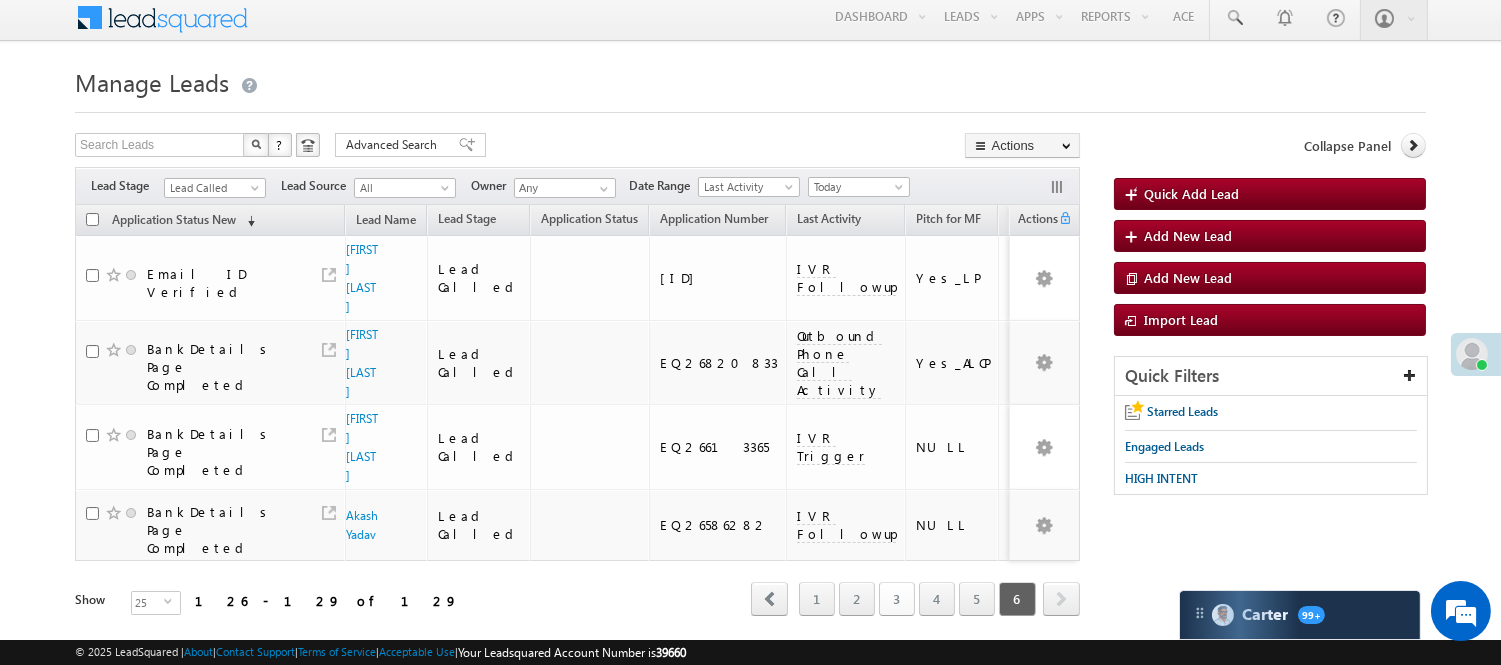 click on "3" at bounding box center (897, 599) 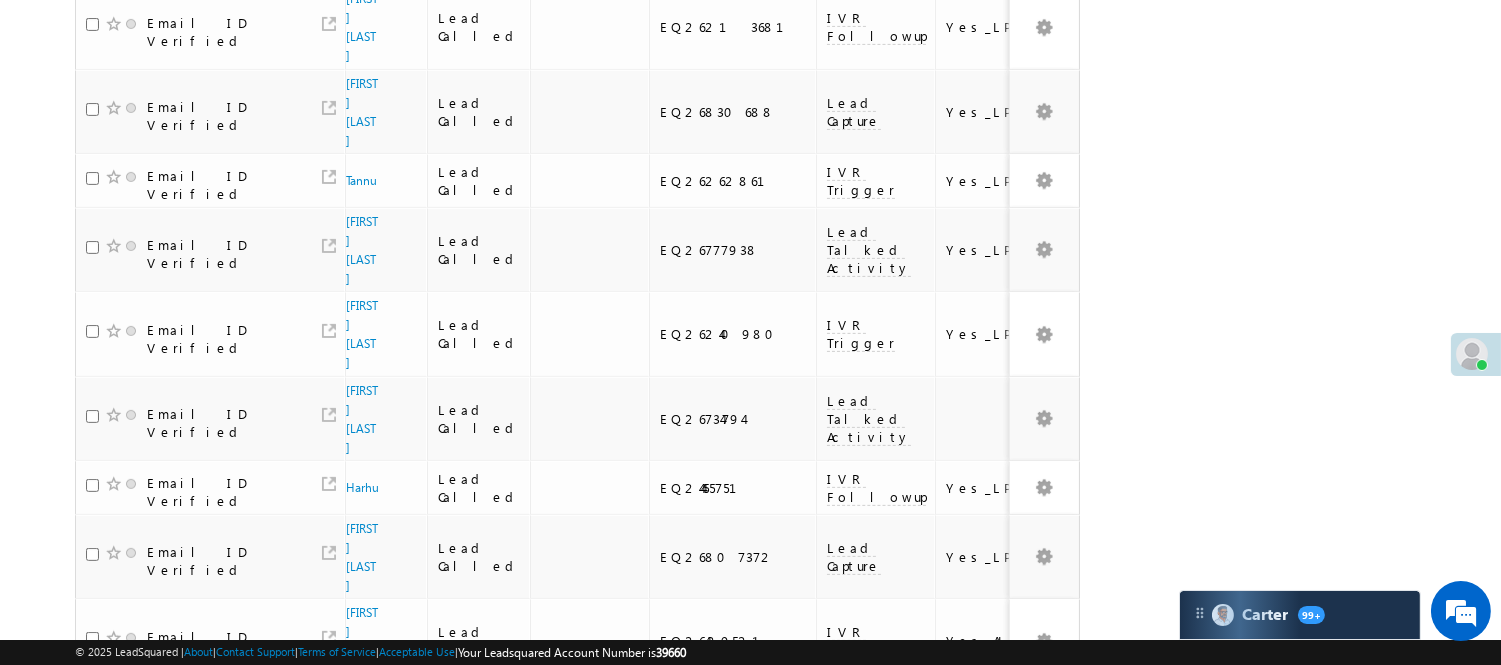 scroll, scrollTop: 1318, scrollLeft: 0, axis: vertical 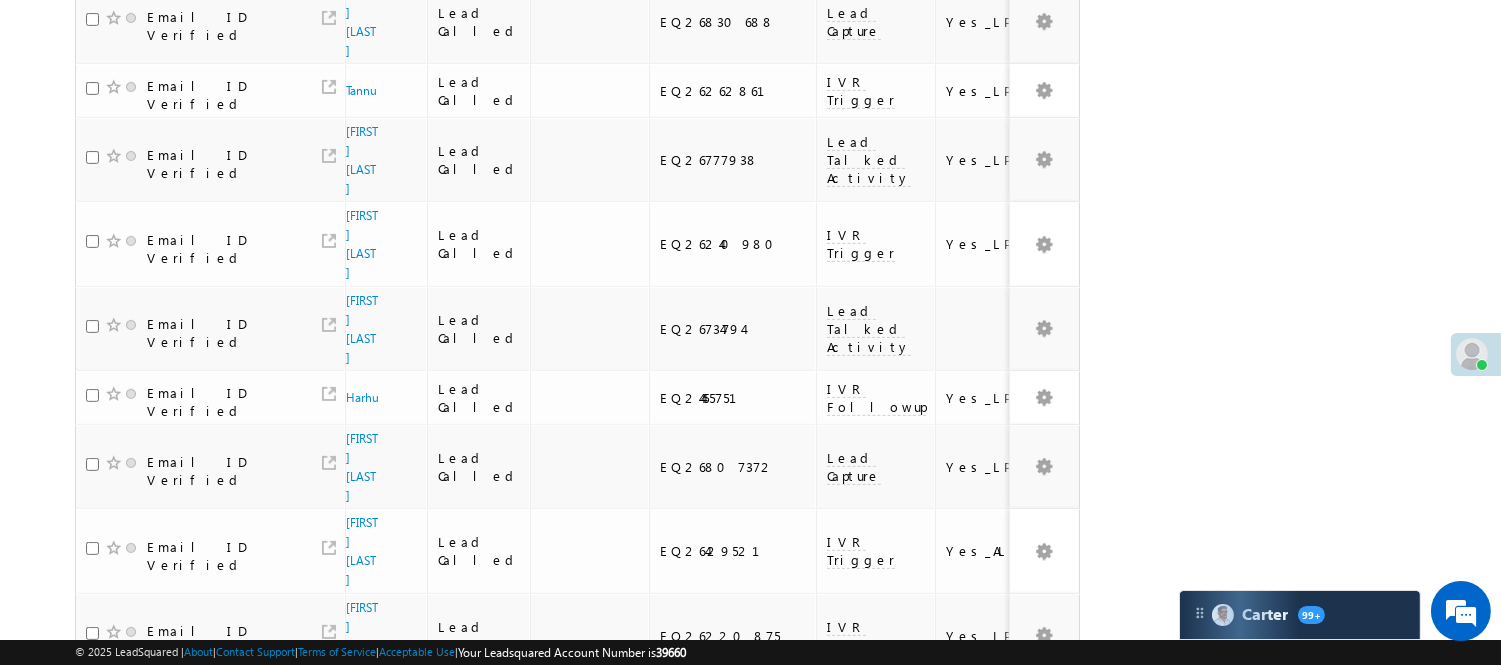click on "2" at bounding box center [857, 970] 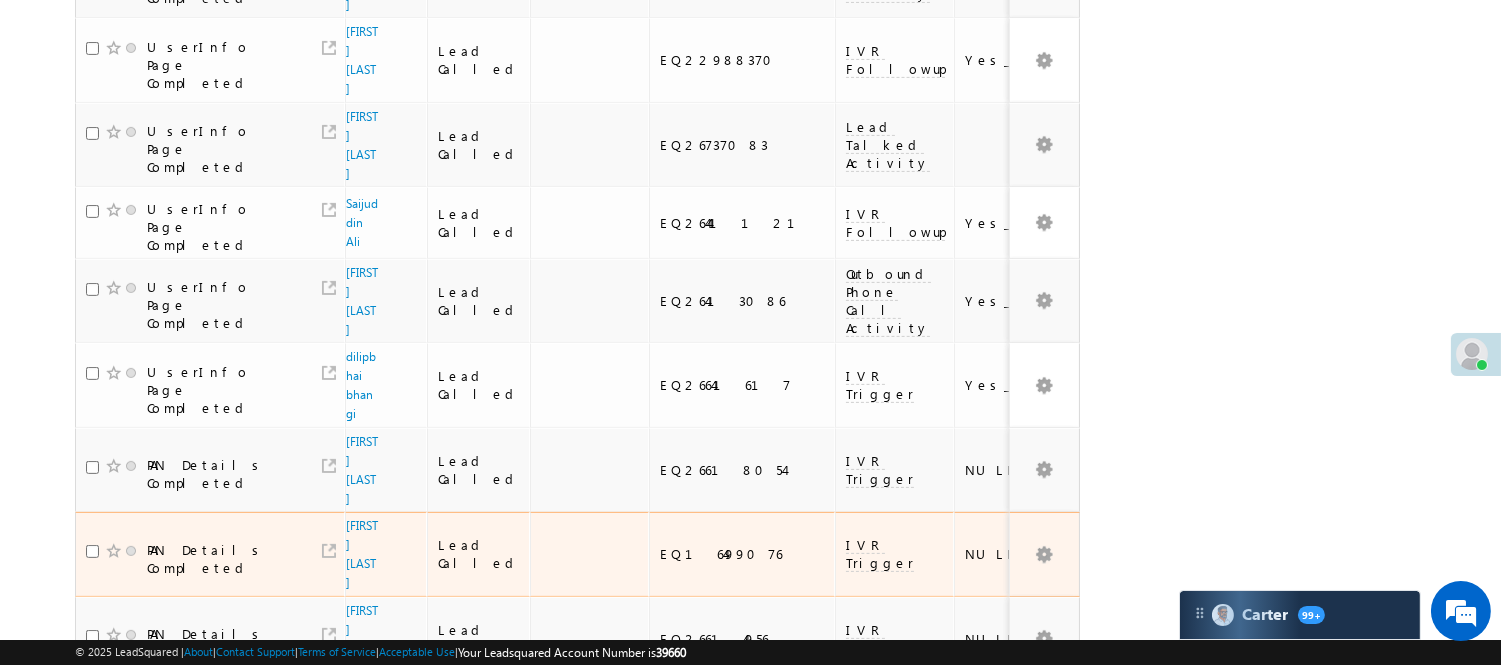 scroll, scrollTop: 1196, scrollLeft: 0, axis: vertical 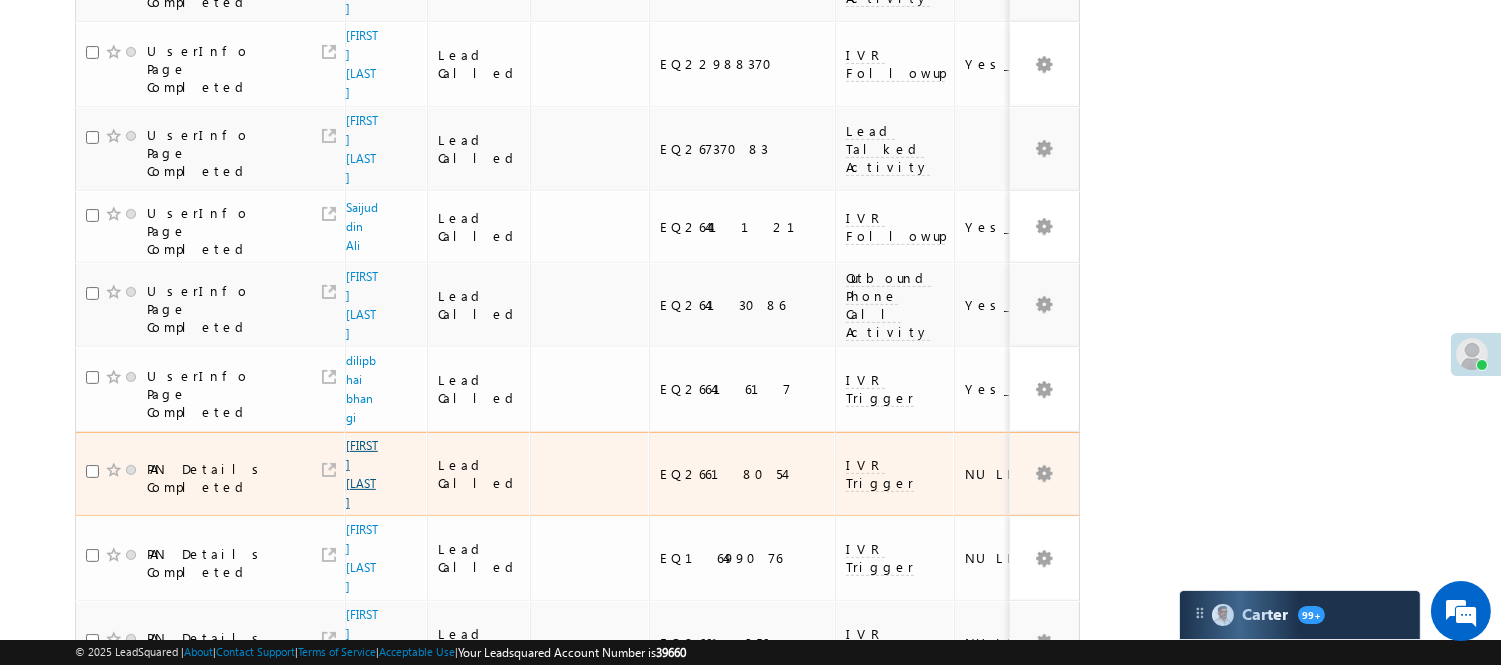 click on "Hitesh Parmar" at bounding box center [362, 474] 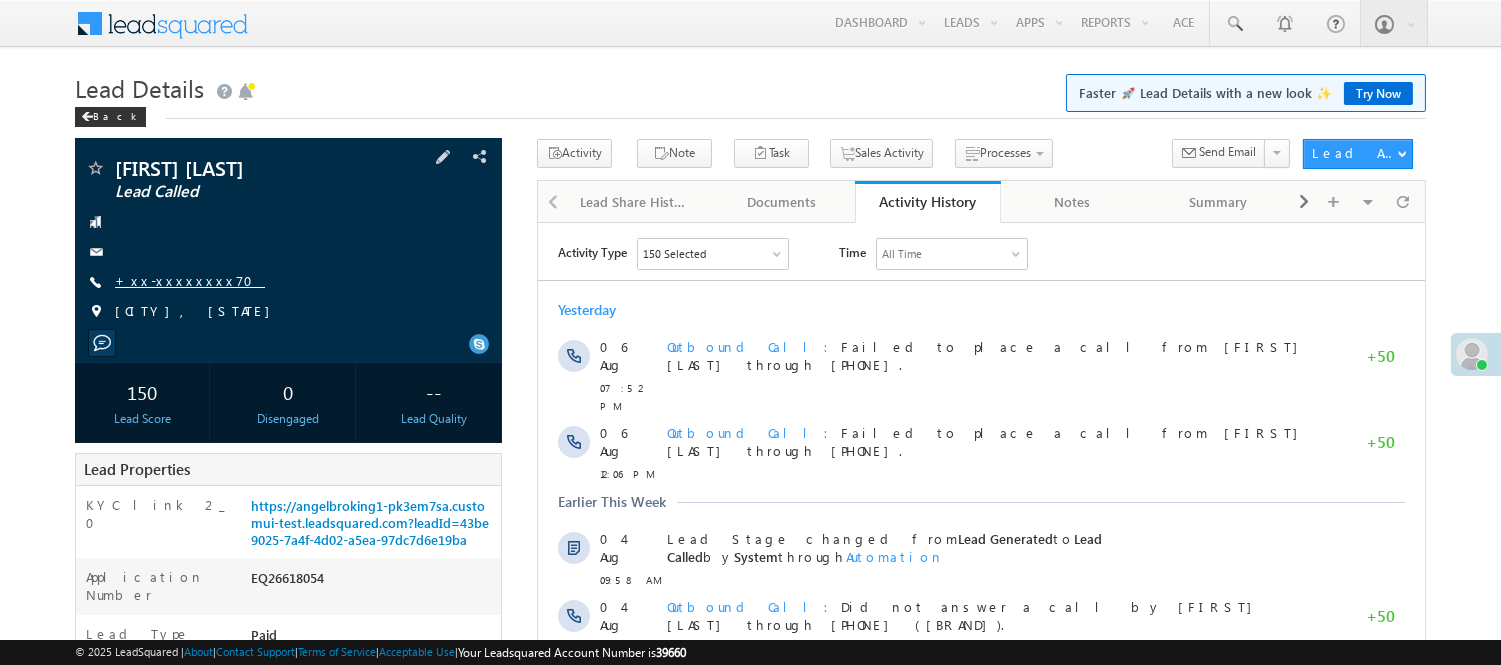 scroll, scrollTop: 0, scrollLeft: 0, axis: both 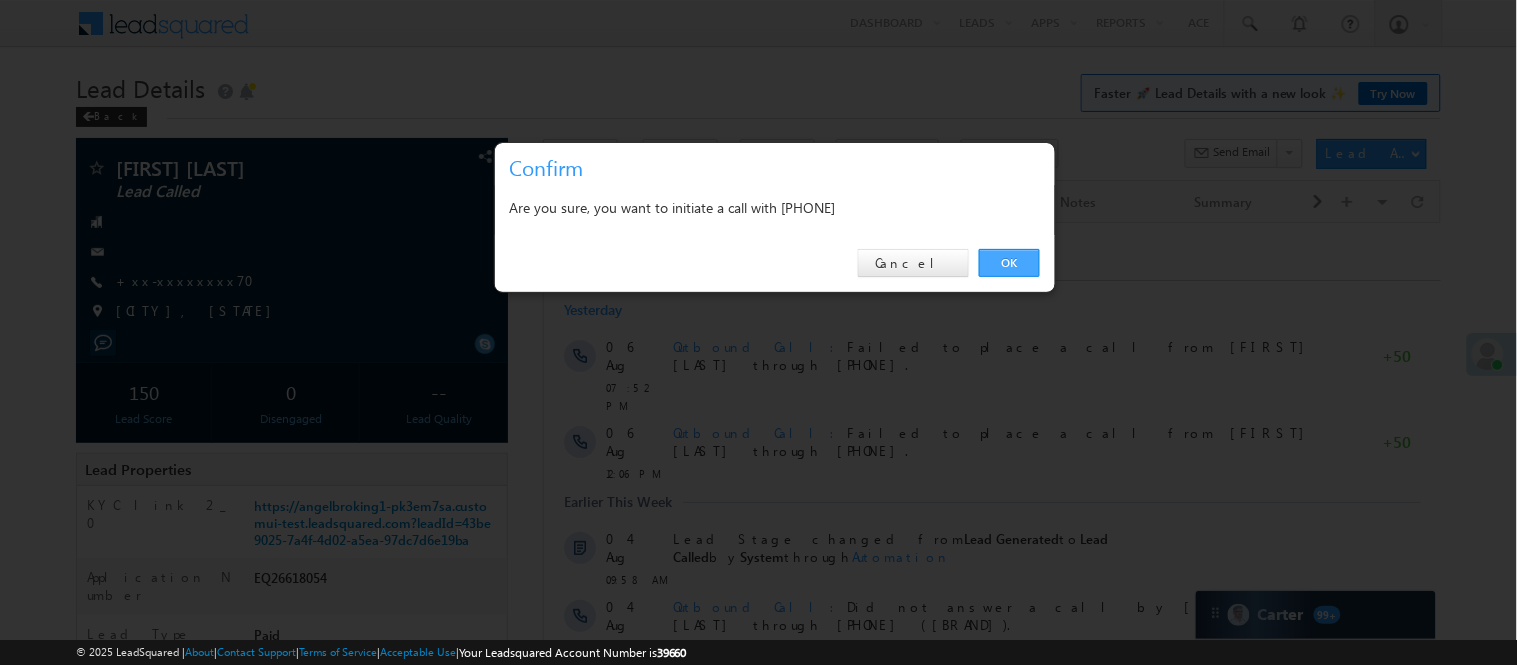 click on "OK" at bounding box center [1009, 263] 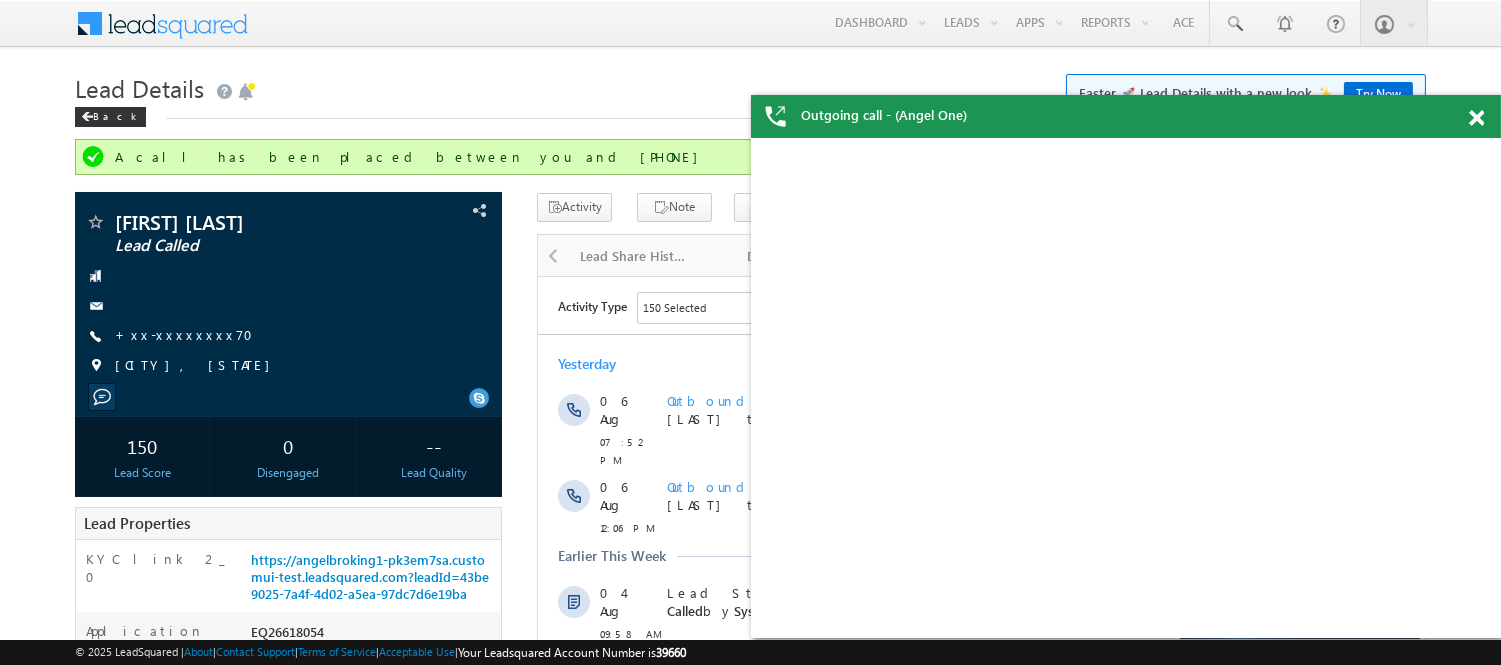 scroll, scrollTop: 0, scrollLeft: 0, axis: both 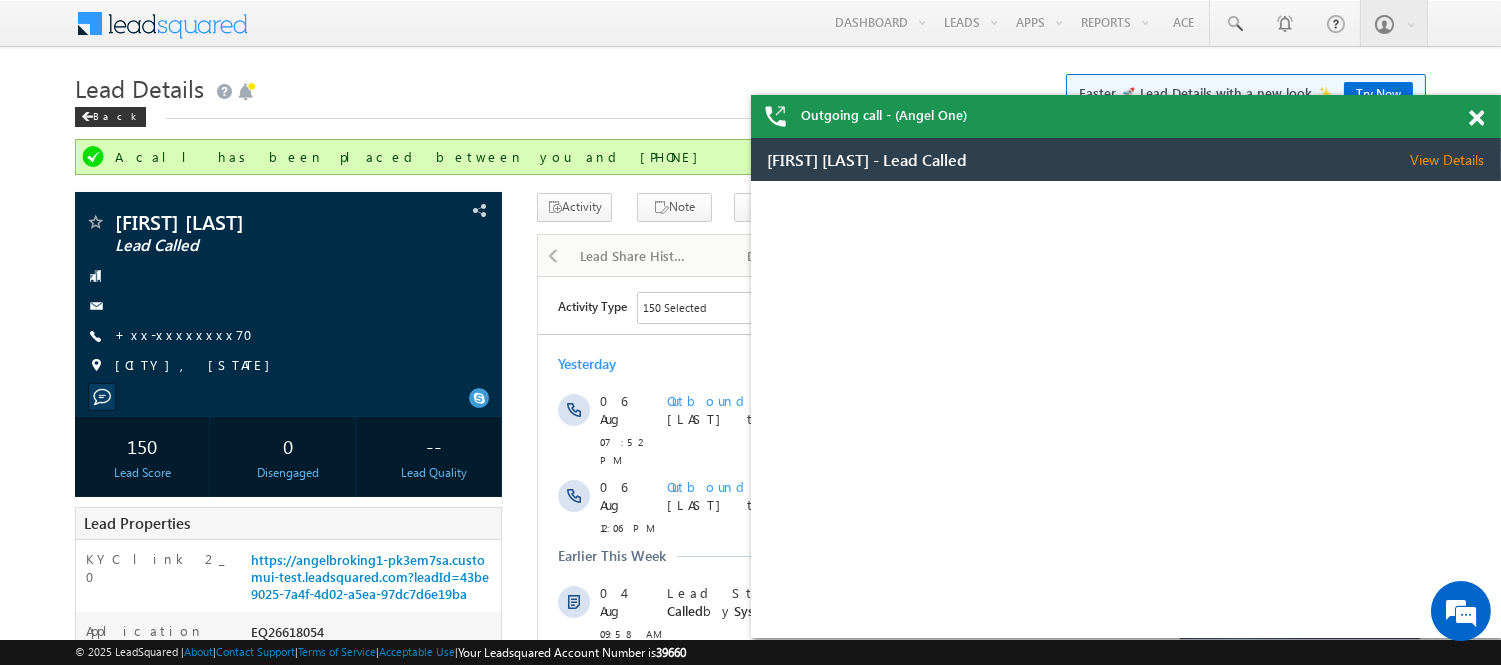 click at bounding box center [1476, 118] 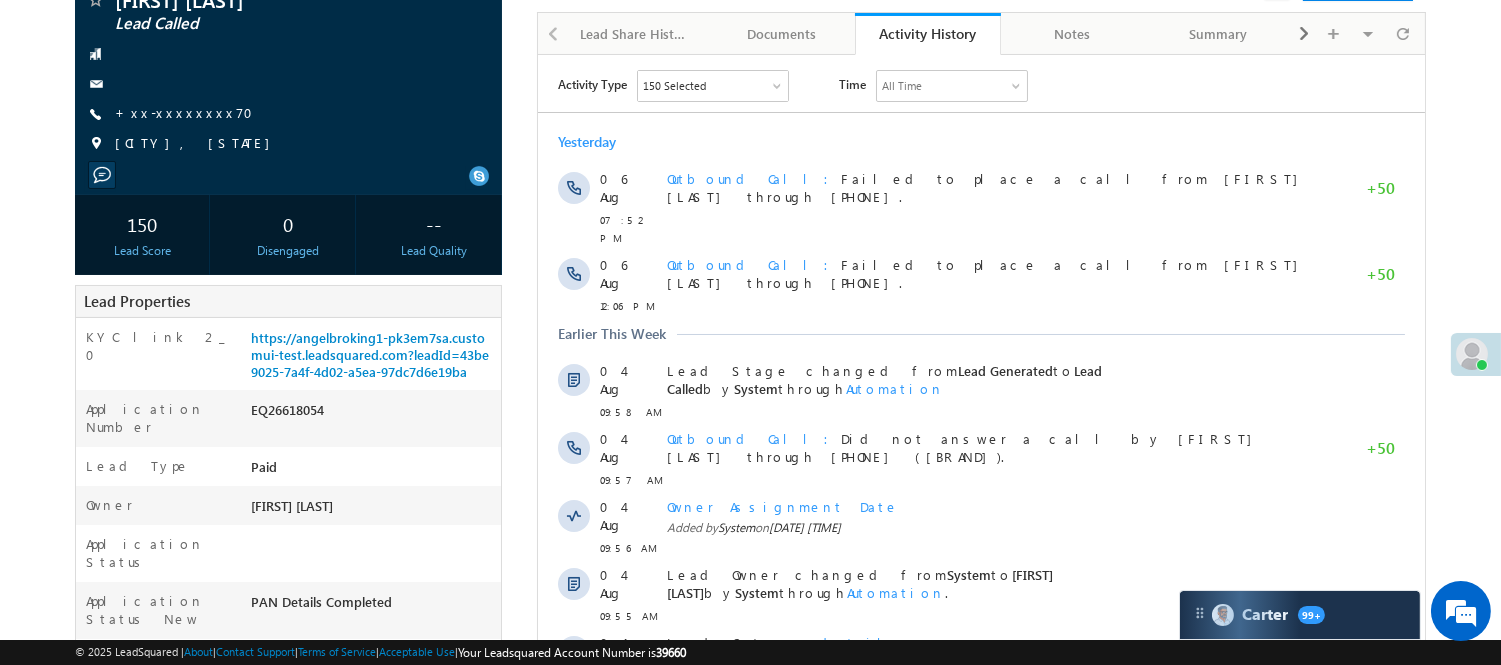 scroll, scrollTop: 222, scrollLeft: 0, axis: vertical 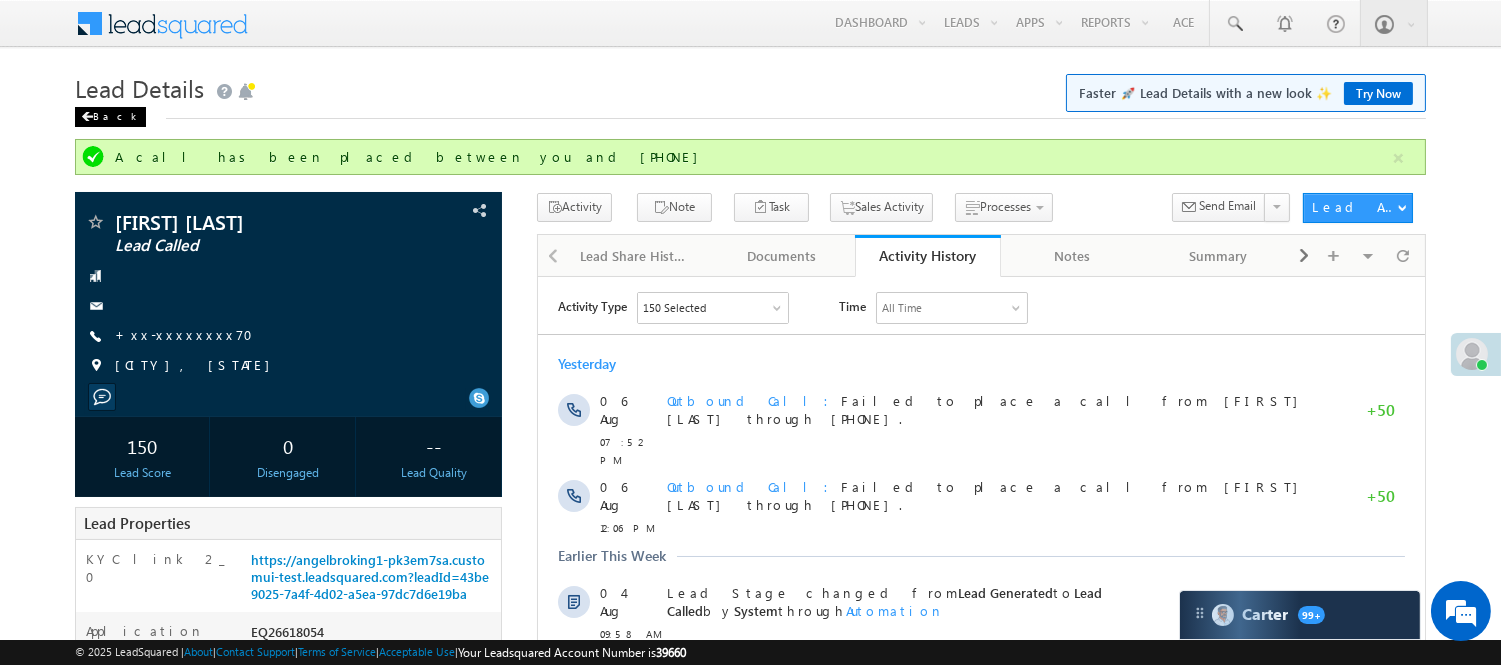 click on "Back" at bounding box center [110, 117] 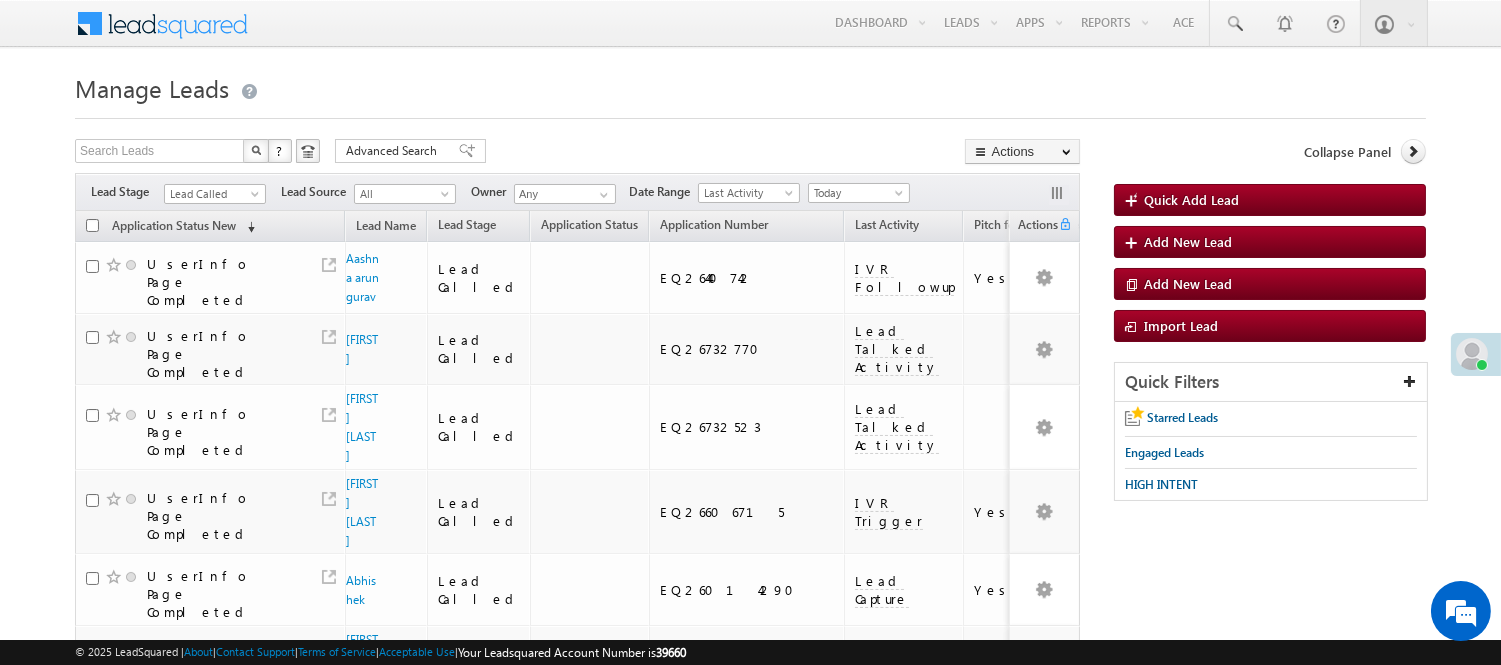 scroll, scrollTop: 1302, scrollLeft: 0, axis: vertical 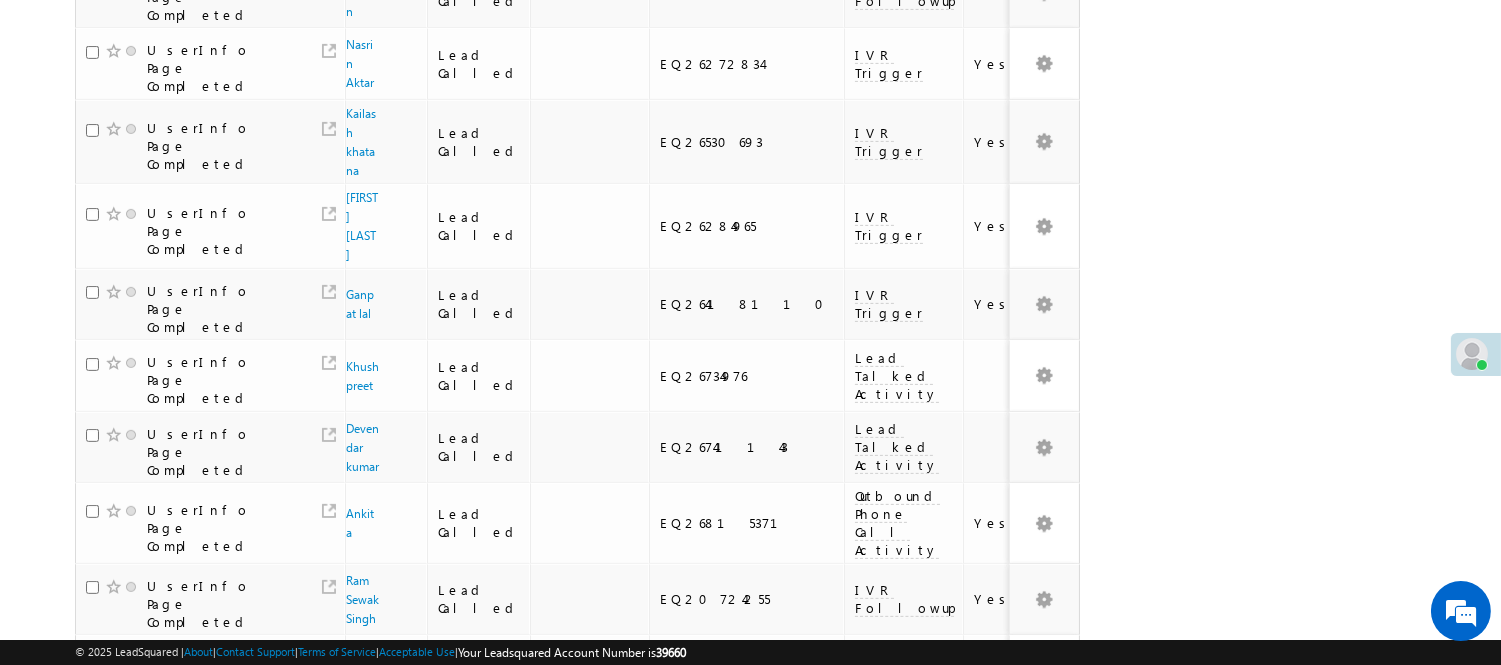 click on "3" at bounding box center (898, 933) 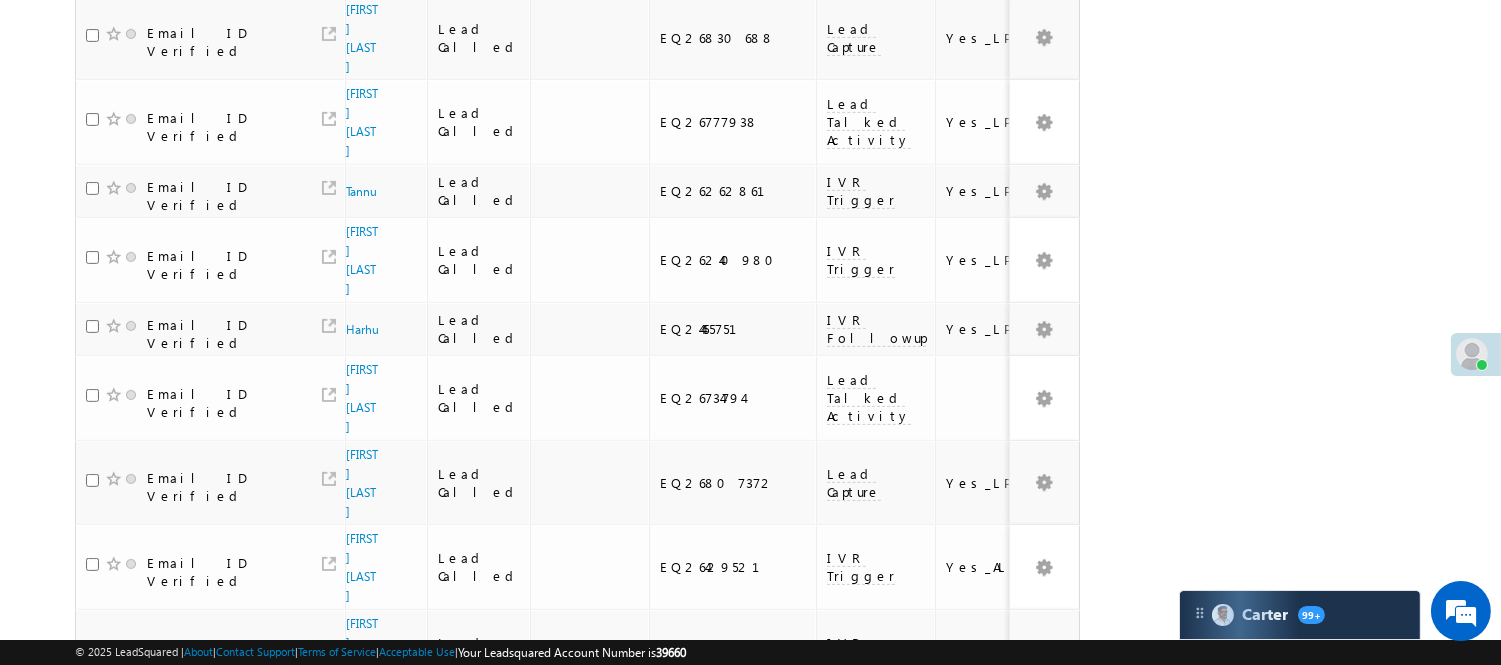 scroll, scrollTop: 0, scrollLeft: 0, axis: both 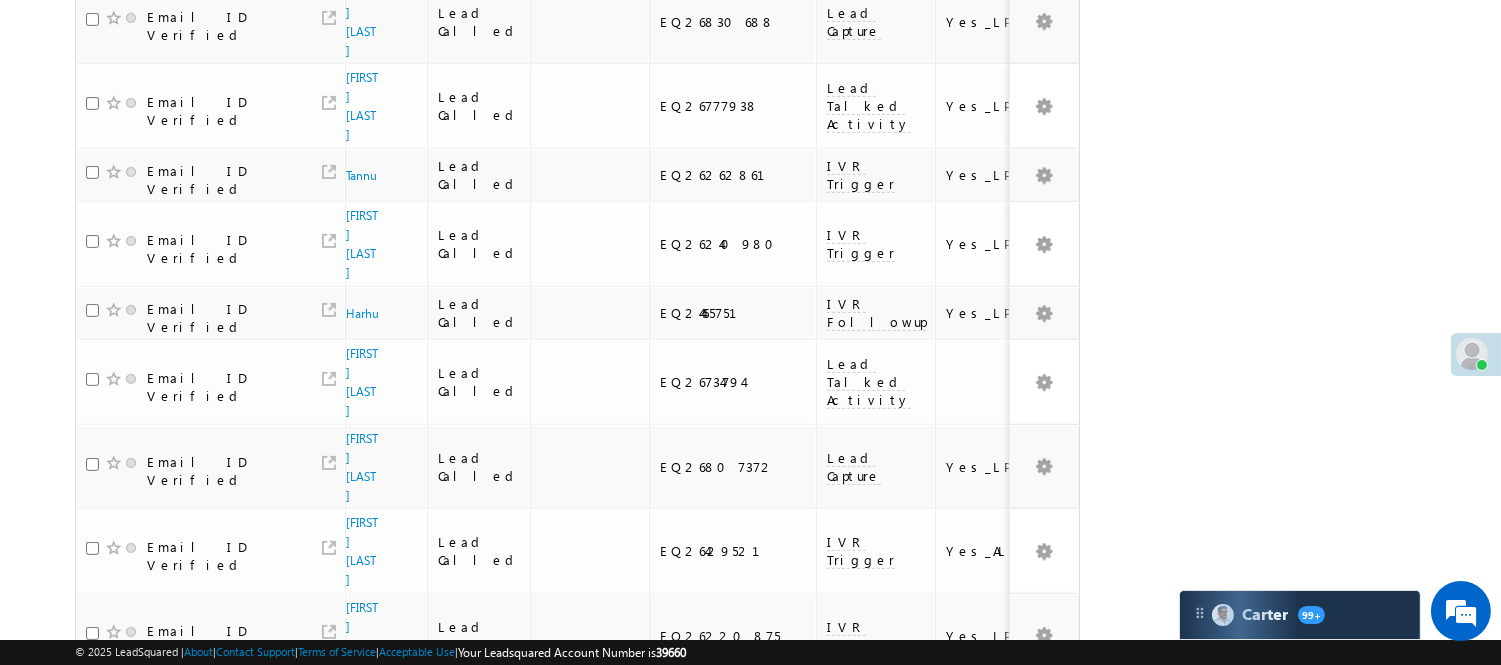 click on "2" at bounding box center [857, 970] 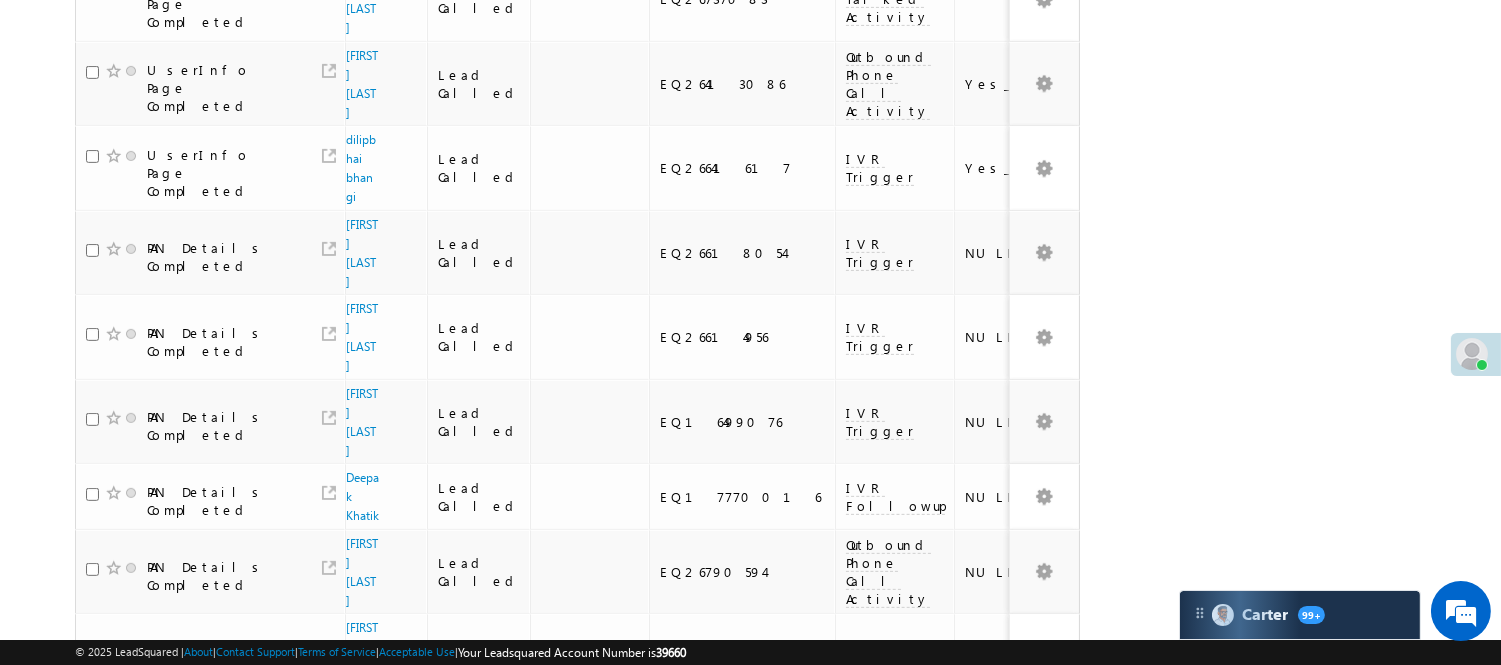 scroll, scrollTop: 1418, scrollLeft: 0, axis: vertical 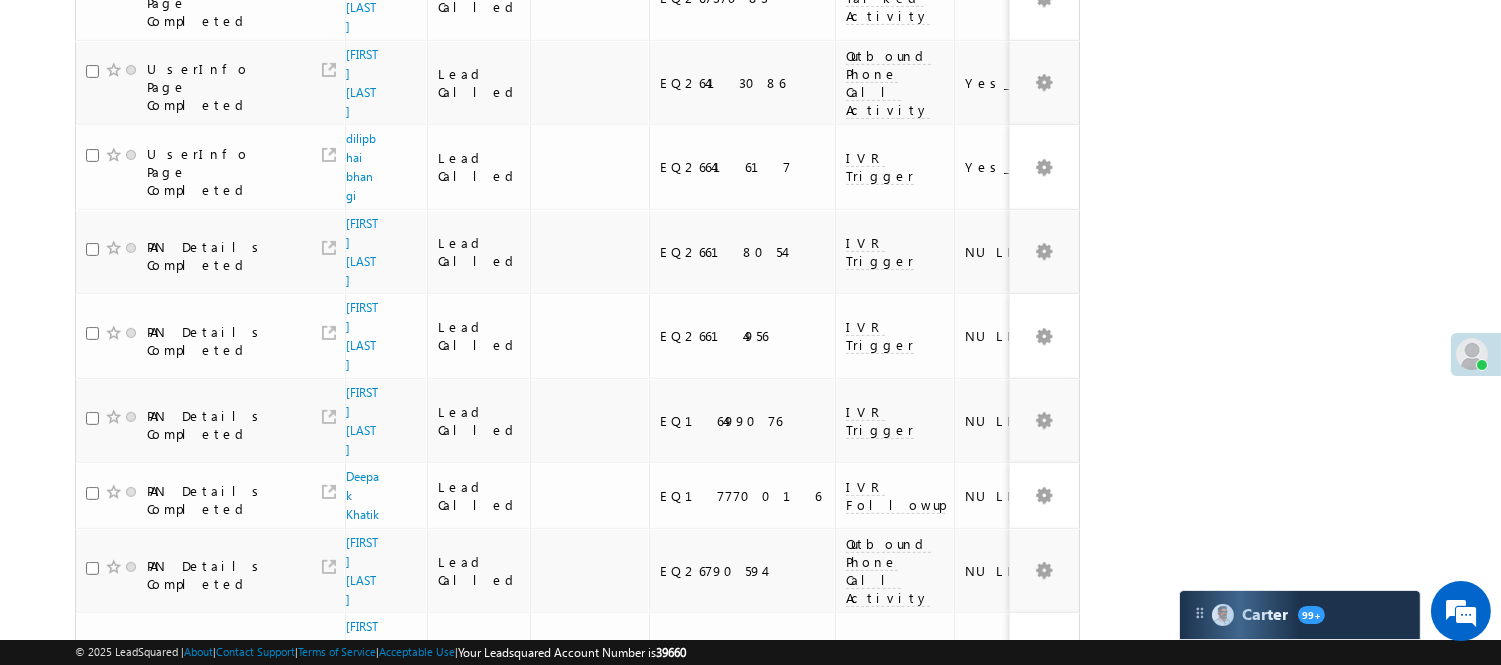 click on "[FIRST] [LAST]" at bounding box center (362, 824) 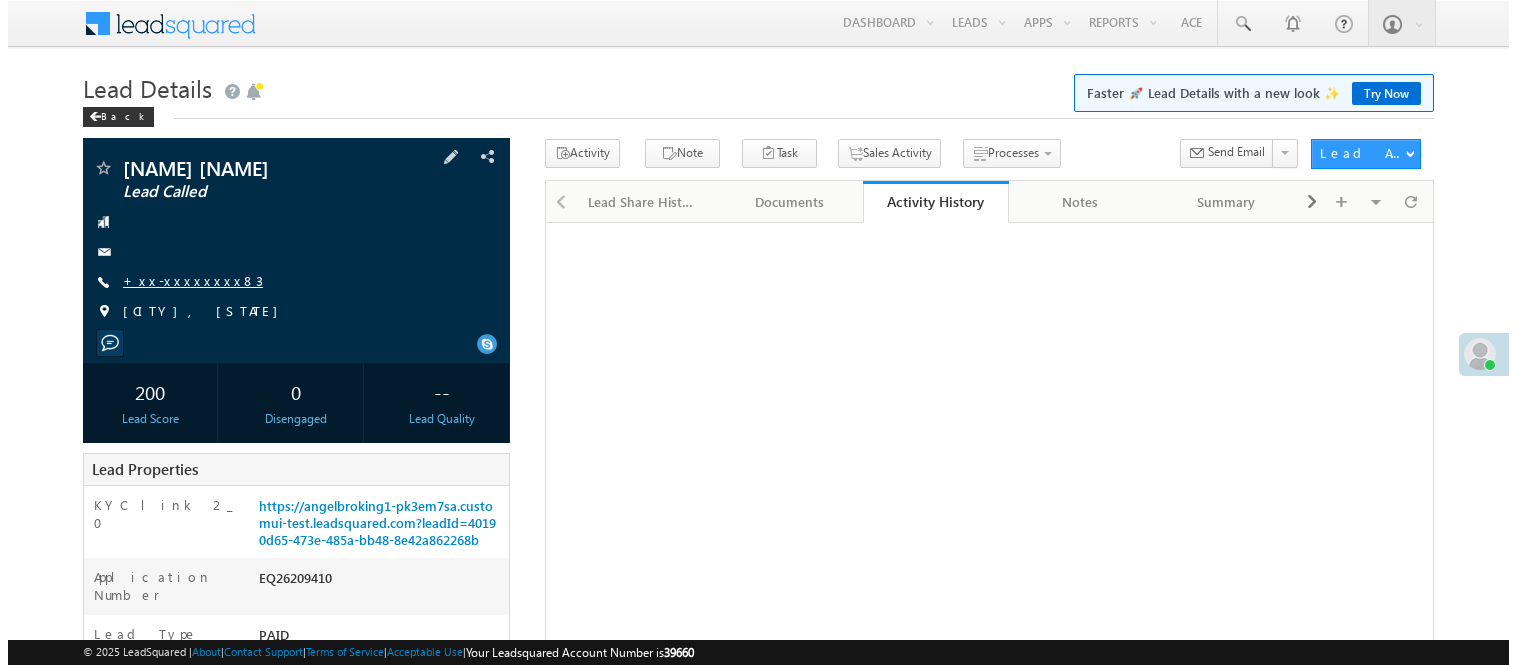 scroll, scrollTop: 0, scrollLeft: 0, axis: both 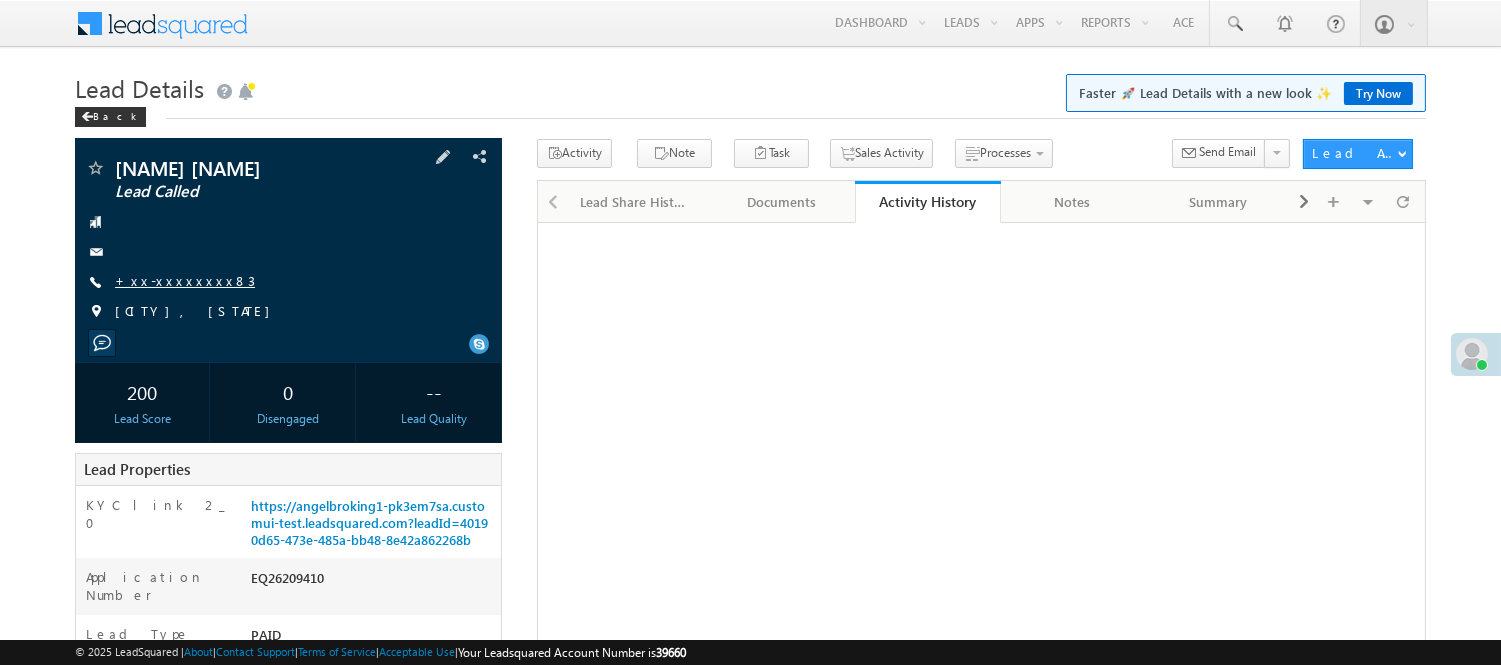 click on "+xx-xxxxxxxx83" at bounding box center (185, 280) 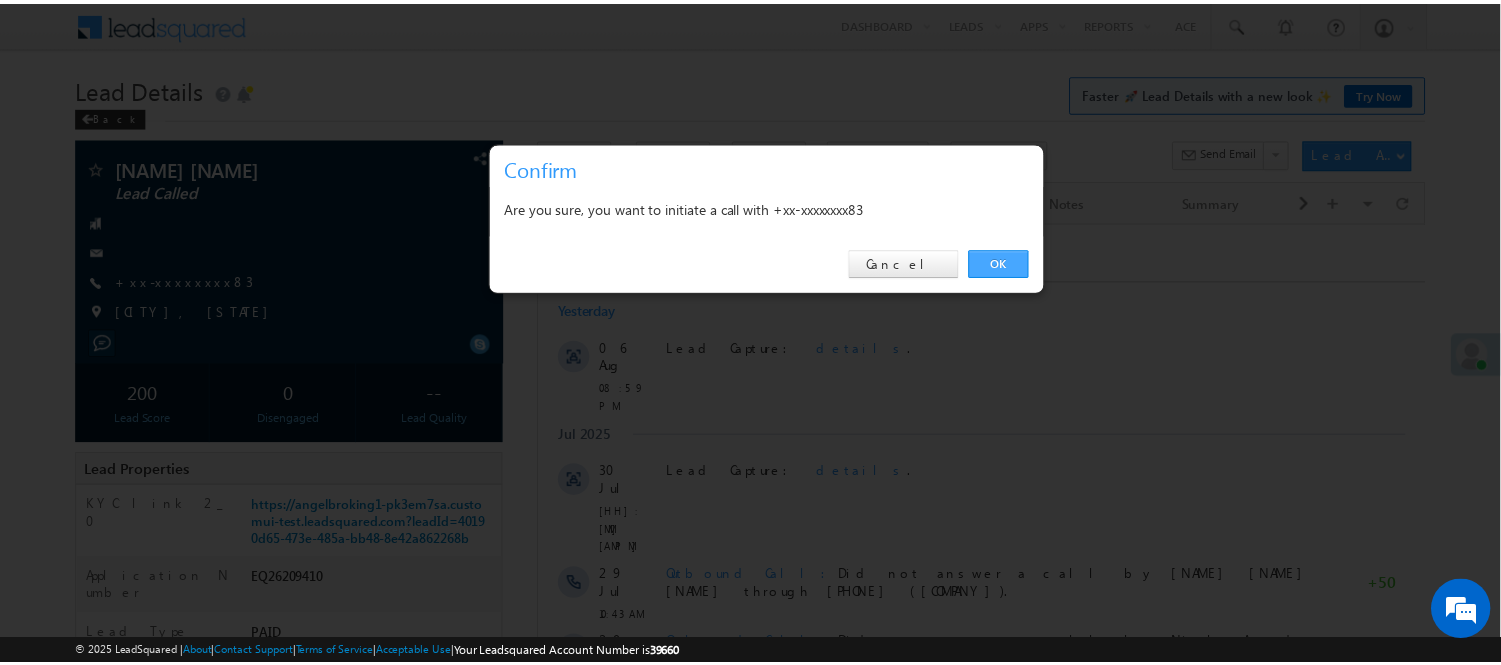 scroll, scrollTop: 0, scrollLeft: 0, axis: both 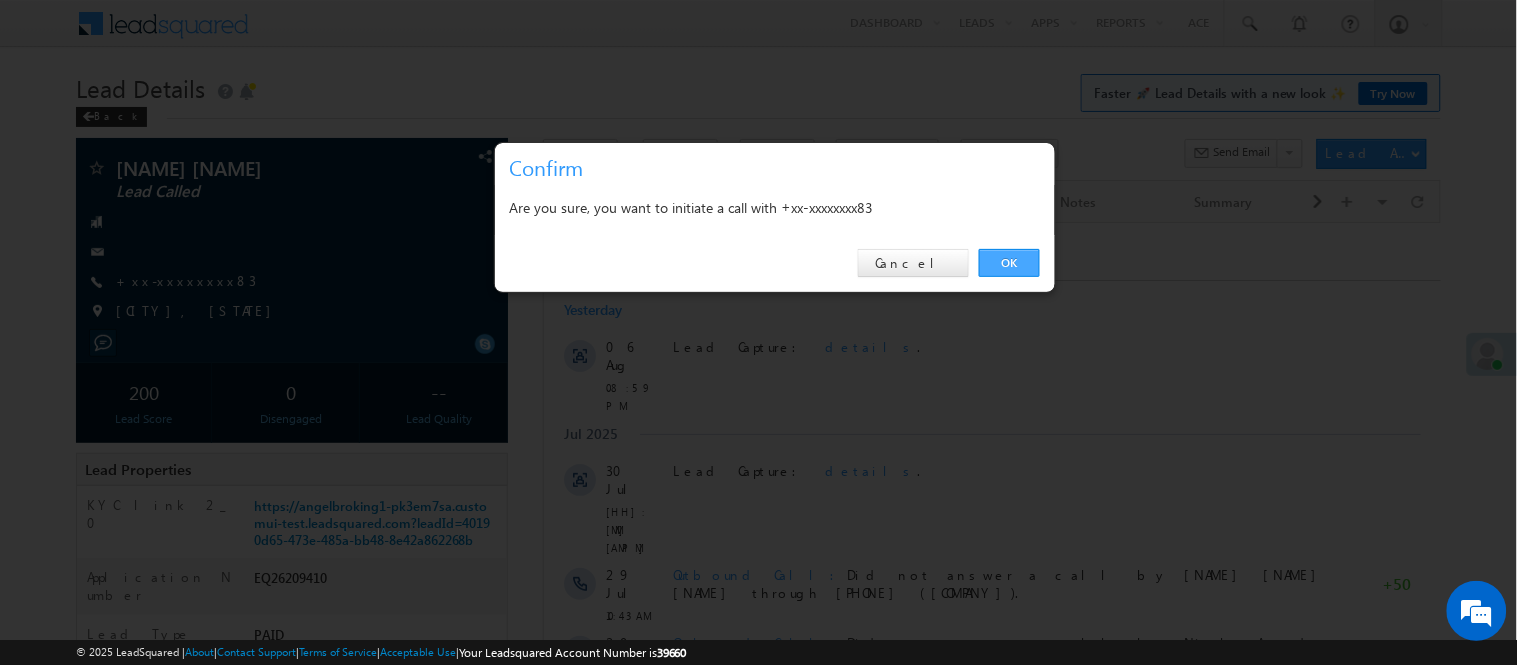 click on "OK" at bounding box center (1009, 263) 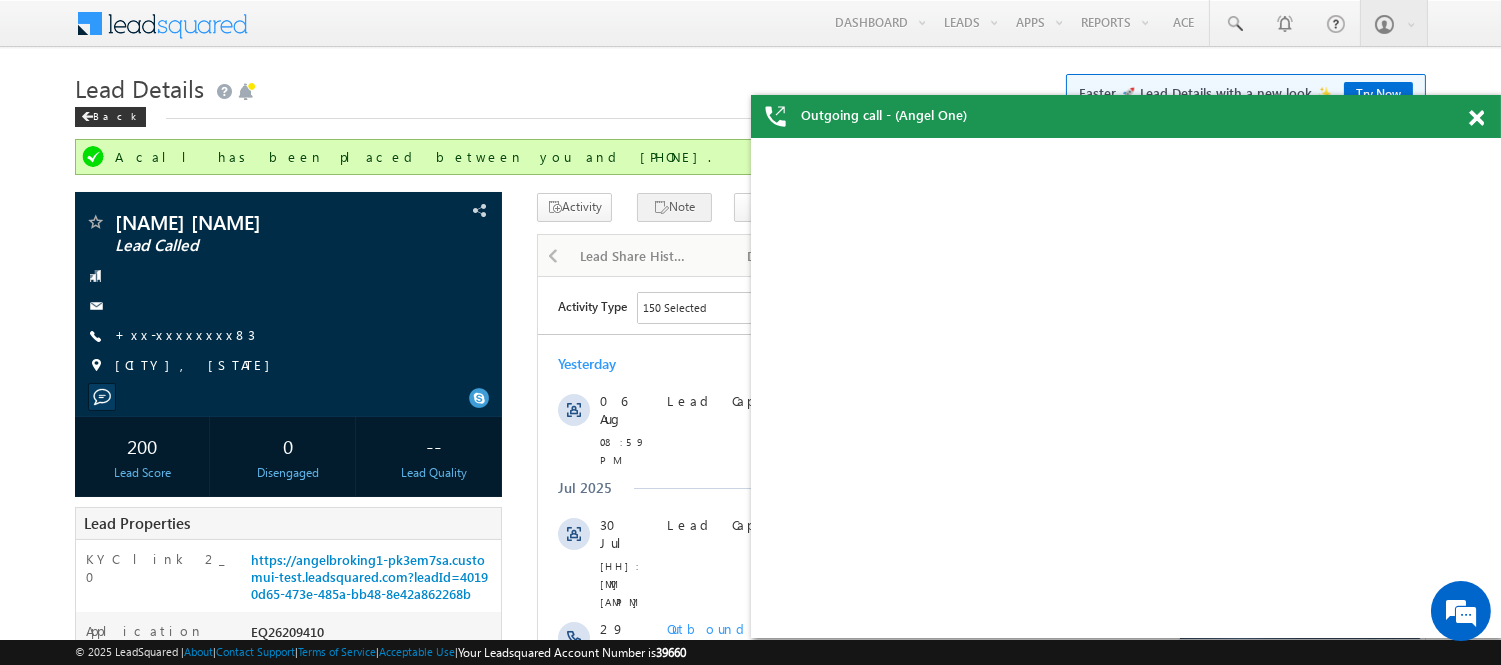 scroll, scrollTop: 0, scrollLeft: 0, axis: both 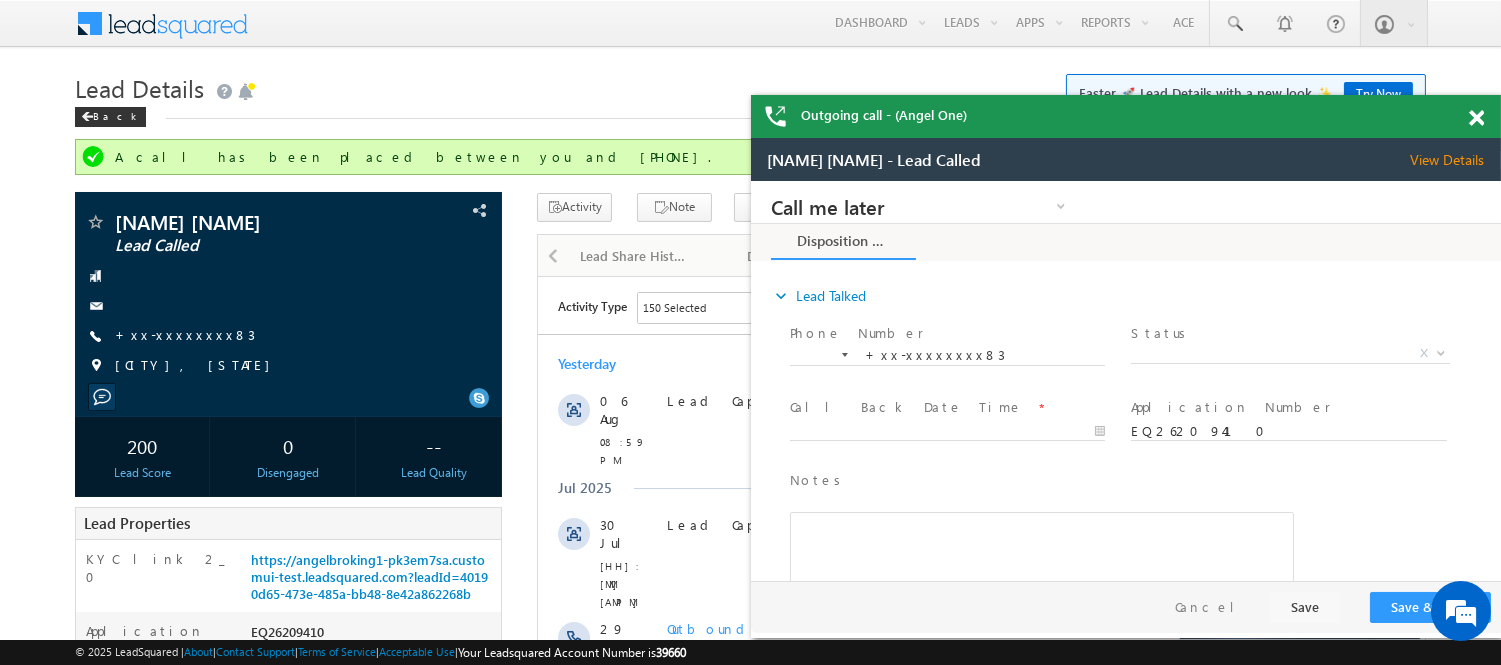 click at bounding box center (1476, 118) 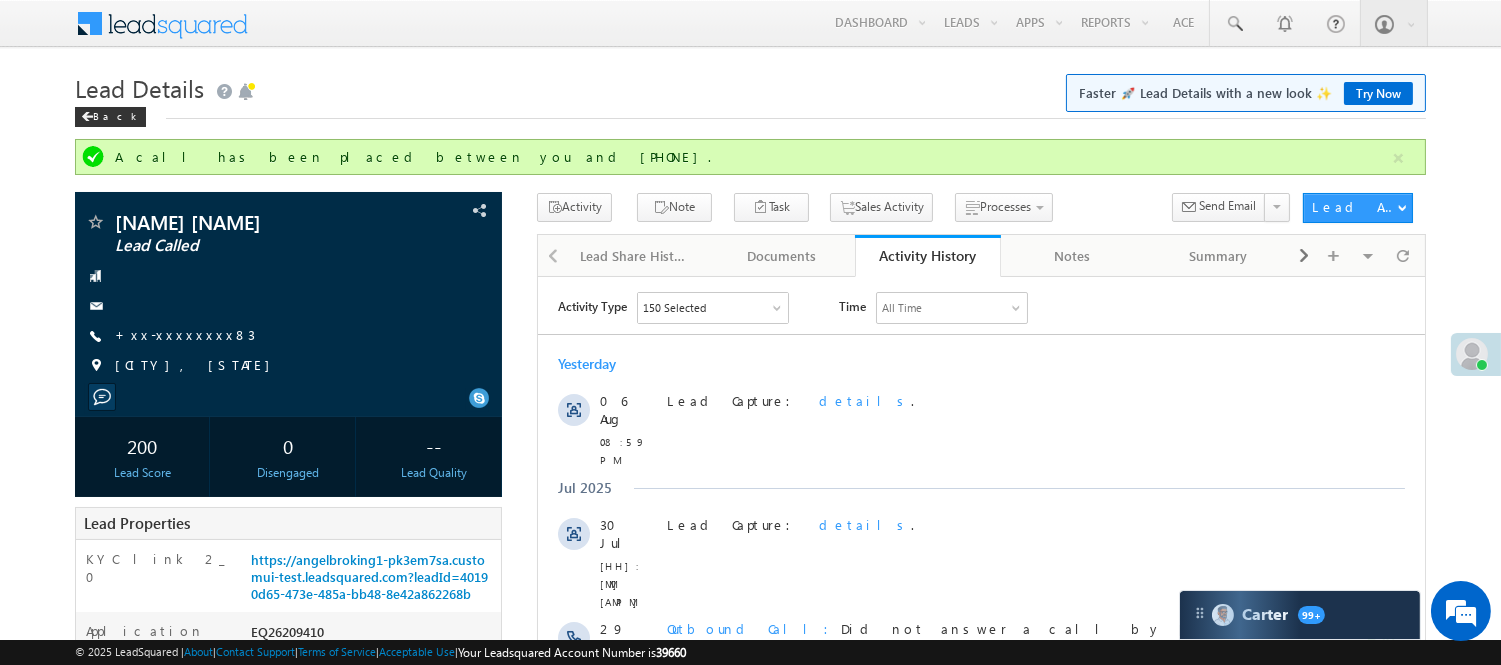 click on "Lead Details Faster 🚀 Lead Details with a new look ✨ Try Now" at bounding box center (750, 86) 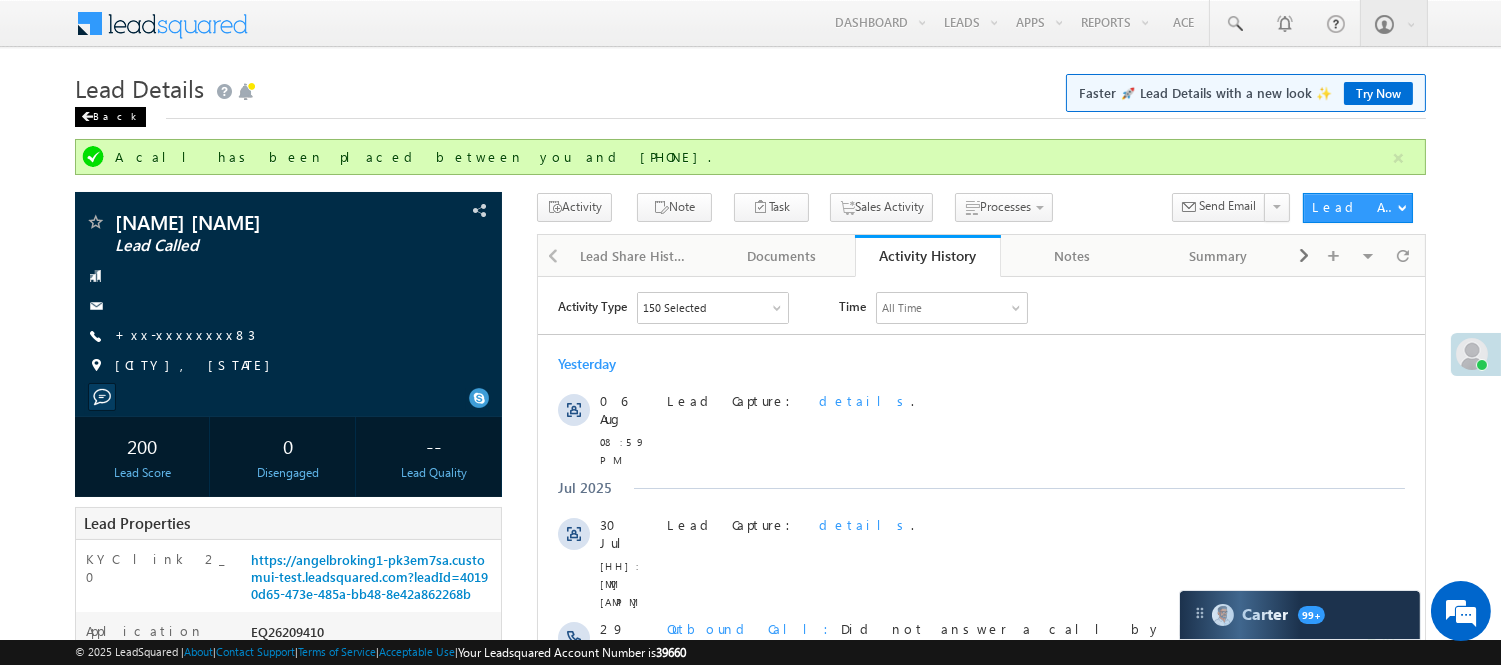 click on "Back" at bounding box center [110, 117] 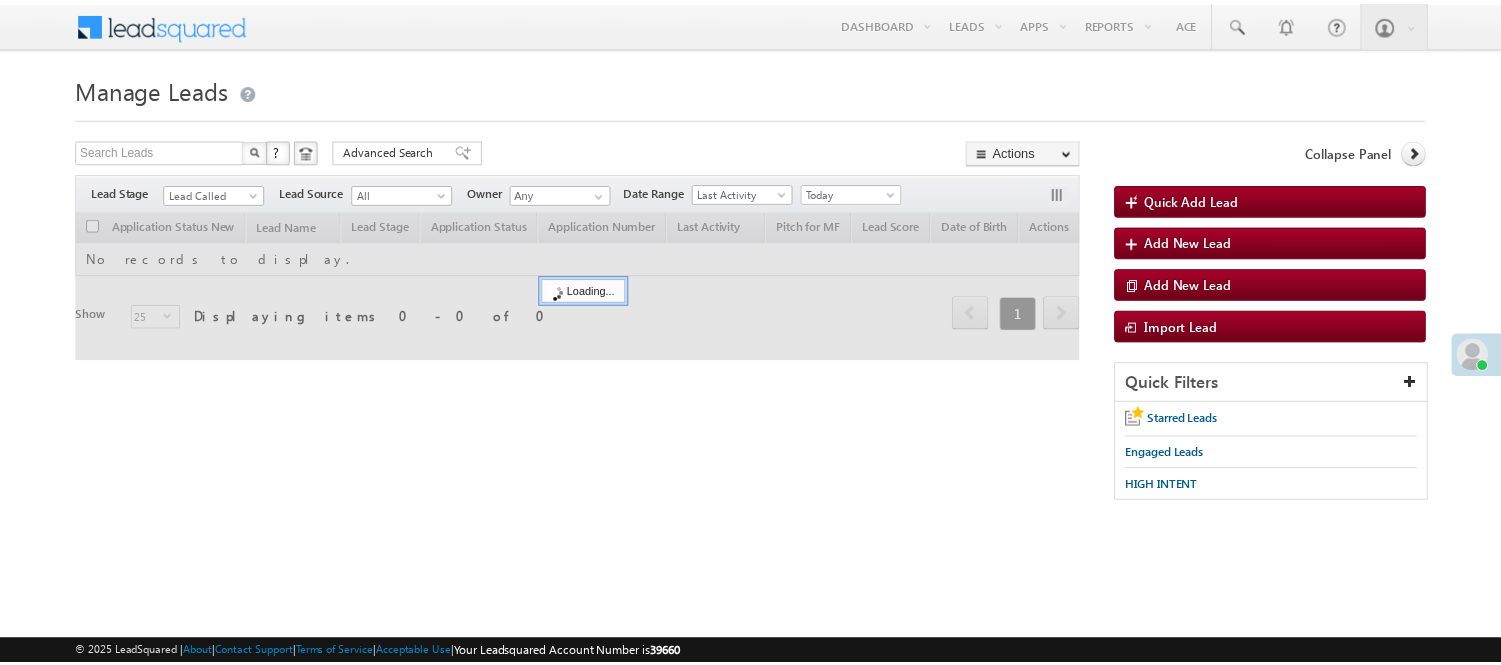 scroll, scrollTop: 0, scrollLeft: 0, axis: both 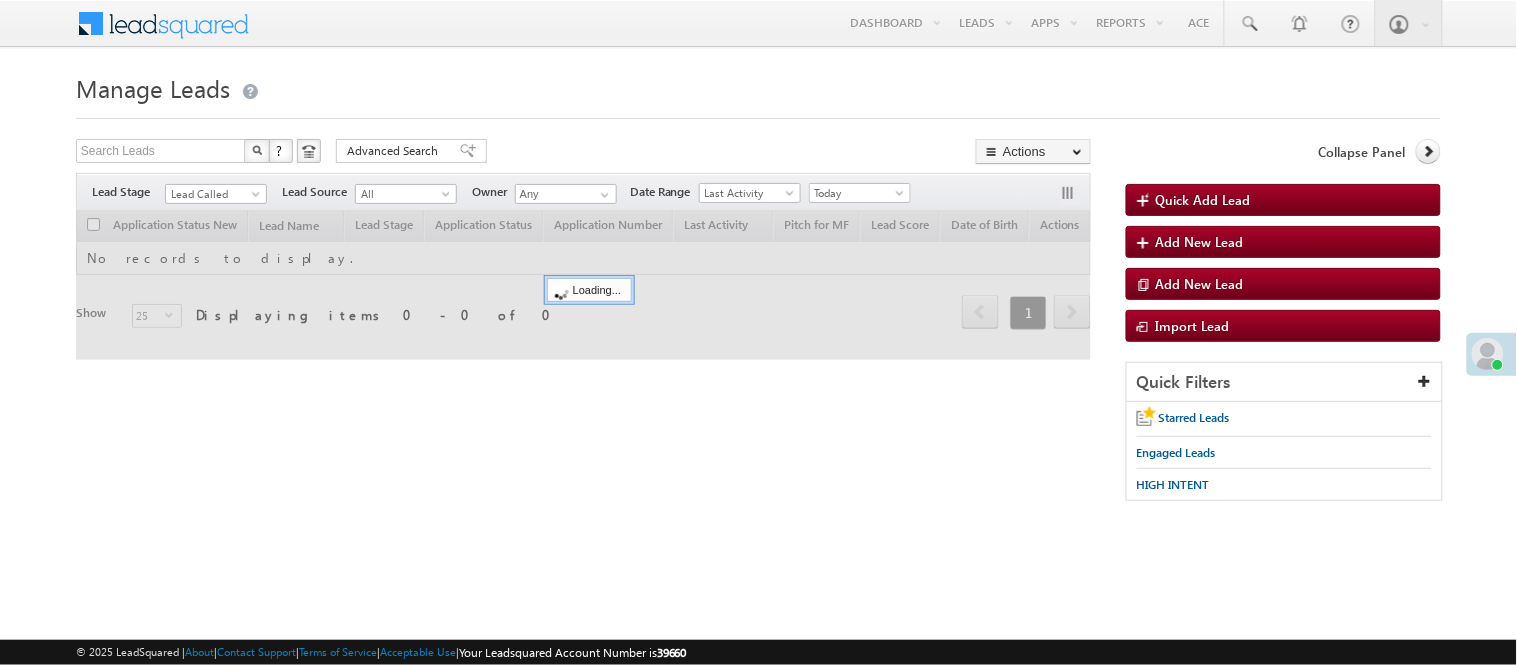 click on "Lead Called" at bounding box center [213, 194] 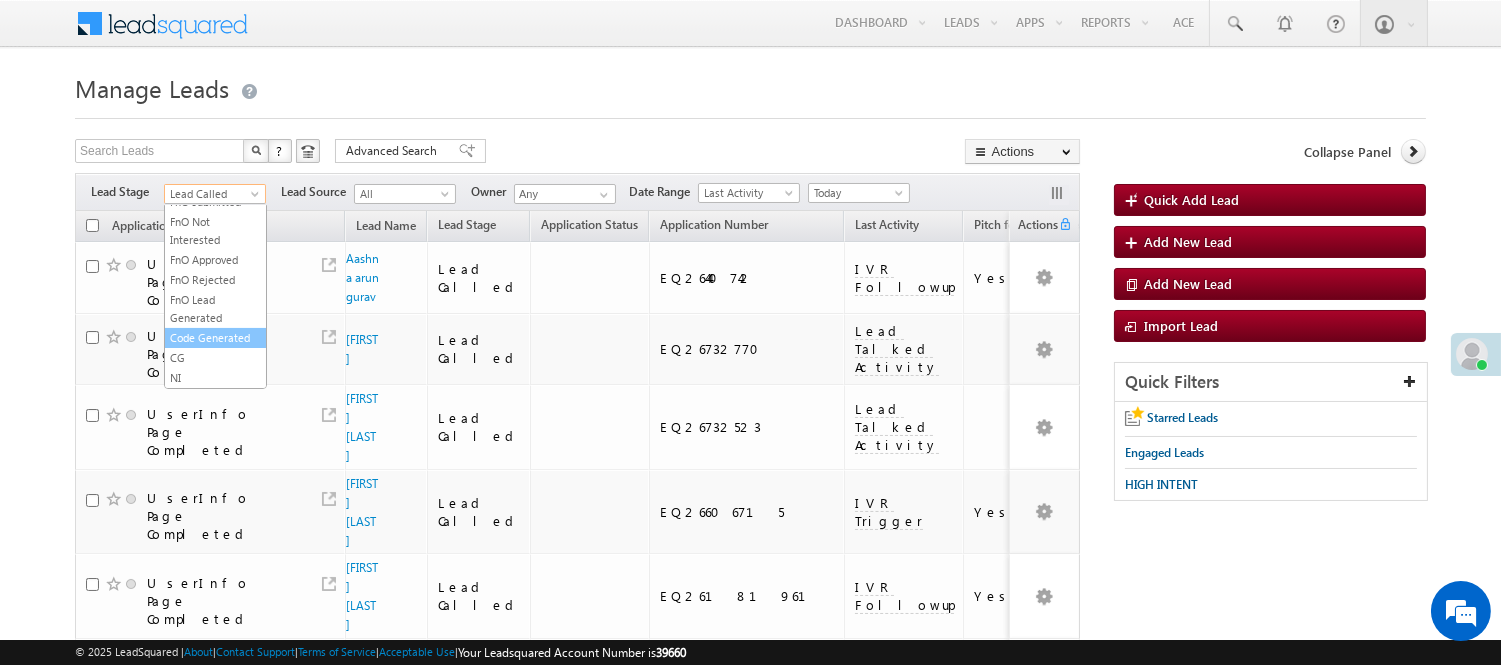 scroll, scrollTop: 496, scrollLeft: 0, axis: vertical 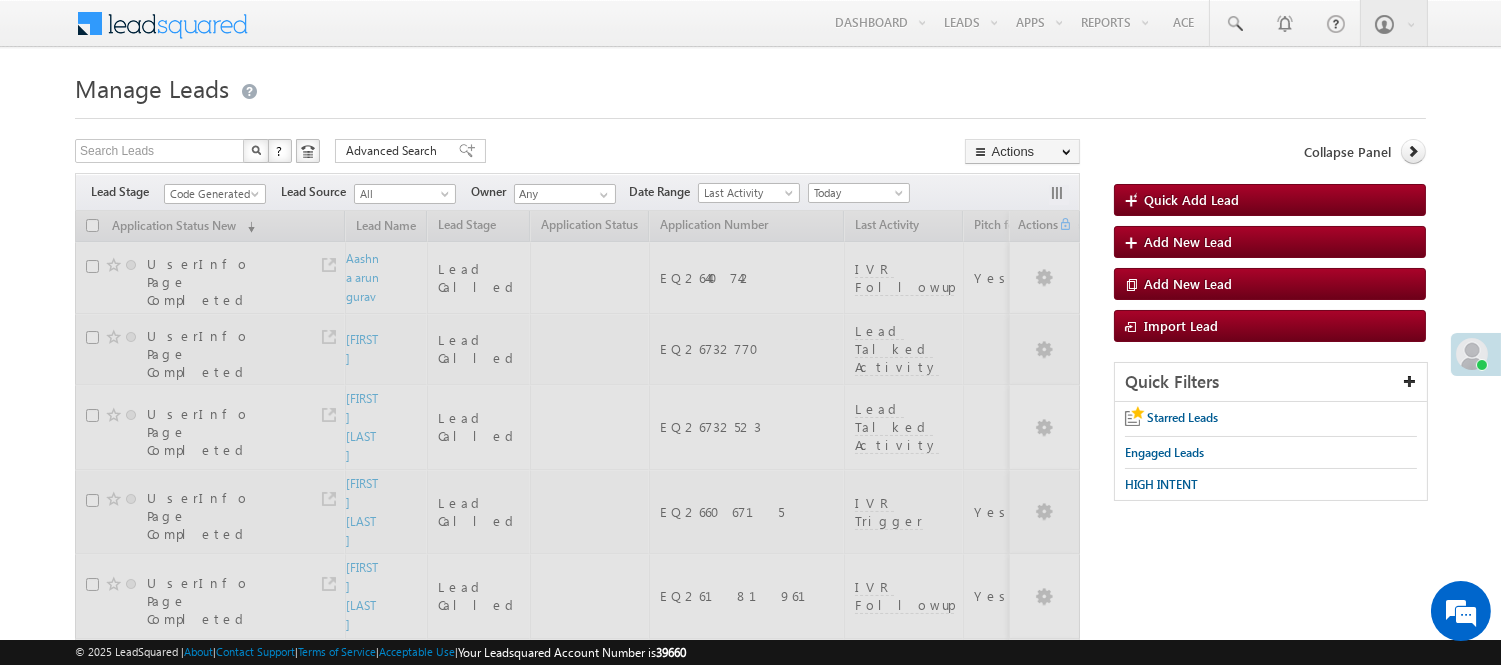 click on "Manage Leads" at bounding box center [750, 86] 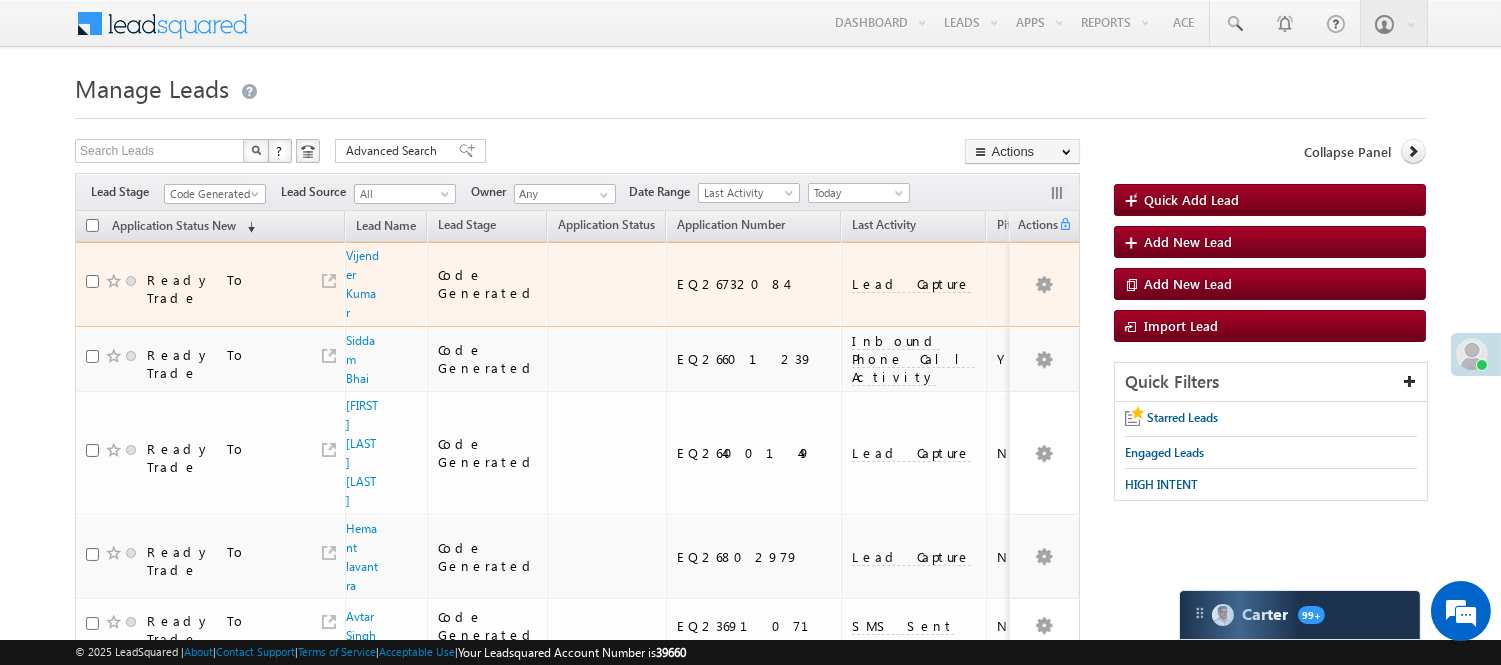 scroll, scrollTop: 0, scrollLeft: 0, axis: both 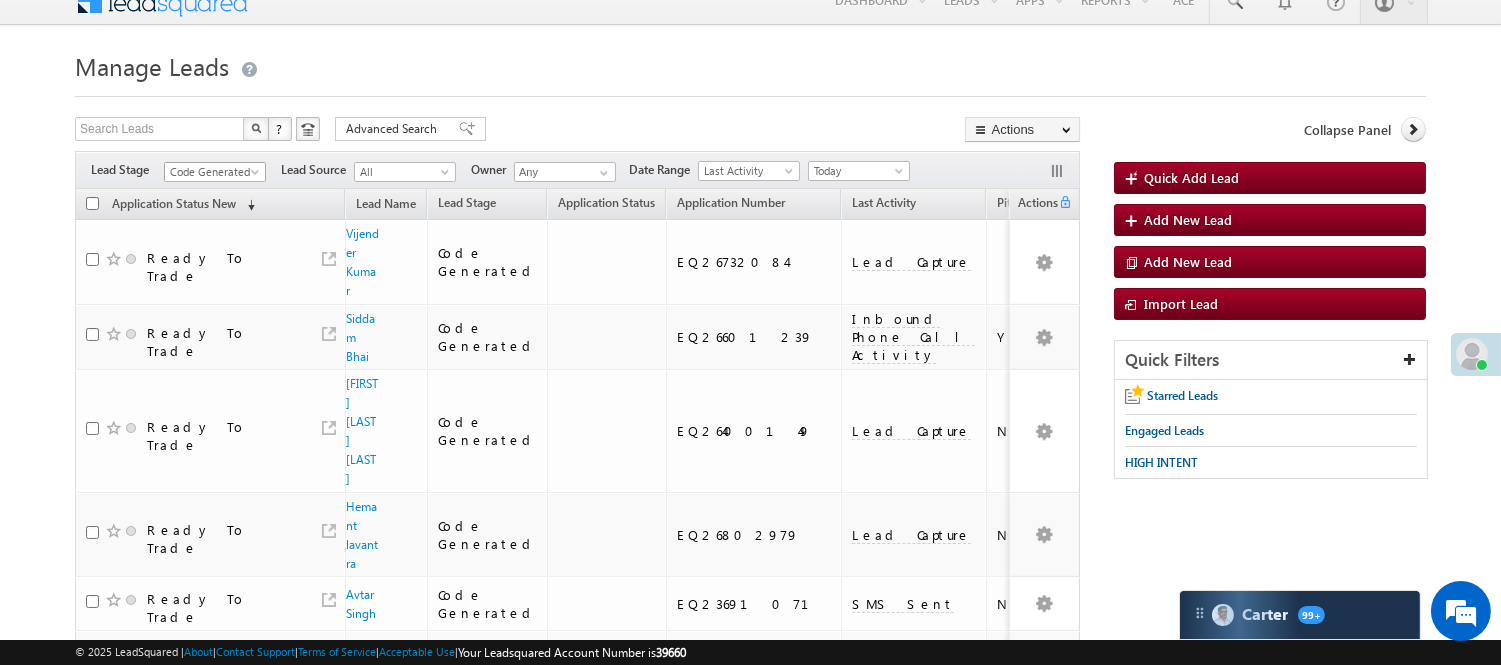 click on "Code Generated" at bounding box center (212, 172) 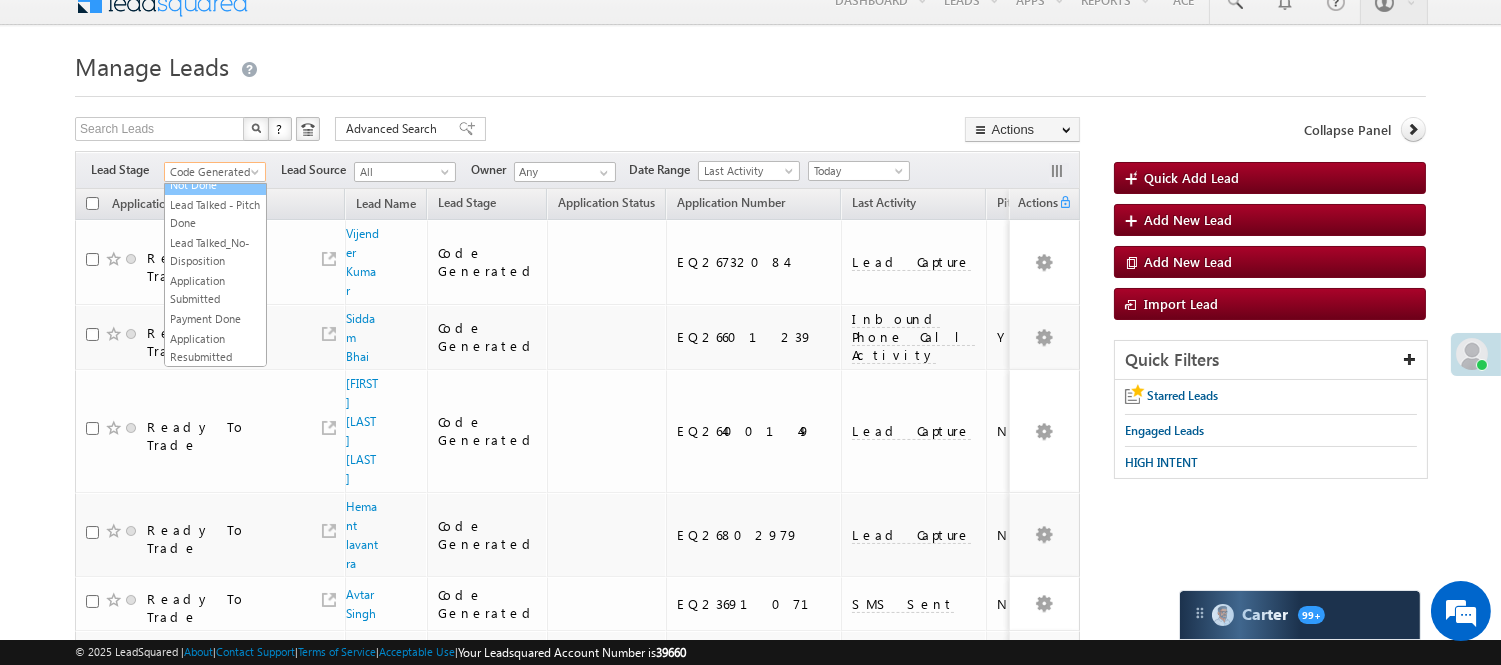 scroll, scrollTop: 0, scrollLeft: 0, axis: both 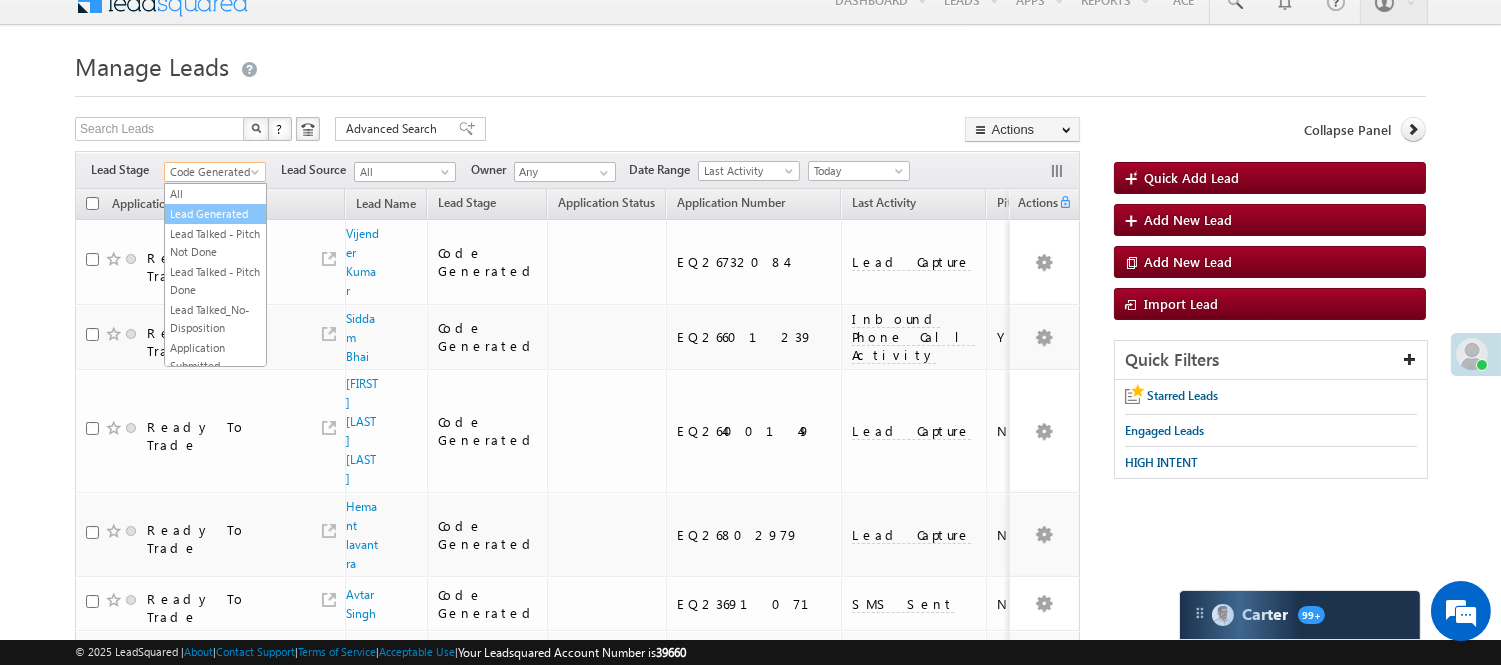 drag, startPoint x: 228, startPoint y: 227, endPoint x: 232, endPoint y: 274, distance: 47.169907 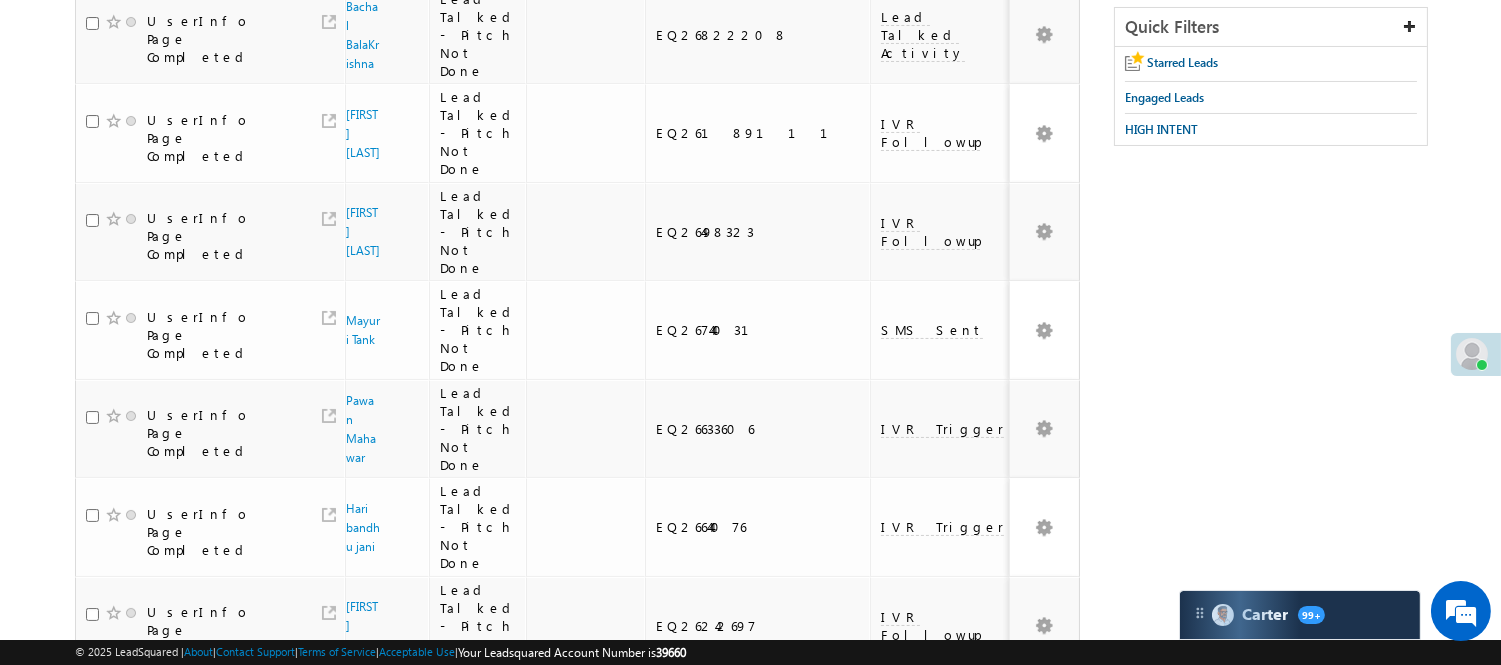 scroll, scrollTop: 0, scrollLeft: 0, axis: both 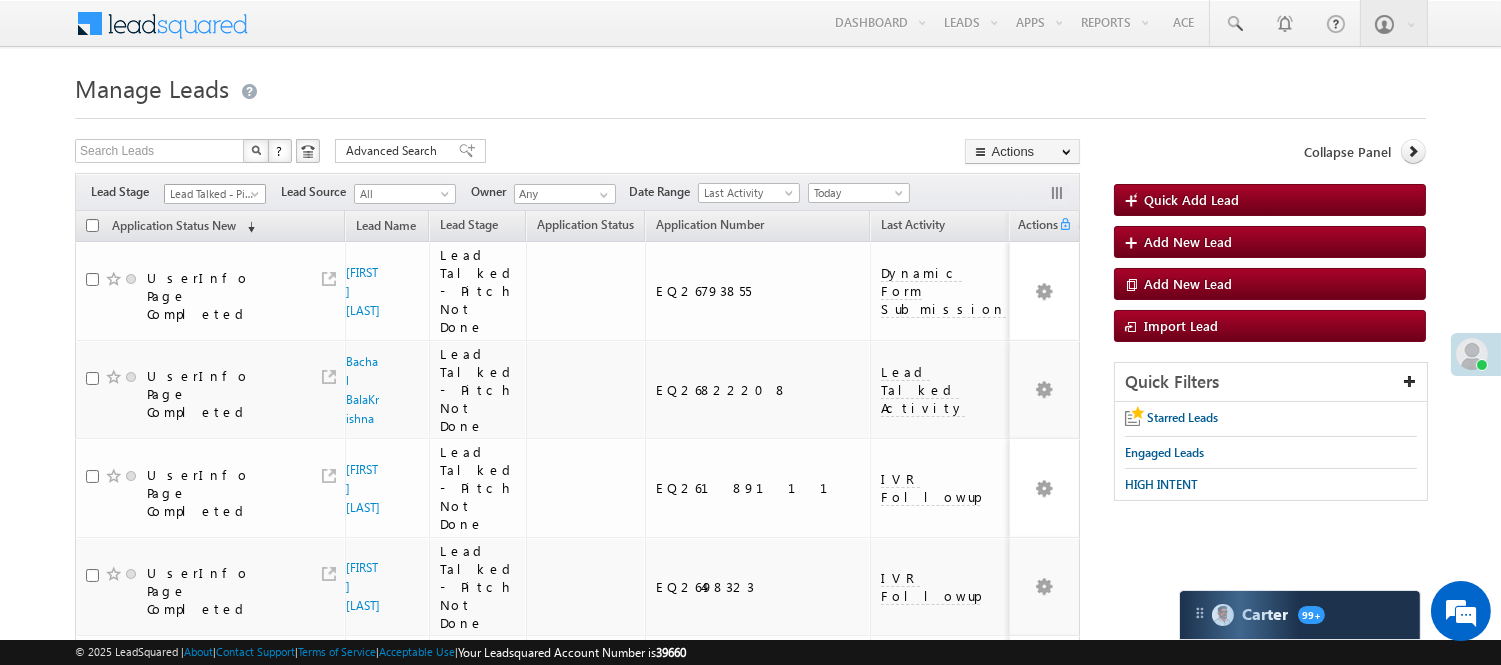 click on "Lead Talked - Pitch Not Done" at bounding box center (212, 194) 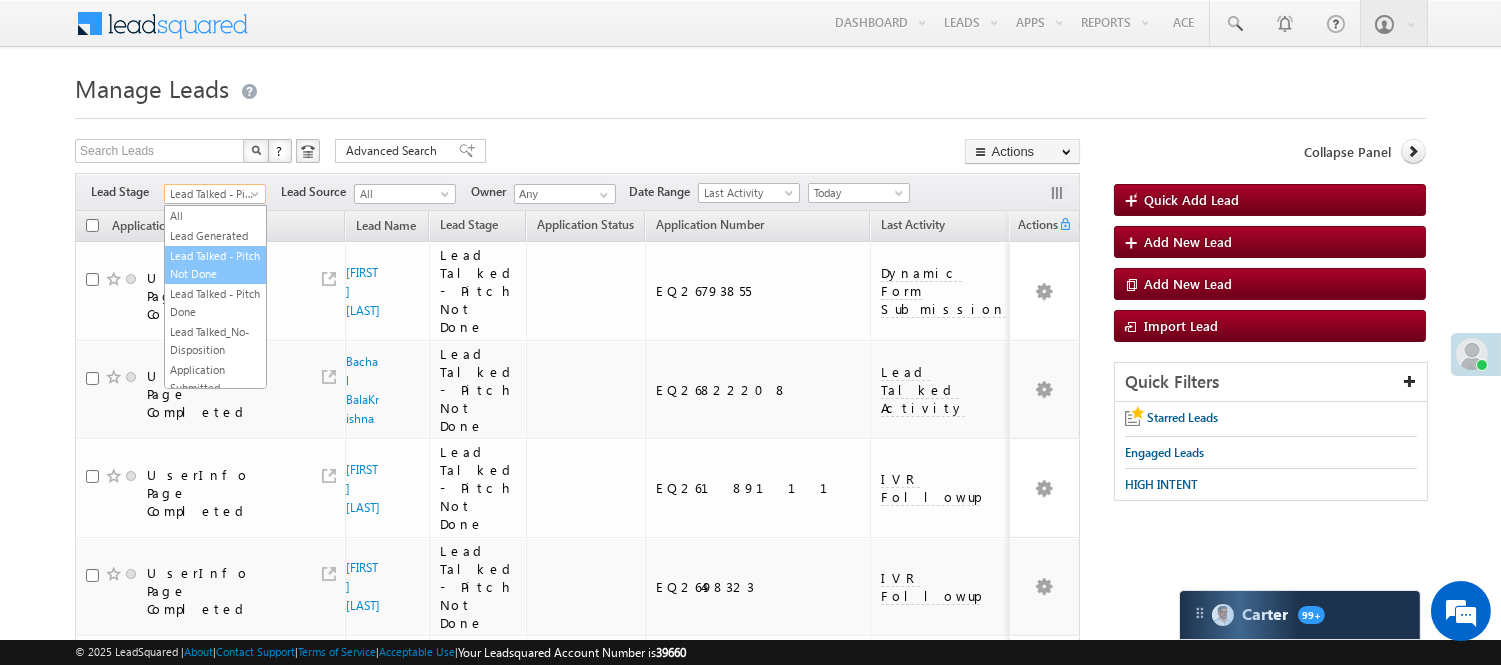 drag, startPoint x: 233, startPoint y: 243, endPoint x: 421, endPoint y: 365, distance: 224.11604 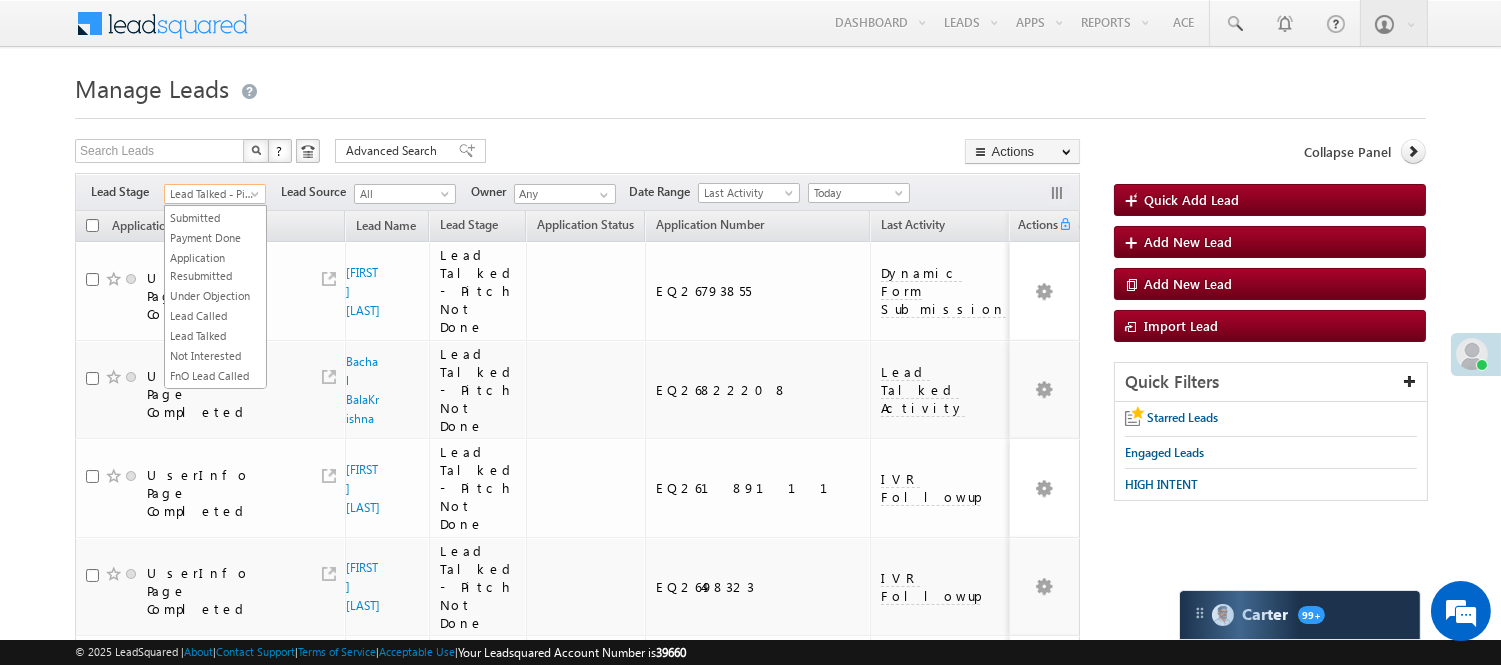 scroll, scrollTop: 496, scrollLeft: 0, axis: vertical 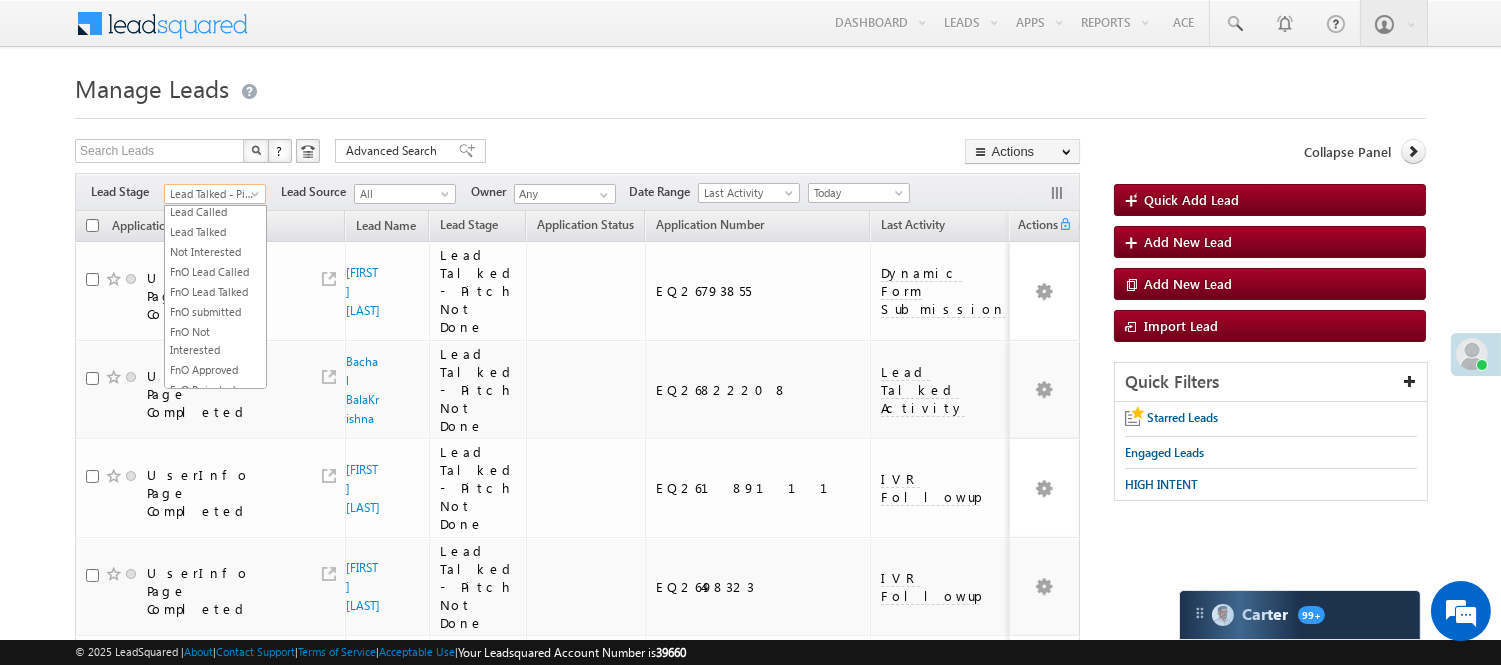 click on "Under Objection" at bounding box center [215, 192] 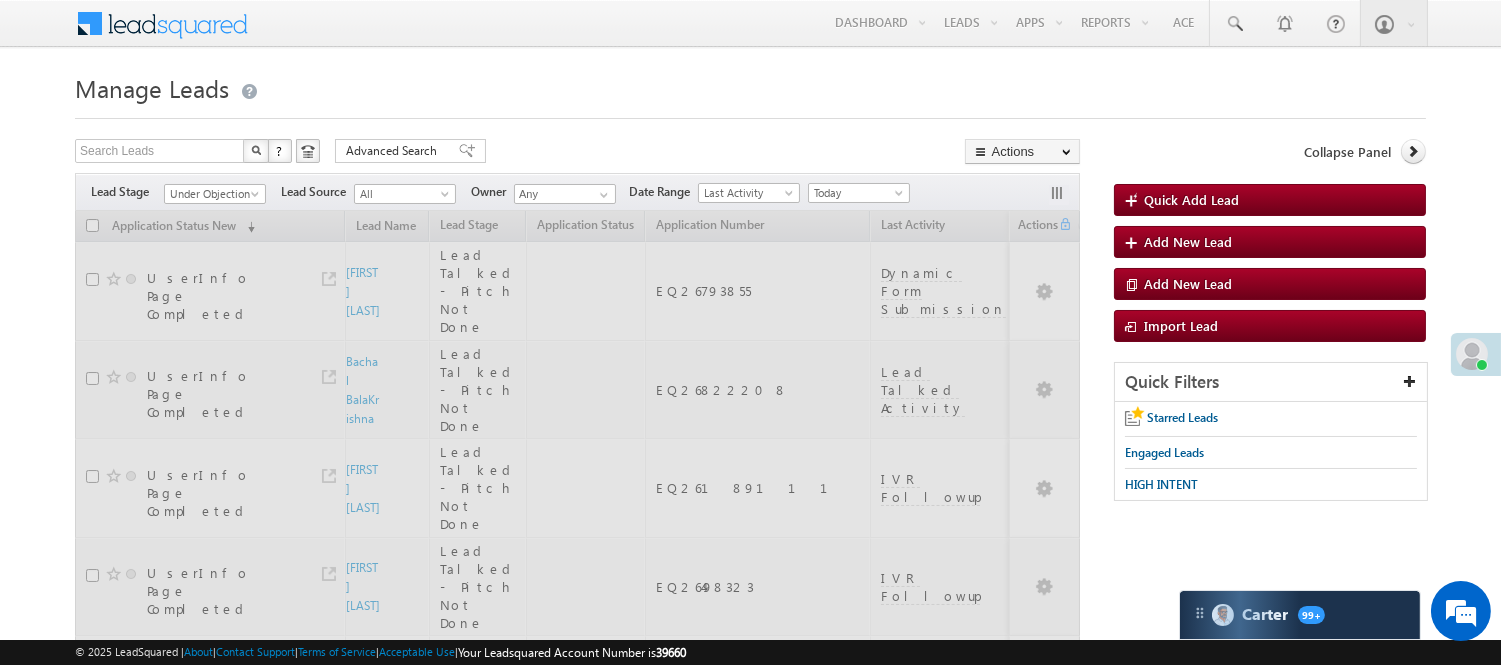 click on "Manage Leads" at bounding box center (750, 86) 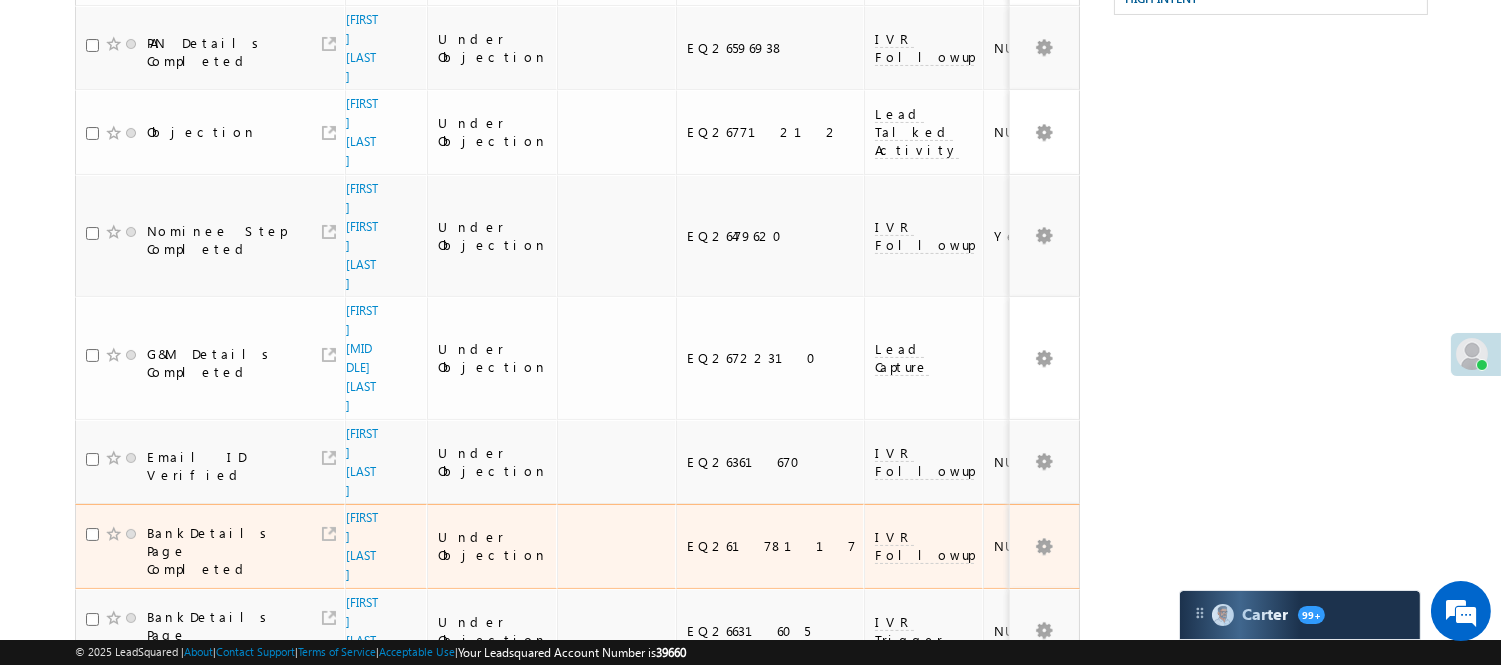 scroll, scrollTop: 523, scrollLeft: 0, axis: vertical 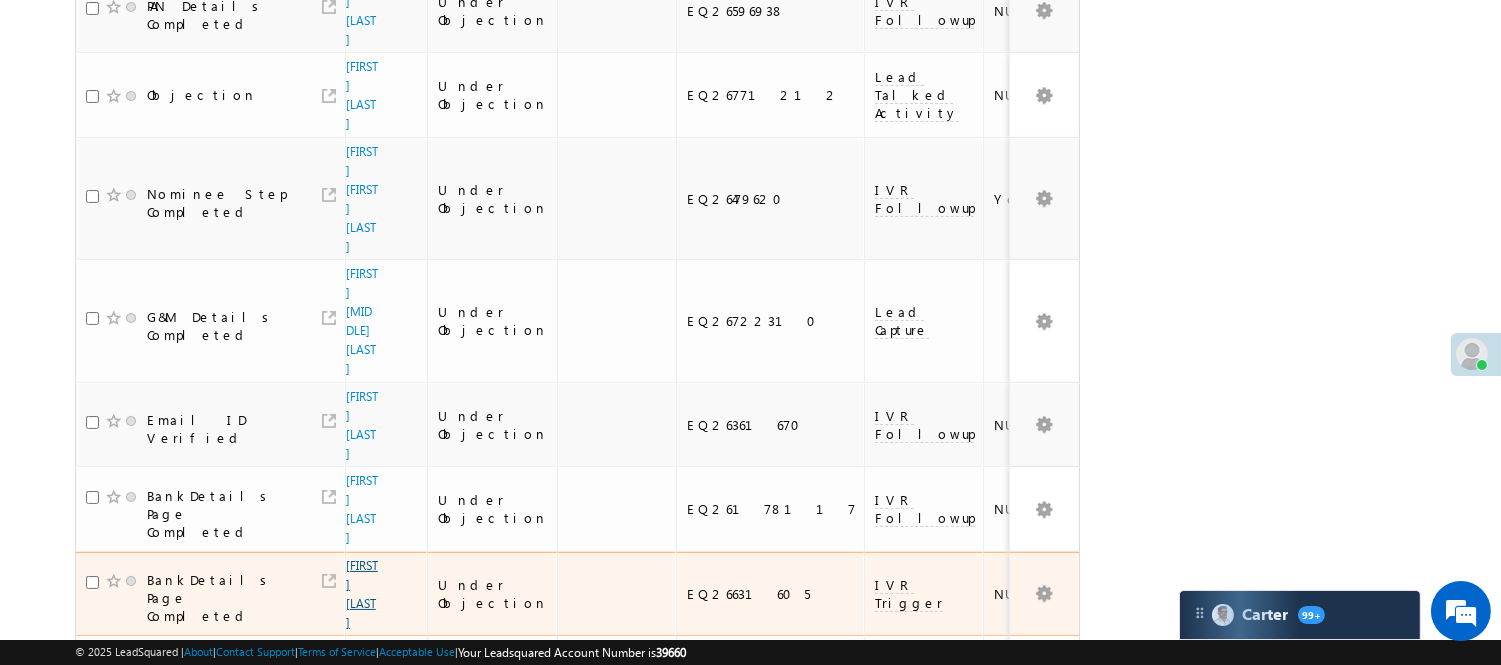 click on "Ashish Salgaonkar" at bounding box center [362, 594] 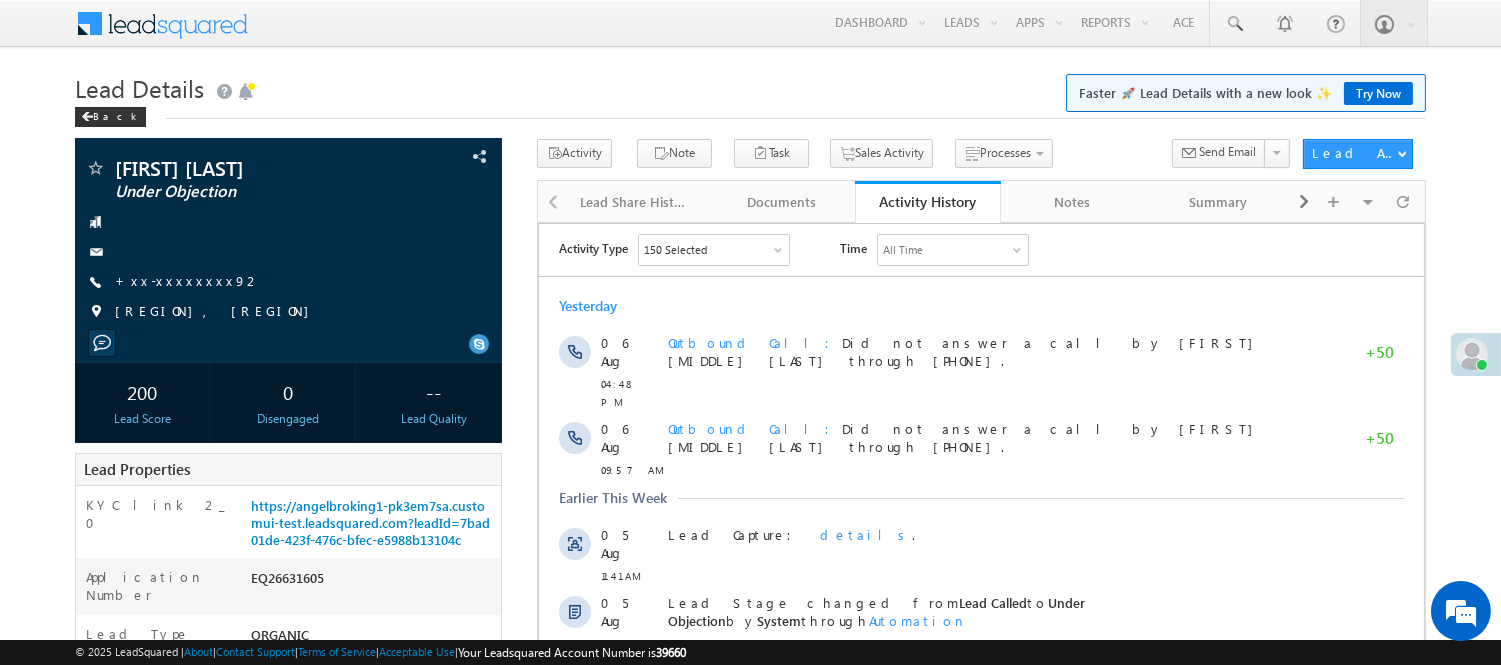 scroll, scrollTop: 0, scrollLeft: 0, axis: both 